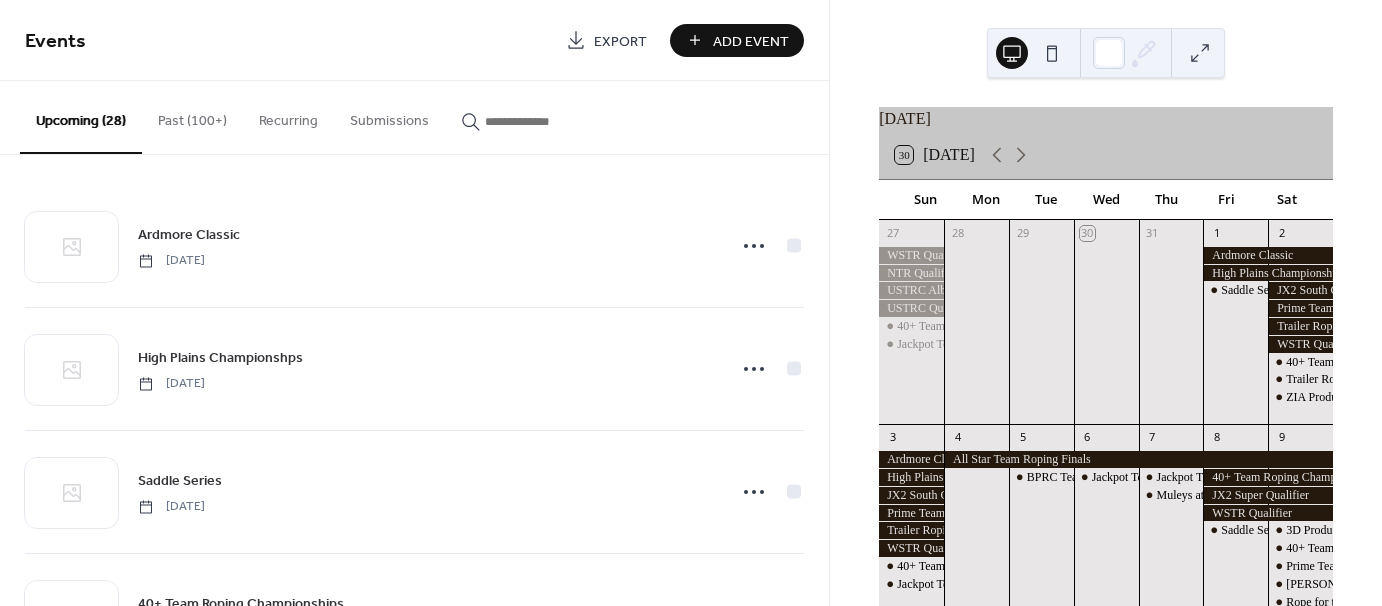 scroll, scrollTop: 0, scrollLeft: 0, axis: both 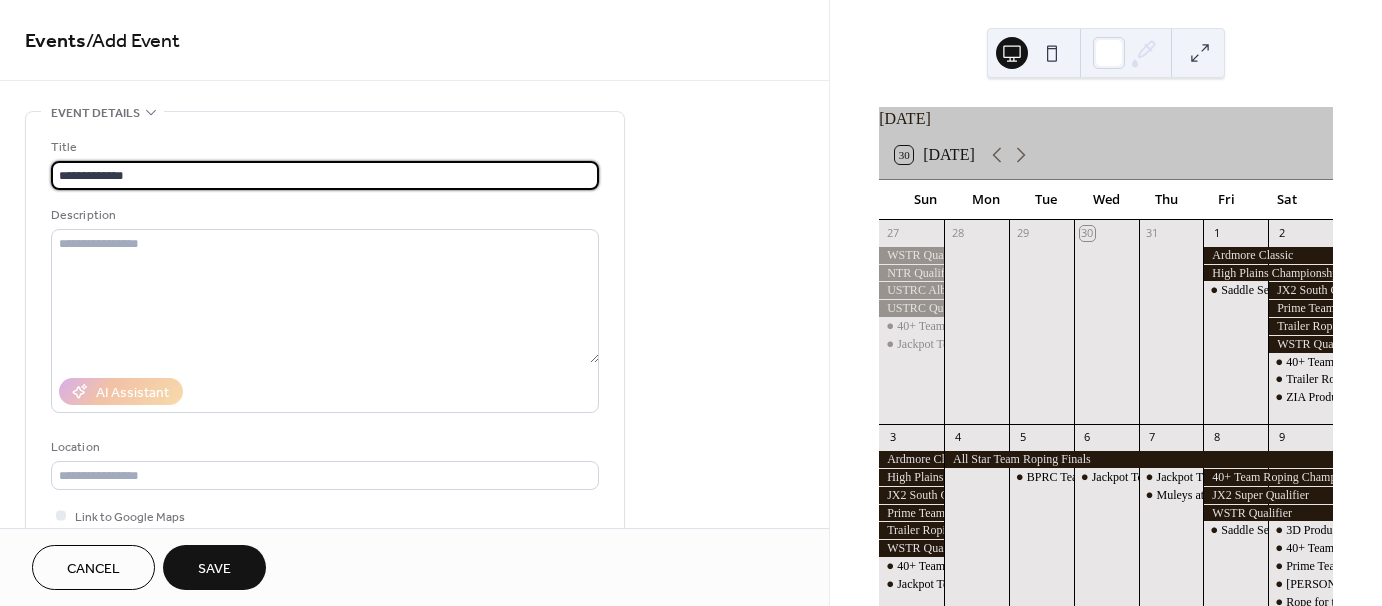 type on "**********" 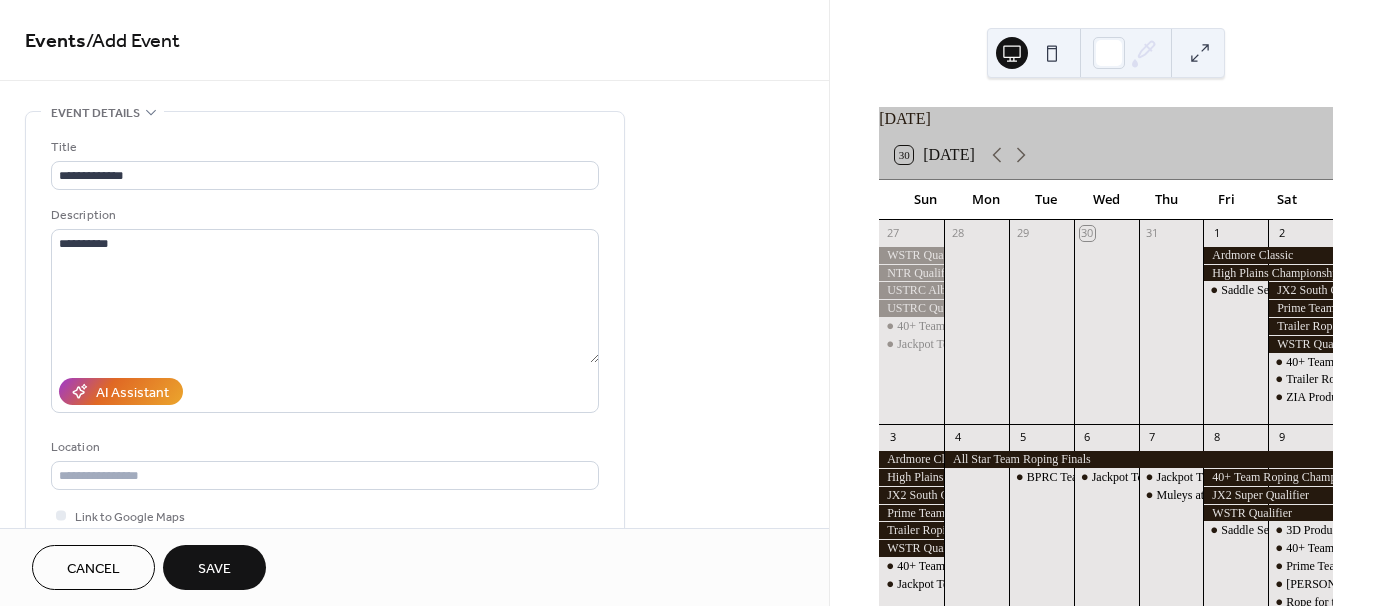 click on "Events  /  Add Event" at bounding box center [414, 40] 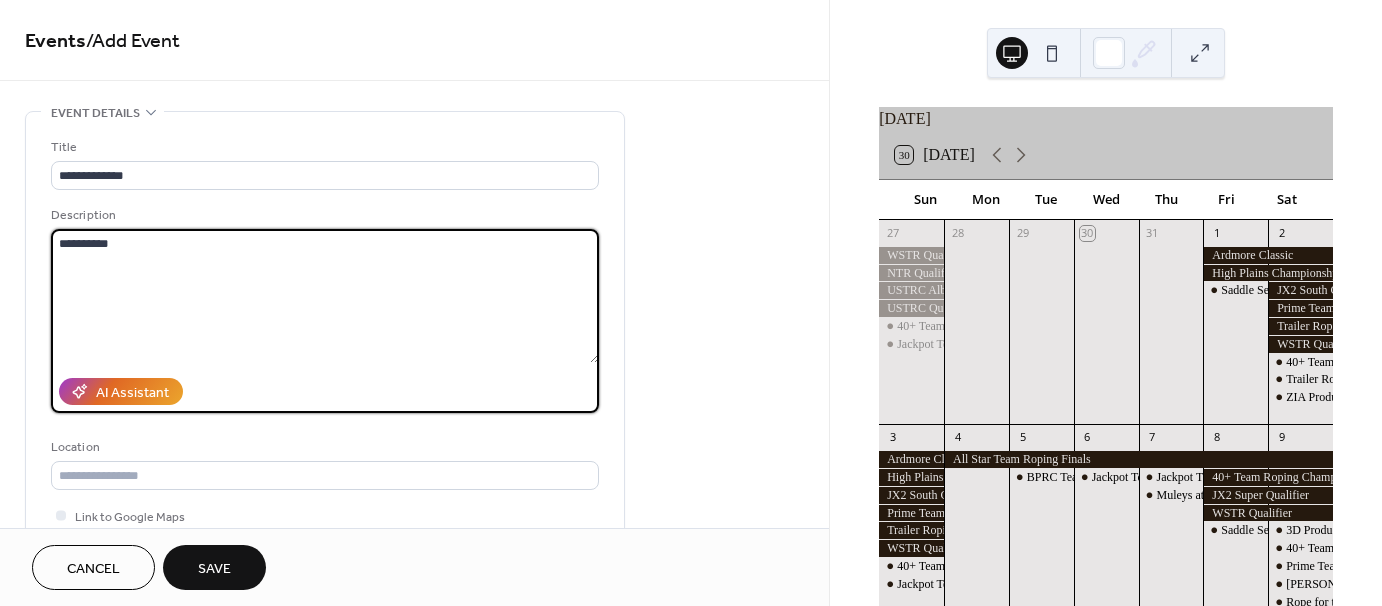 click on "**********" at bounding box center [325, 296] 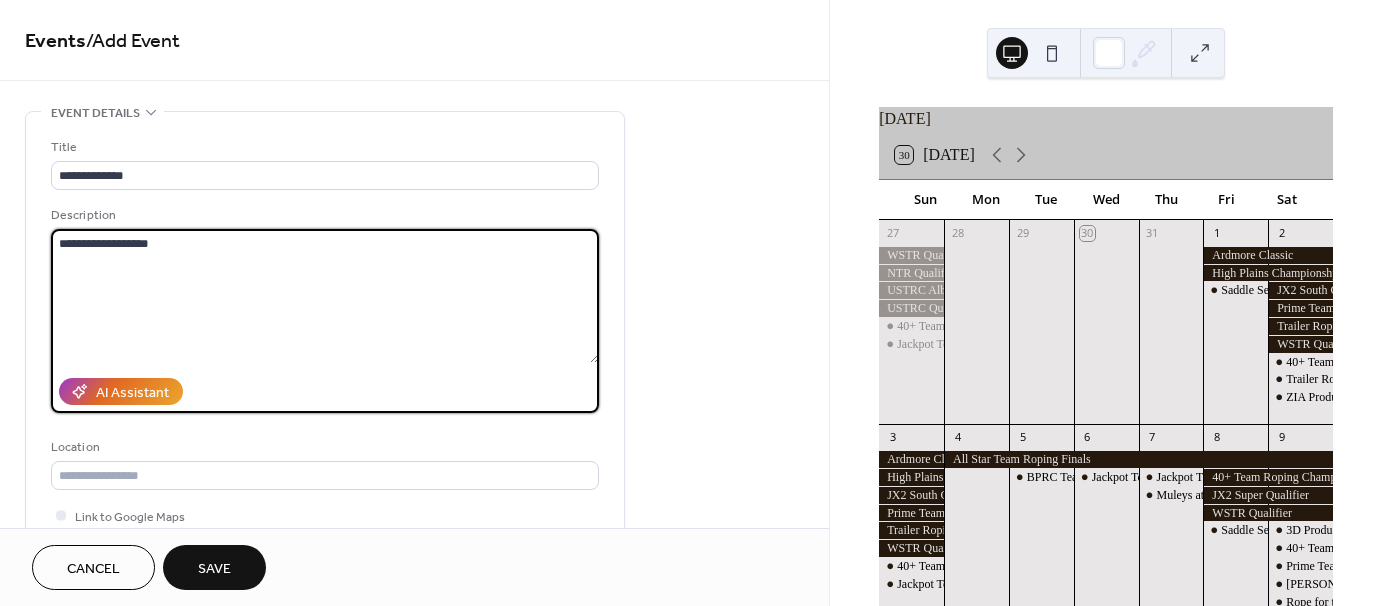 type on "**********" 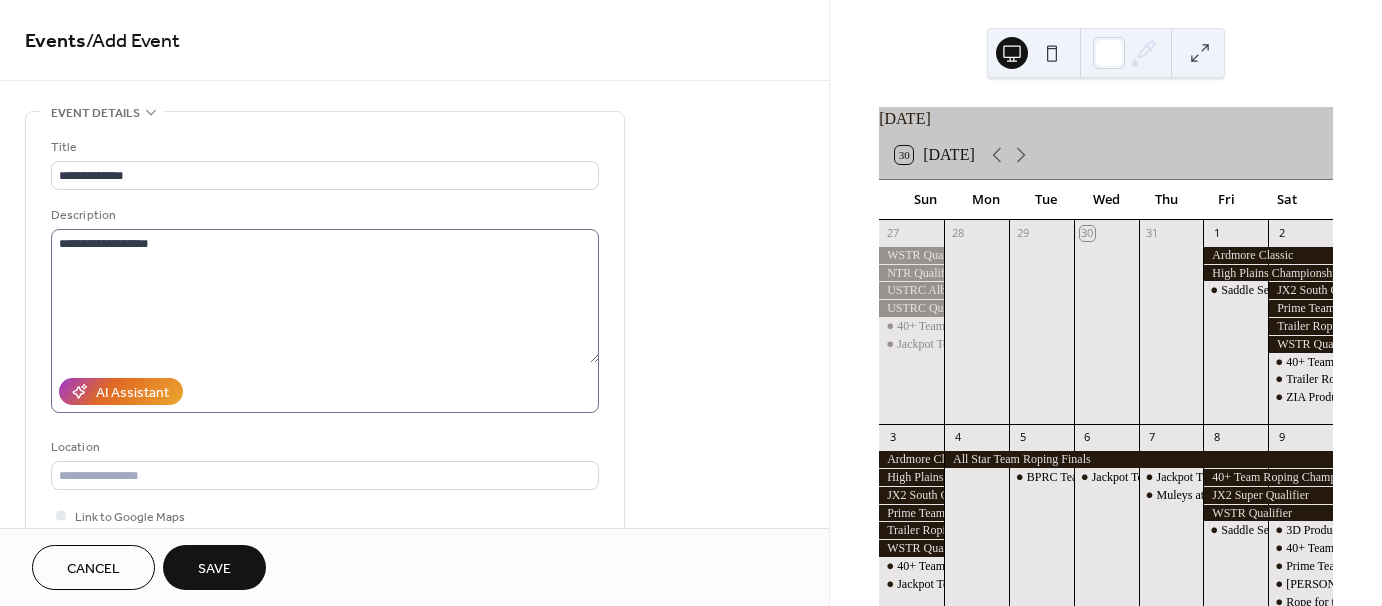 type 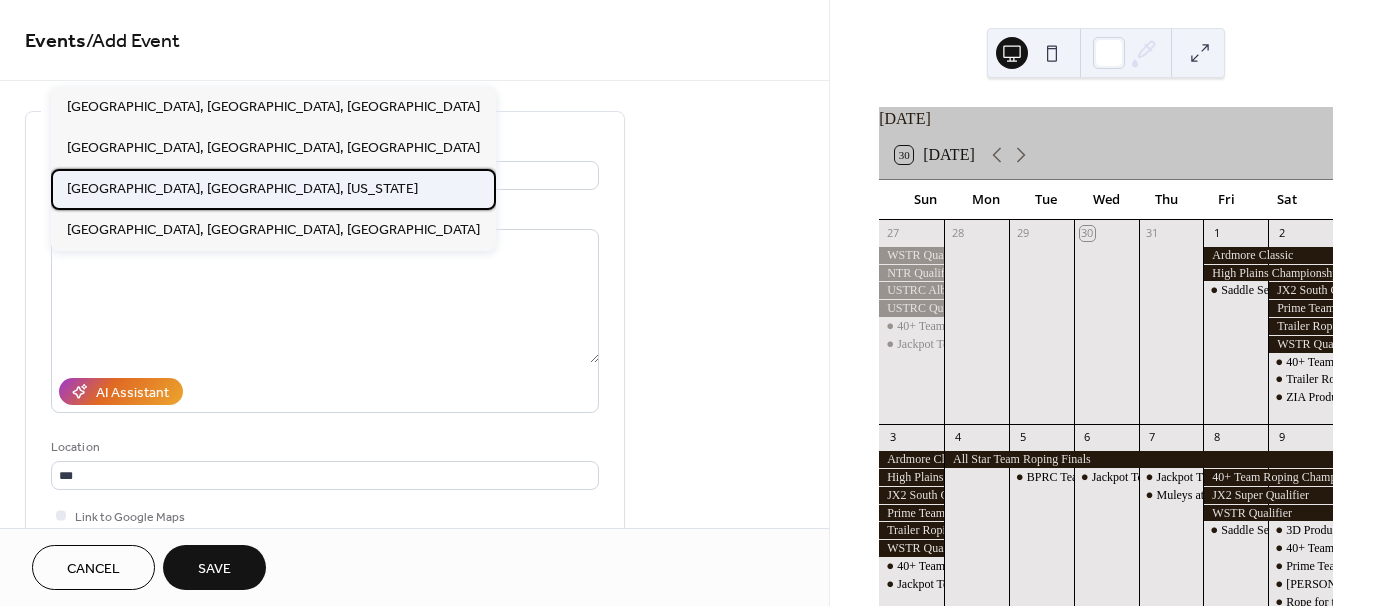 click on "[GEOGRAPHIC_DATA], [GEOGRAPHIC_DATA], [US_STATE]" at bounding box center (242, 188) 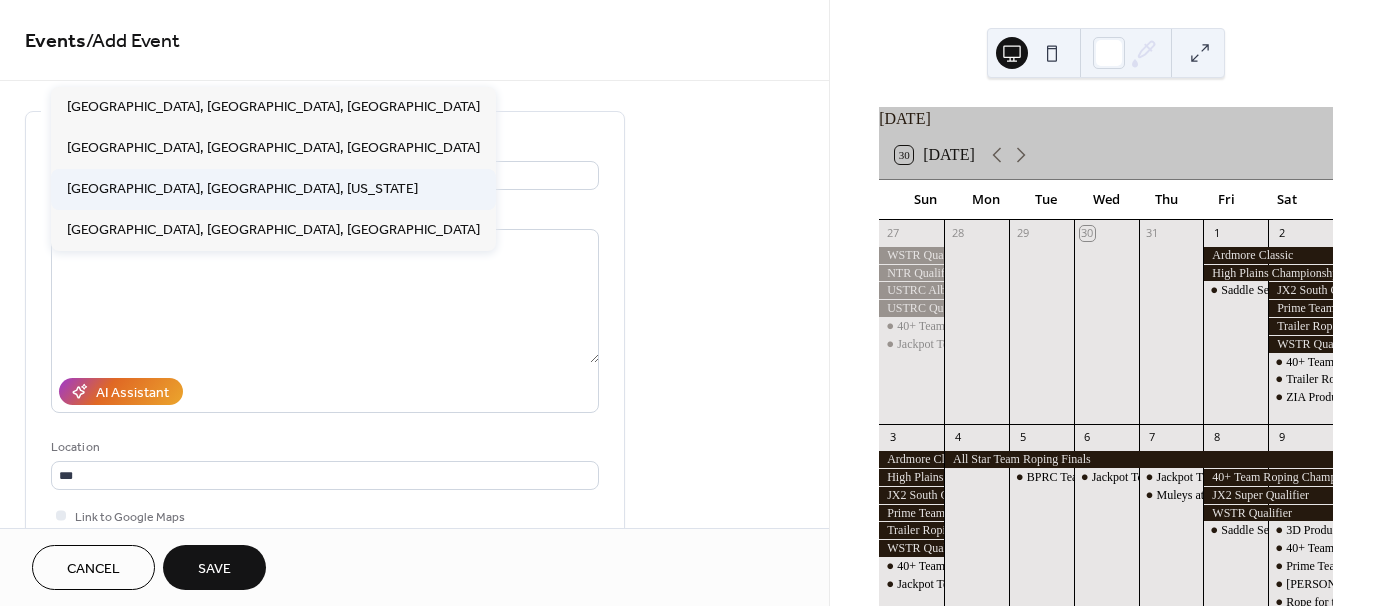 type on "**********" 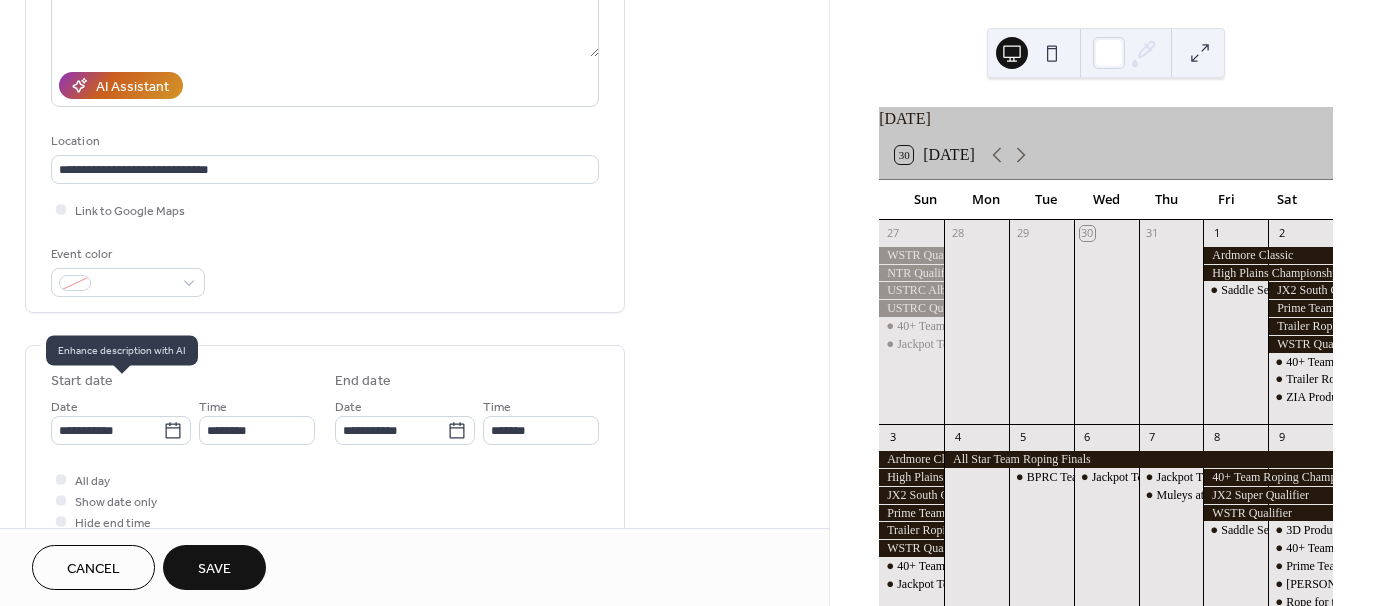 scroll, scrollTop: 400, scrollLeft: 0, axis: vertical 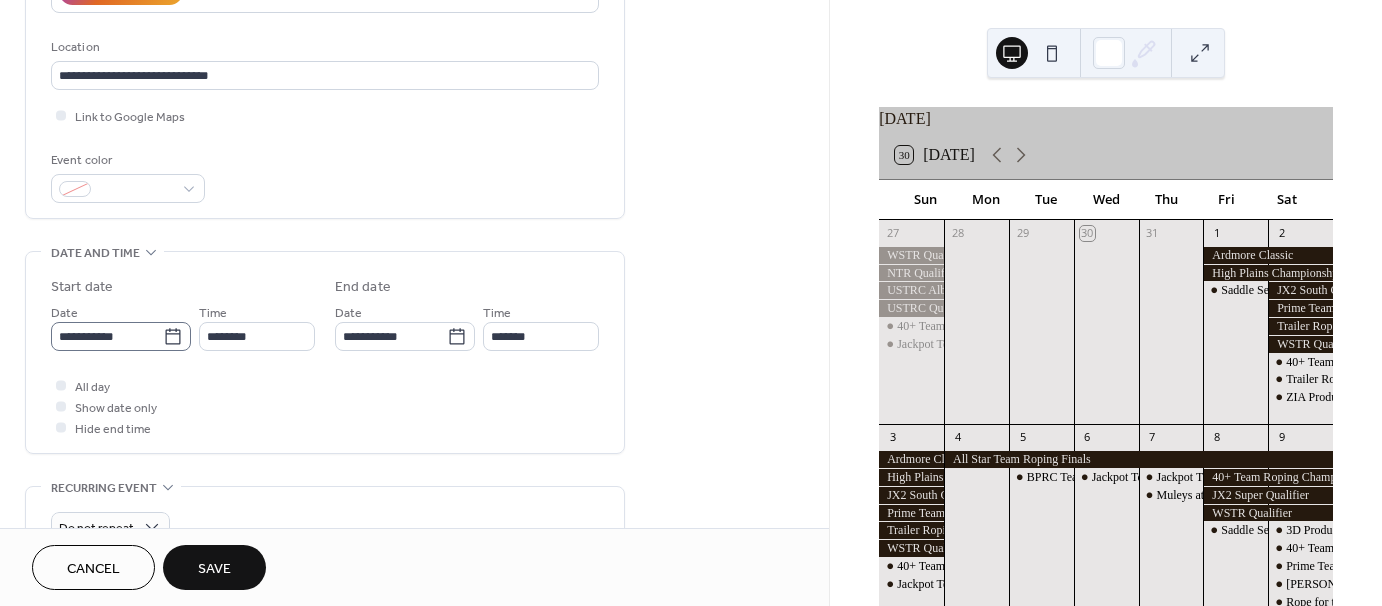 click 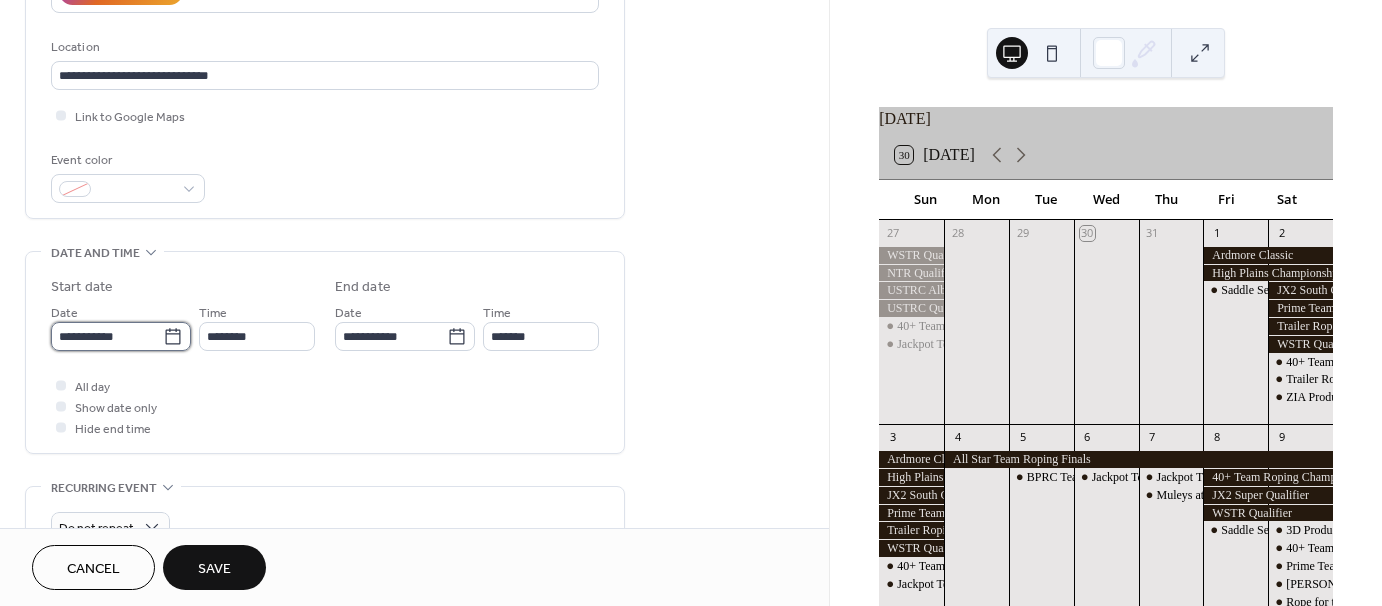 click on "**********" at bounding box center (107, 336) 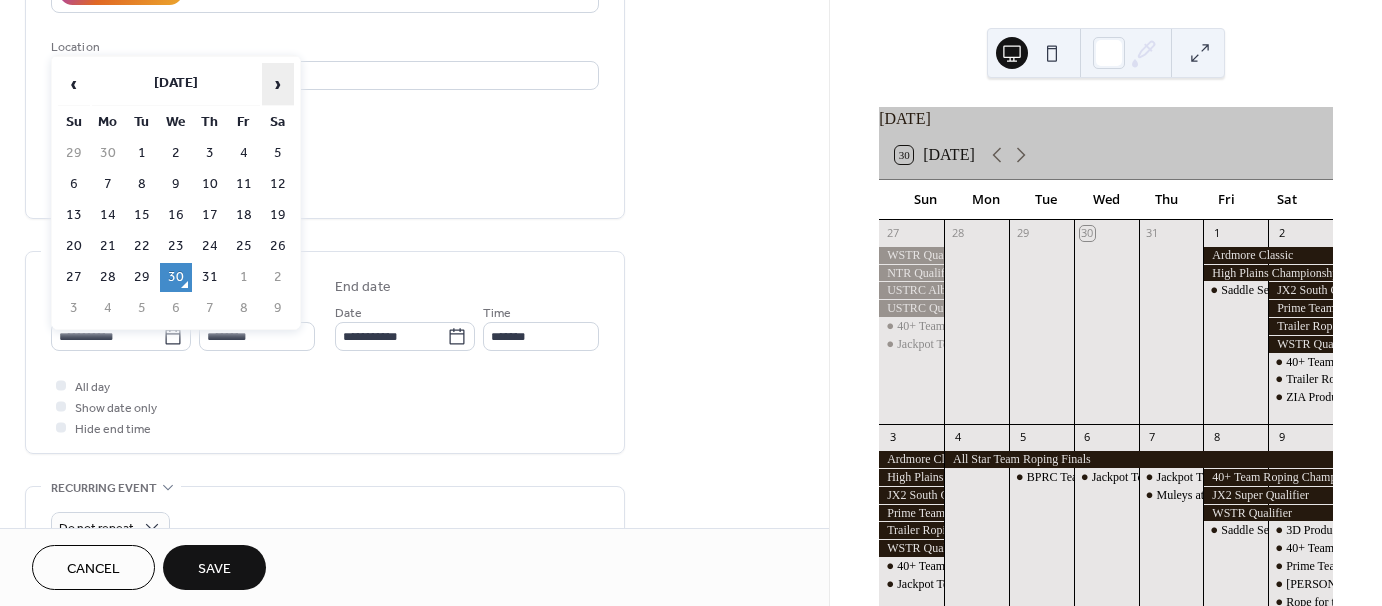 click on "›" at bounding box center [278, 84] 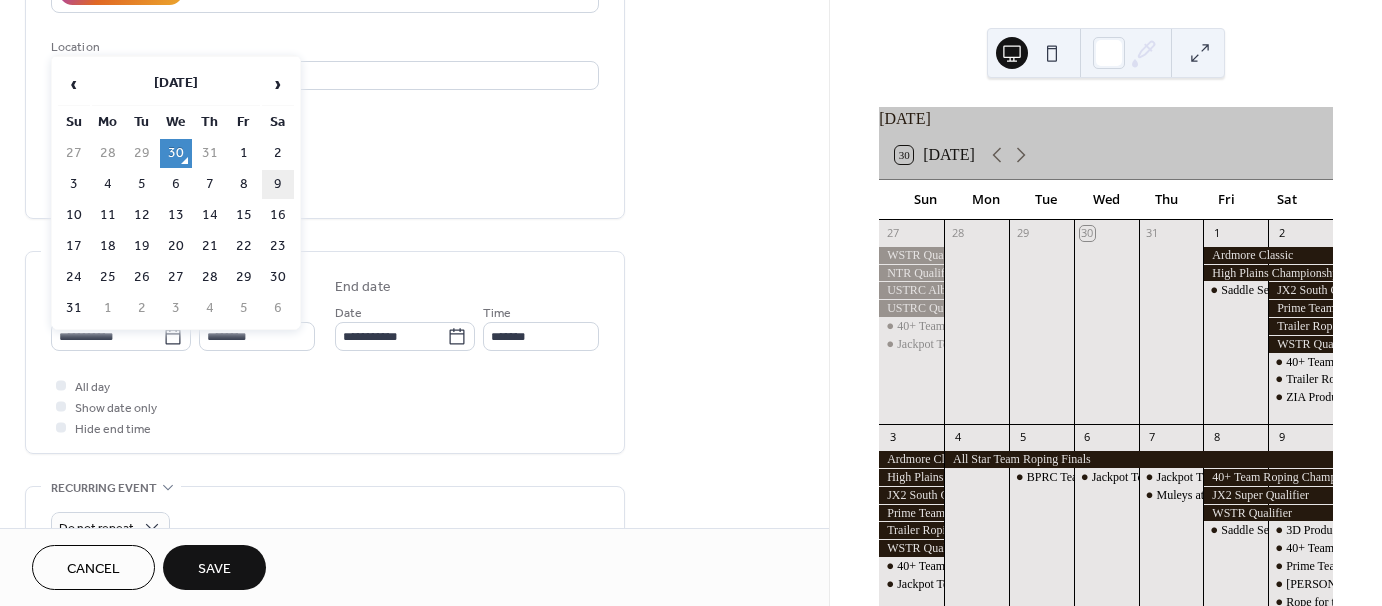 click on "9" at bounding box center [278, 184] 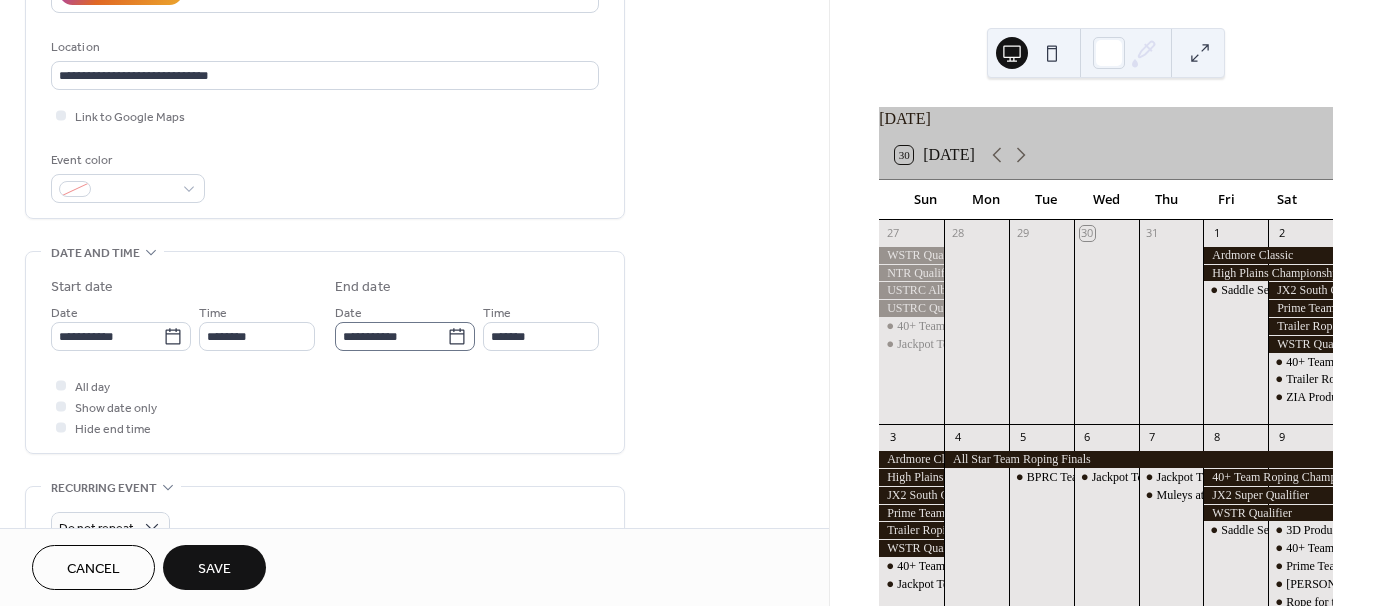 click 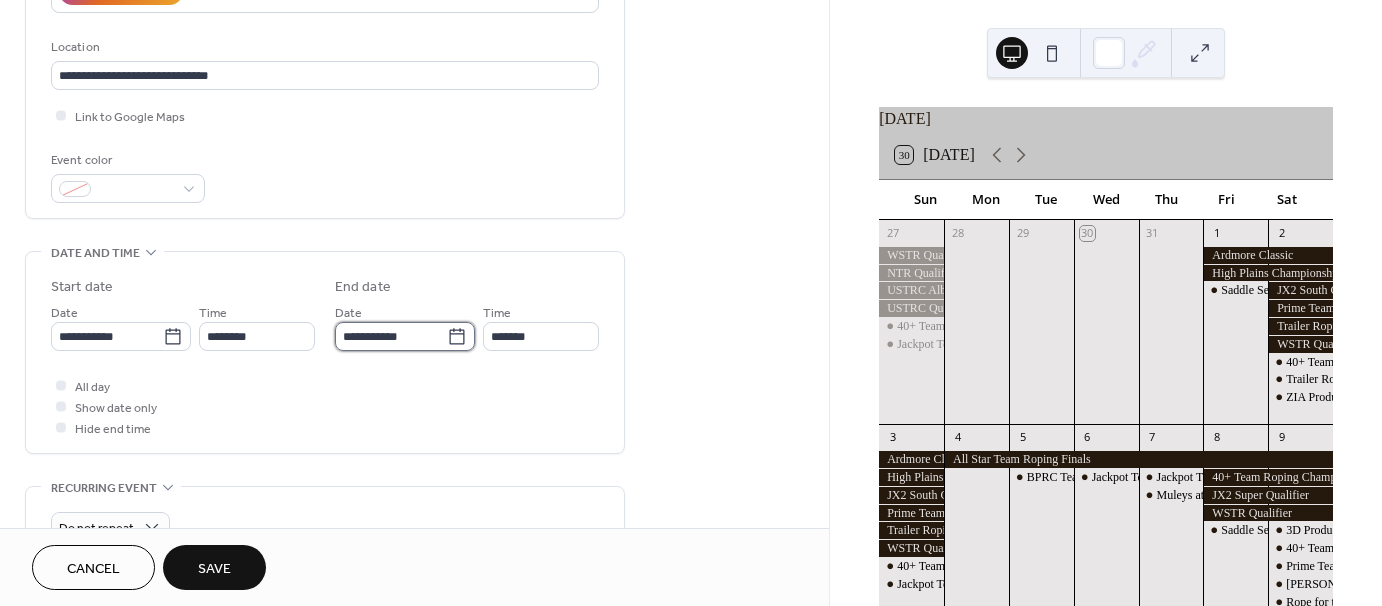 click on "**********" at bounding box center (391, 336) 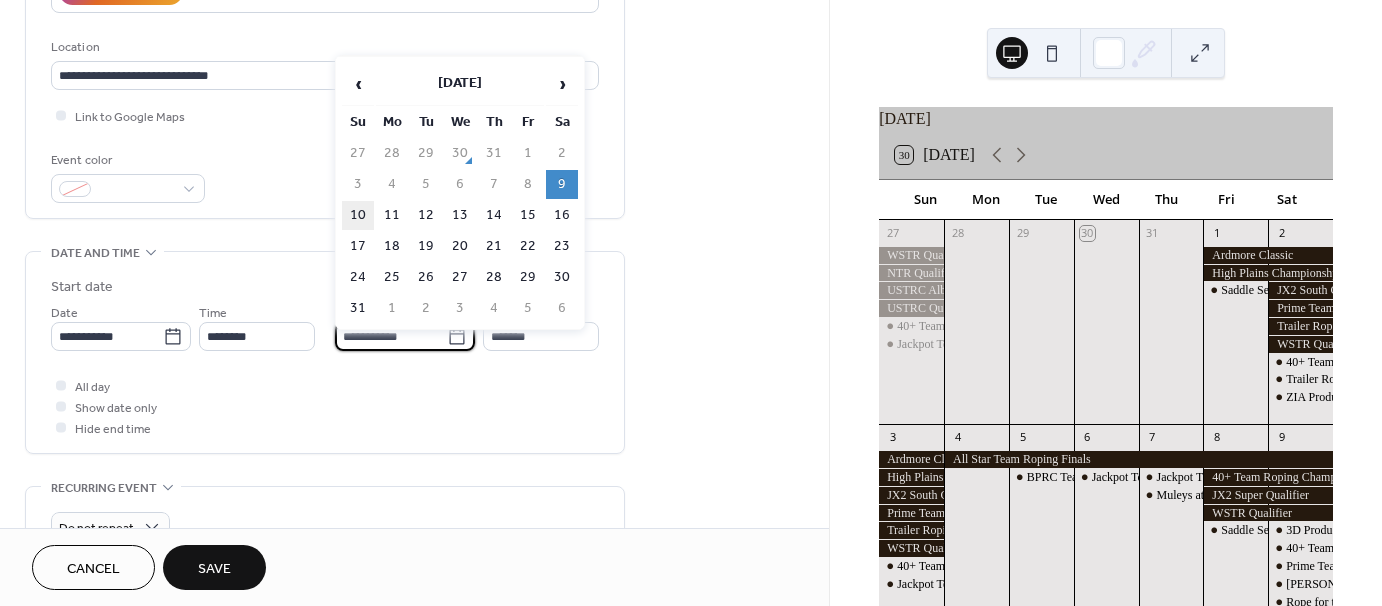 click on "10" at bounding box center (358, 215) 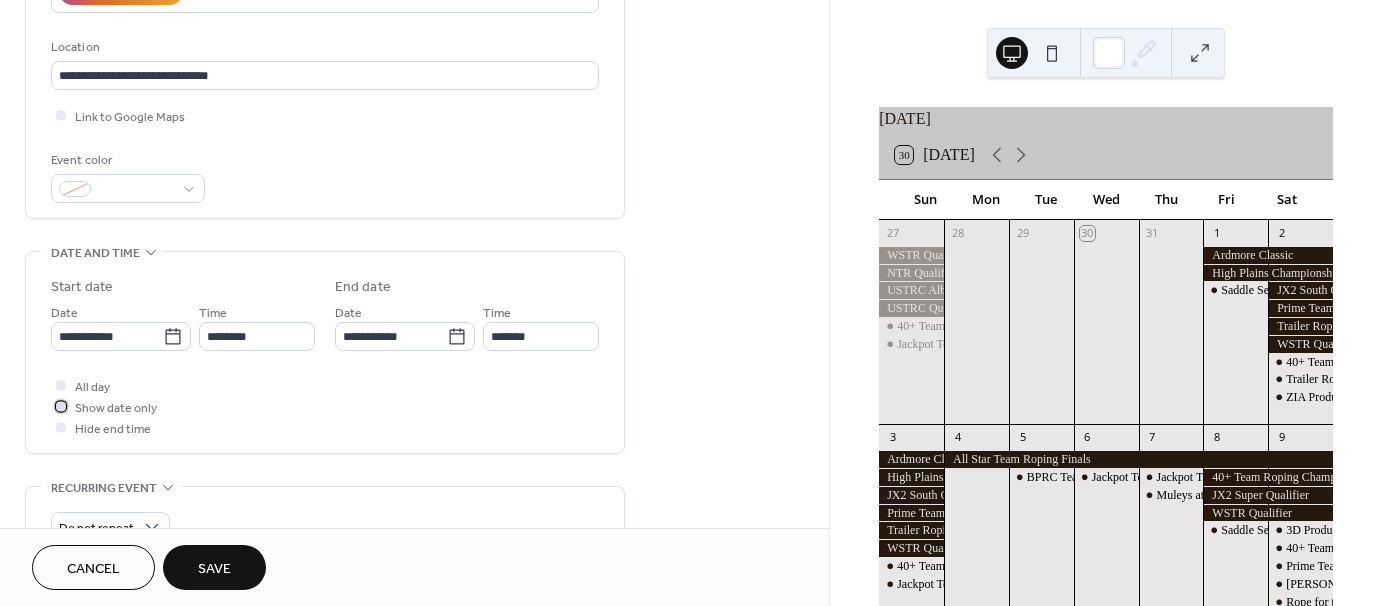 click at bounding box center [61, 406] 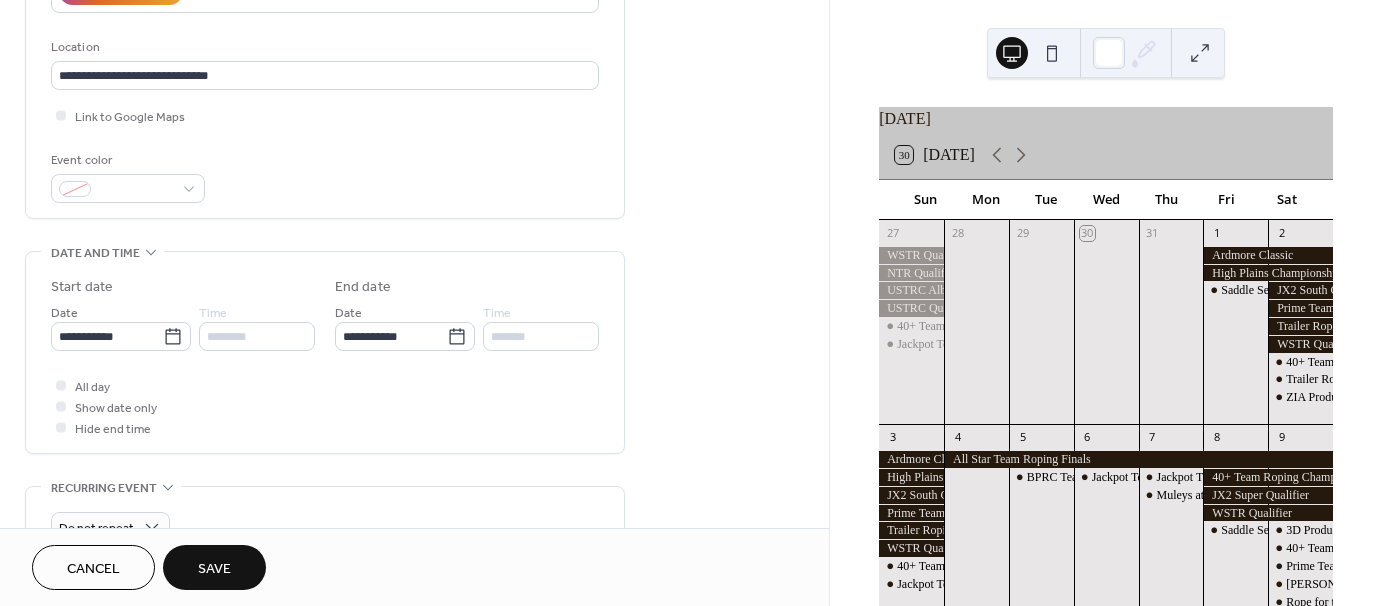 click on "Save" at bounding box center [214, 569] 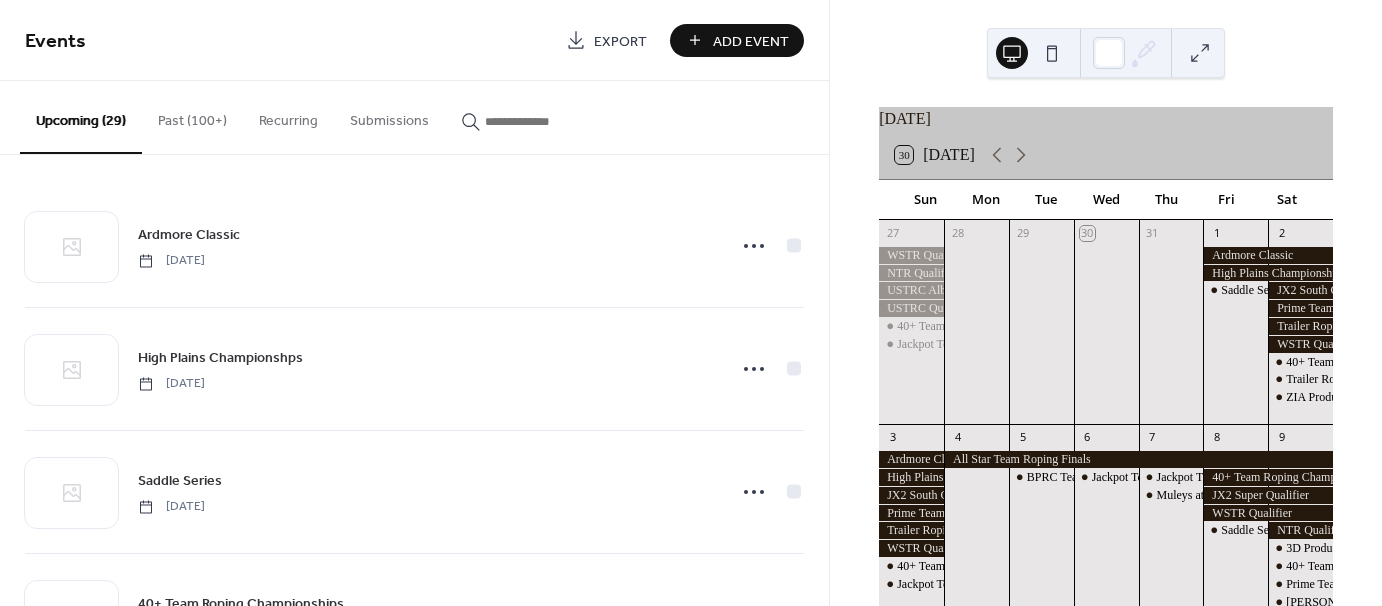 click on "Add Event" at bounding box center (737, 40) 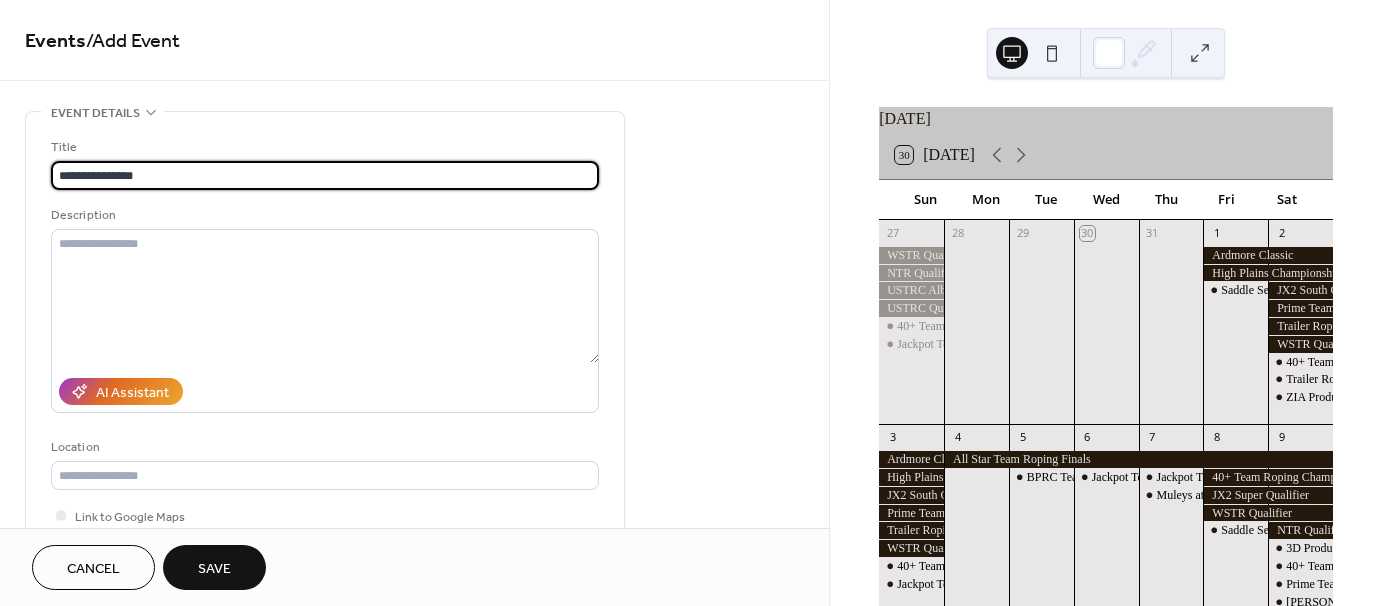 type on "**********" 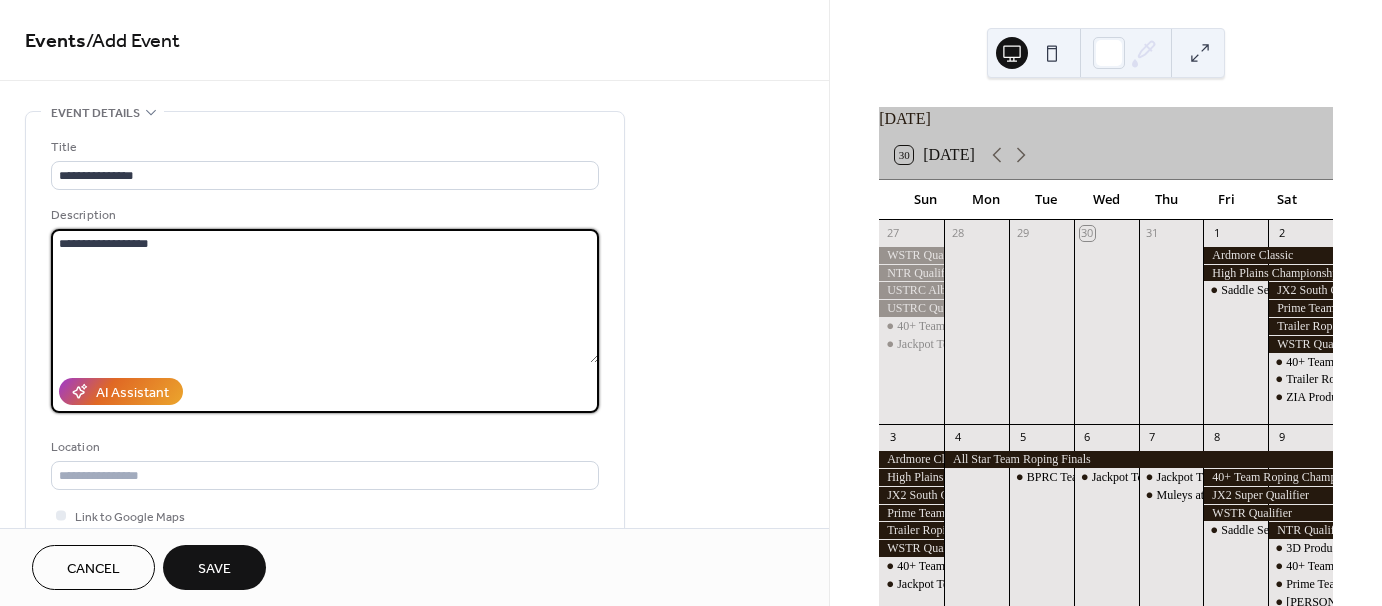 type on "**********" 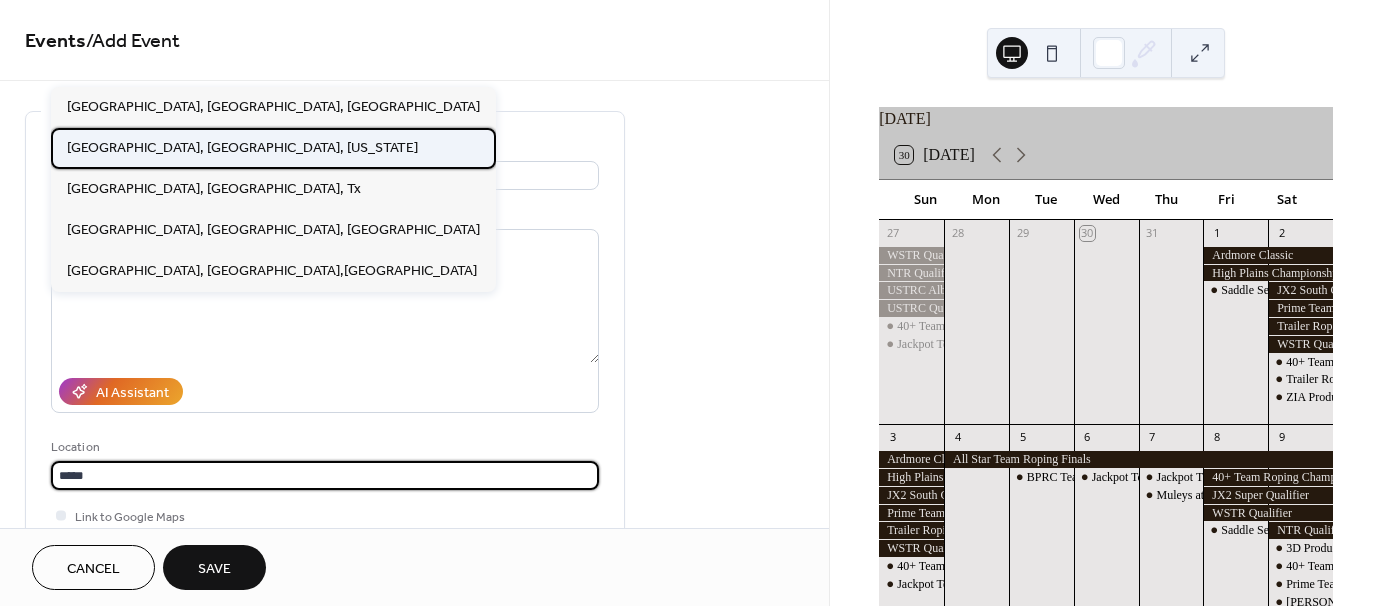 click on "[GEOGRAPHIC_DATA], [GEOGRAPHIC_DATA], [US_STATE]" at bounding box center [242, 147] 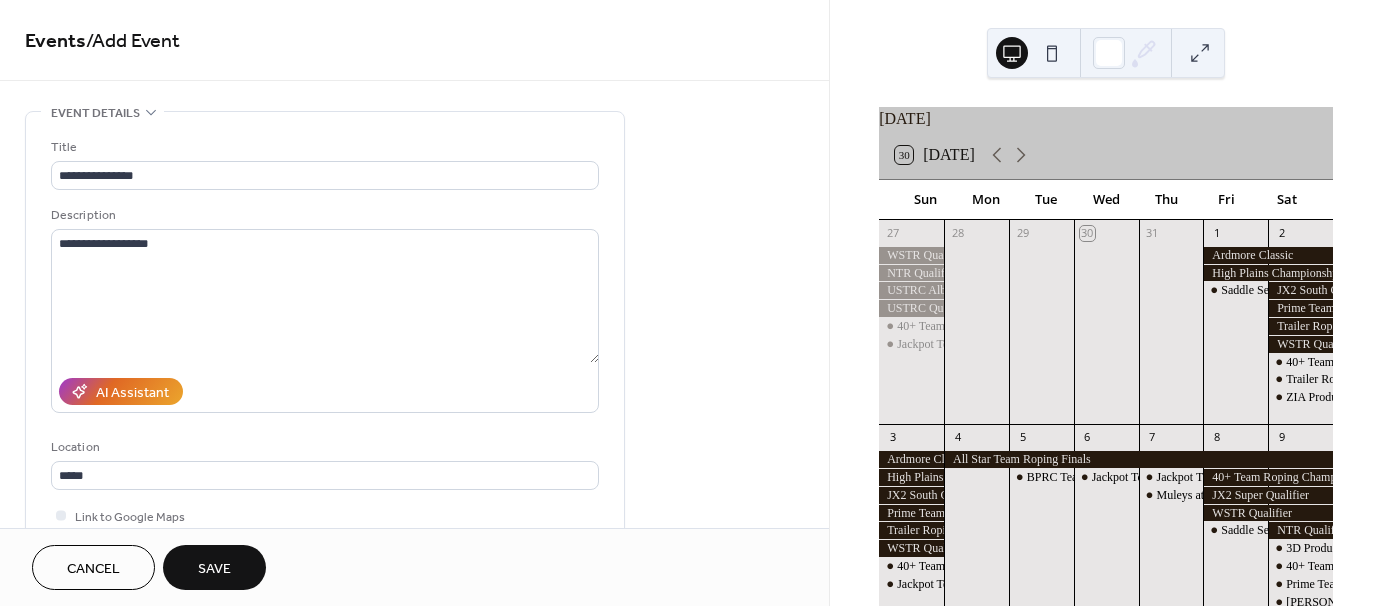 type on "**********" 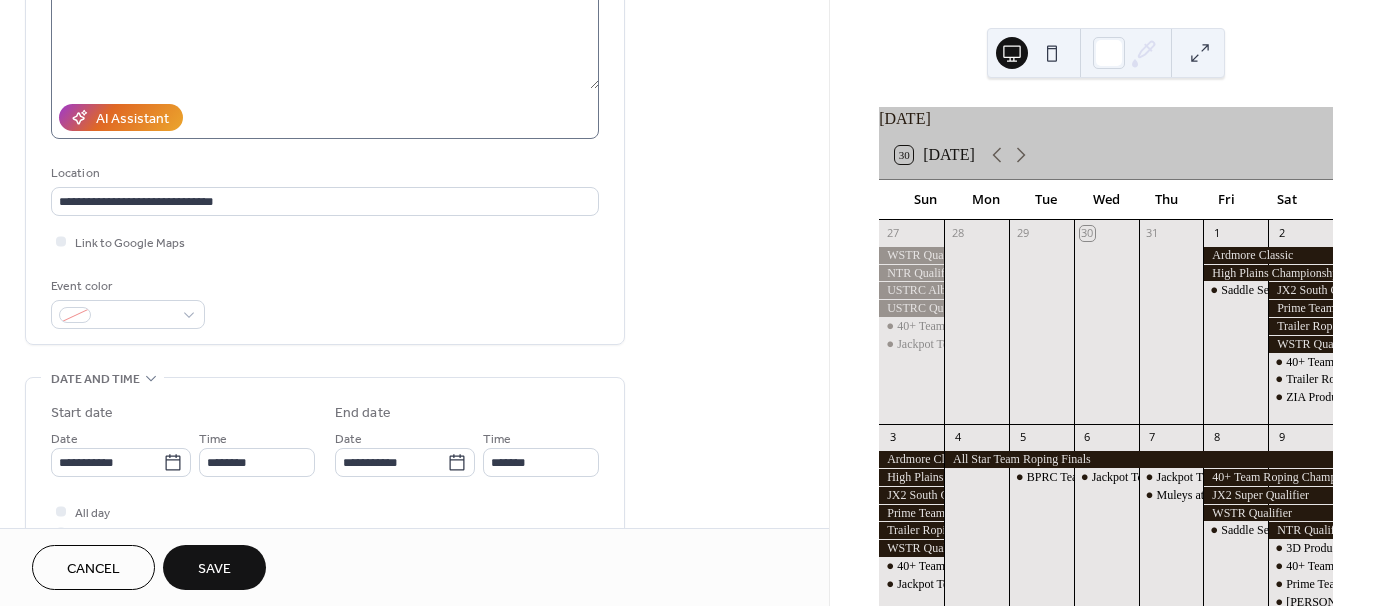 scroll, scrollTop: 300, scrollLeft: 0, axis: vertical 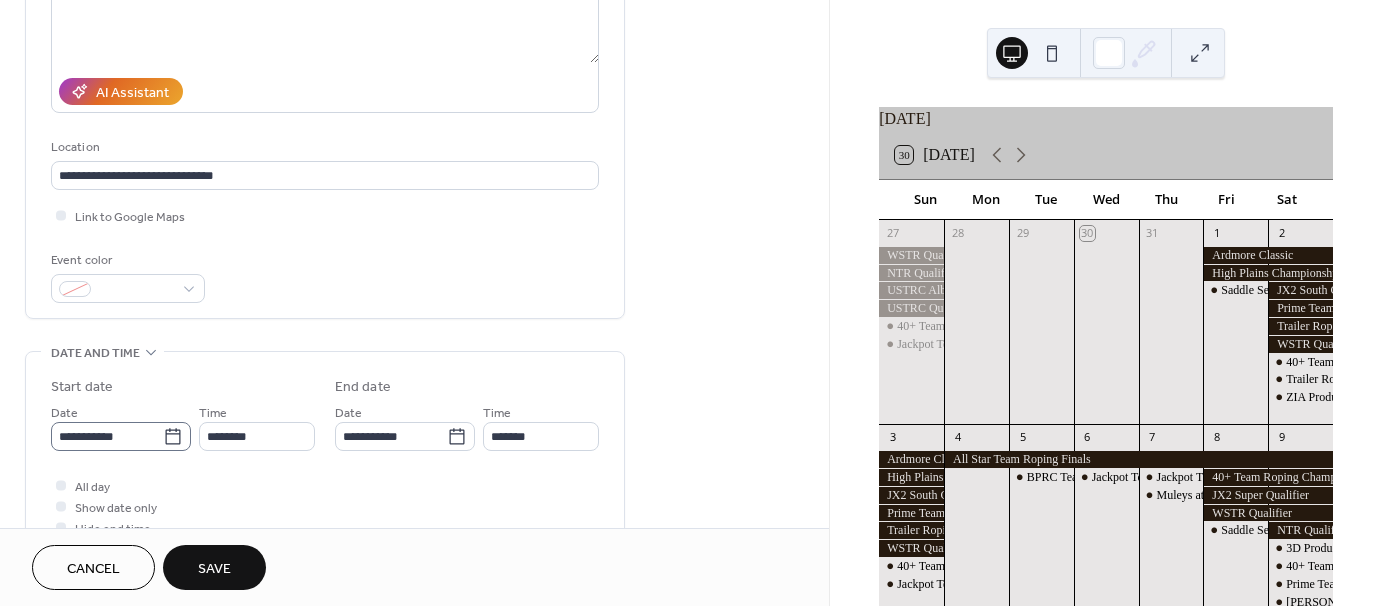 click 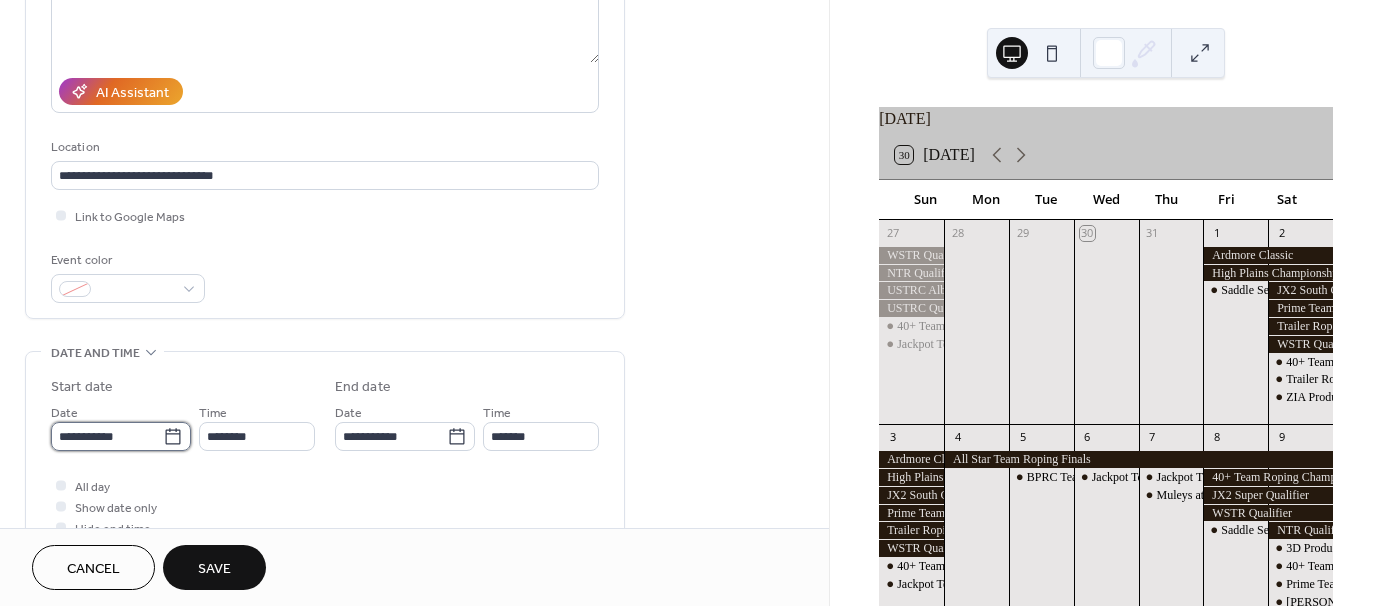 click on "**********" at bounding box center (107, 436) 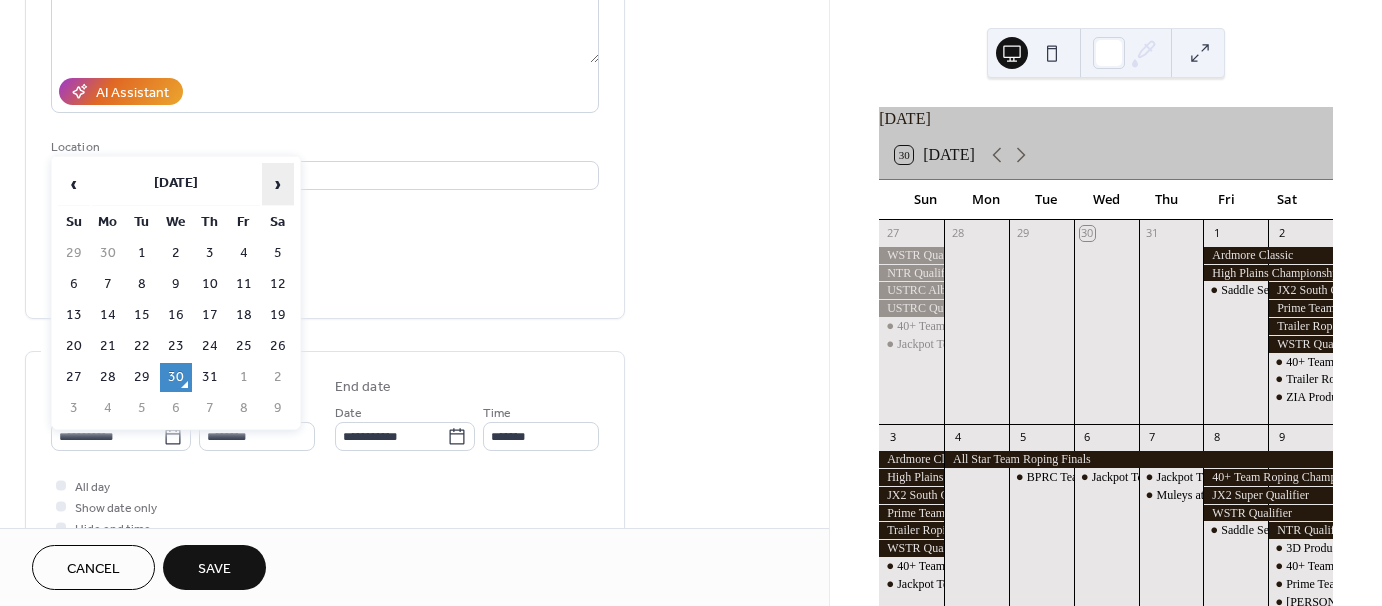 click on "›" at bounding box center [278, 184] 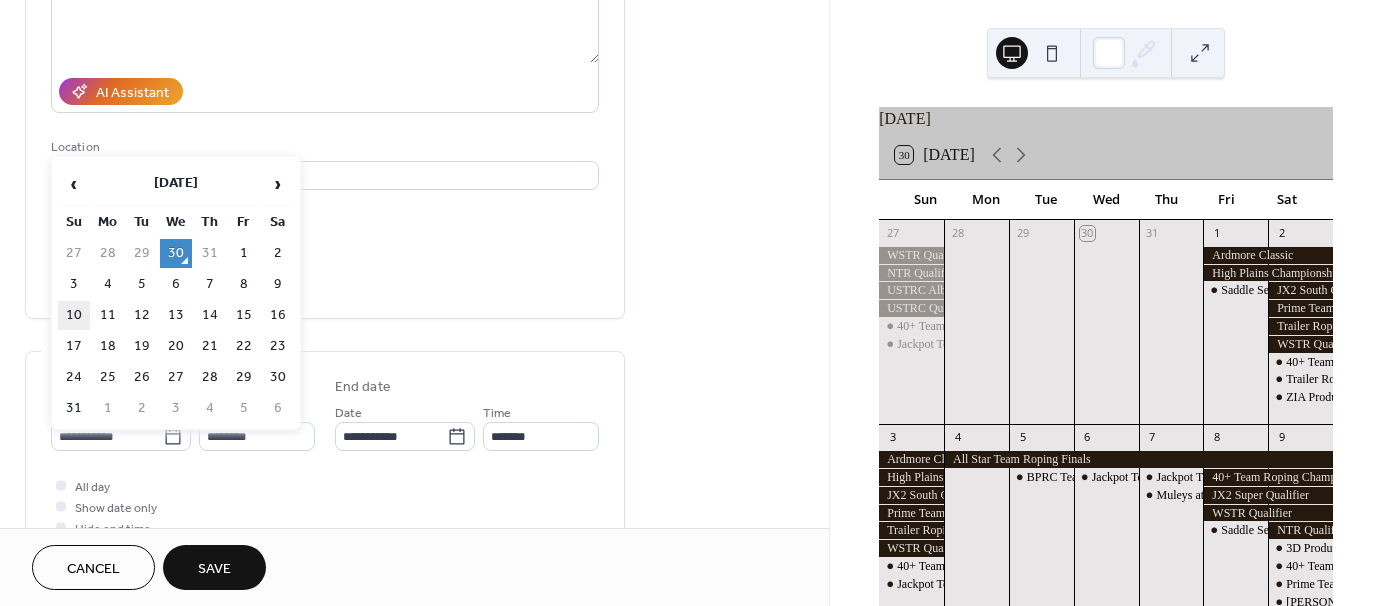 click on "10" at bounding box center [74, 315] 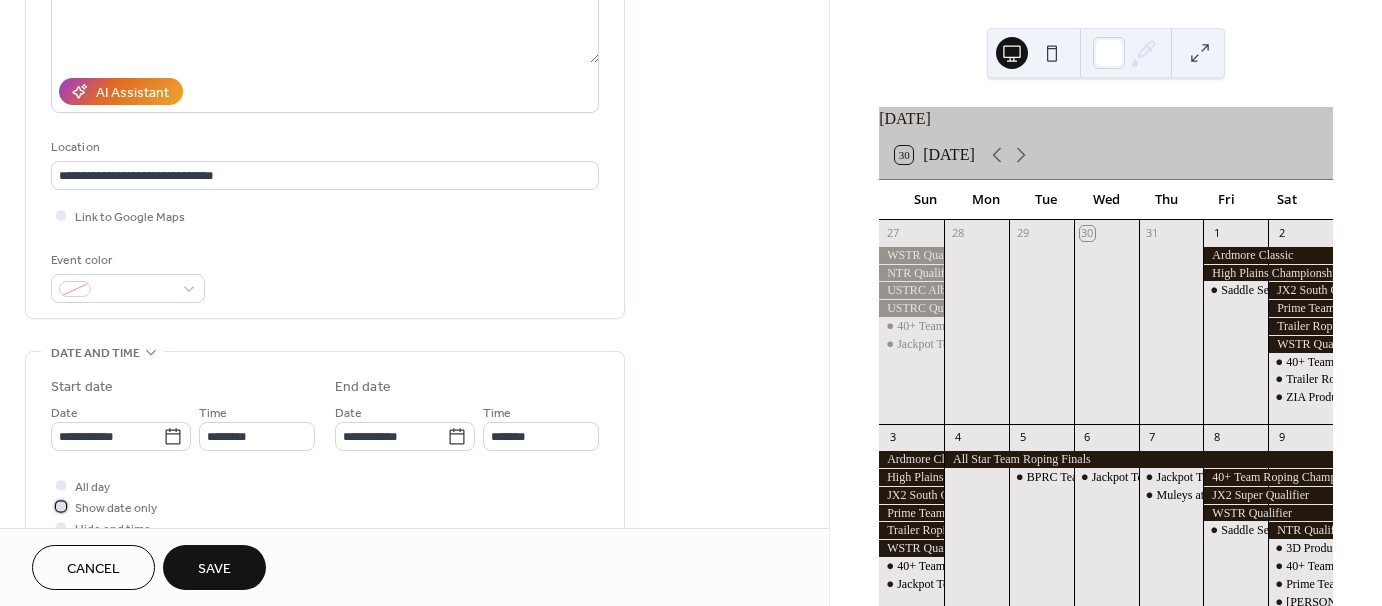click at bounding box center (61, 506) 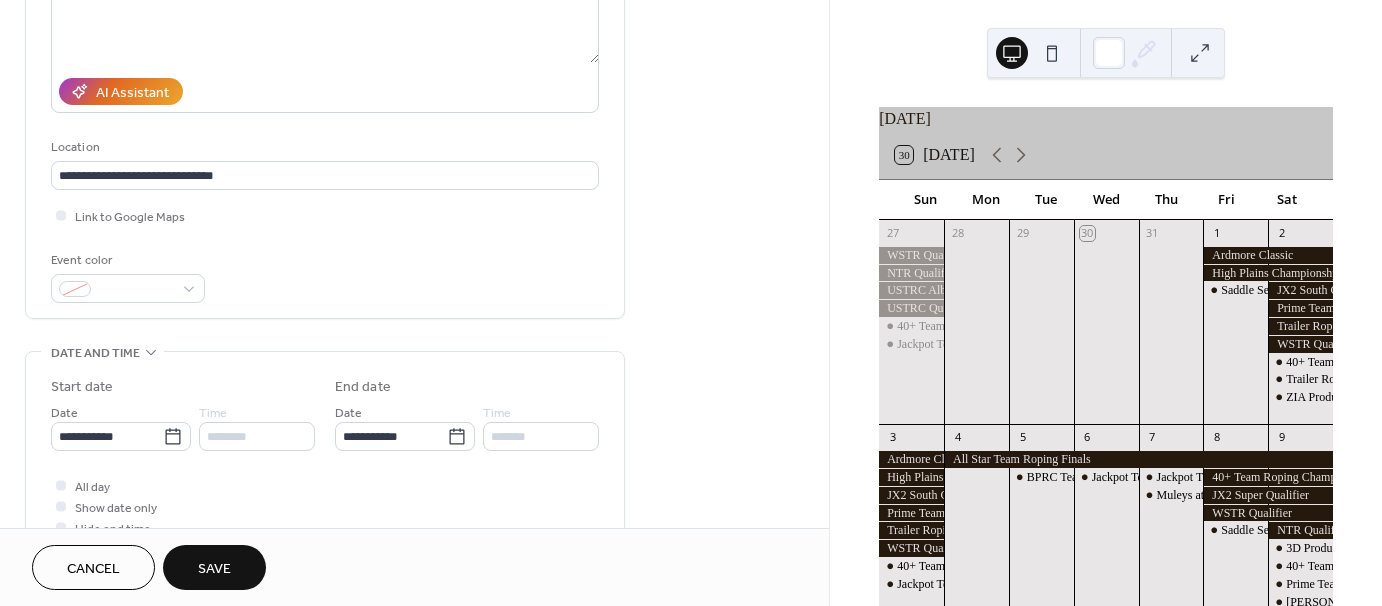 click on "Save" at bounding box center (214, 569) 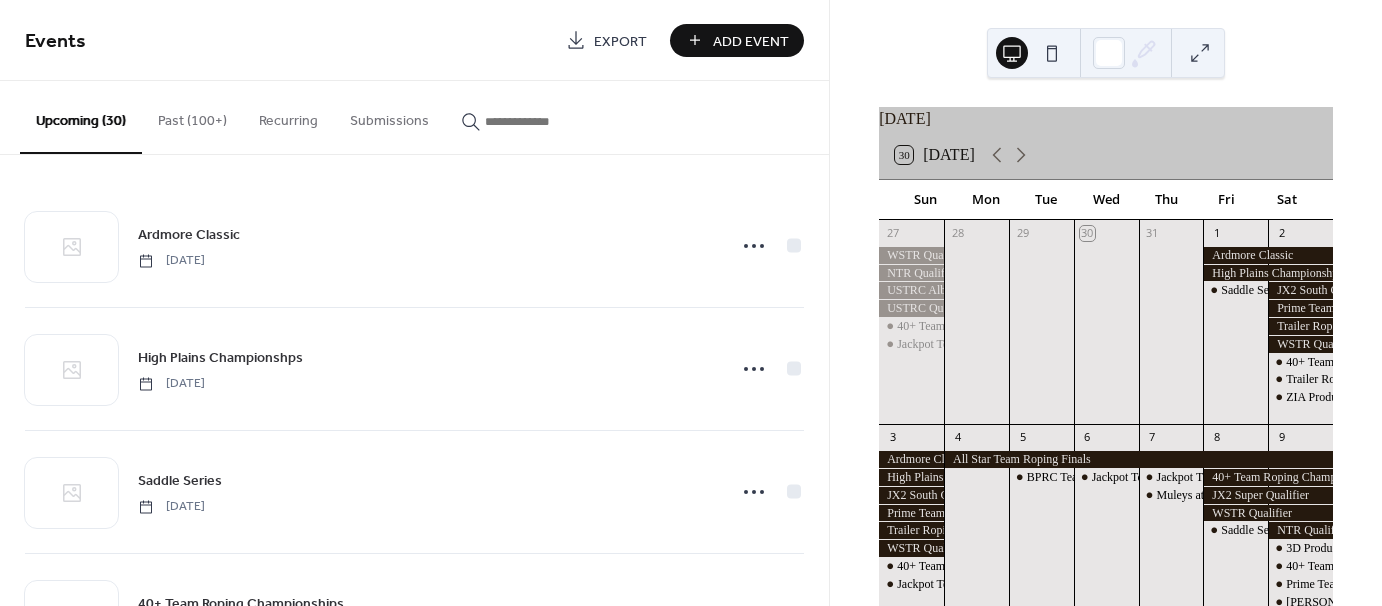 click on "Add Event" at bounding box center [751, 41] 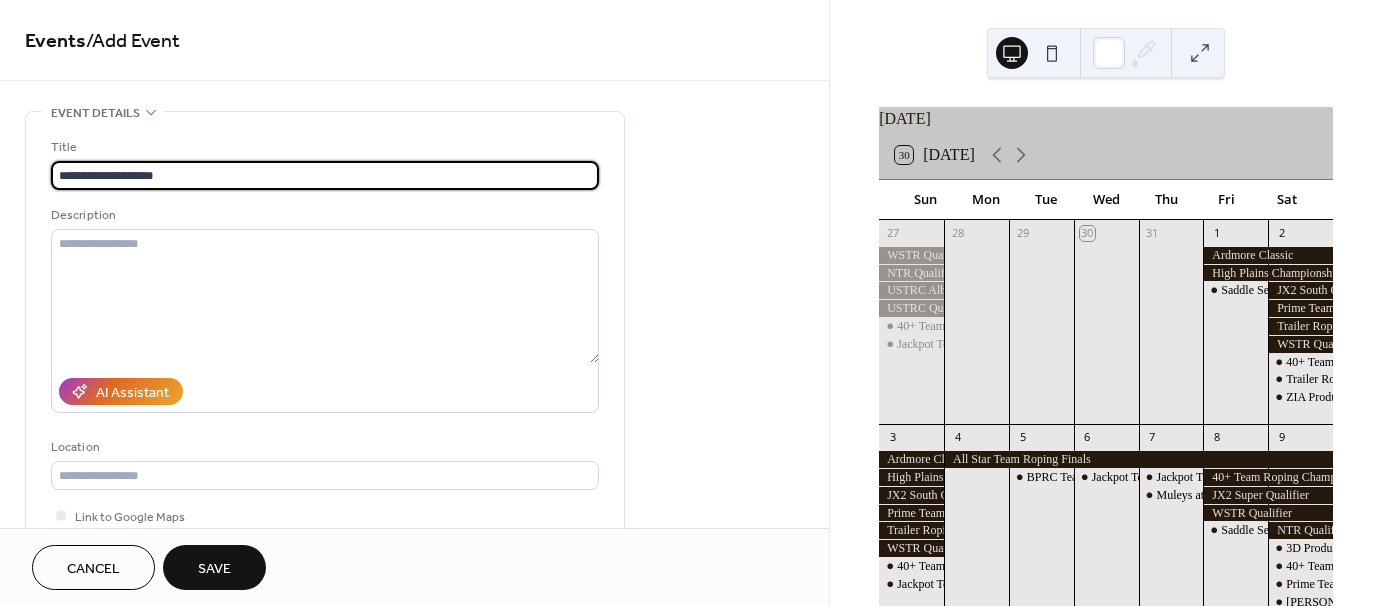 type on "**********" 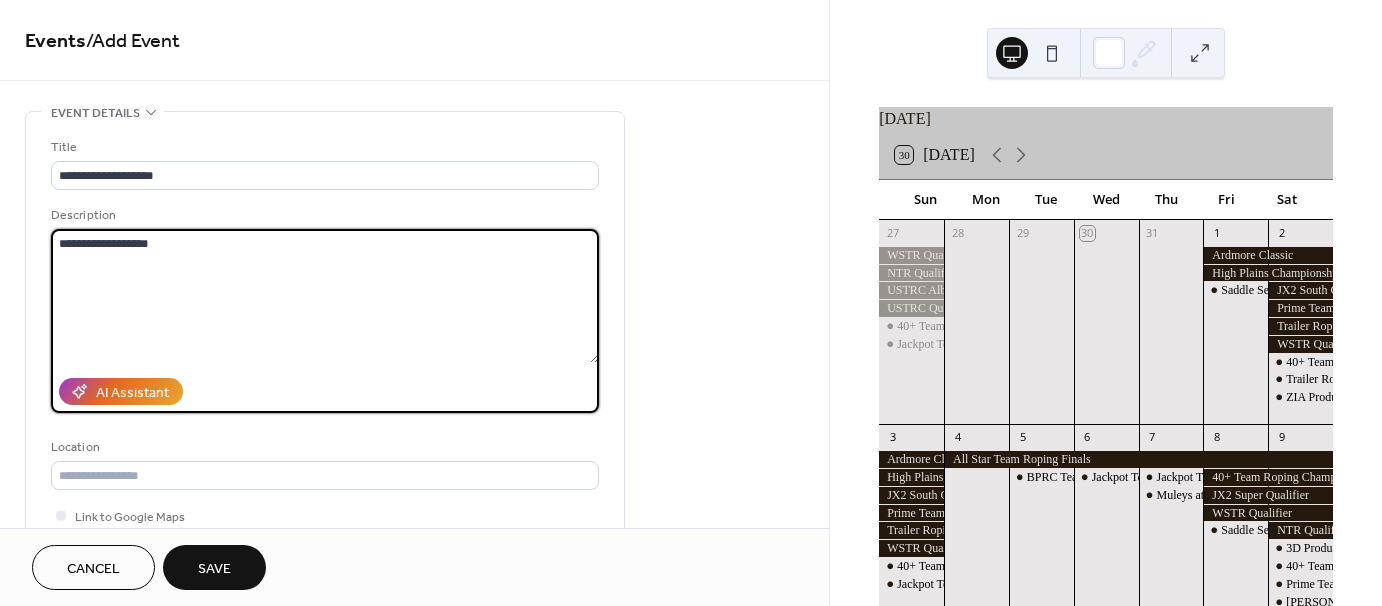 type on "**********" 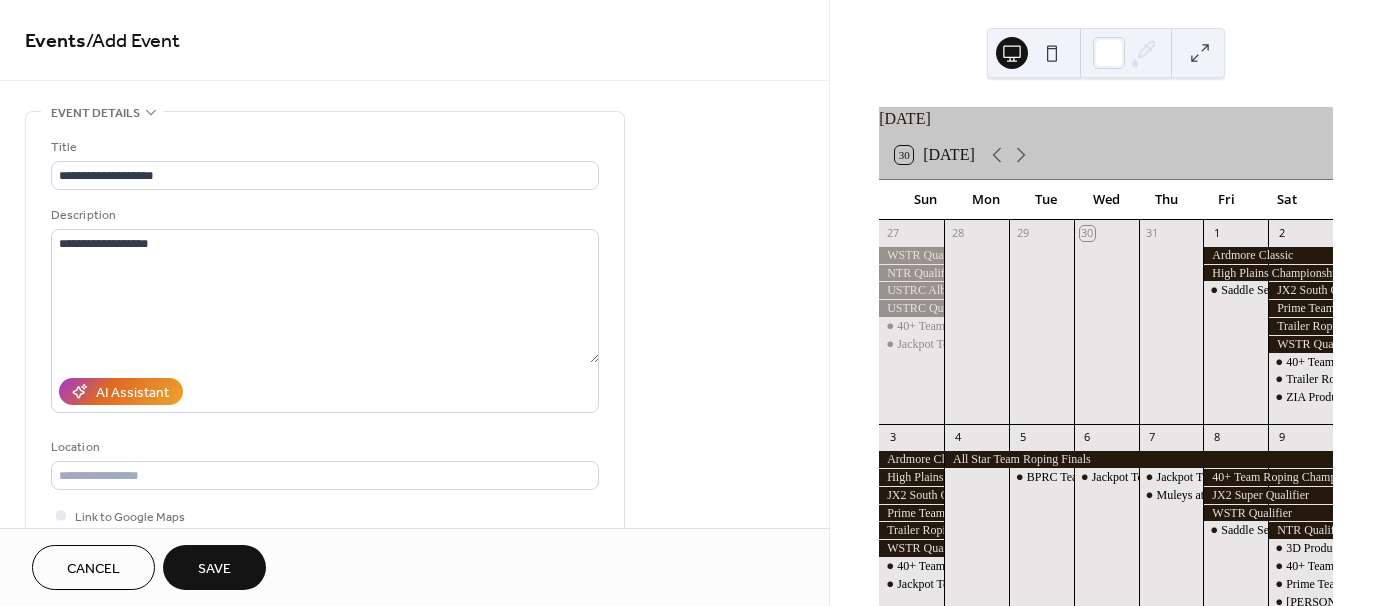 type 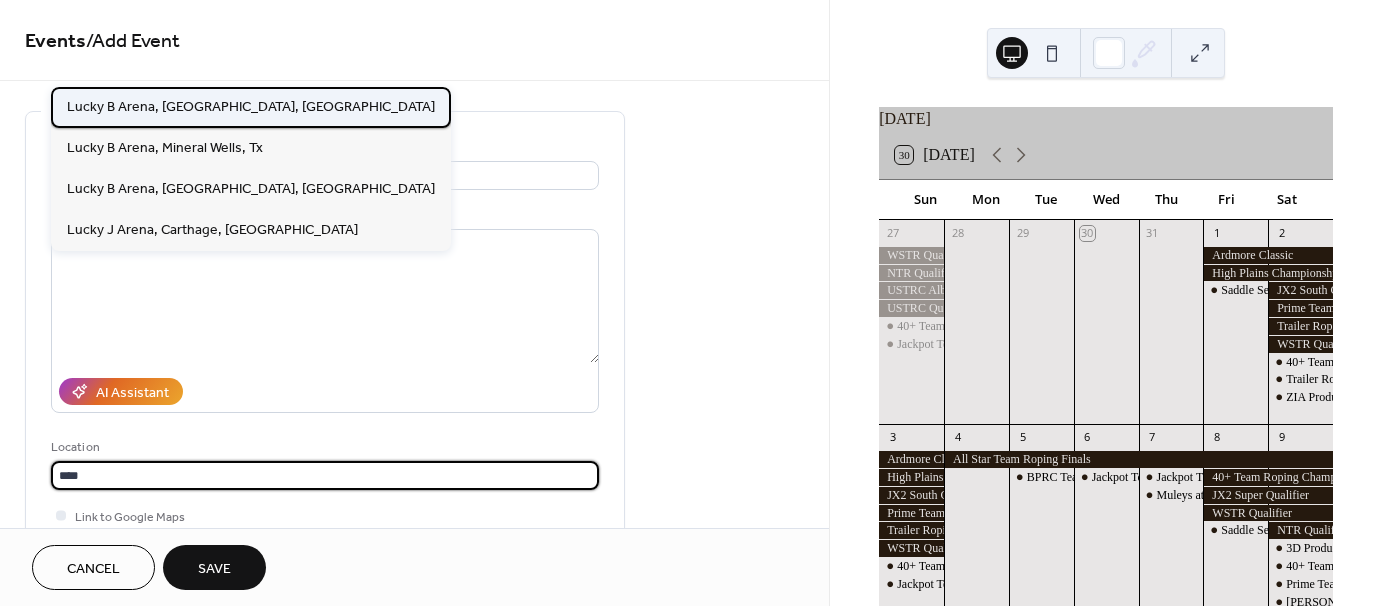 click on "Lucky B  Arena, [GEOGRAPHIC_DATA], [GEOGRAPHIC_DATA]" at bounding box center [251, 106] 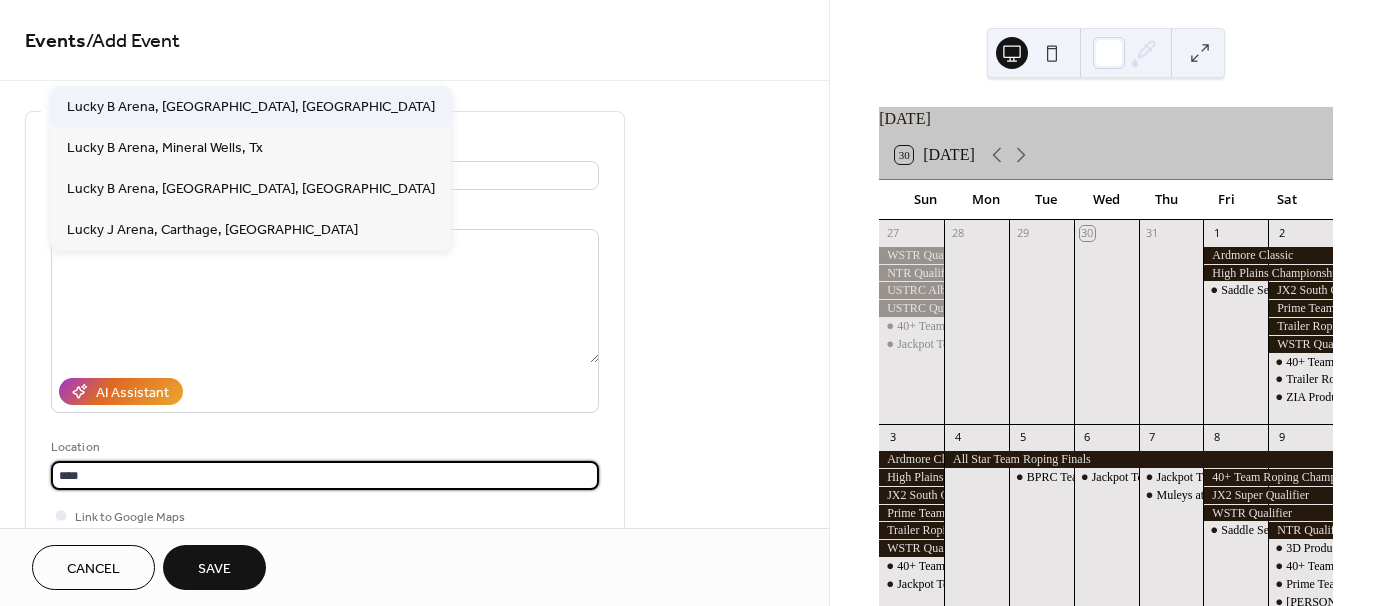 type on "**********" 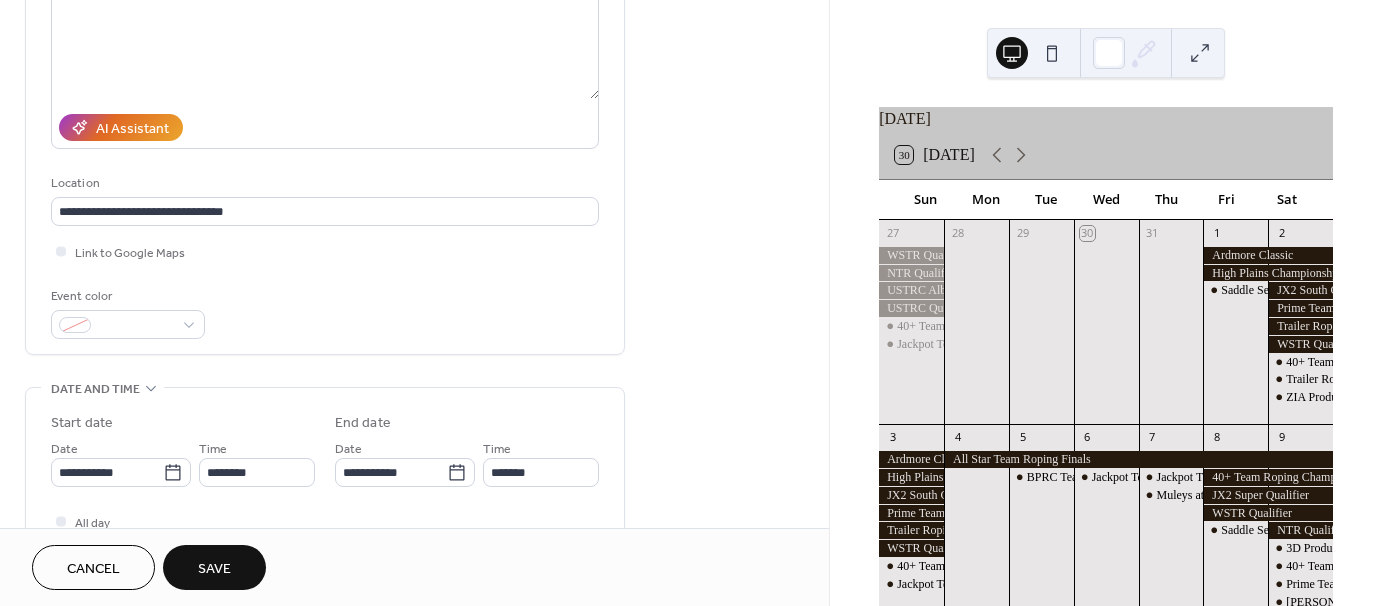 scroll, scrollTop: 300, scrollLeft: 0, axis: vertical 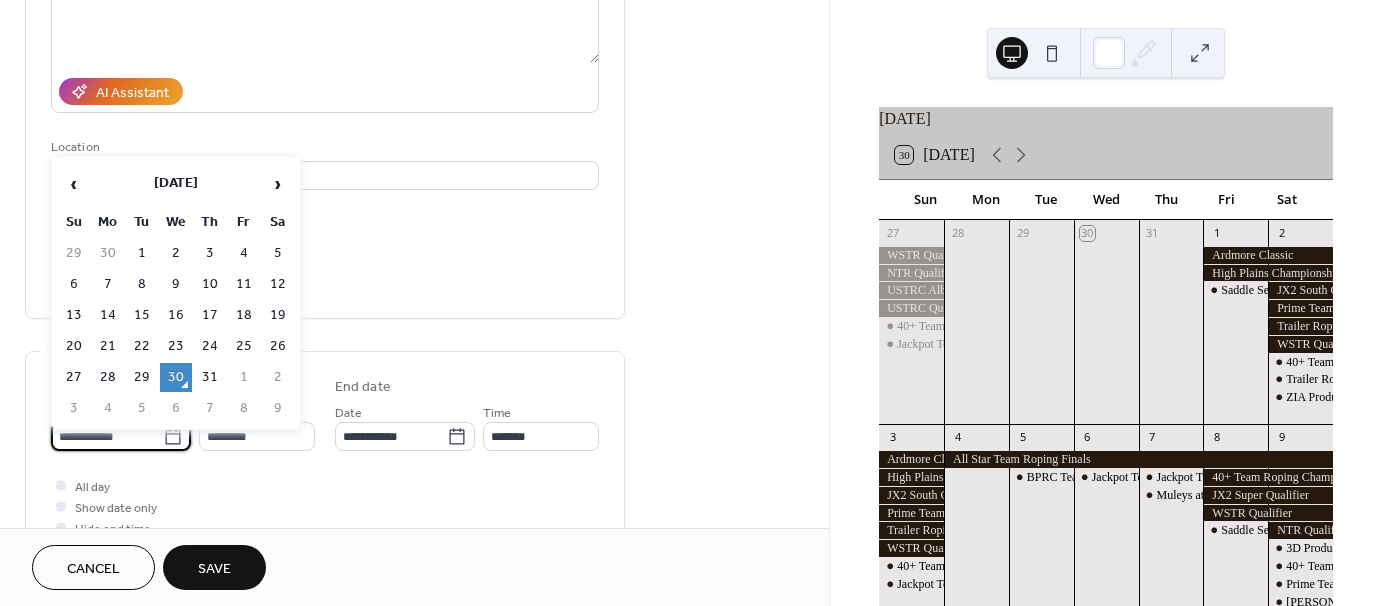 click on "**********" at bounding box center [107, 436] 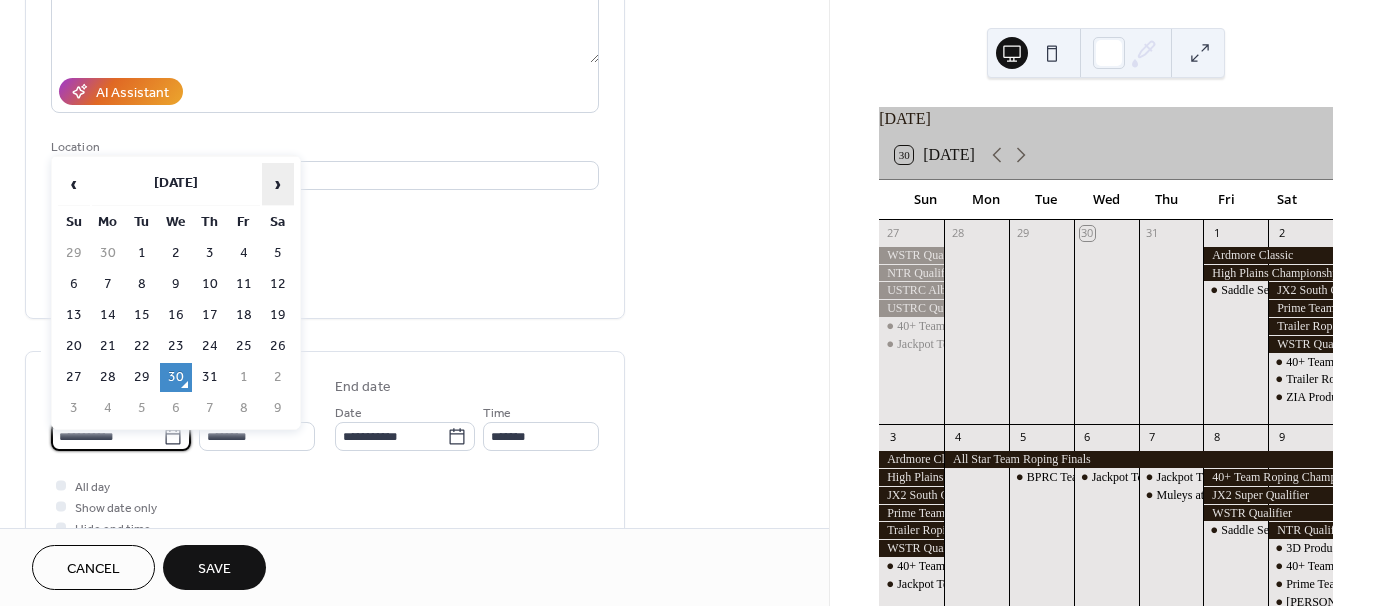 click on "›" at bounding box center (278, 184) 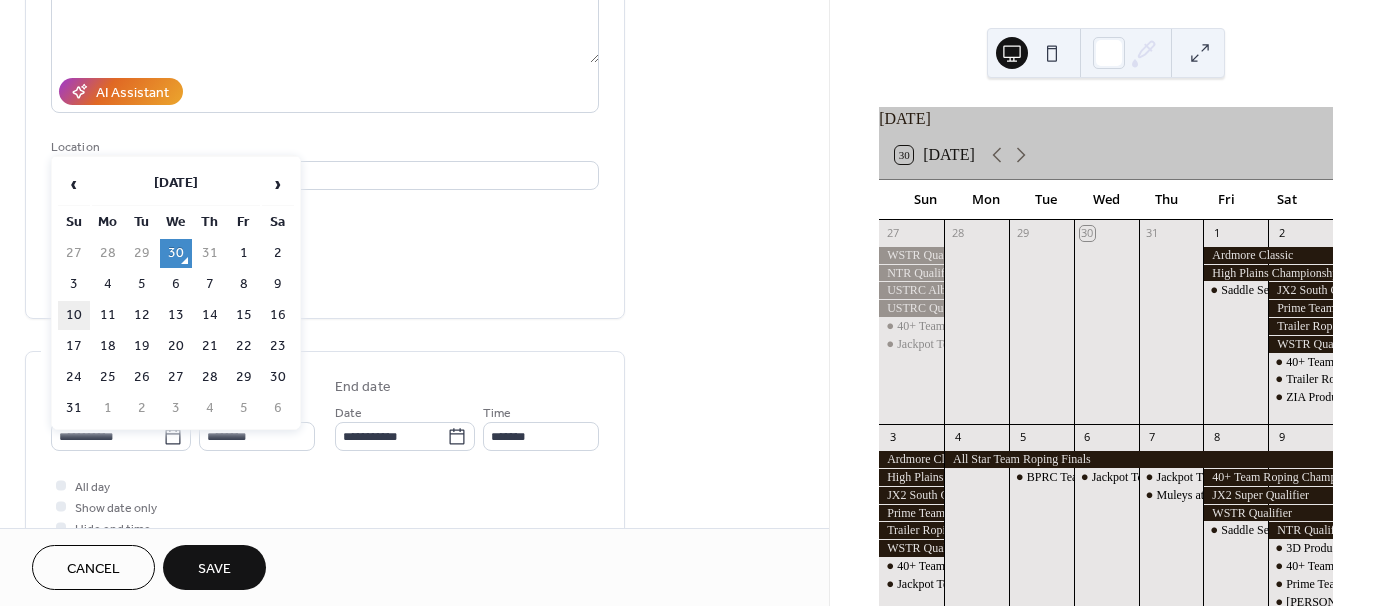 click on "10" at bounding box center (74, 315) 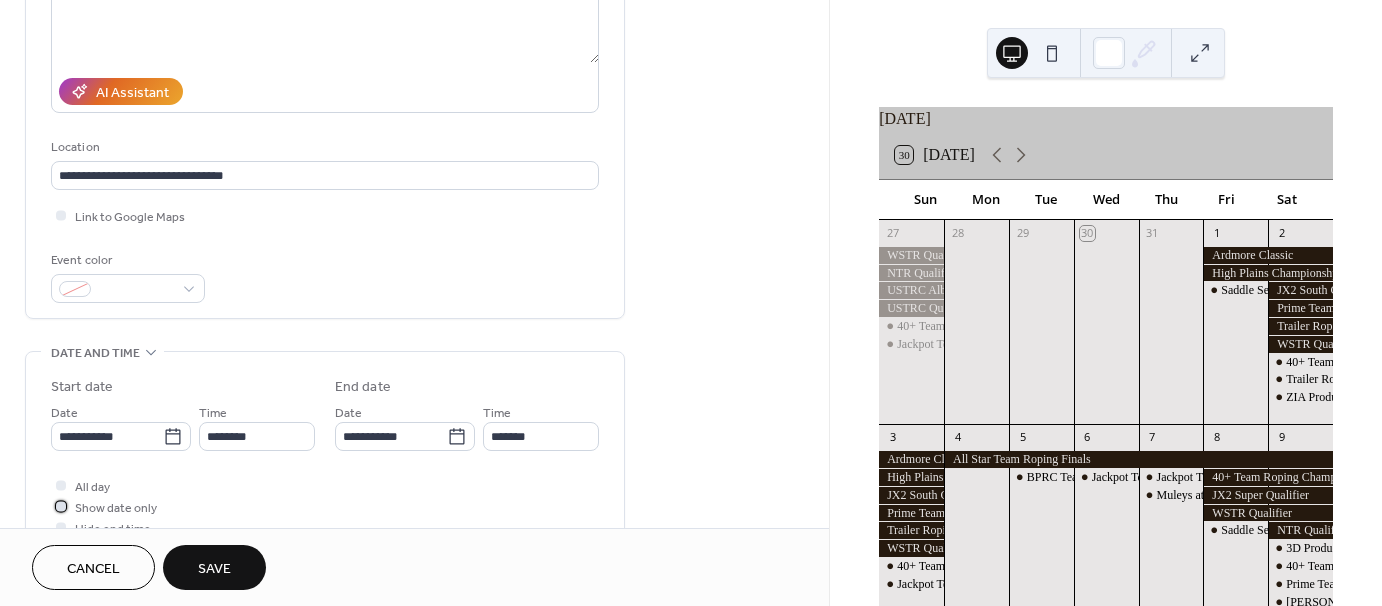 click at bounding box center [61, 506] 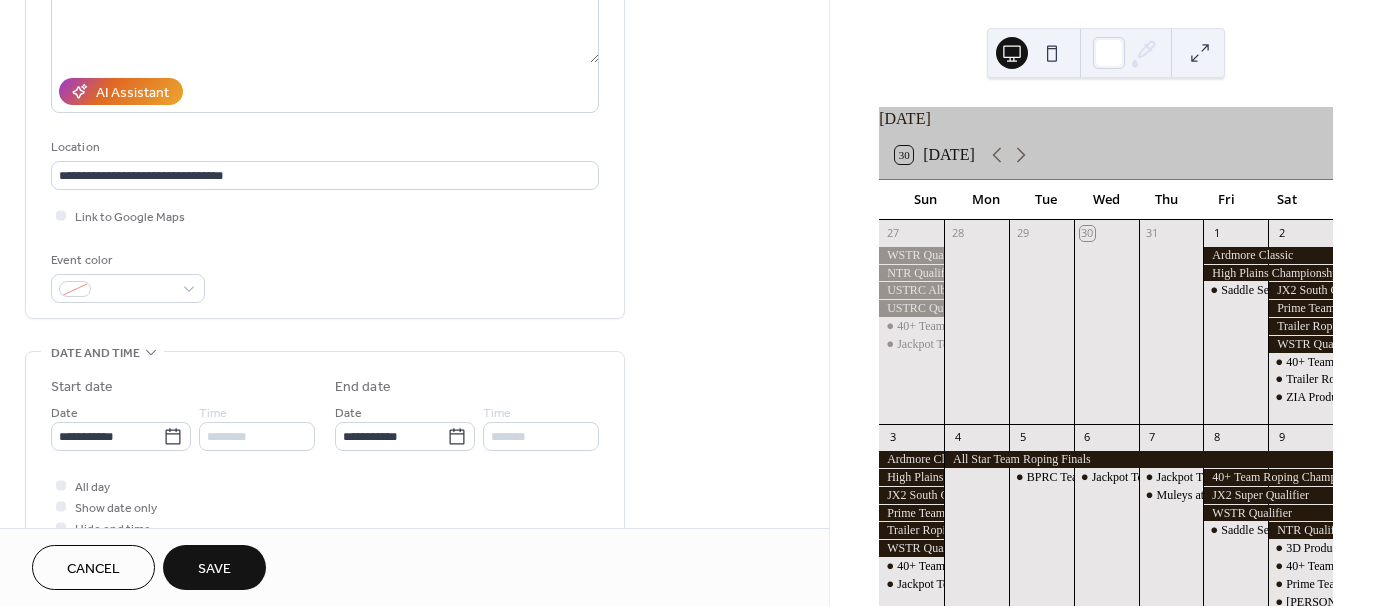 click on "Save" at bounding box center (214, 567) 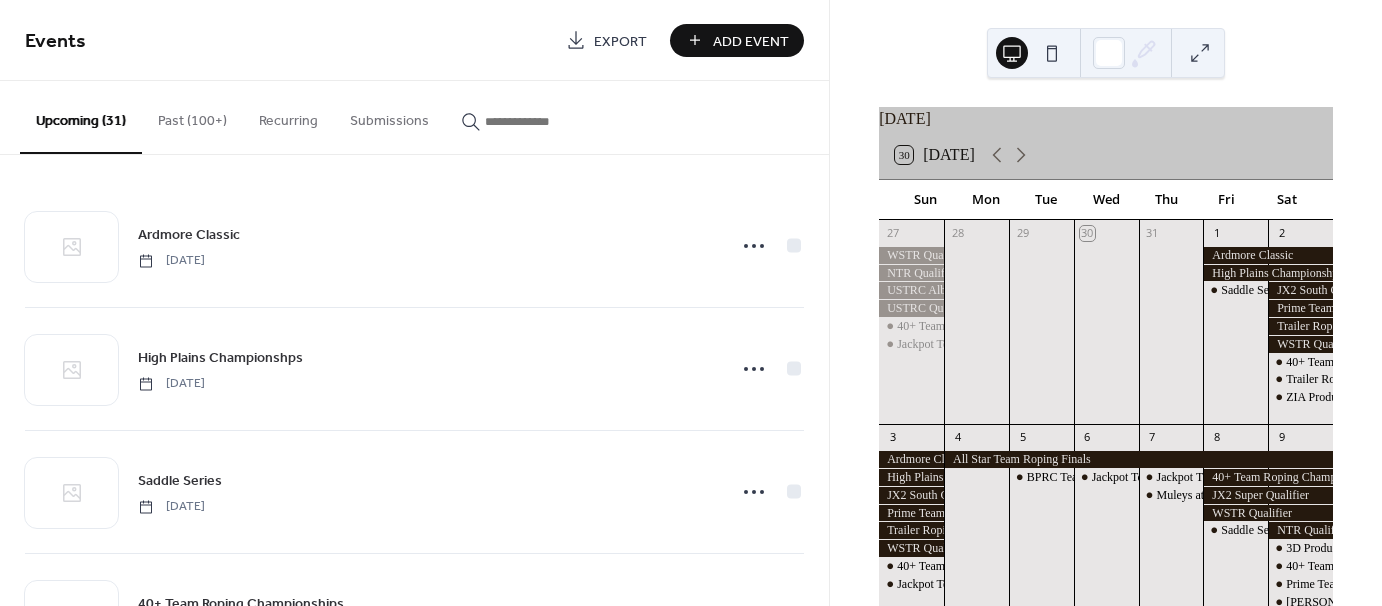 click on "Add Event" at bounding box center [751, 41] 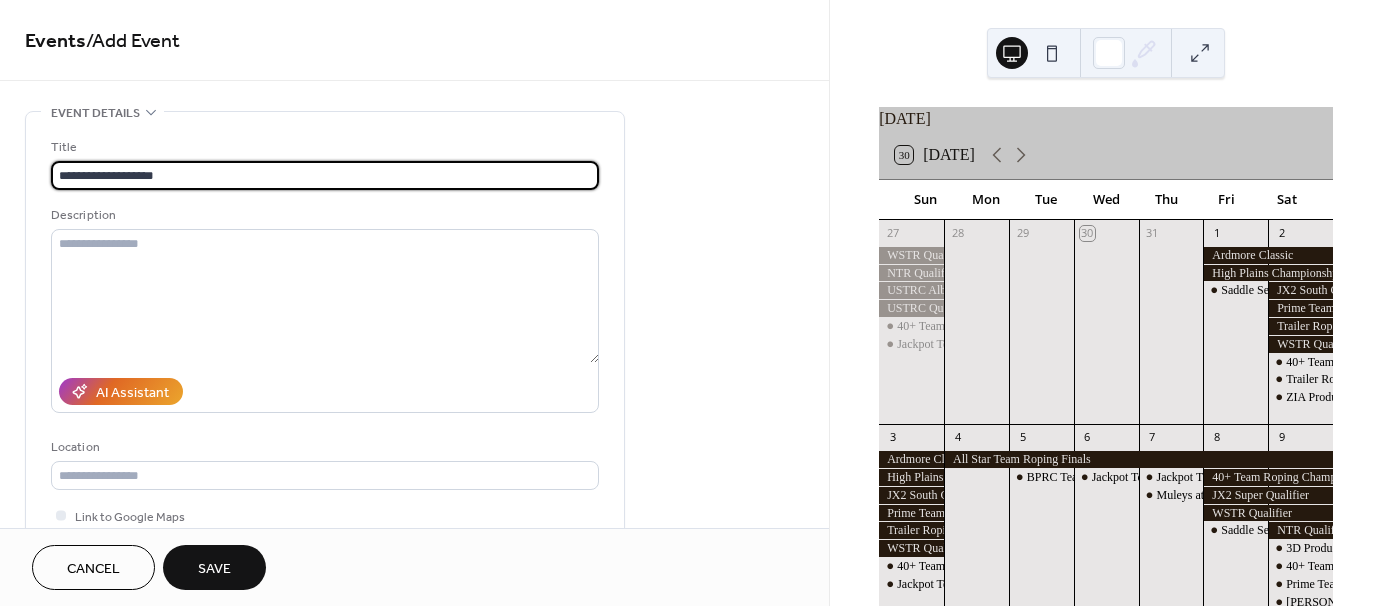 type on "**********" 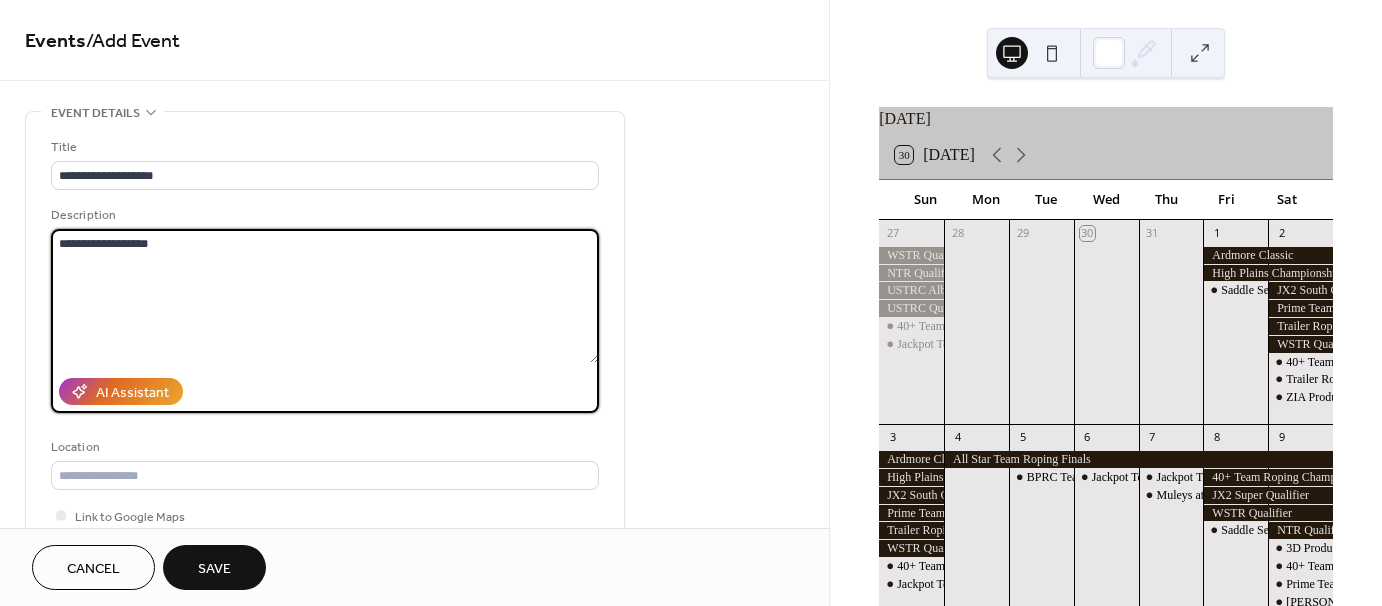 type on "**********" 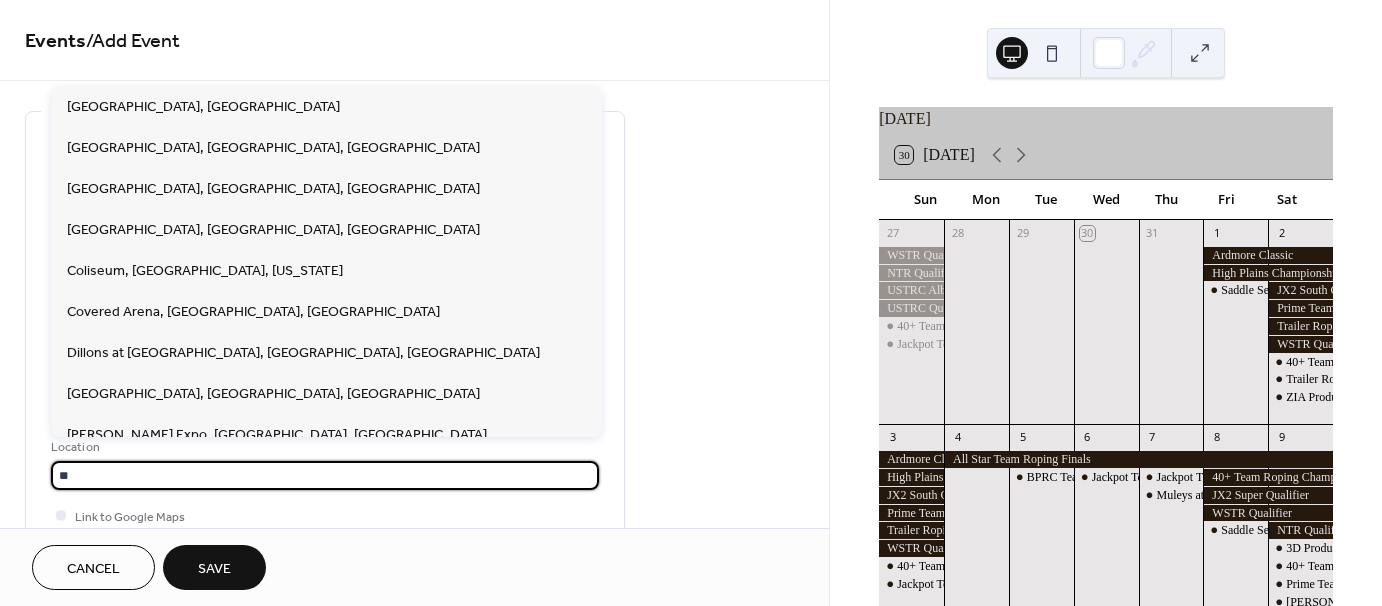 type on "*" 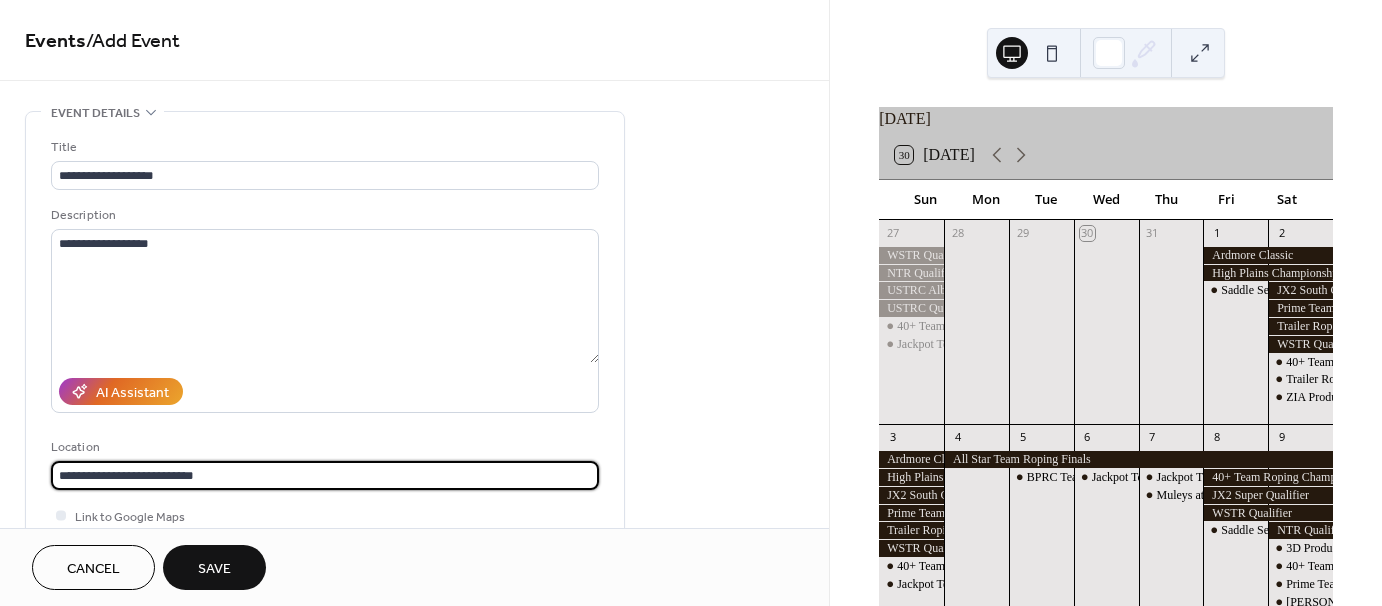 type on "**********" 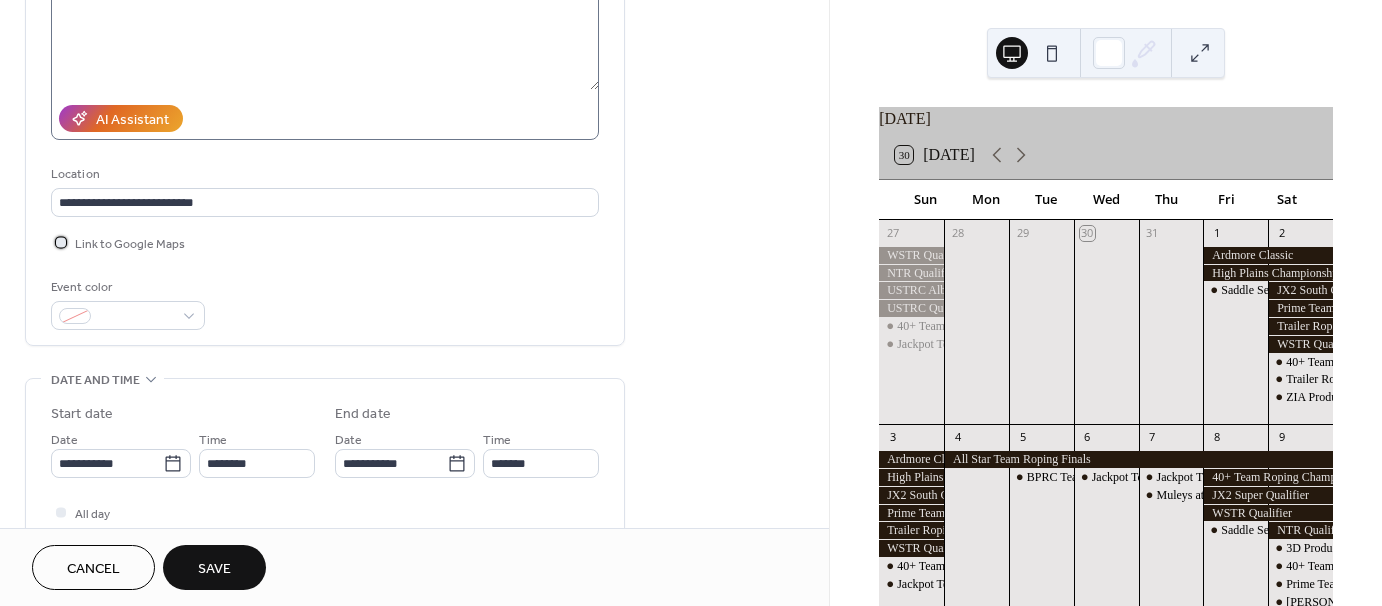 scroll, scrollTop: 300, scrollLeft: 0, axis: vertical 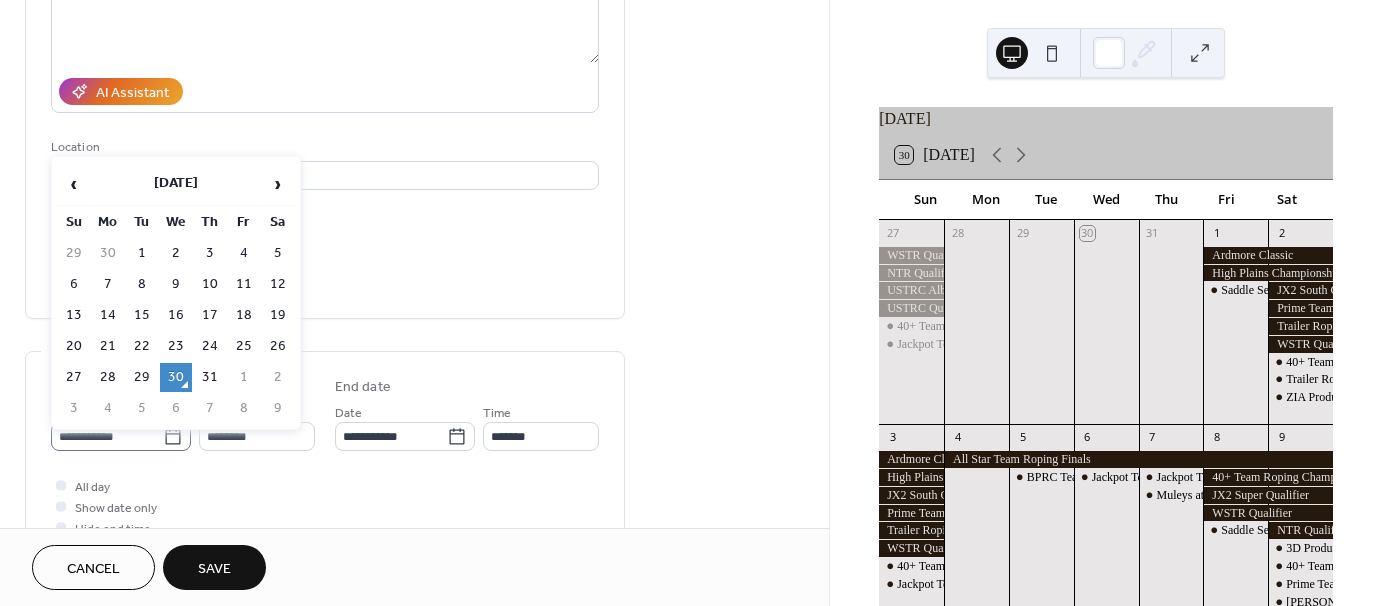 click 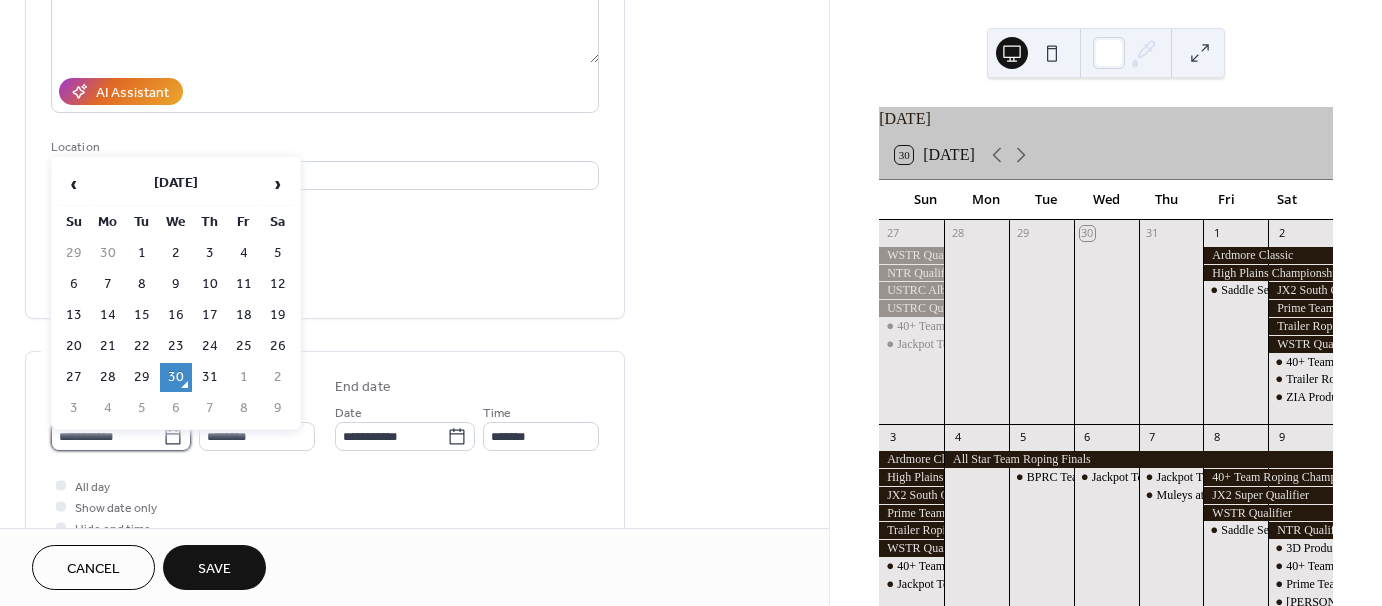 click on "**********" at bounding box center [107, 436] 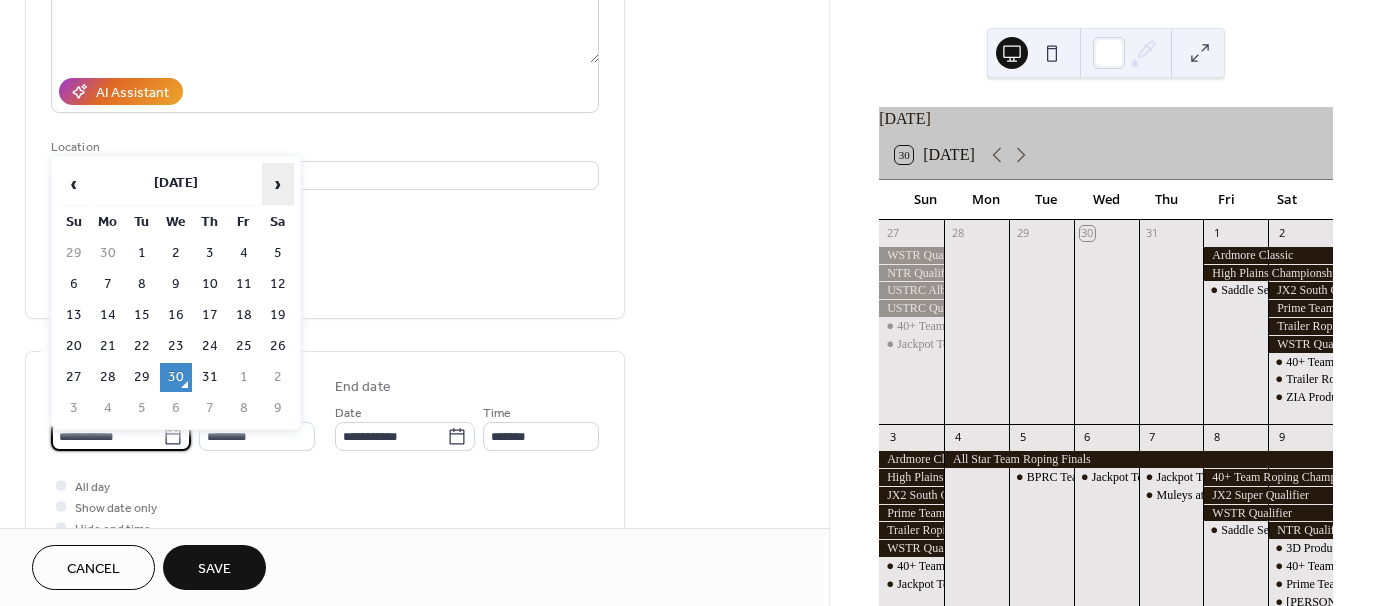 click on "›" at bounding box center [278, 184] 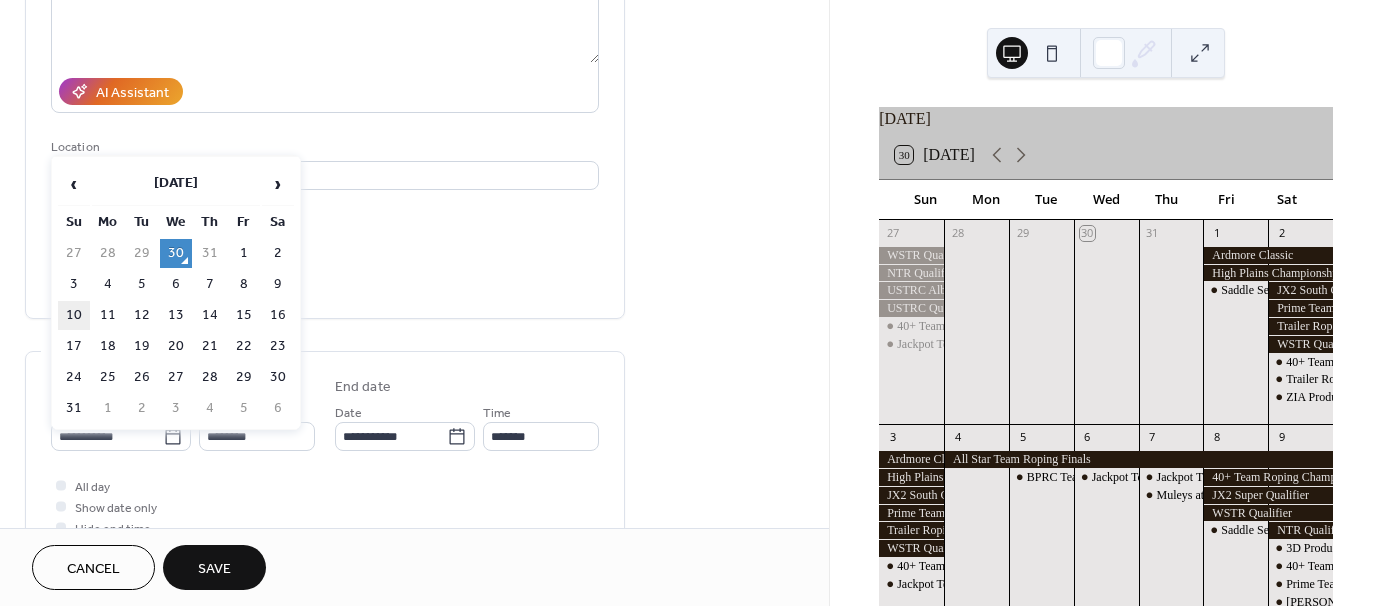 click on "10" at bounding box center (74, 315) 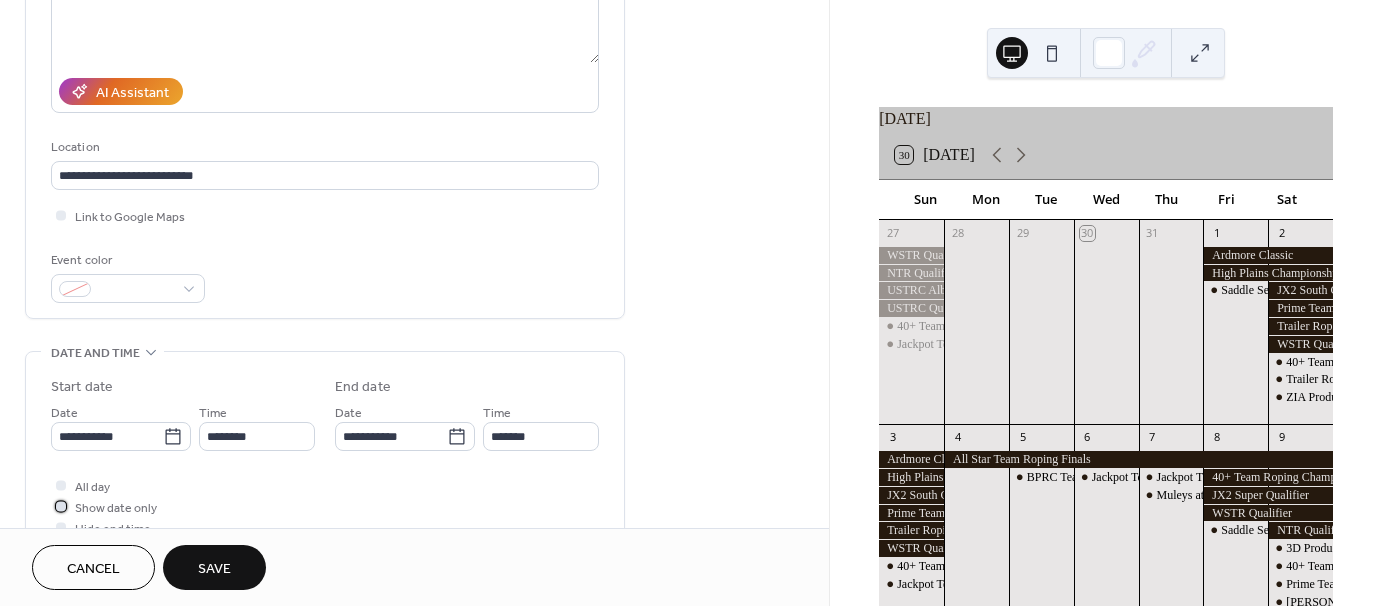 click at bounding box center [61, 506] 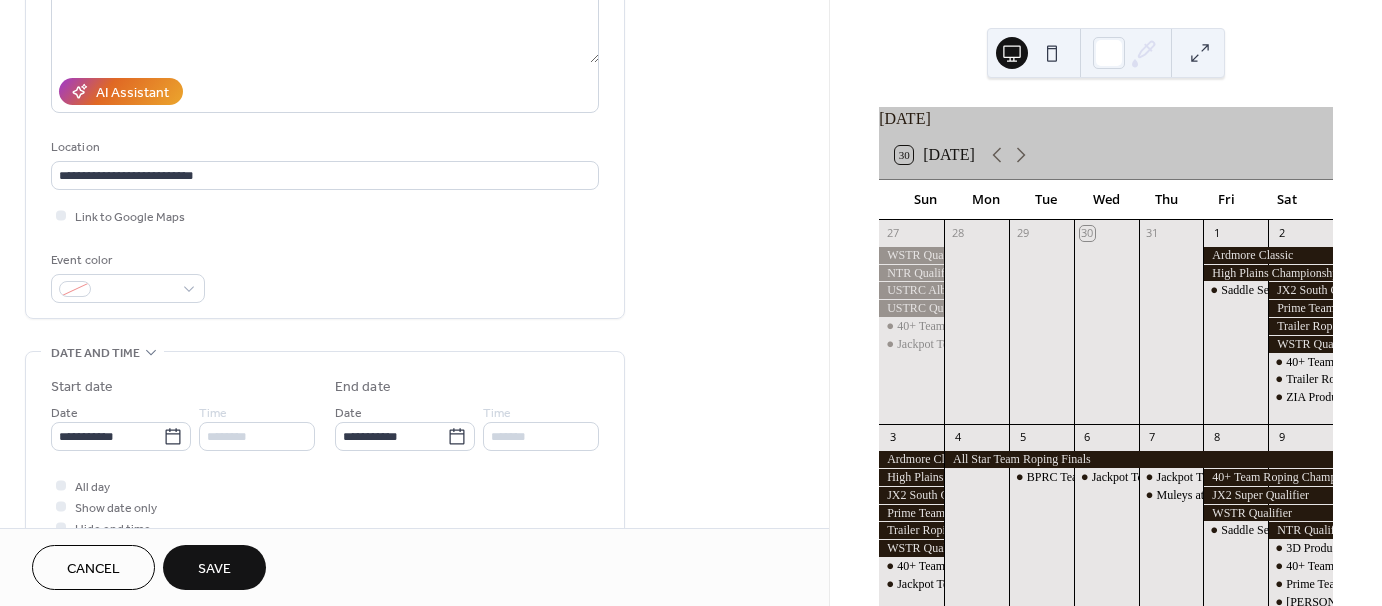 click on "Save" at bounding box center [214, 569] 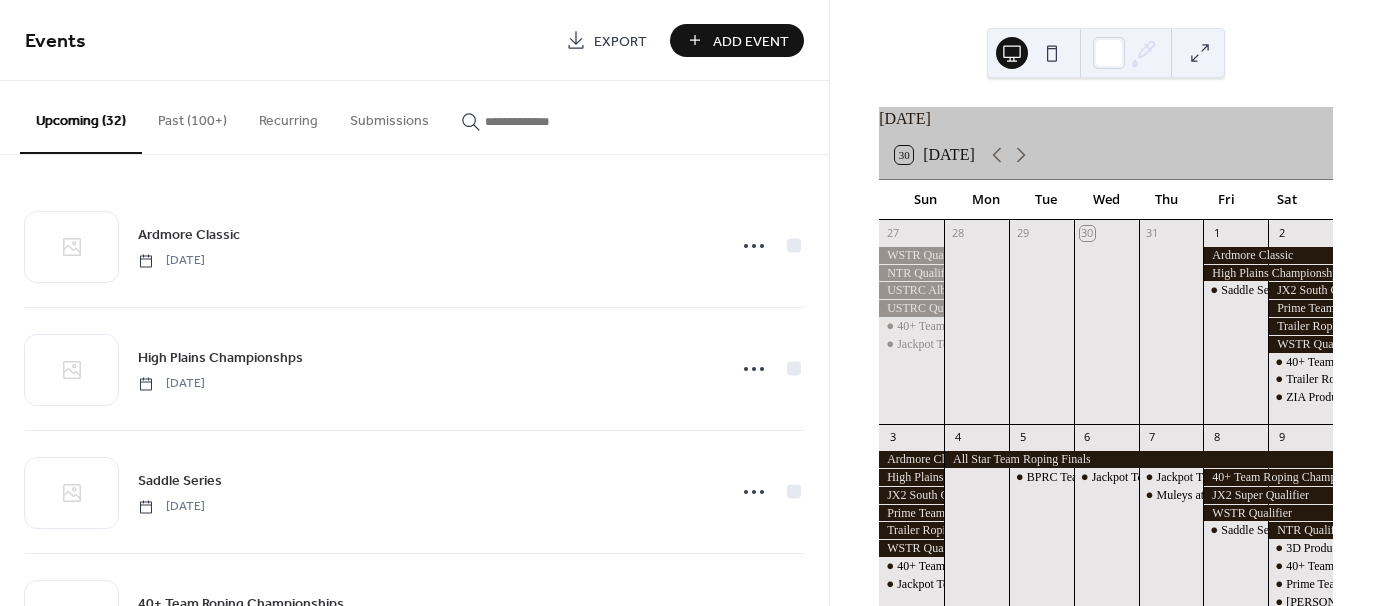 click on "Add Event" at bounding box center [751, 41] 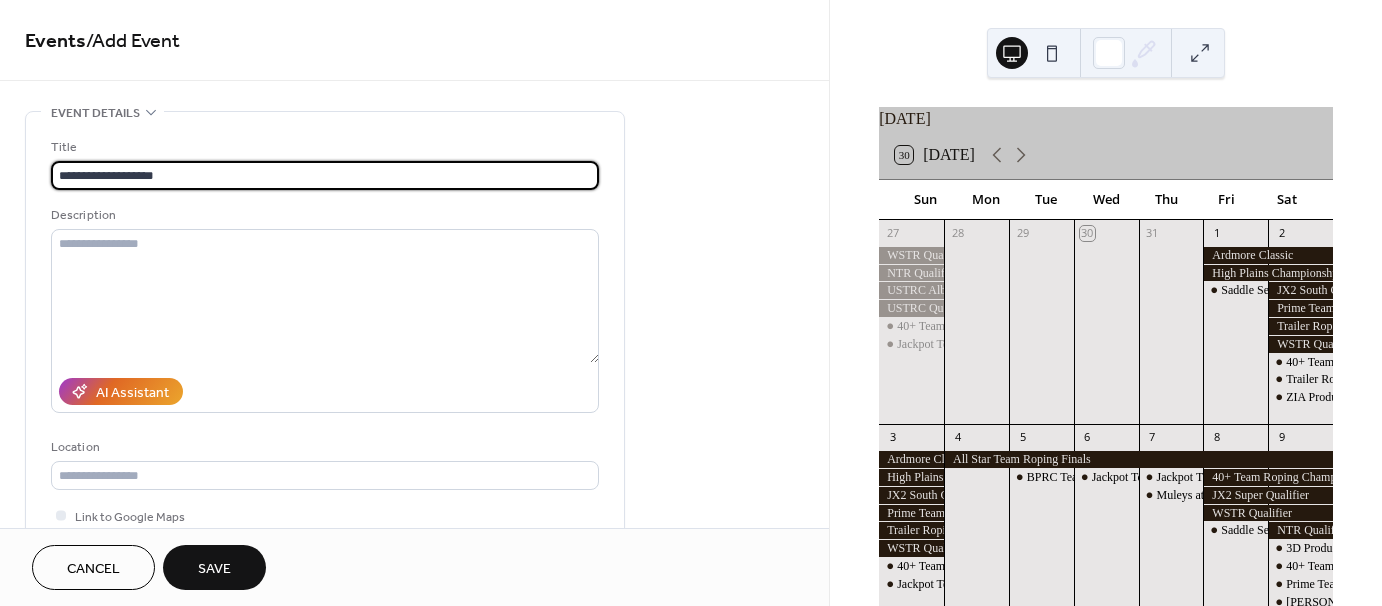 type on "**********" 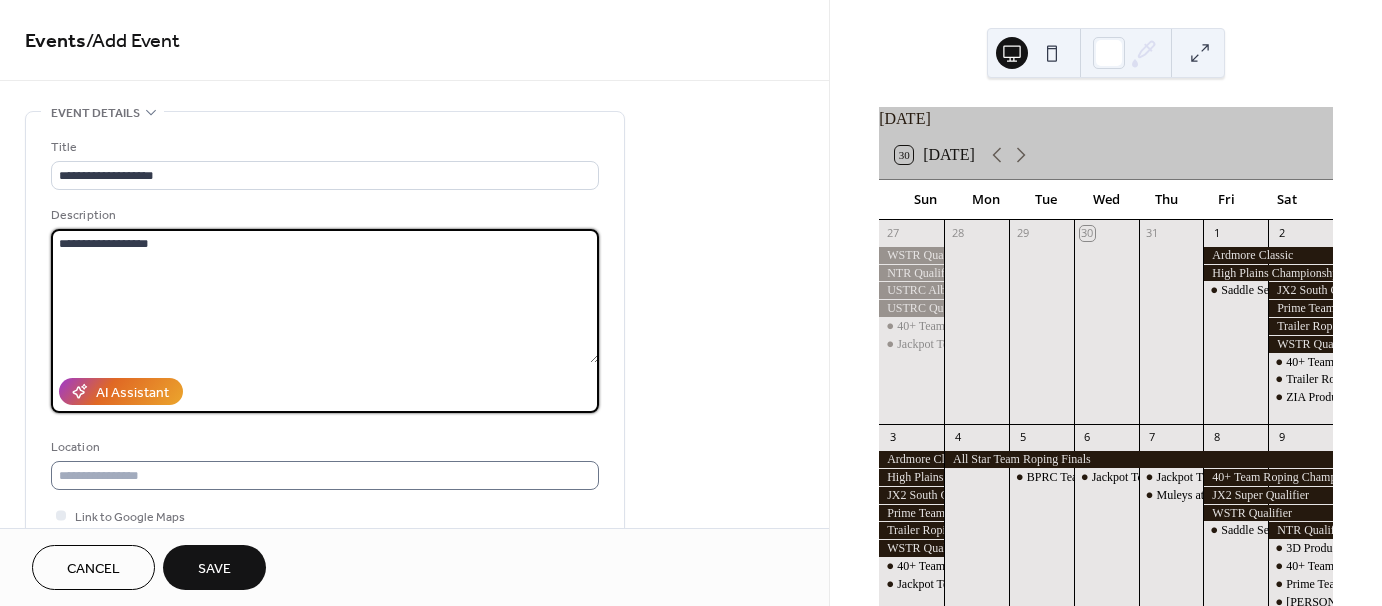 type on "**********" 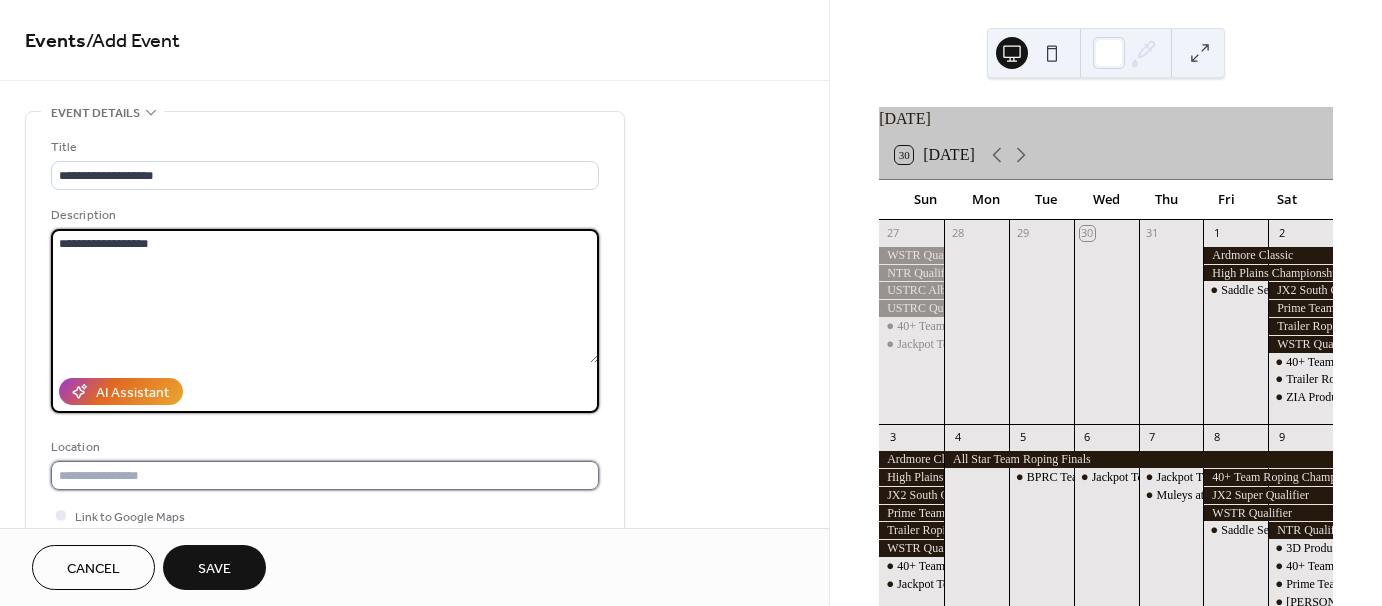 click at bounding box center [325, 475] 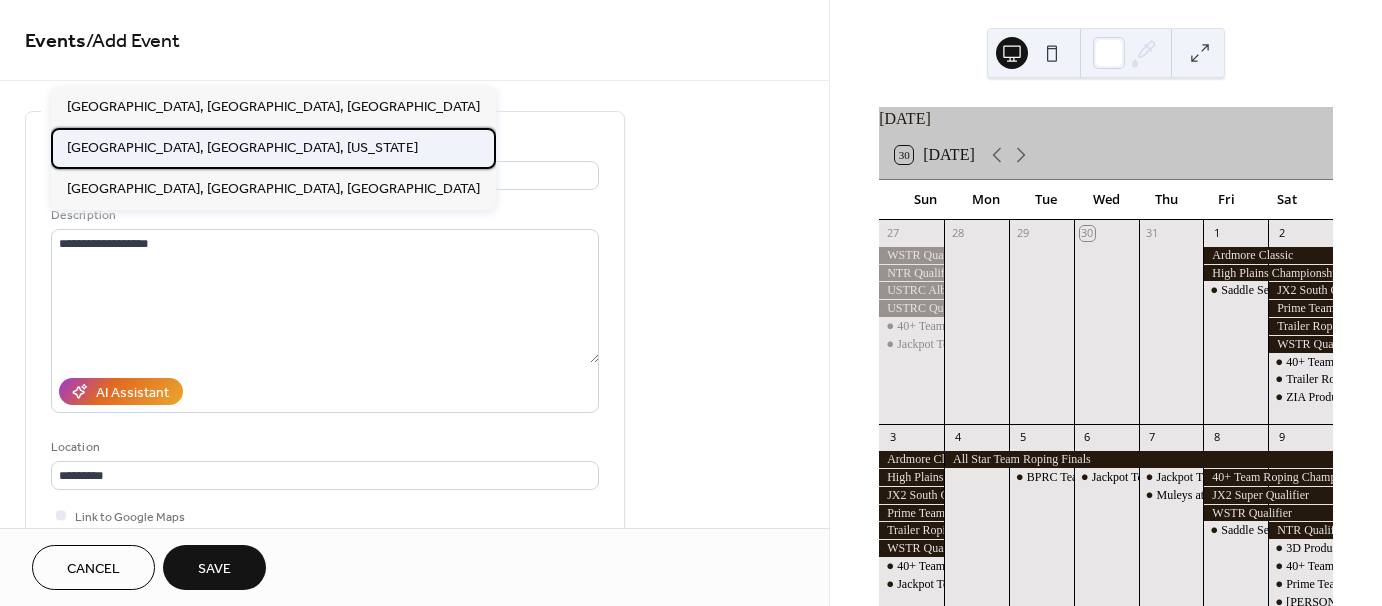 click on "[GEOGRAPHIC_DATA], [GEOGRAPHIC_DATA], [US_STATE]" at bounding box center [242, 147] 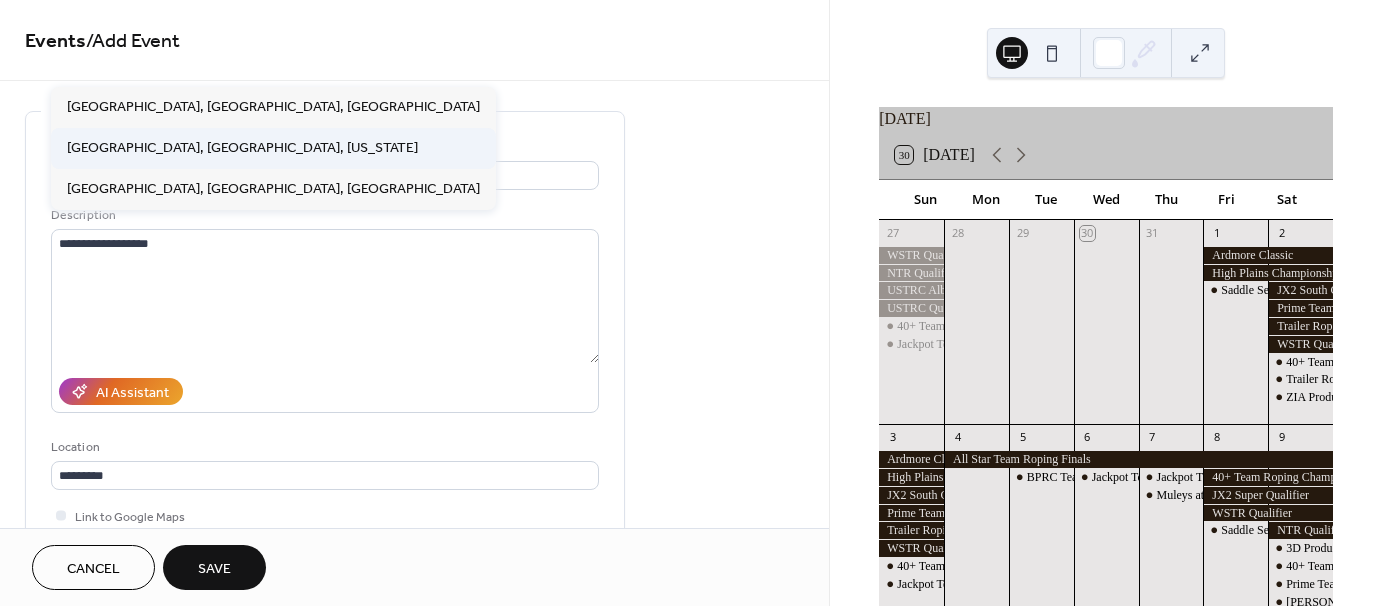 type on "**********" 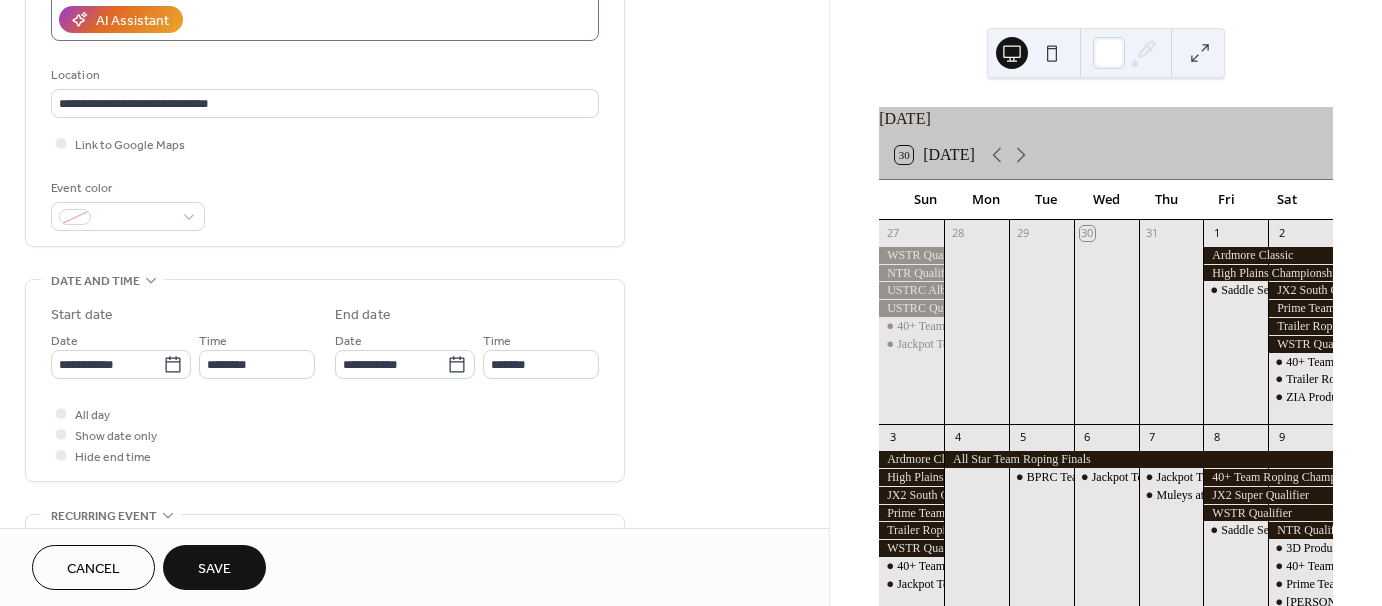 scroll, scrollTop: 400, scrollLeft: 0, axis: vertical 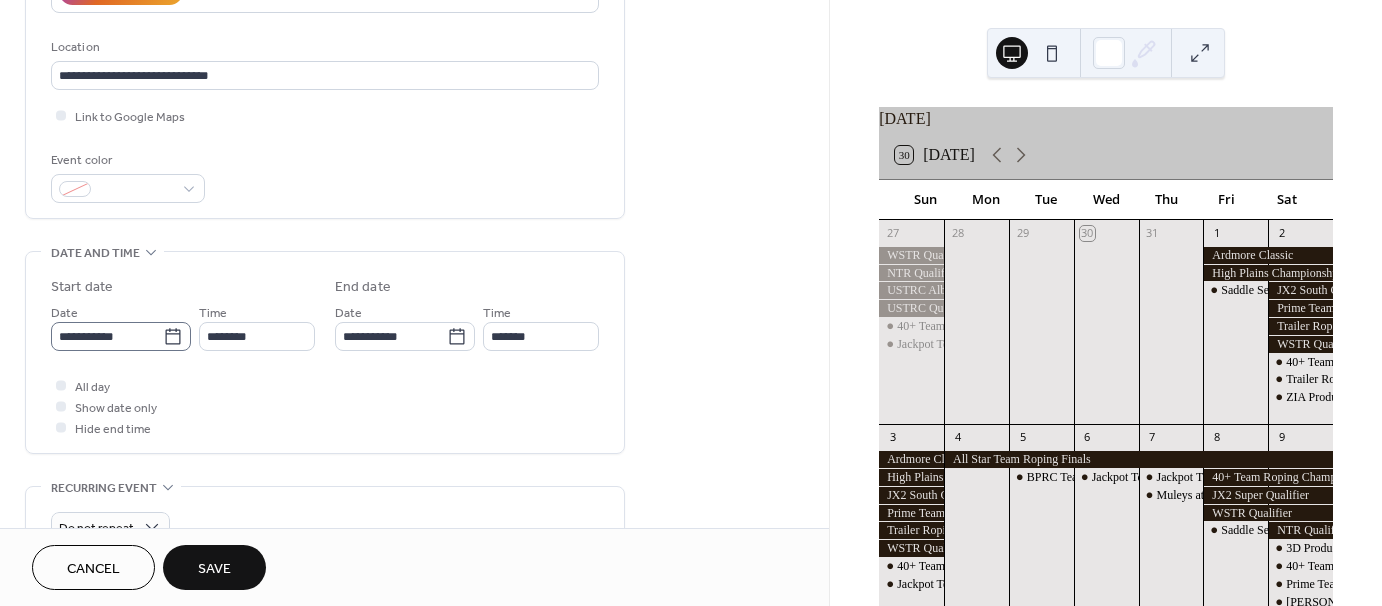 click 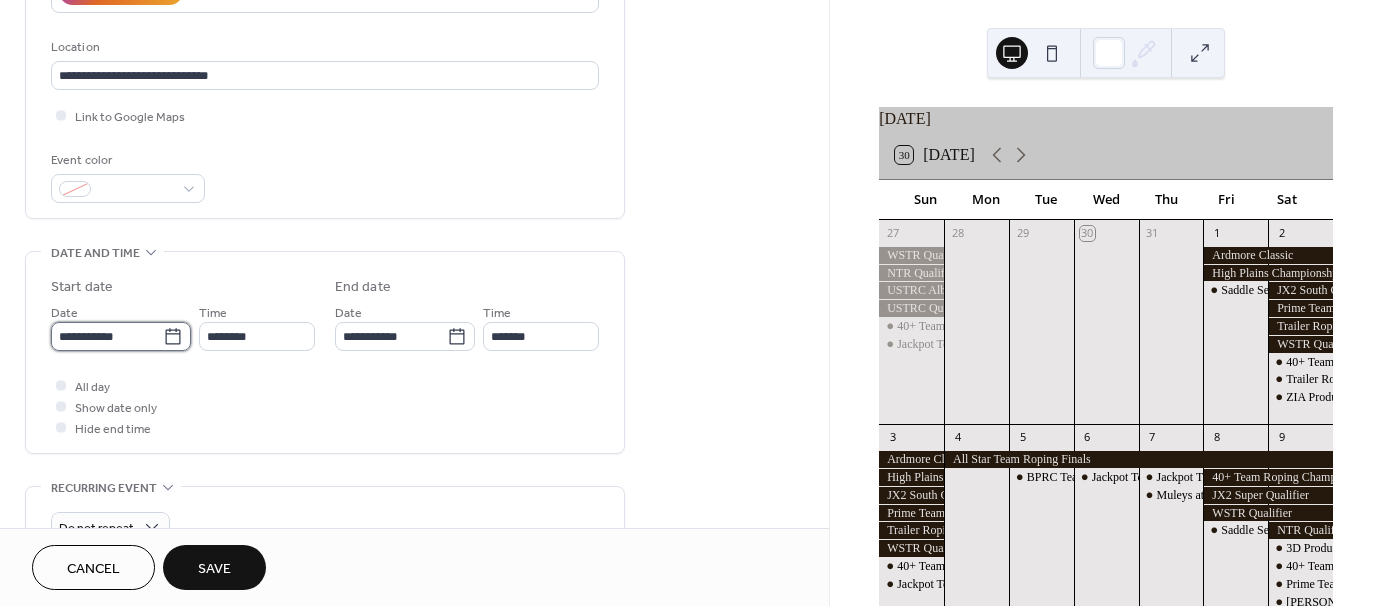 click on "**********" at bounding box center [107, 336] 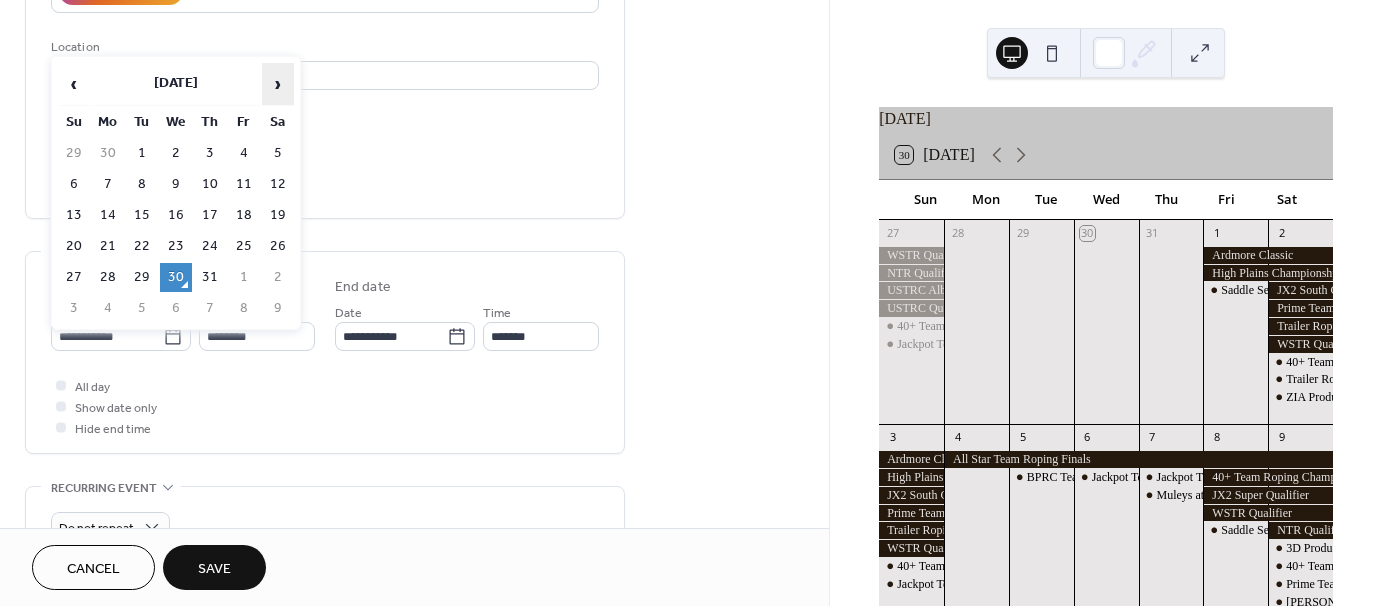 click on "›" at bounding box center [278, 84] 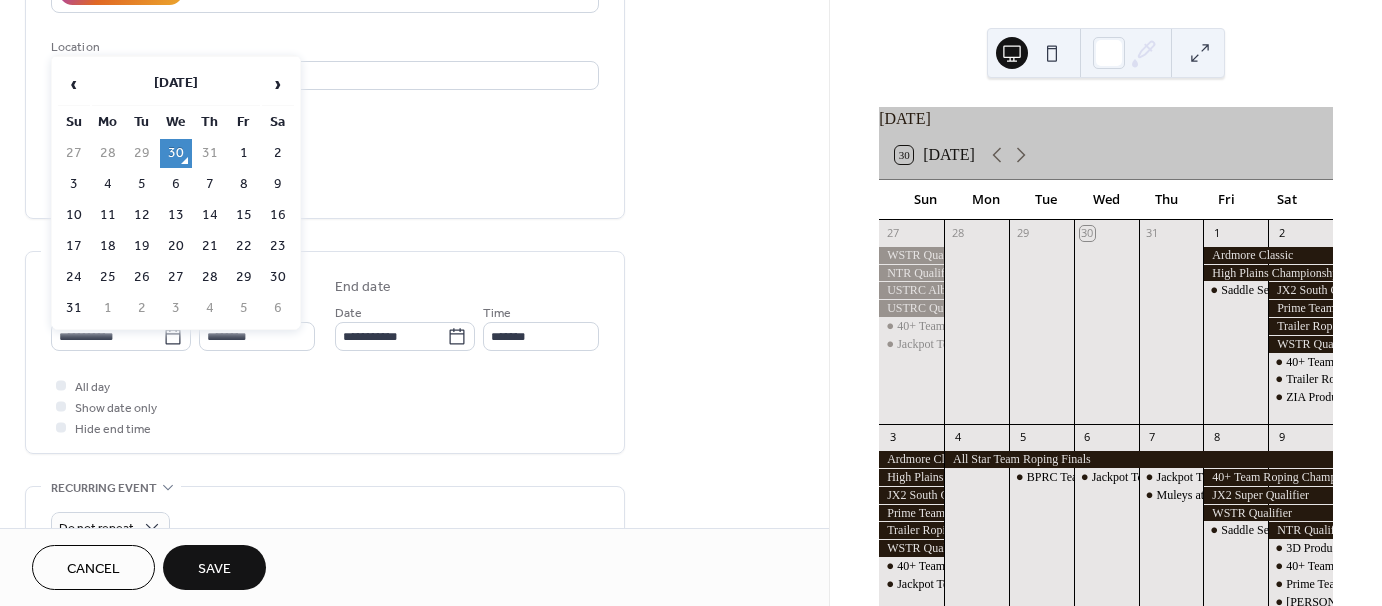 click on "13" at bounding box center [176, 215] 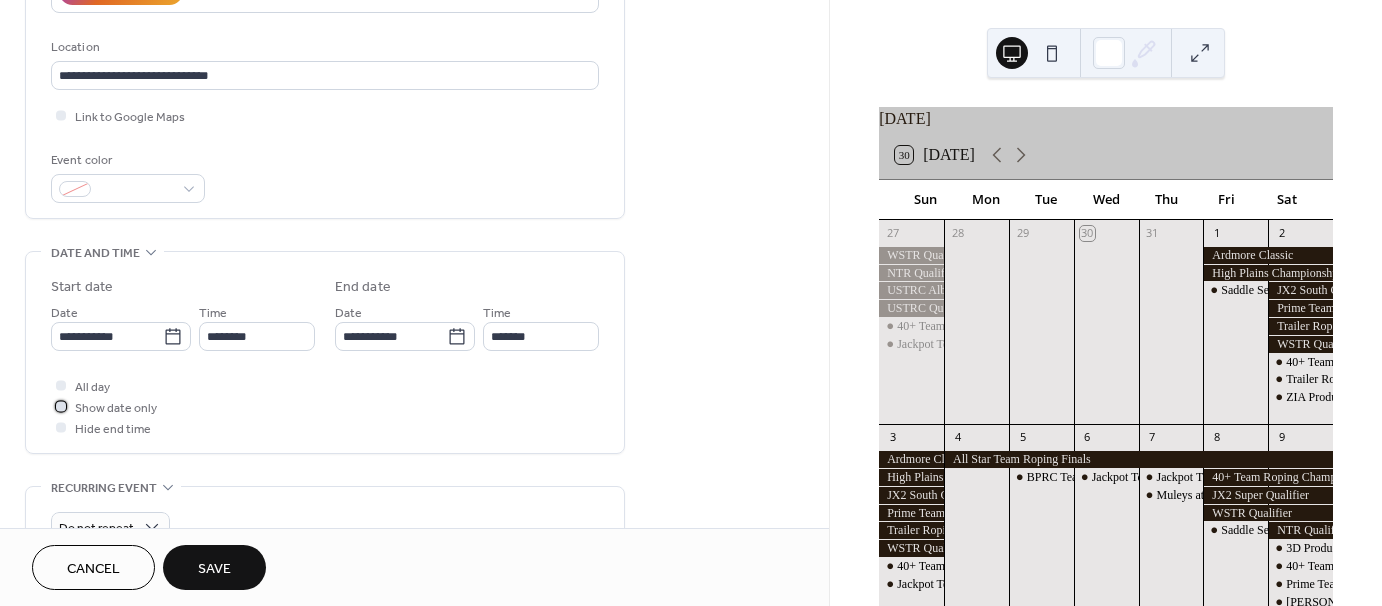 click at bounding box center (61, 406) 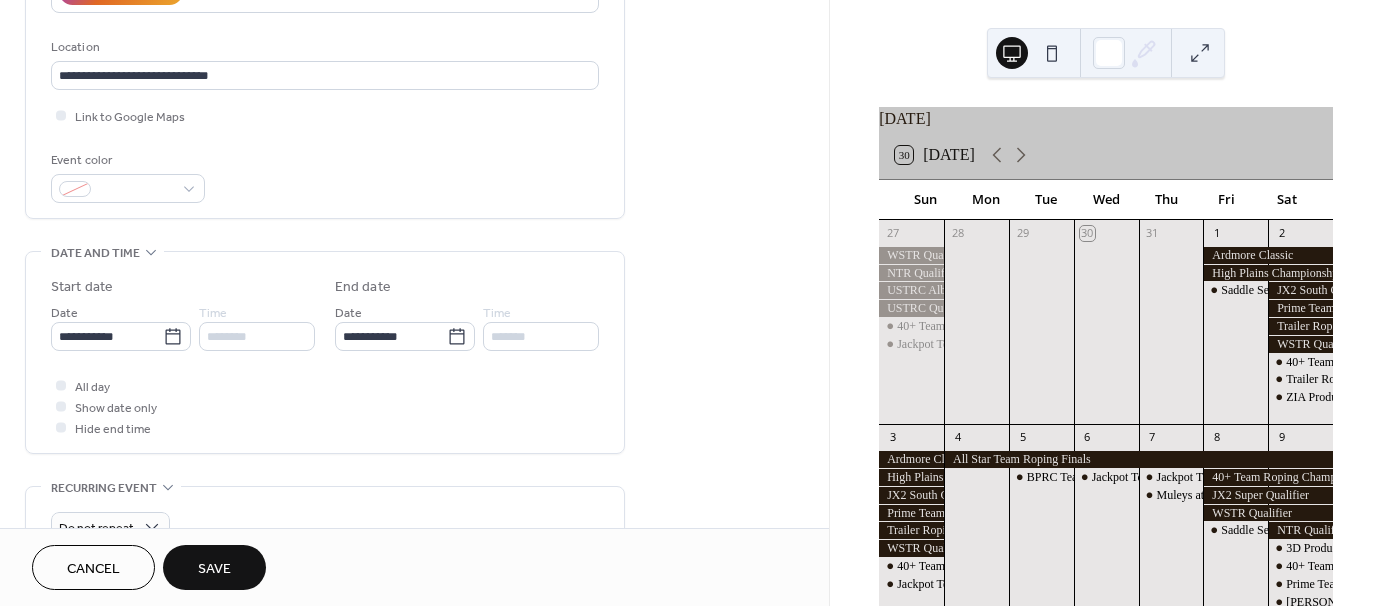 click on "Save" at bounding box center [214, 567] 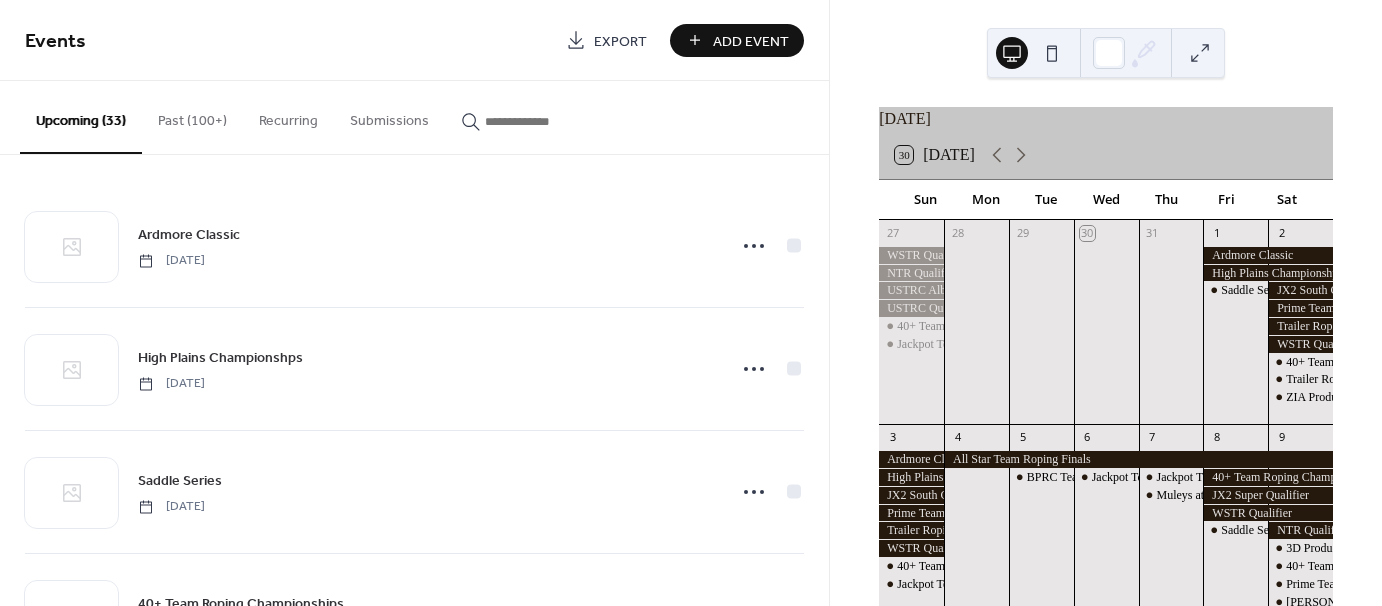 click on "Add Event" at bounding box center [751, 41] 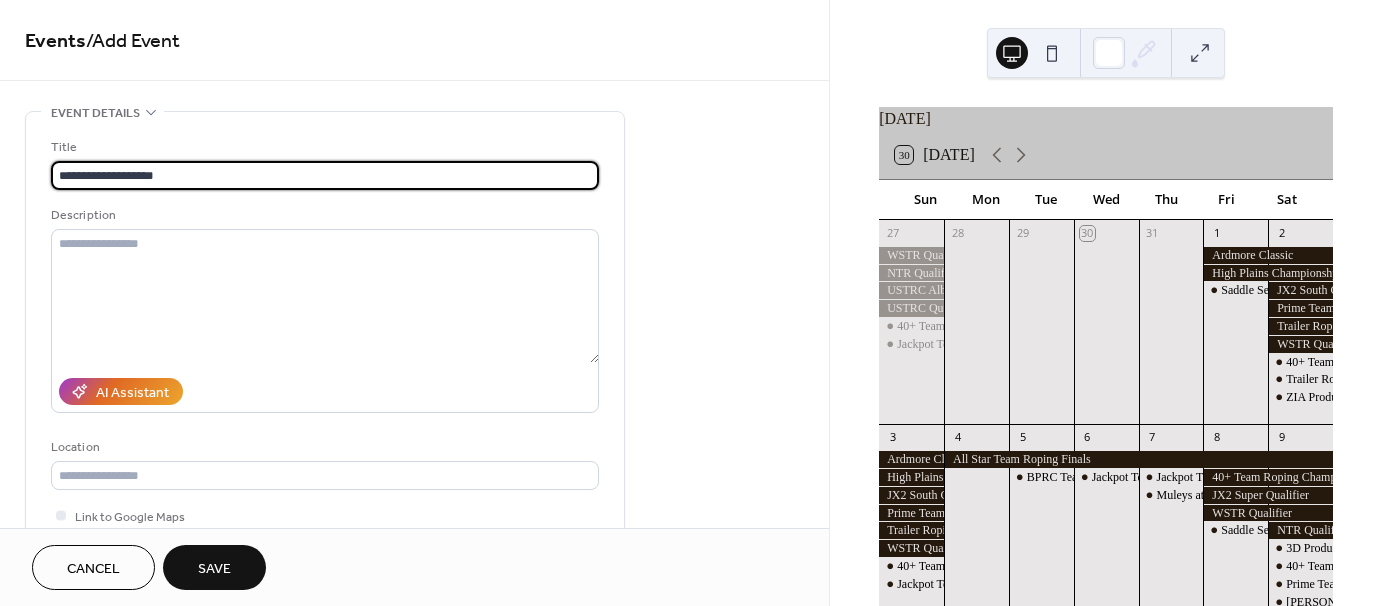 type on "**********" 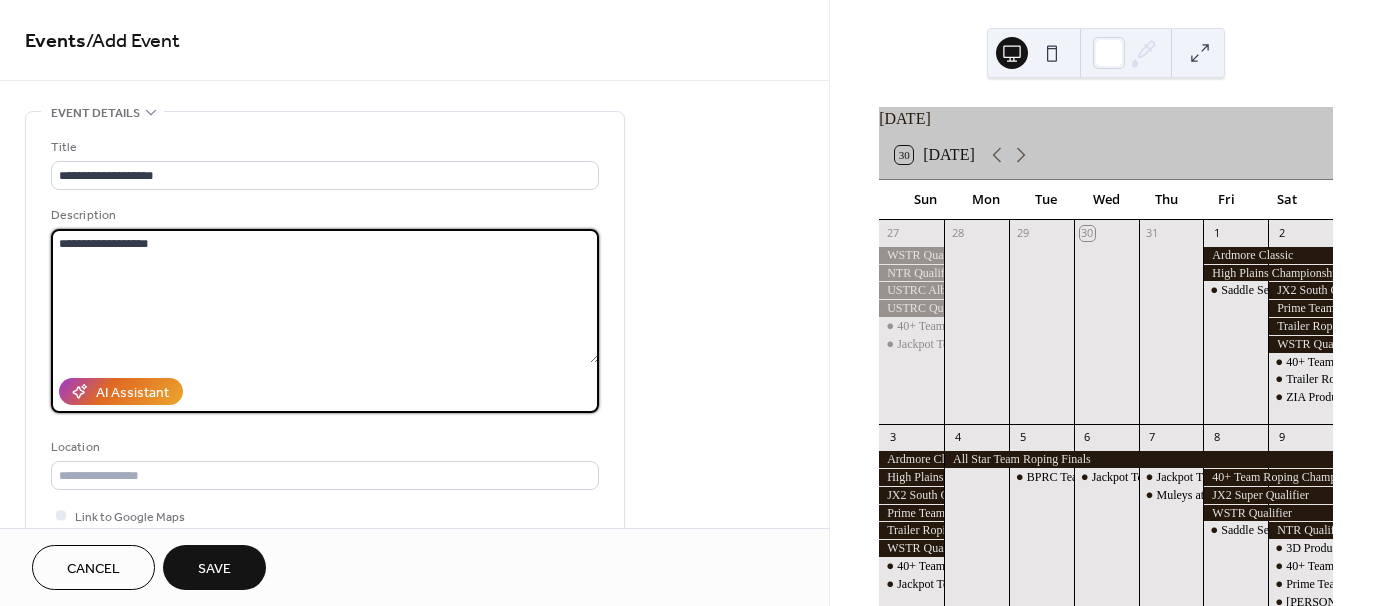 type on "**********" 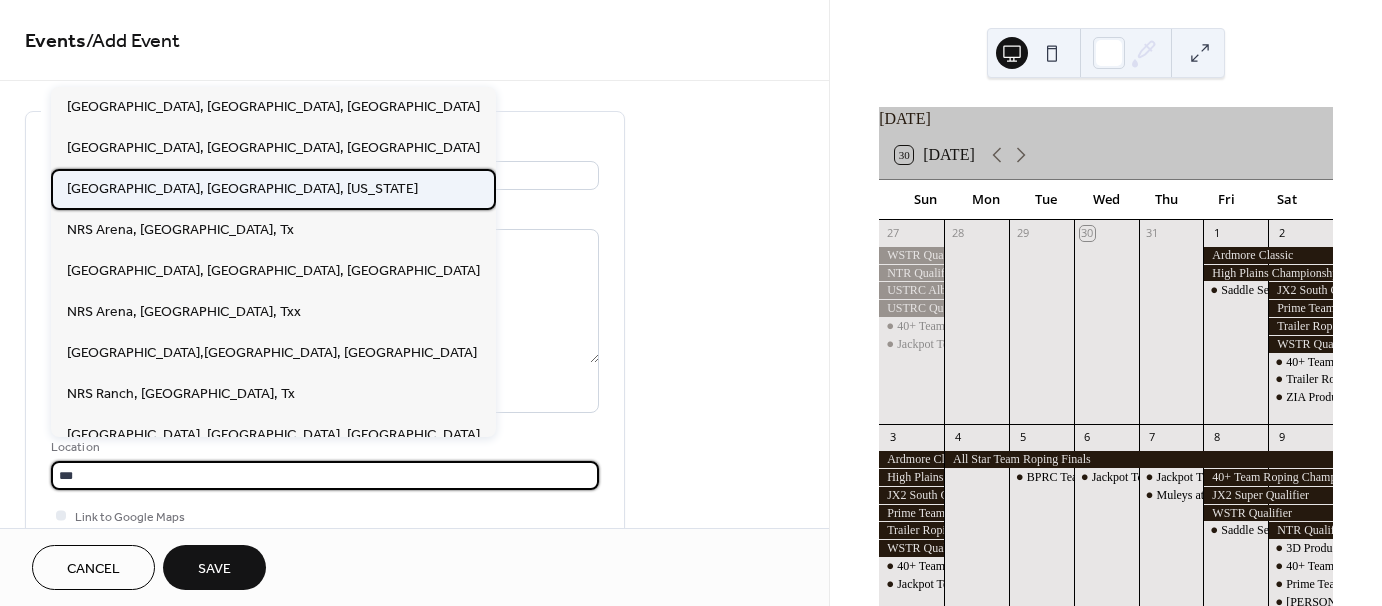 click on "[GEOGRAPHIC_DATA], [GEOGRAPHIC_DATA], [US_STATE]" at bounding box center [242, 188] 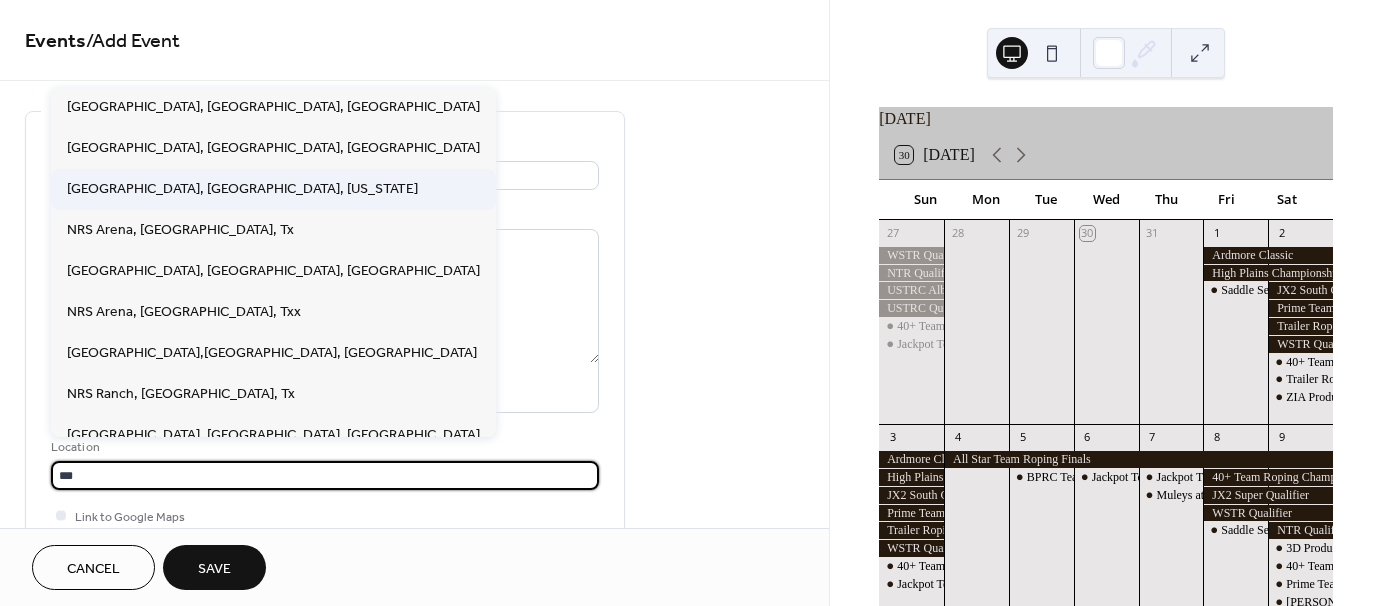 type on "**********" 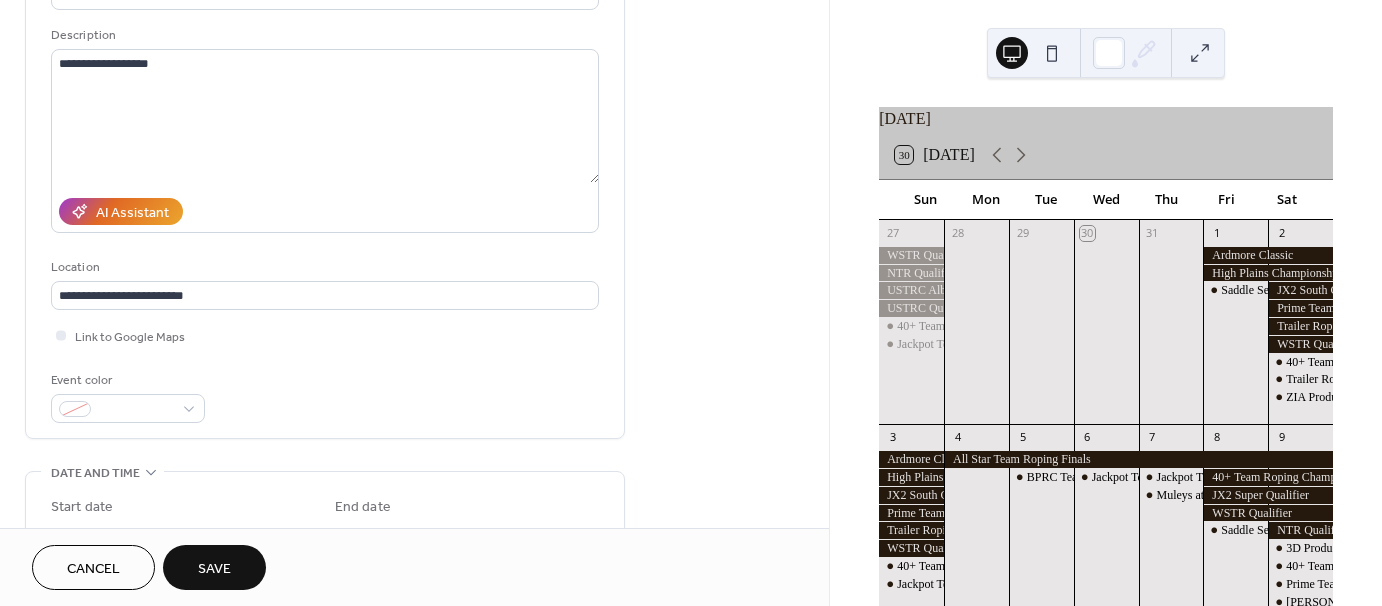 scroll, scrollTop: 300, scrollLeft: 0, axis: vertical 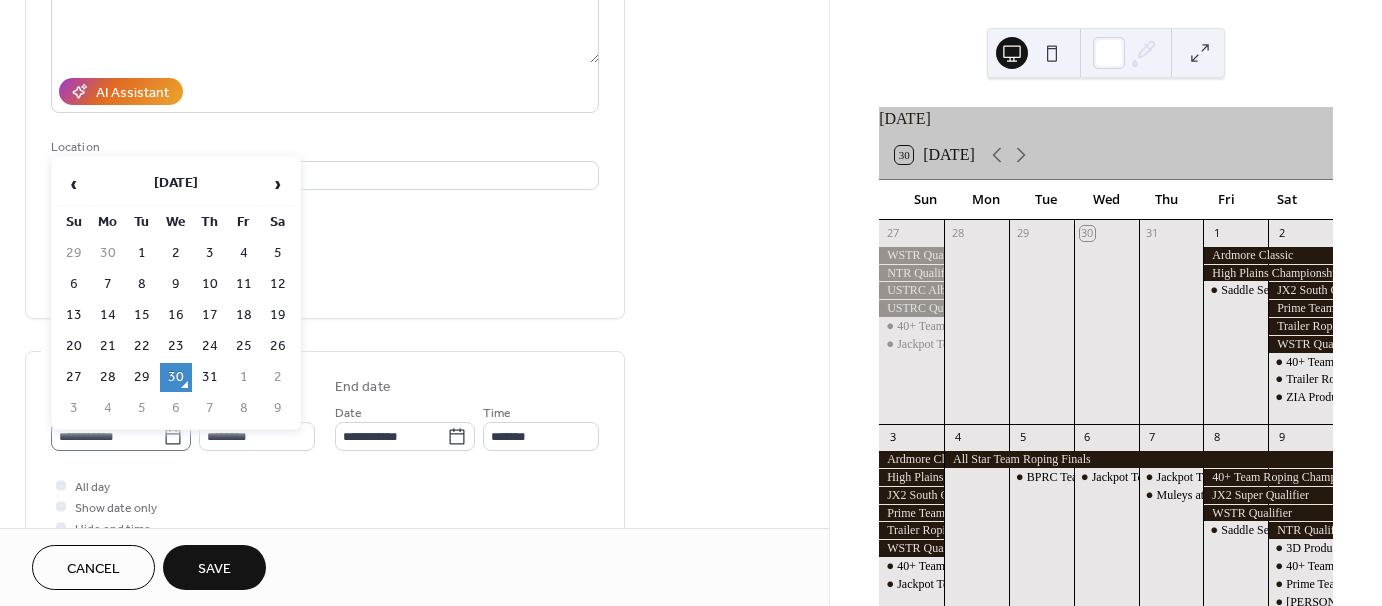 click 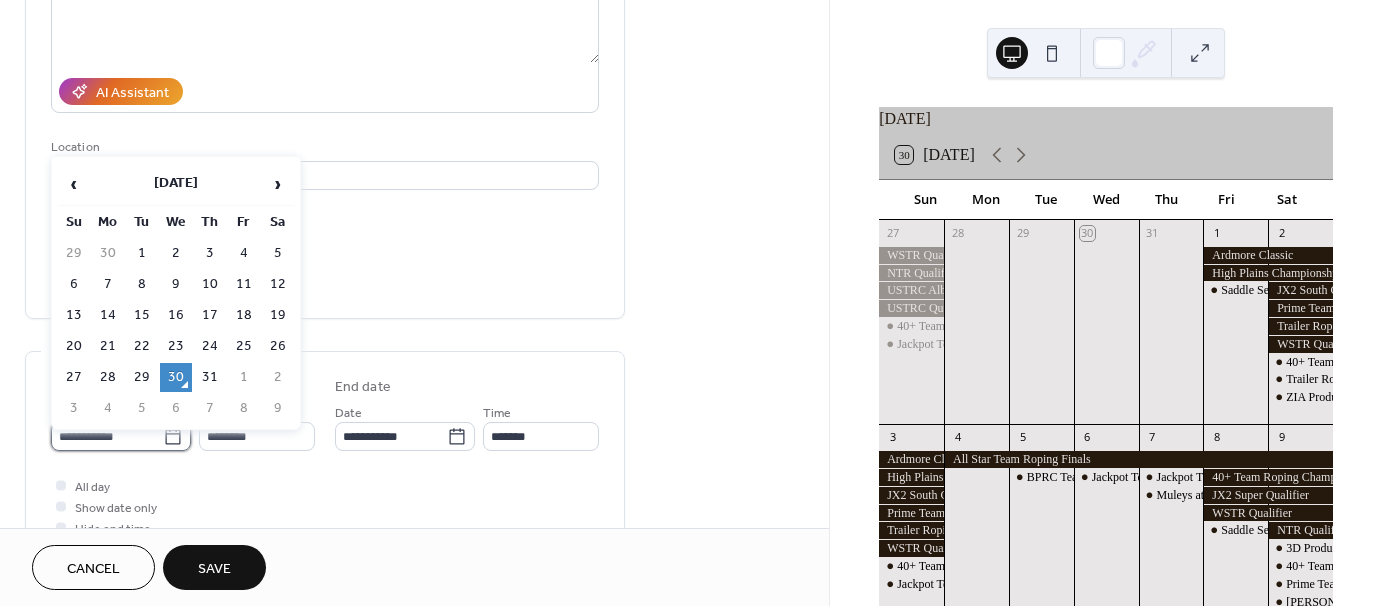 click on "**********" at bounding box center (107, 436) 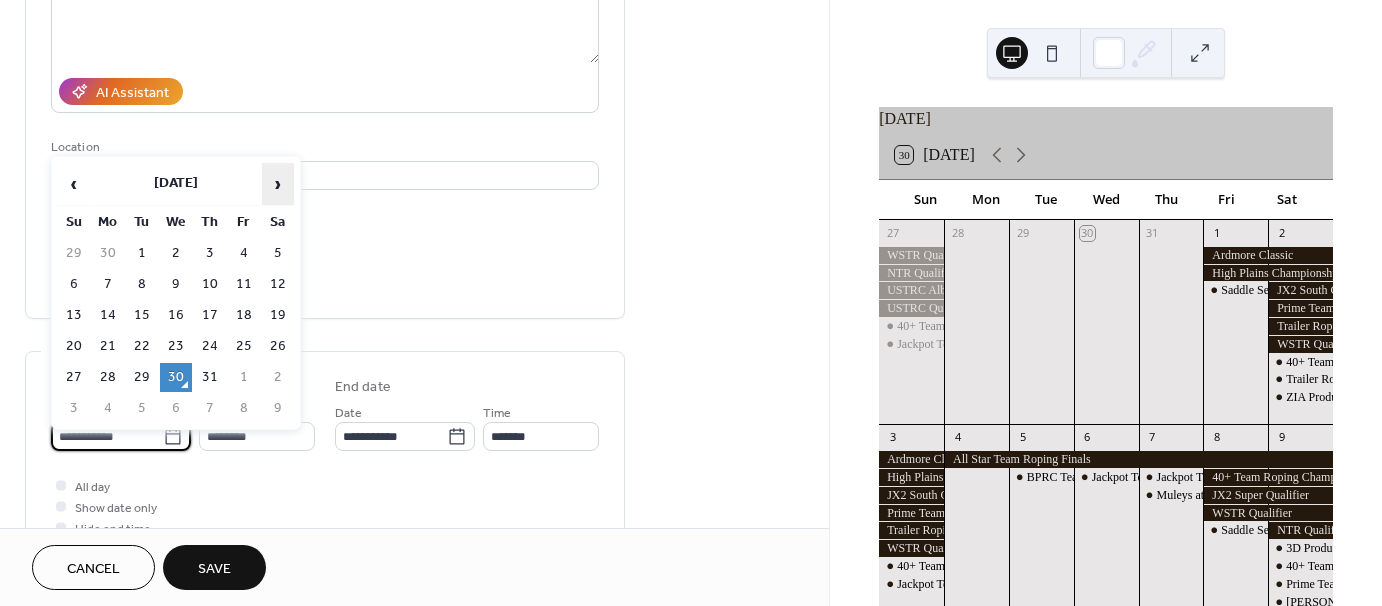 click on "›" at bounding box center (278, 184) 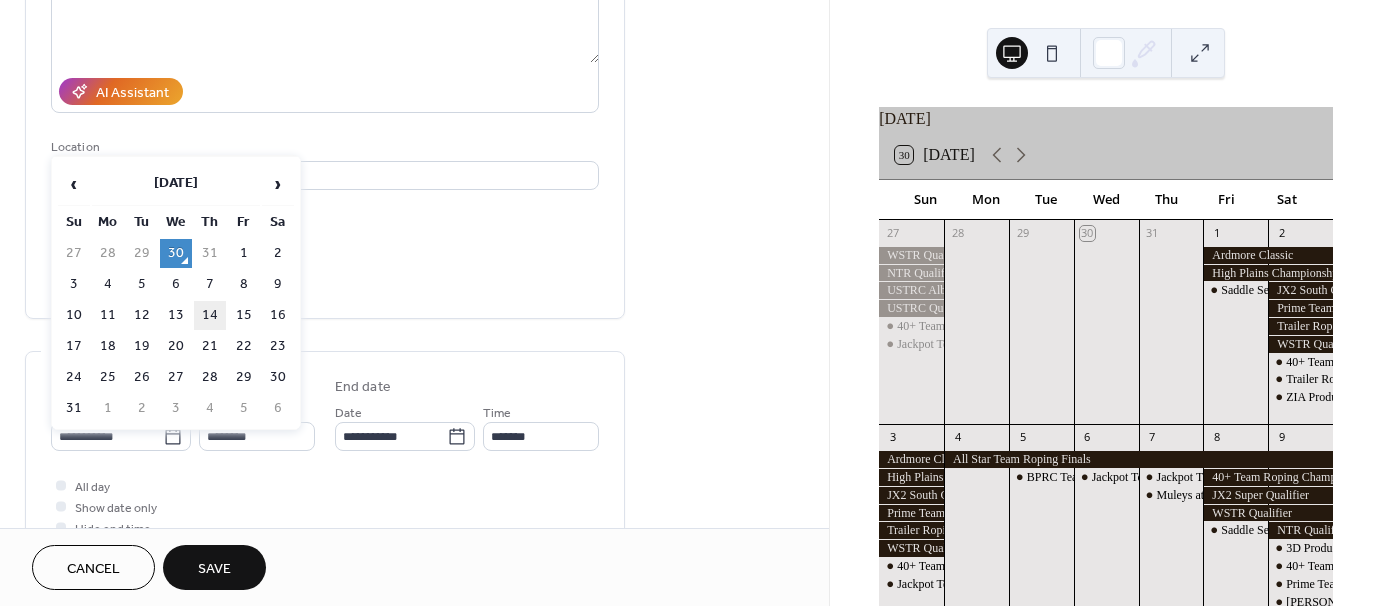 click on "14" at bounding box center (210, 315) 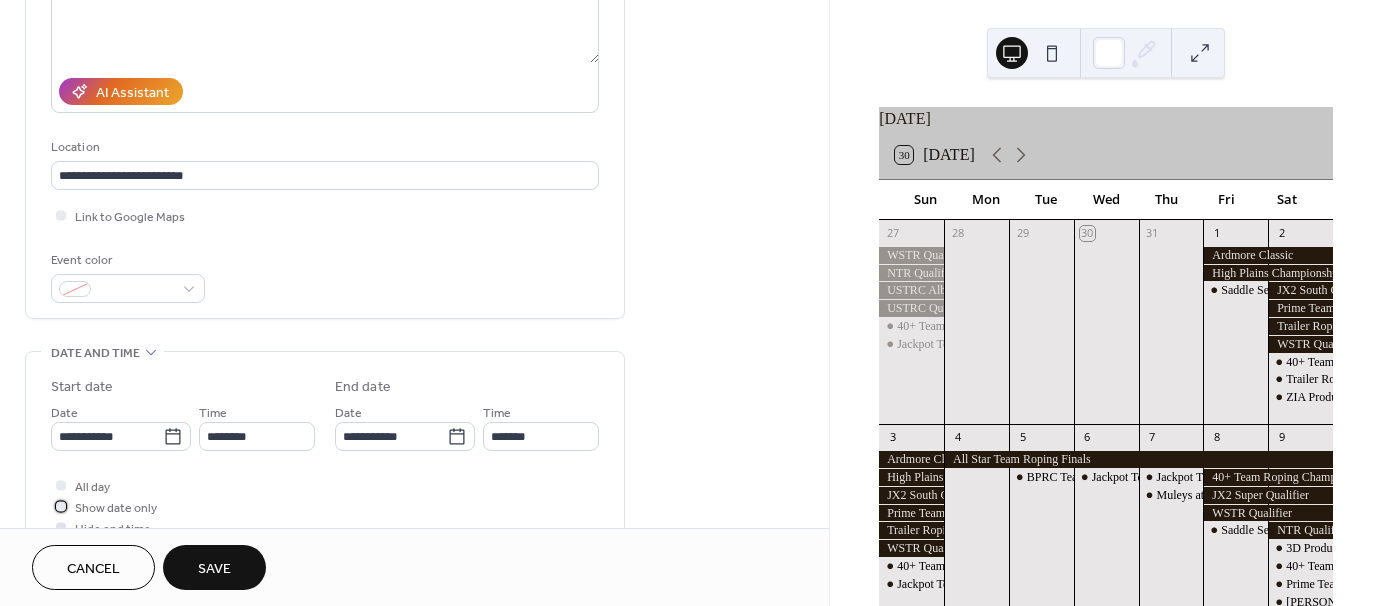 drag, startPoint x: 56, startPoint y: 504, endPoint x: 72, endPoint y: 516, distance: 20 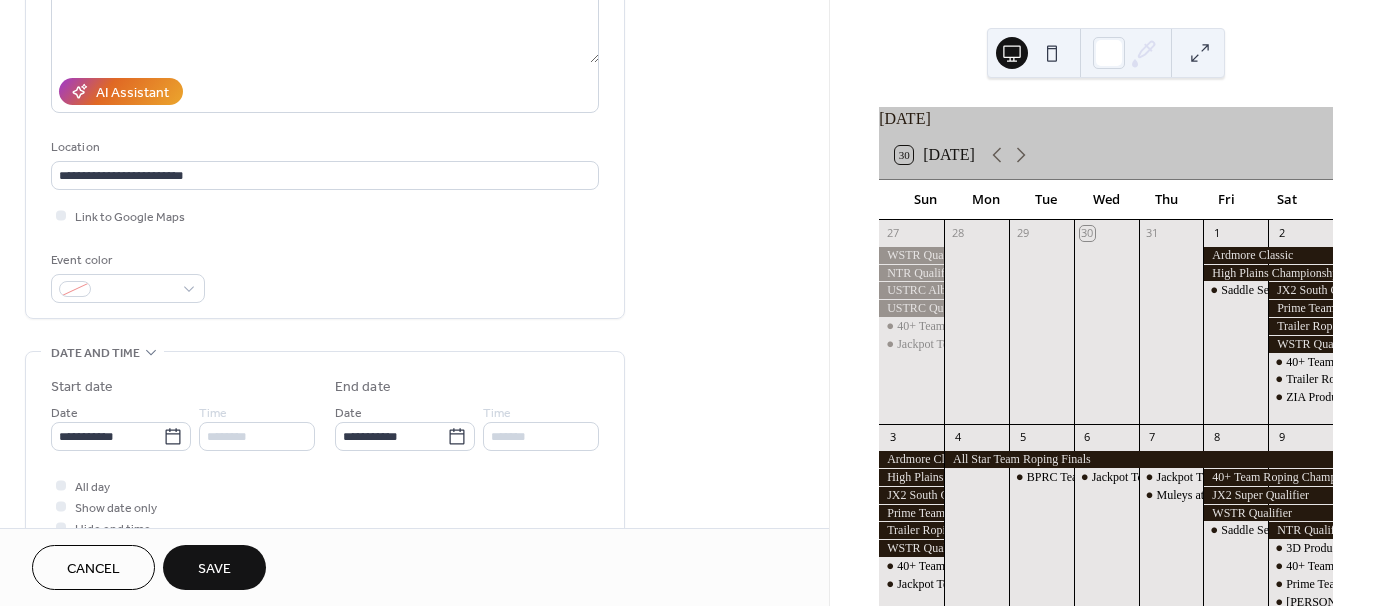 click on "Save" at bounding box center (214, 567) 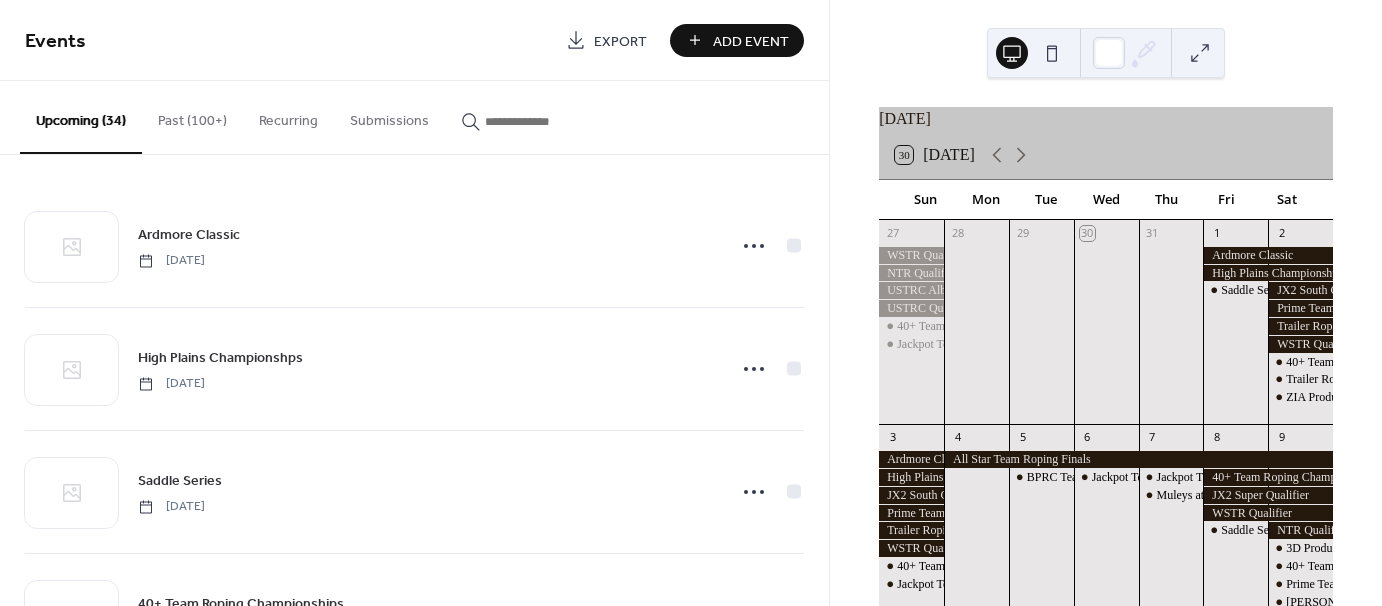 click on "Add Event" at bounding box center (751, 41) 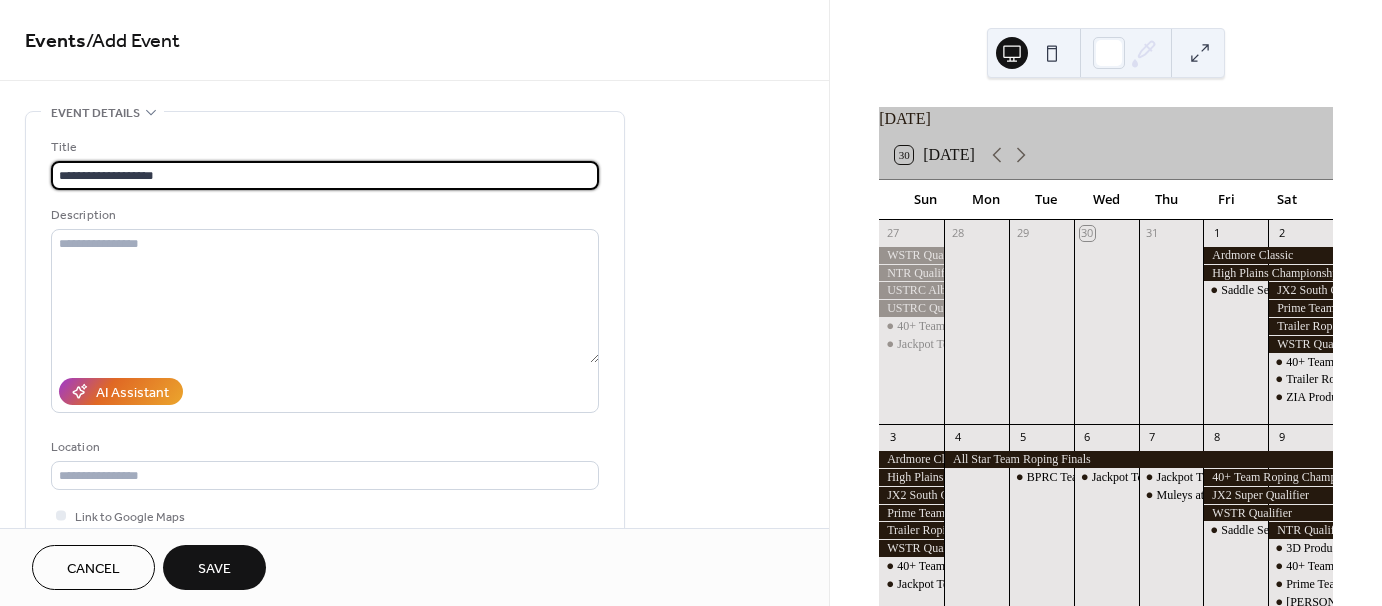 type on "**********" 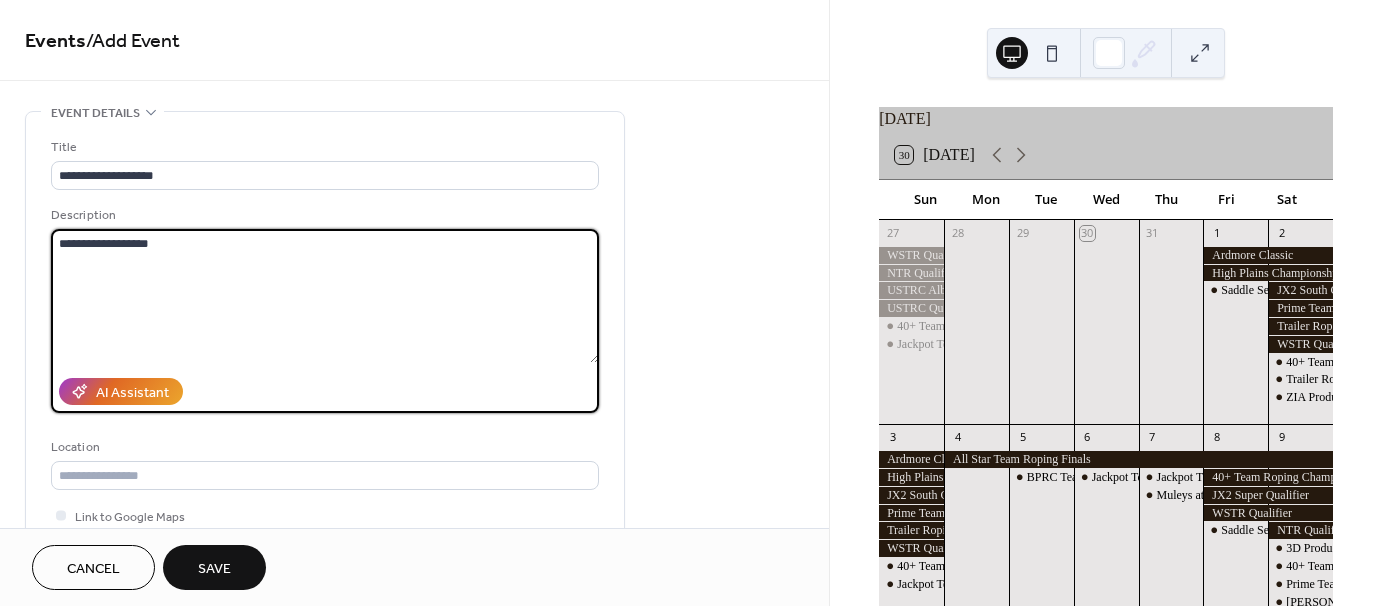 type on "**********" 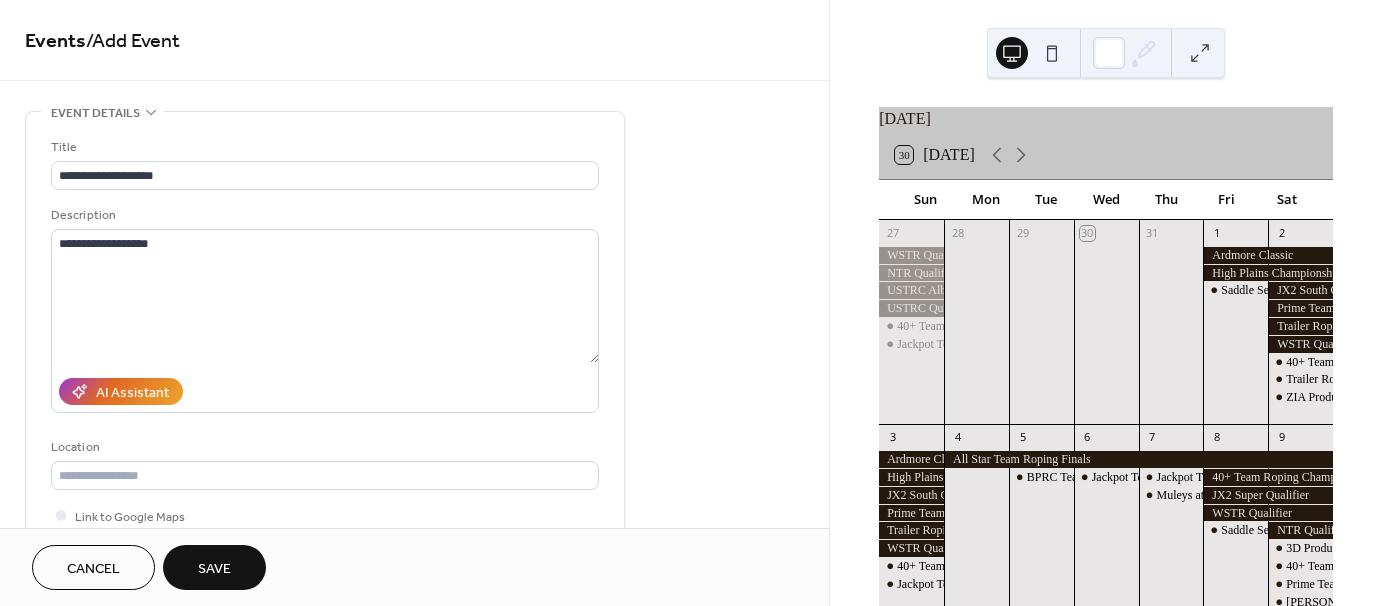 type 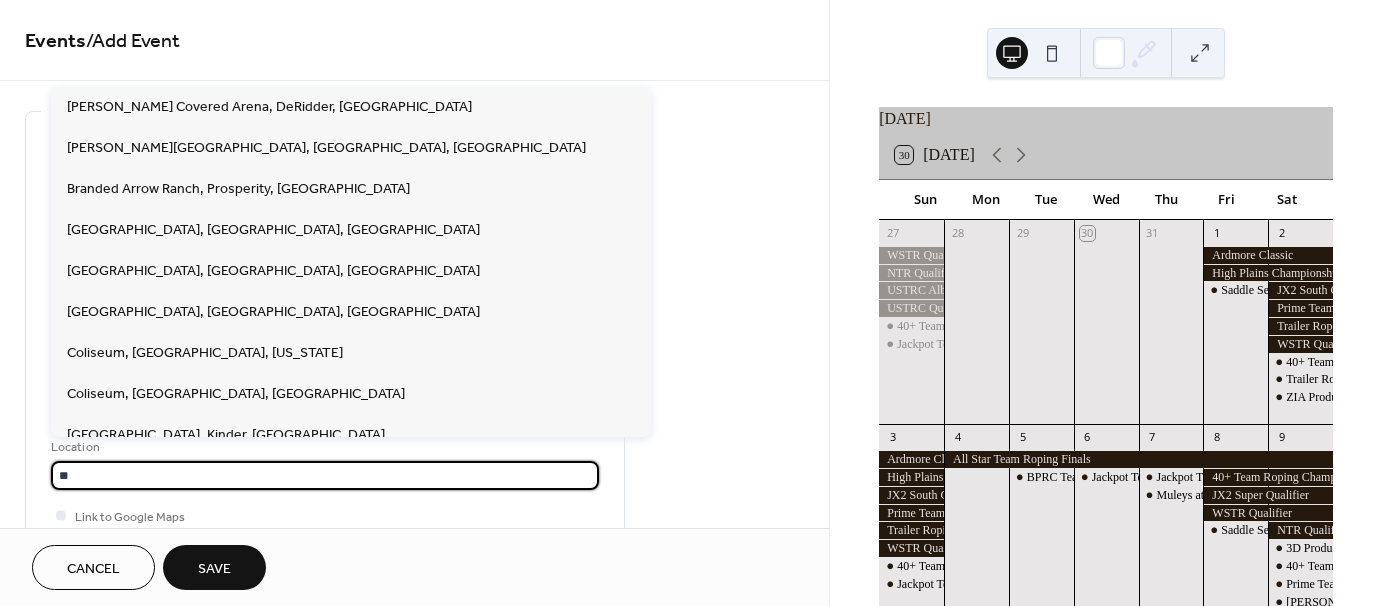type on "*" 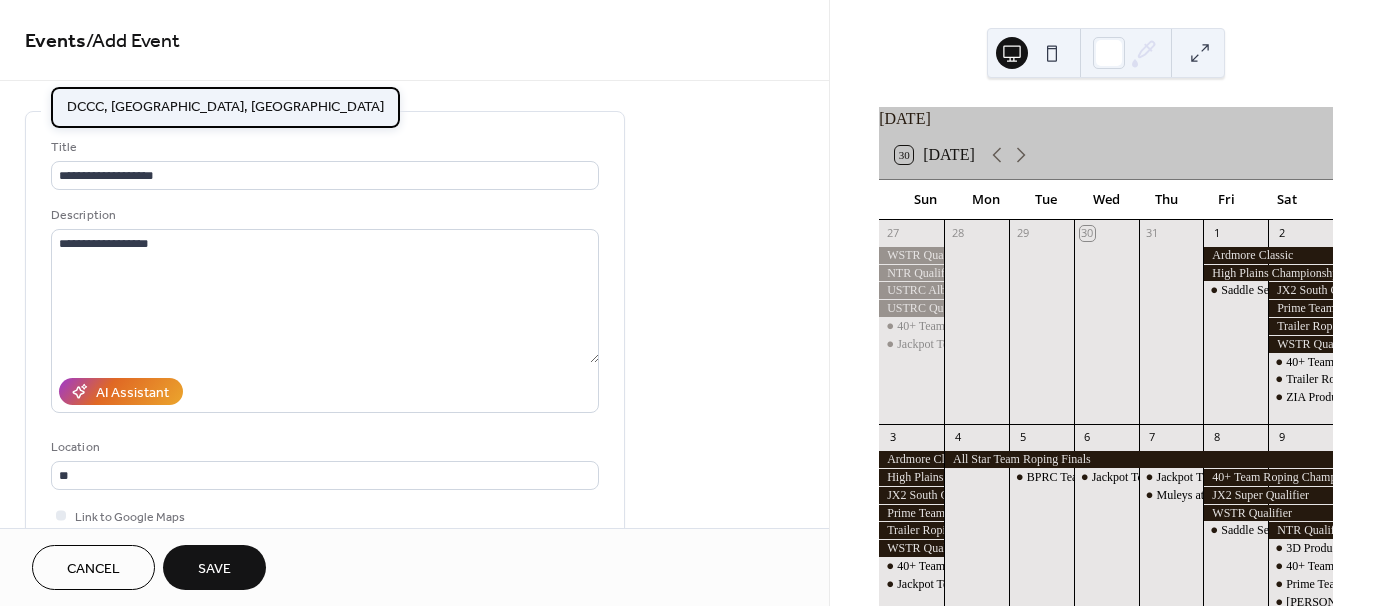 click on "DCCC, [GEOGRAPHIC_DATA], [GEOGRAPHIC_DATA]" at bounding box center [225, 106] 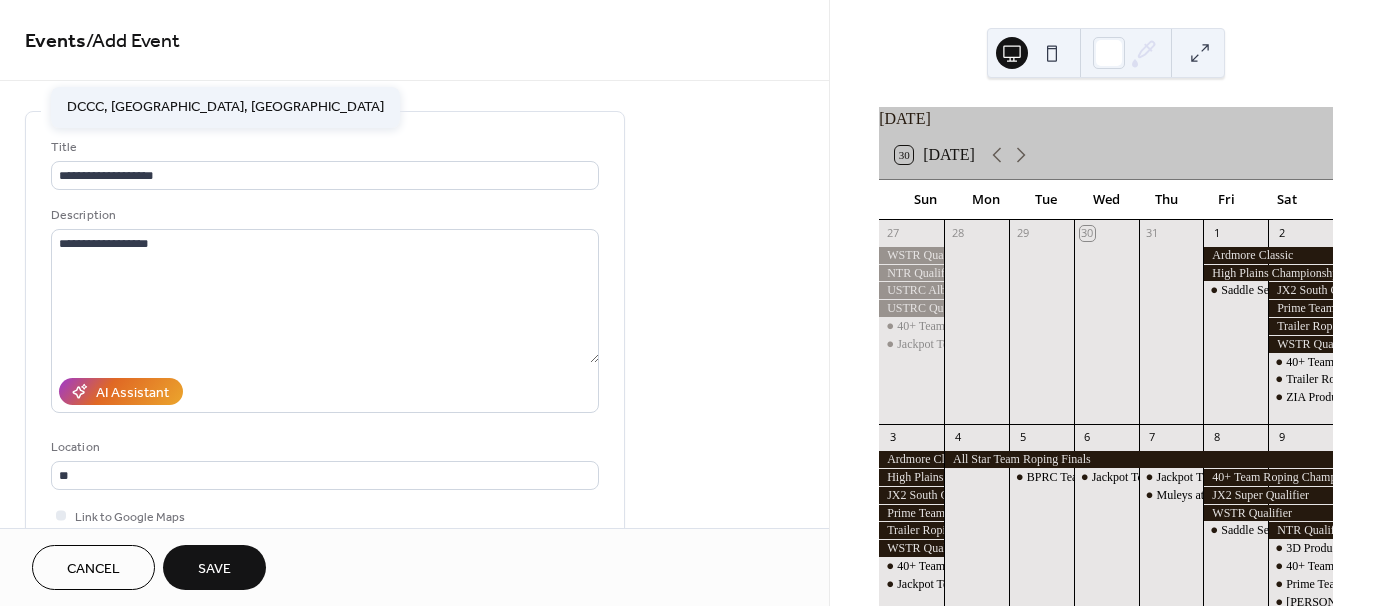 type on "**********" 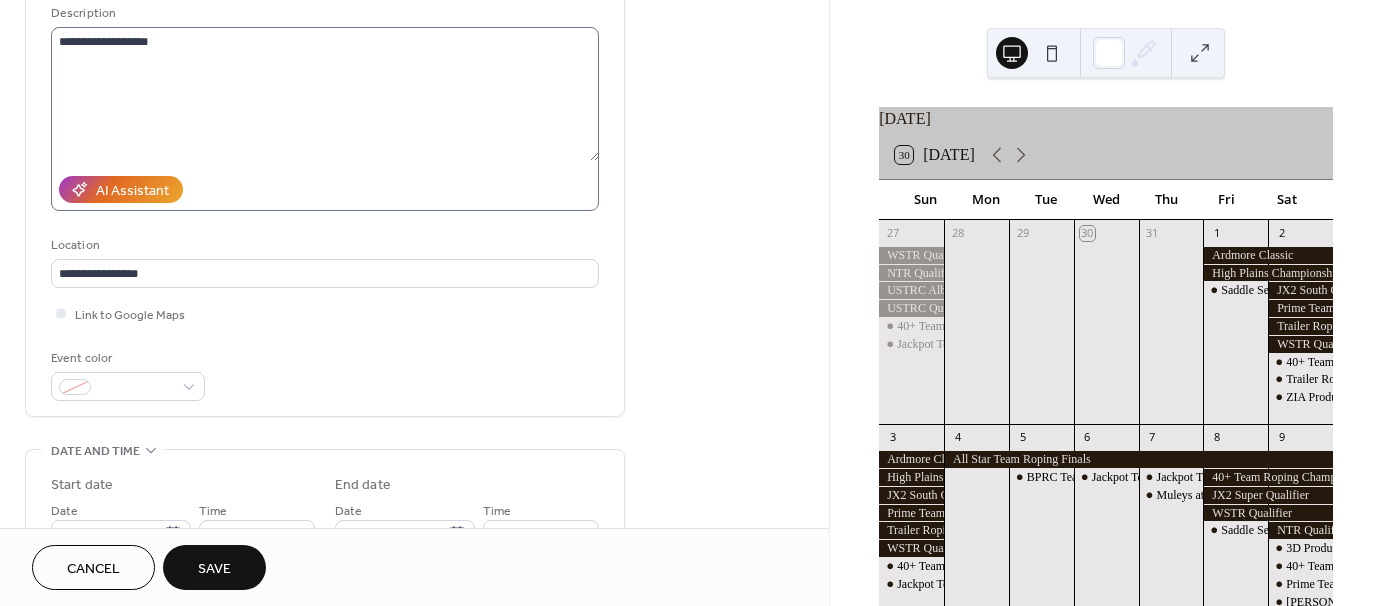 scroll, scrollTop: 300, scrollLeft: 0, axis: vertical 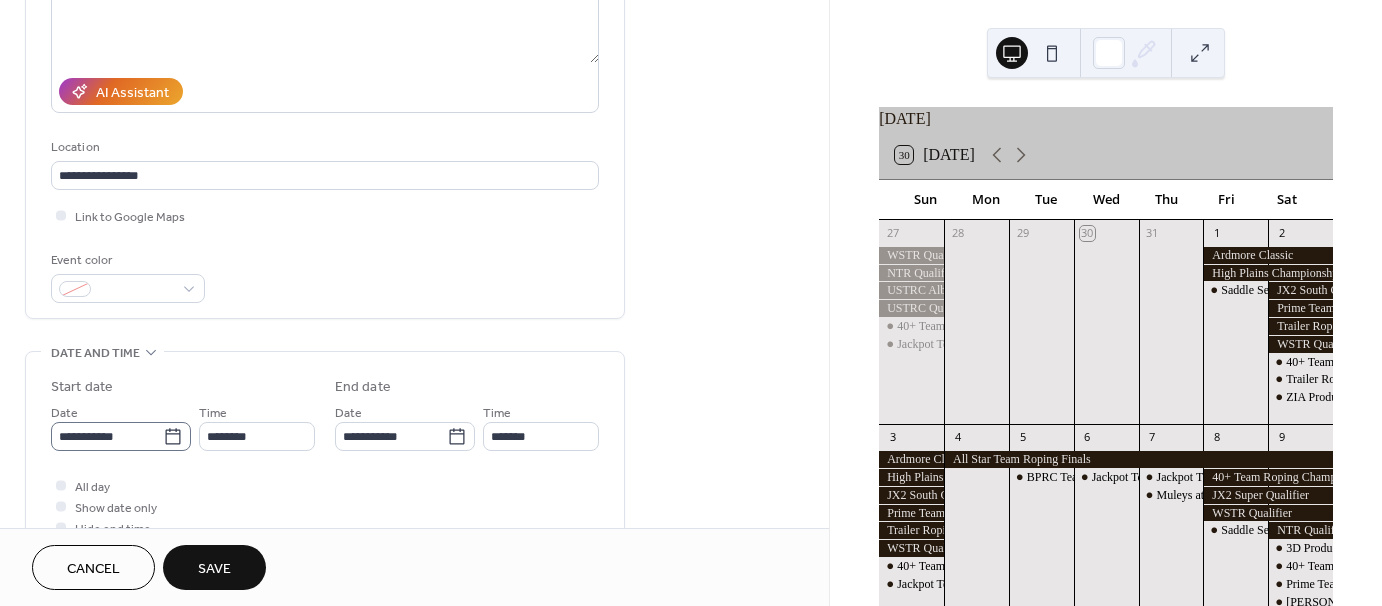 click 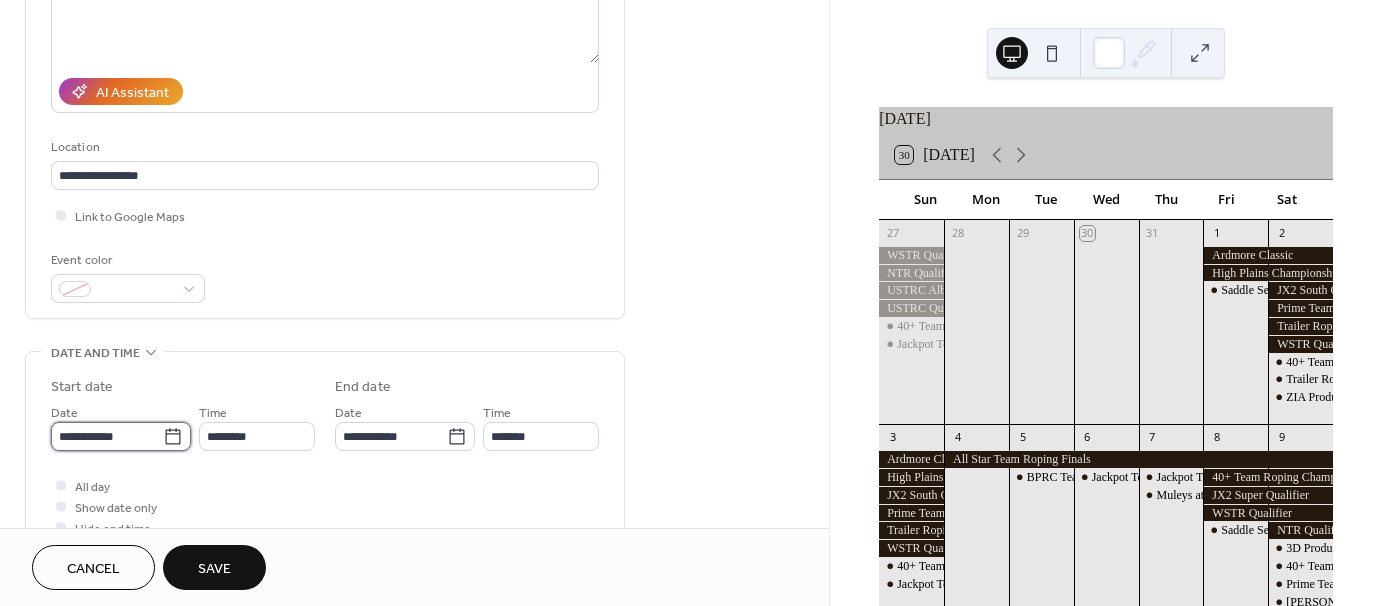 click on "**********" at bounding box center [107, 436] 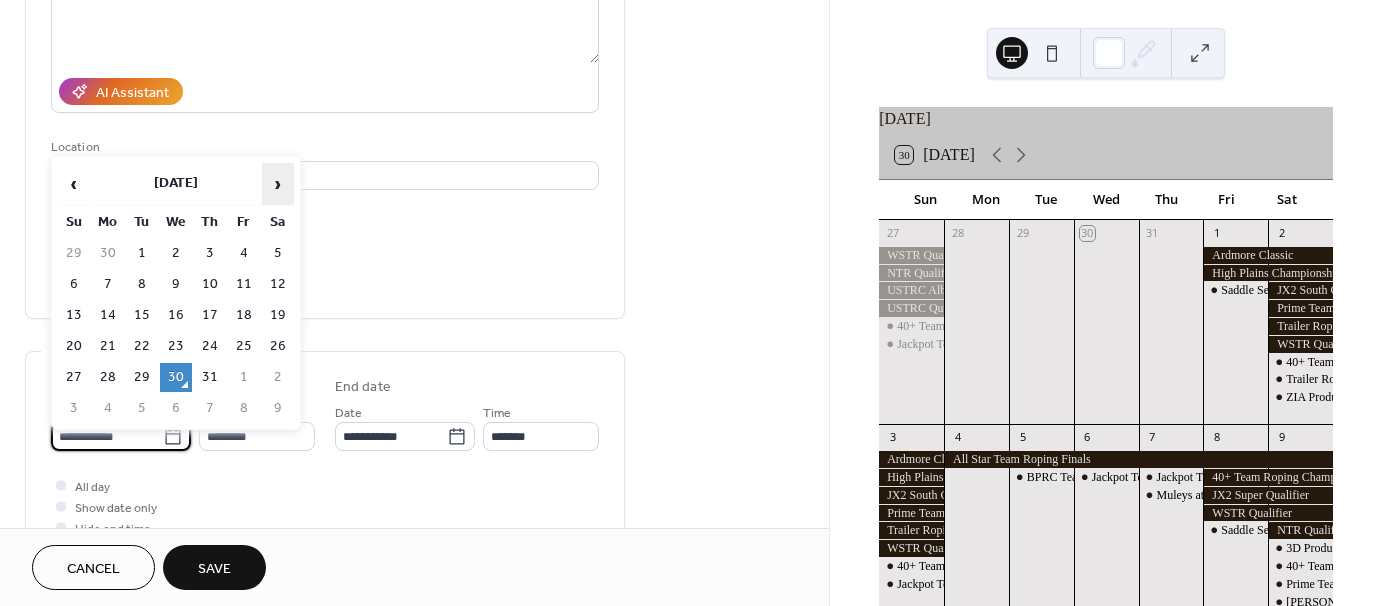 click on "›" at bounding box center (278, 184) 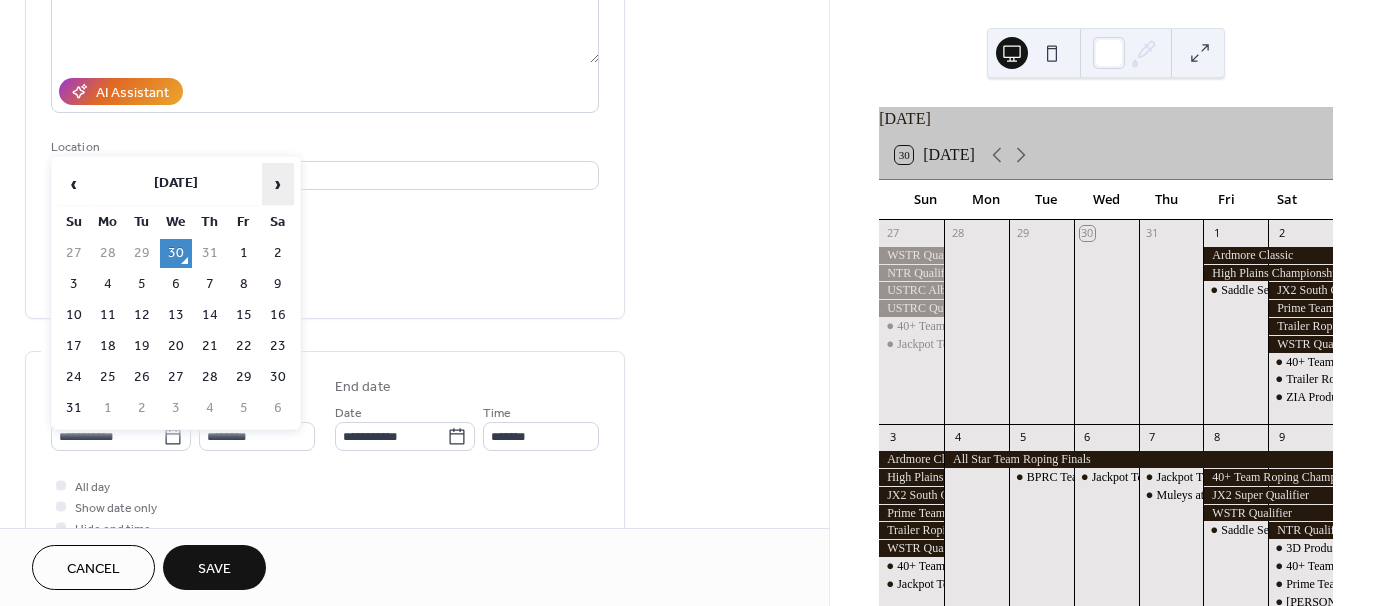 click on "›" at bounding box center [278, 184] 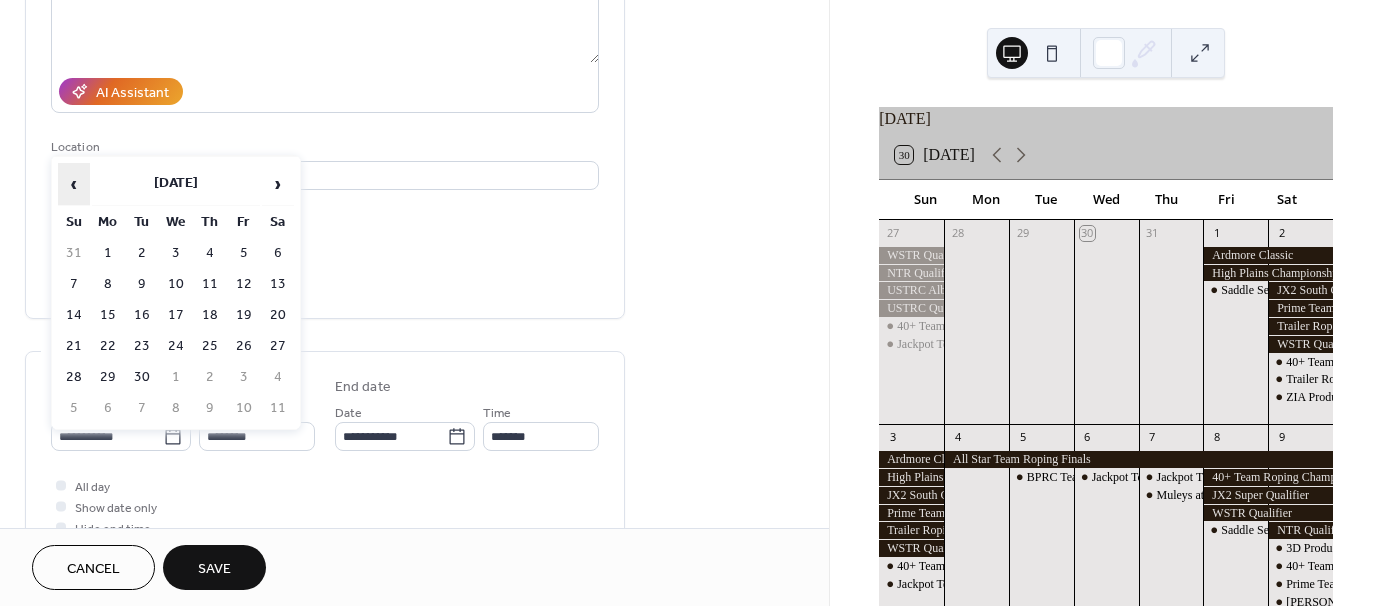 click on "‹" at bounding box center (74, 184) 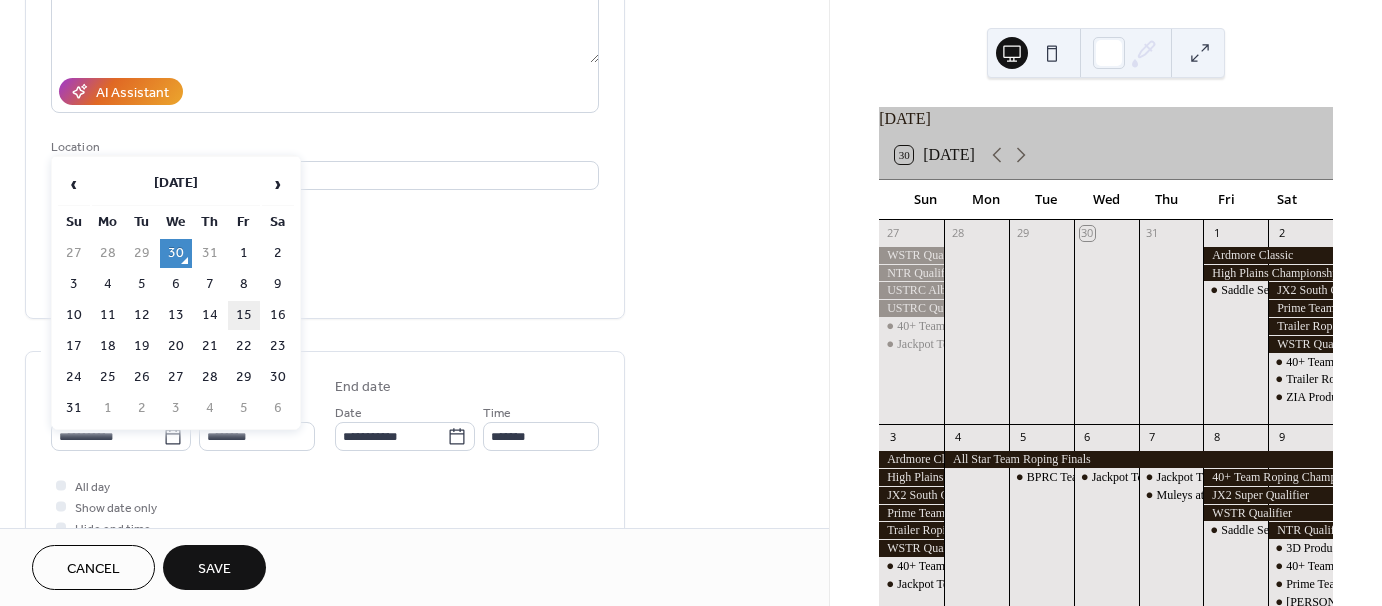 click on "15" at bounding box center [244, 315] 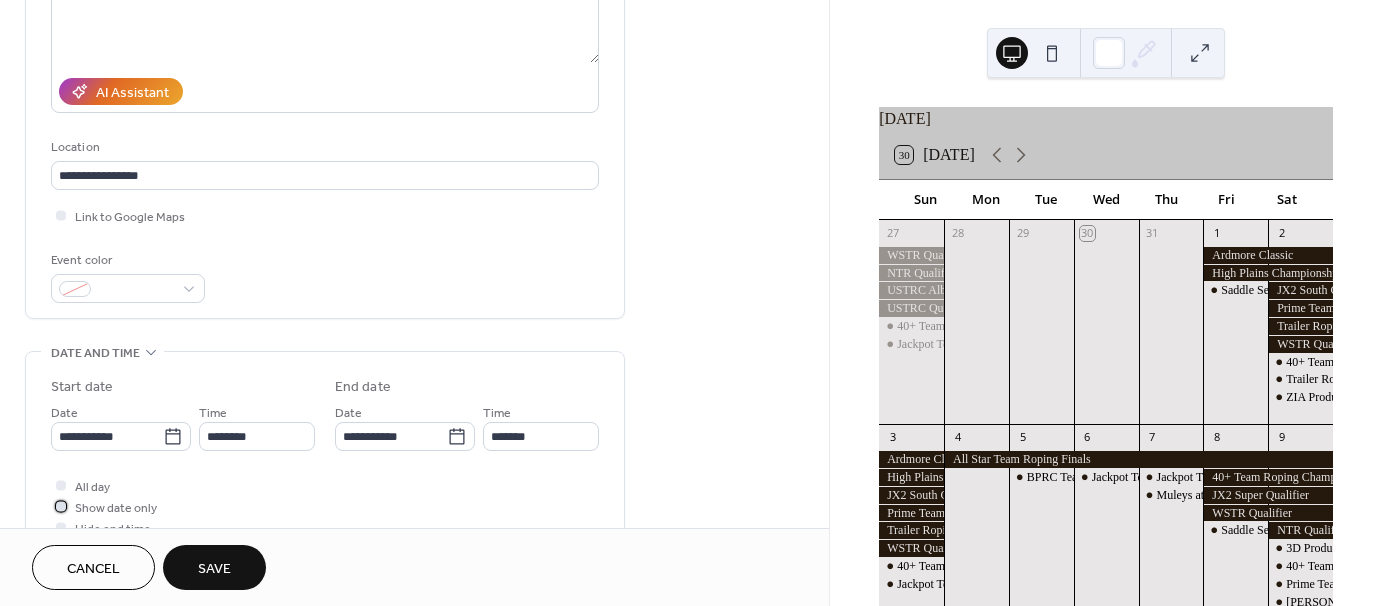 click at bounding box center [61, 506] 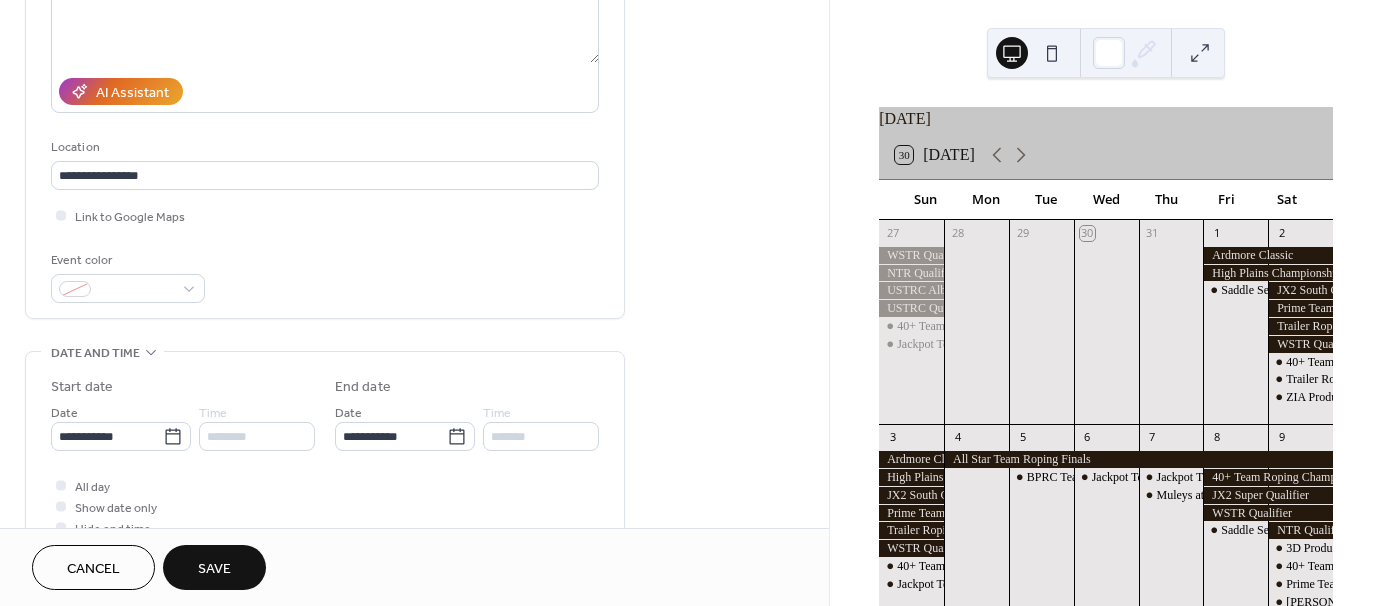 click on "Save" at bounding box center [214, 569] 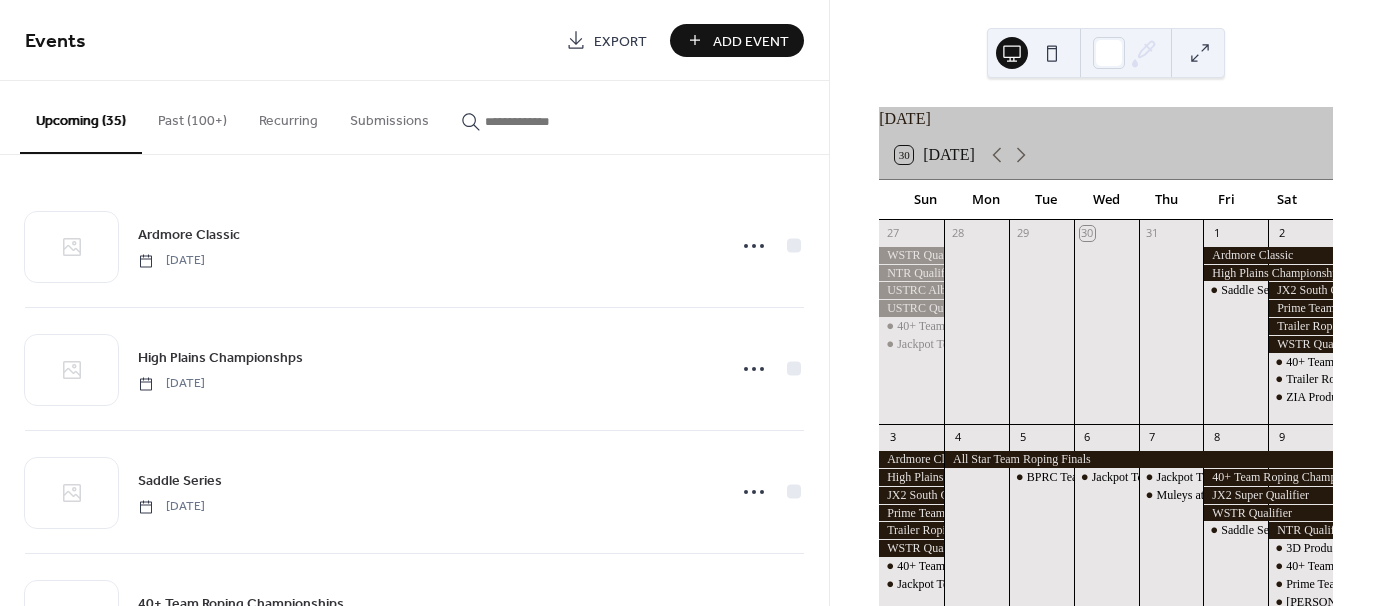 click on "Add Event" at bounding box center [751, 41] 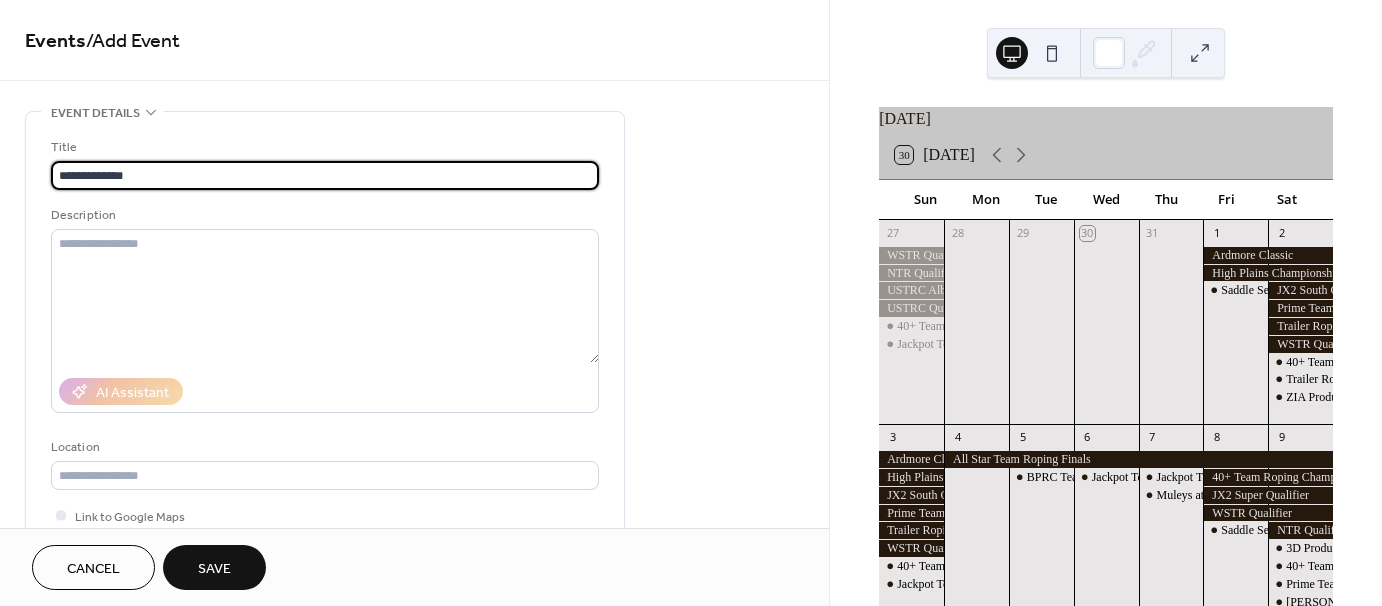 type on "**********" 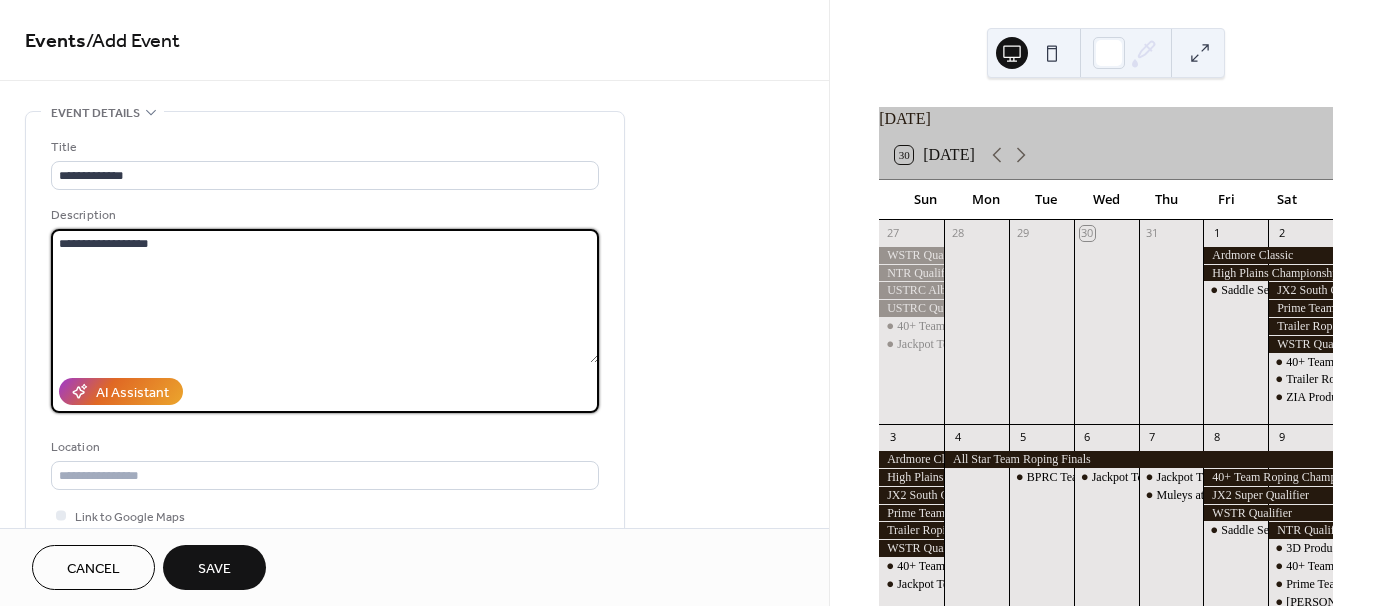 type on "**********" 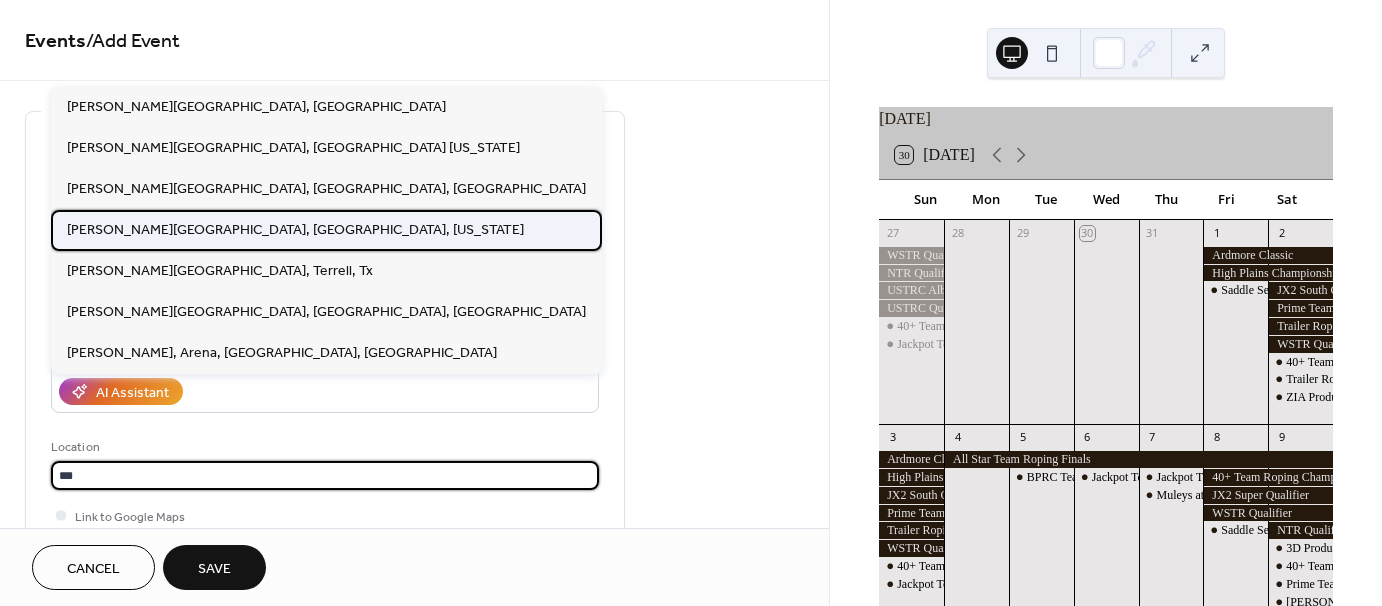 click on "[PERSON_NAME][GEOGRAPHIC_DATA], [GEOGRAPHIC_DATA], [US_STATE]" at bounding box center [295, 229] 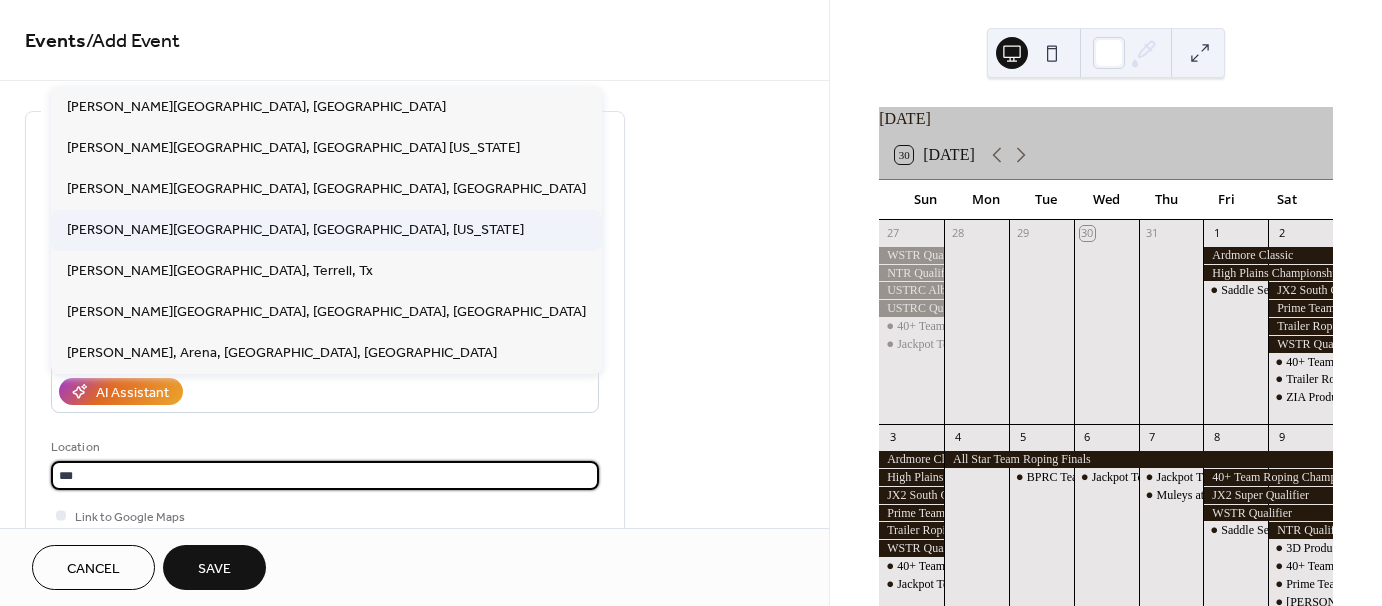 type on "**********" 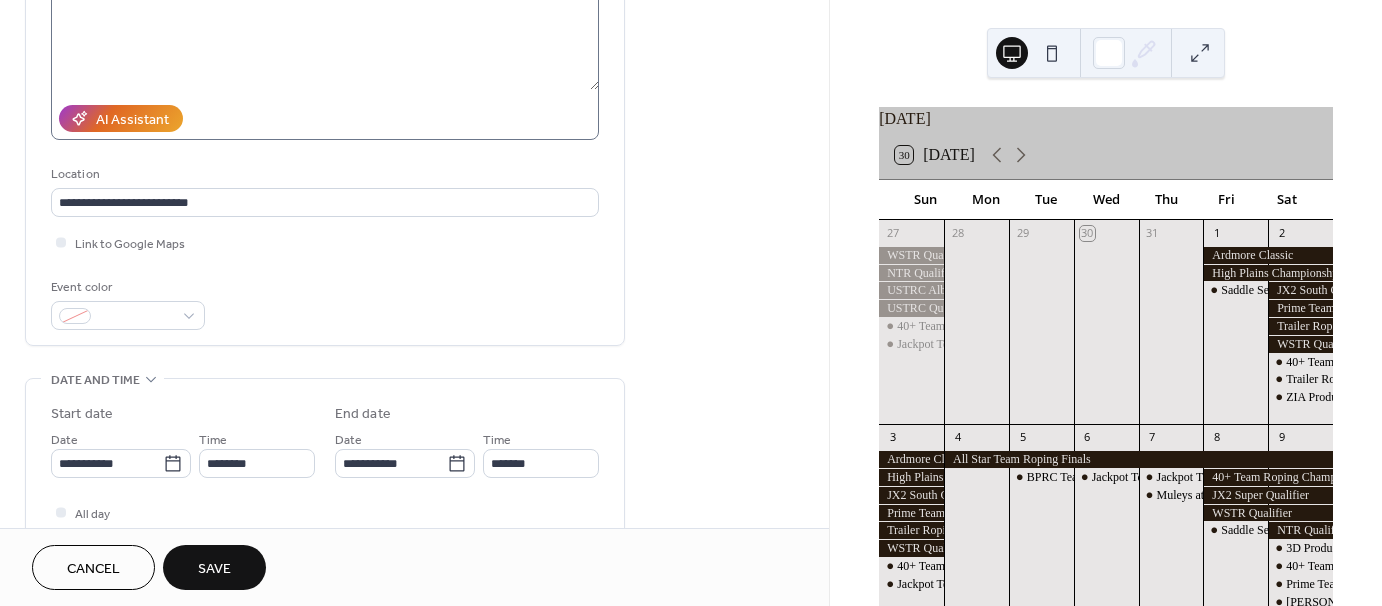 scroll, scrollTop: 300, scrollLeft: 0, axis: vertical 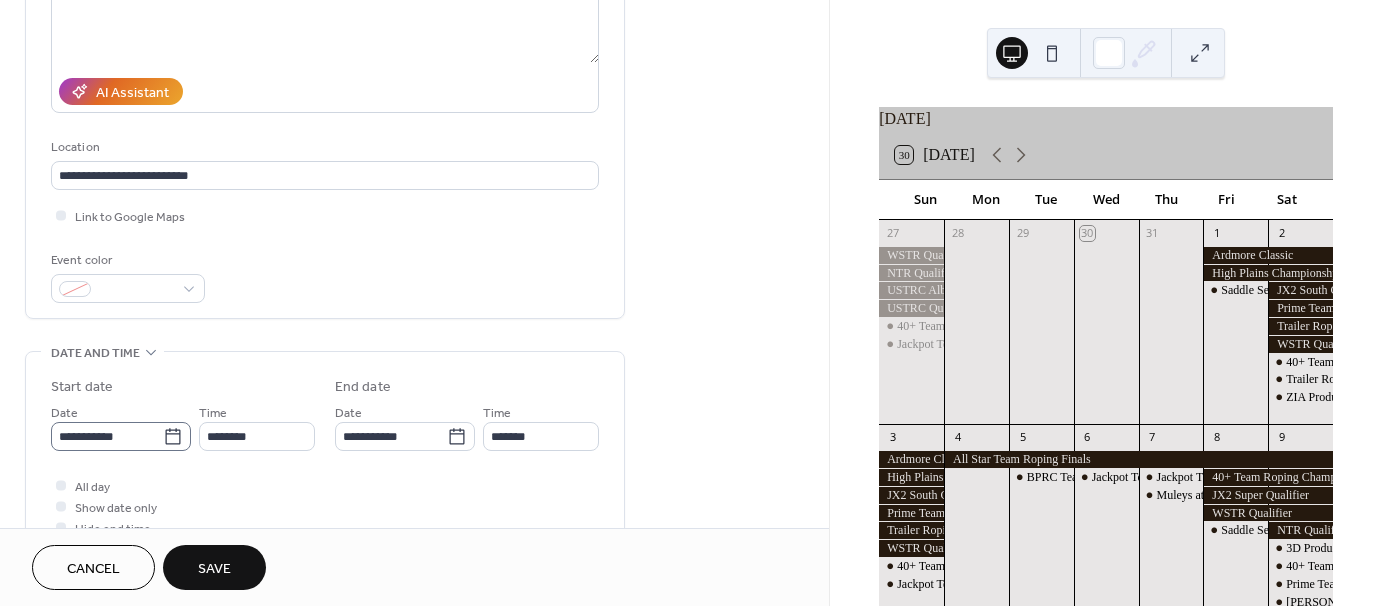 click 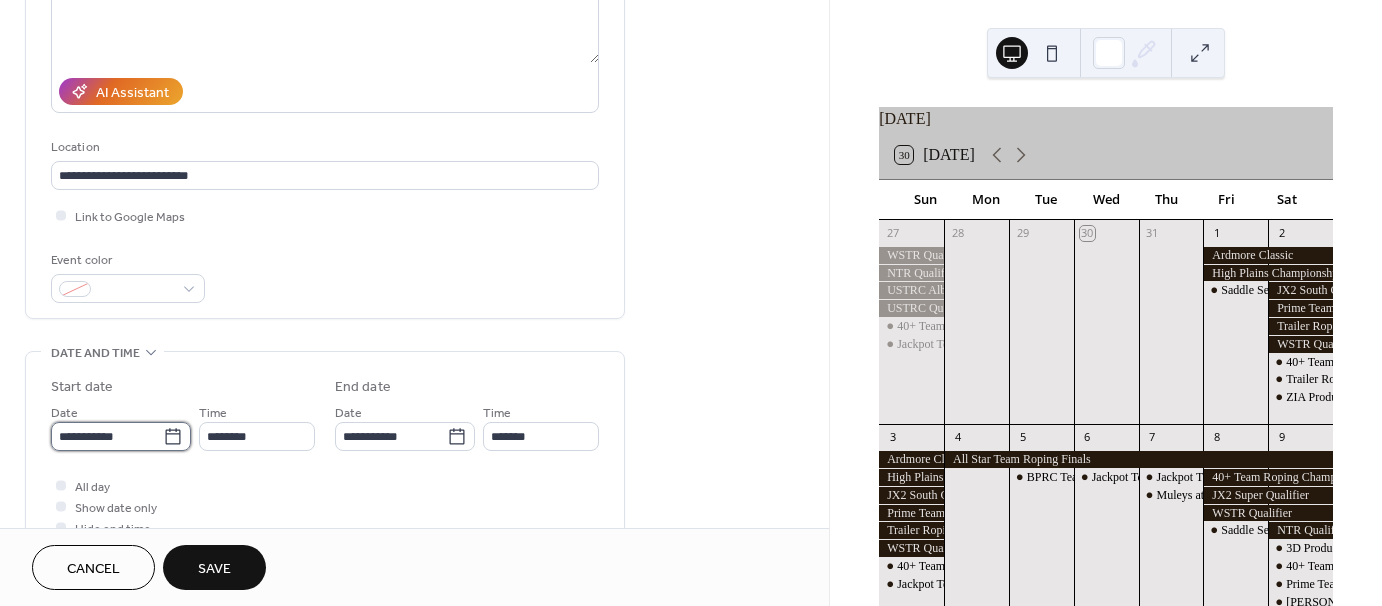 click on "**********" at bounding box center [107, 436] 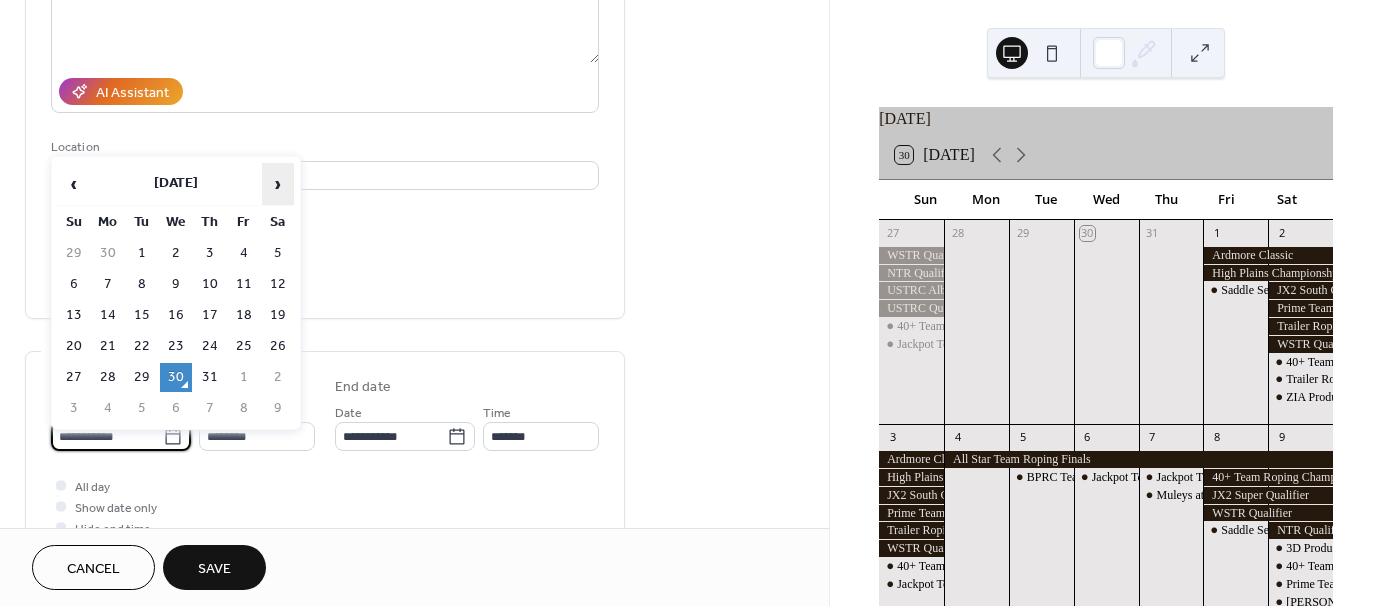click on "›" at bounding box center [278, 184] 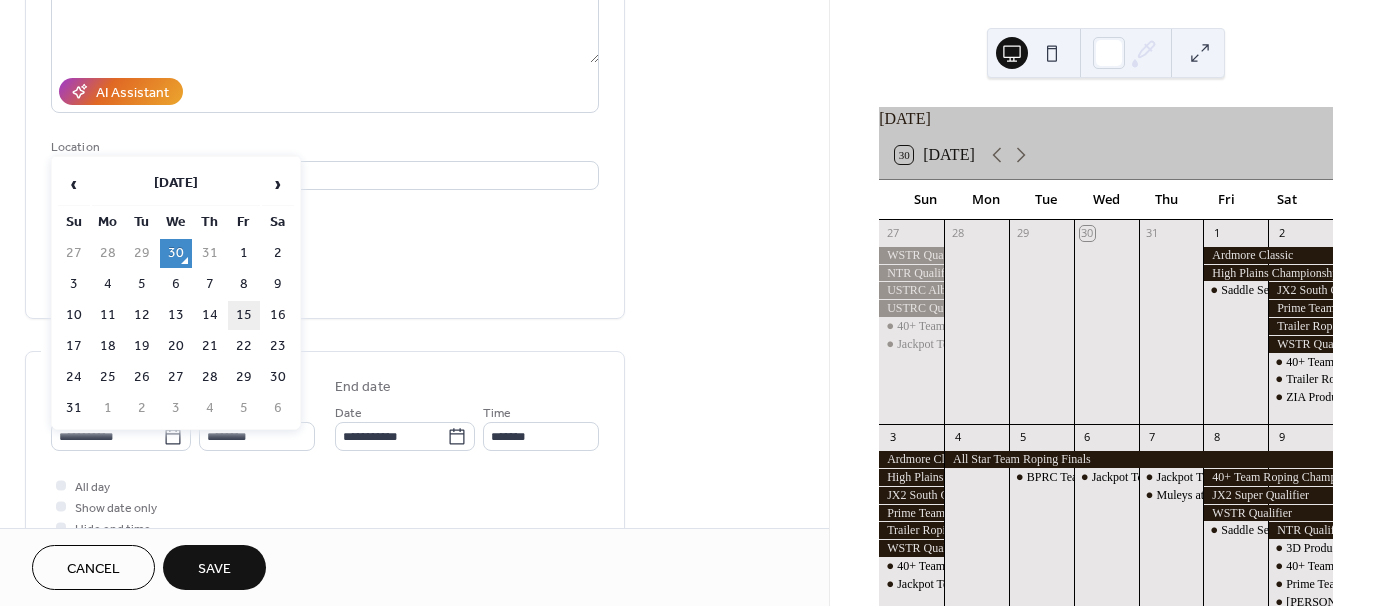 click on "15" at bounding box center (244, 315) 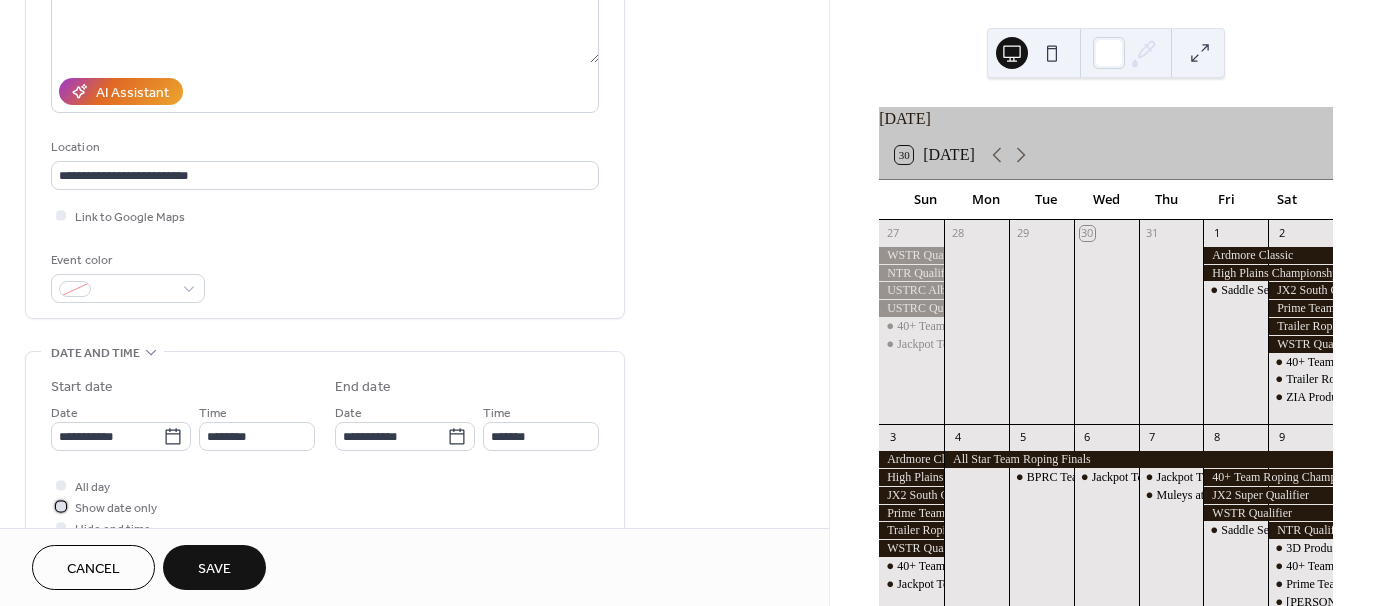 click at bounding box center (61, 506) 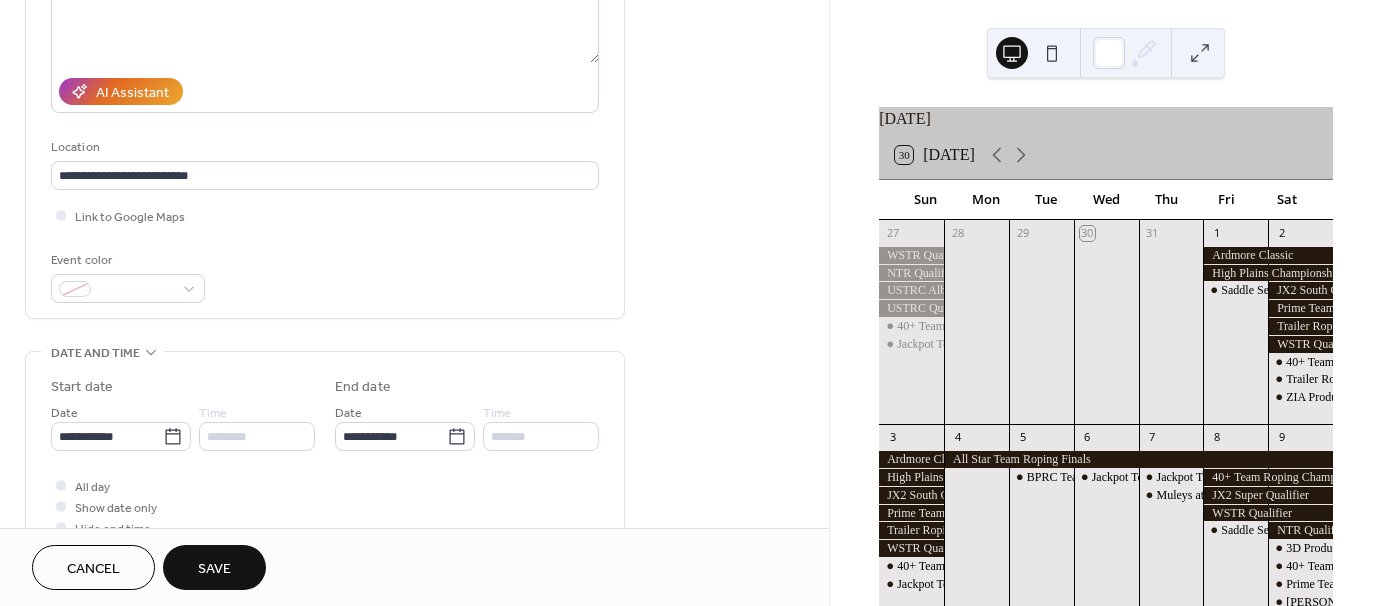 click on "Save" at bounding box center (214, 569) 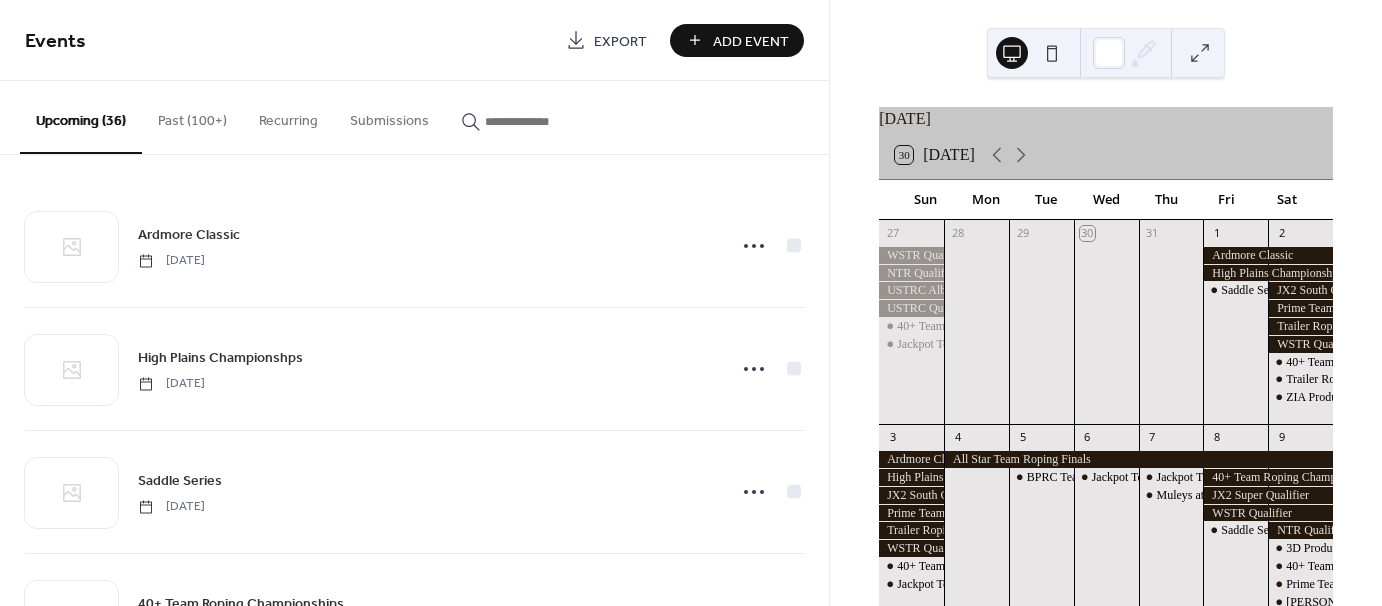 click on "Add Event" at bounding box center [737, 40] 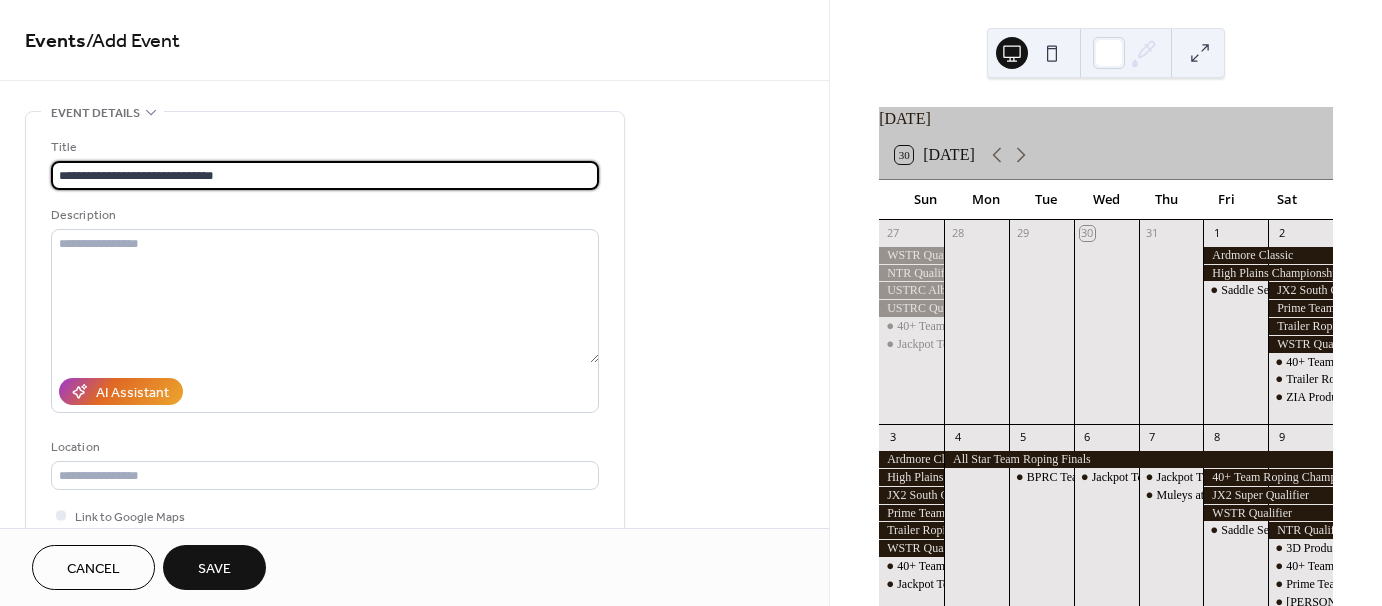 type on "**********" 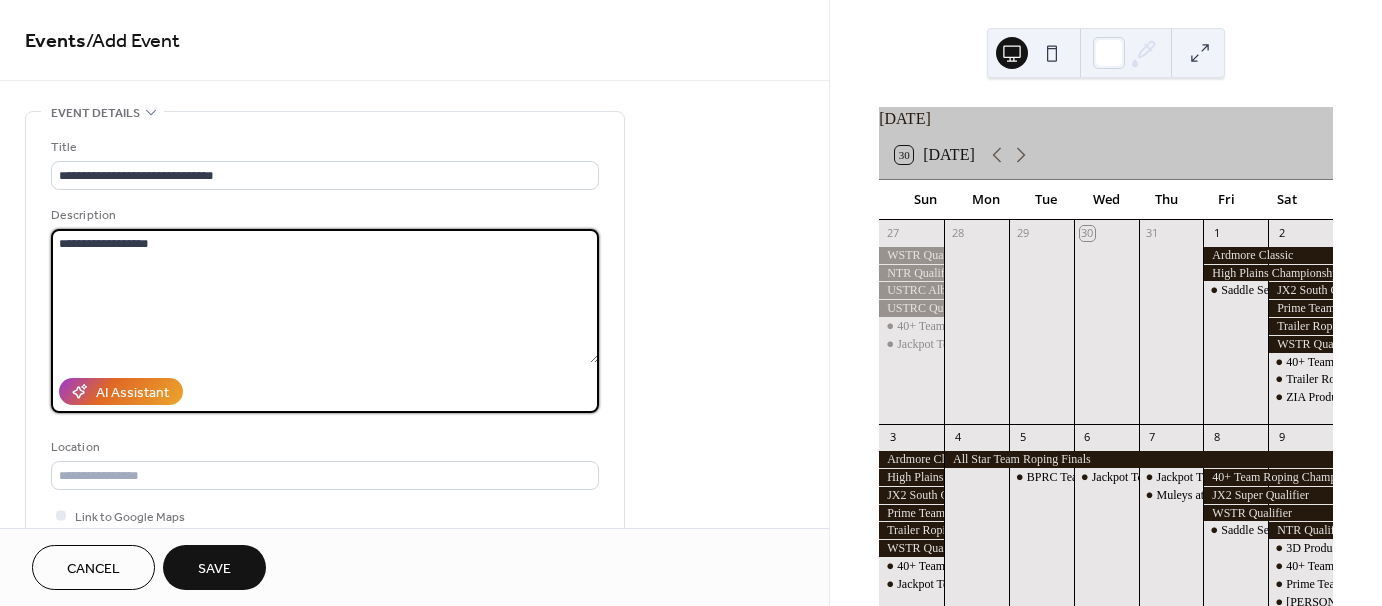 type on "**********" 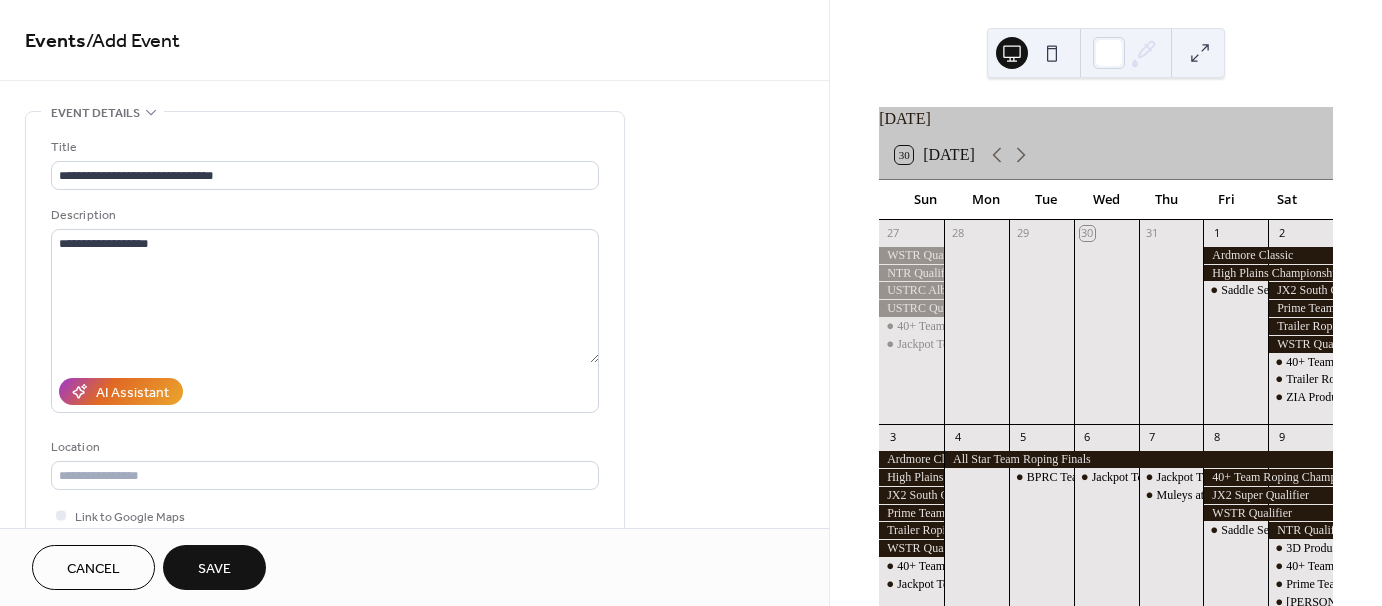 type 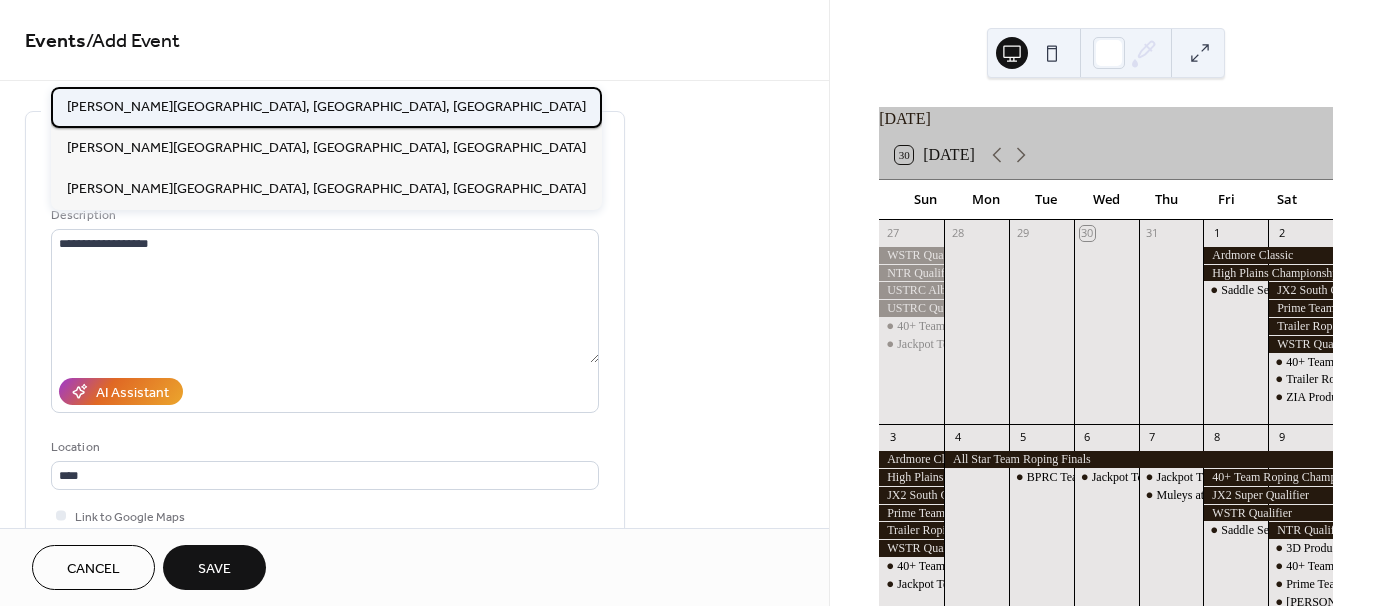 click on "[PERSON_NAME][GEOGRAPHIC_DATA], [GEOGRAPHIC_DATA], [GEOGRAPHIC_DATA]" at bounding box center (326, 106) 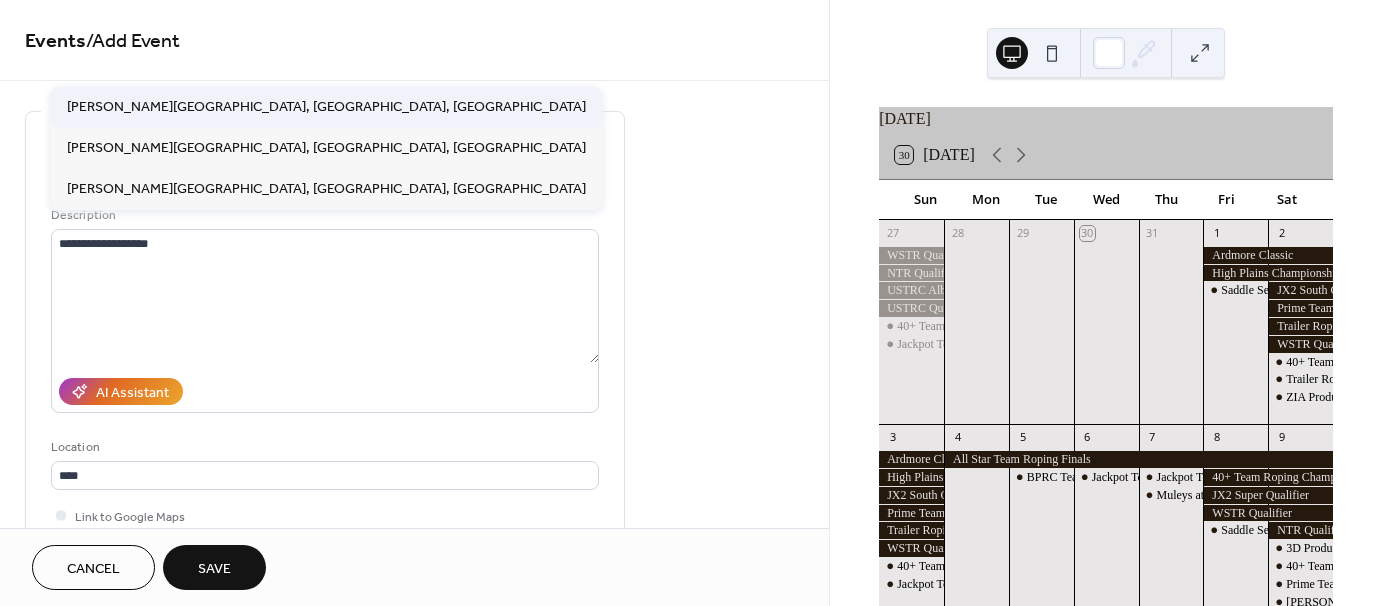 type on "**********" 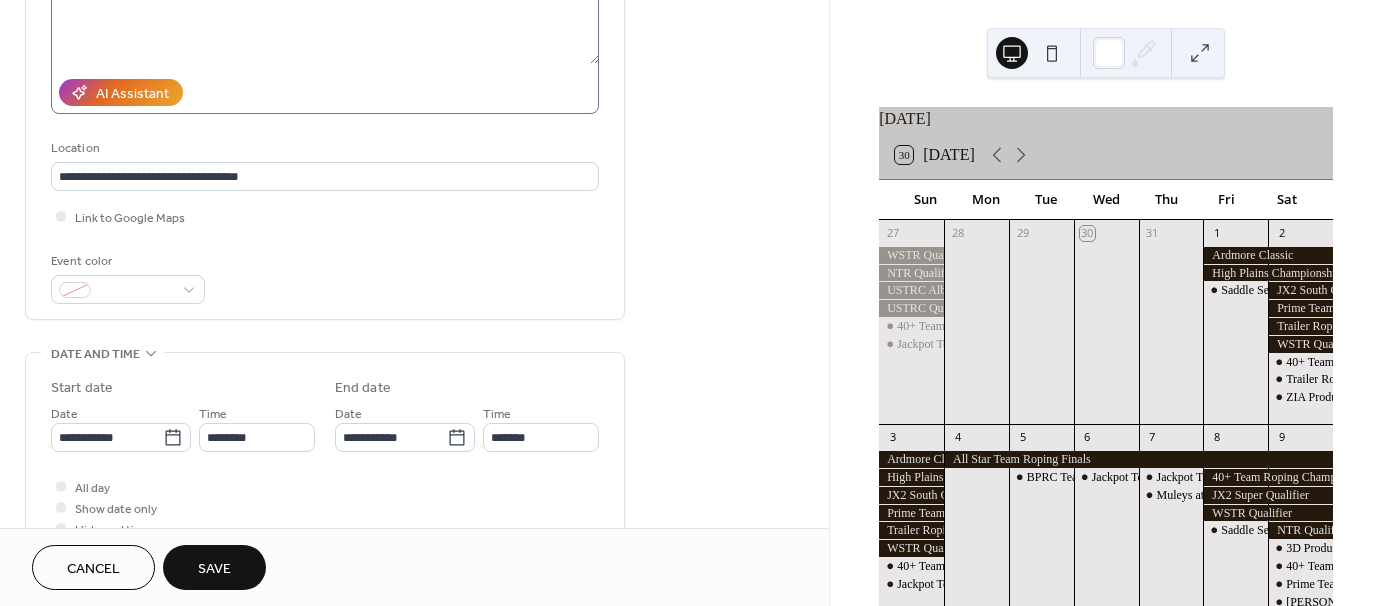 scroll, scrollTop: 300, scrollLeft: 0, axis: vertical 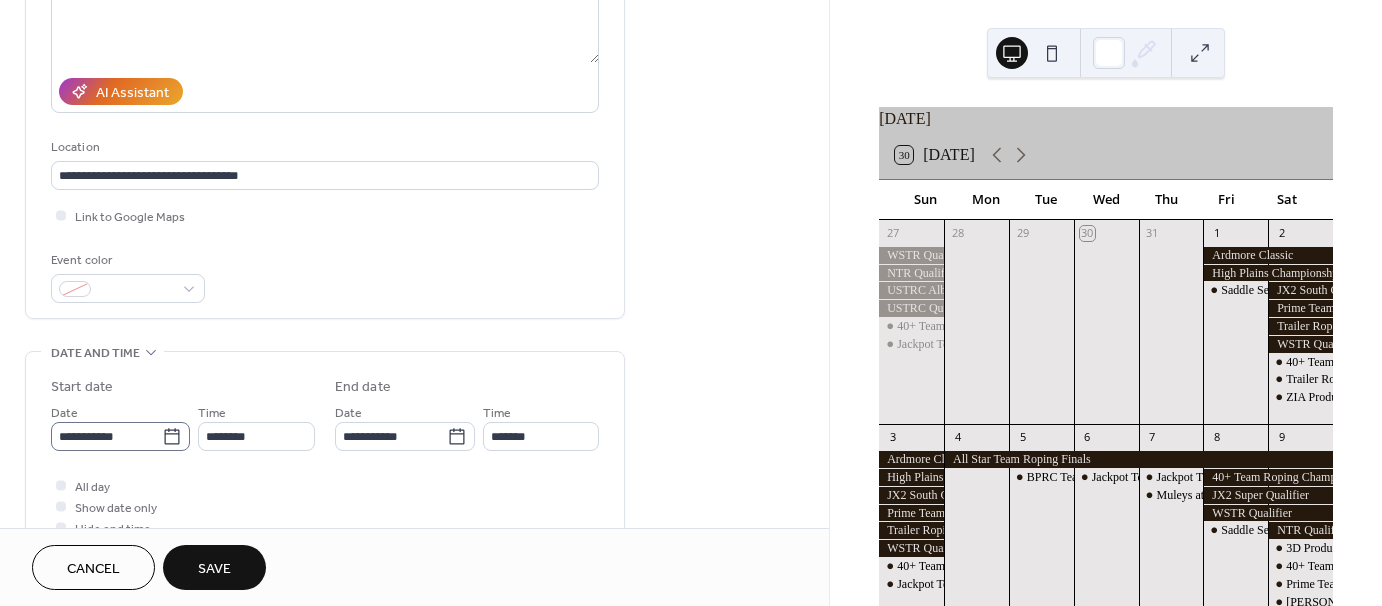click 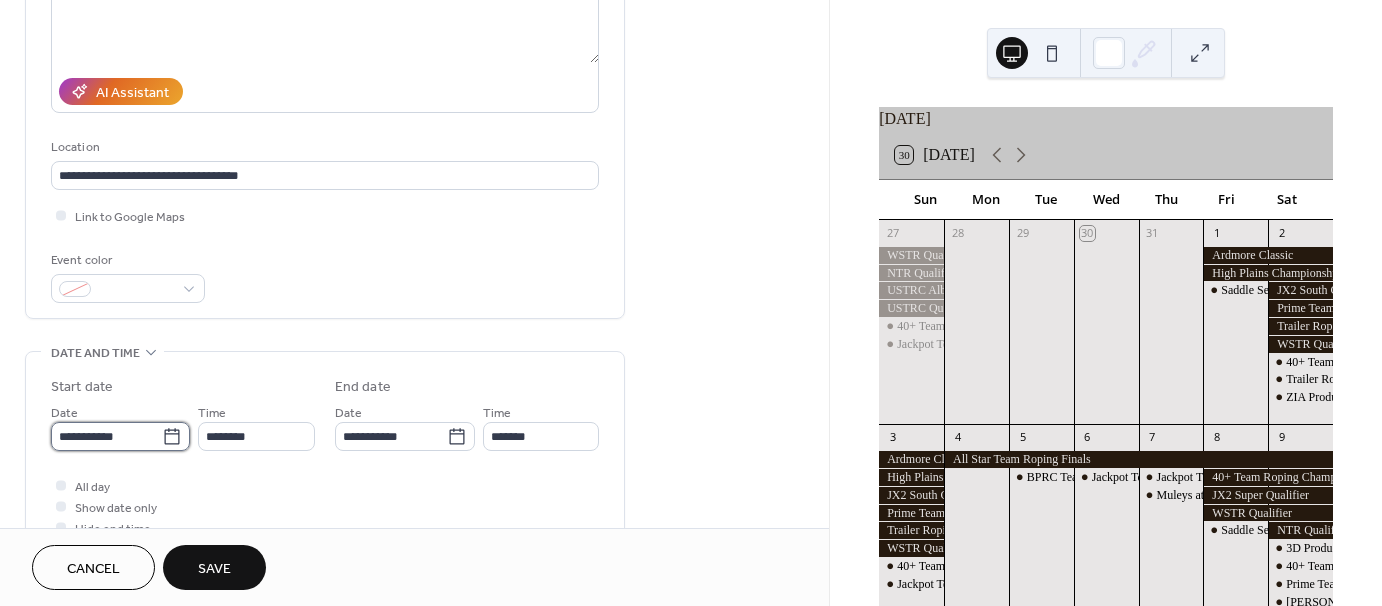 click on "**********" at bounding box center (106, 436) 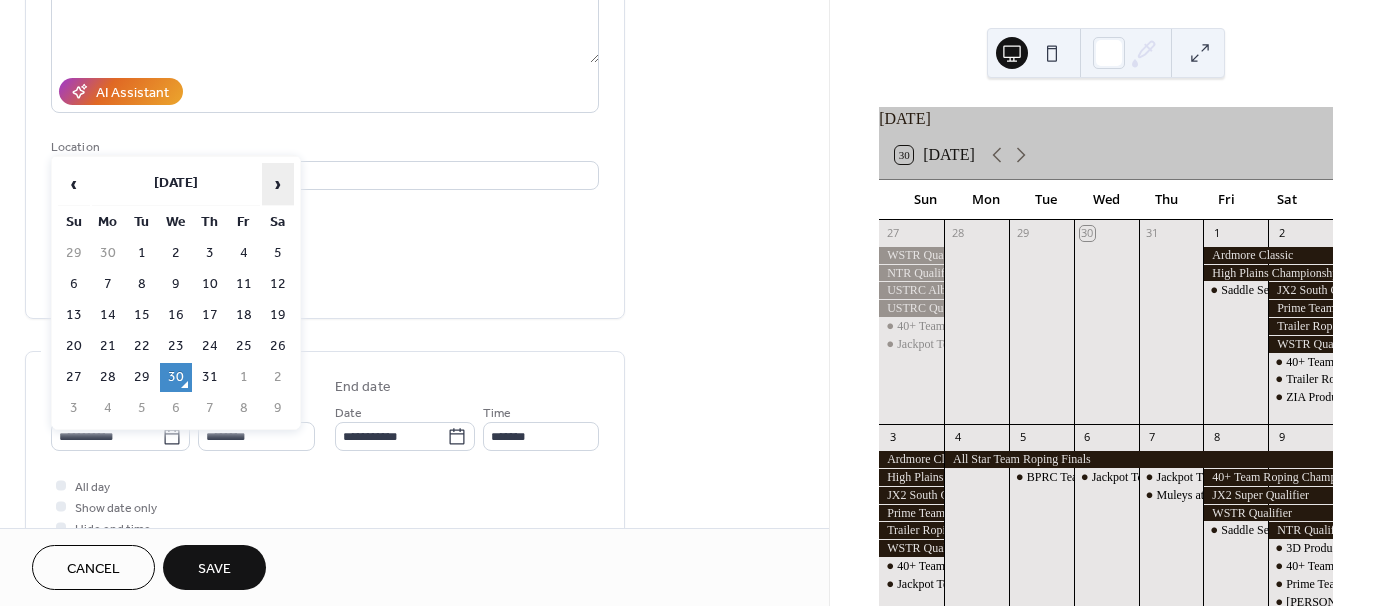 click on "›" at bounding box center [278, 184] 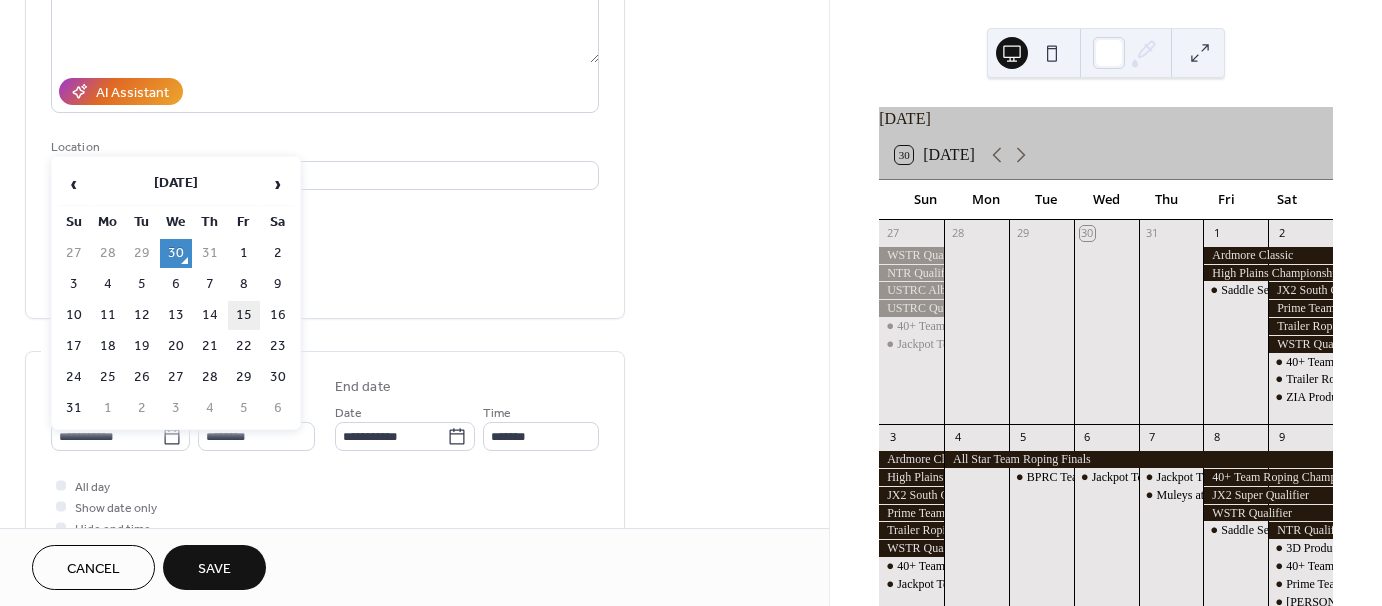 click on "15" at bounding box center [244, 315] 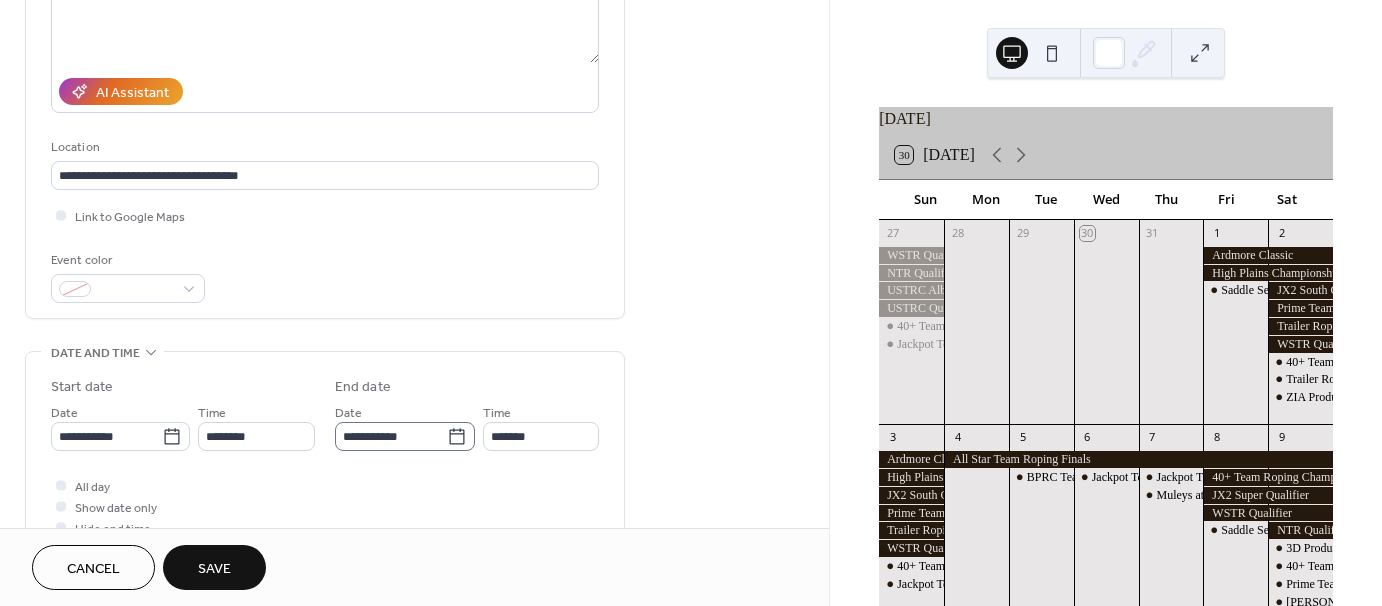 click 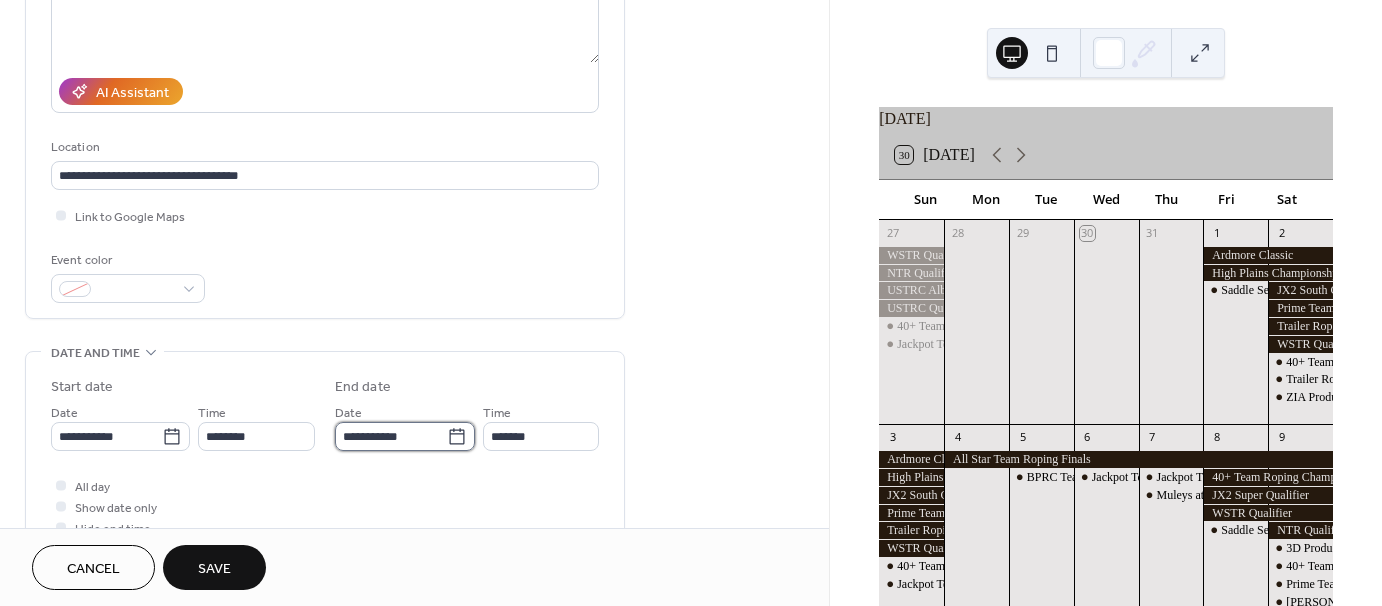 click on "**********" at bounding box center [391, 436] 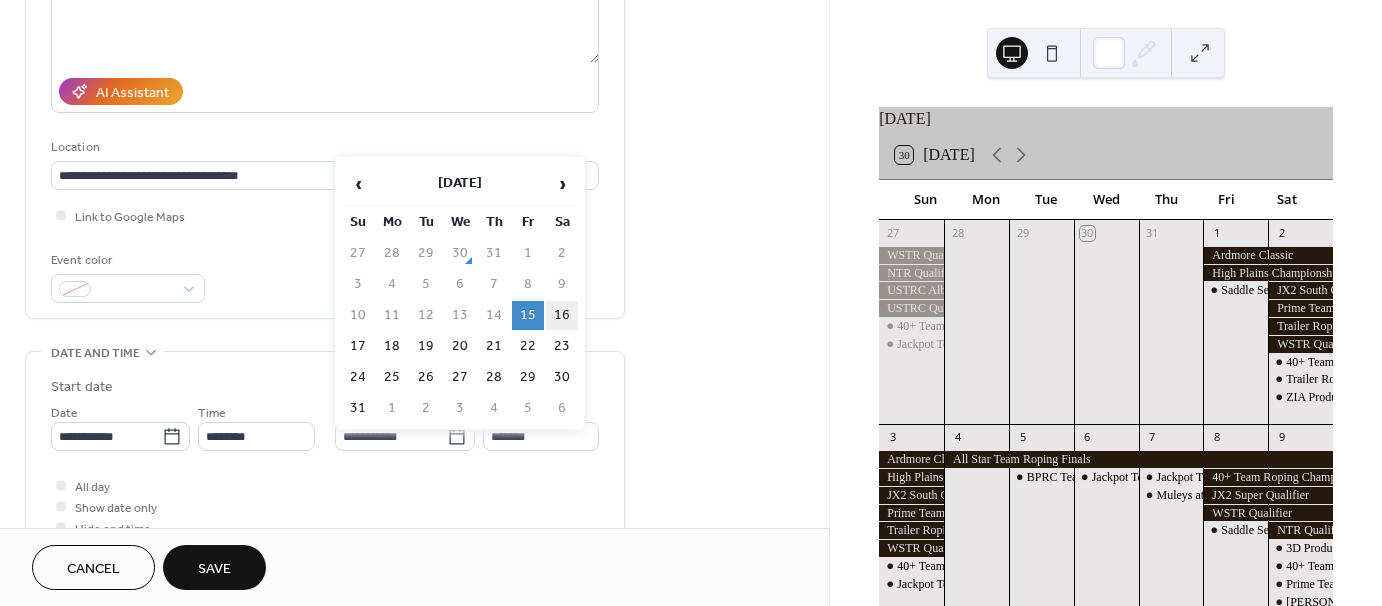 click on "16" at bounding box center (562, 315) 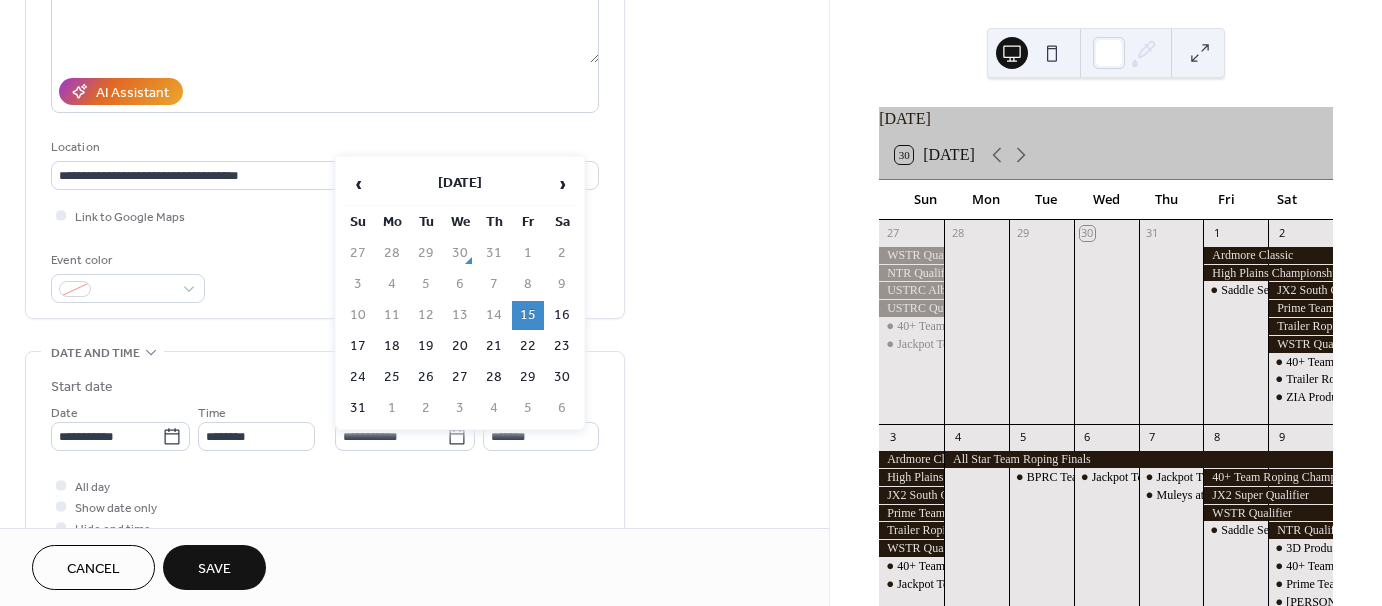 type on "**********" 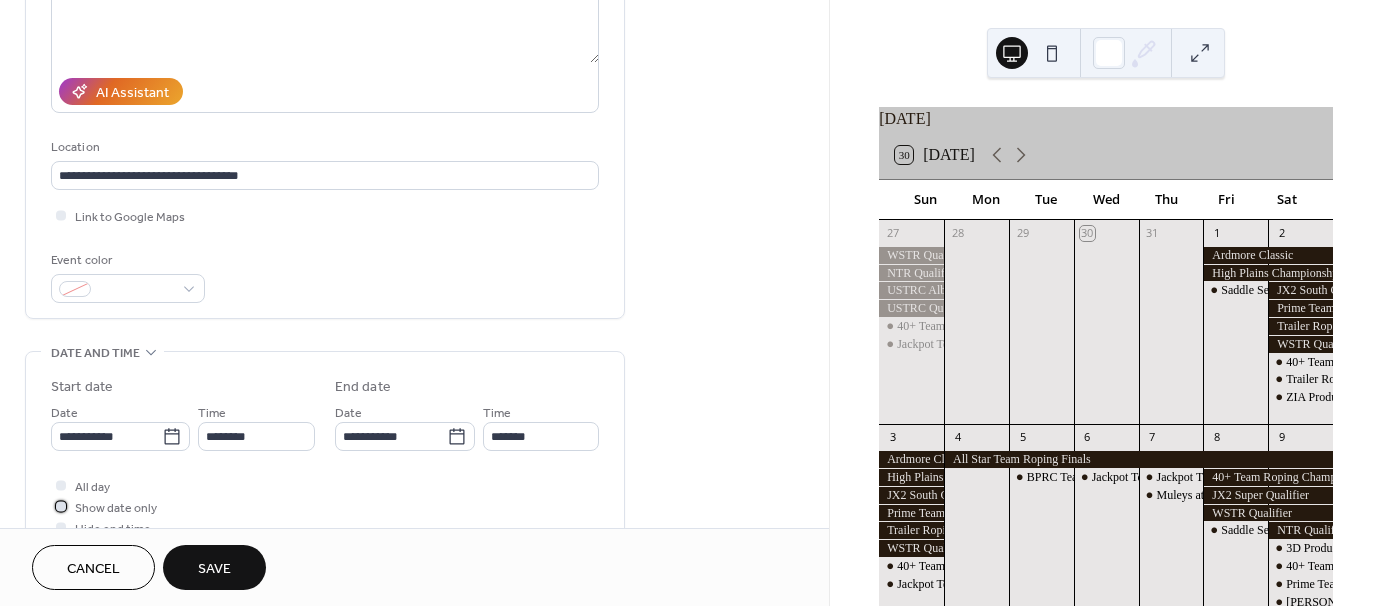 click at bounding box center [61, 506] 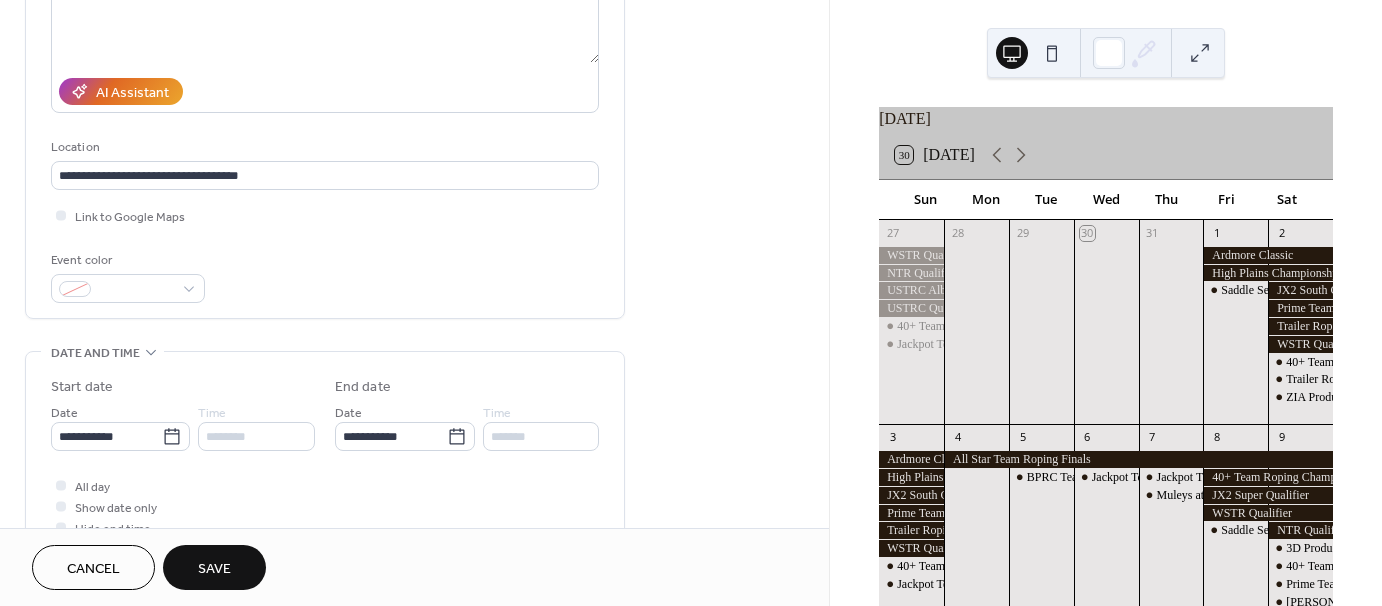 click on "Save" at bounding box center (214, 567) 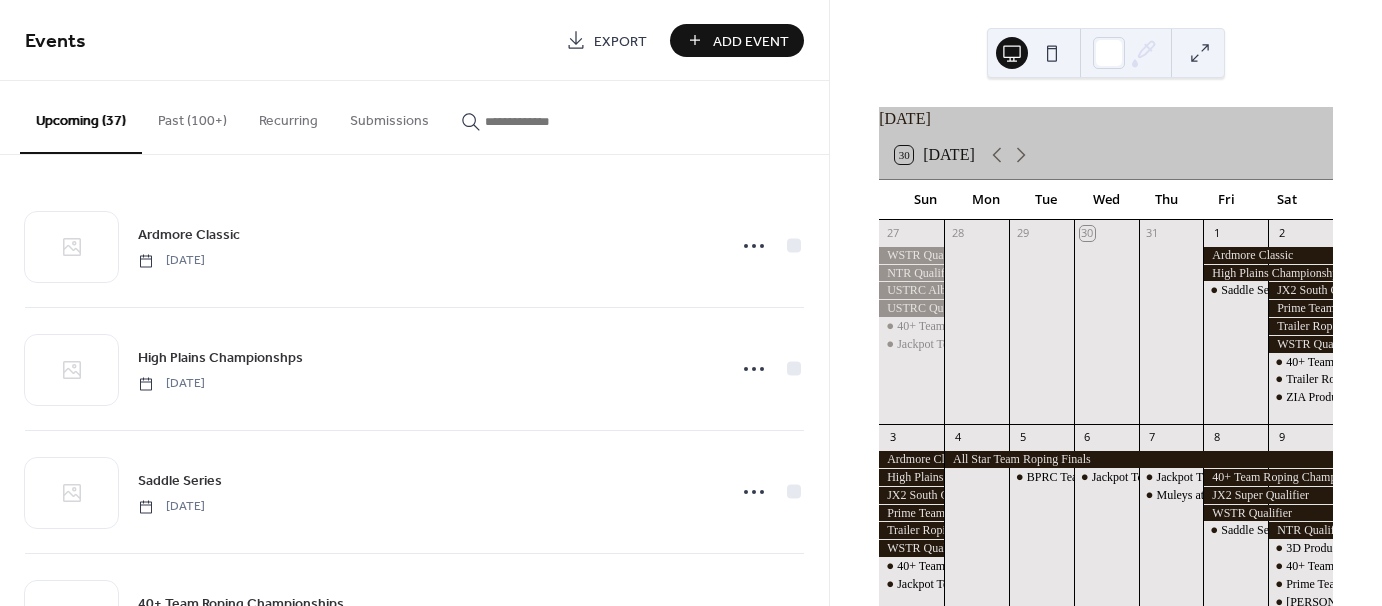 click on "Add Event" at bounding box center [737, 40] 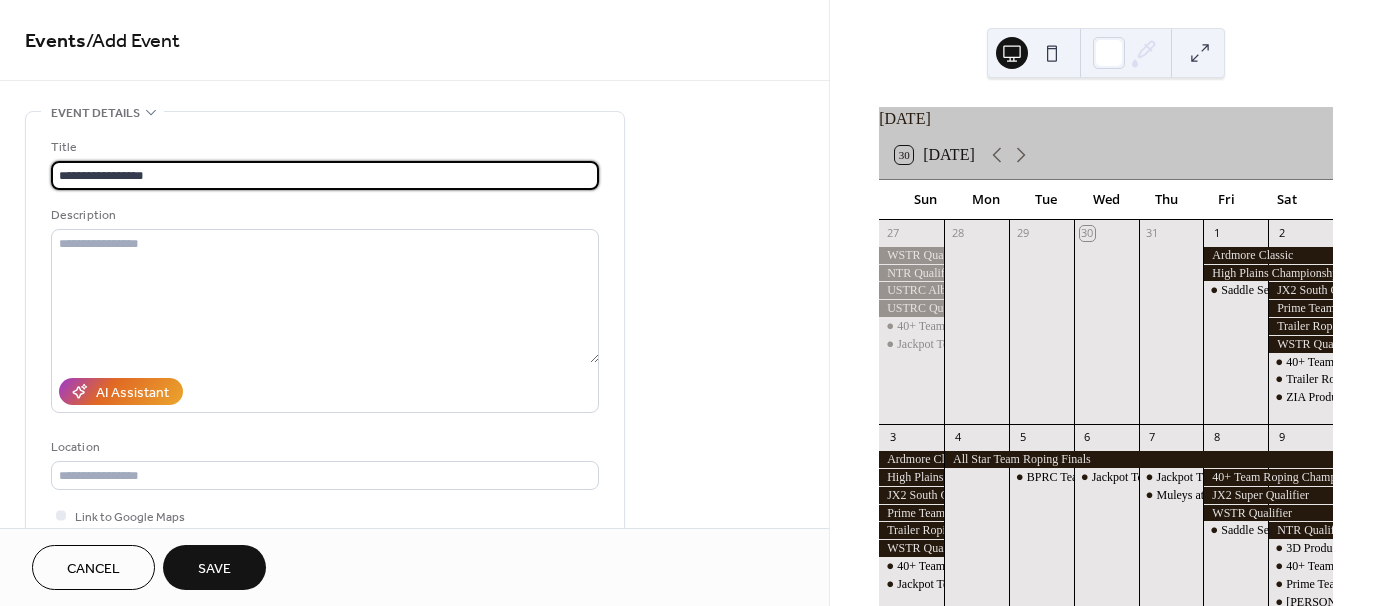 type on "**********" 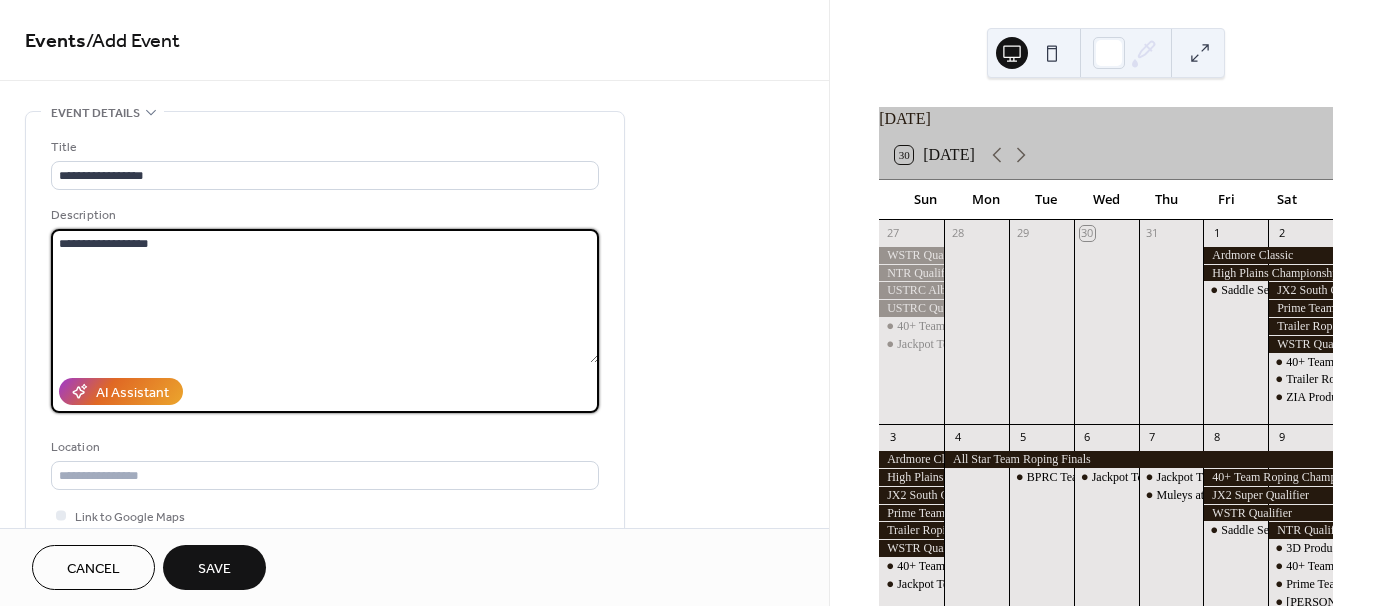 type on "**********" 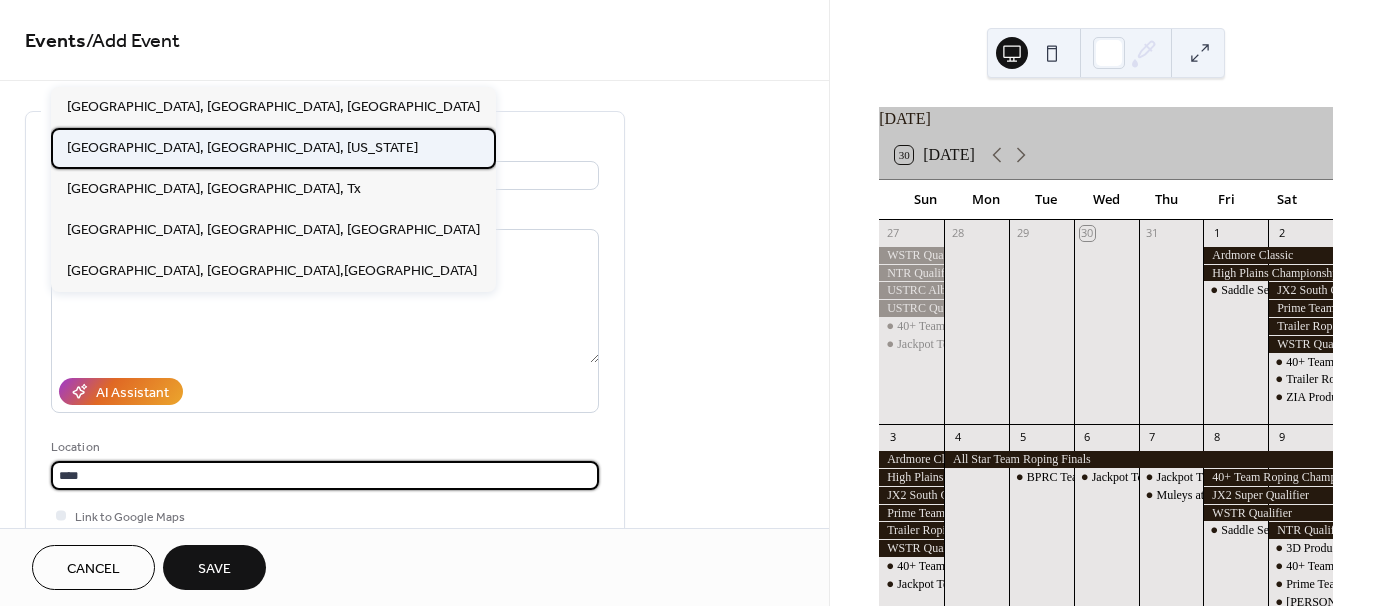 click on "[GEOGRAPHIC_DATA], [GEOGRAPHIC_DATA], [US_STATE]" at bounding box center (242, 147) 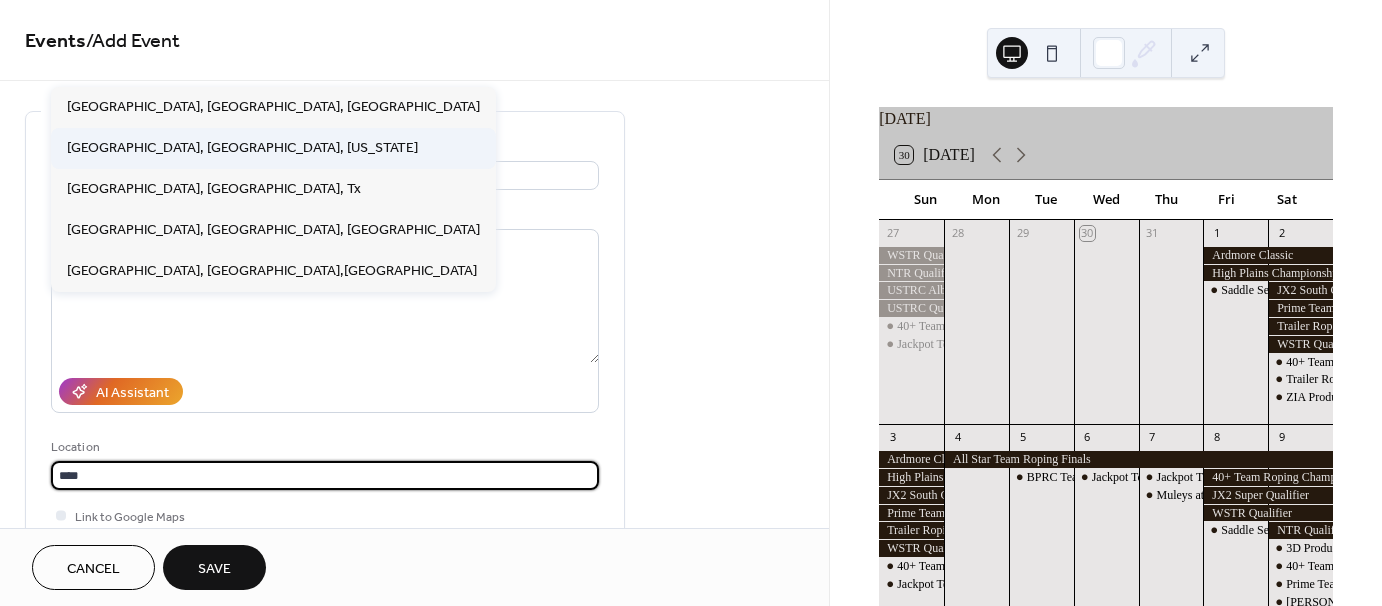 type on "**********" 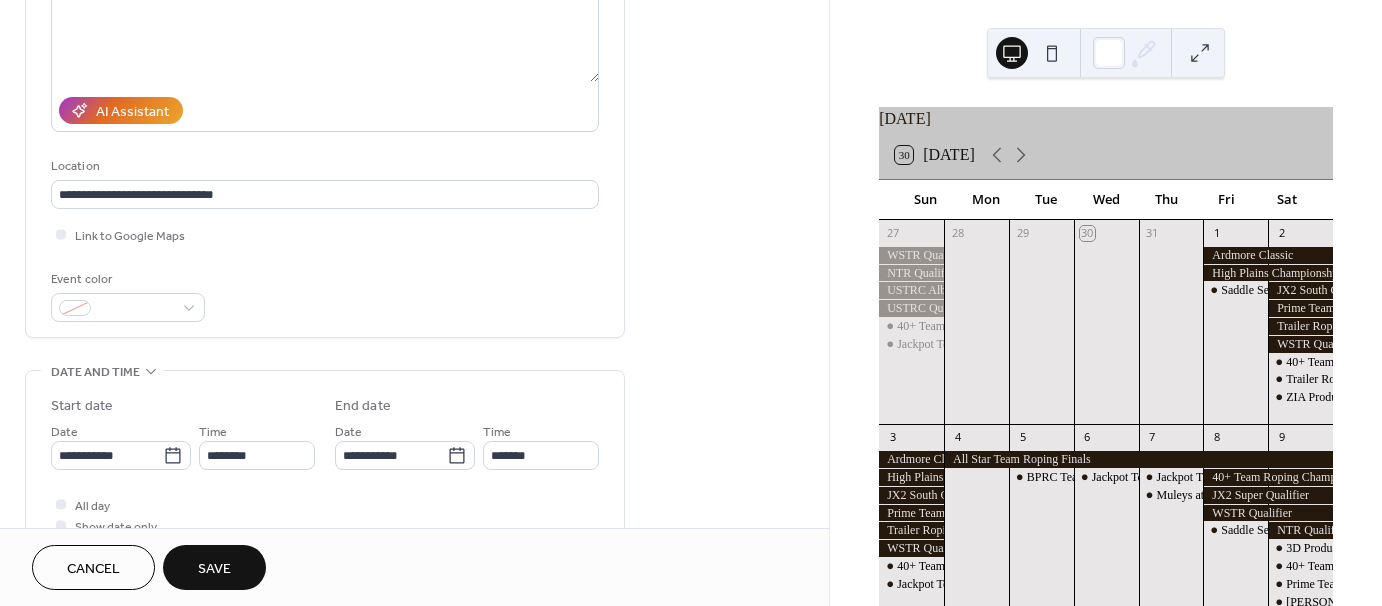 scroll, scrollTop: 300, scrollLeft: 0, axis: vertical 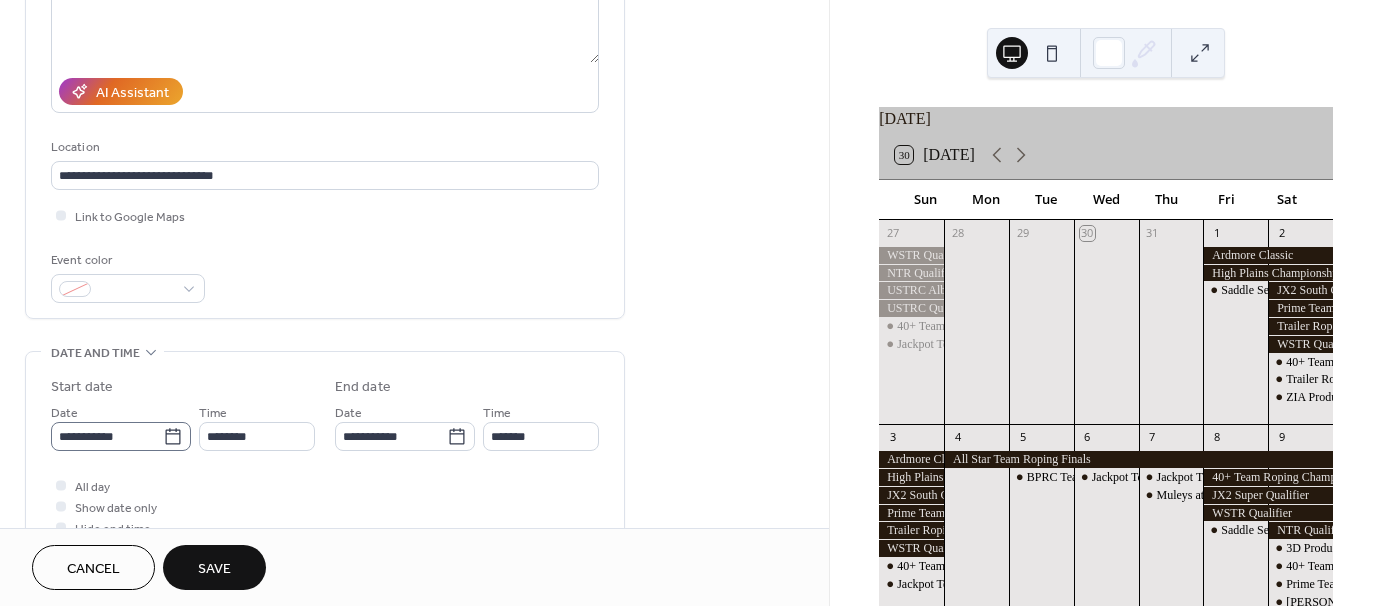 click 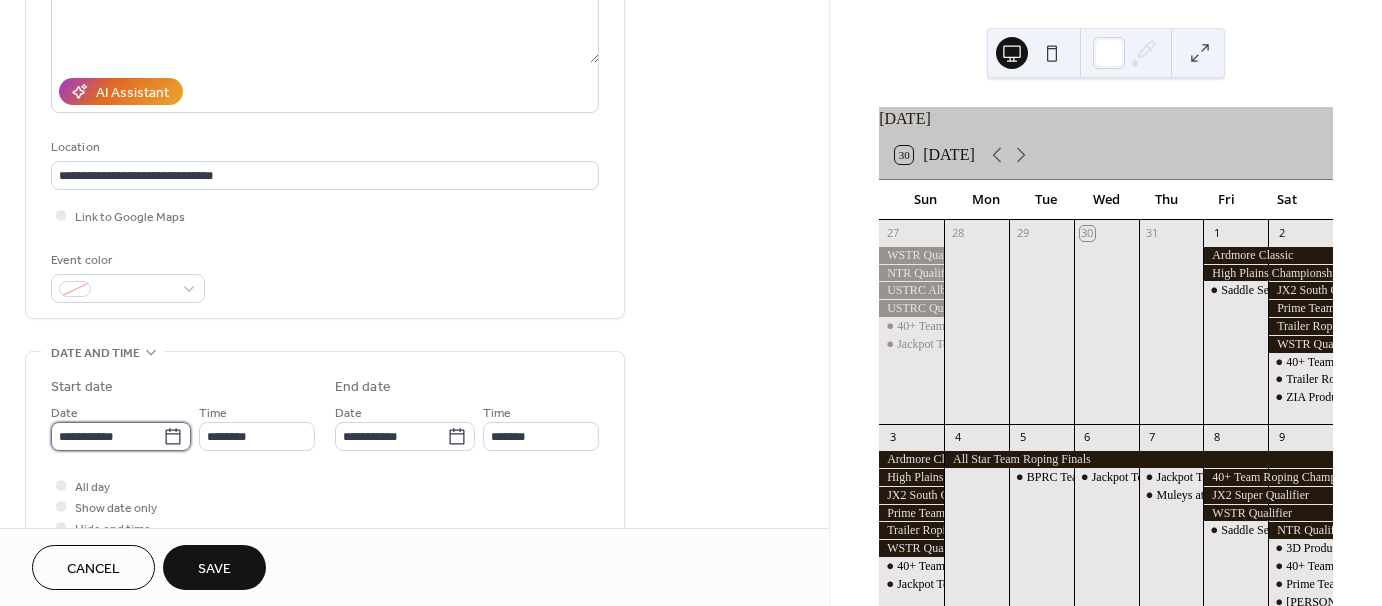 click on "**********" at bounding box center [107, 436] 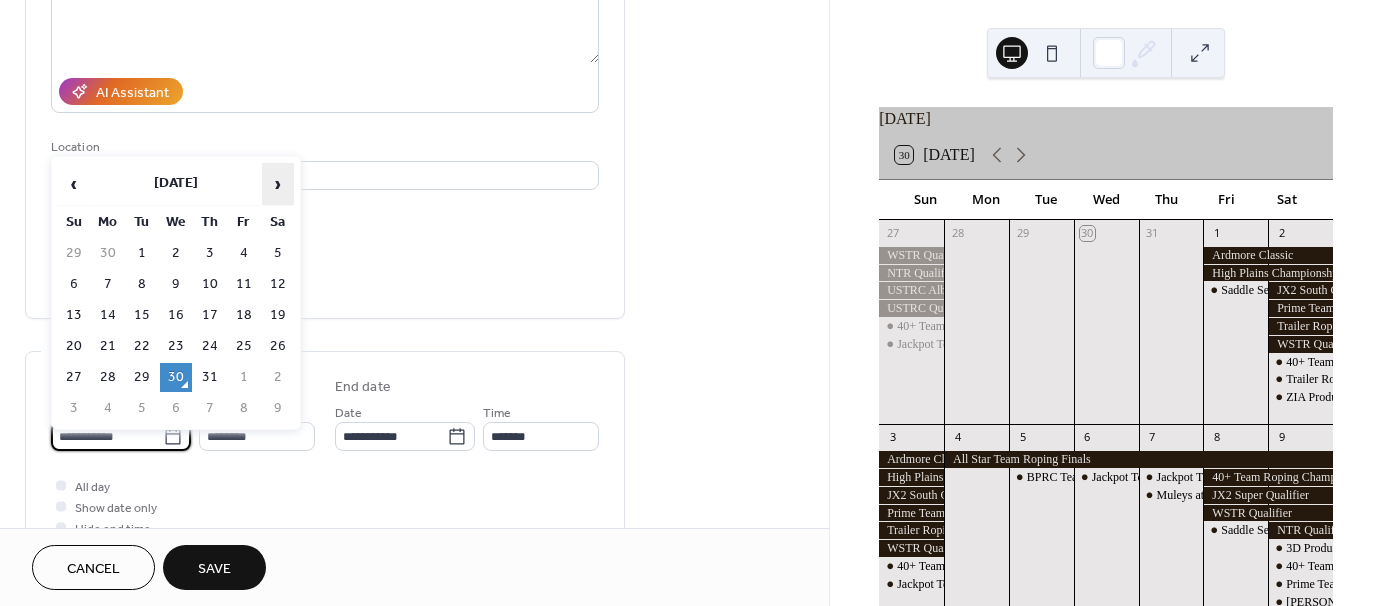 click on "›" at bounding box center (278, 184) 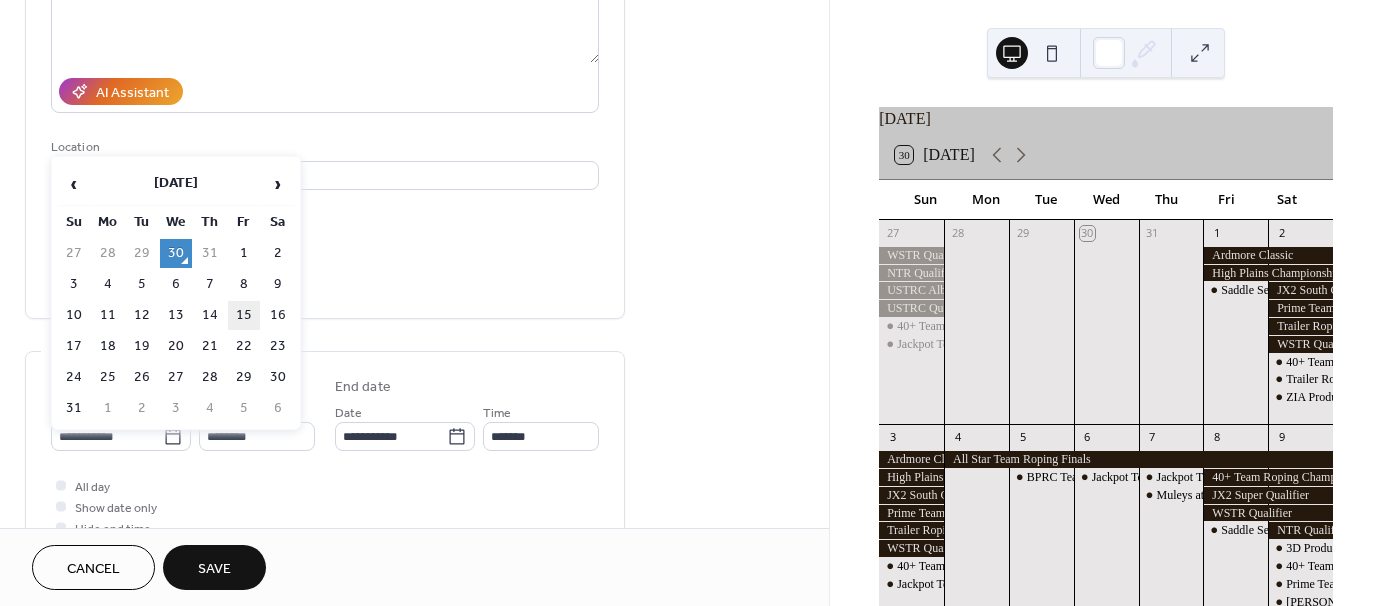 click on "15" at bounding box center (244, 315) 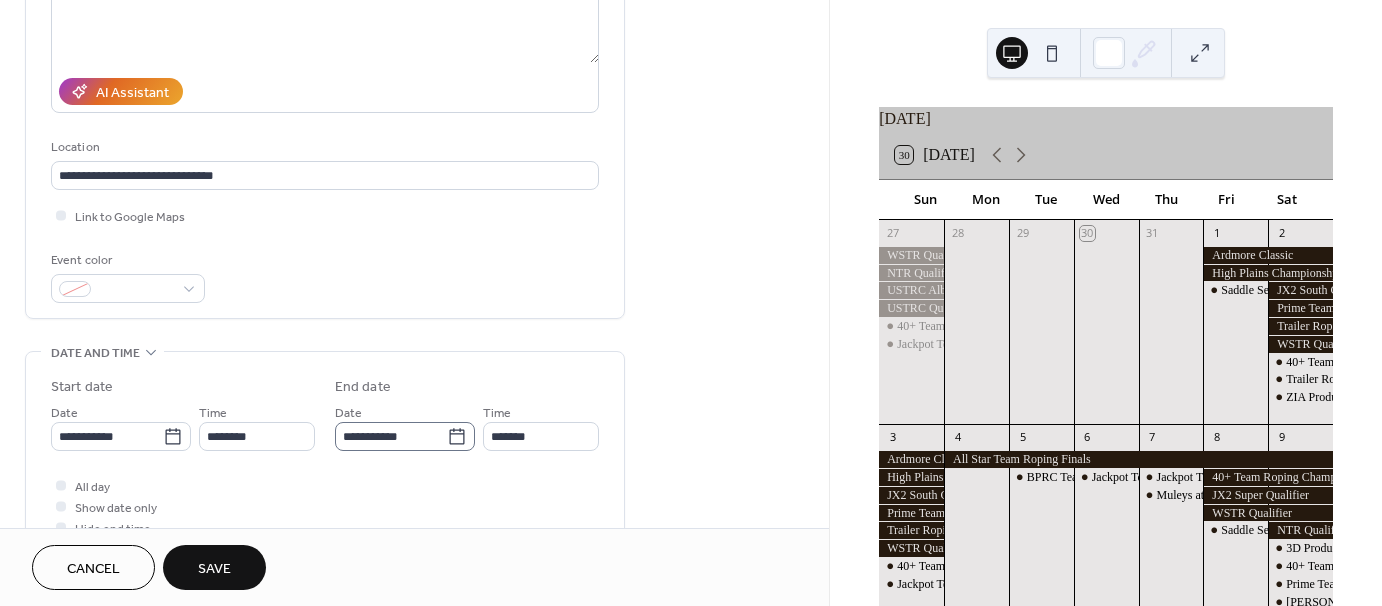 click 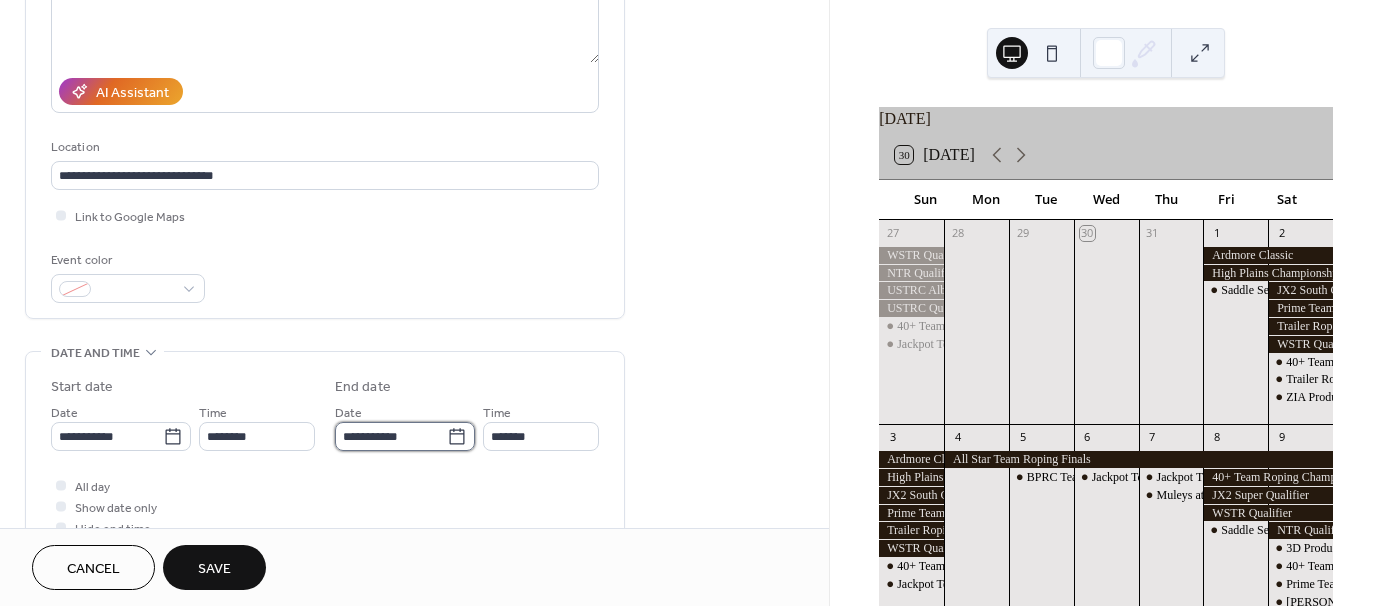click on "**********" at bounding box center (391, 436) 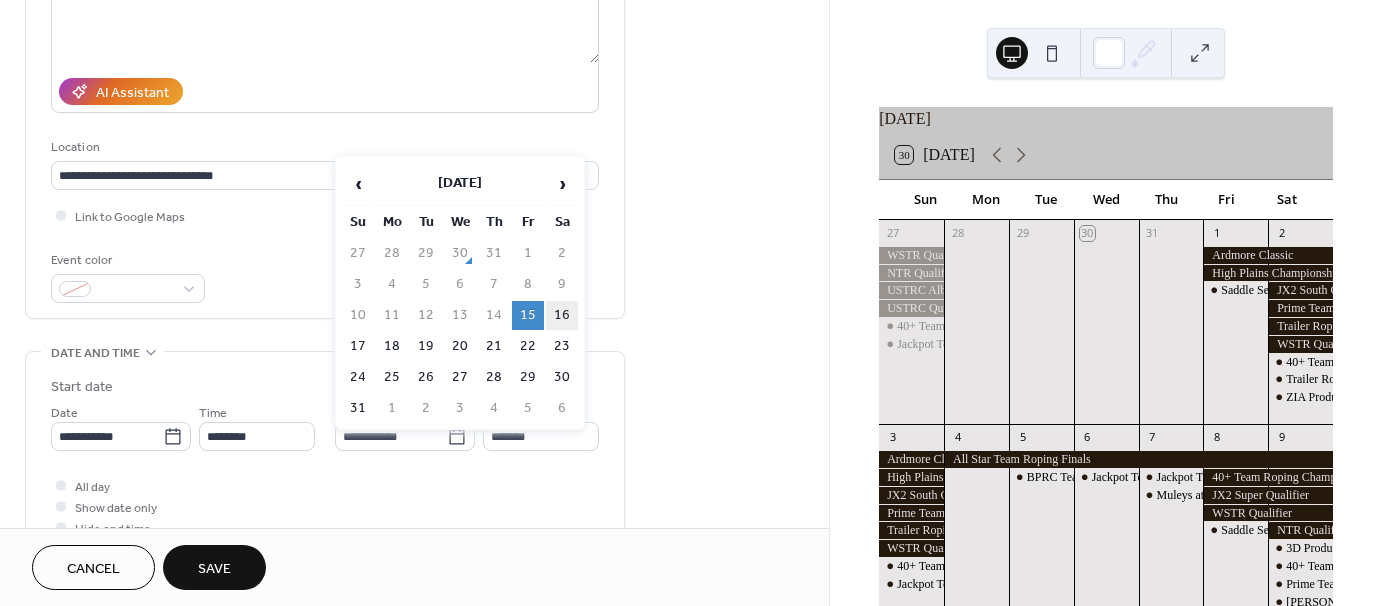 click on "16" at bounding box center (562, 315) 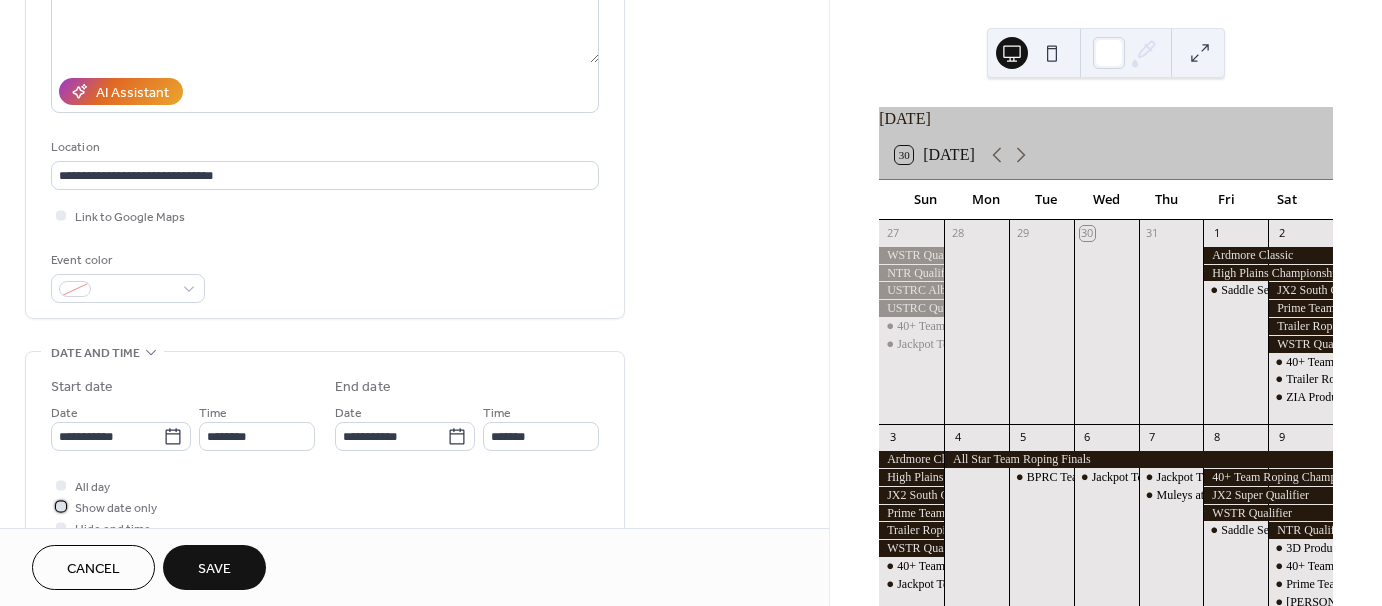 click at bounding box center (61, 506) 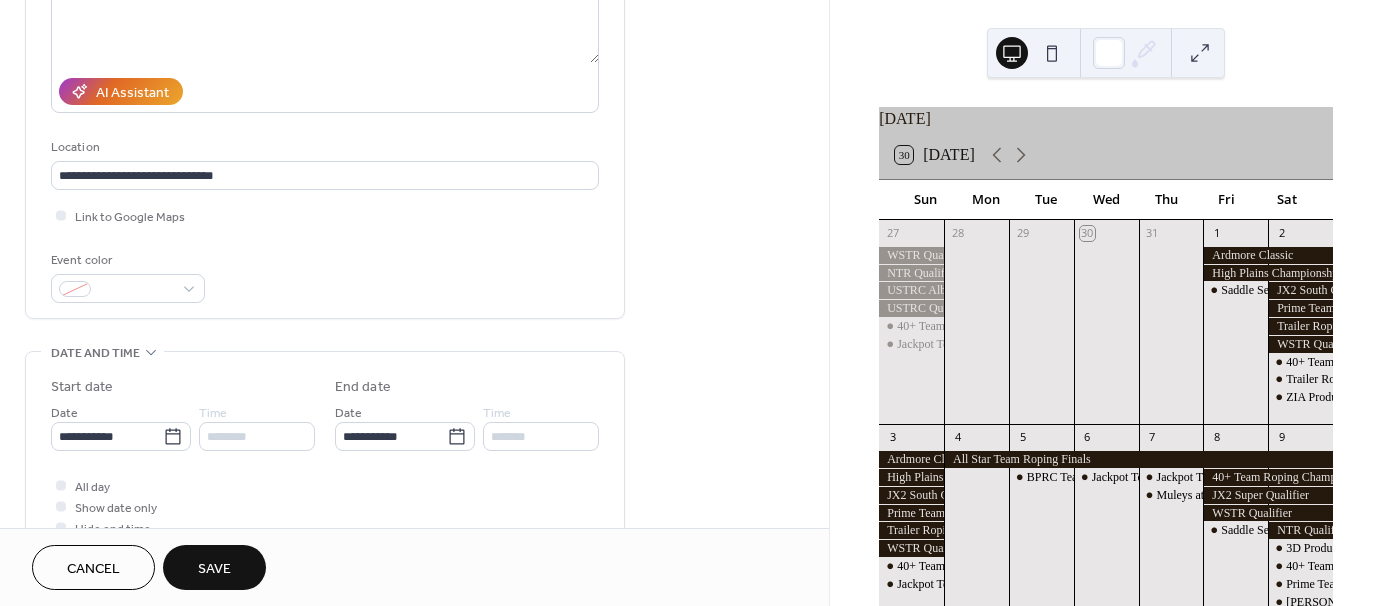 click on "Save" at bounding box center (214, 569) 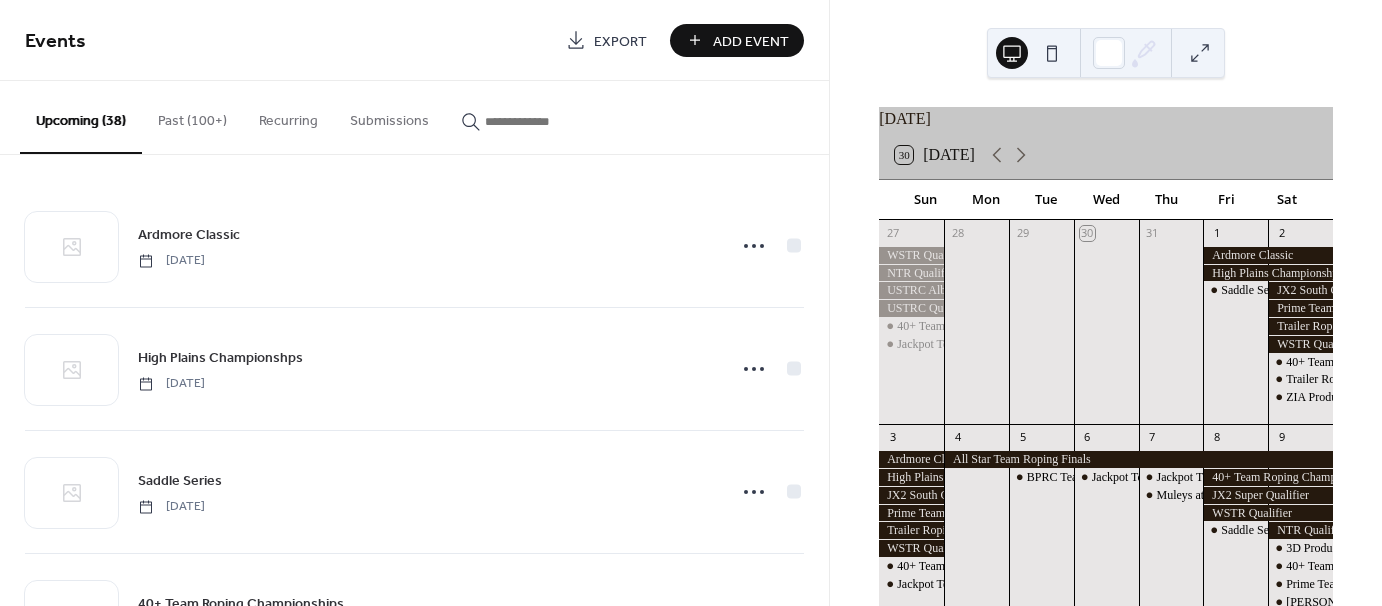 click on "Add Event" at bounding box center [751, 41] 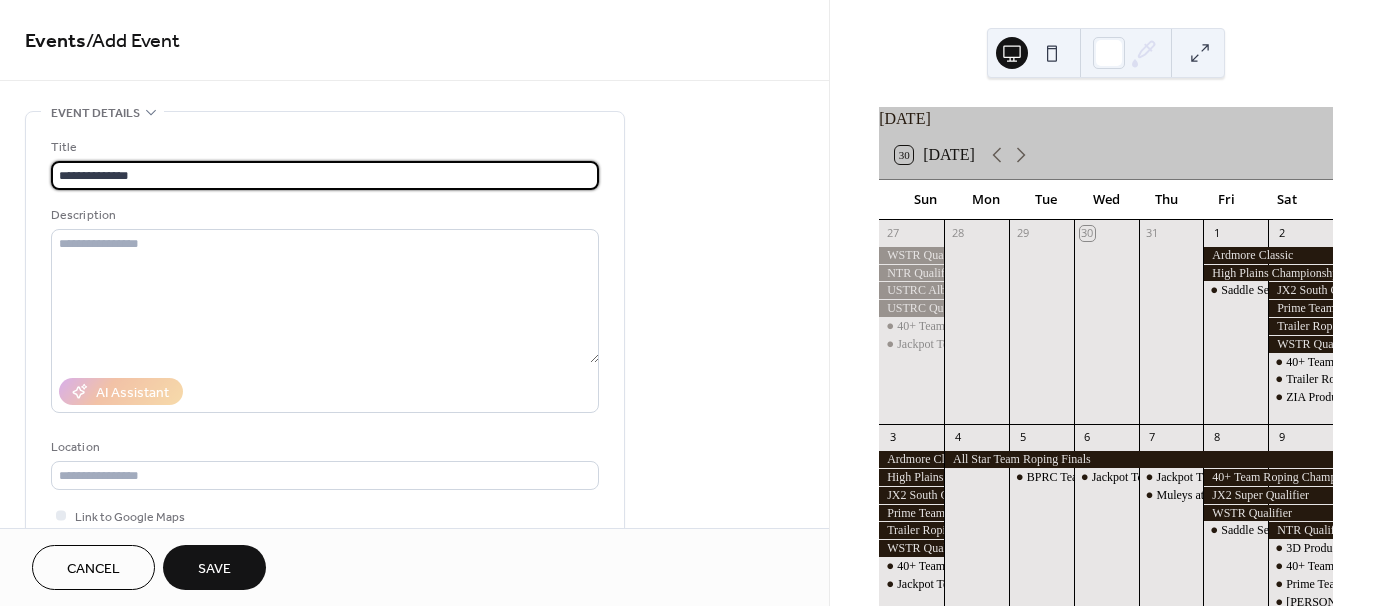 type on "**********" 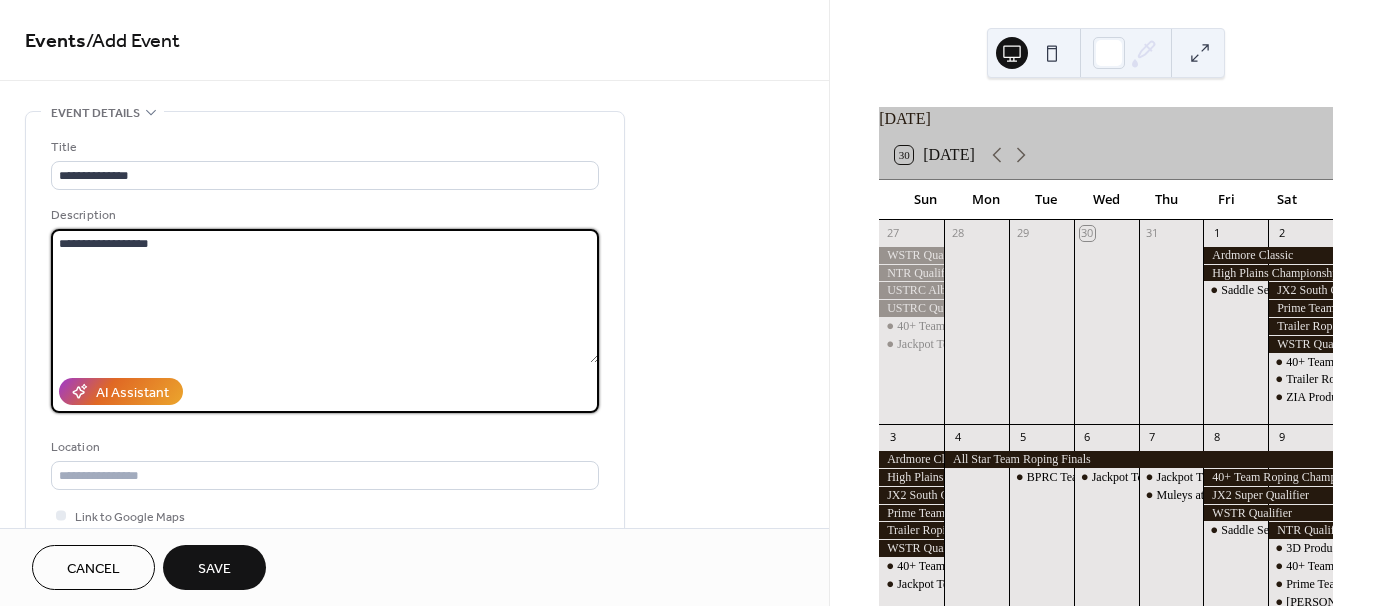 type on "**********" 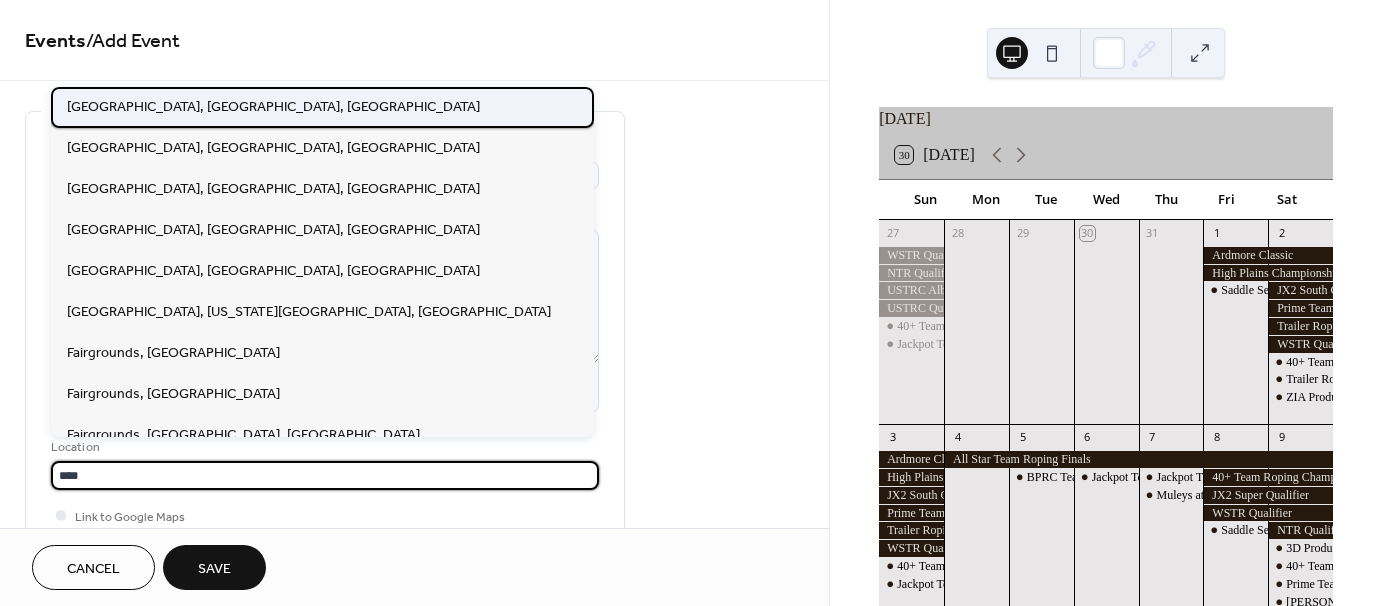 click on "[GEOGRAPHIC_DATA],  [GEOGRAPHIC_DATA], [GEOGRAPHIC_DATA]" at bounding box center [273, 106] 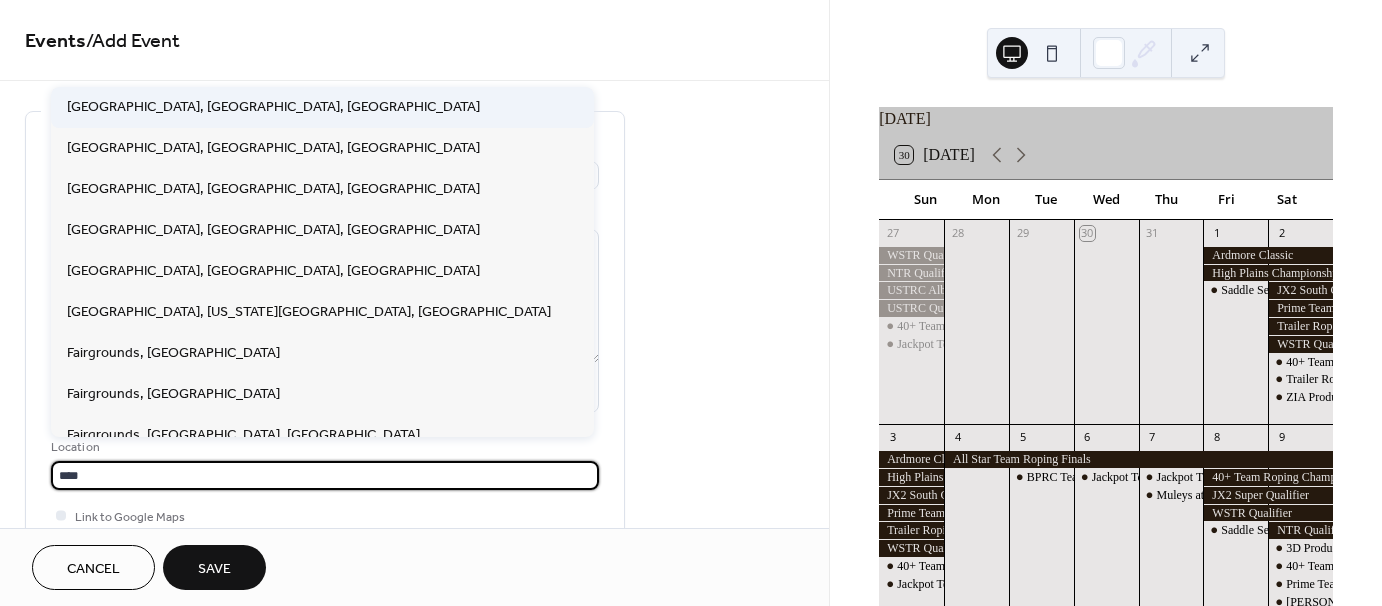 type on "**********" 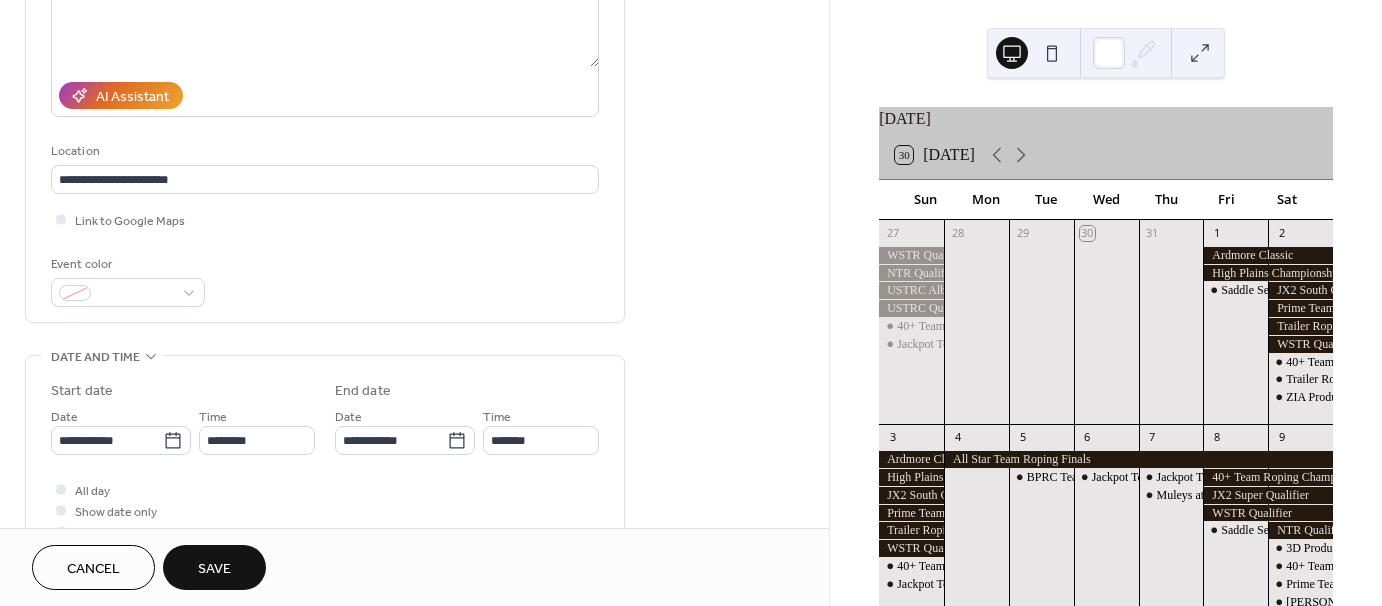 scroll, scrollTop: 300, scrollLeft: 0, axis: vertical 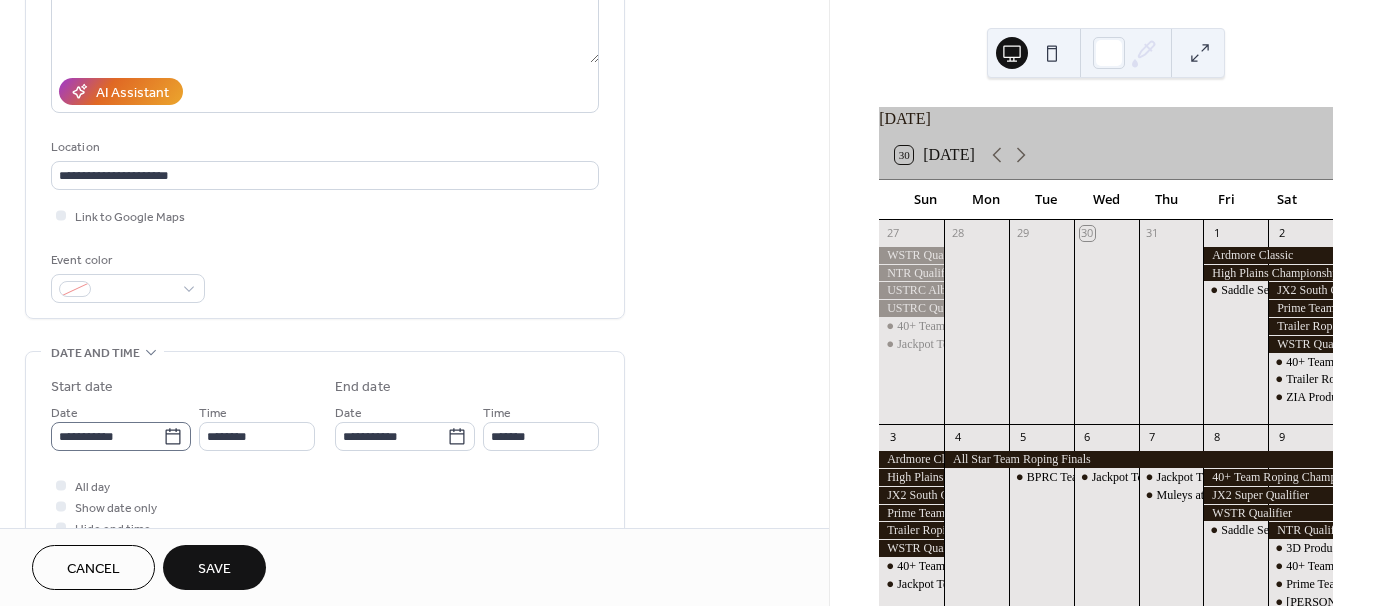 click 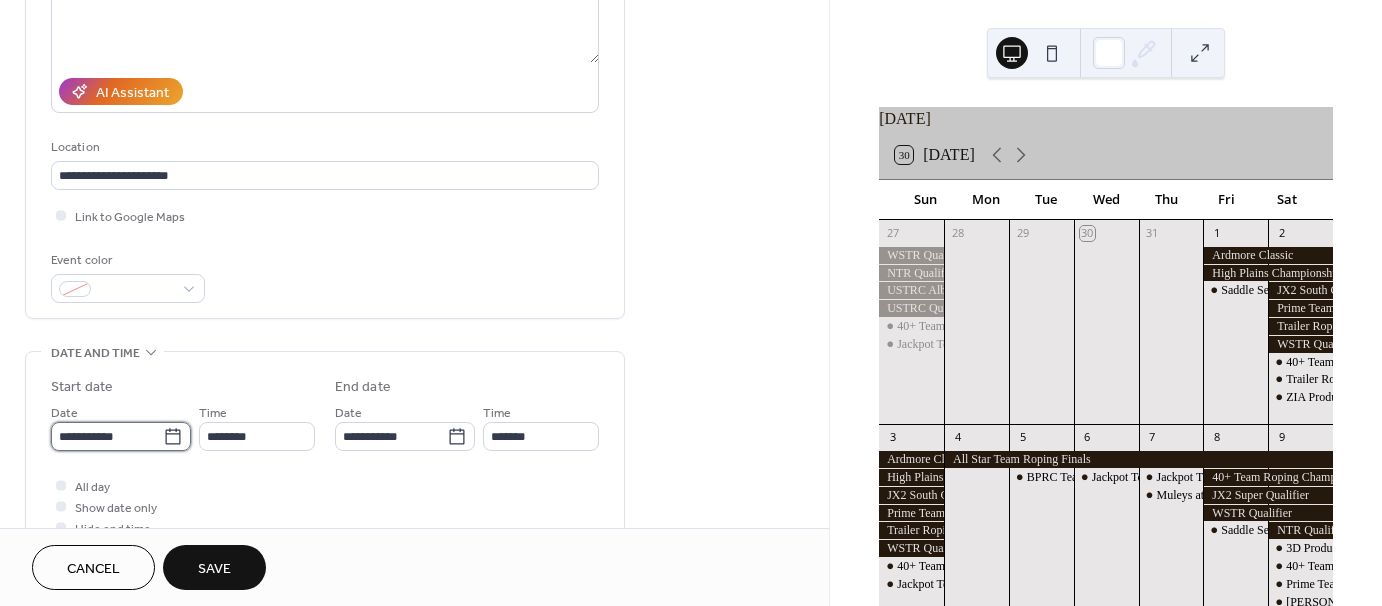 click on "**********" at bounding box center (107, 436) 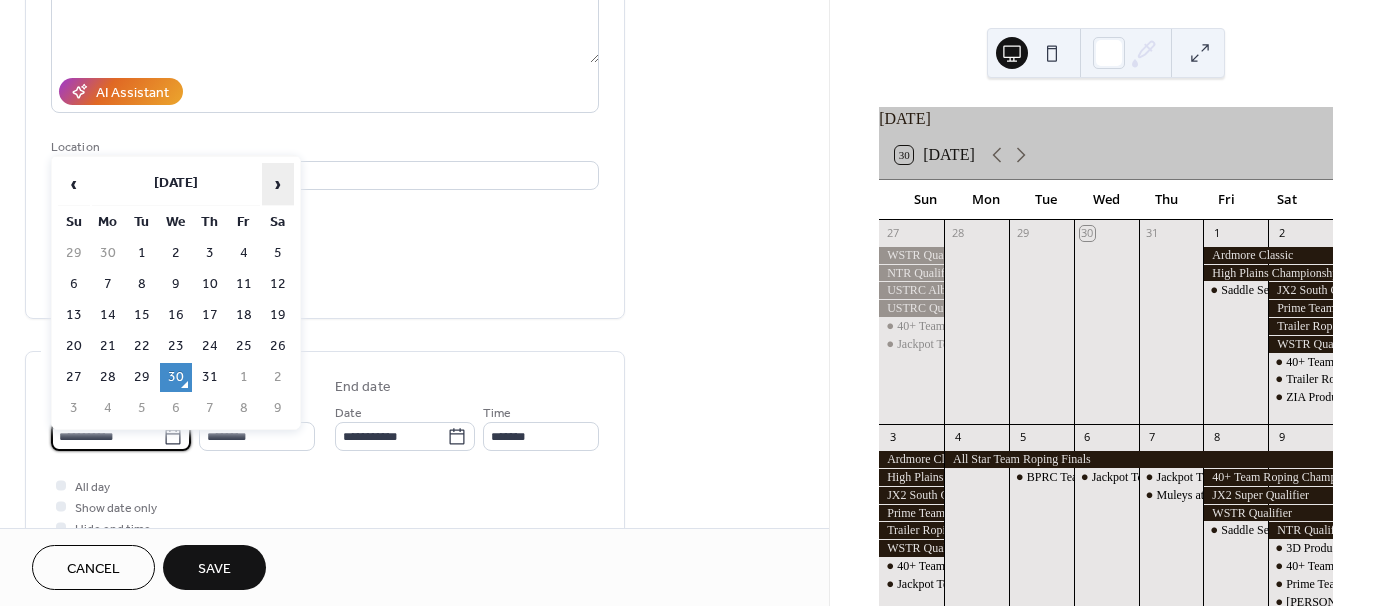 click on "›" at bounding box center (278, 184) 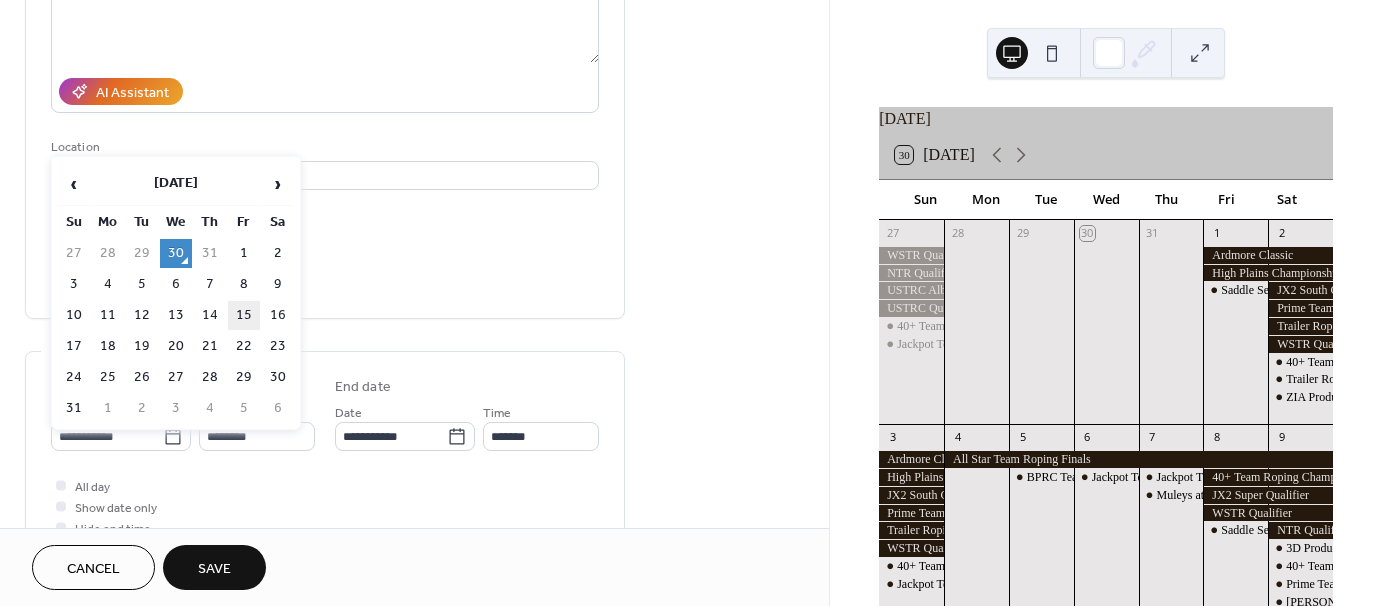 click on "15" at bounding box center [244, 315] 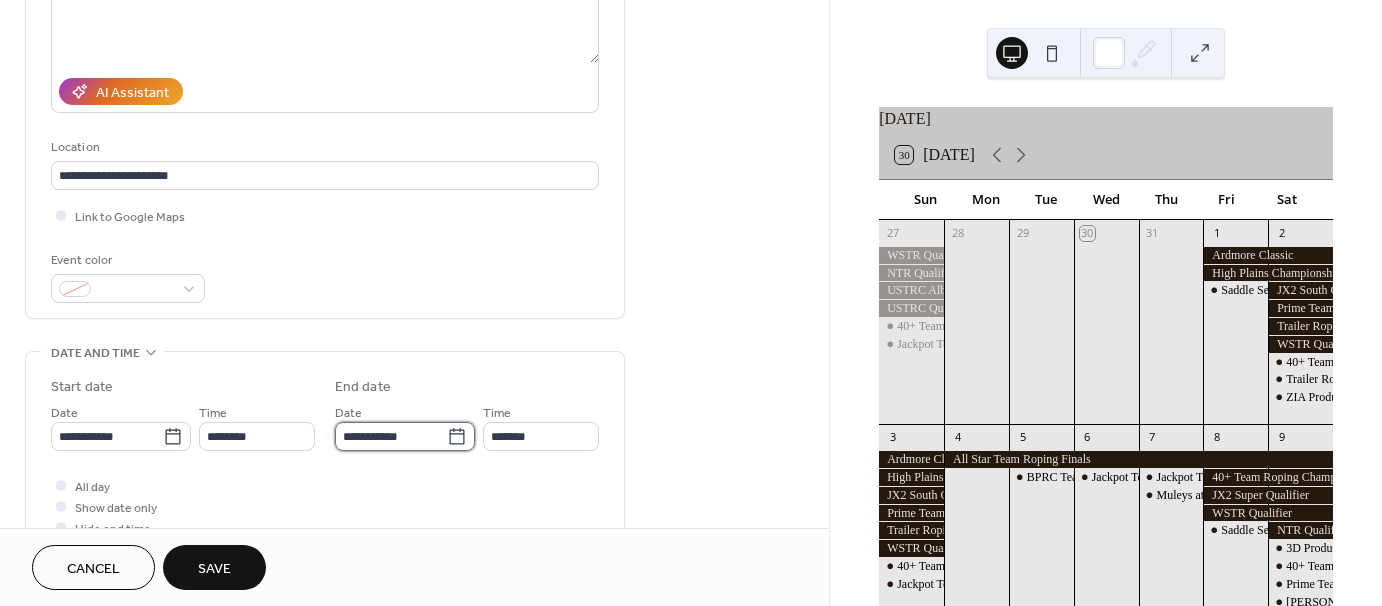 click on "**********" at bounding box center (391, 436) 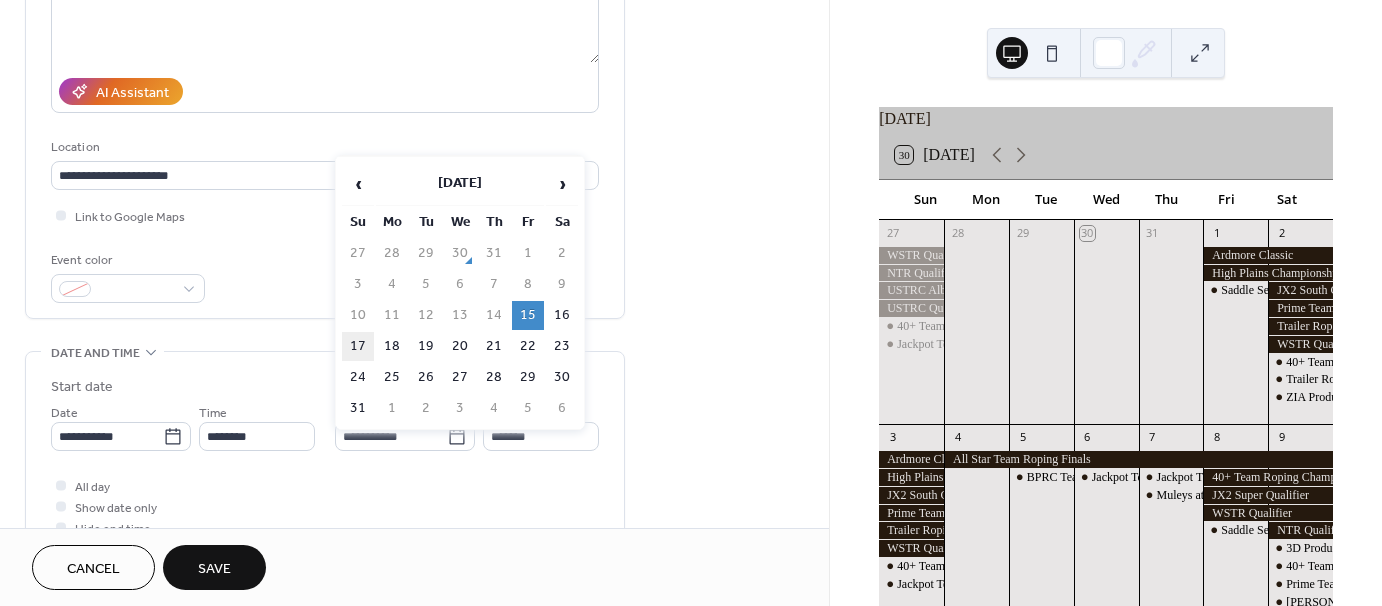 click on "17" at bounding box center (358, 346) 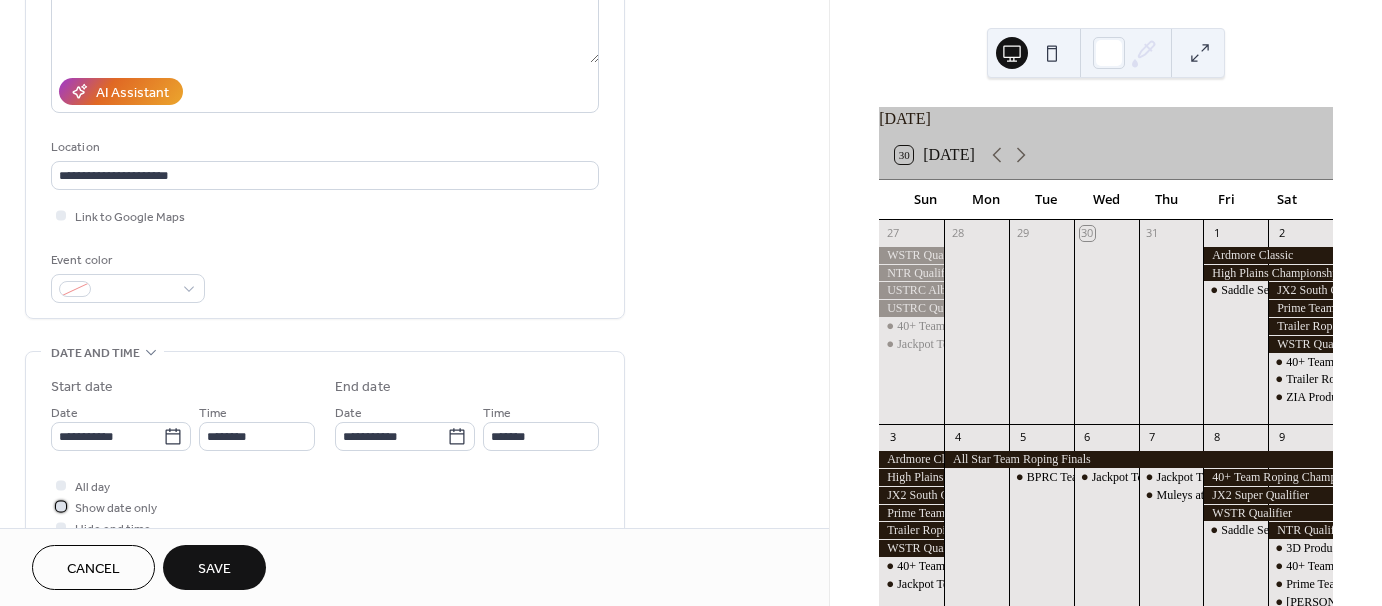 click at bounding box center (61, 506) 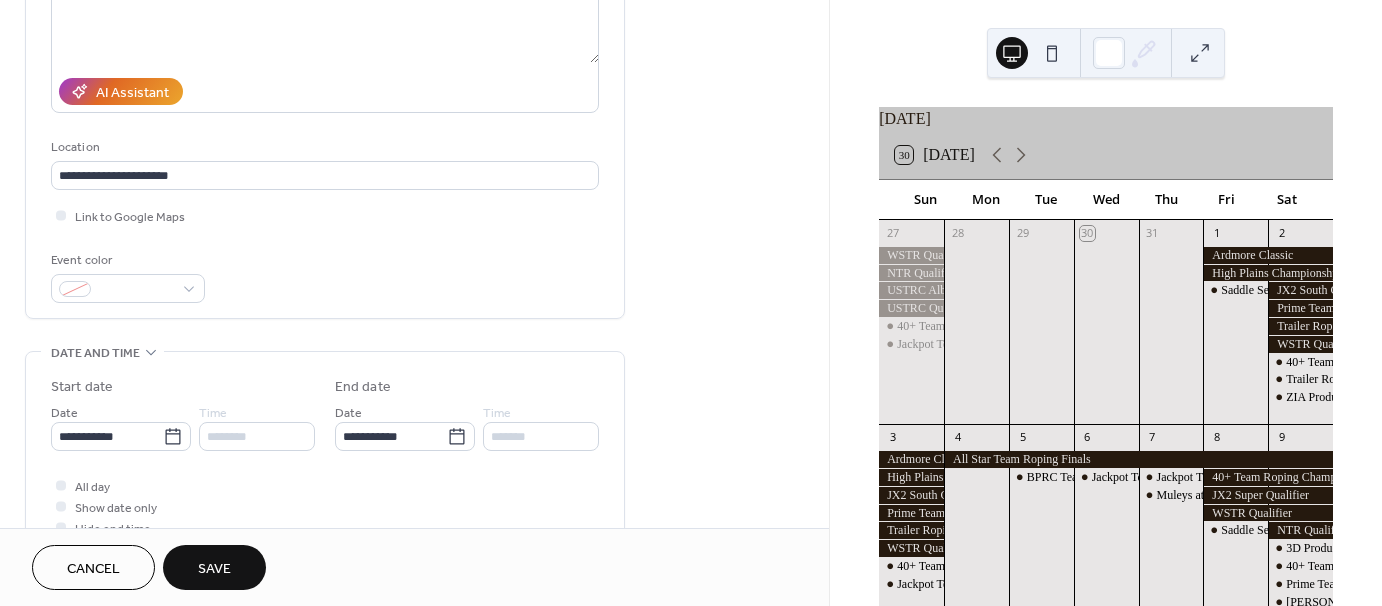 click on "Save" at bounding box center [214, 567] 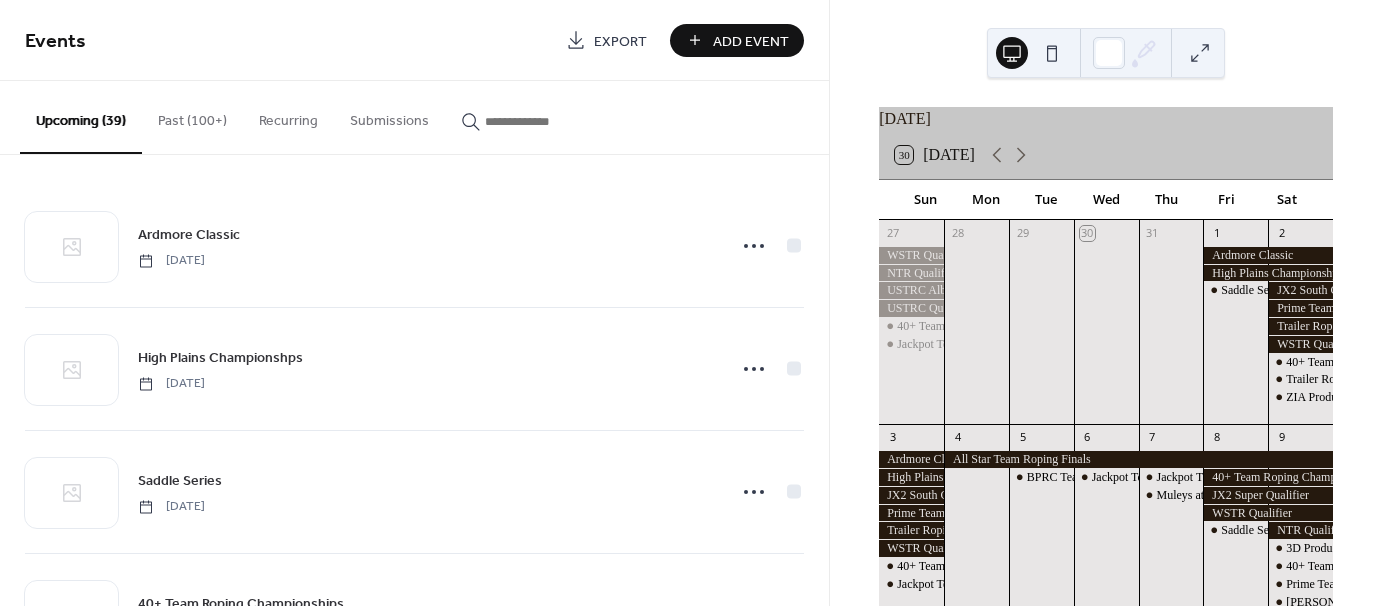 click on "Add Event" at bounding box center (751, 41) 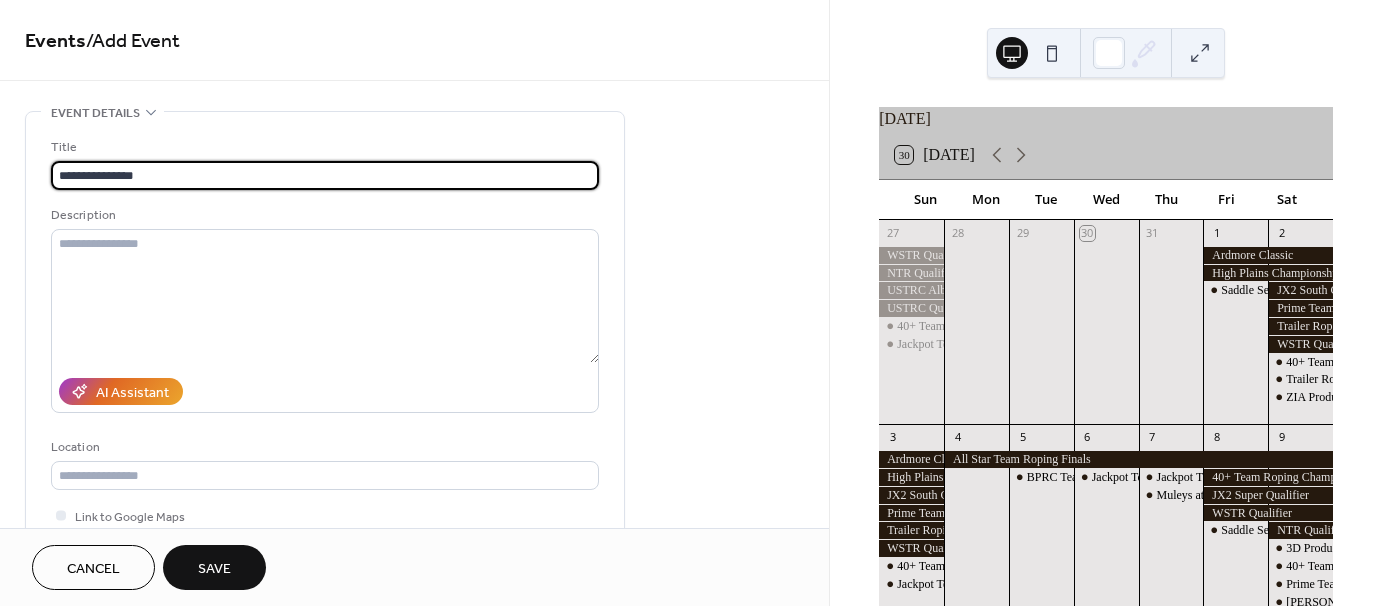 type on "**********" 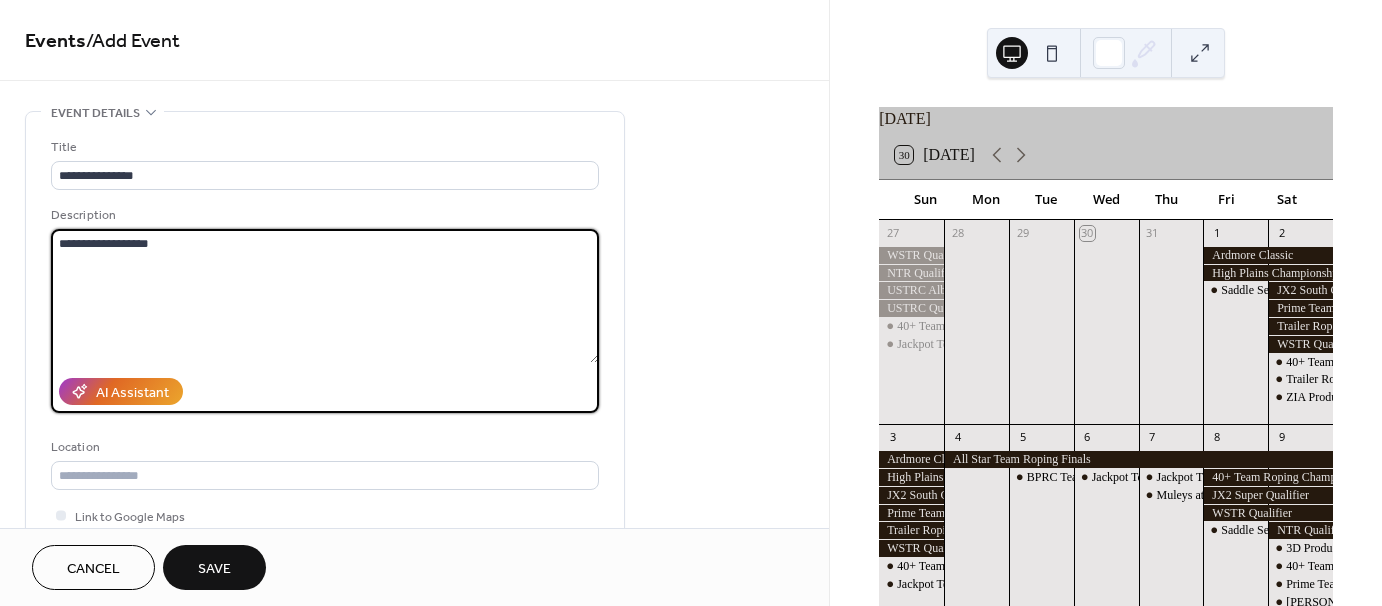 type on "**********" 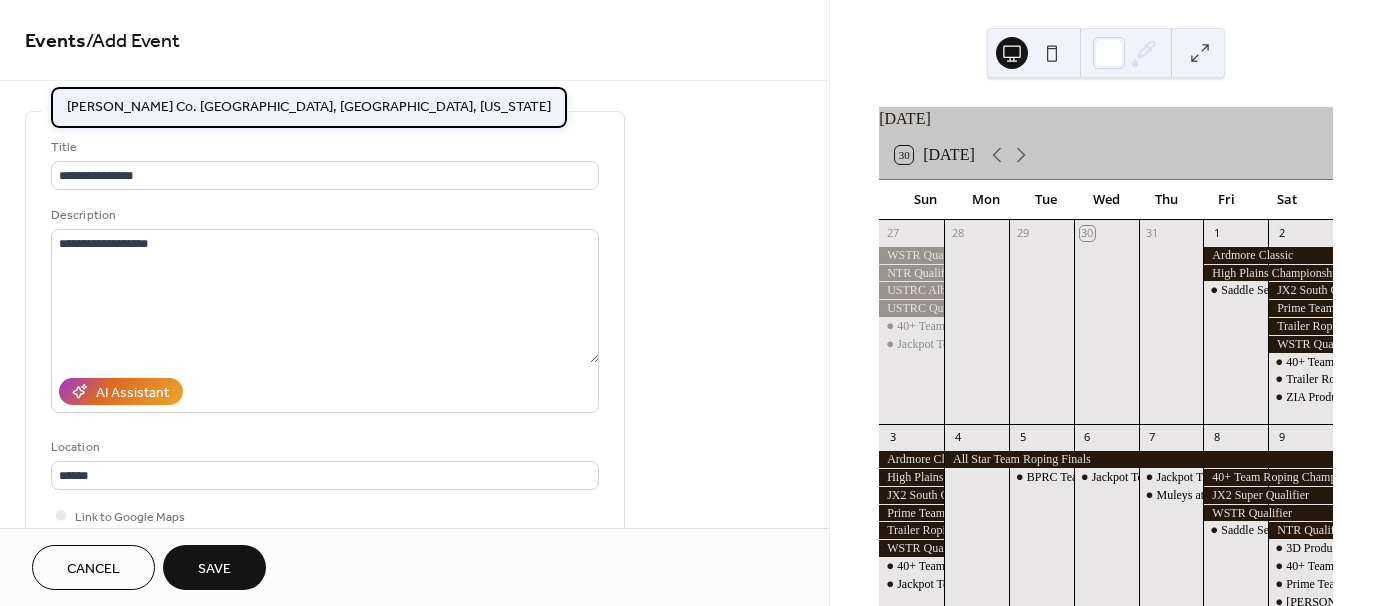 click on "[PERSON_NAME] Co. [GEOGRAPHIC_DATA], [GEOGRAPHIC_DATA], [US_STATE]" at bounding box center [309, 106] 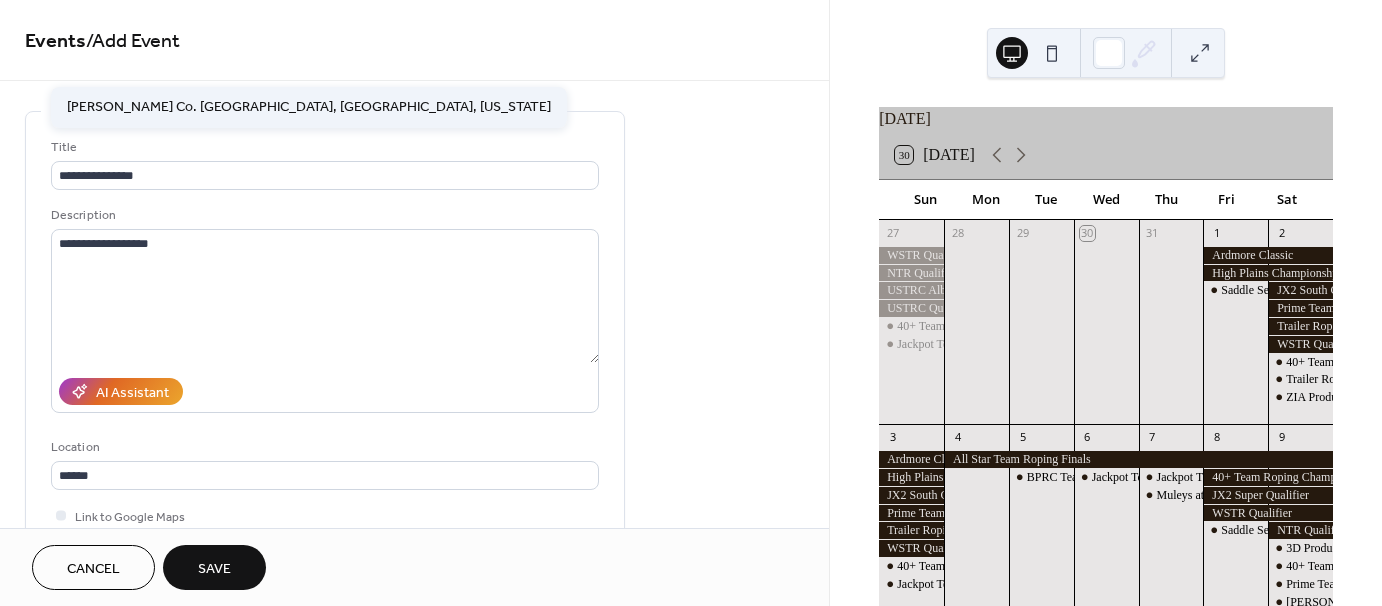 type on "**********" 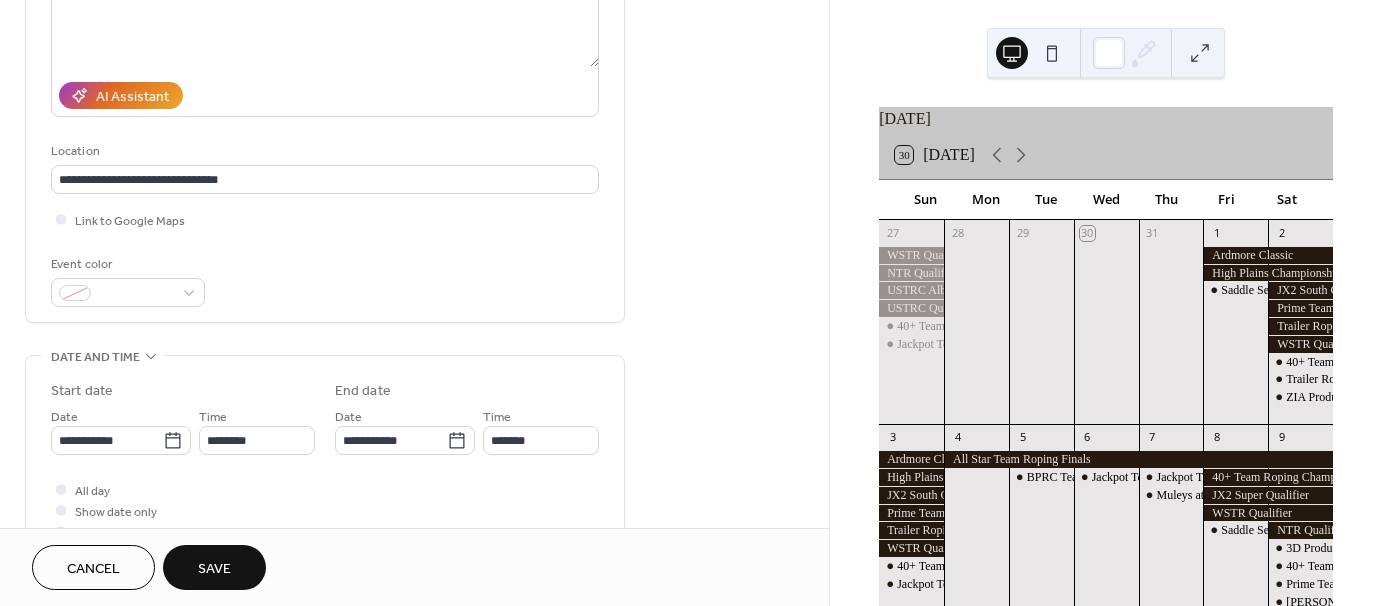 scroll, scrollTop: 300, scrollLeft: 0, axis: vertical 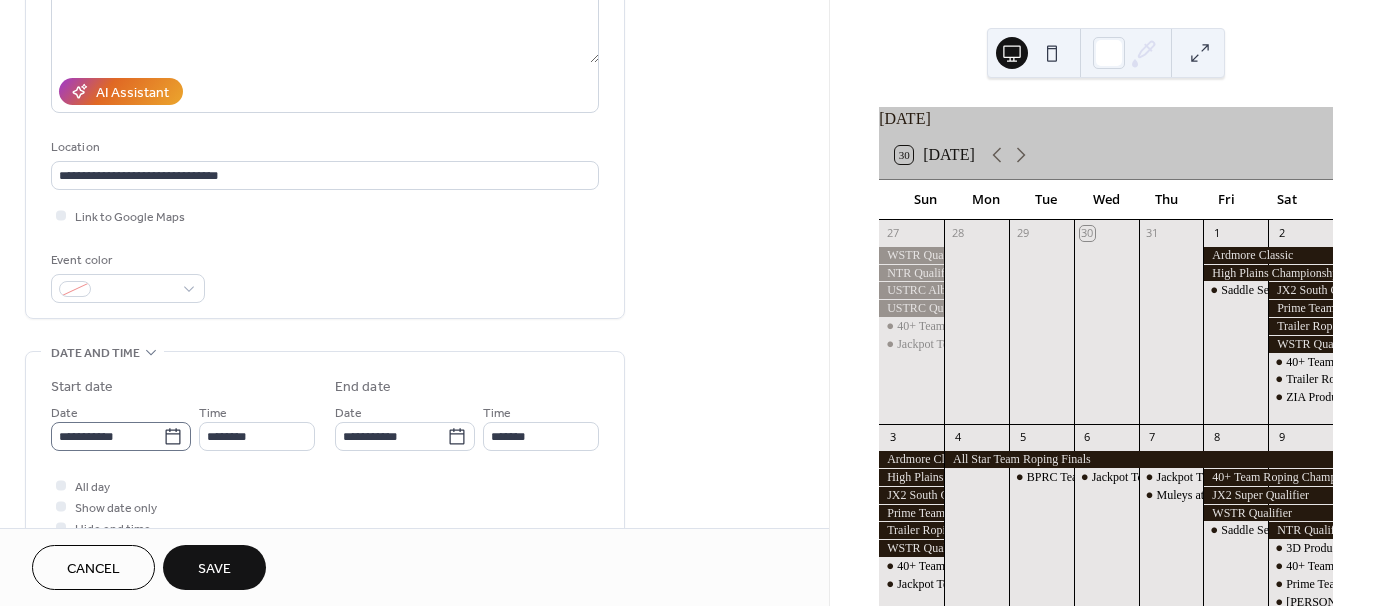 click 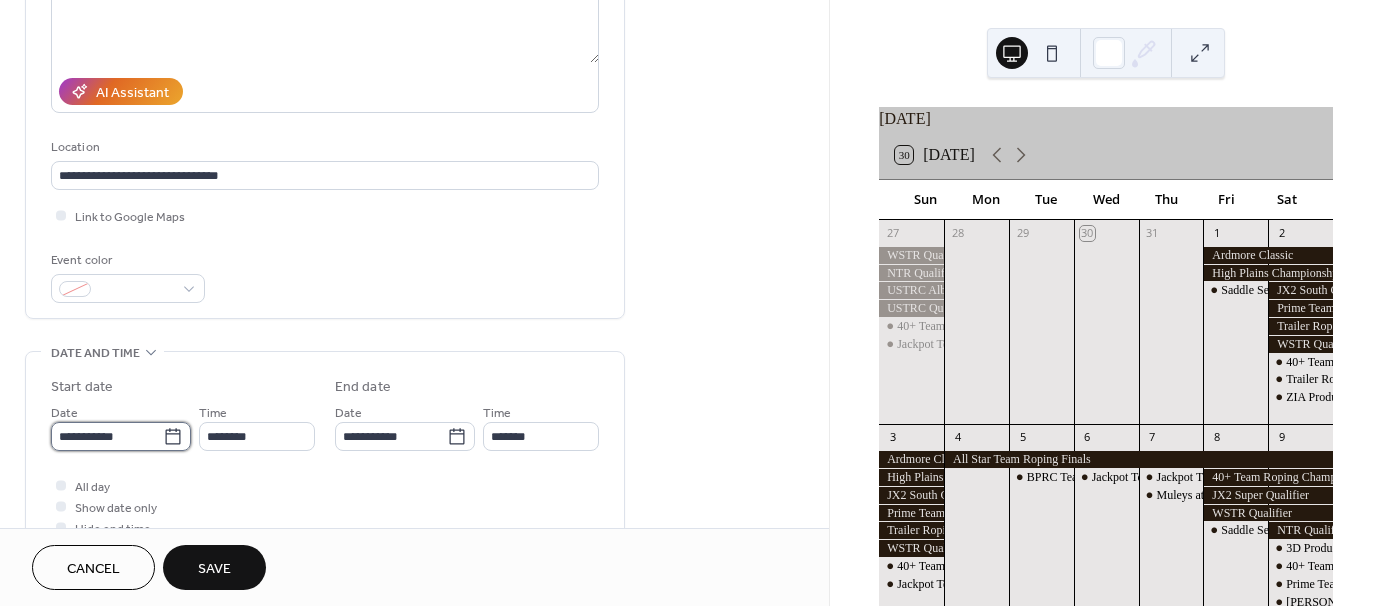 click on "**********" at bounding box center [107, 436] 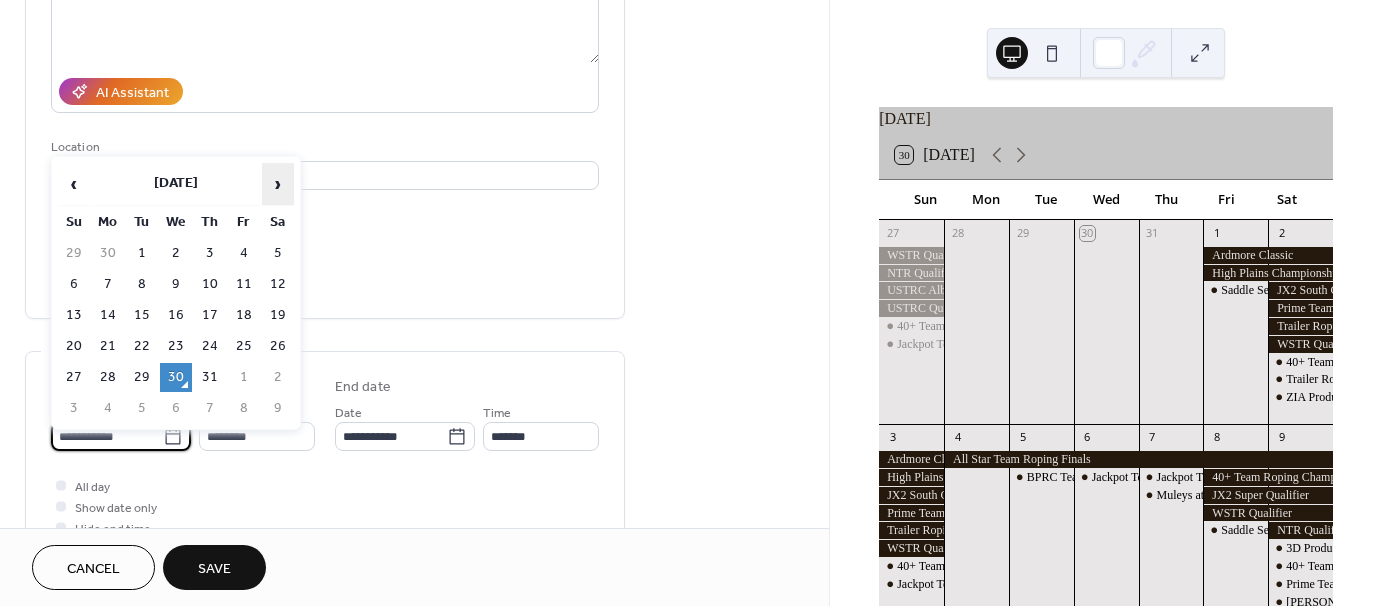 click on "›" at bounding box center [278, 184] 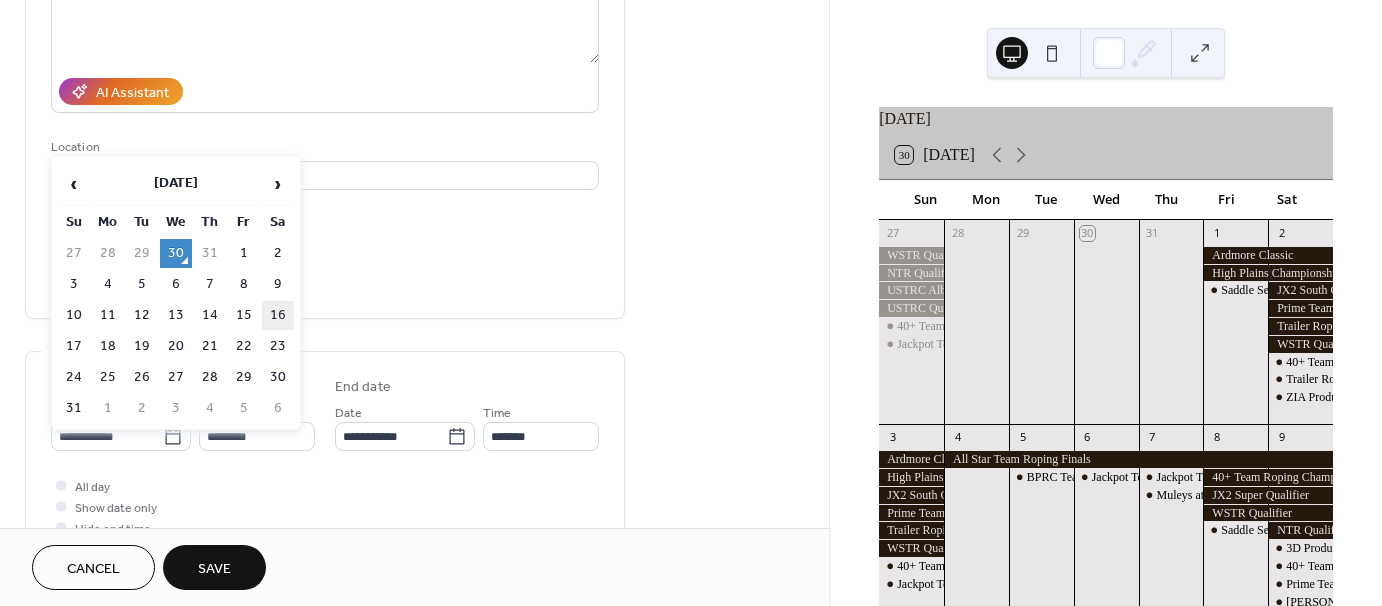 click on "16" at bounding box center (278, 315) 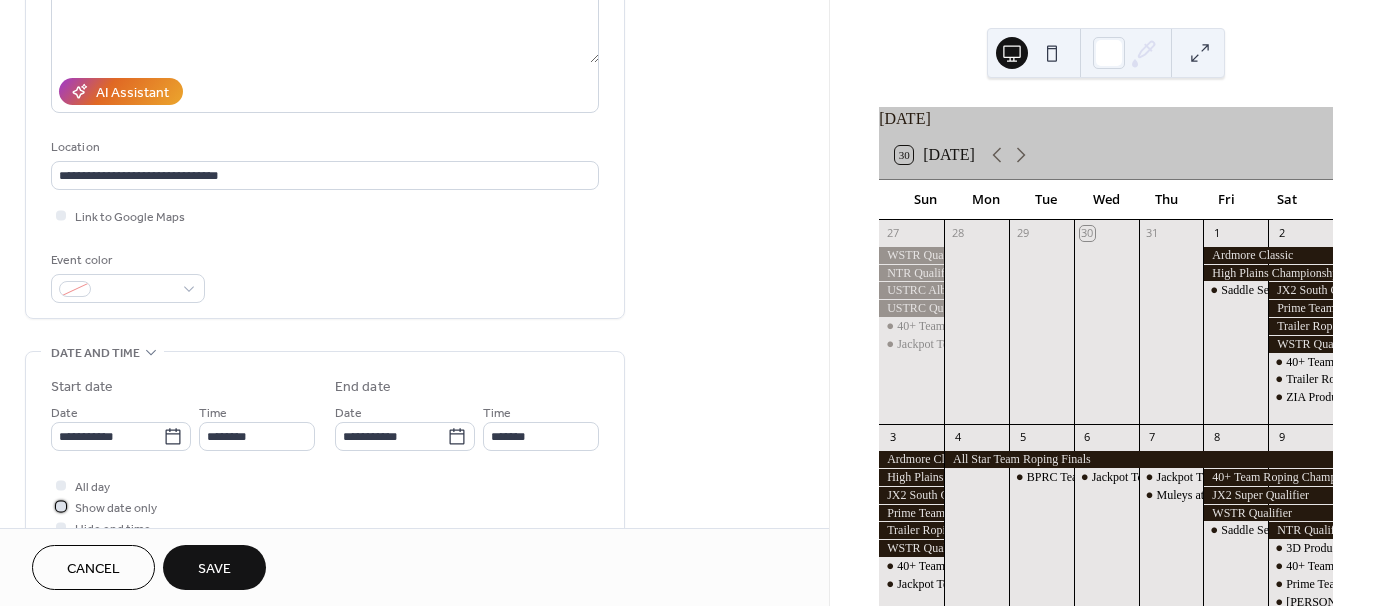 click at bounding box center (61, 506) 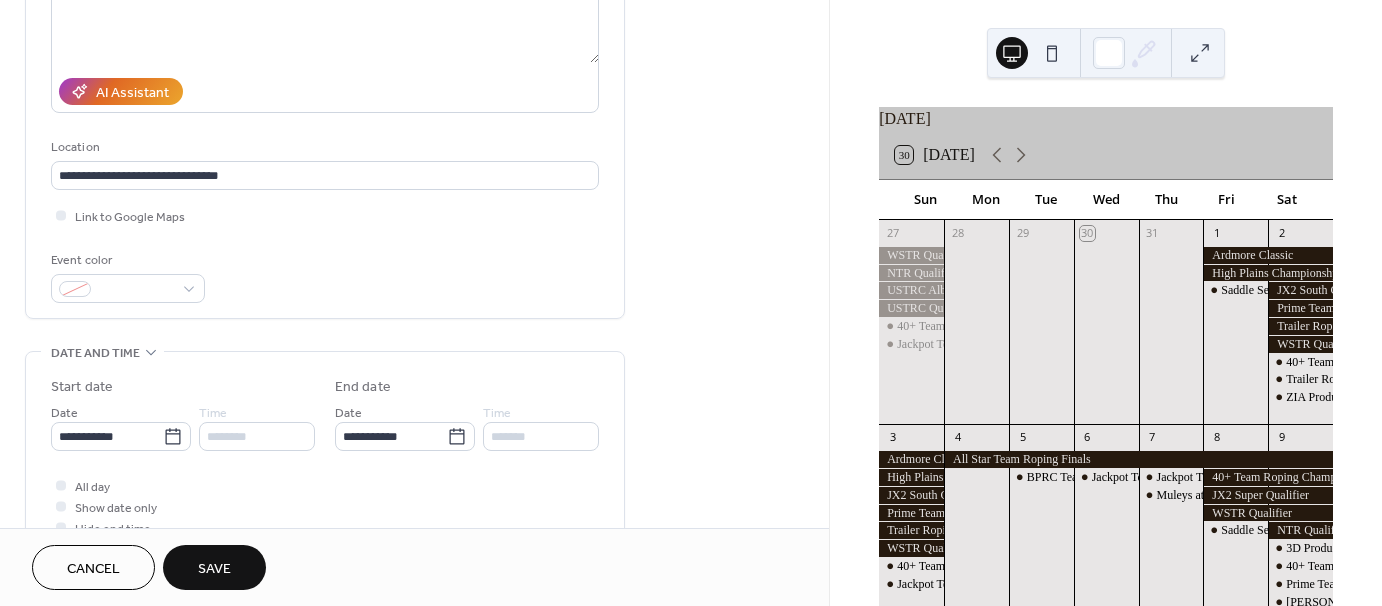 click on "Save" at bounding box center (214, 569) 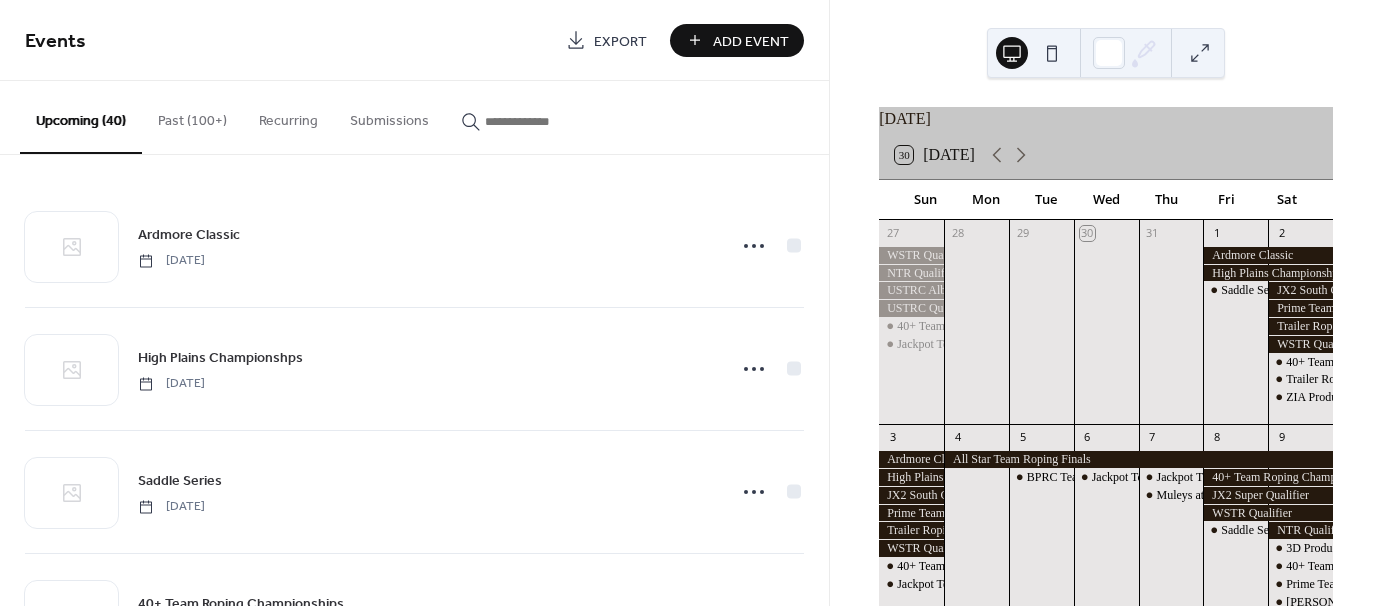 click on "Add Event" at bounding box center [751, 41] 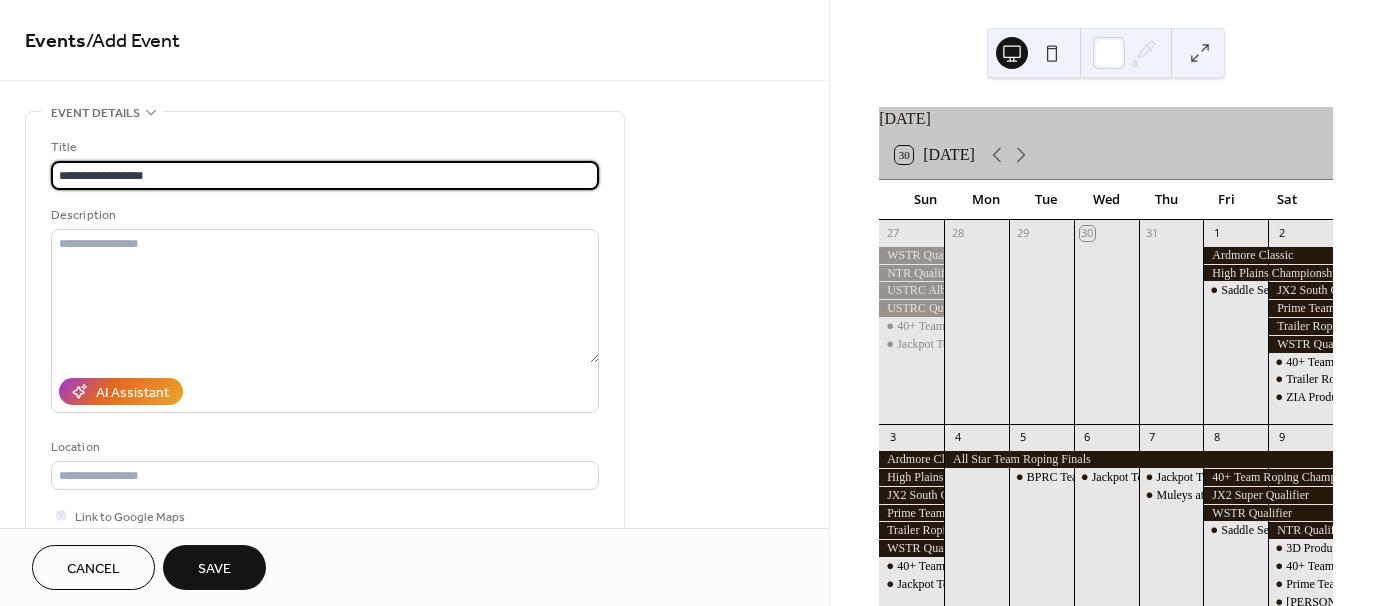 type on "**********" 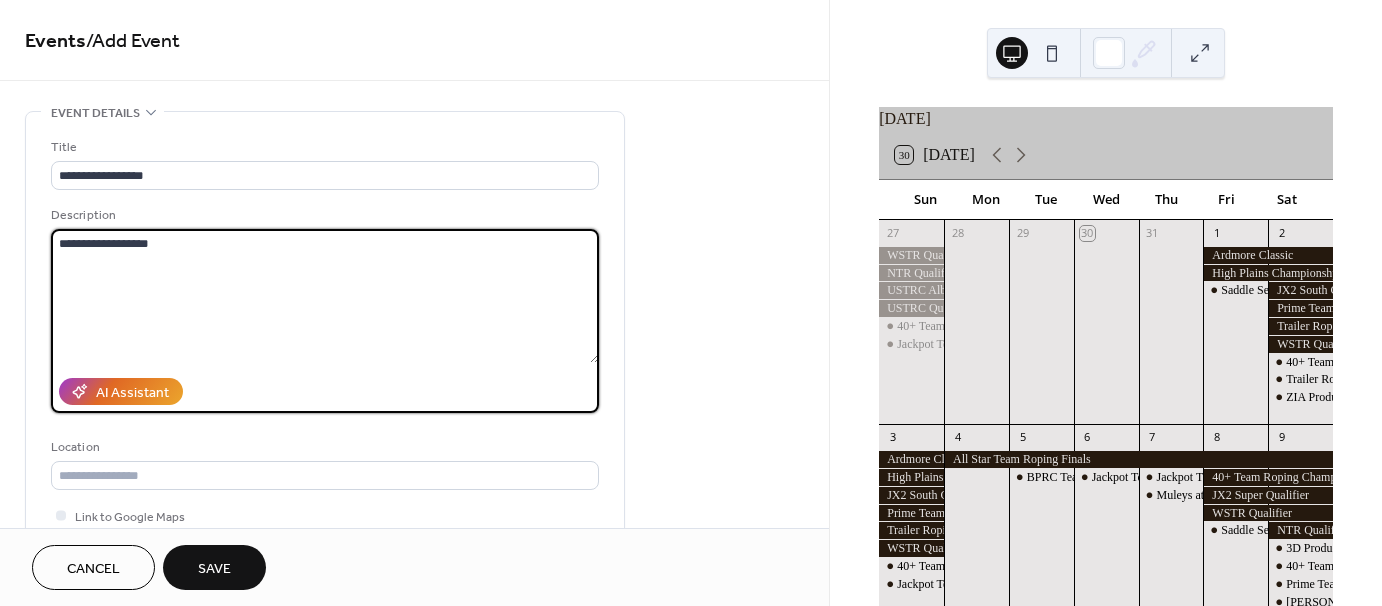 type on "**********" 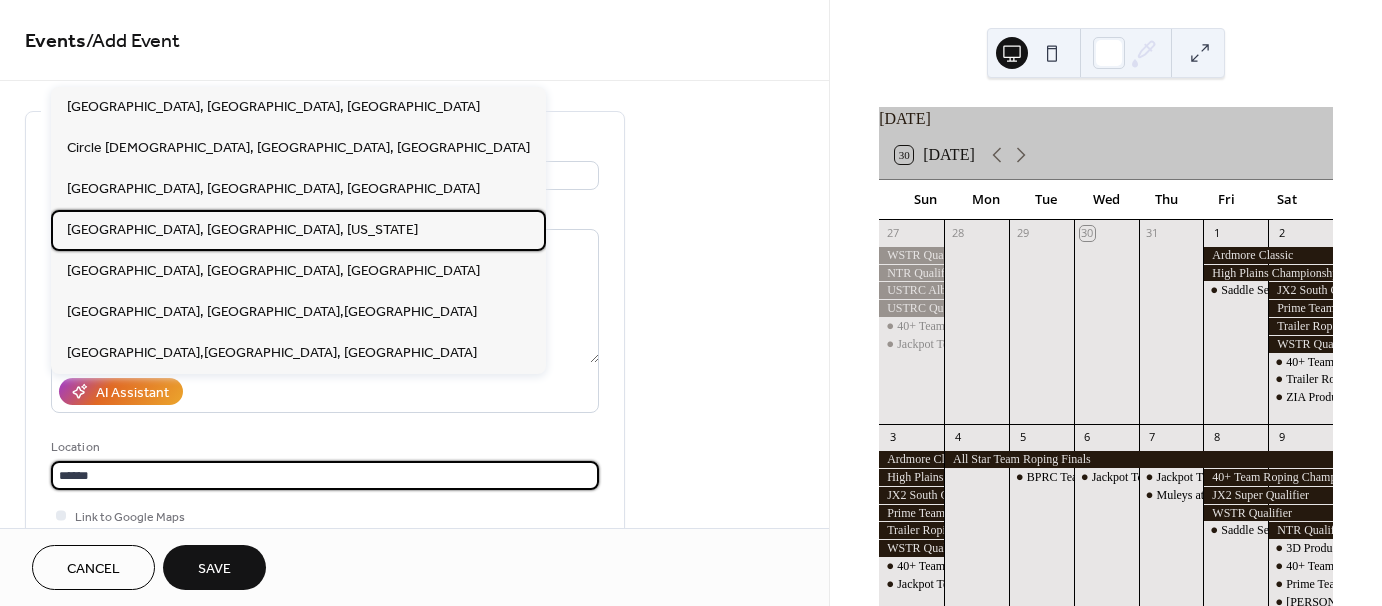 click on "[GEOGRAPHIC_DATA], [GEOGRAPHIC_DATA], [US_STATE]" at bounding box center [242, 229] 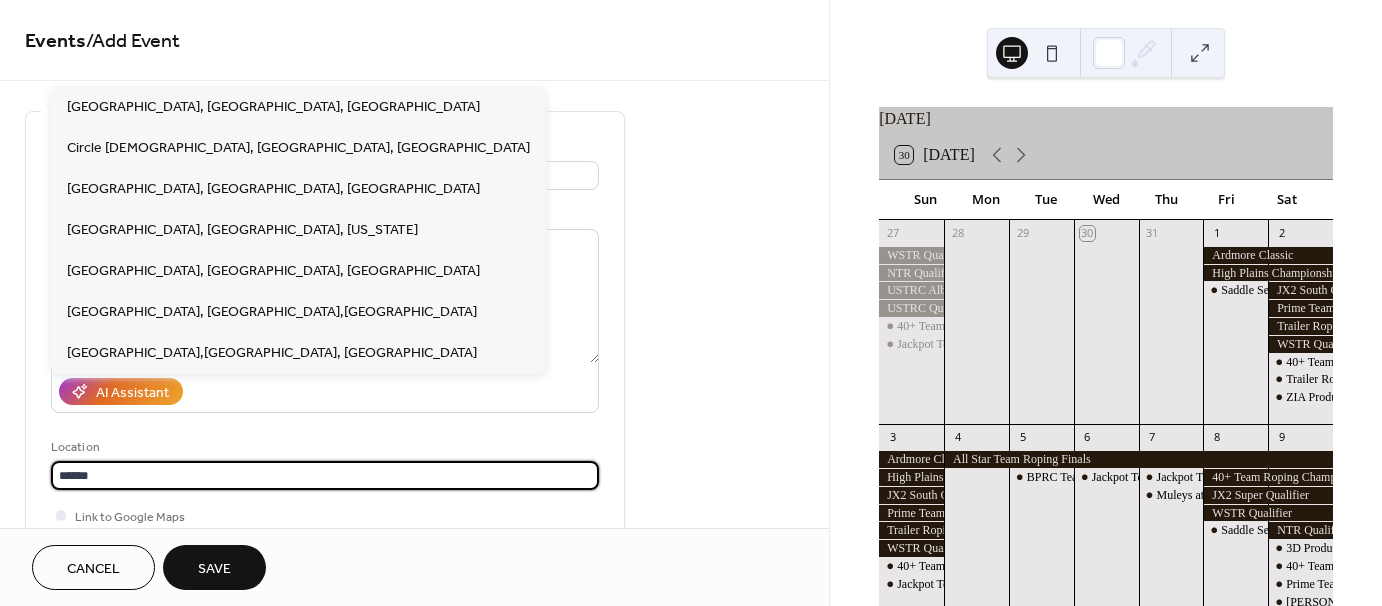 type on "**********" 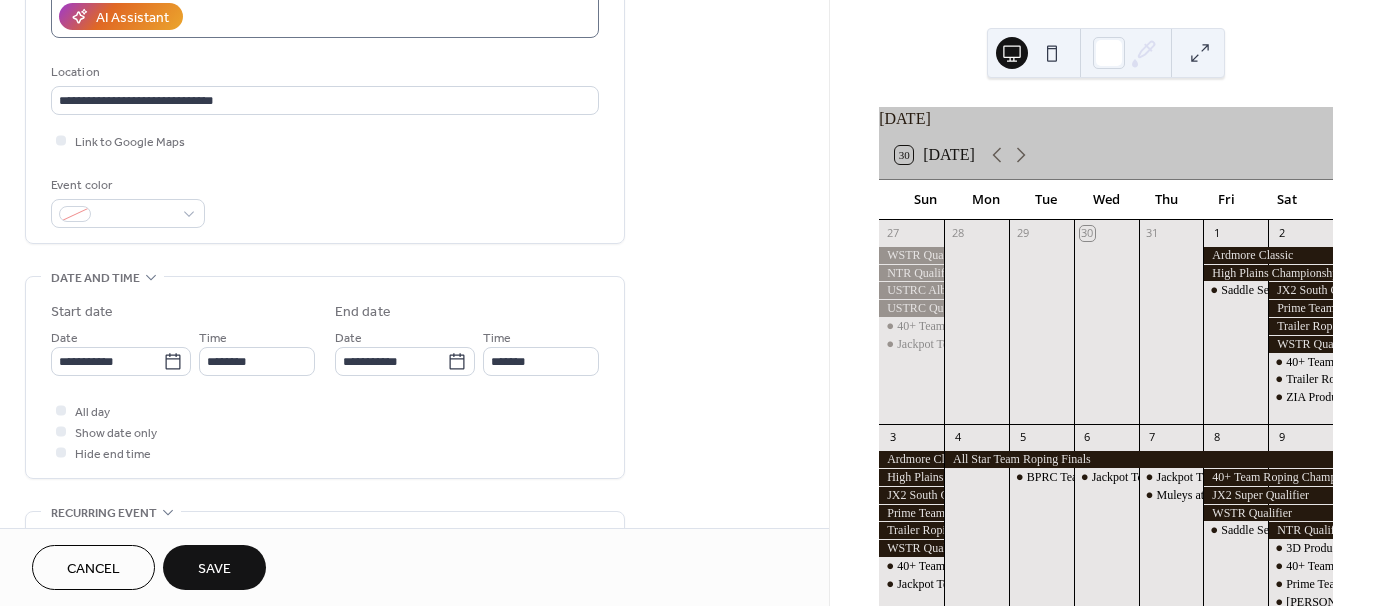 scroll, scrollTop: 400, scrollLeft: 0, axis: vertical 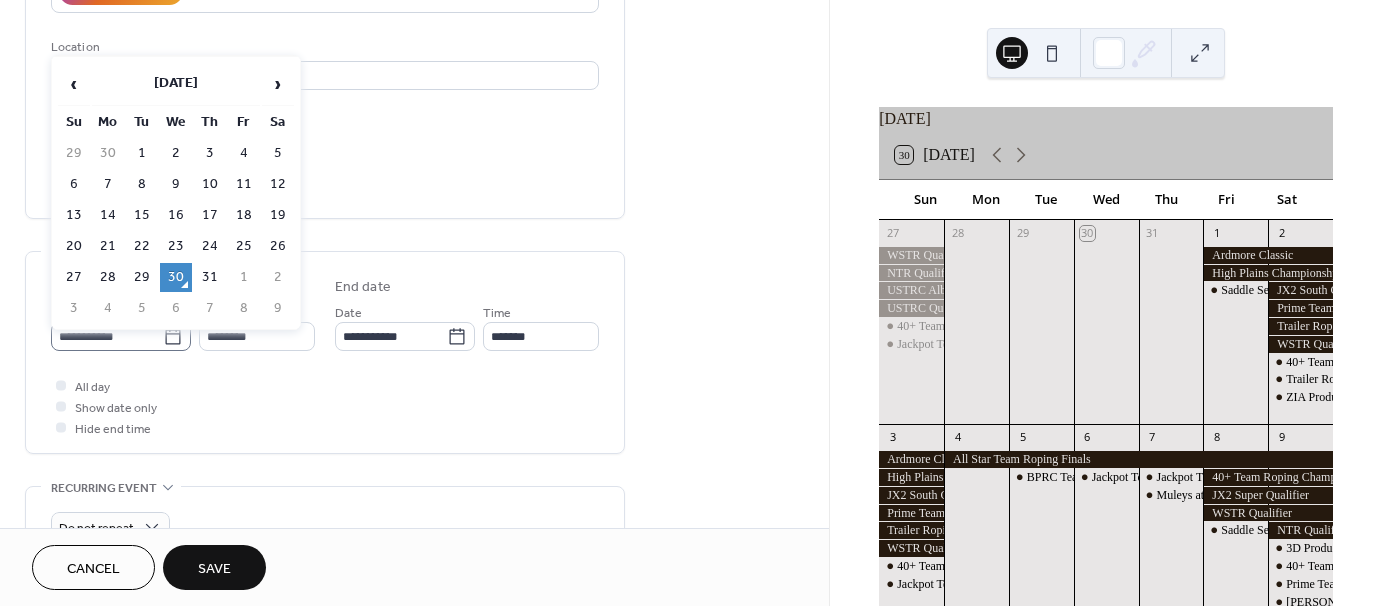 click 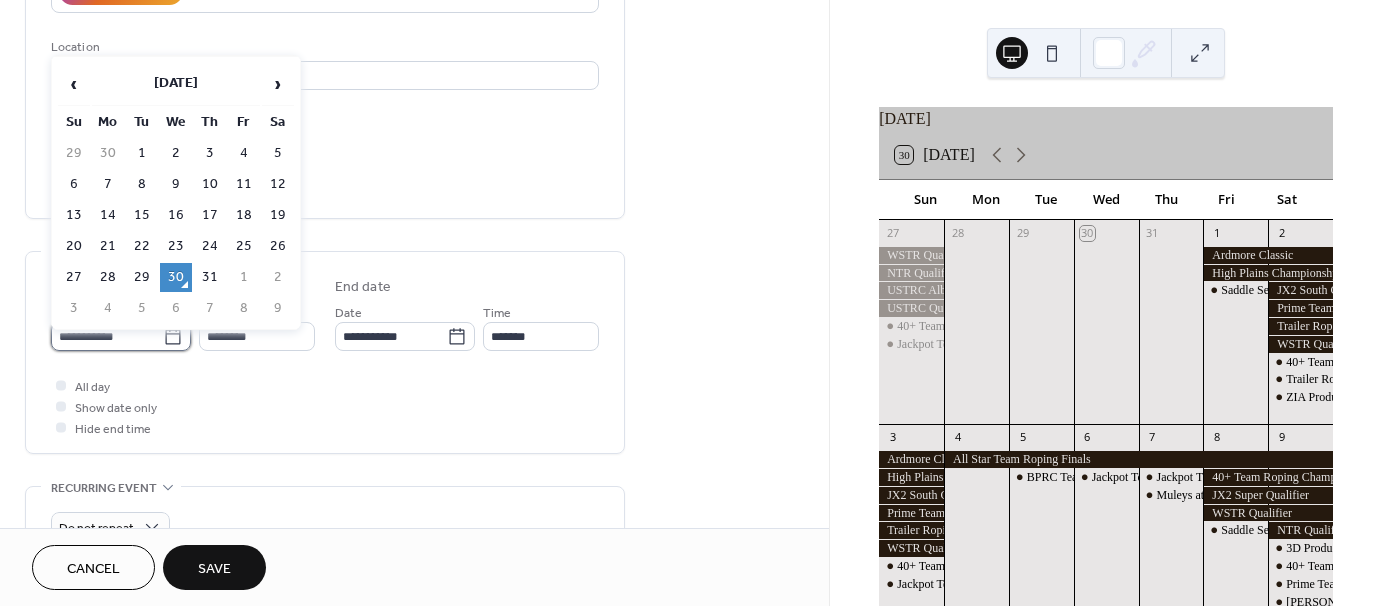 click on "**********" at bounding box center (107, 336) 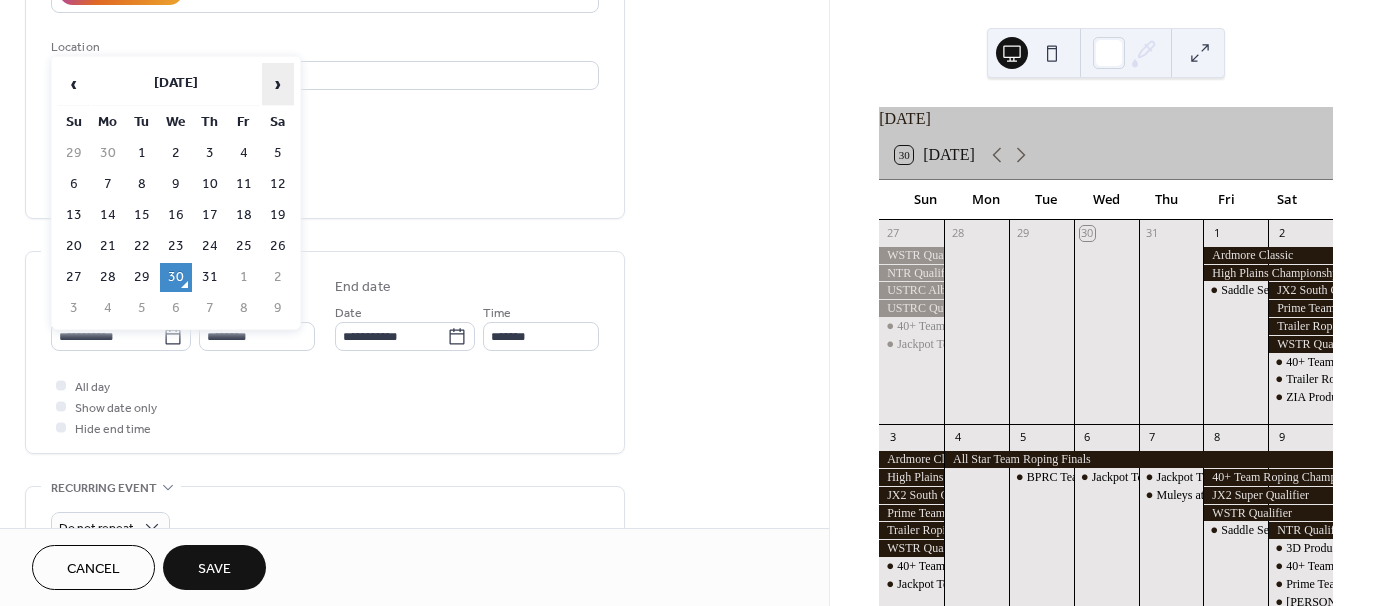click on "›" at bounding box center (278, 84) 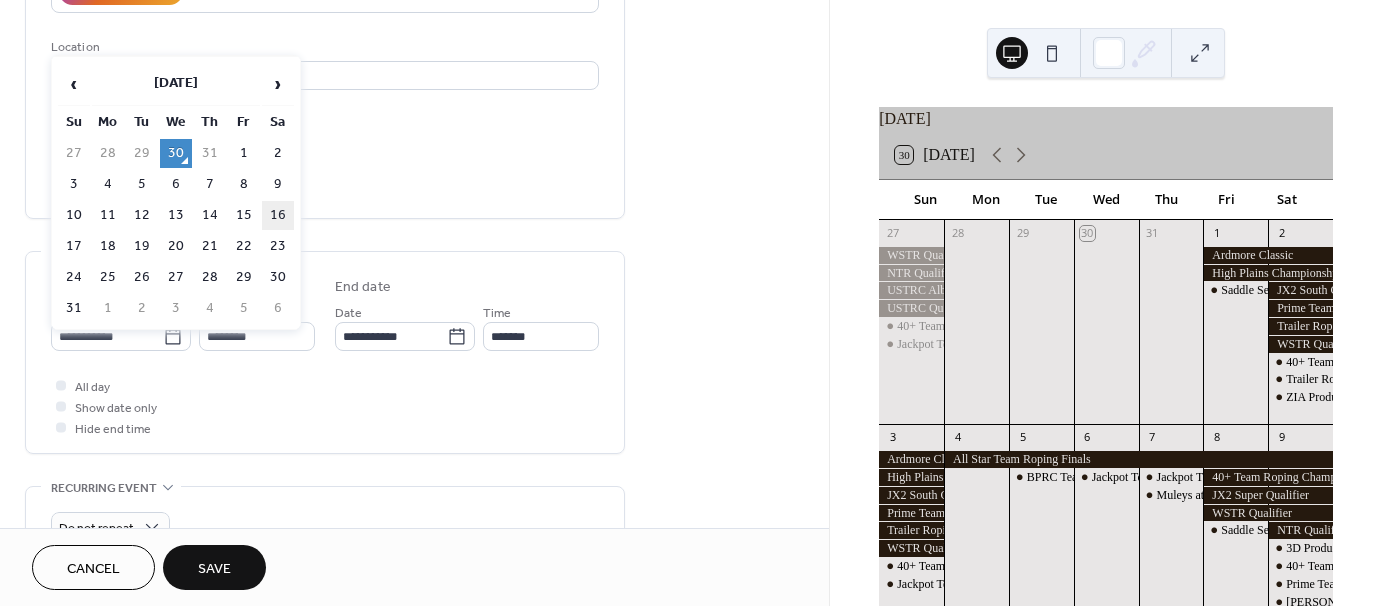 click on "16" at bounding box center (278, 215) 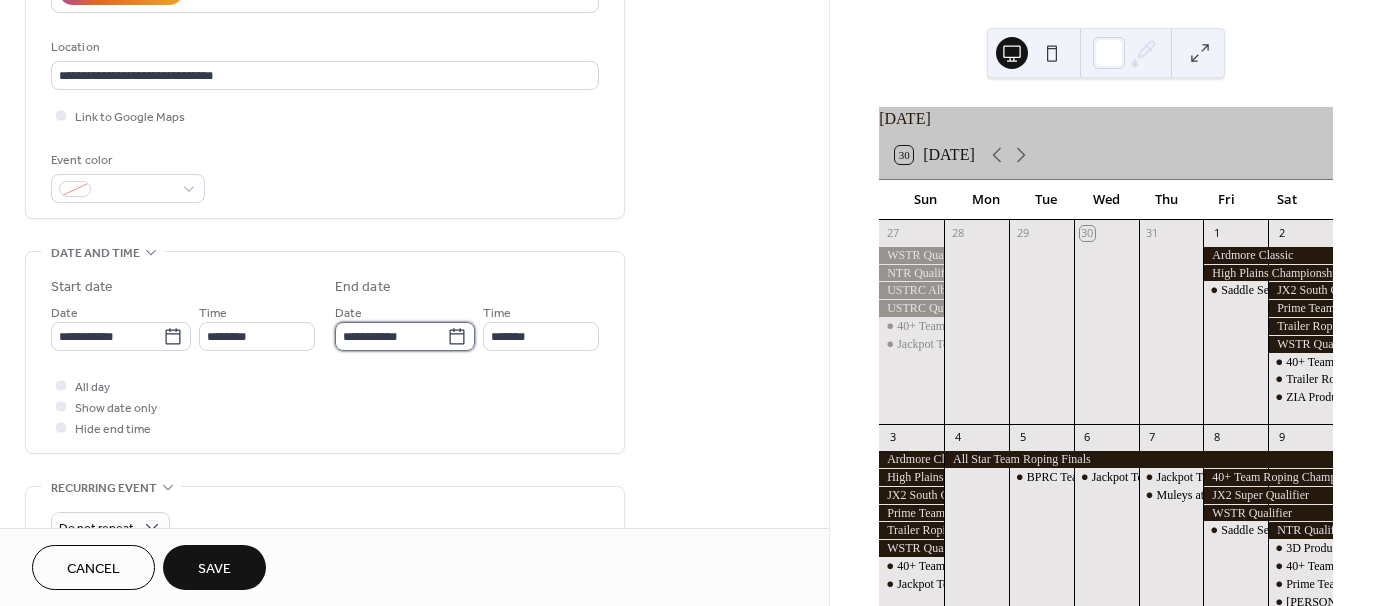 click on "**********" at bounding box center [391, 336] 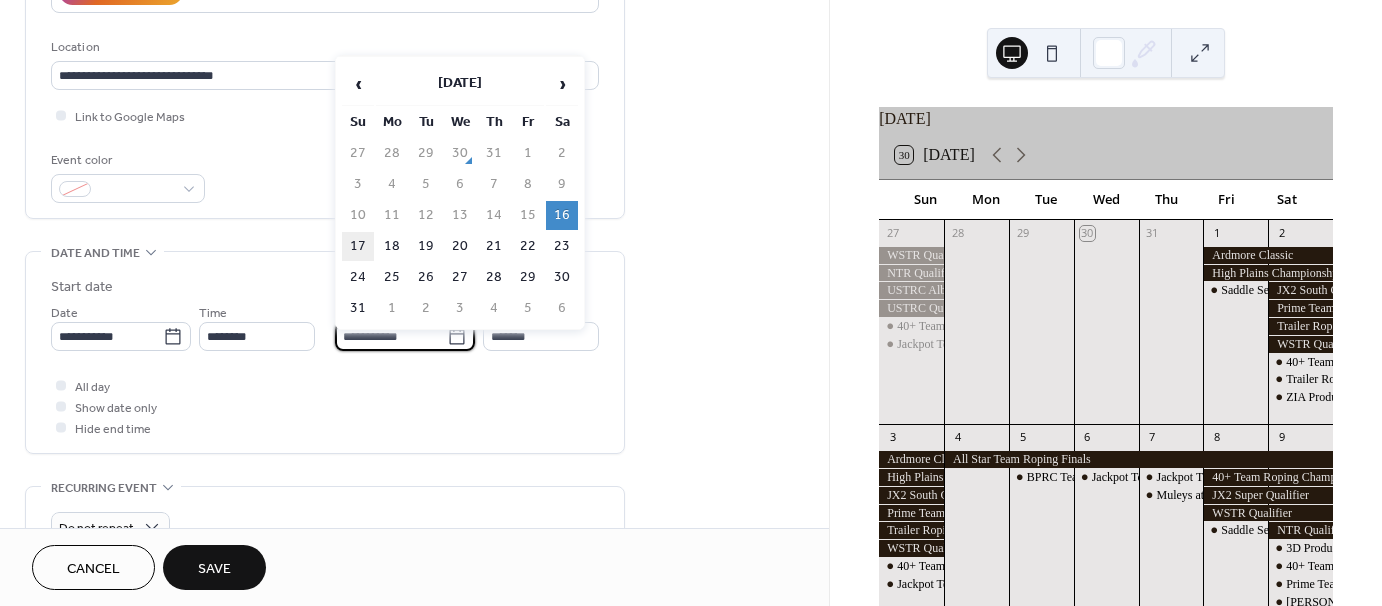 click on "17" at bounding box center [358, 246] 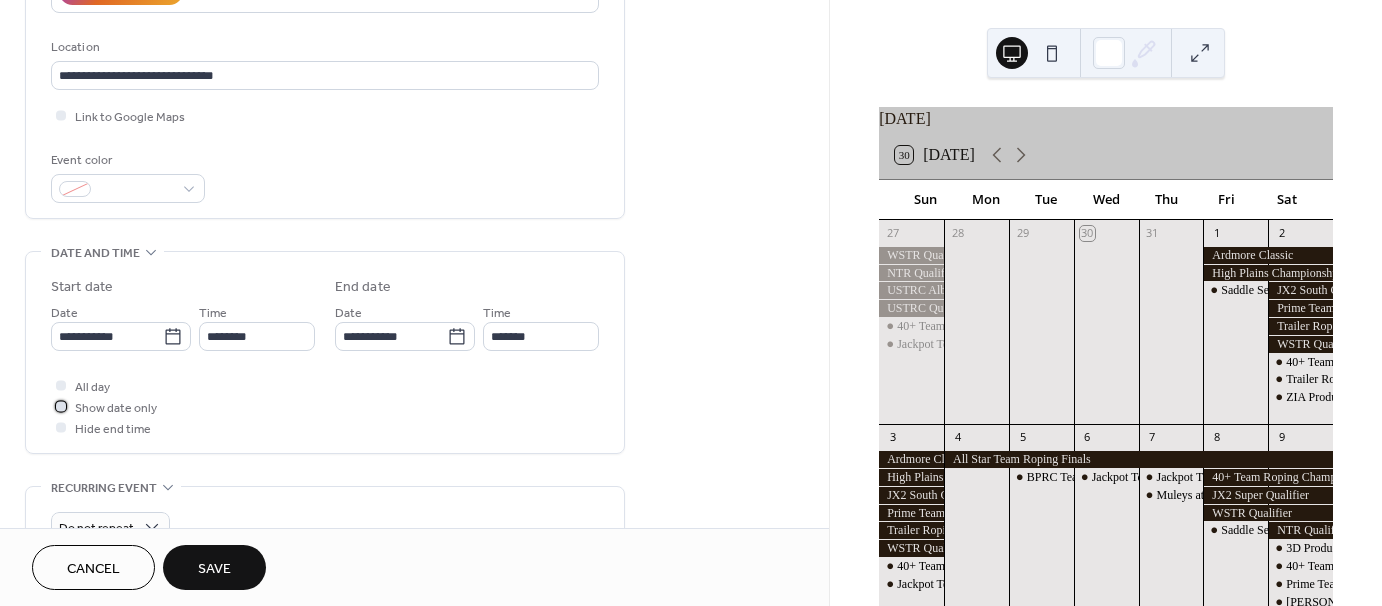click at bounding box center [61, 406] 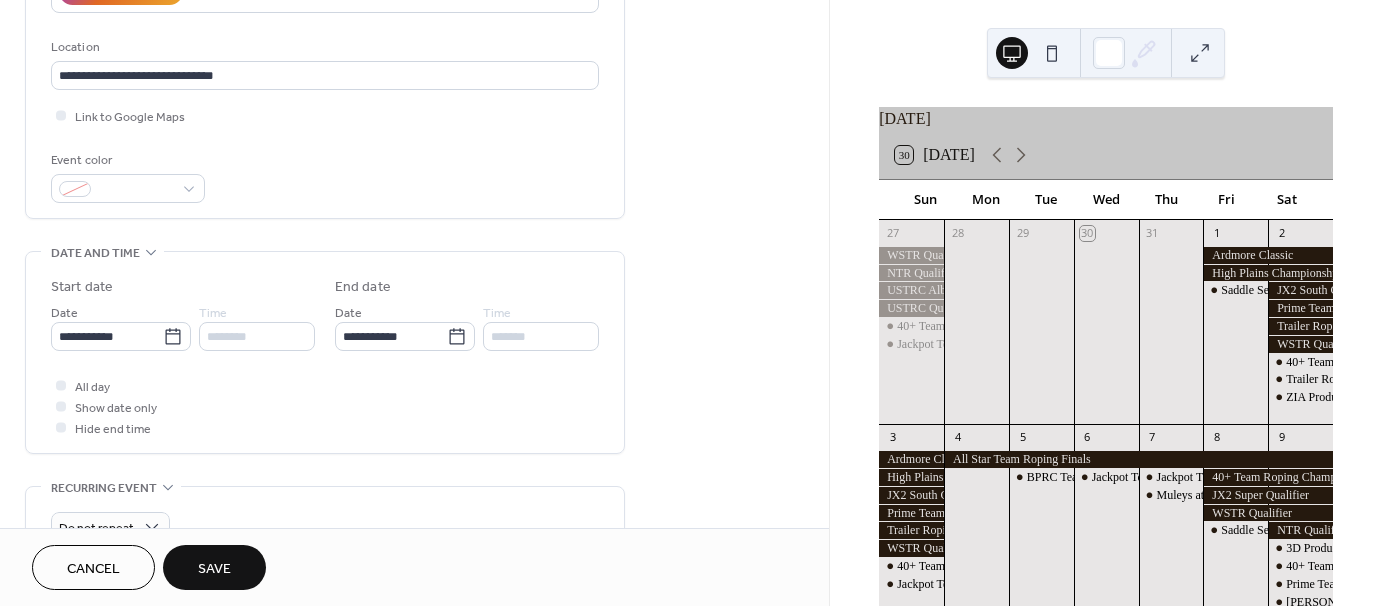 click on "Save" at bounding box center [214, 569] 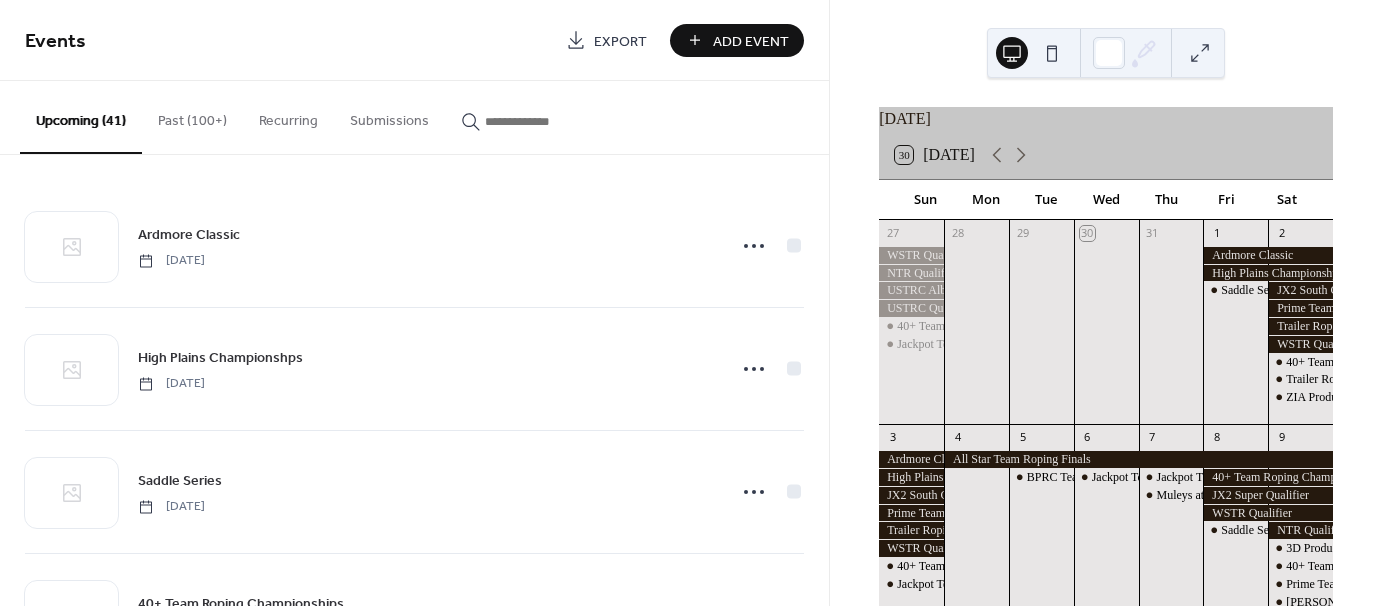 click on "Add Event" at bounding box center [737, 40] 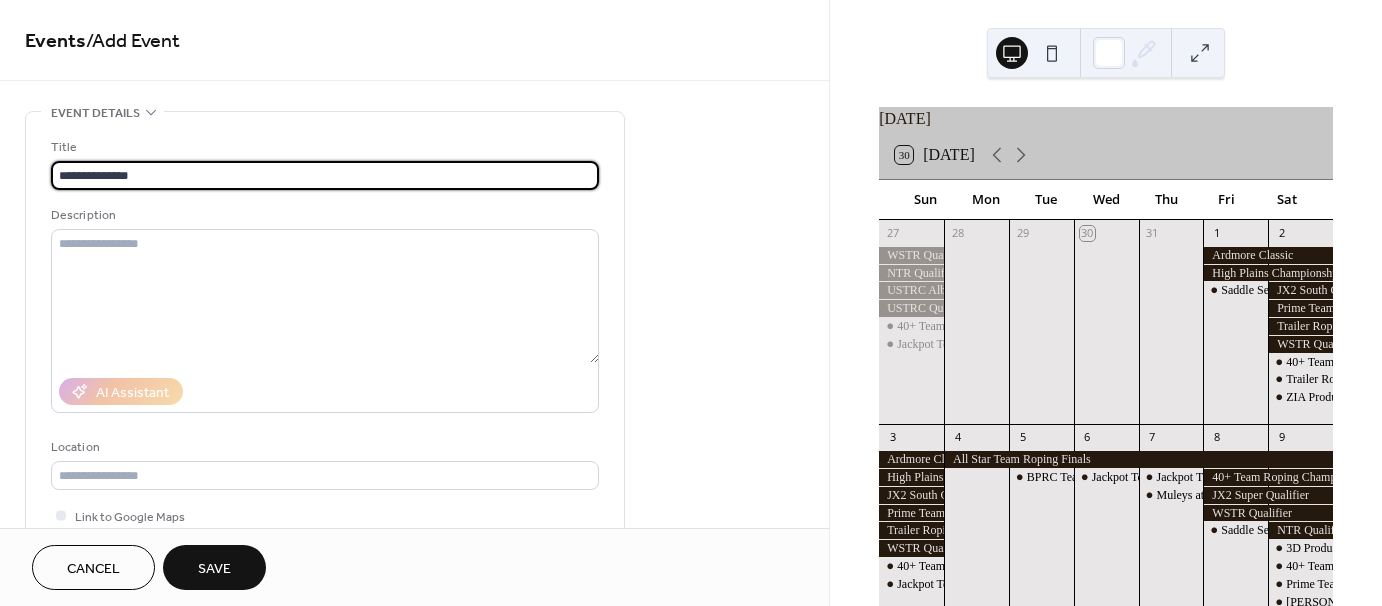 type on "**********" 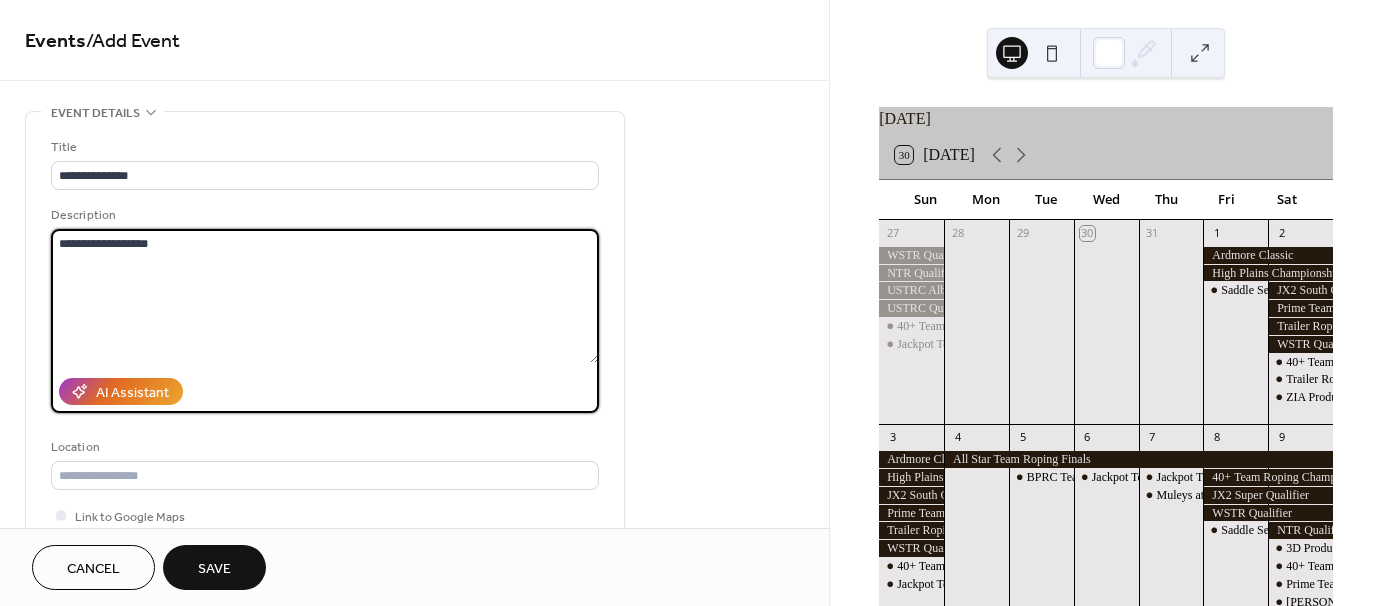 type on "**********" 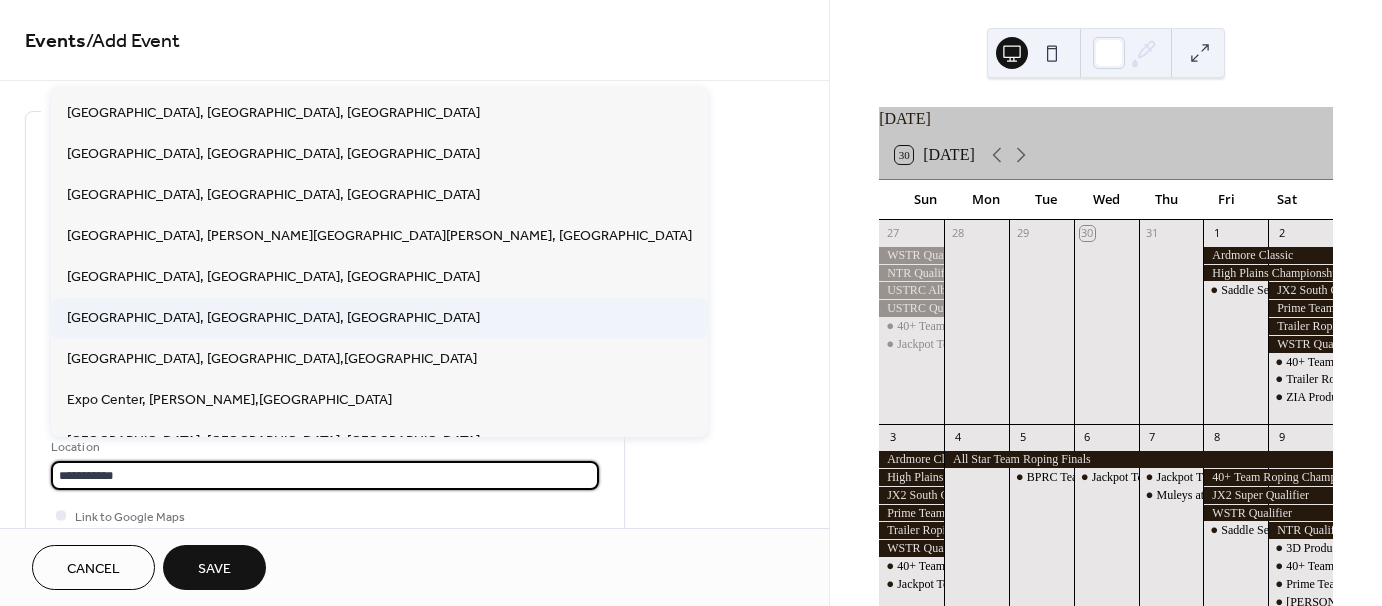 scroll, scrollTop: 200, scrollLeft: 0, axis: vertical 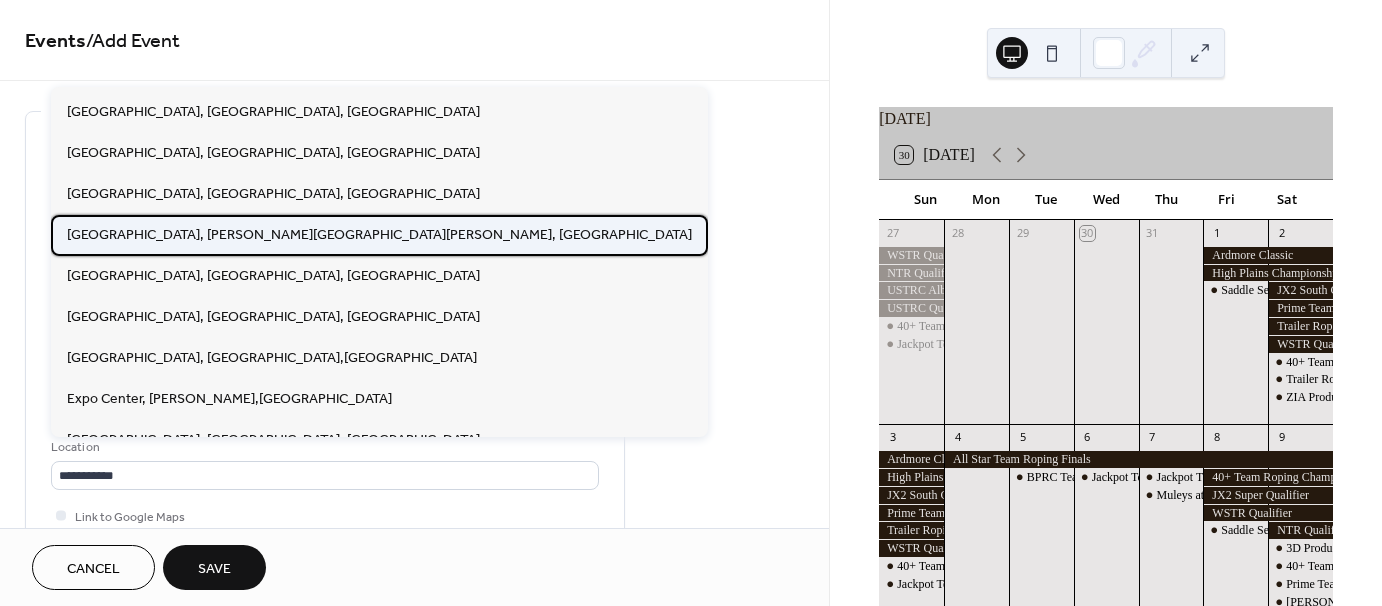click on "[GEOGRAPHIC_DATA], [PERSON_NAME][GEOGRAPHIC_DATA][PERSON_NAME], [GEOGRAPHIC_DATA]" at bounding box center (379, 234) 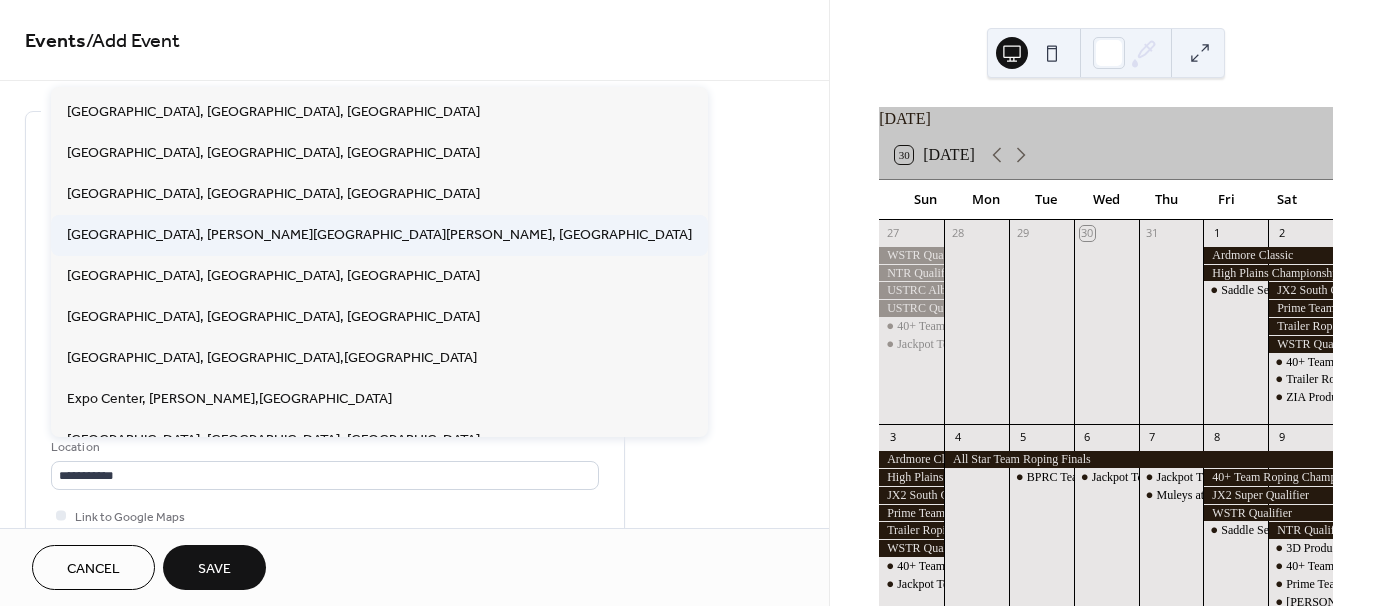 type on "**********" 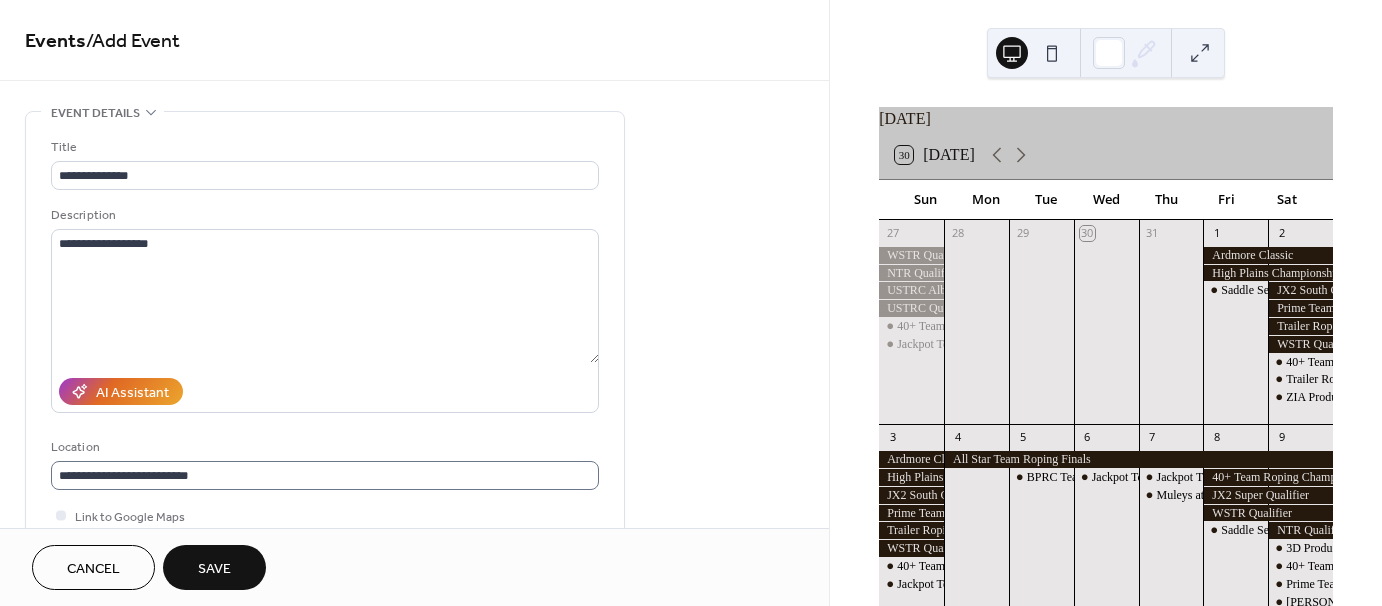 scroll, scrollTop: 1, scrollLeft: 0, axis: vertical 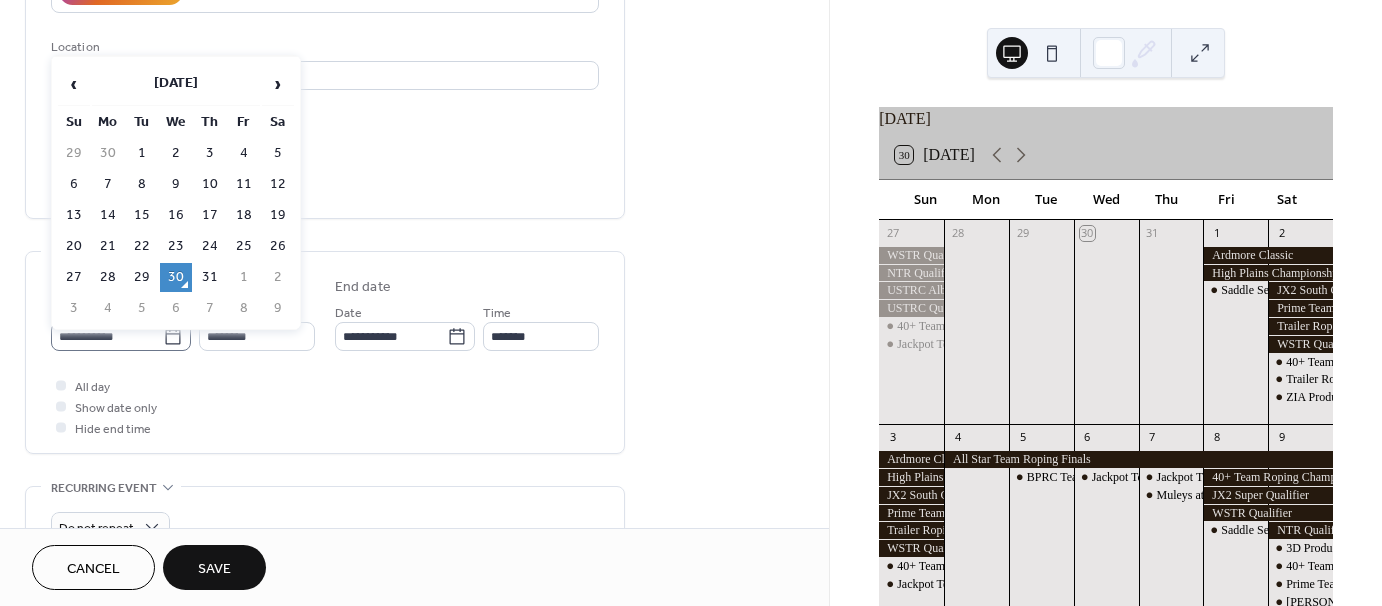 click 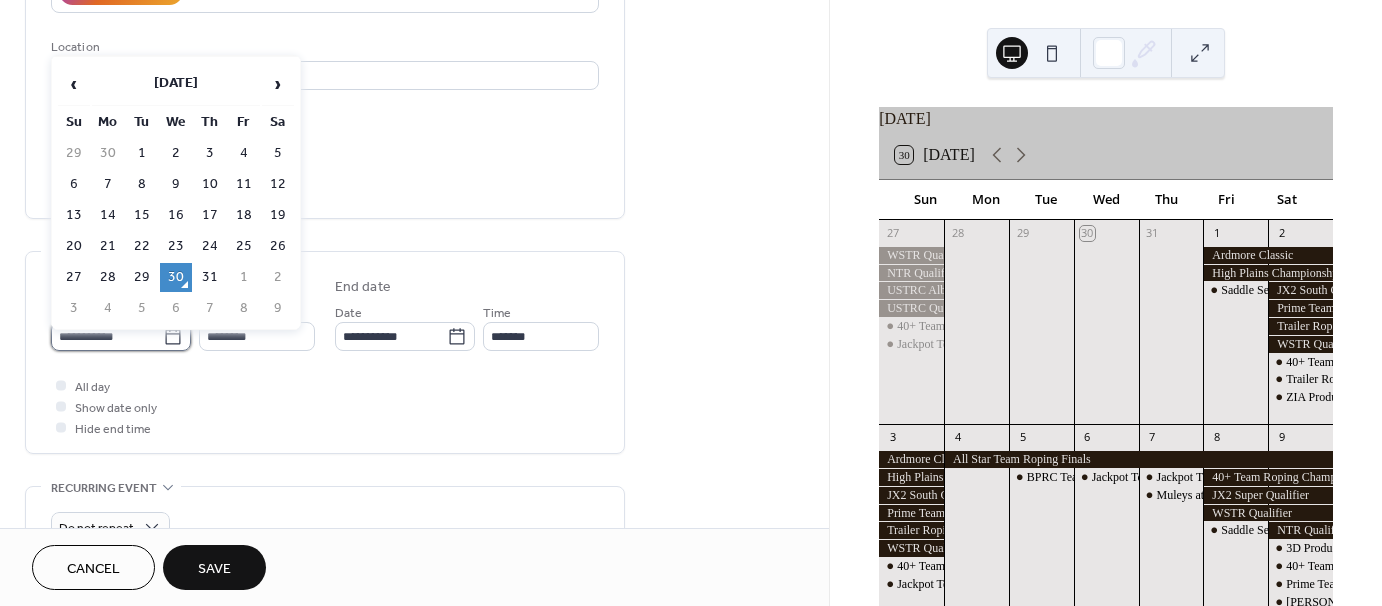 click on "**********" at bounding box center [107, 336] 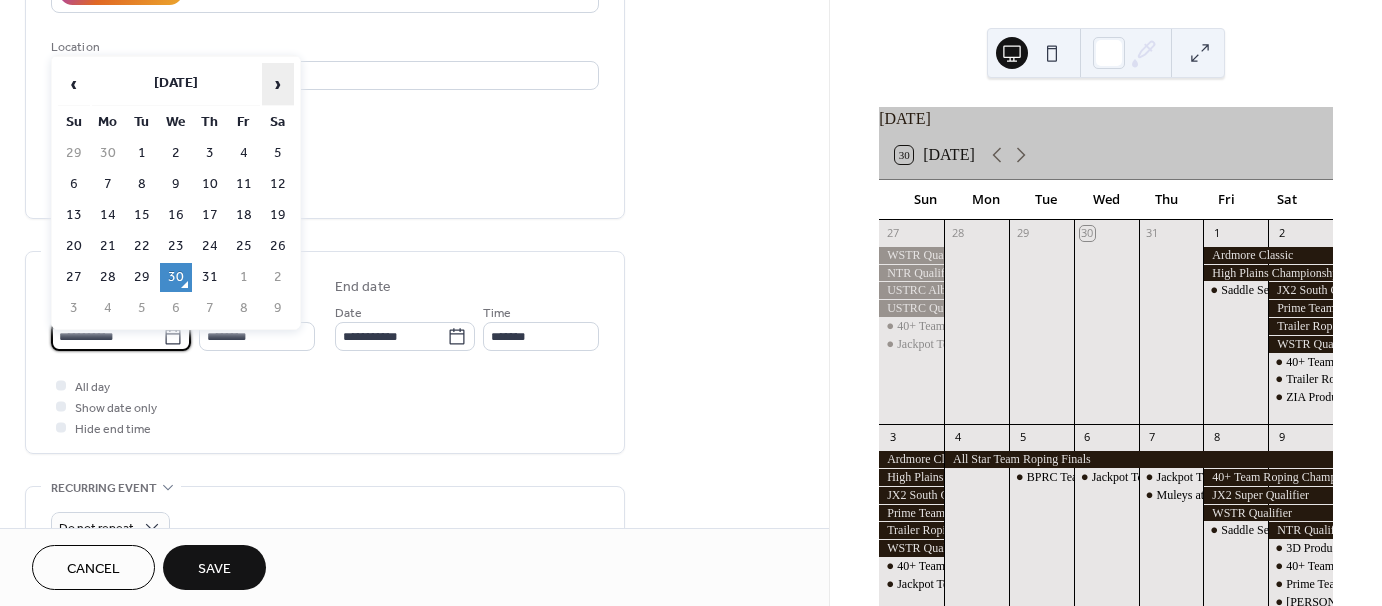 click on "›" at bounding box center [278, 84] 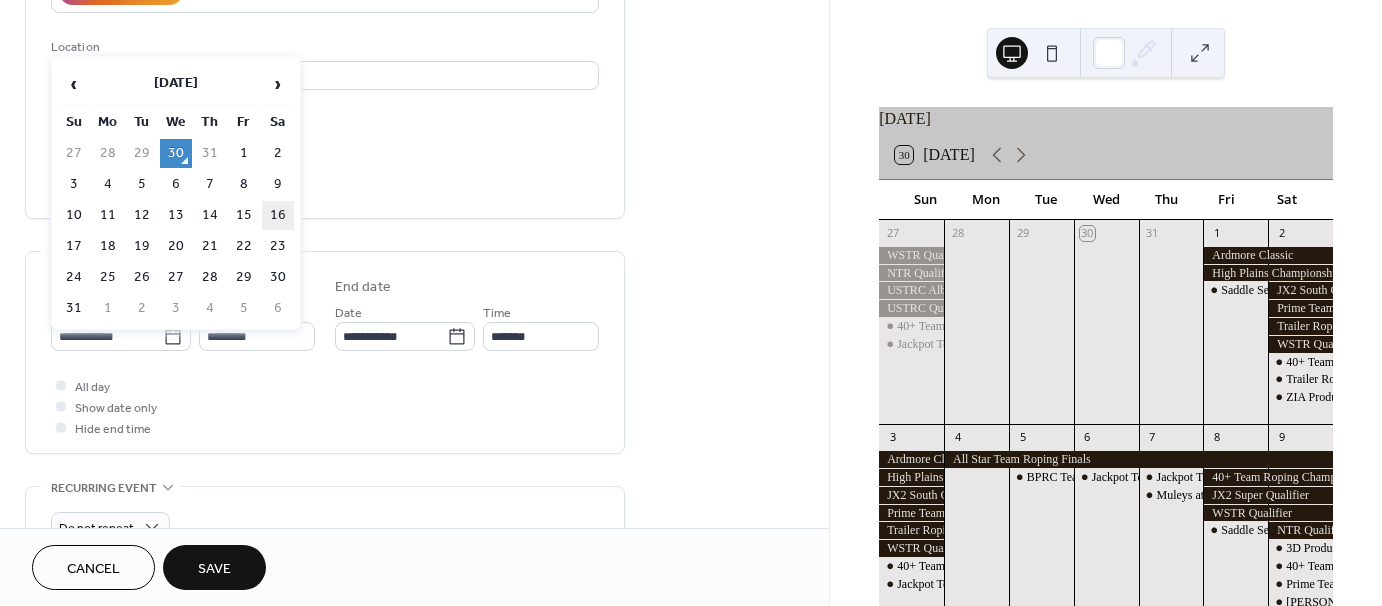 click on "16" at bounding box center [278, 215] 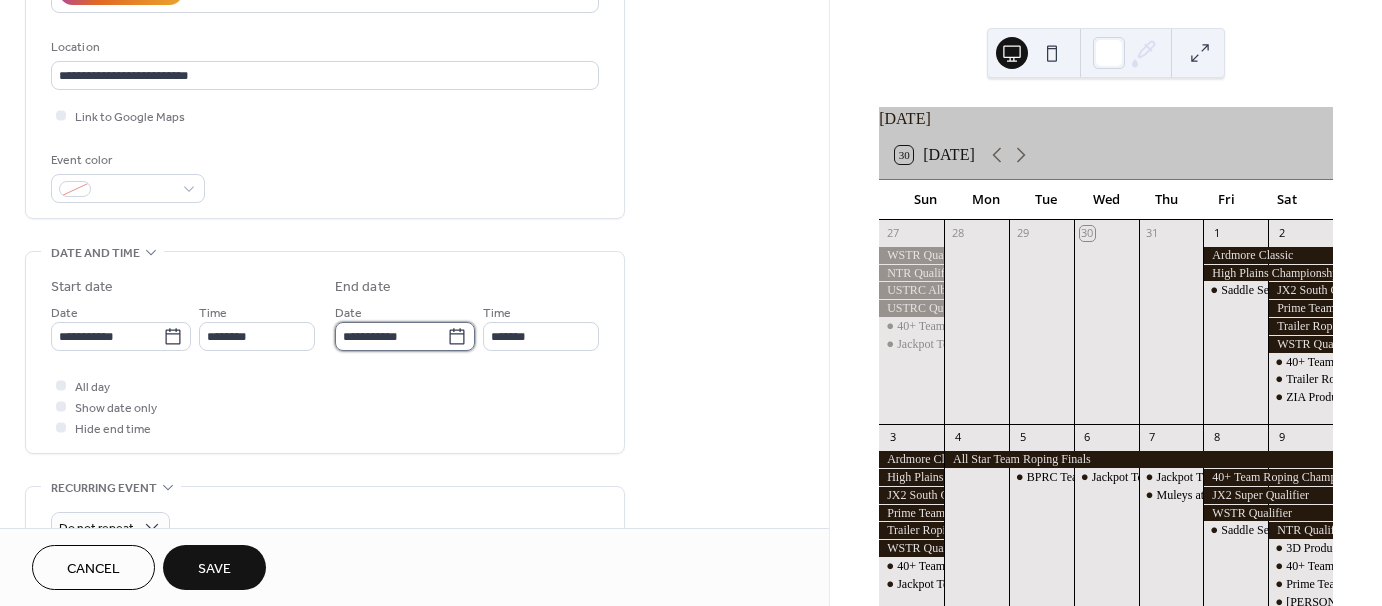 click on "**********" at bounding box center [391, 336] 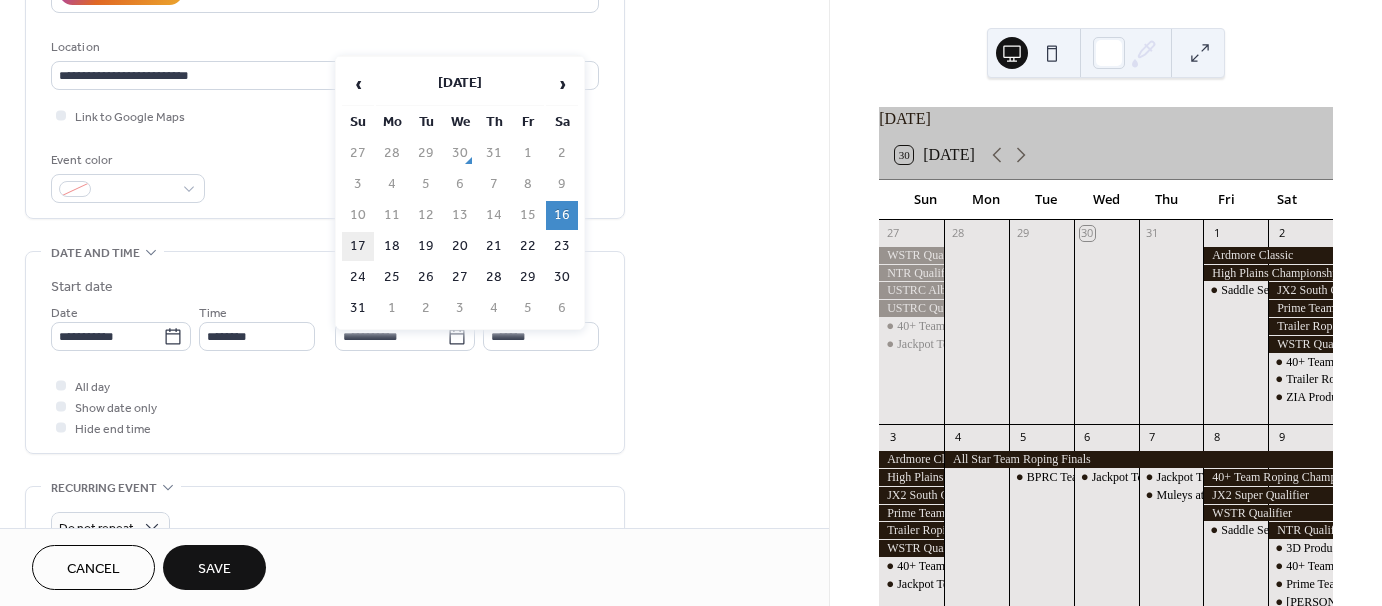 click on "17" at bounding box center (358, 246) 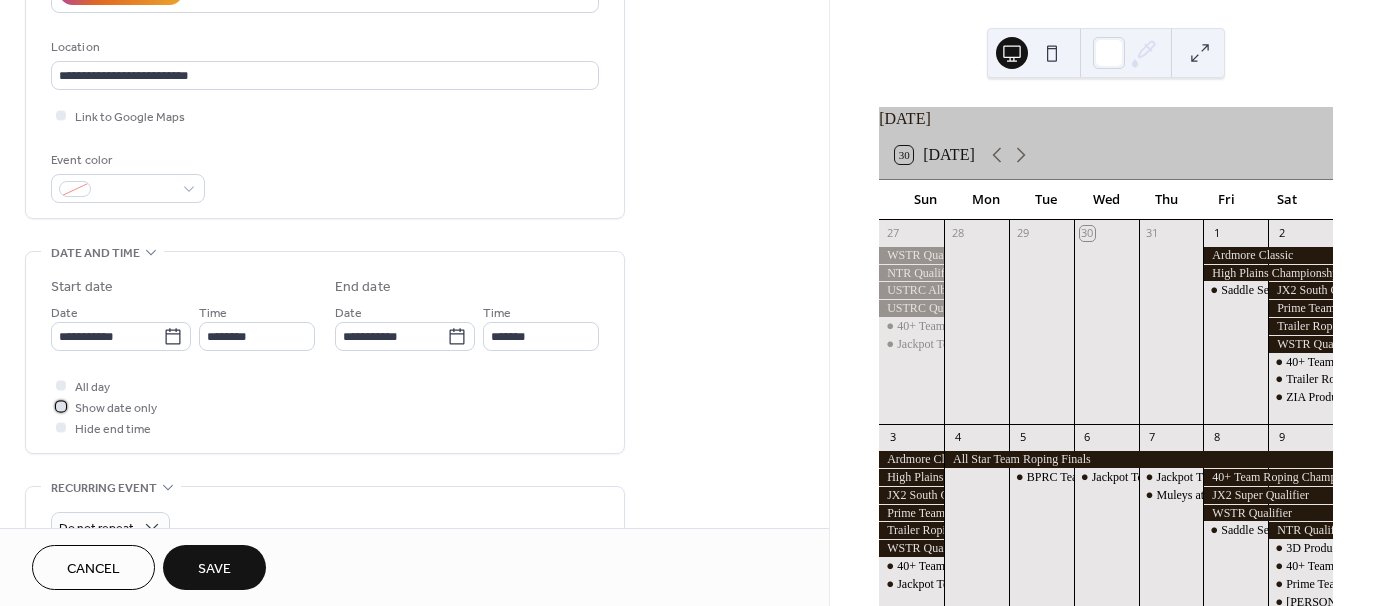 click at bounding box center (61, 406) 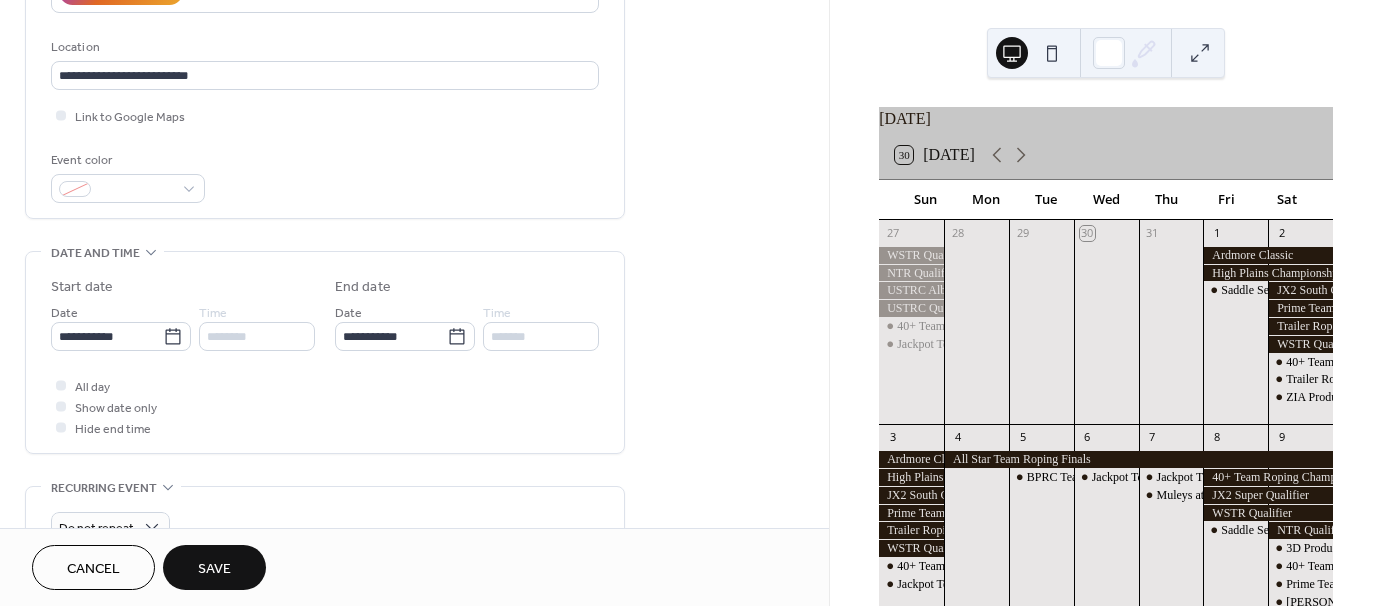 click on "Save" at bounding box center [214, 567] 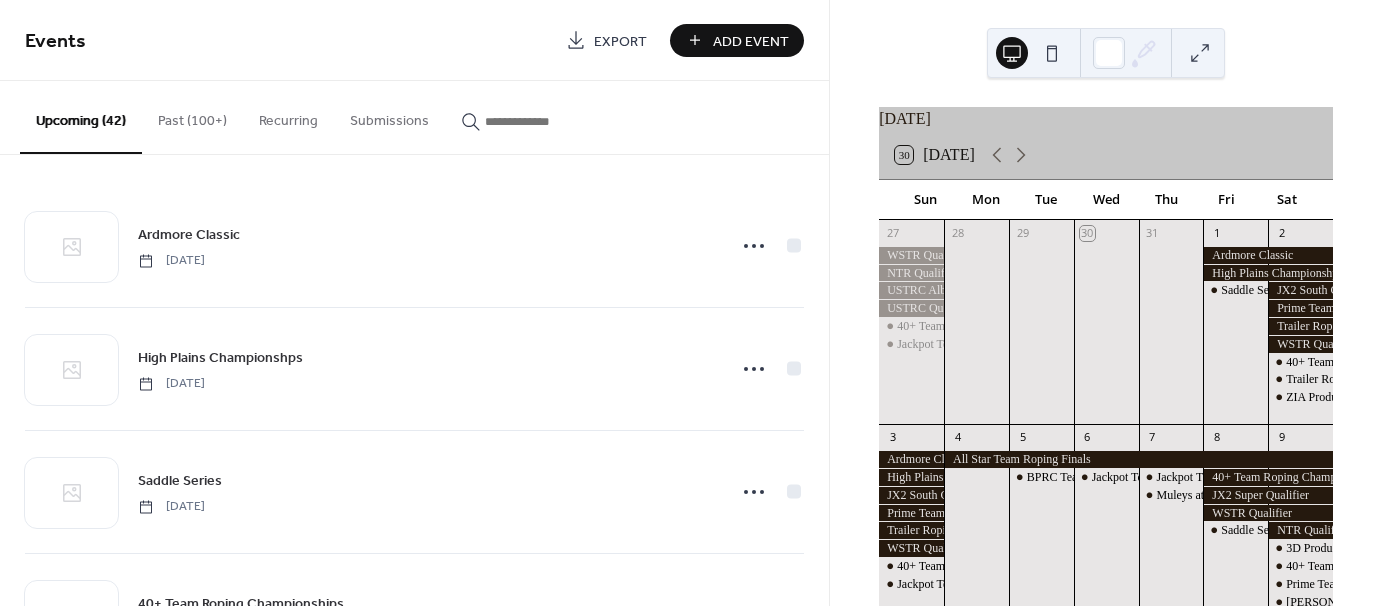 click on "Add Event" at bounding box center (751, 41) 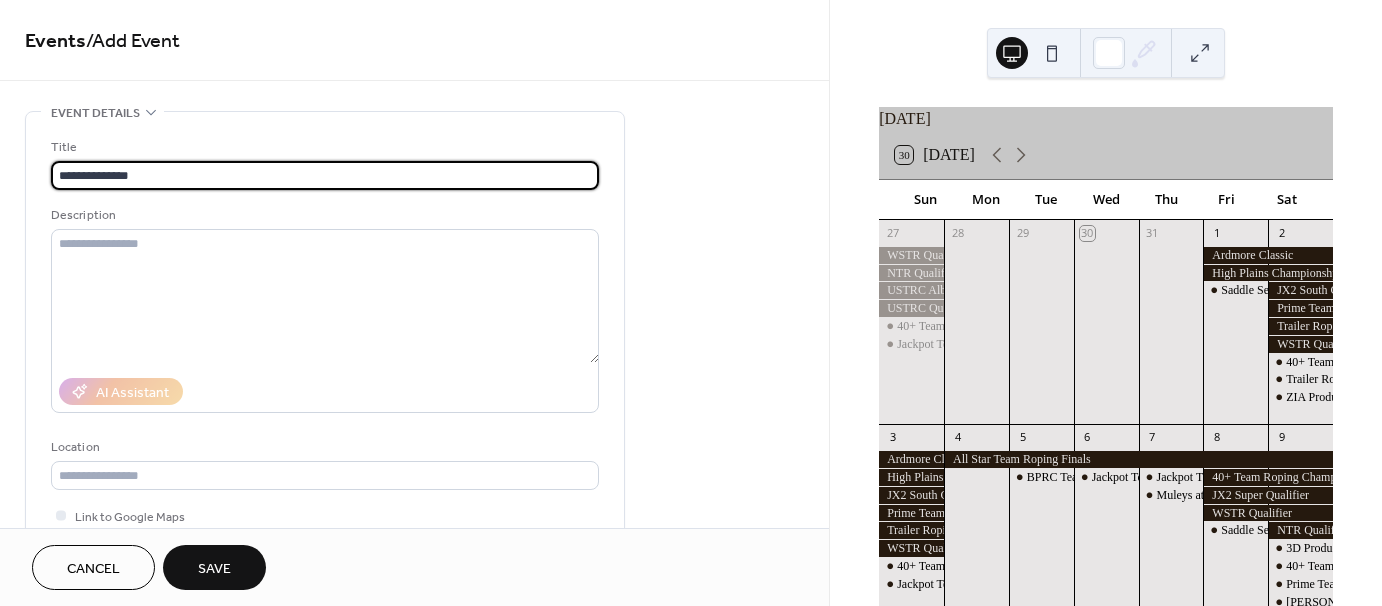 type on "**********" 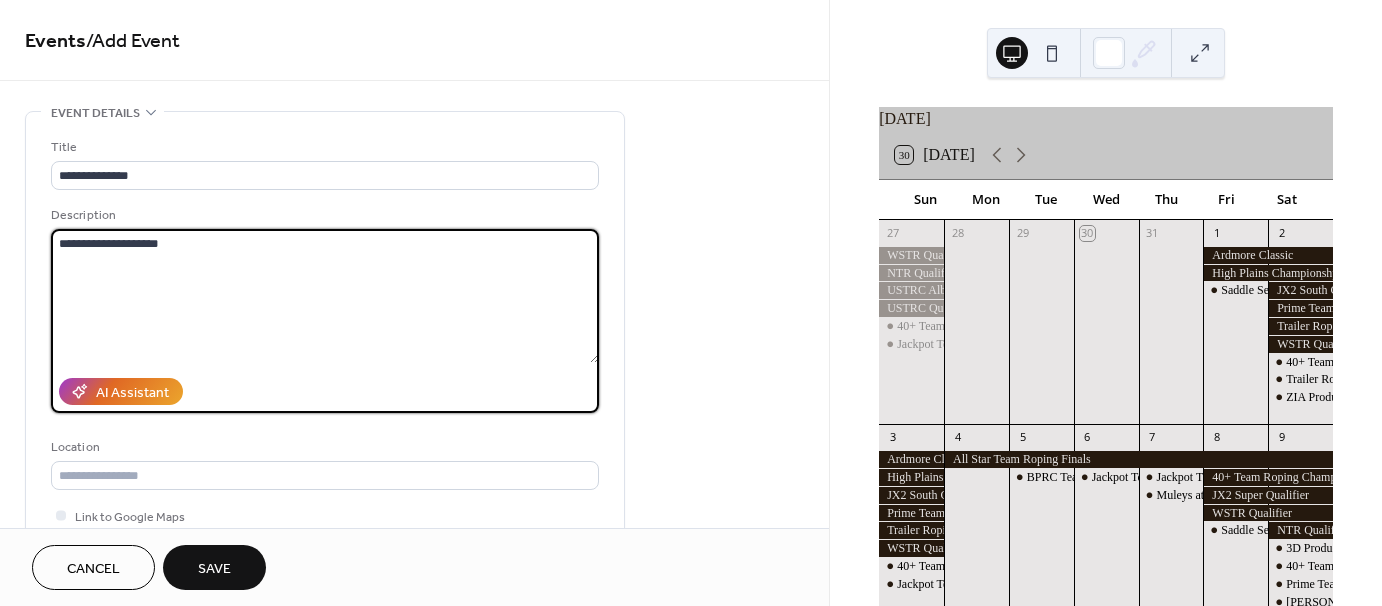 type on "**********" 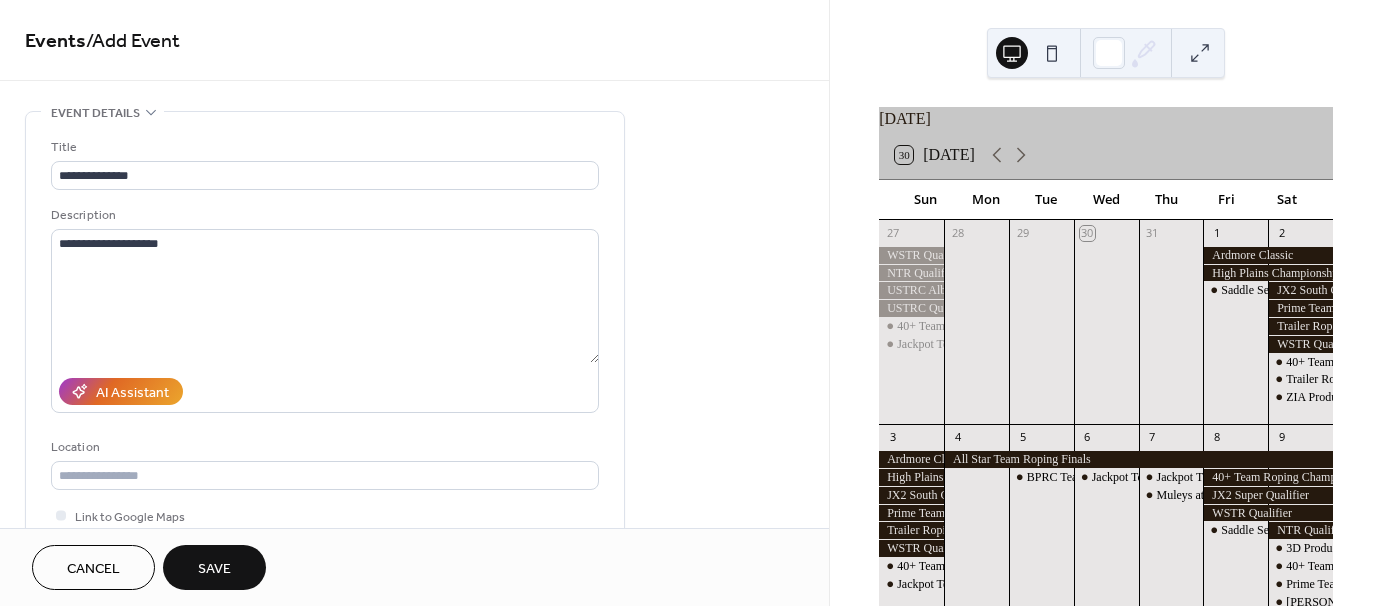 type 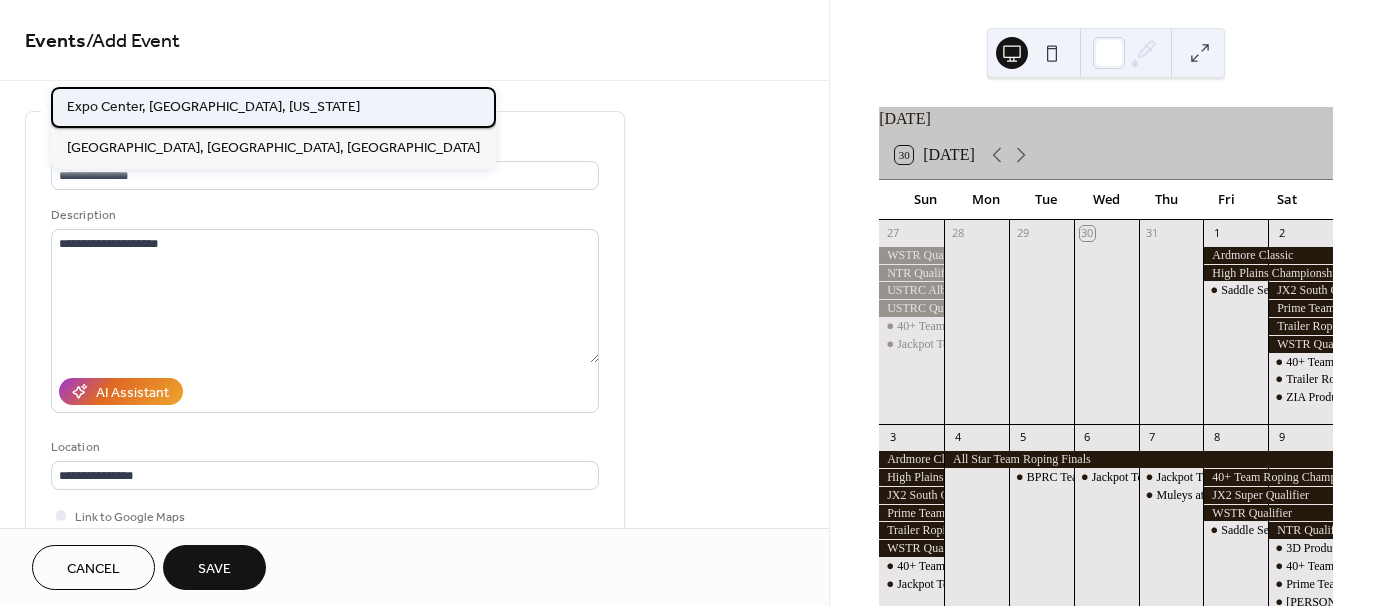 click on "Expo Center, [GEOGRAPHIC_DATA], [US_STATE]" at bounding box center (213, 106) 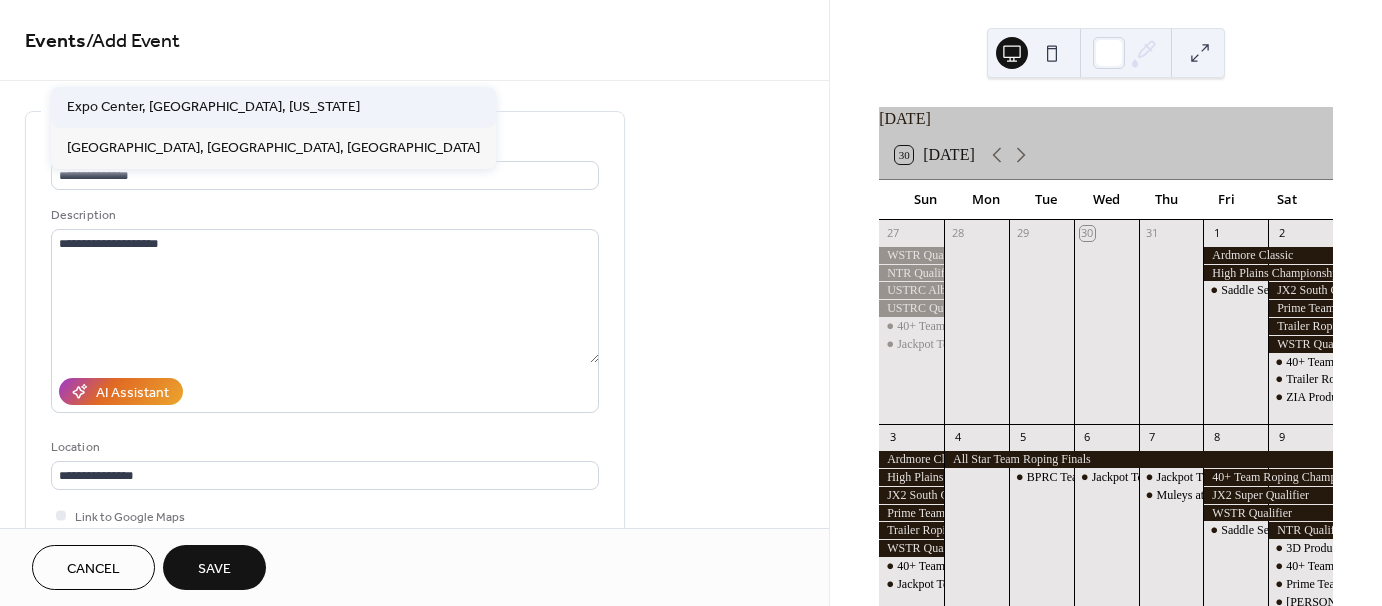 type on "**********" 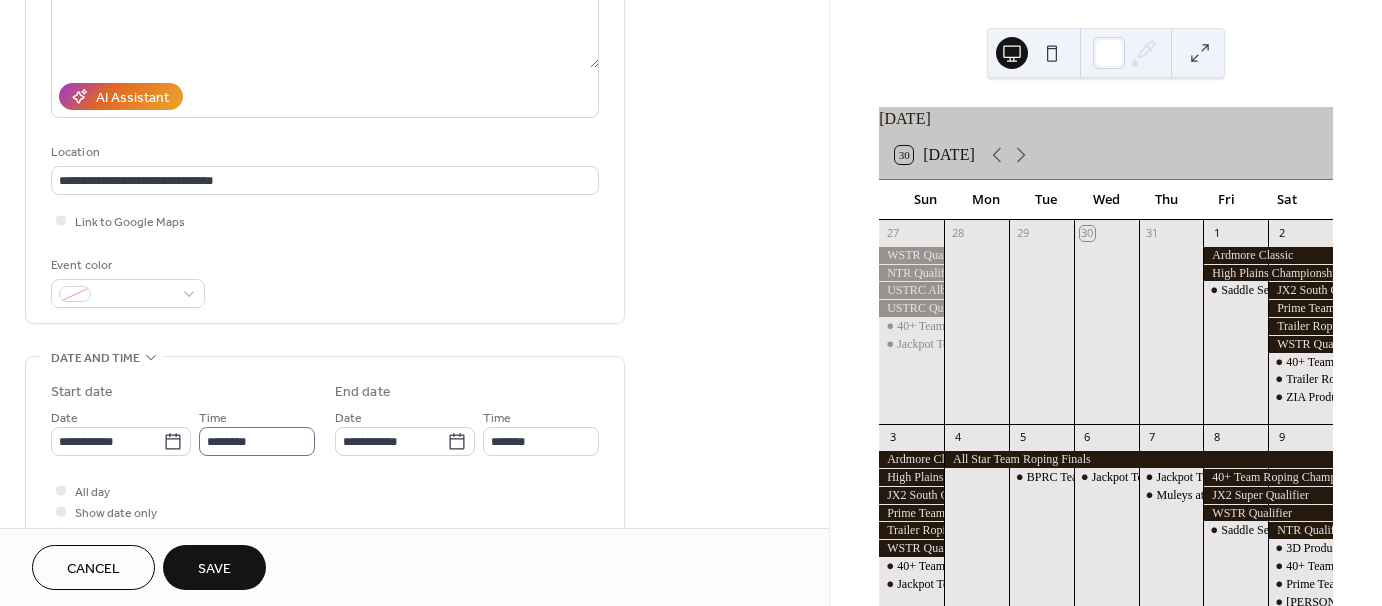 scroll, scrollTop: 300, scrollLeft: 0, axis: vertical 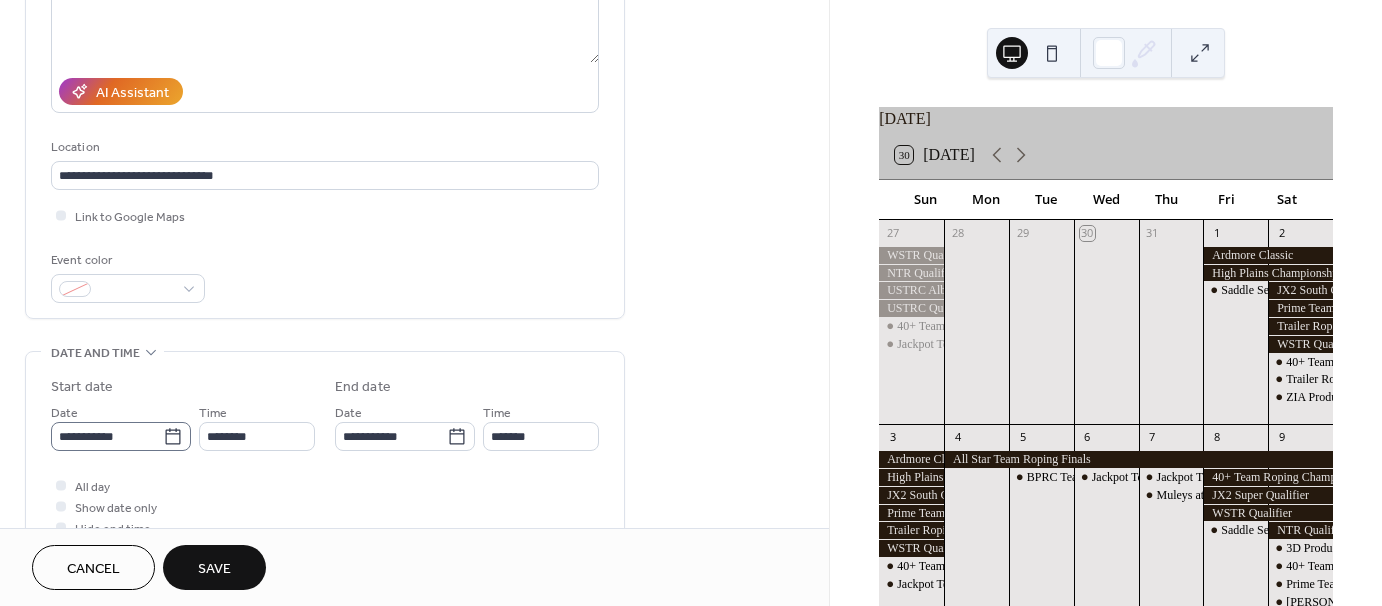 click 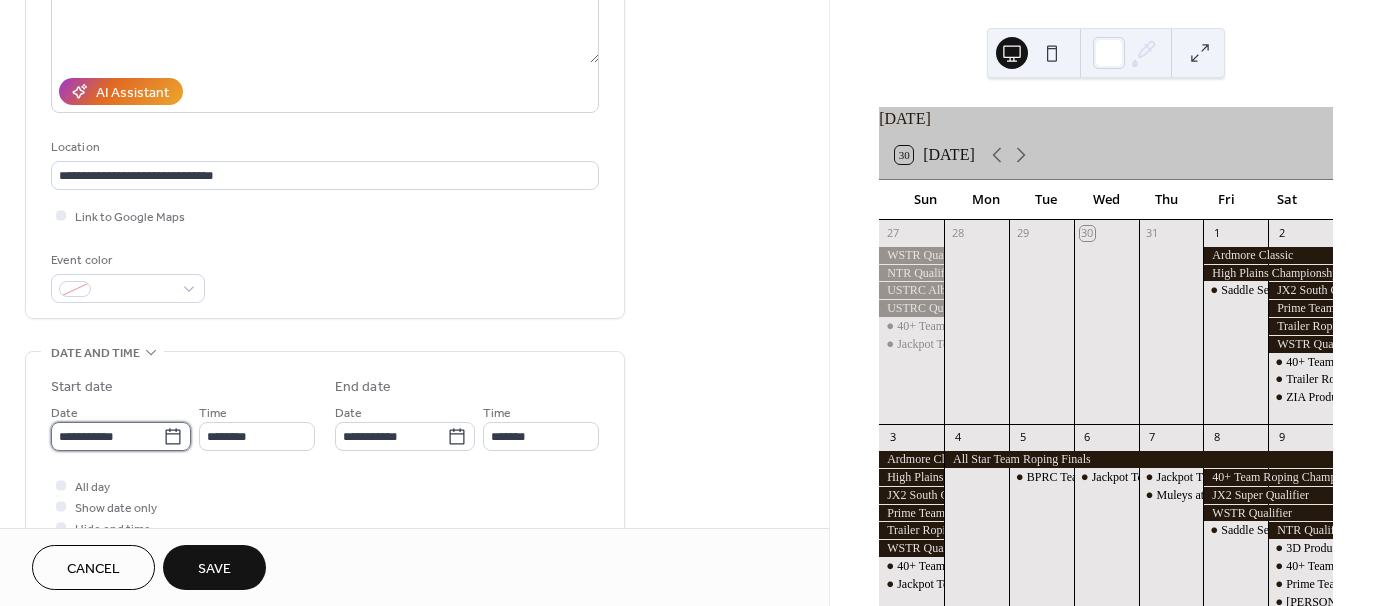 click on "**********" at bounding box center [107, 436] 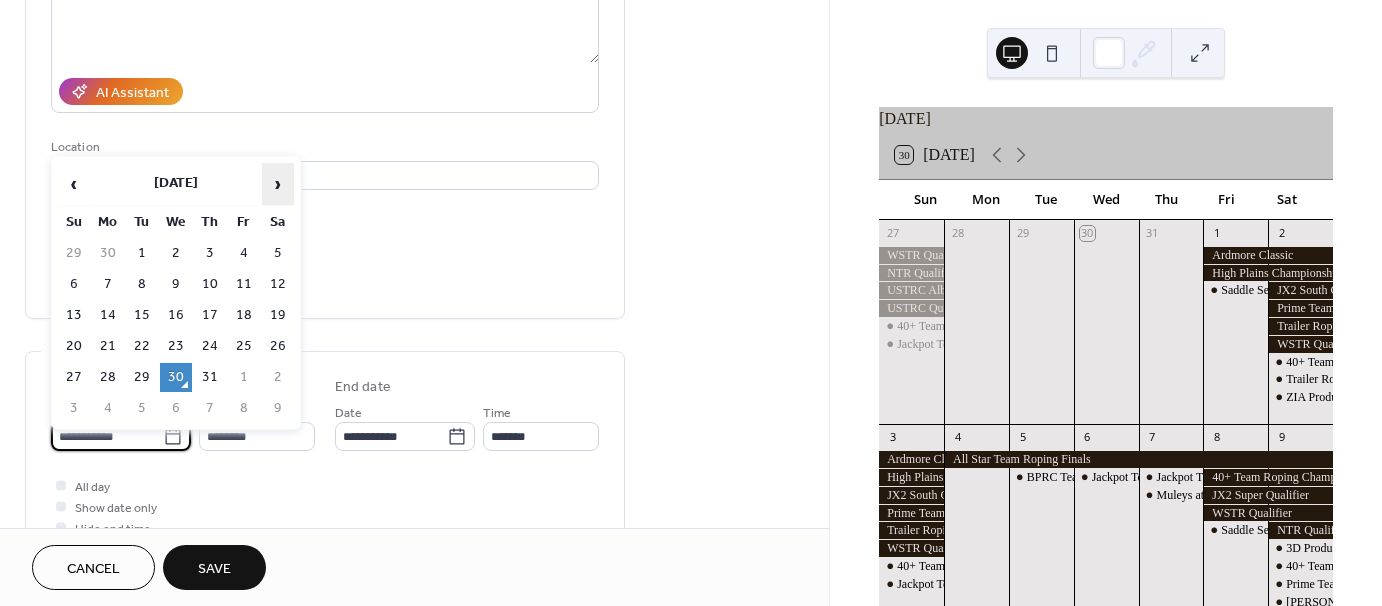 click on "›" at bounding box center [278, 184] 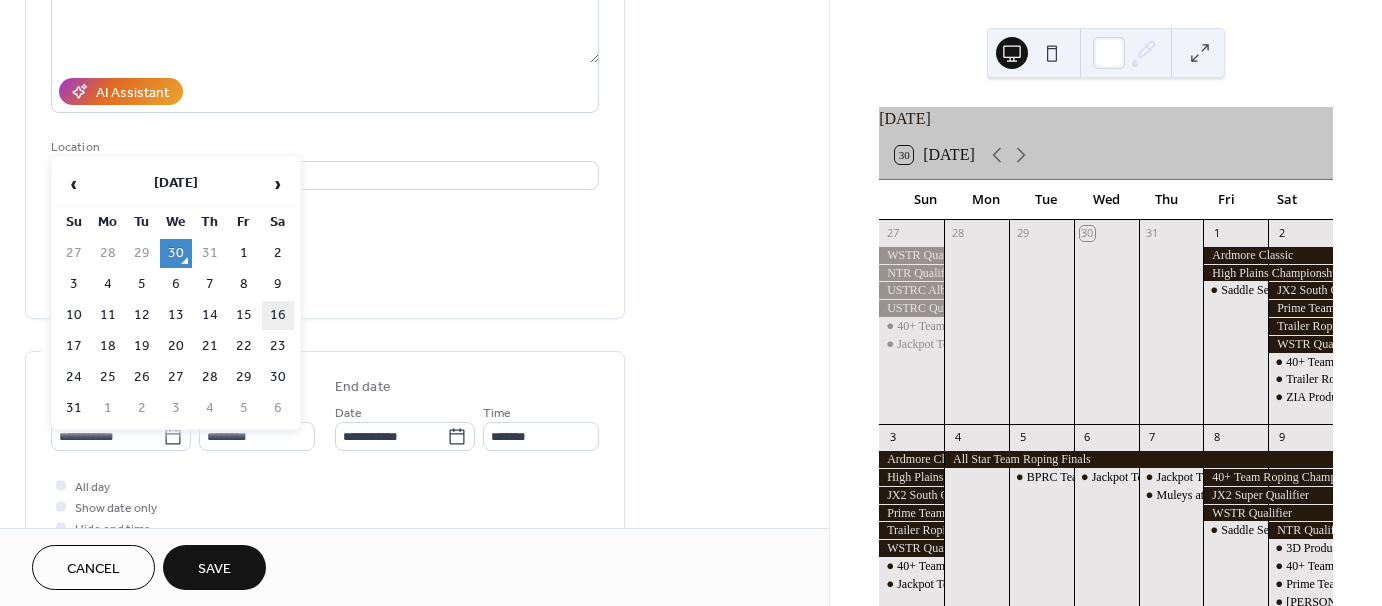 click on "16" at bounding box center [278, 315] 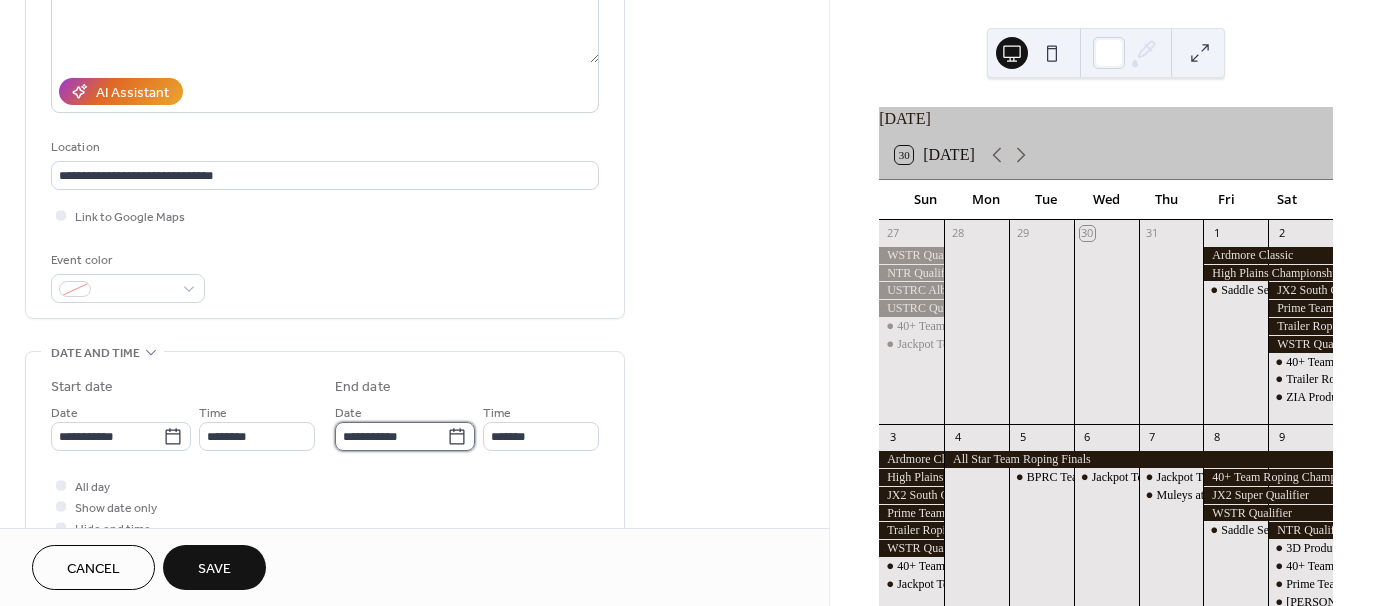 click on "**********" at bounding box center (391, 436) 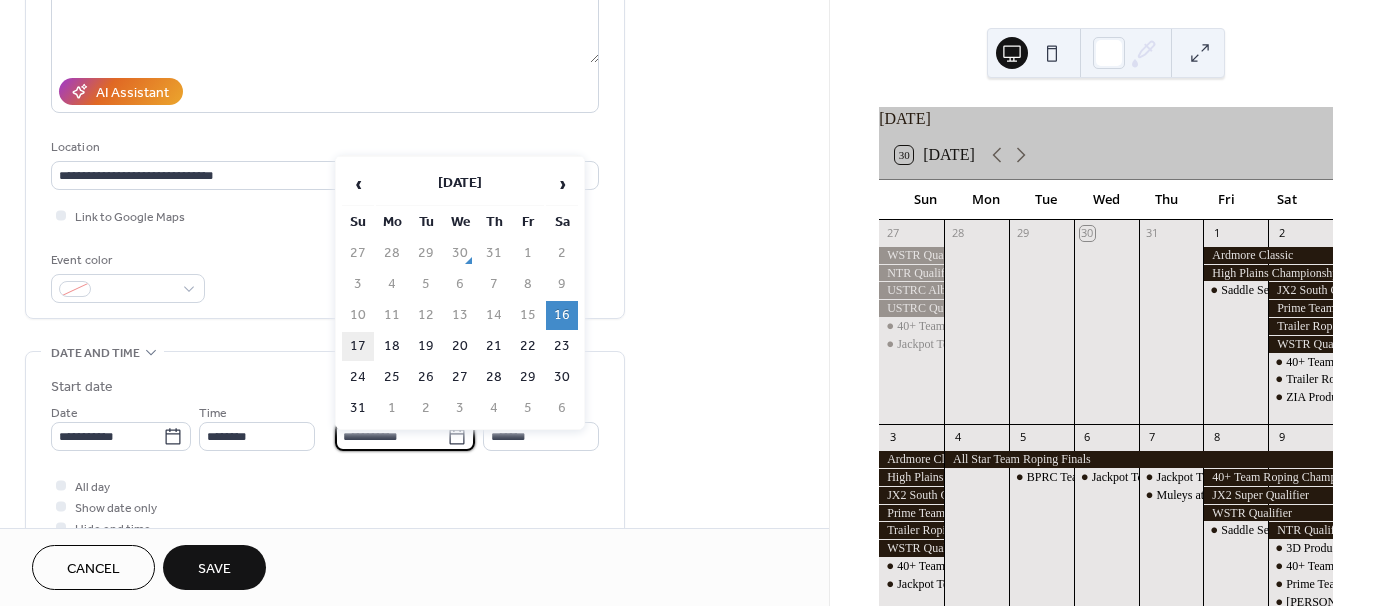 click on "17" at bounding box center [358, 346] 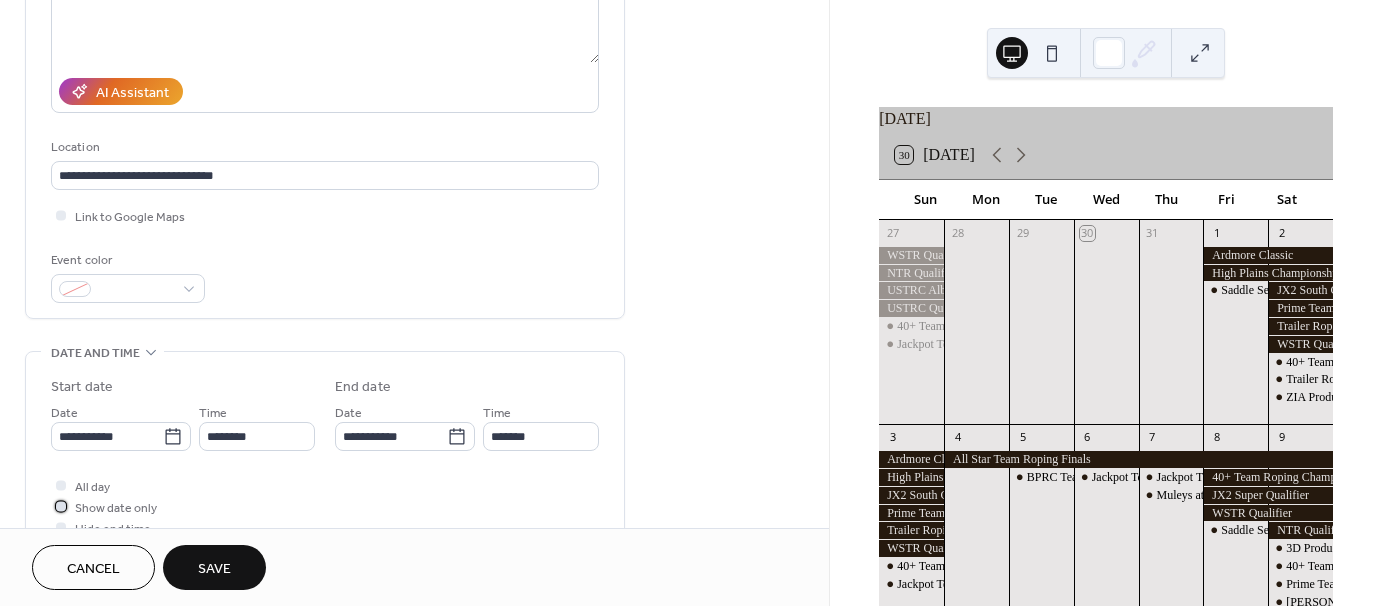 click at bounding box center (61, 506) 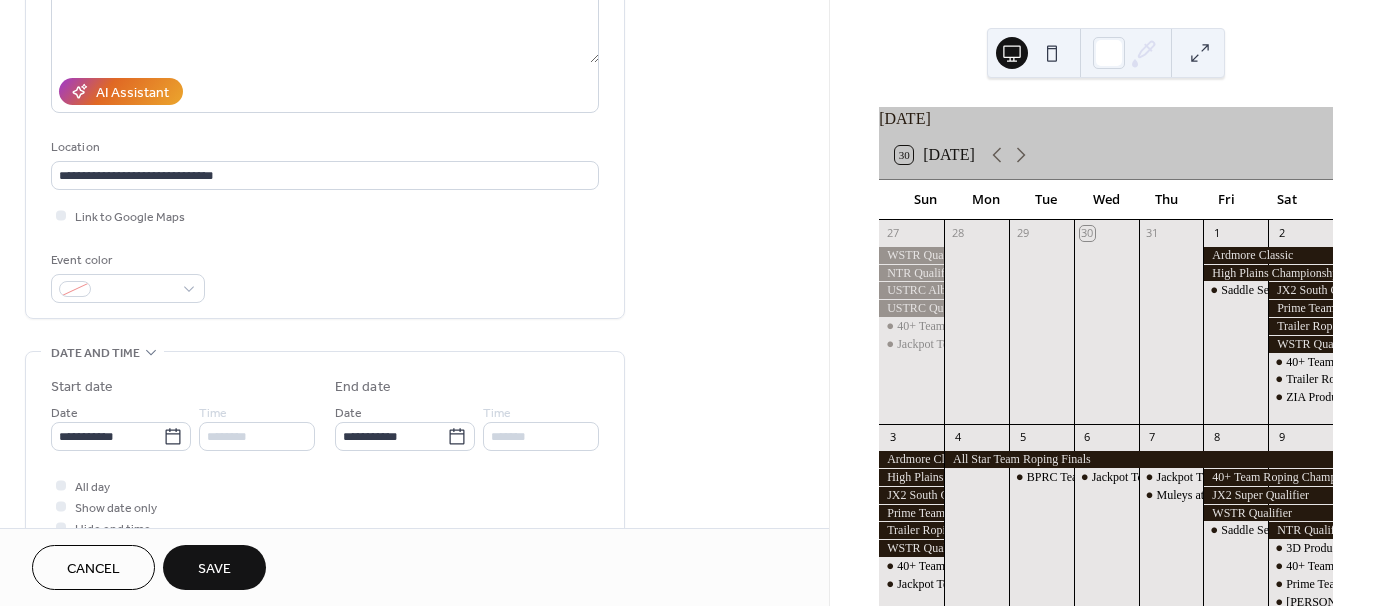 click on "Save" at bounding box center (214, 569) 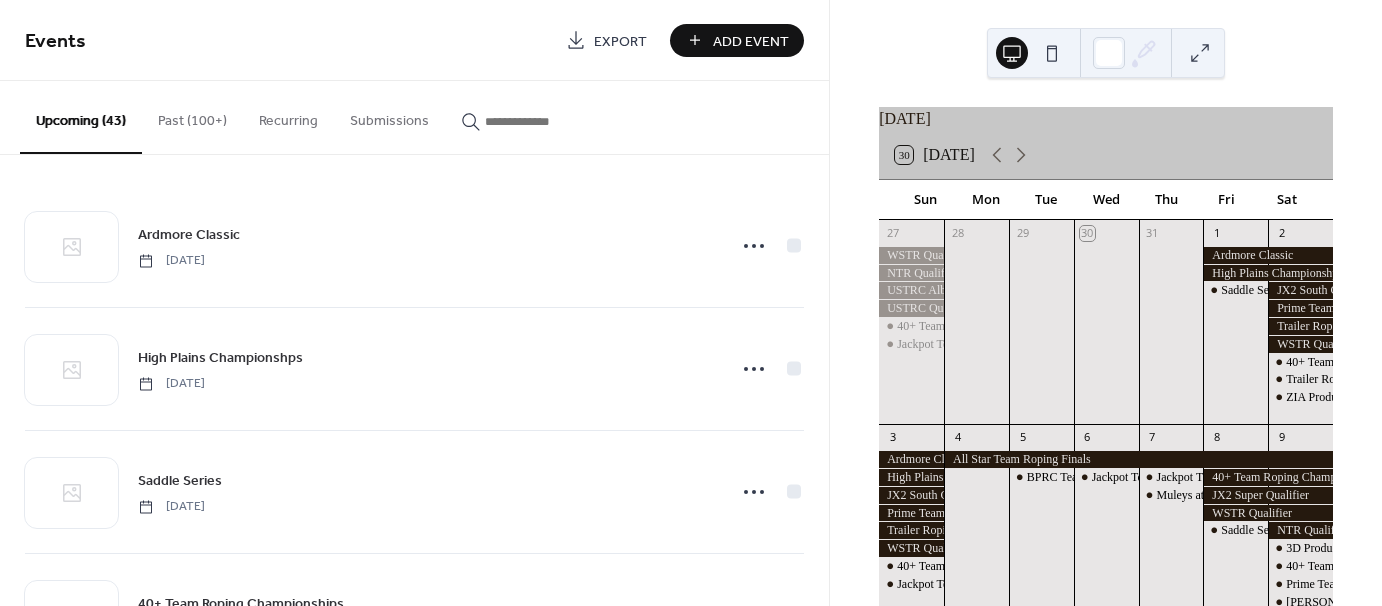 click on "Add Event" at bounding box center (751, 41) 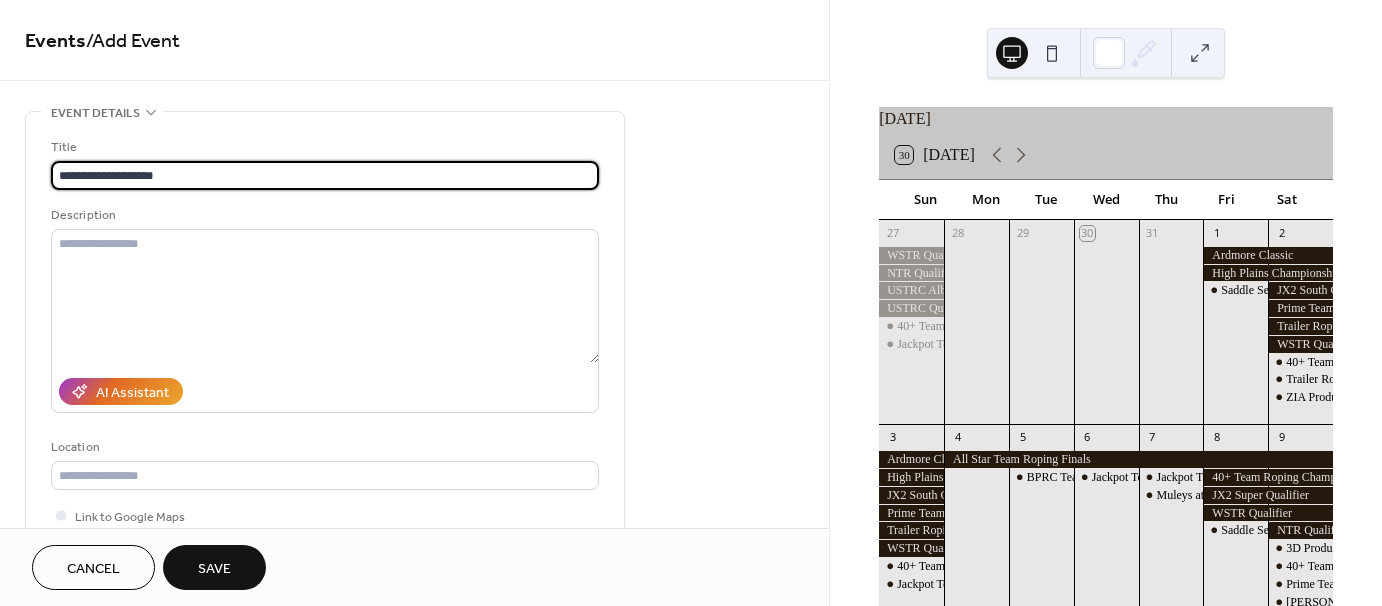 type on "**********" 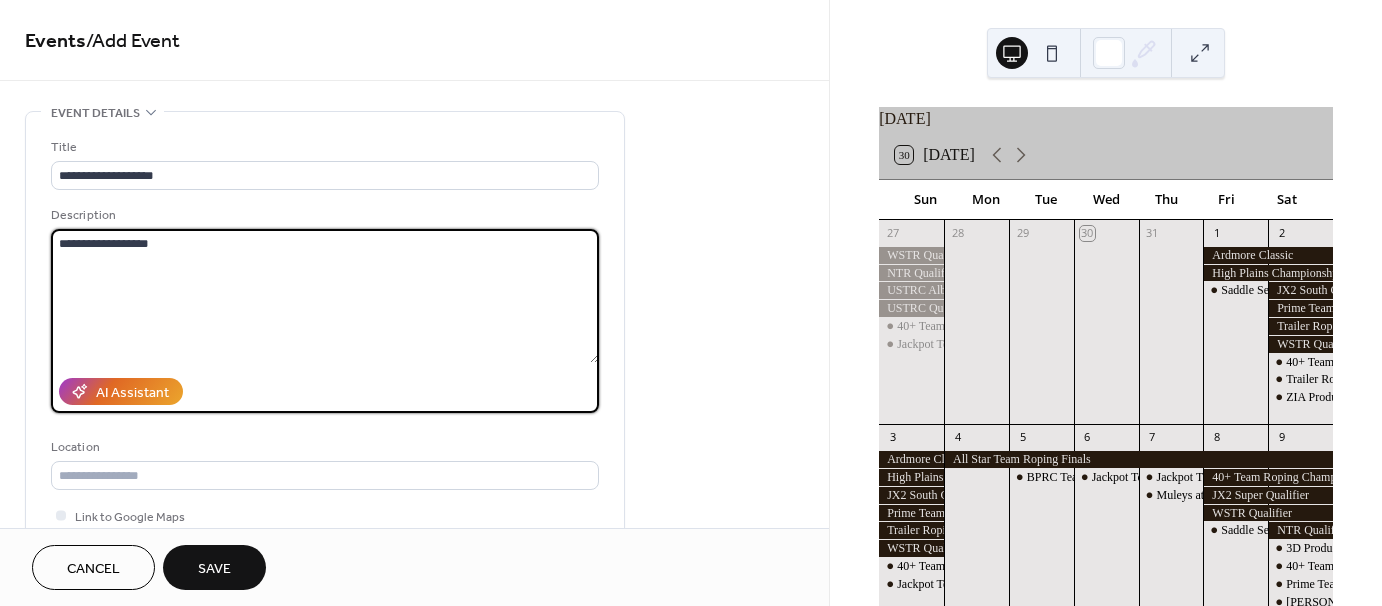 type on "**********" 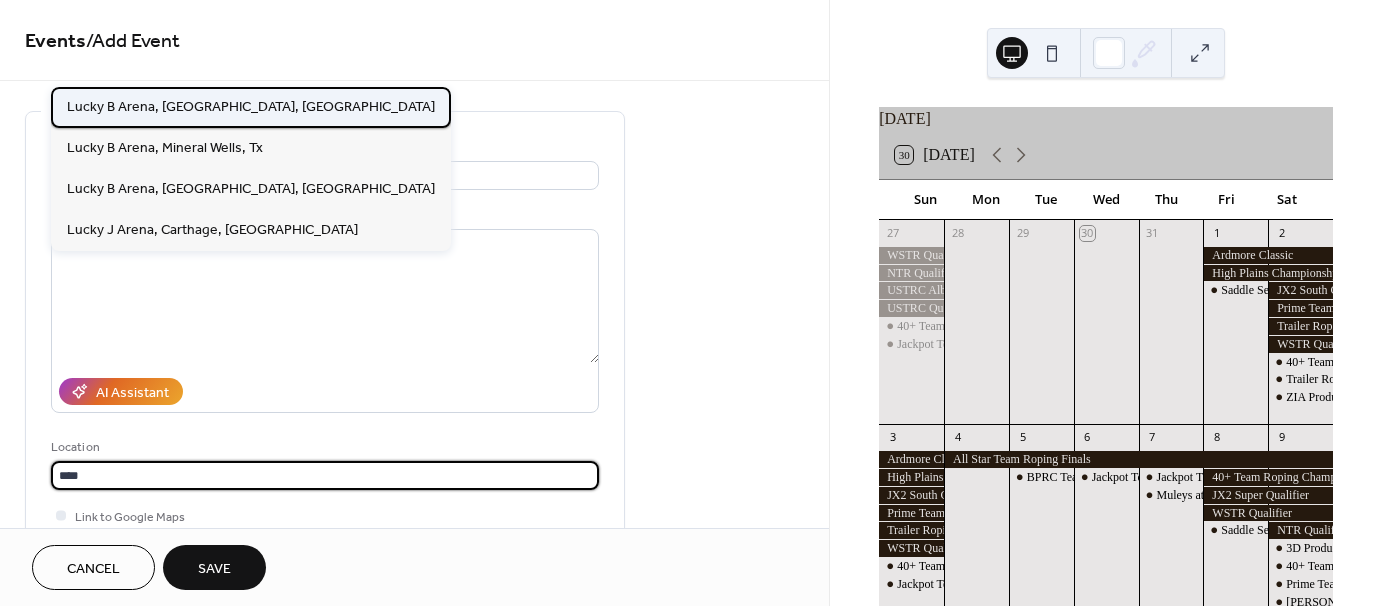 click on "Lucky B  Arena, [GEOGRAPHIC_DATA], [GEOGRAPHIC_DATA]" at bounding box center [251, 106] 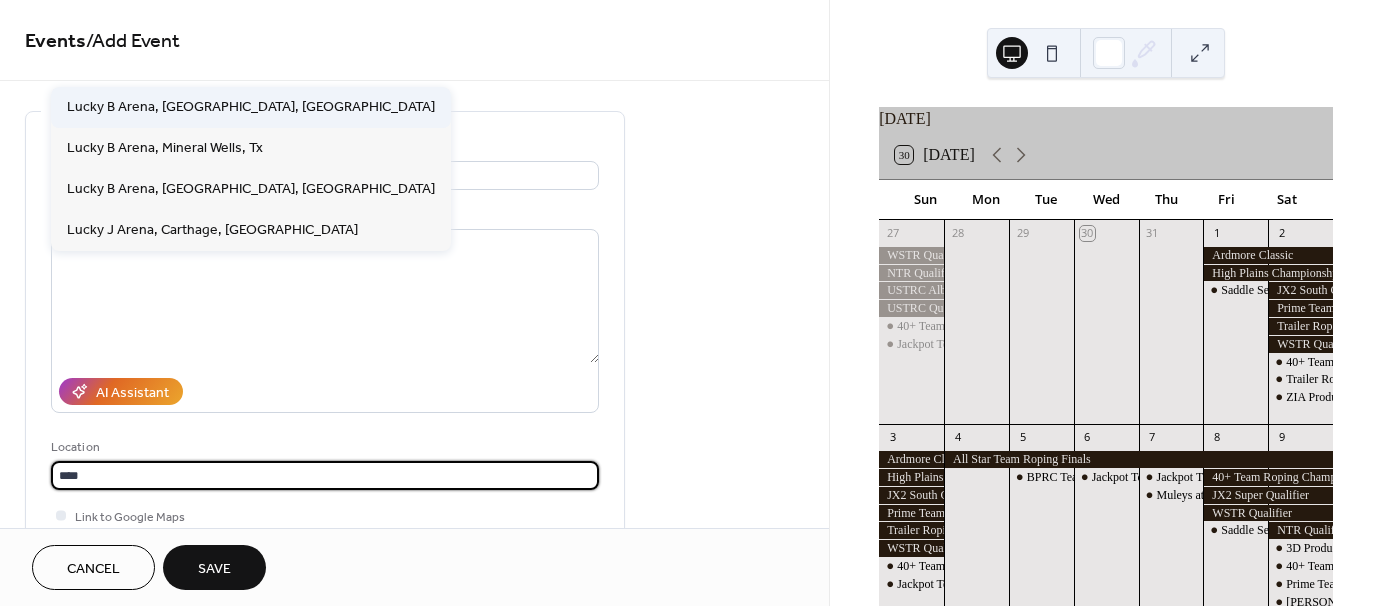 type on "**********" 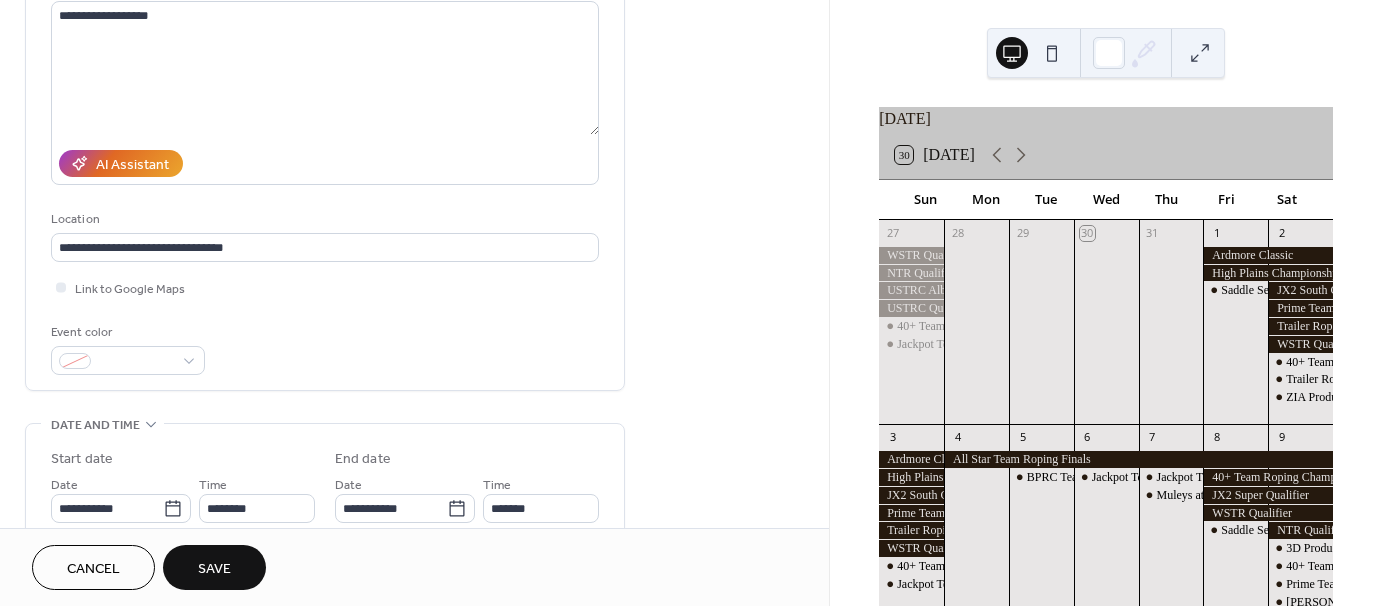 scroll, scrollTop: 300, scrollLeft: 0, axis: vertical 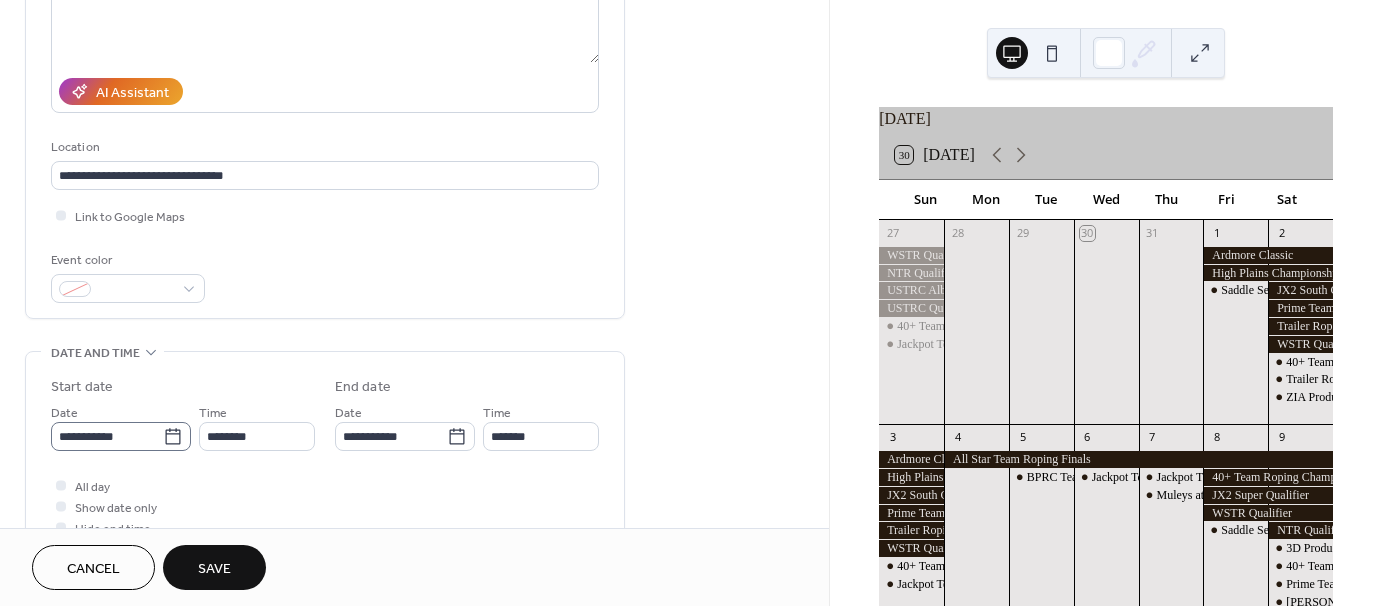 click 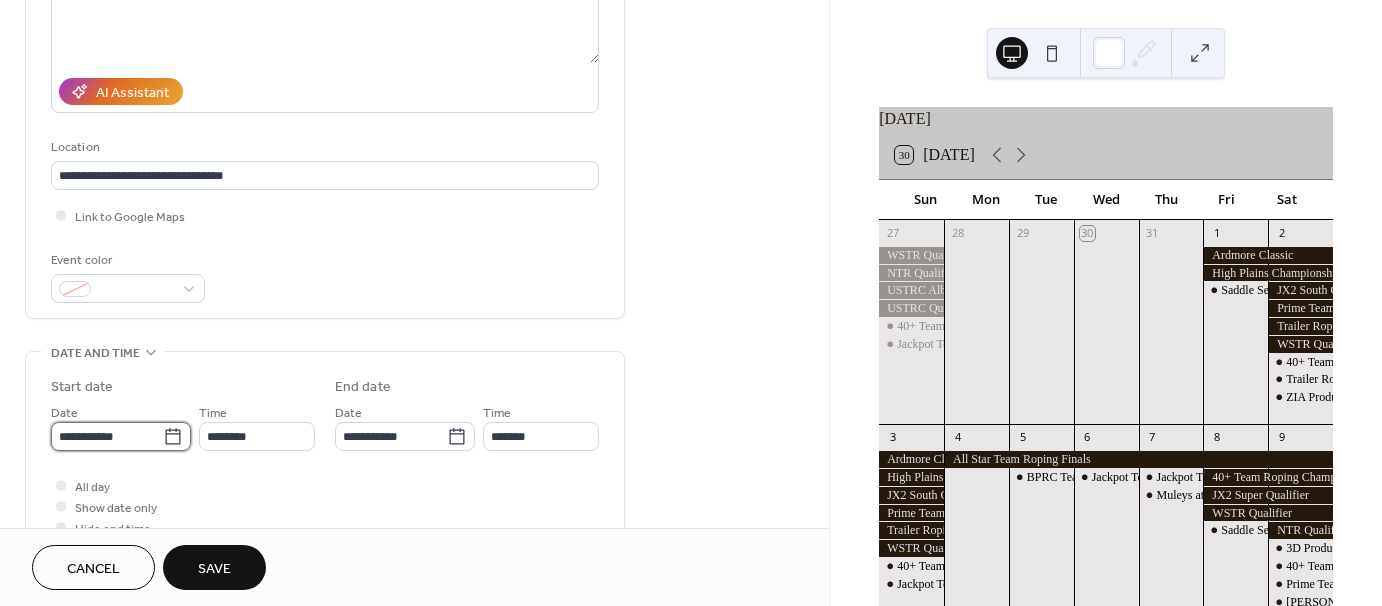 click on "**********" at bounding box center (107, 436) 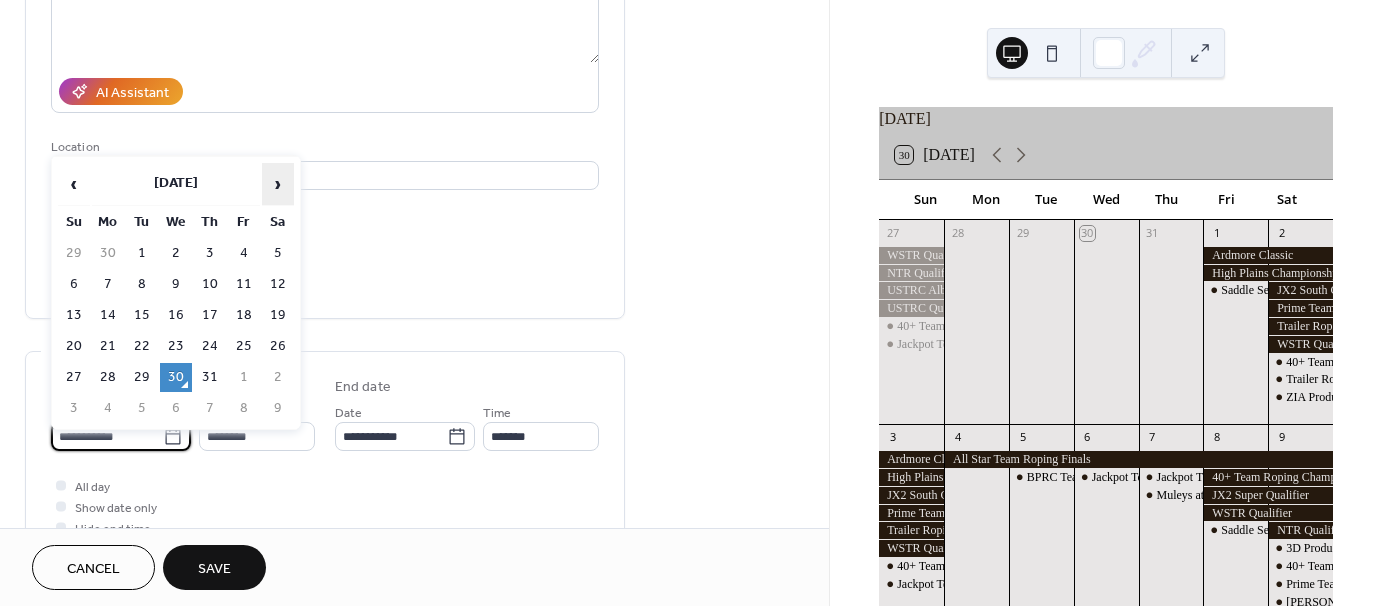 click on "›" at bounding box center (278, 184) 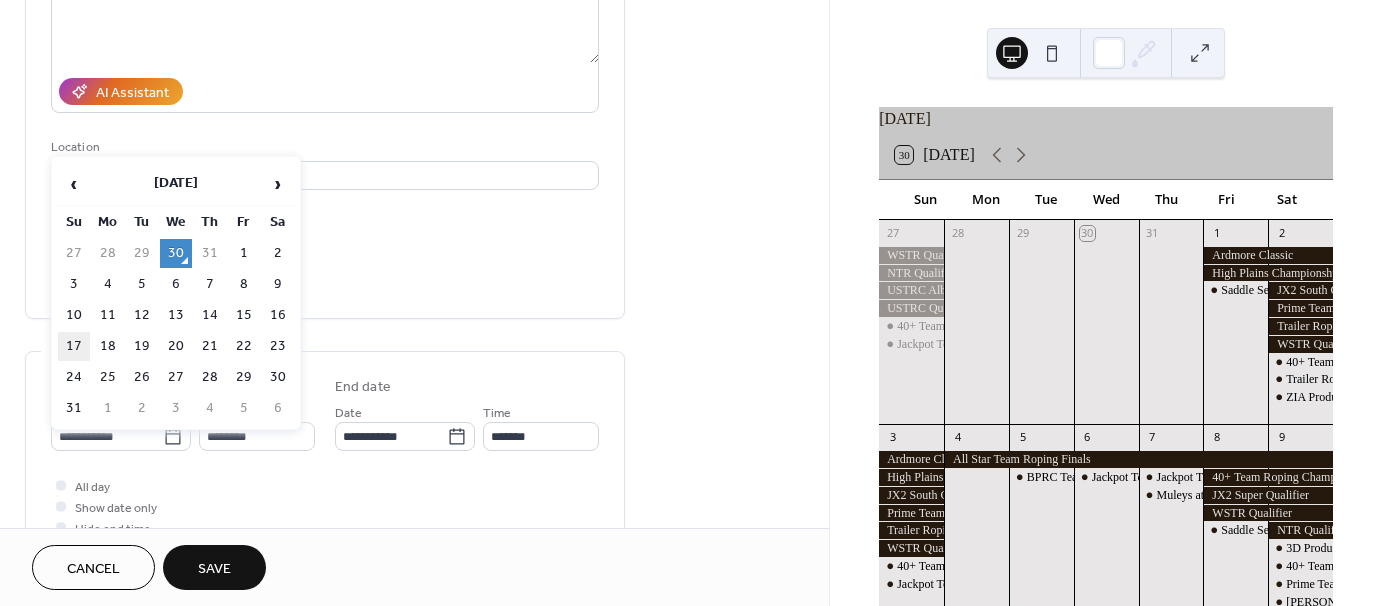 click on "17" at bounding box center (74, 346) 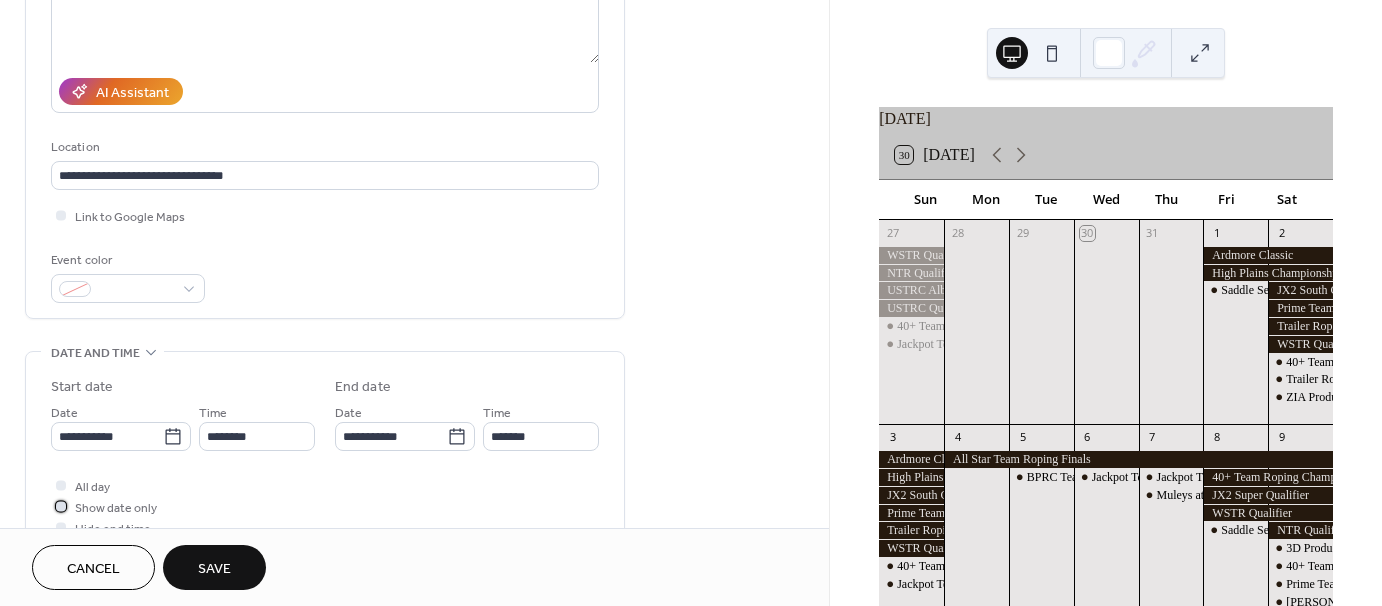 drag, startPoint x: 57, startPoint y: 506, endPoint x: 72, endPoint y: 512, distance: 16.155495 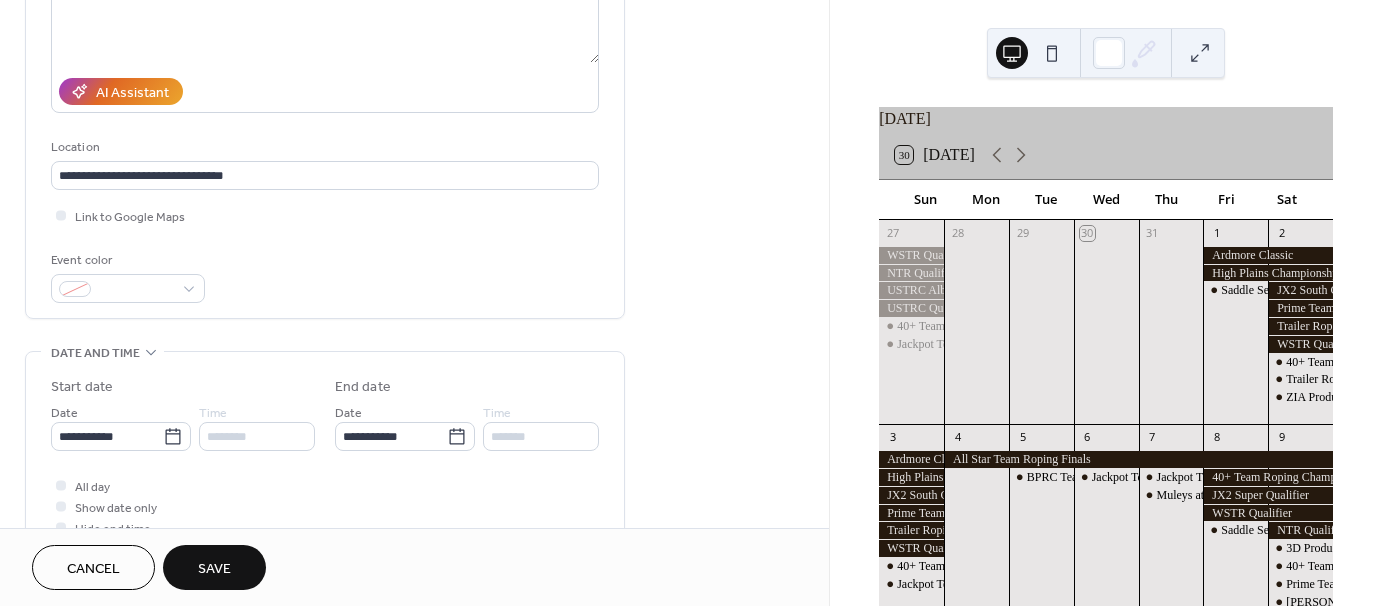 click on "Save" at bounding box center [214, 569] 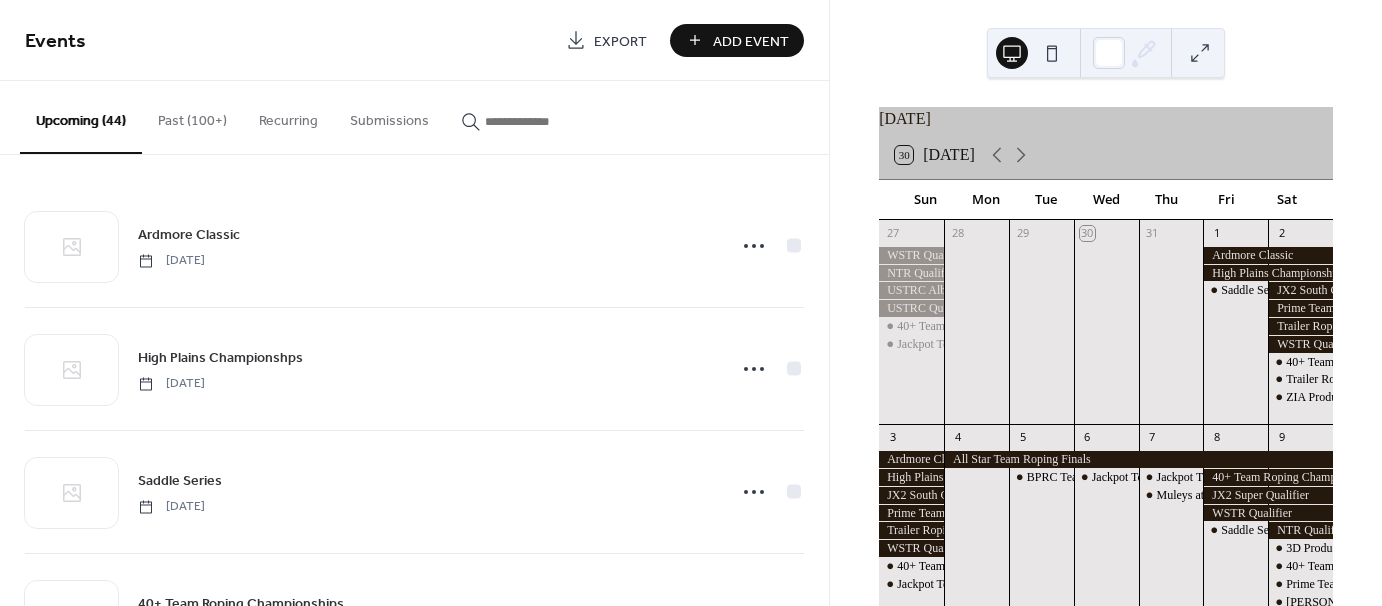 click on "Add Event" at bounding box center [751, 41] 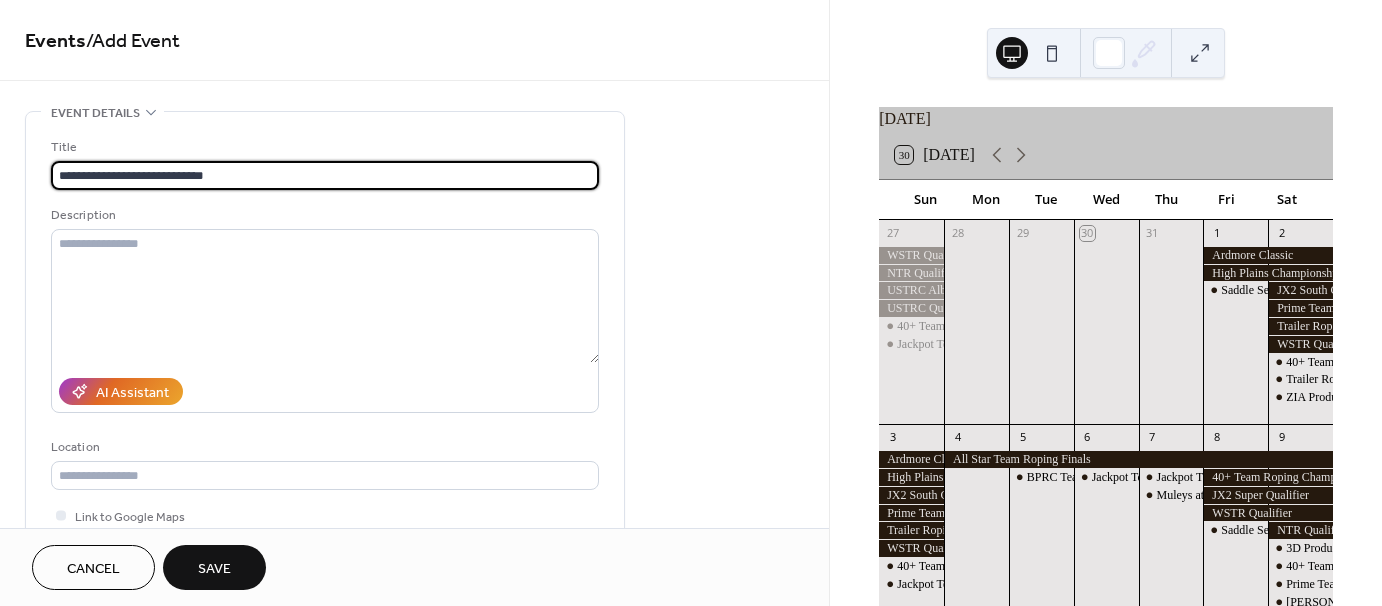 type on "**********" 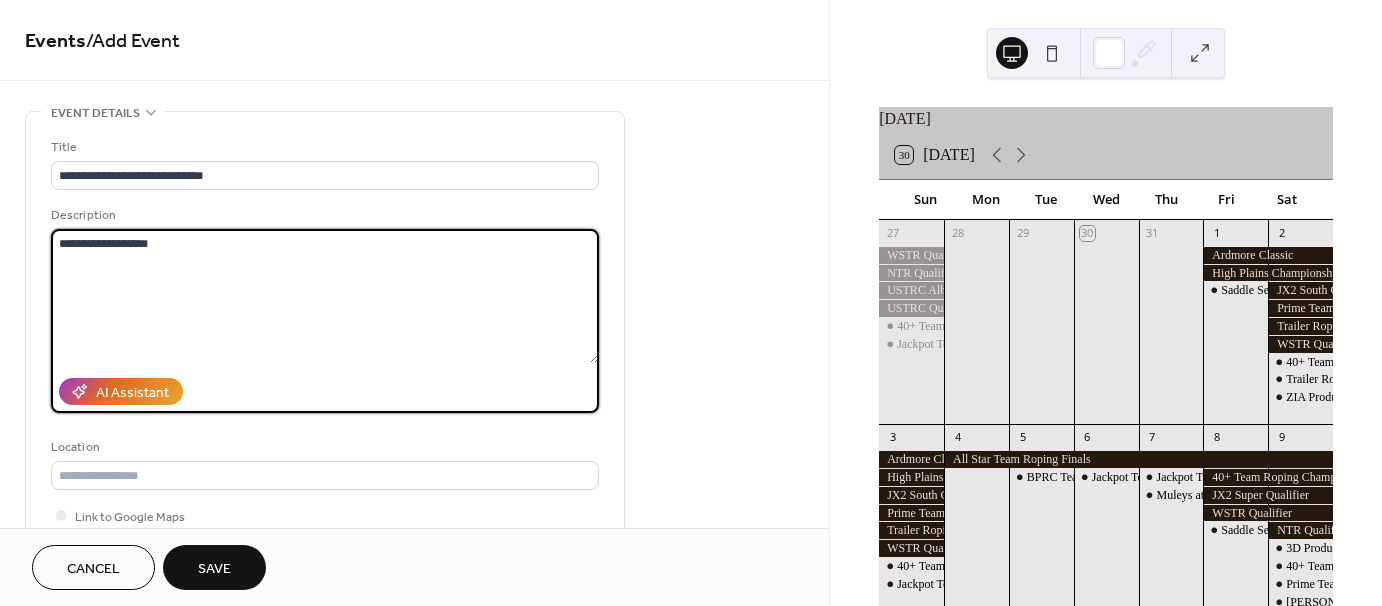 type on "**********" 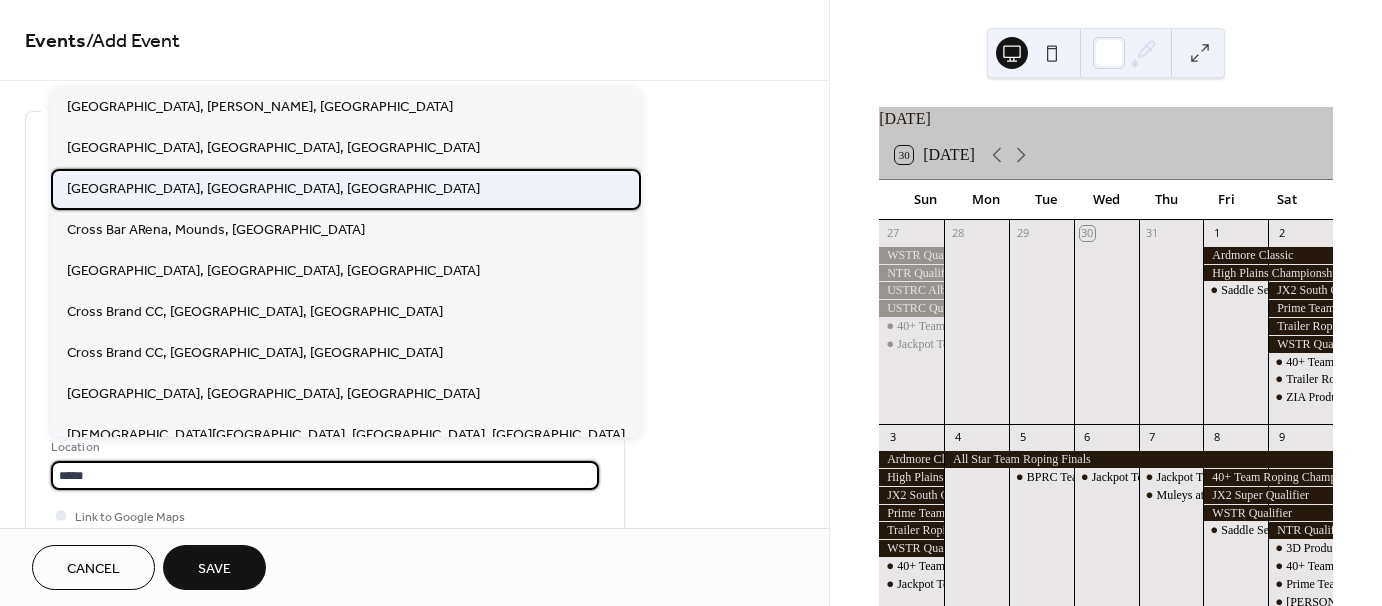 click on "[GEOGRAPHIC_DATA], [GEOGRAPHIC_DATA], [GEOGRAPHIC_DATA]" at bounding box center [273, 188] 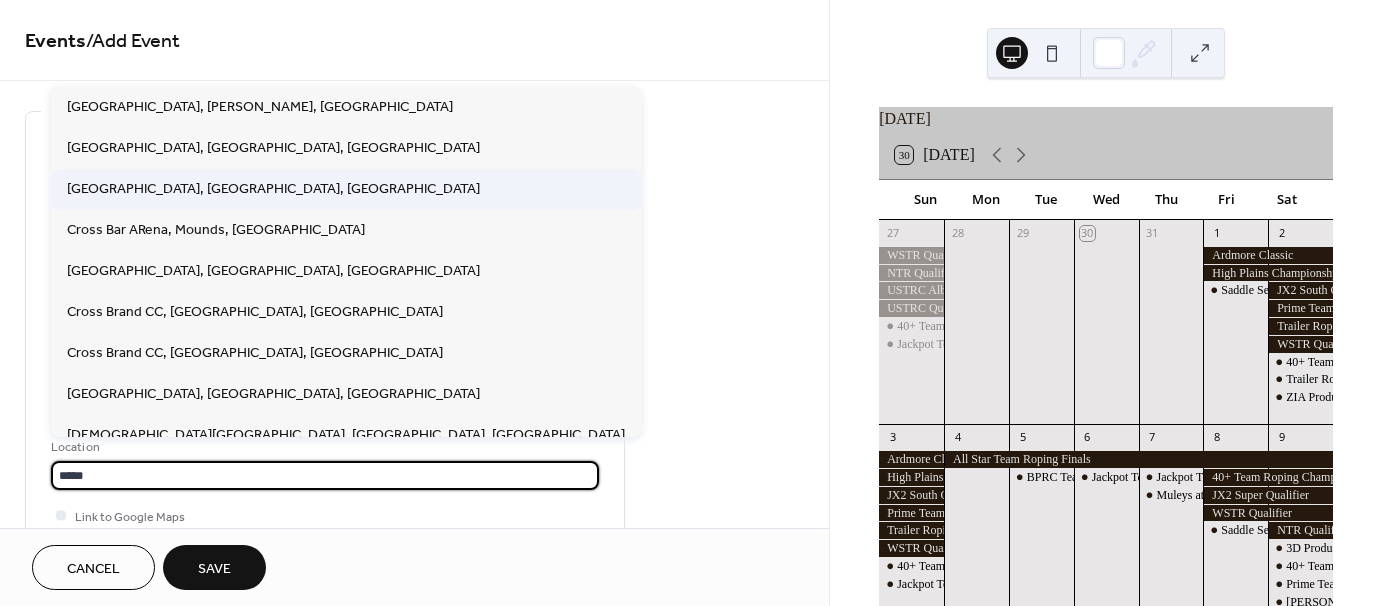type on "**********" 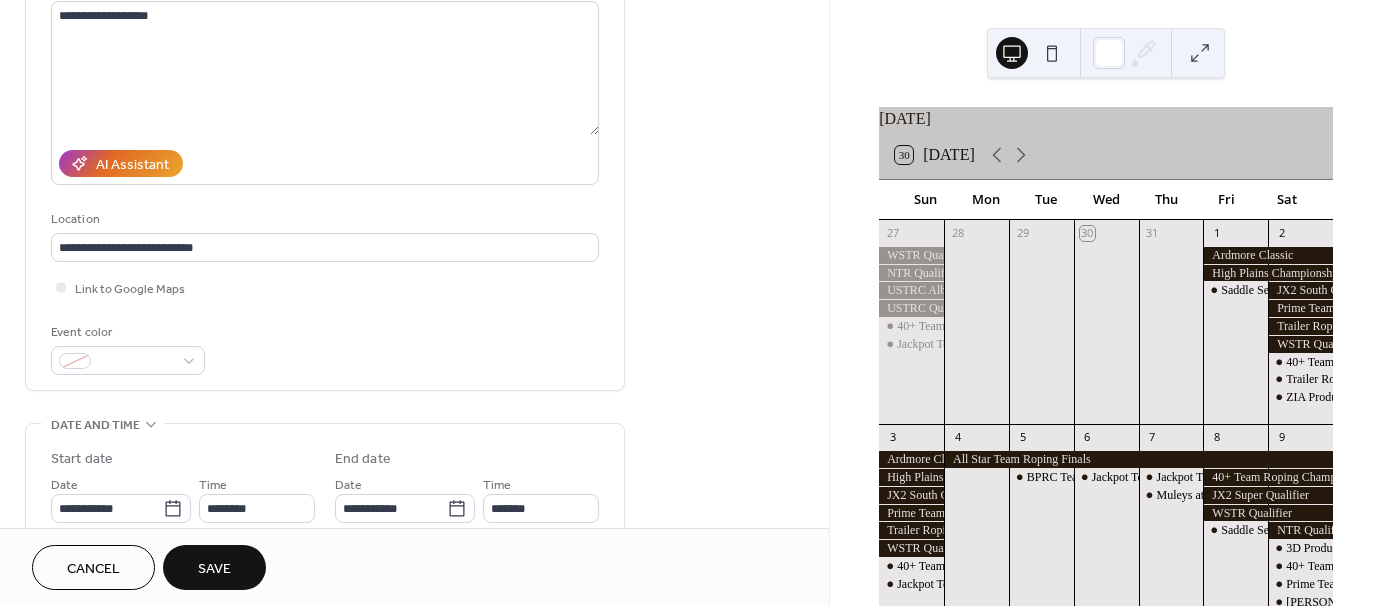 scroll, scrollTop: 300, scrollLeft: 0, axis: vertical 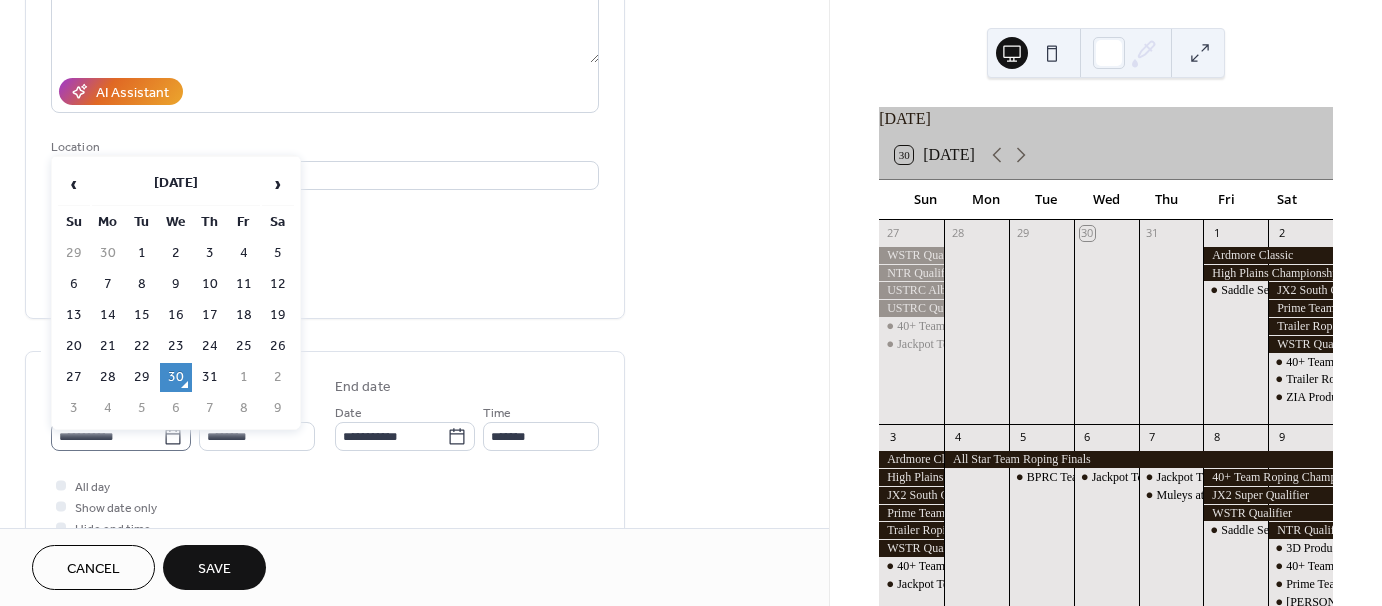 click 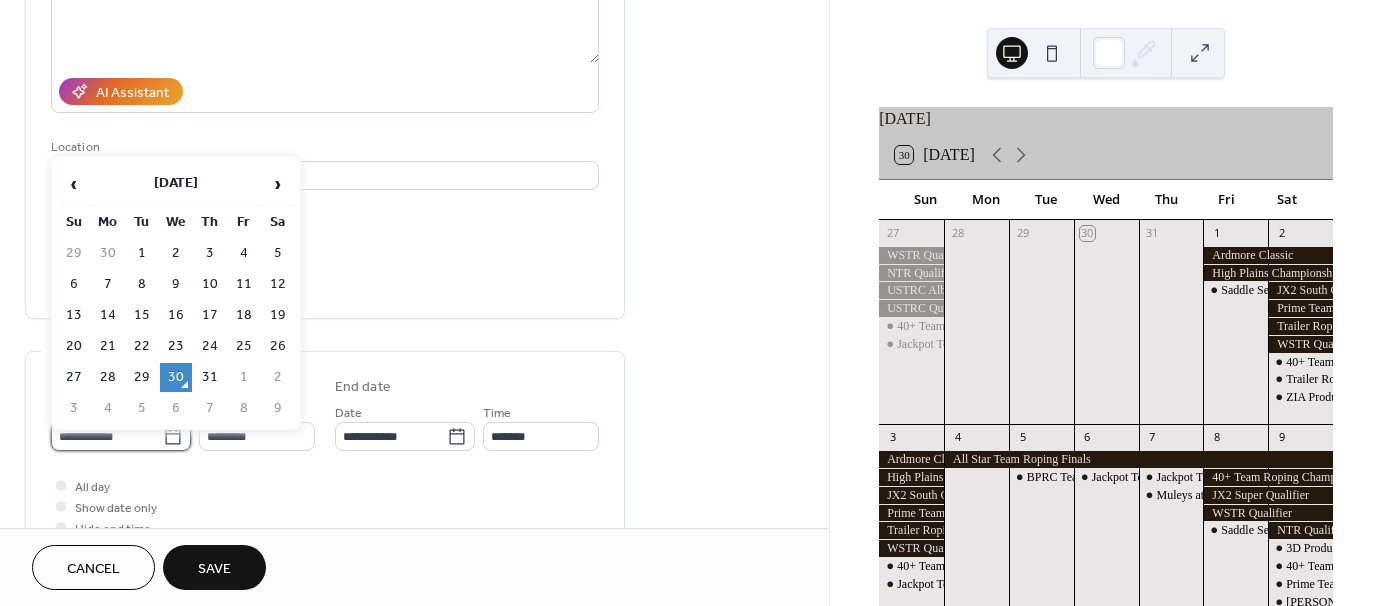 click on "**********" at bounding box center [107, 436] 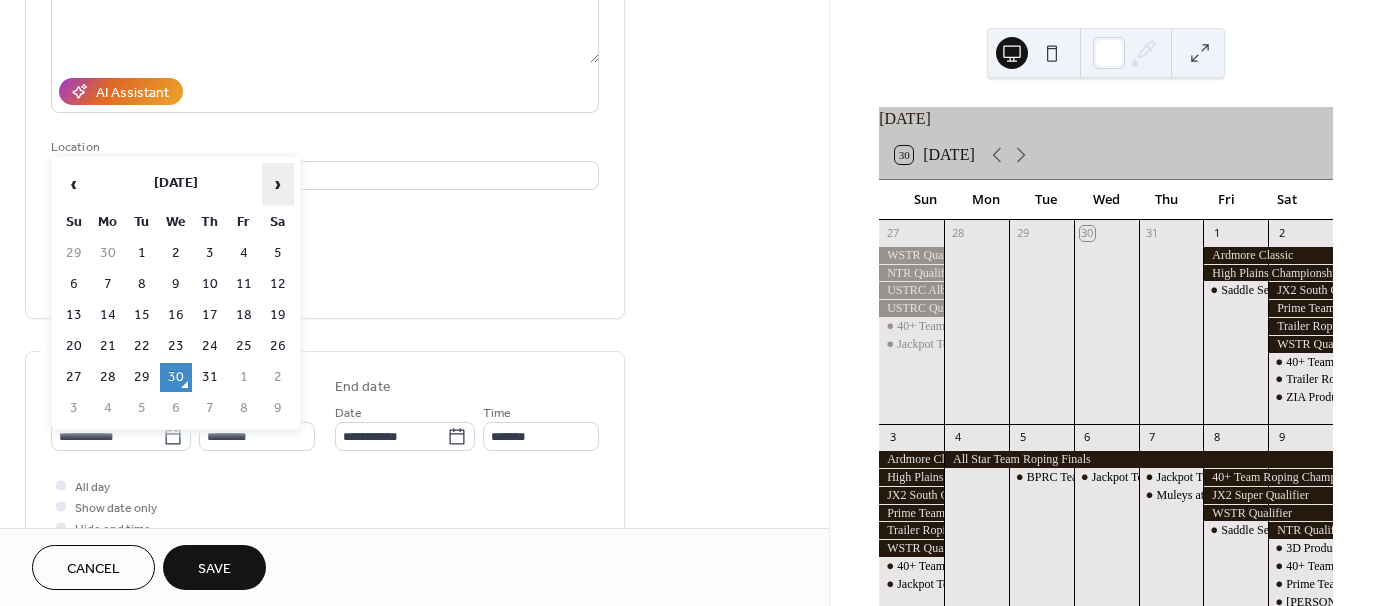 click on "›" at bounding box center (278, 184) 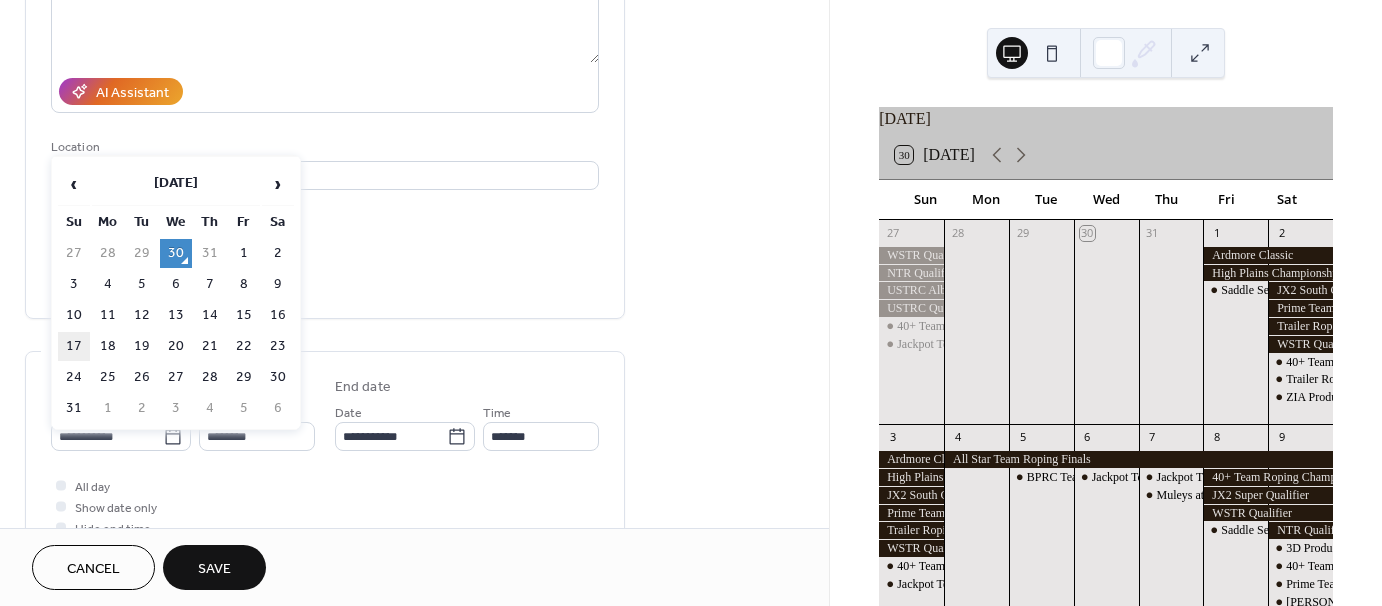 click on "17" at bounding box center [74, 346] 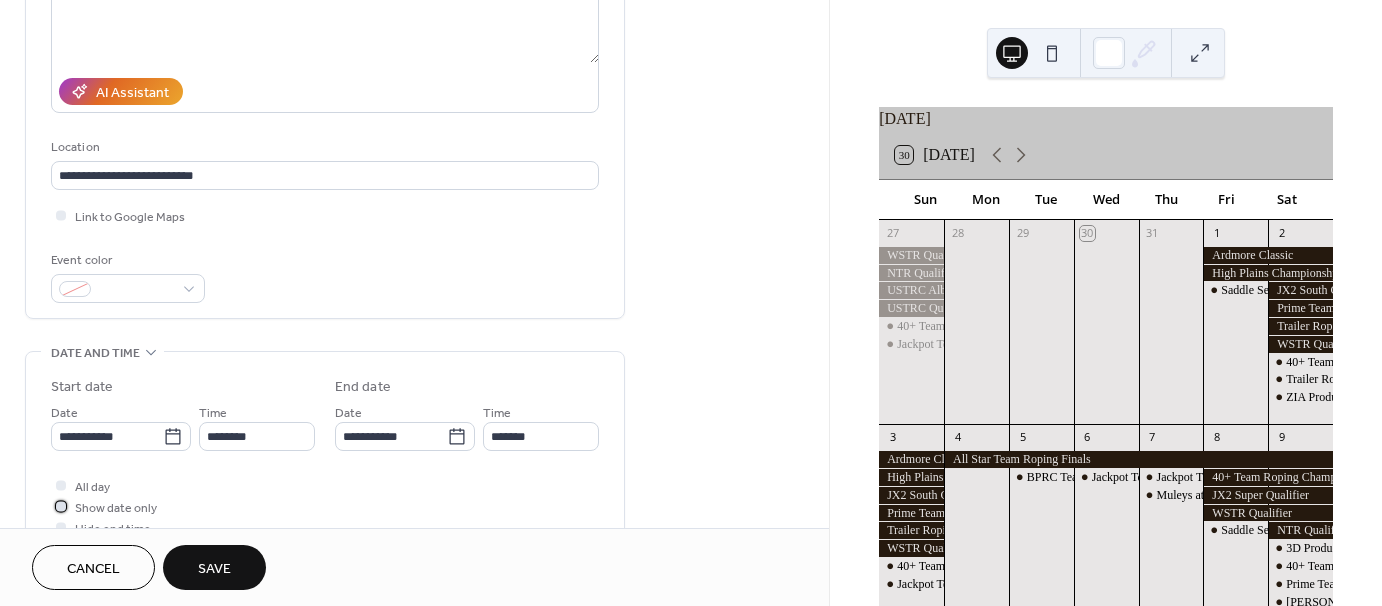 click at bounding box center [61, 506] 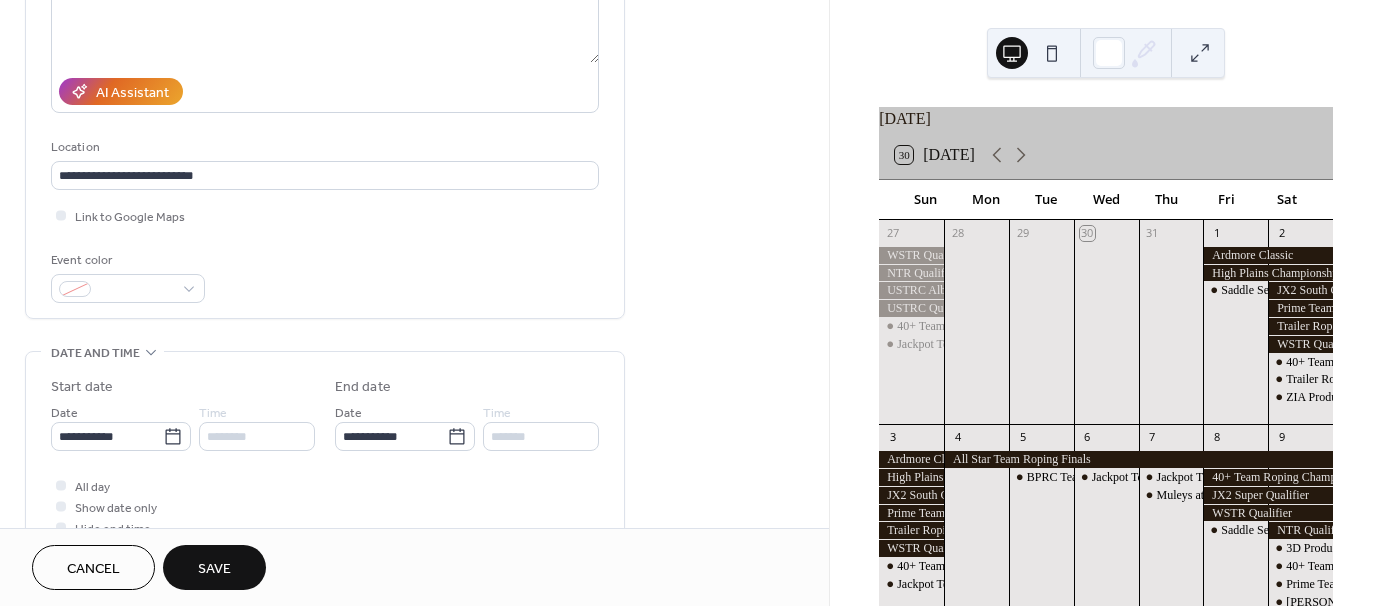 click on "Save" at bounding box center [214, 569] 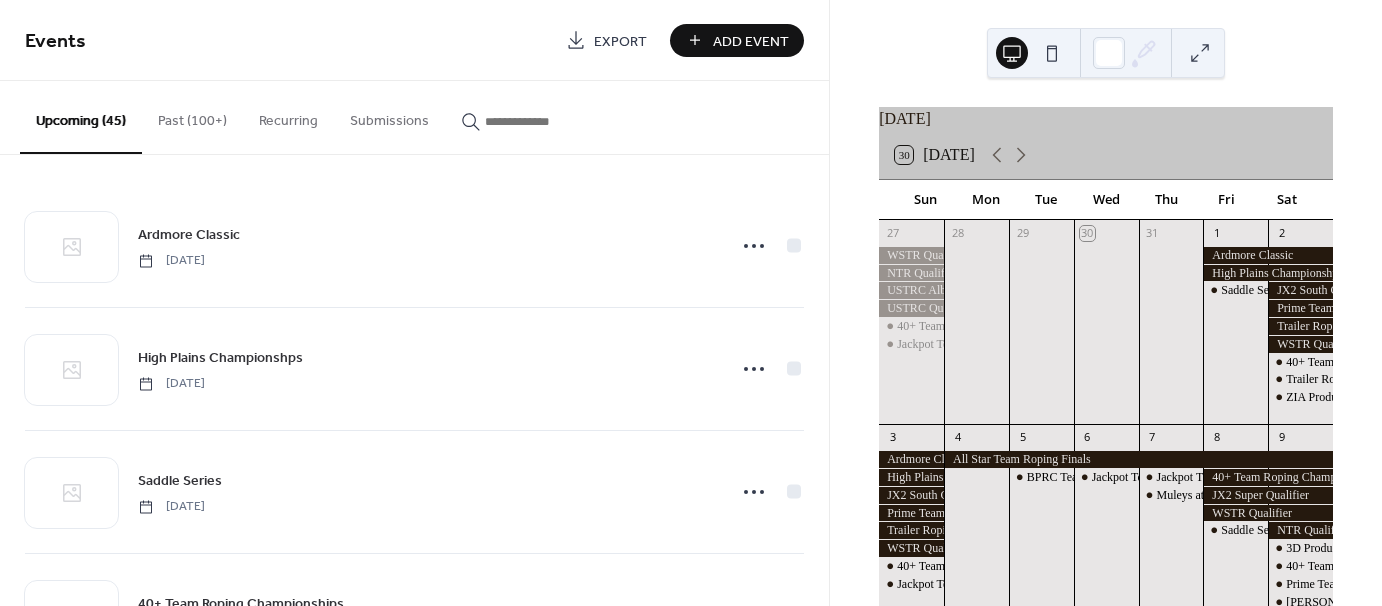 click on "Add Event" at bounding box center [751, 41] 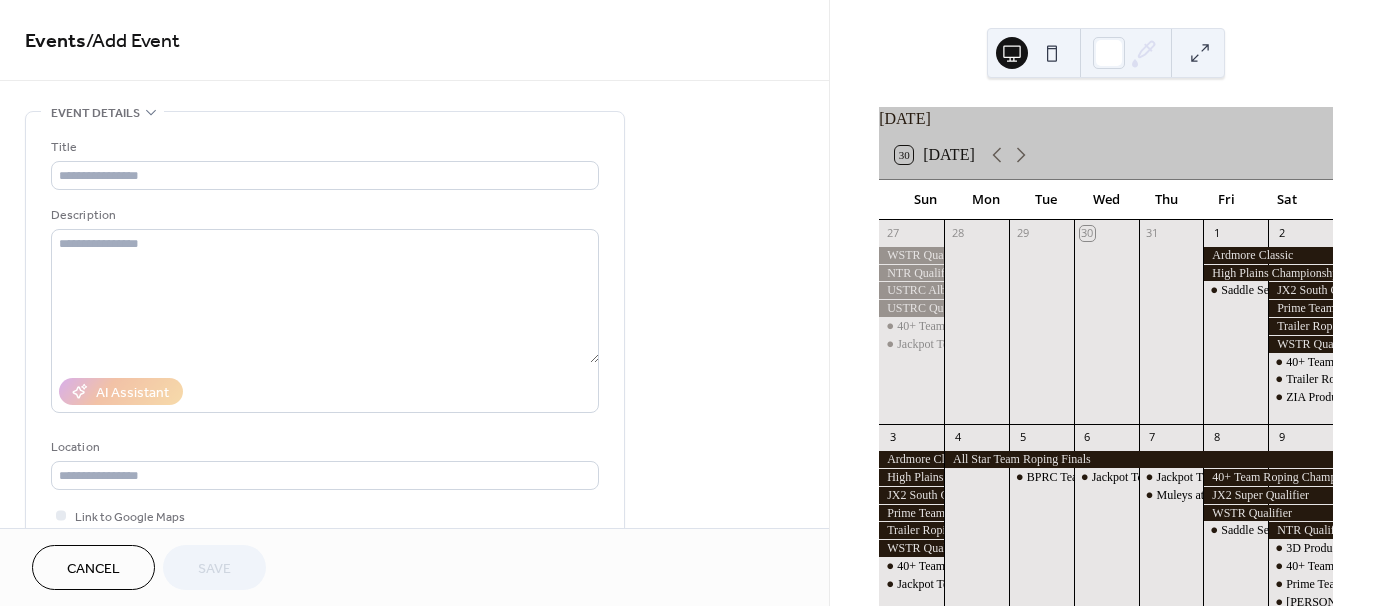click on "Events  /  Add Event" at bounding box center [414, 42] 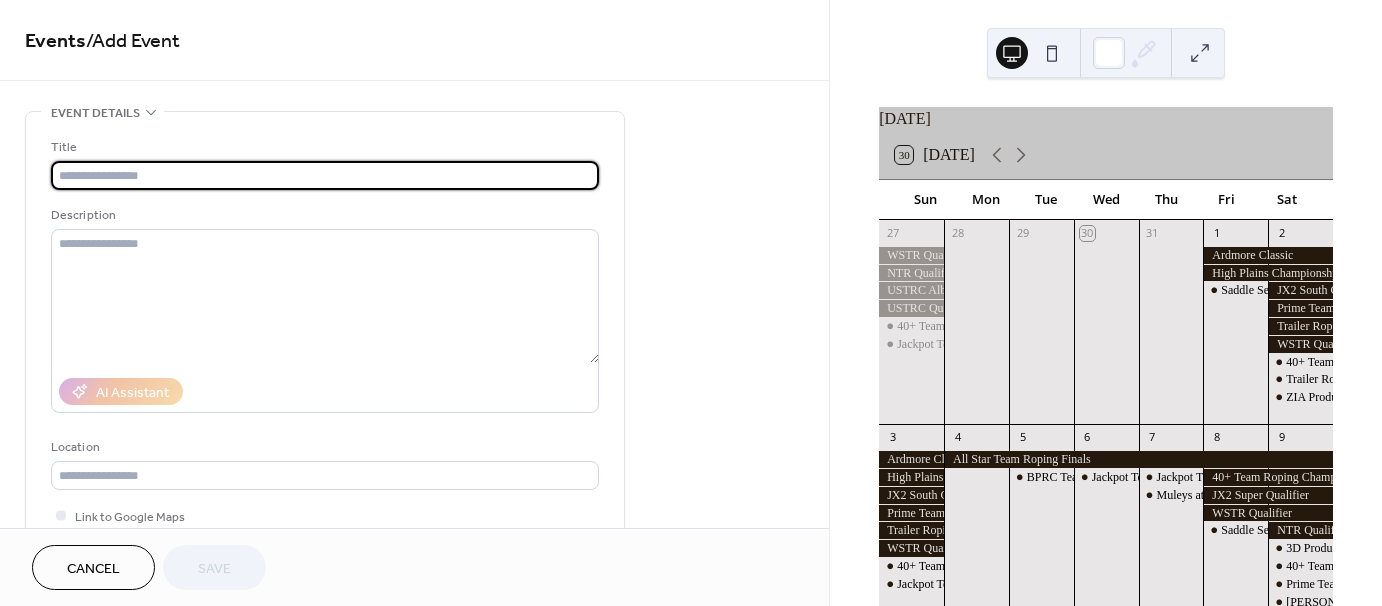 click at bounding box center (325, 175) 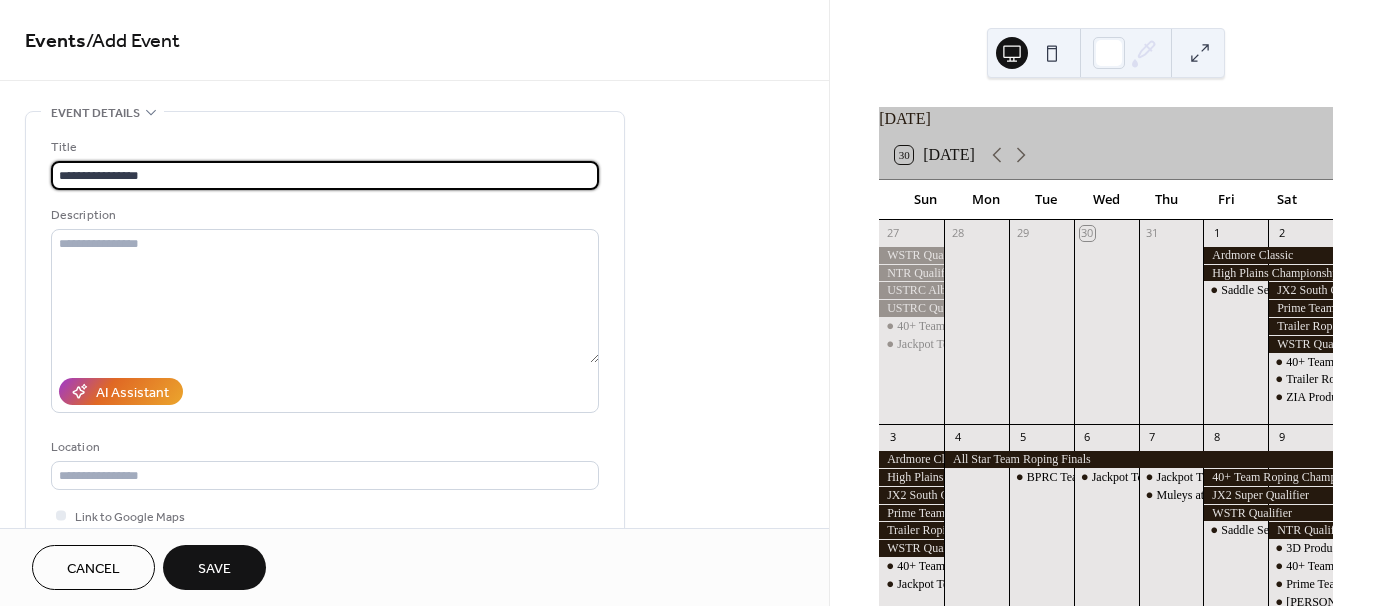 type on "**********" 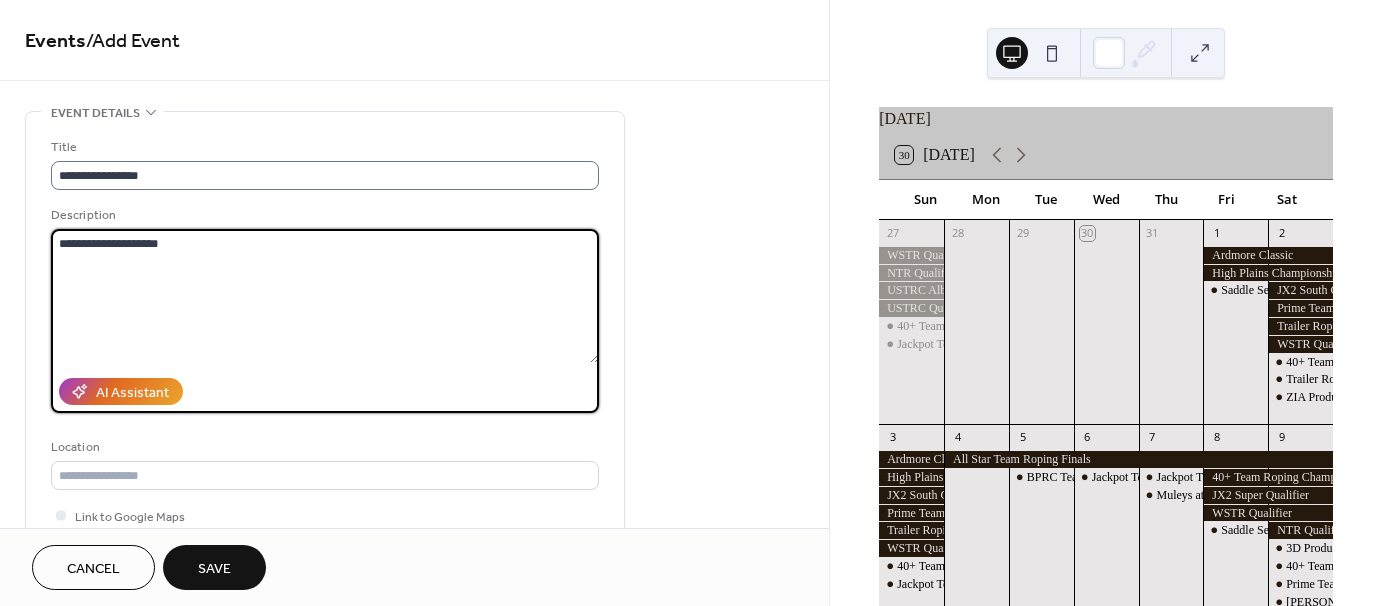 type on "**********" 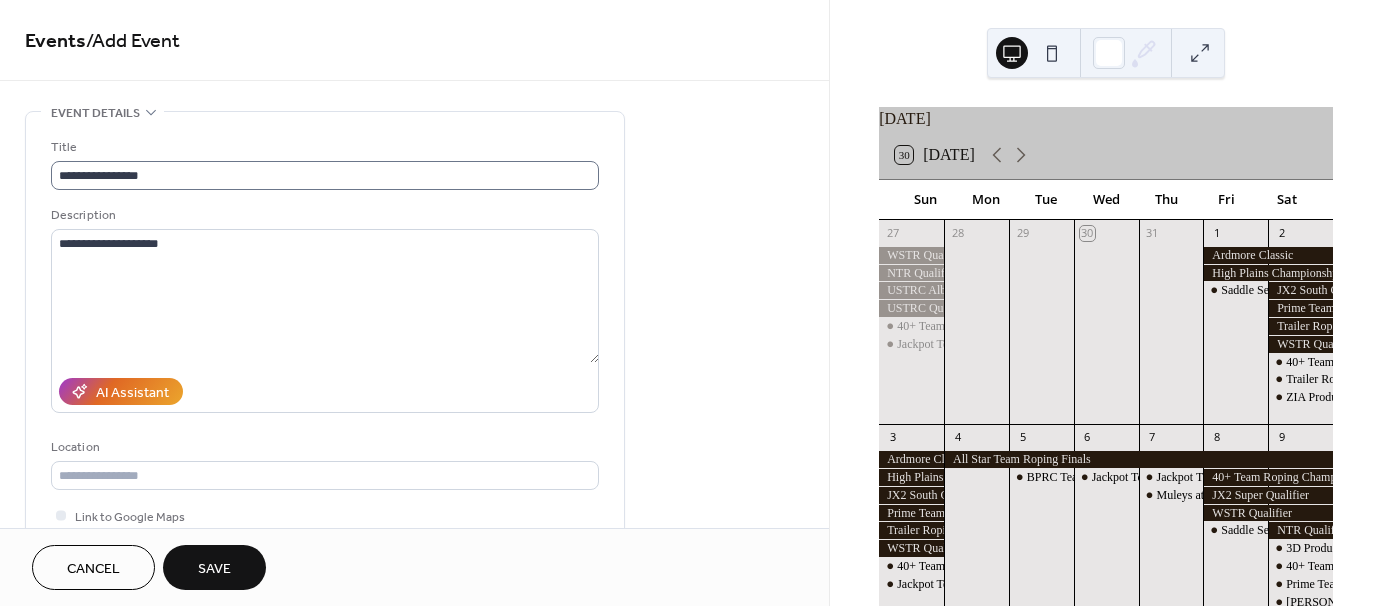 type 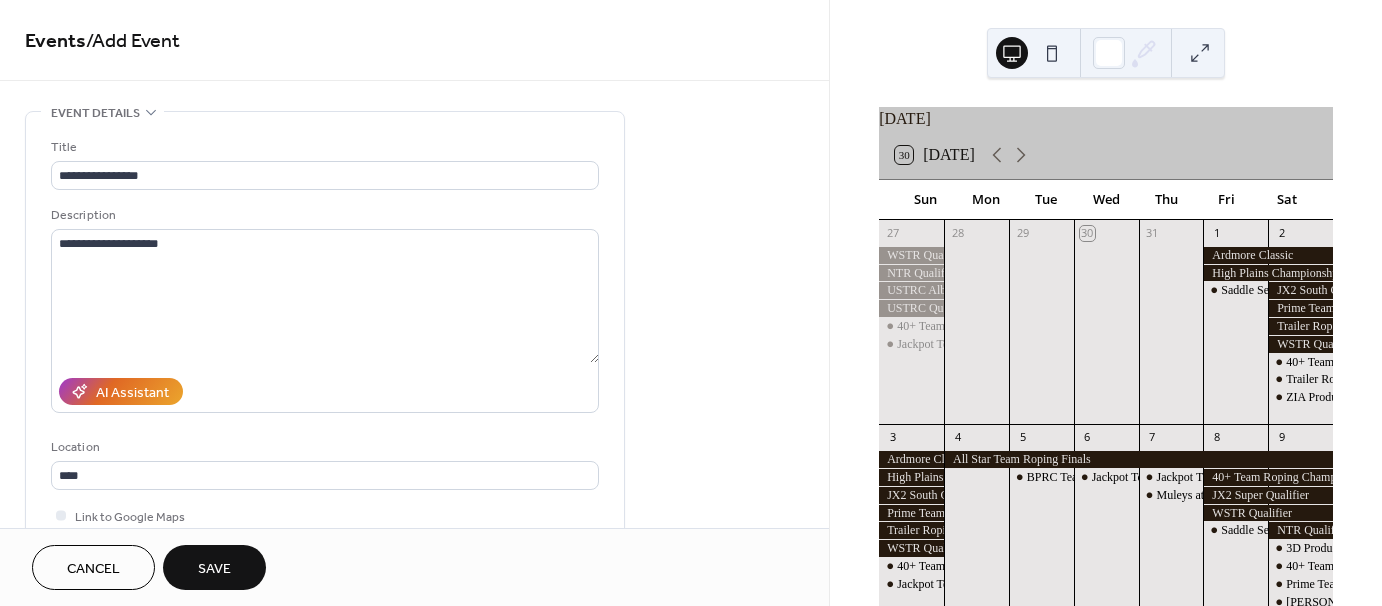 drag, startPoint x: 15, startPoint y: 147, endPoint x: 60, endPoint y: 130, distance: 48.104053 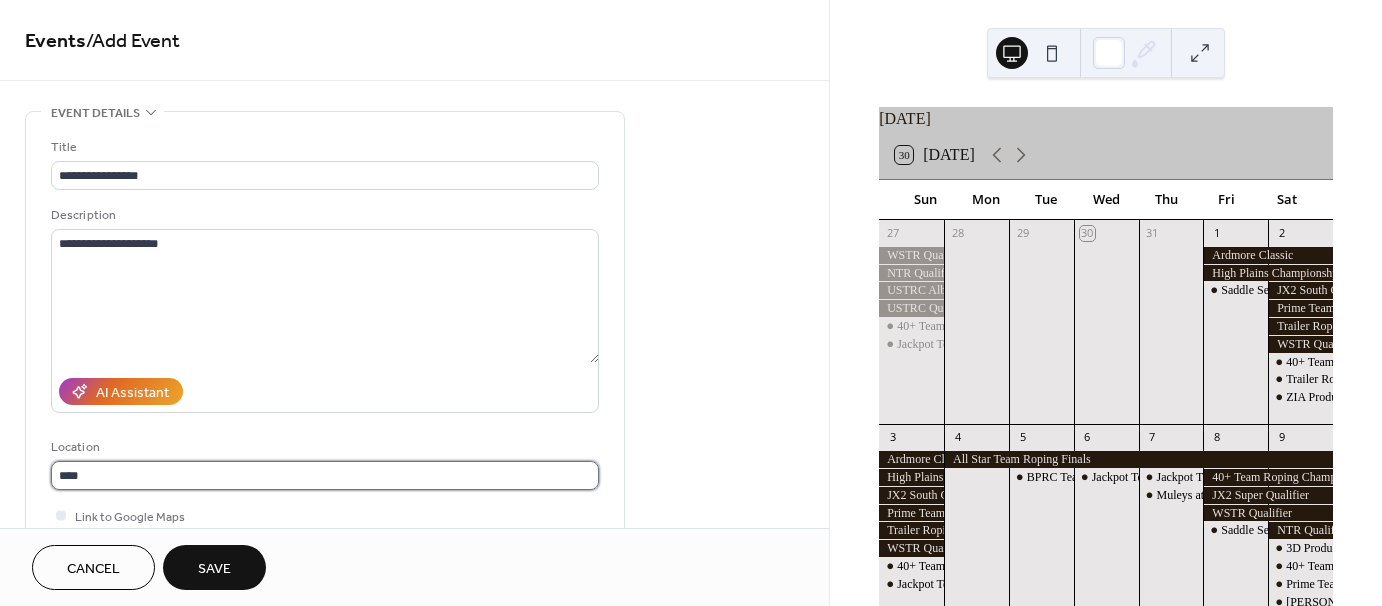 click on "****" at bounding box center (325, 475) 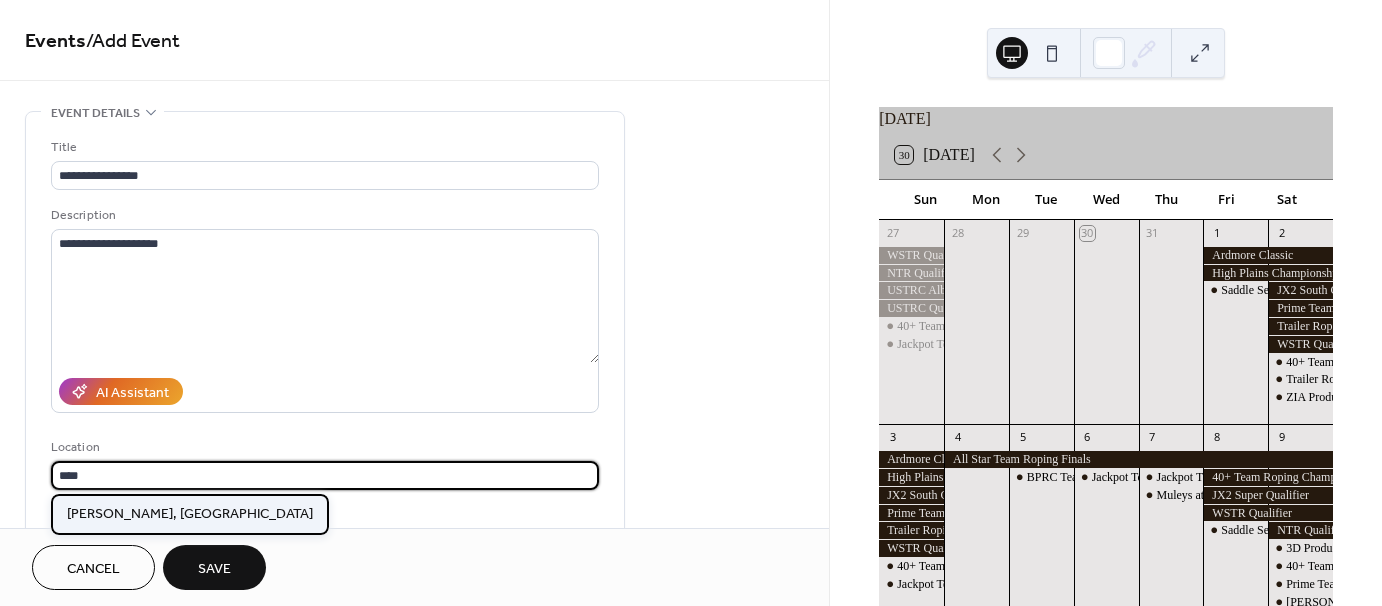 click on "[PERSON_NAME], [GEOGRAPHIC_DATA]" at bounding box center (190, 513) 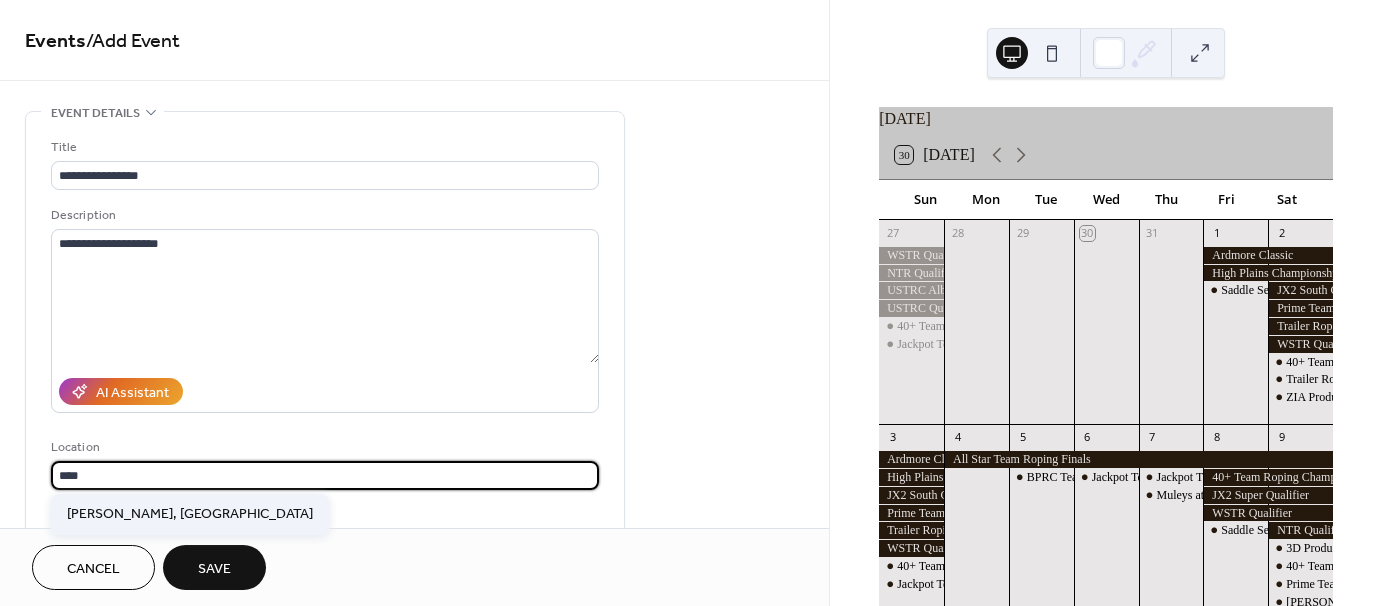 type on "**********" 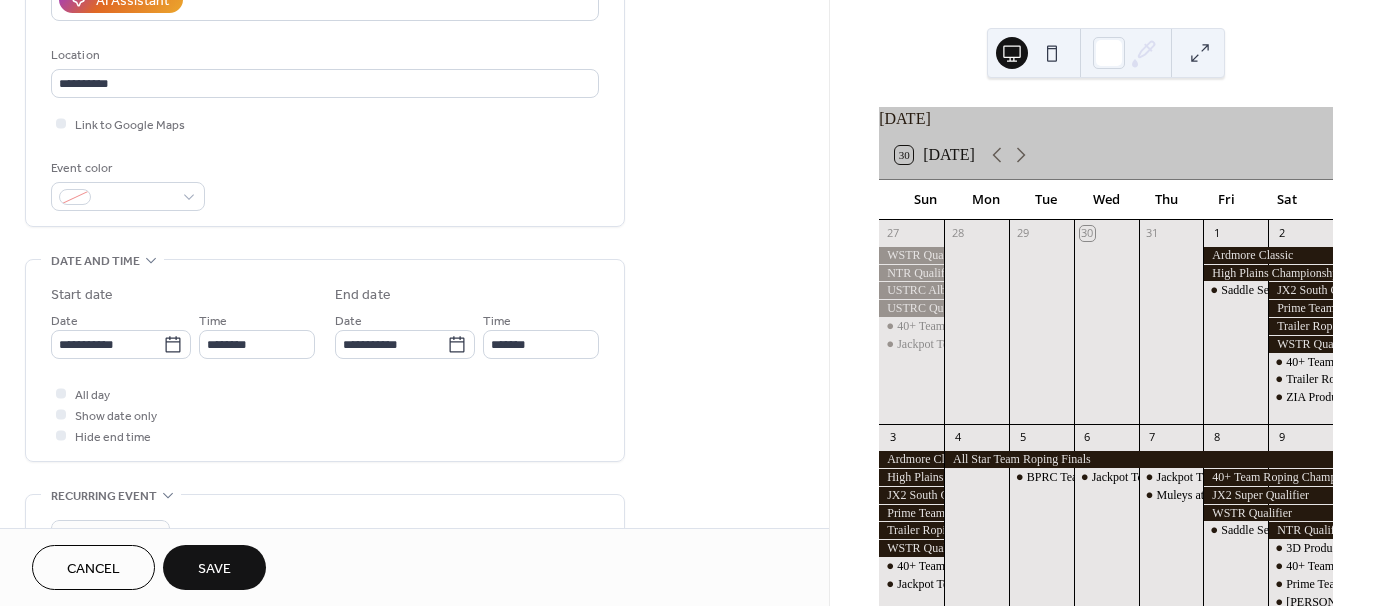 scroll, scrollTop: 400, scrollLeft: 0, axis: vertical 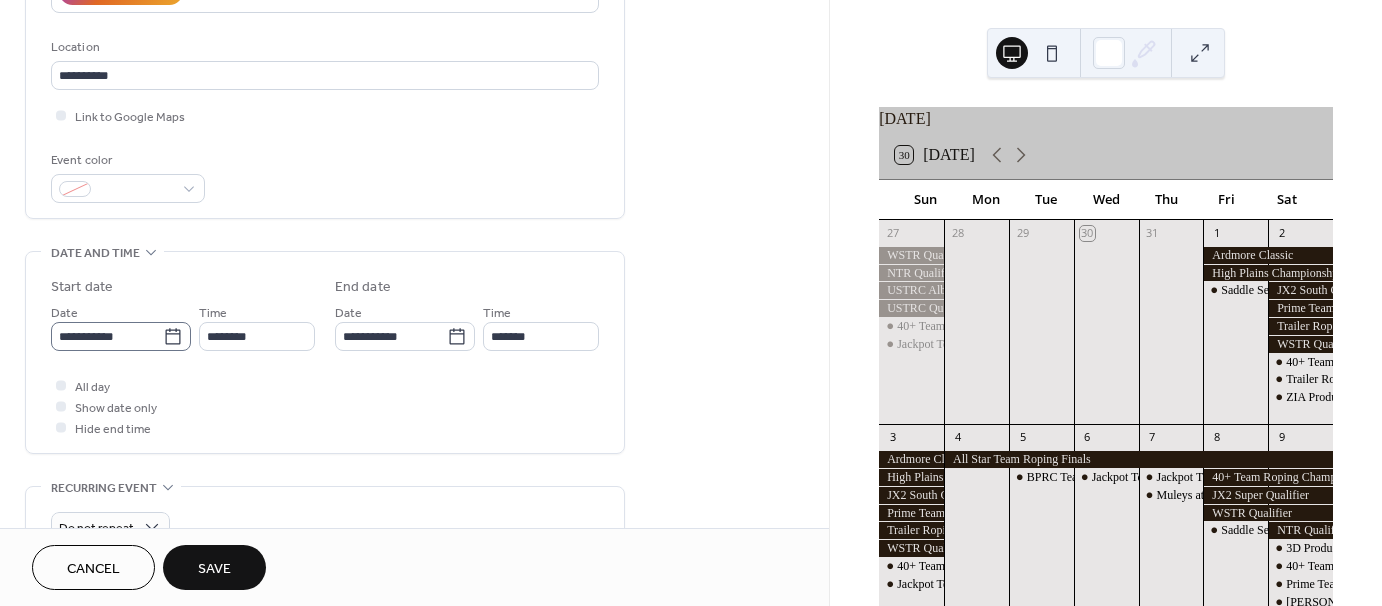 click 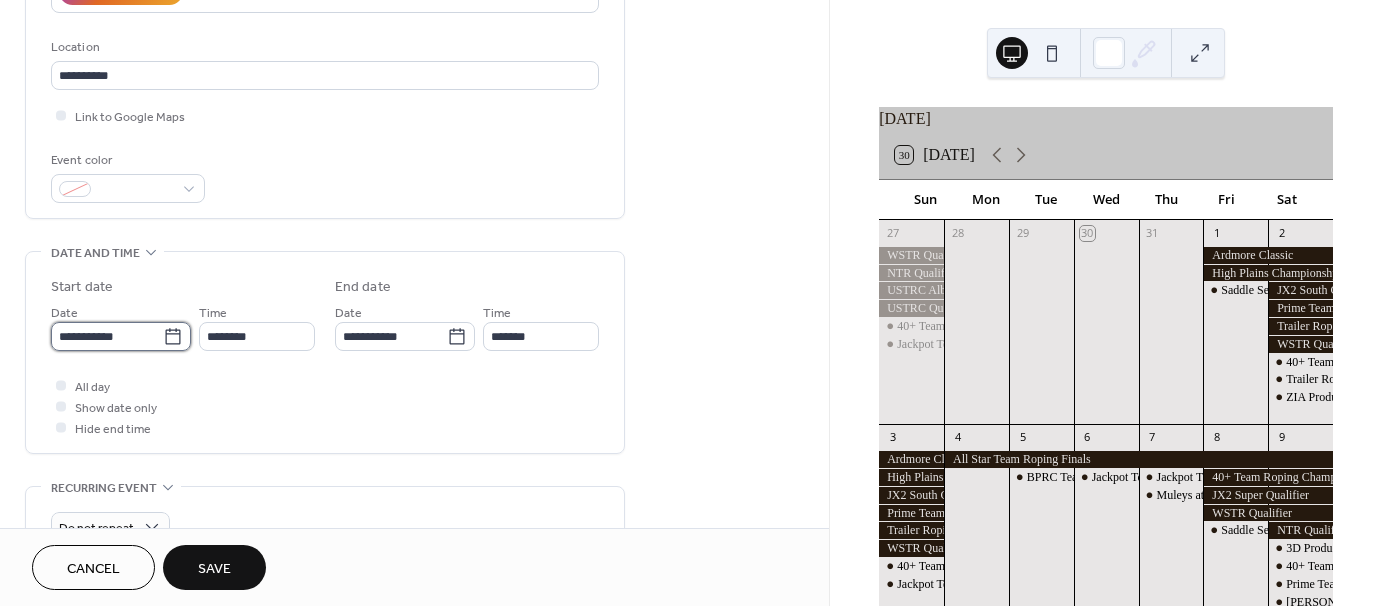 click on "**********" at bounding box center (107, 336) 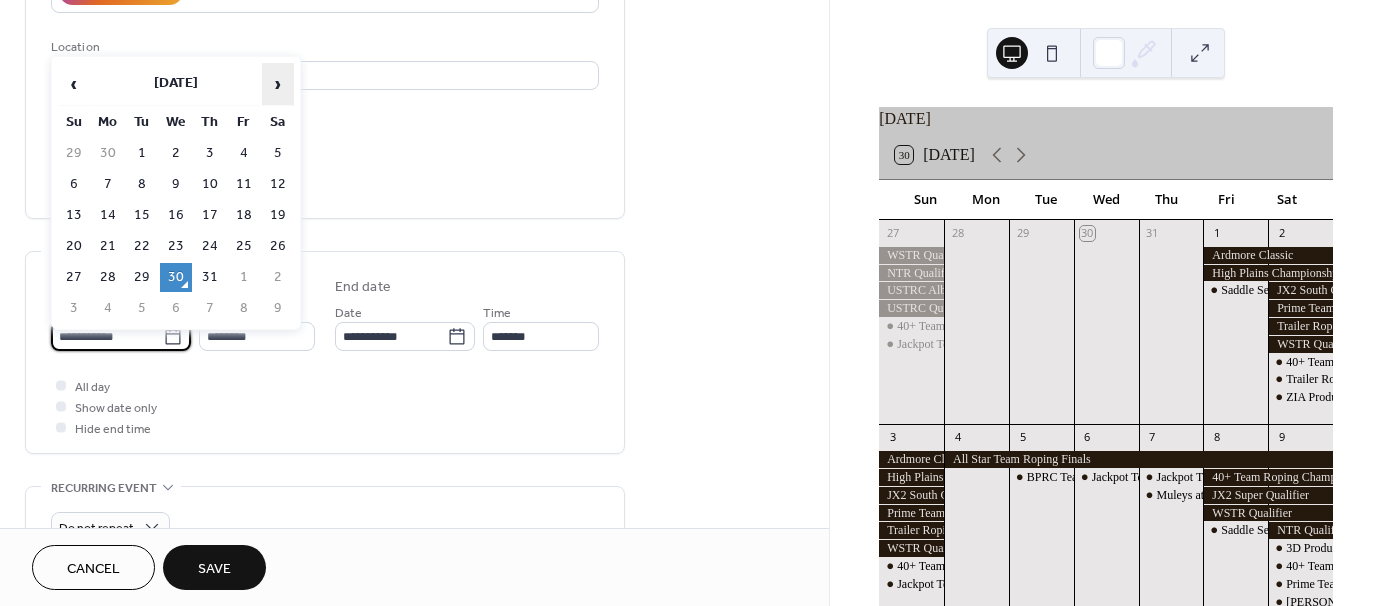 click on "›" at bounding box center (278, 84) 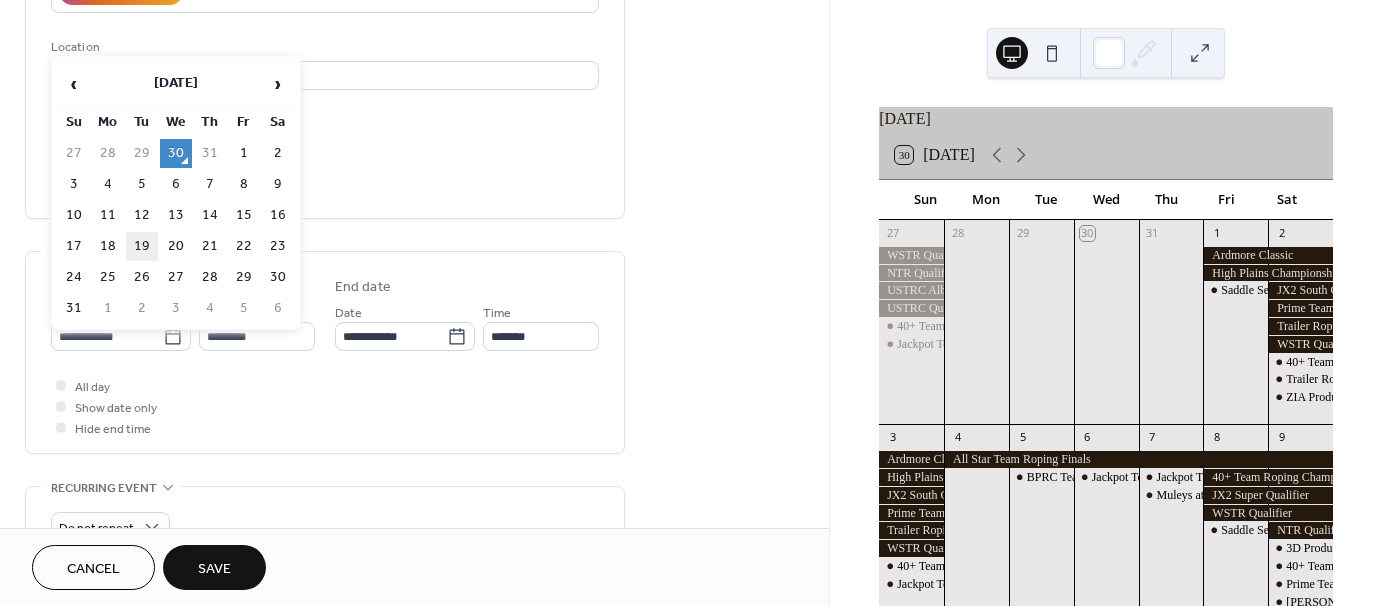 click on "19" at bounding box center (142, 246) 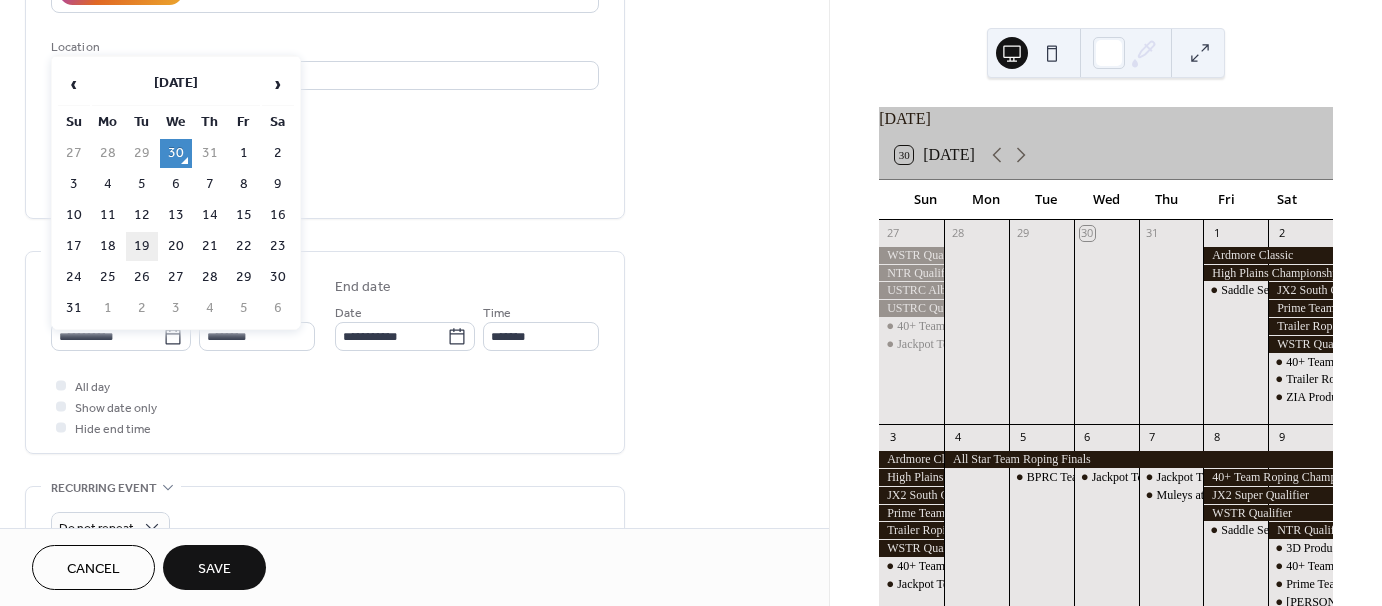type on "**********" 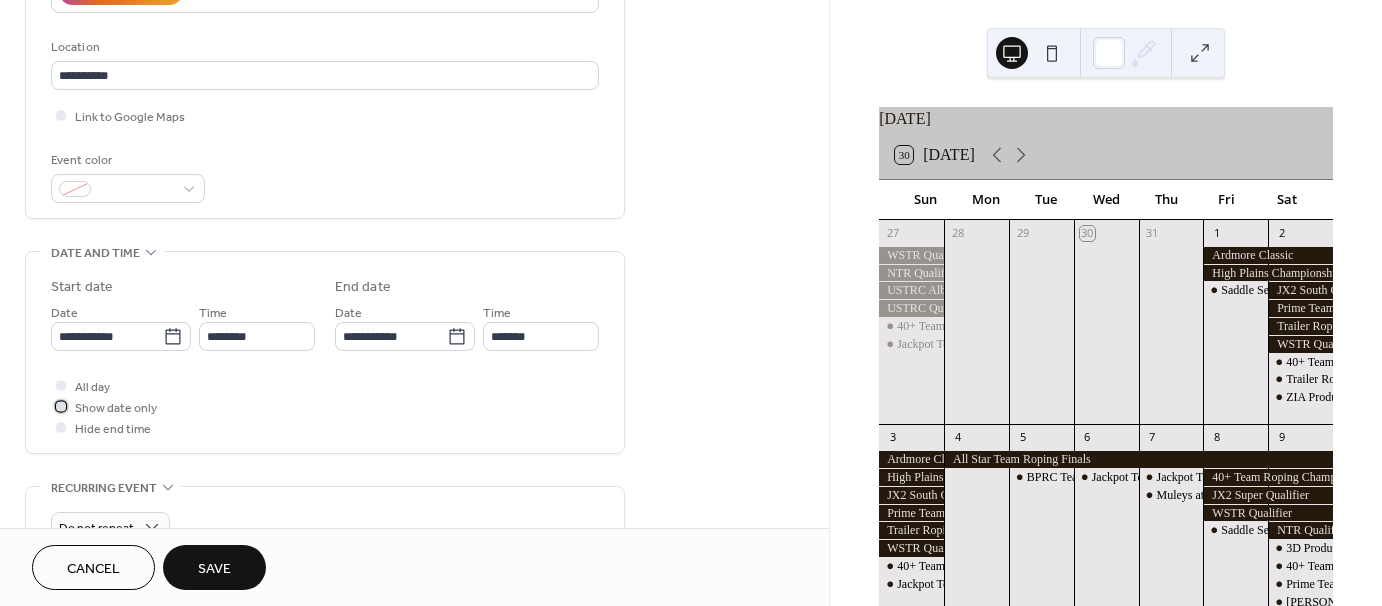 click at bounding box center [61, 406] 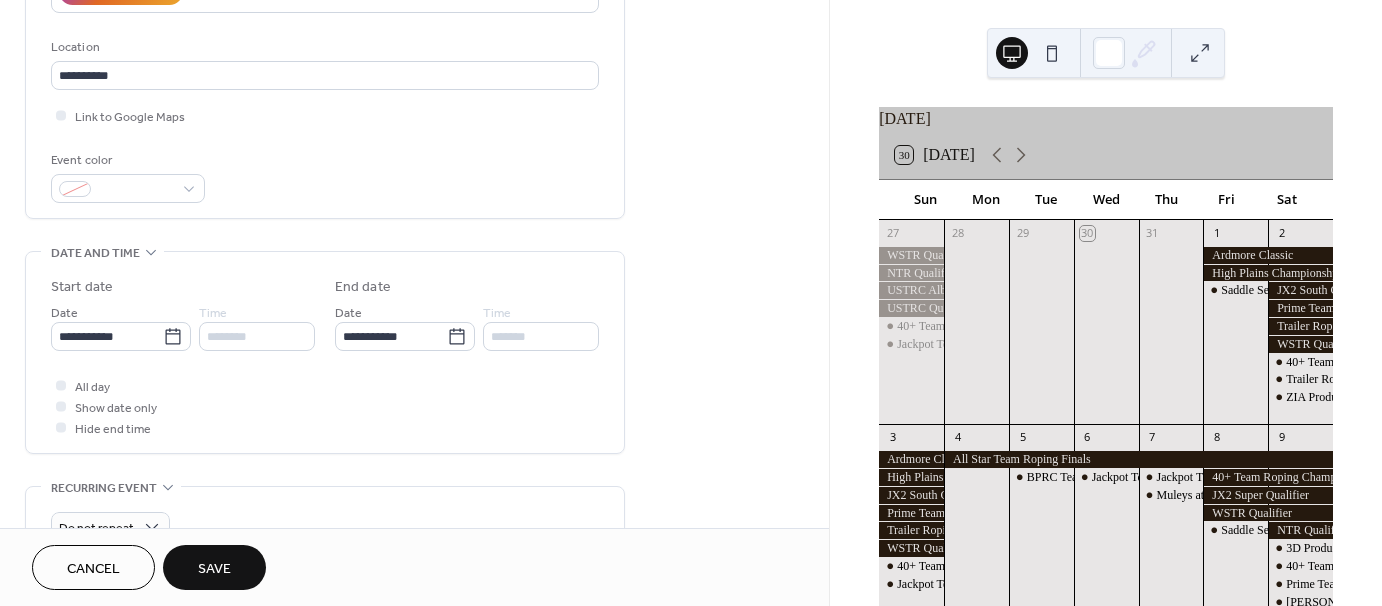 click on "Save" at bounding box center [214, 569] 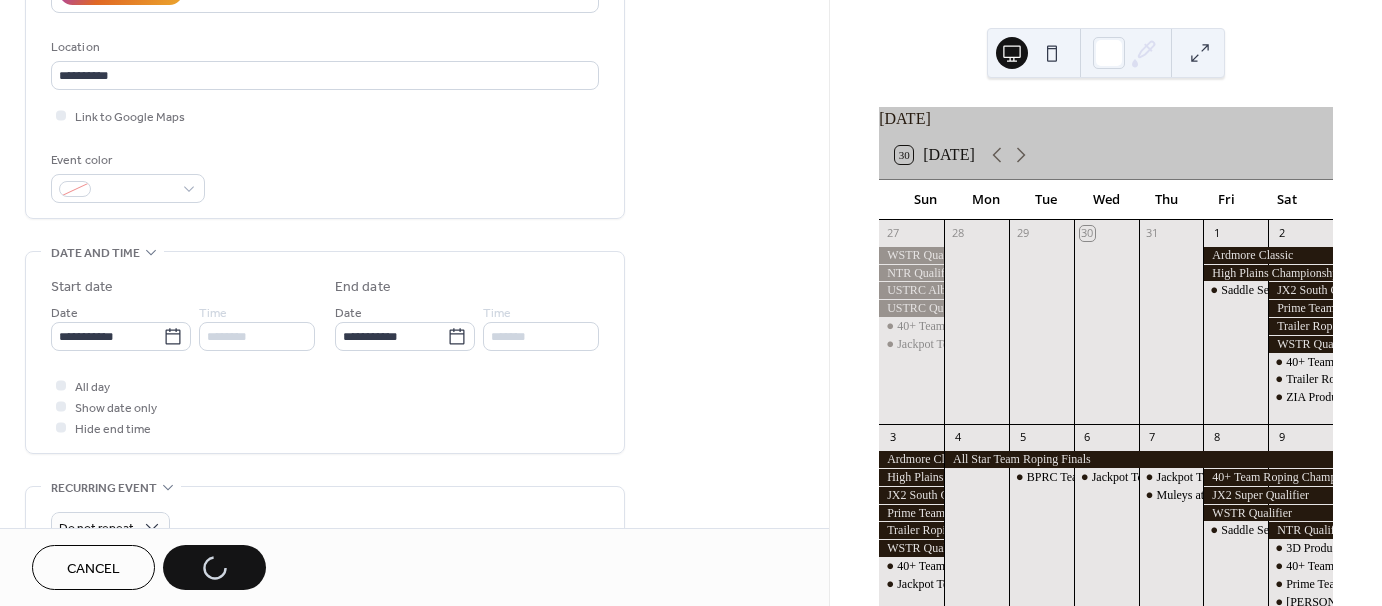 click on "Cancel Save" at bounding box center (149, 567) 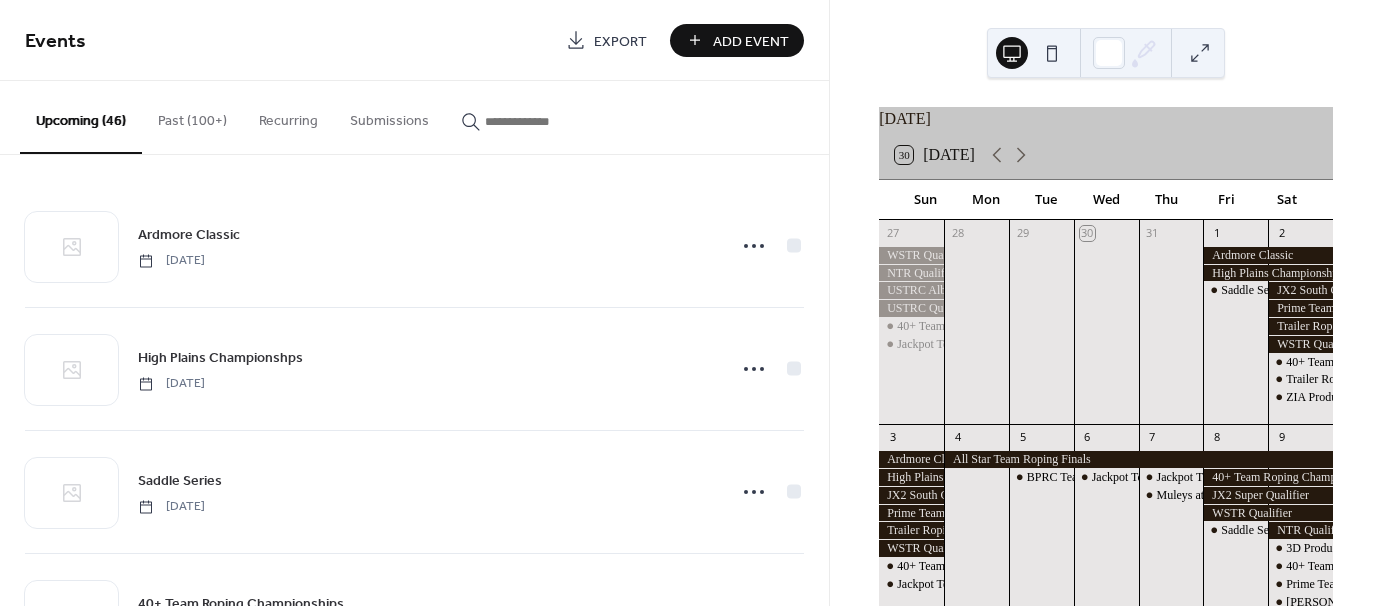 click on "Add Event" at bounding box center [751, 41] 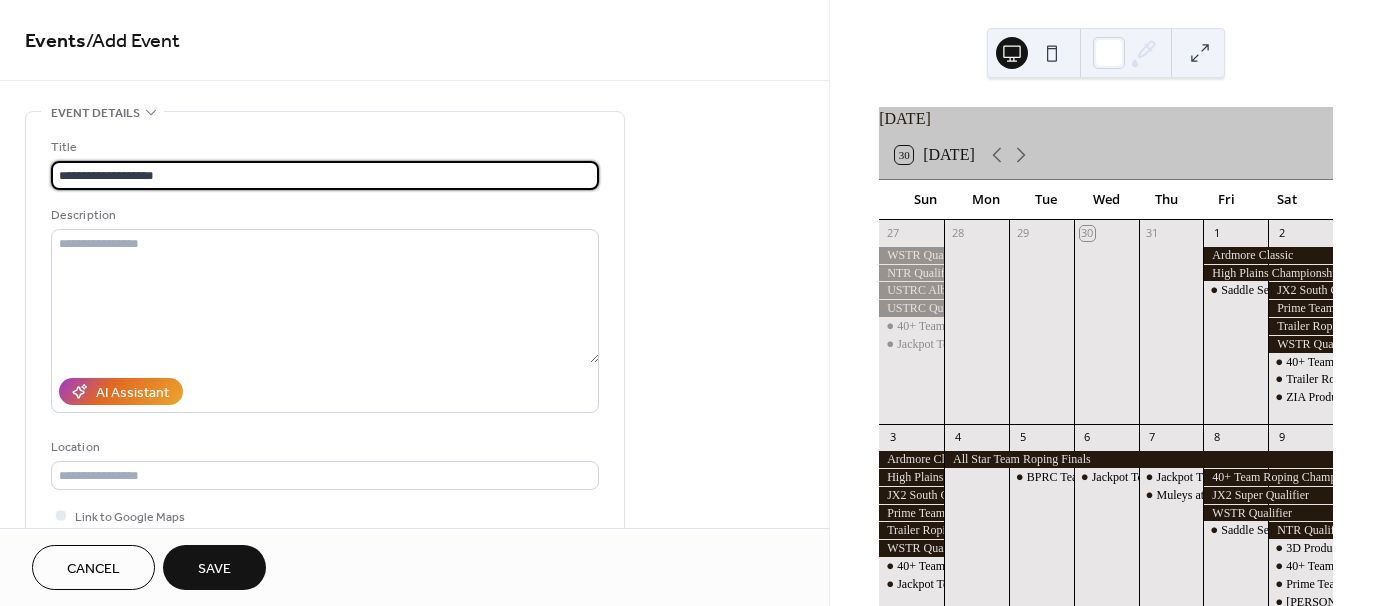type on "**********" 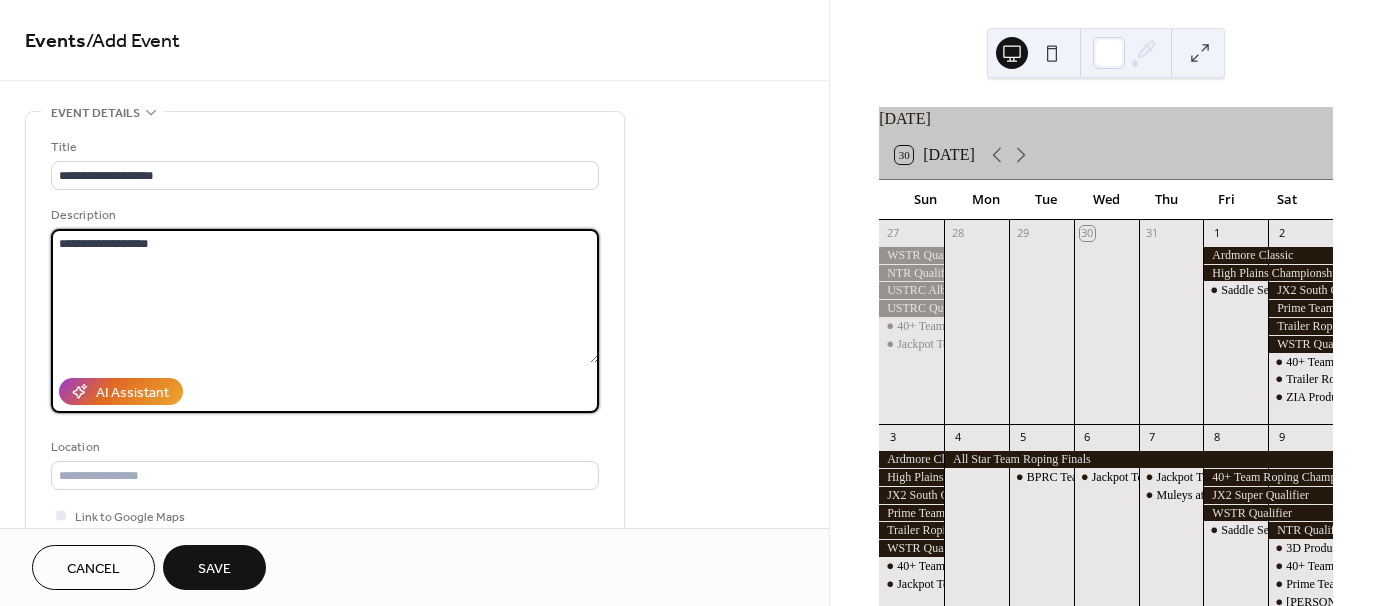 type on "**********" 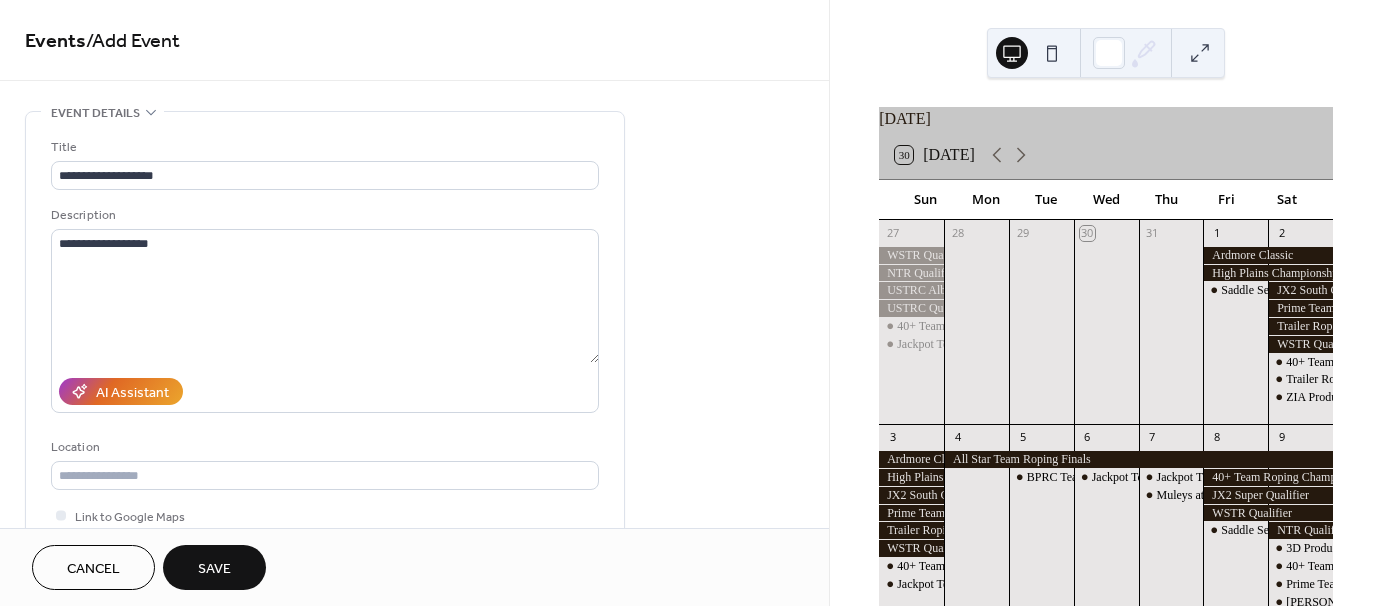 type 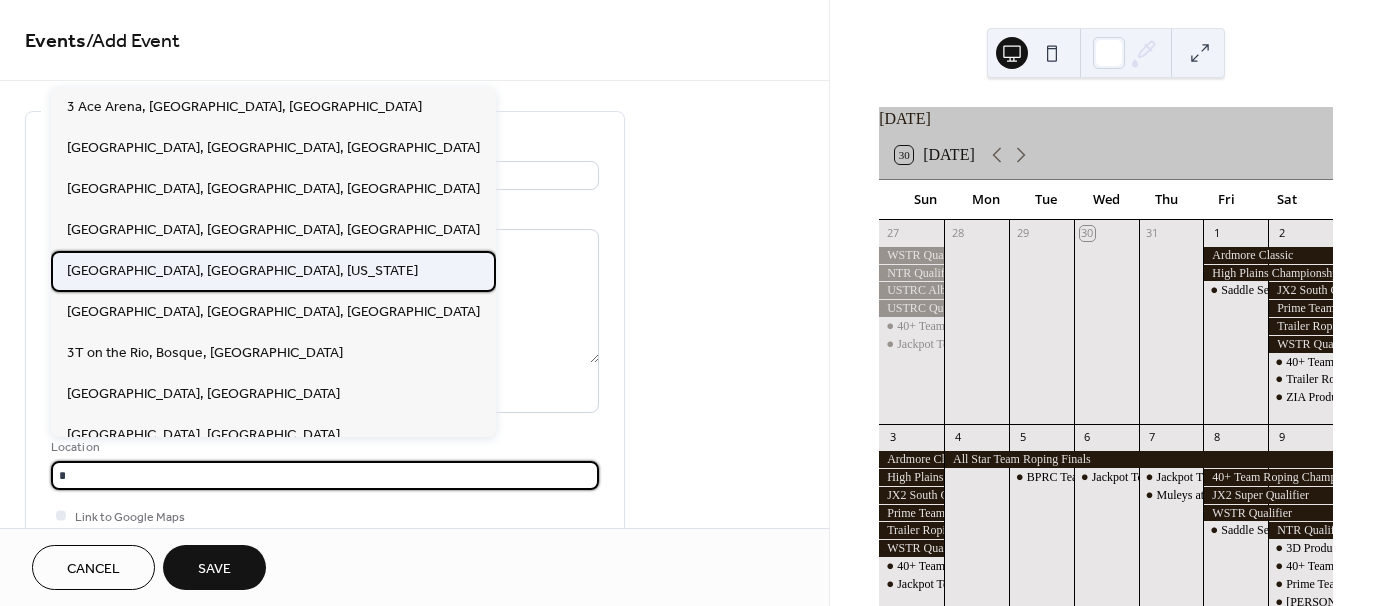click on "[GEOGRAPHIC_DATA], [GEOGRAPHIC_DATA], [US_STATE]" at bounding box center (242, 270) 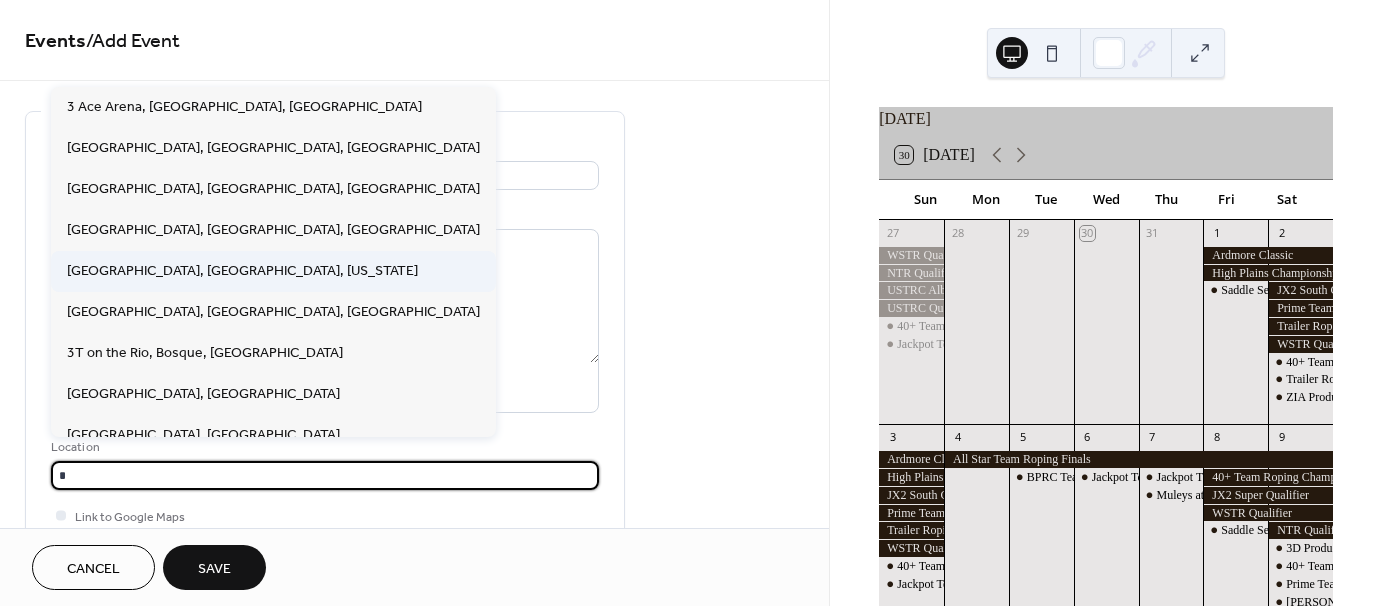 type on "**********" 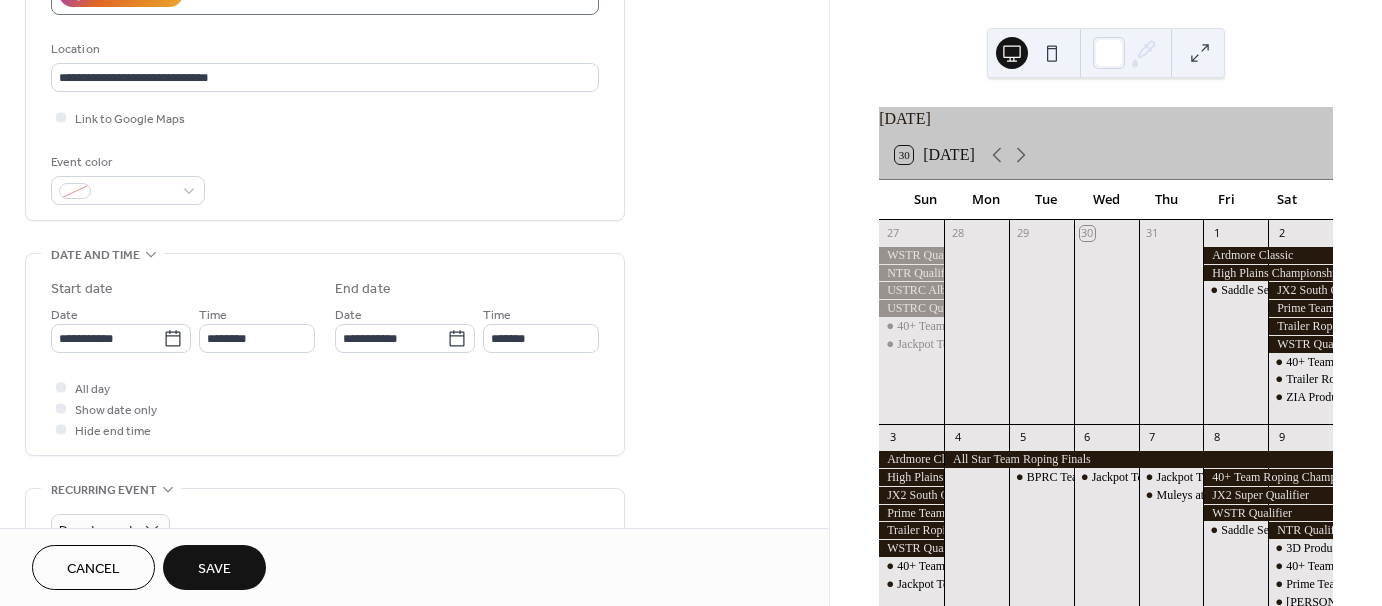 scroll, scrollTop: 400, scrollLeft: 0, axis: vertical 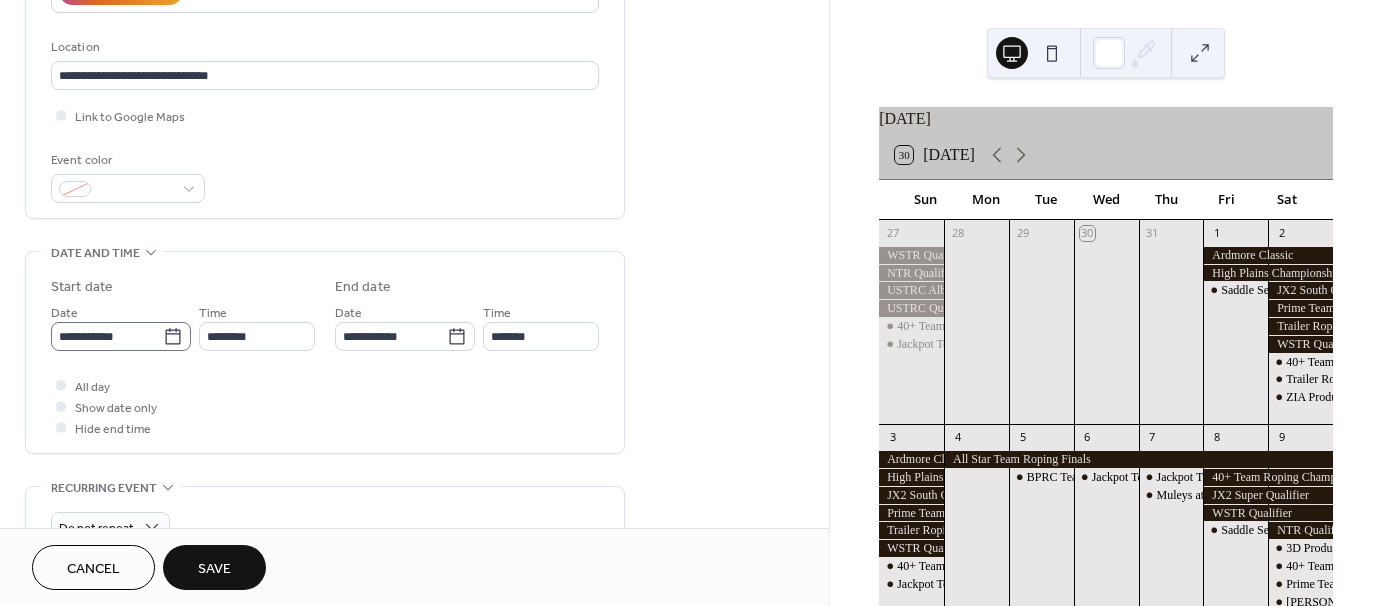 click 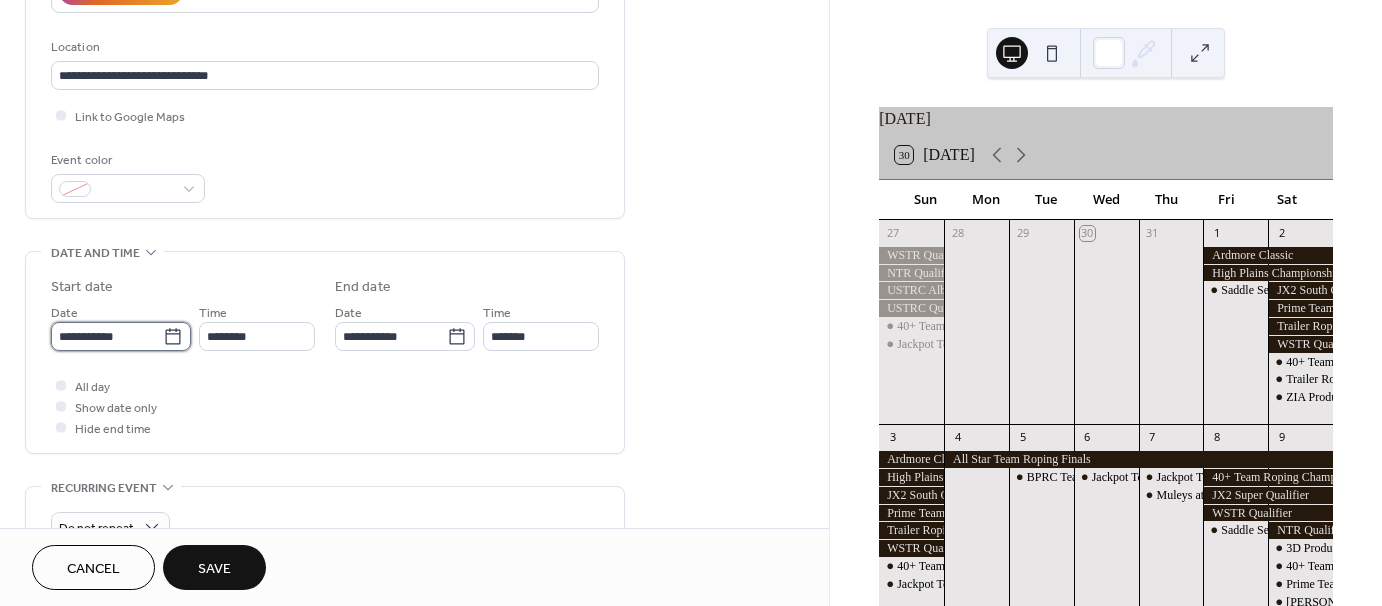 click on "**********" at bounding box center [107, 336] 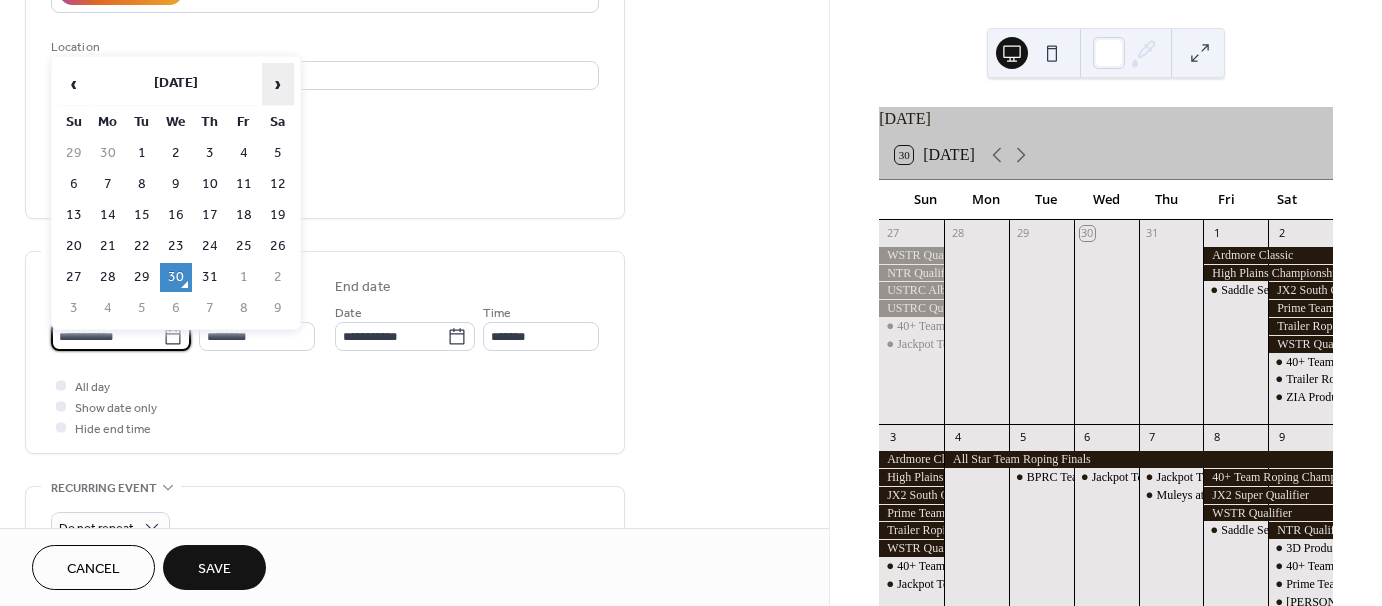 click on "›" at bounding box center [278, 84] 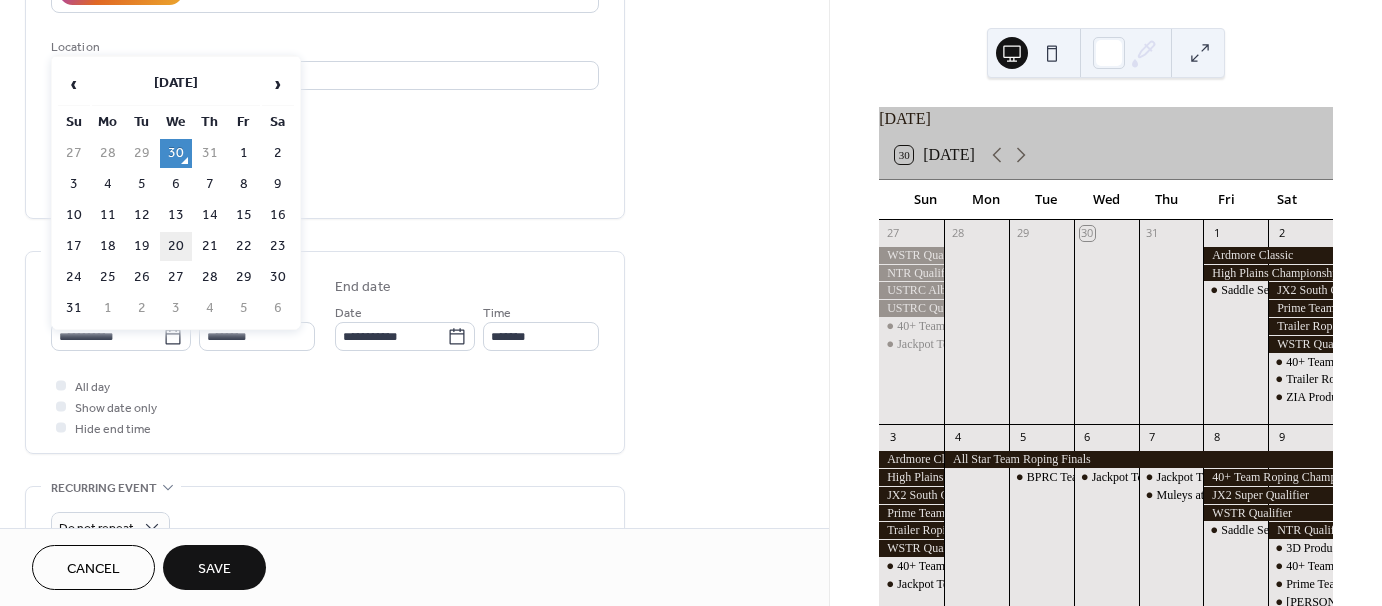 click on "20" at bounding box center [176, 246] 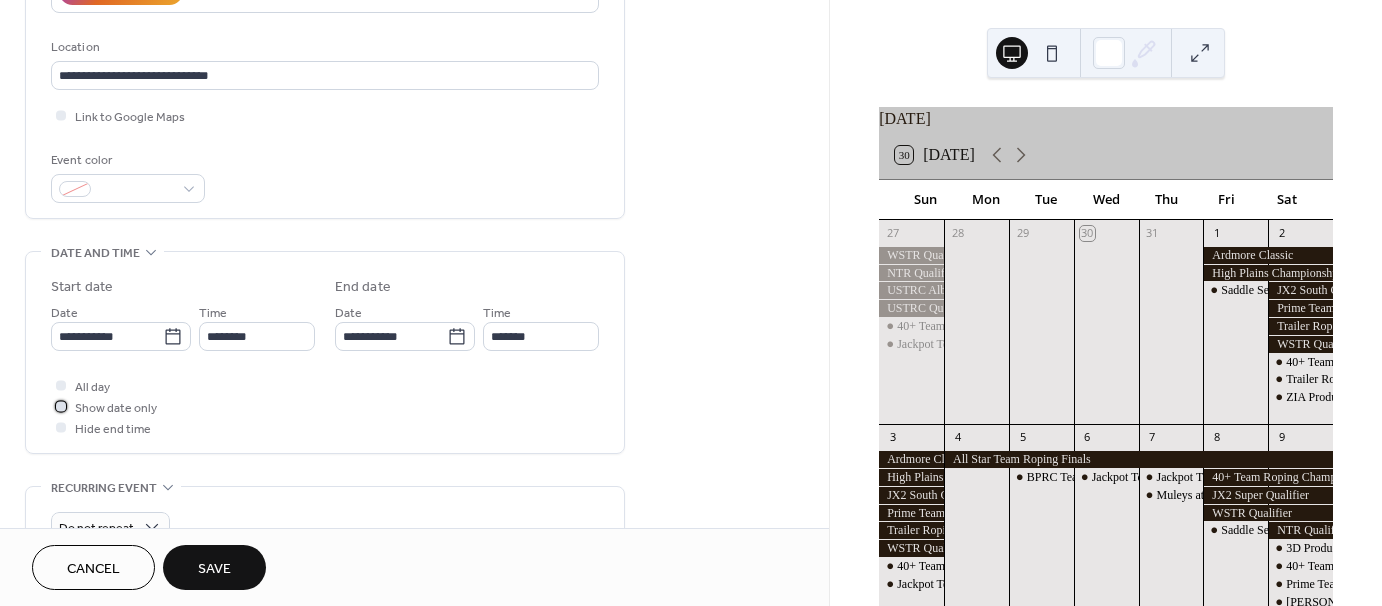 click at bounding box center [61, 406] 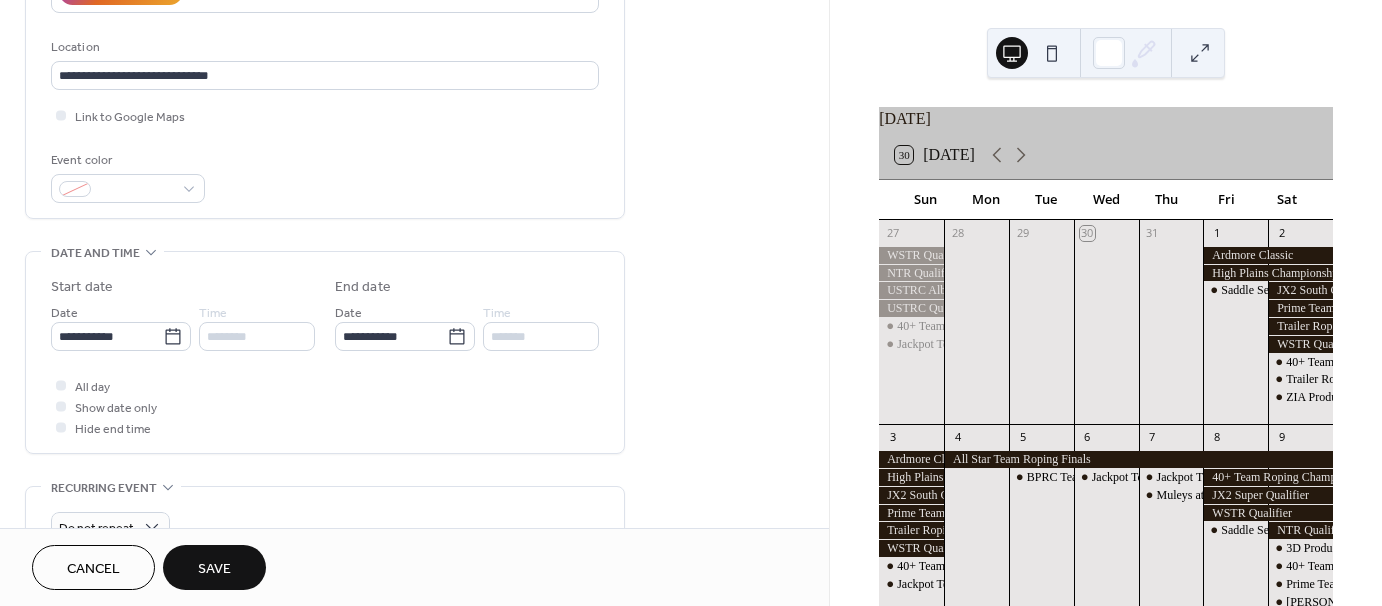 click on "Save" at bounding box center [214, 567] 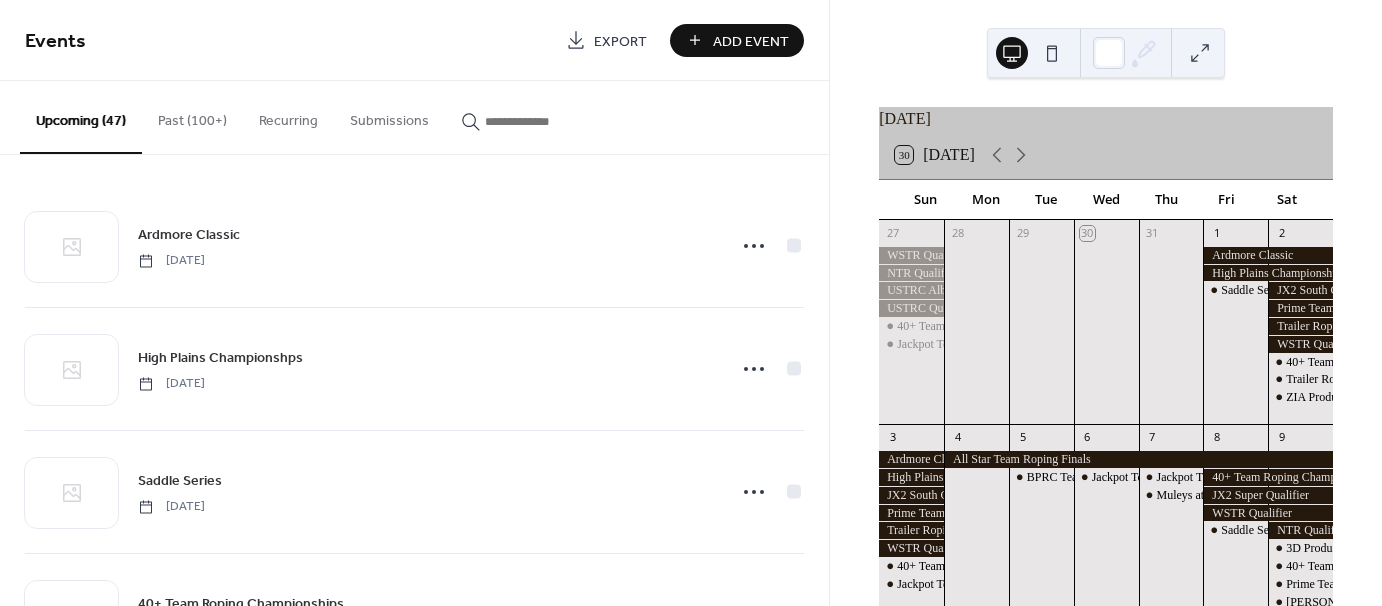 click on "Add Event" at bounding box center [751, 41] 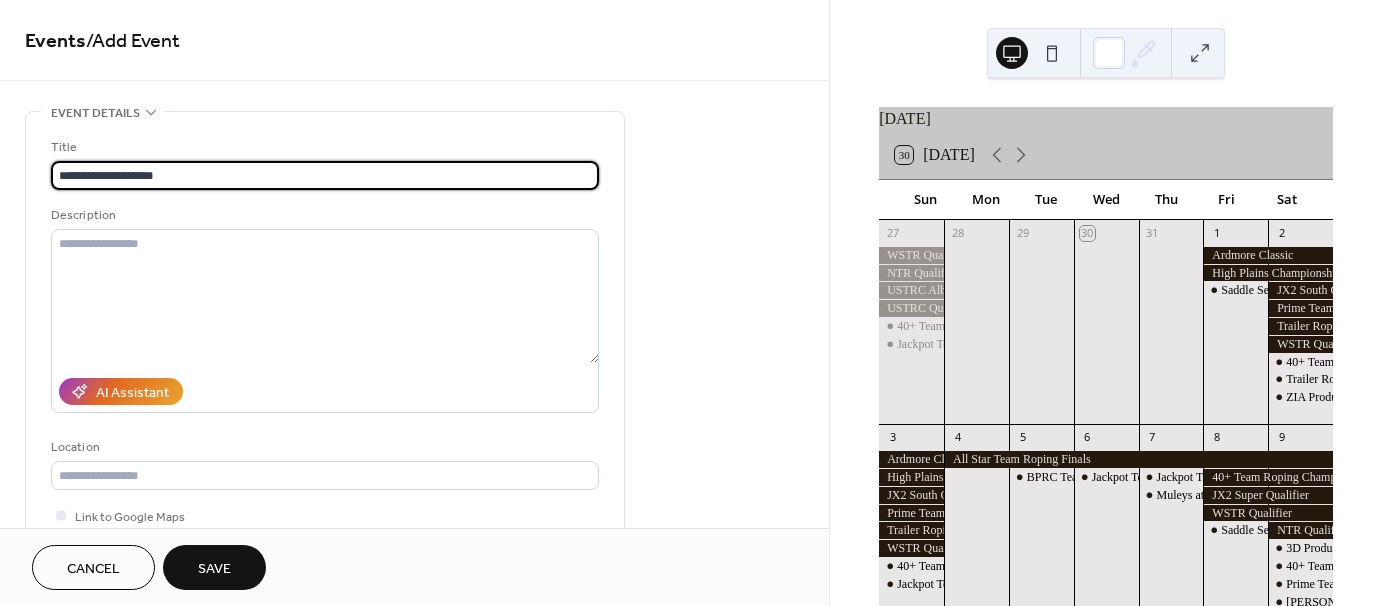 type on "**********" 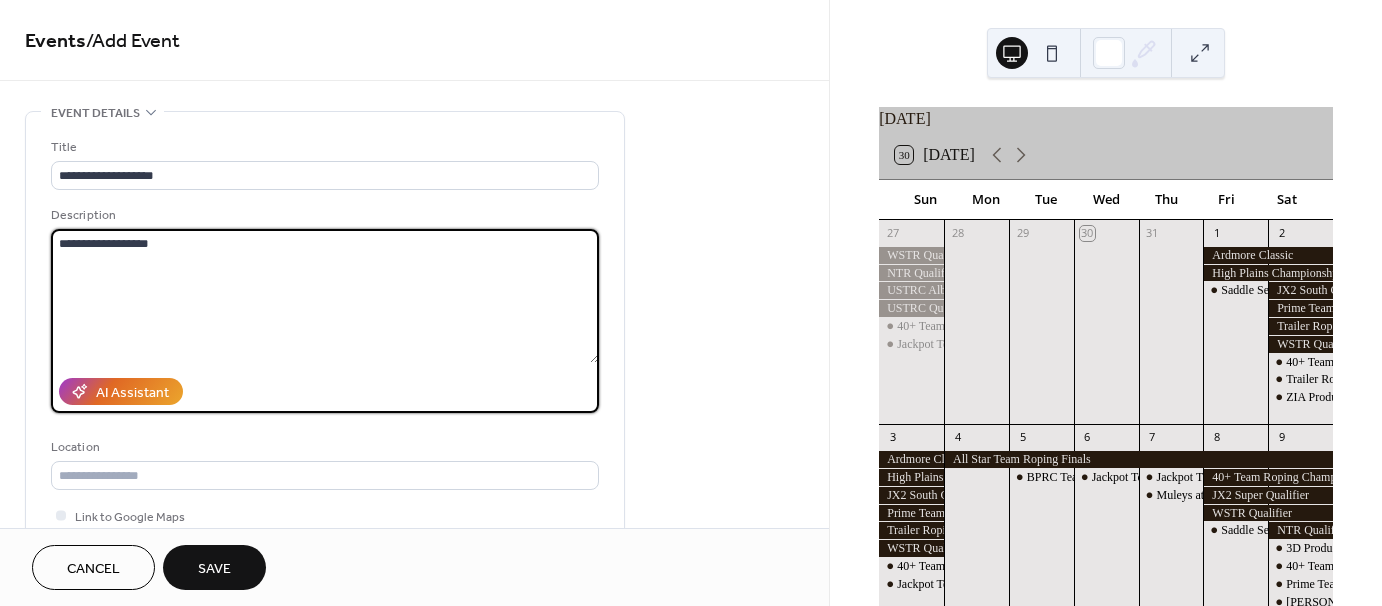 type on "**********" 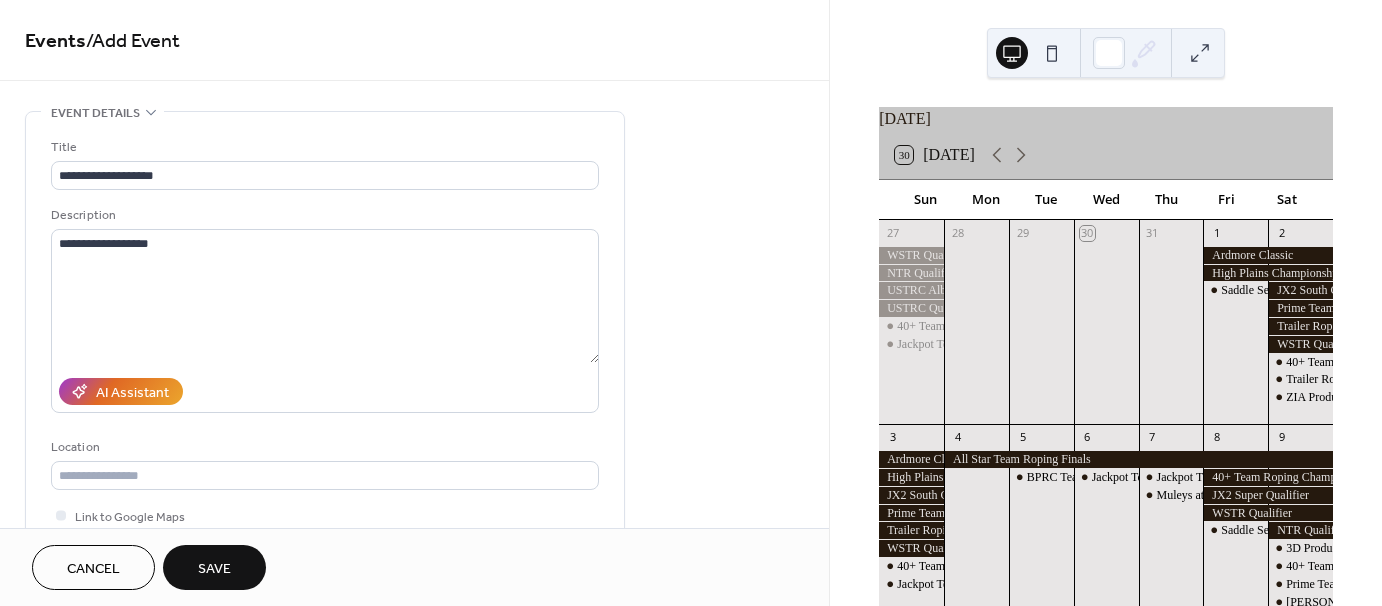 type 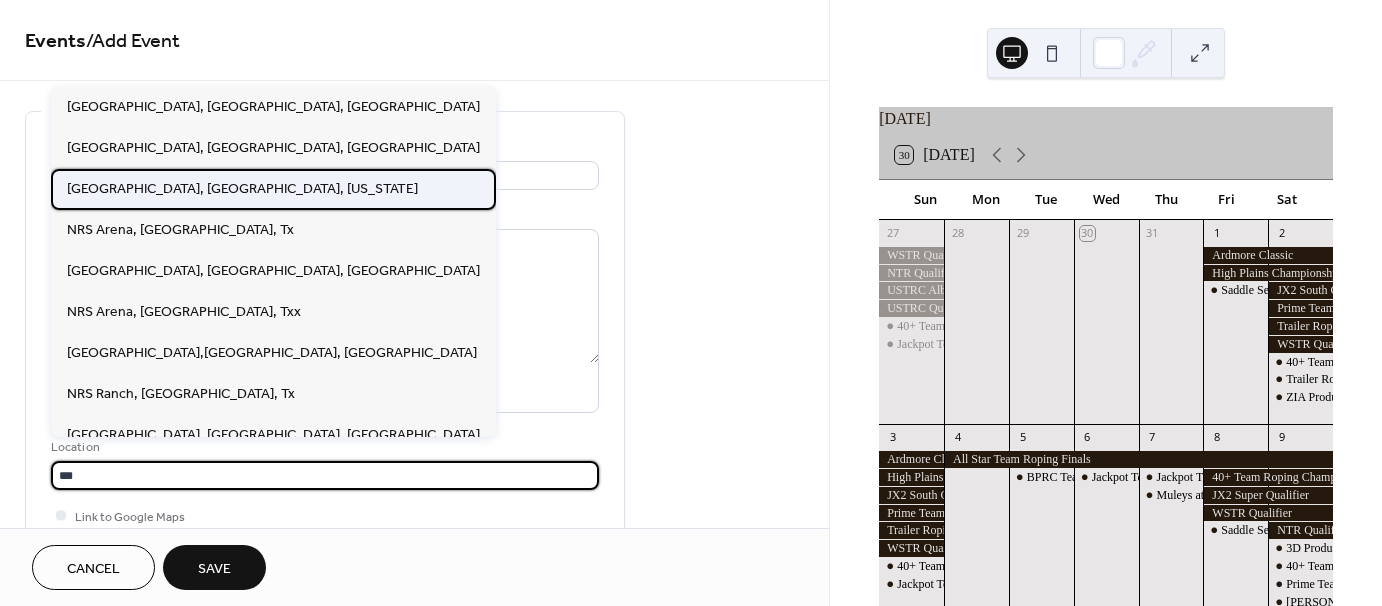 click on "[GEOGRAPHIC_DATA], [GEOGRAPHIC_DATA], [US_STATE]" at bounding box center [273, 189] 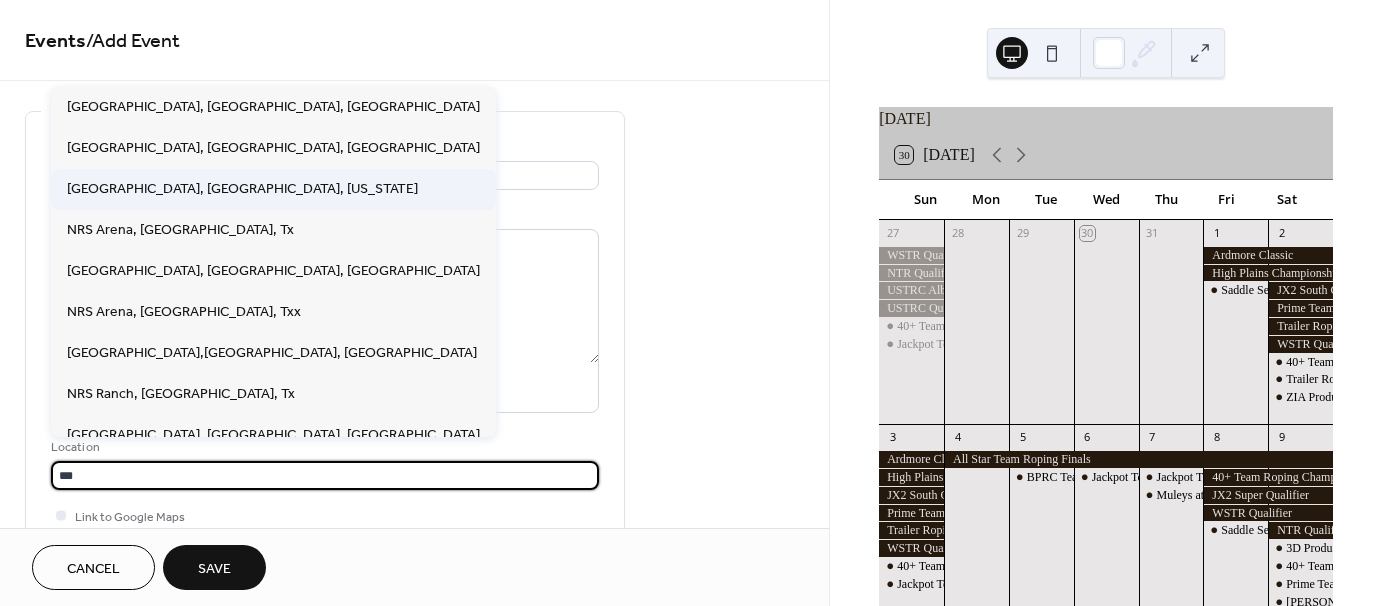 type on "**********" 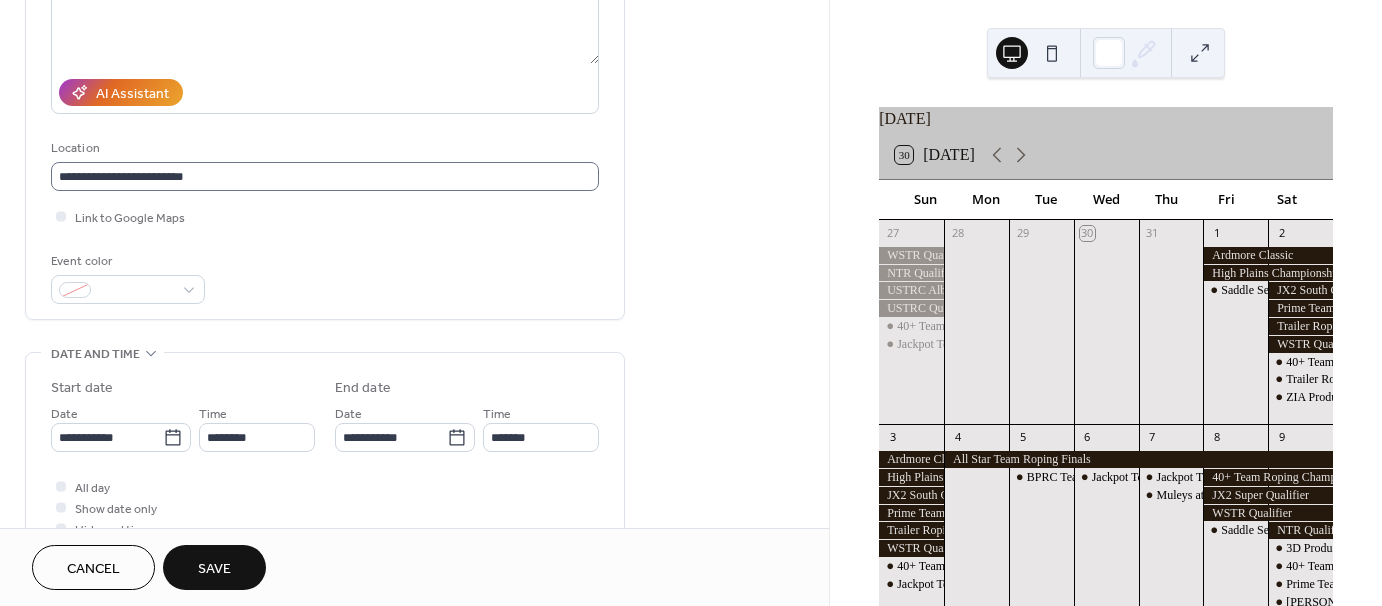 scroll, scrollTop: 300, scrollLeft: 0, axis: vertical 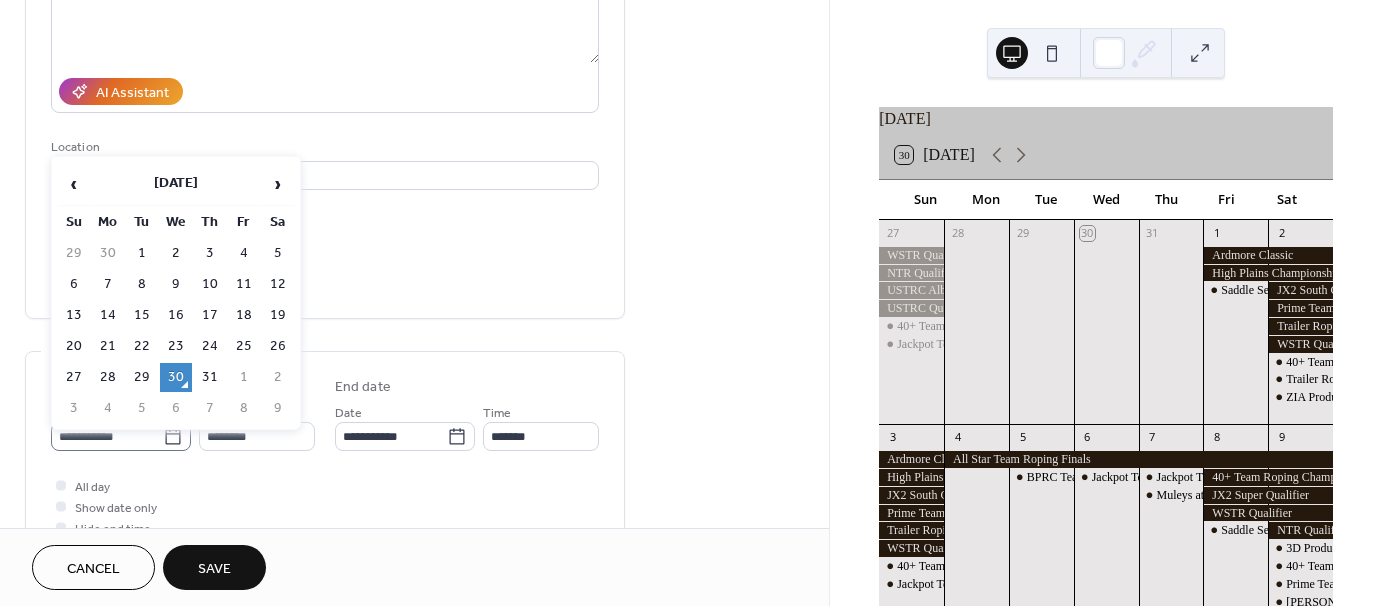 click 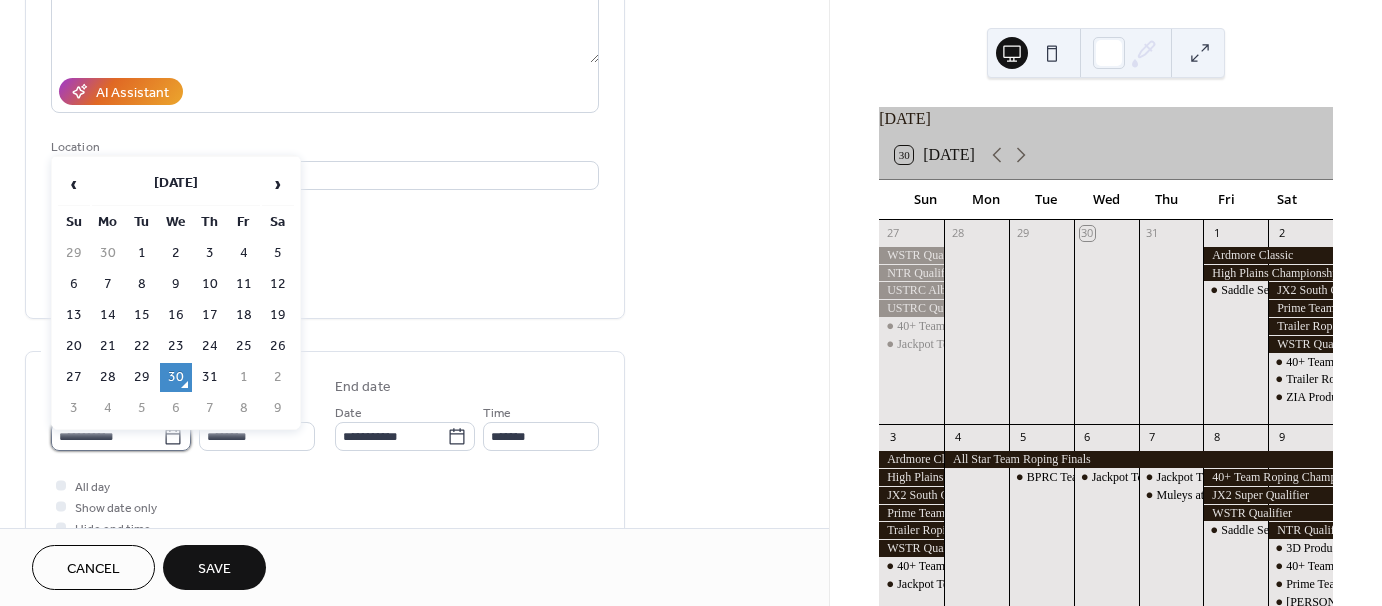 click on "**********" at bounding box center [107, 436] 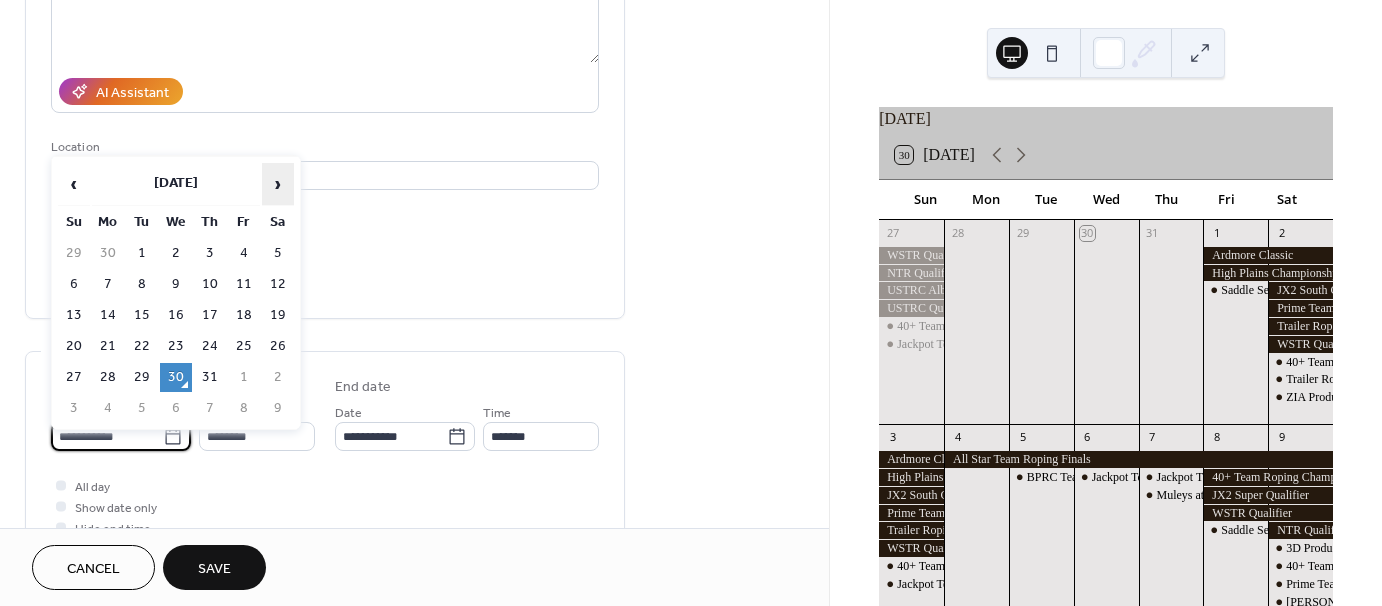 click on "›" at bounding box center [278, 184] 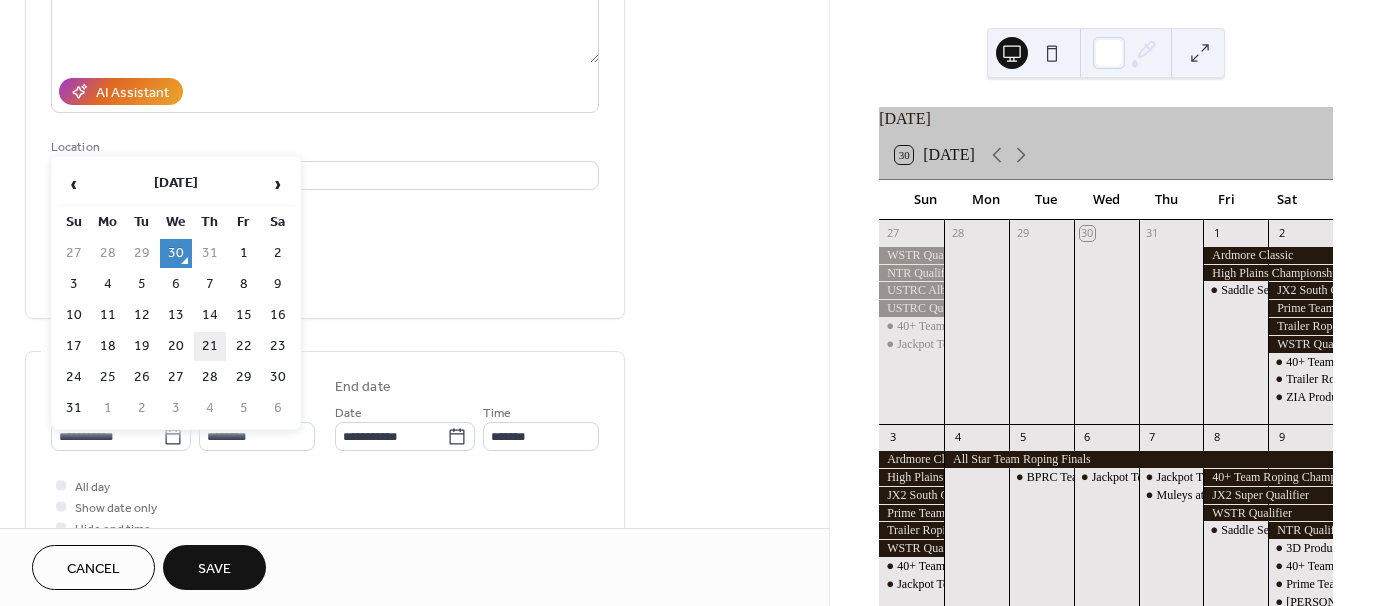 click on "21" at bounding box center [210, 346] 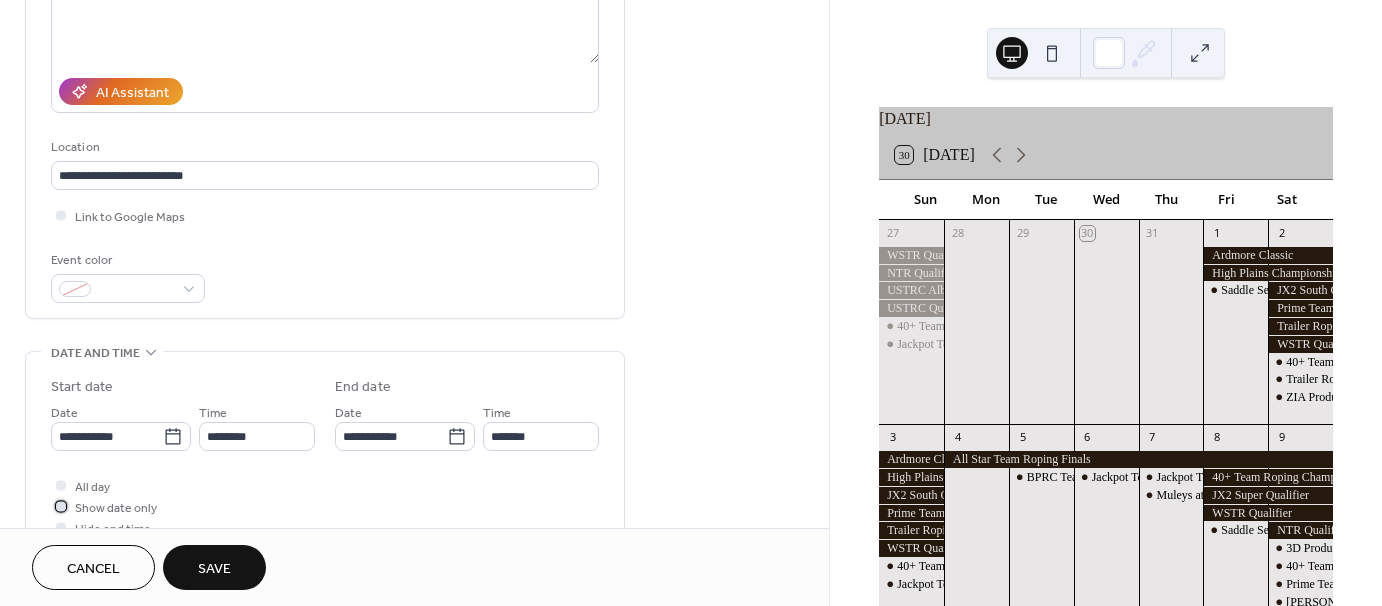 click at bounding box center [61, 506] 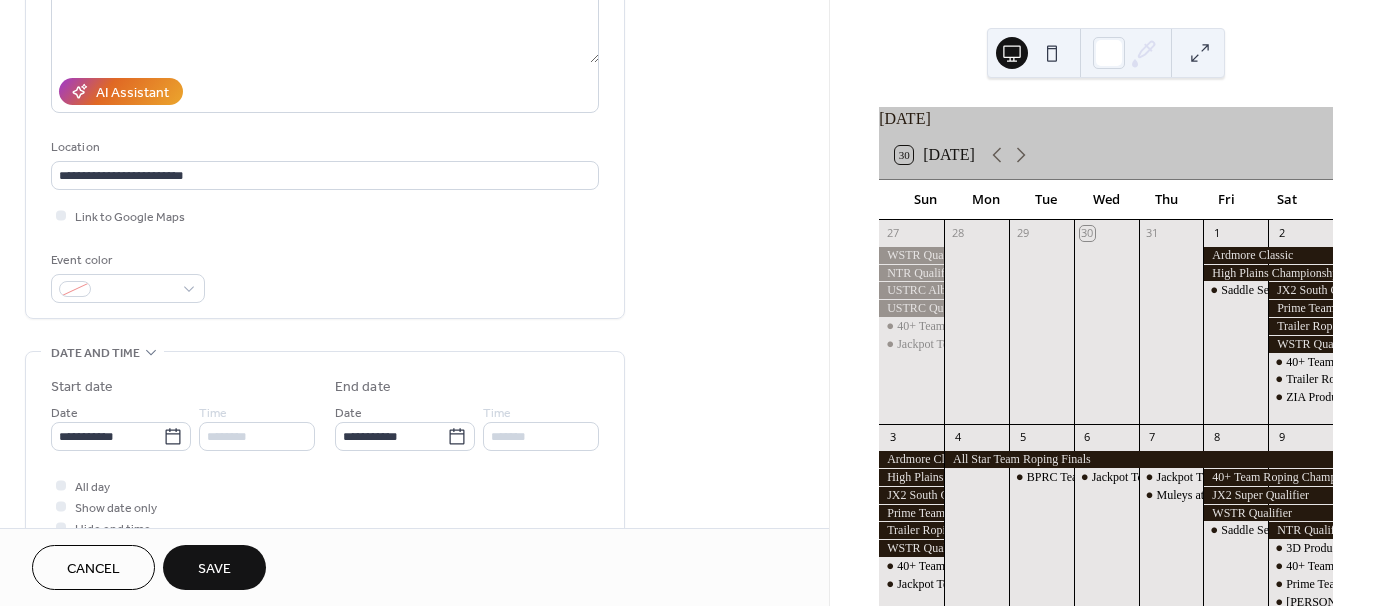 click on "Save" at bounding box center [214, 567] 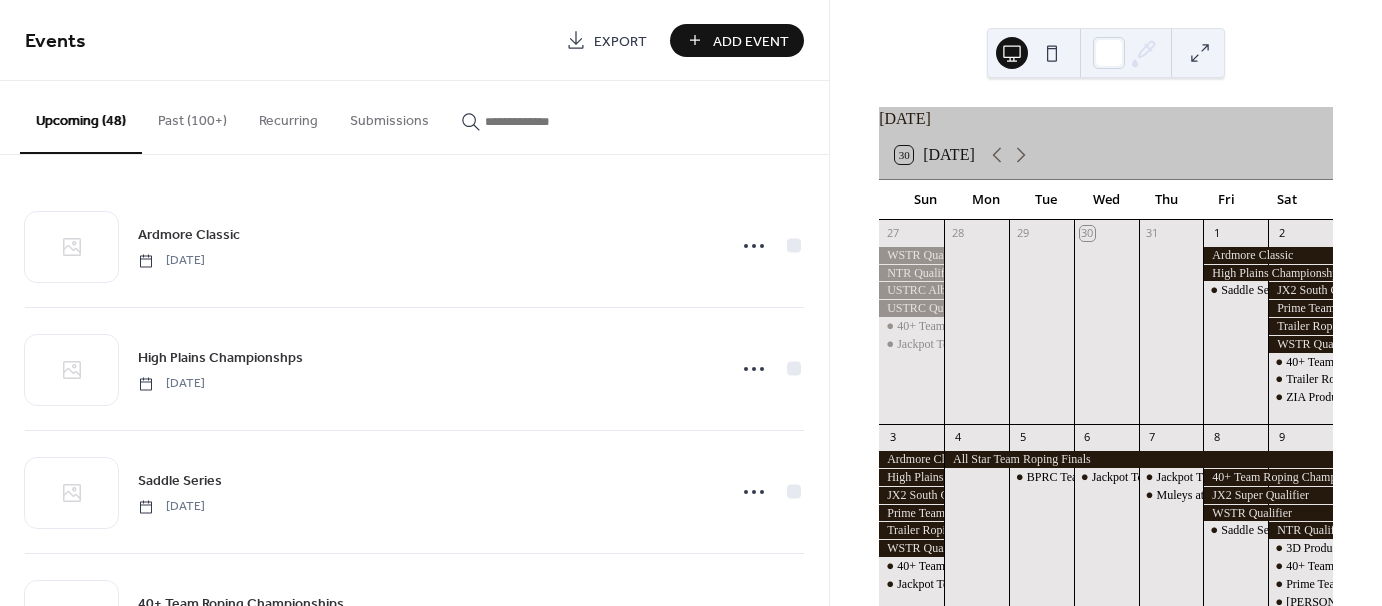 click on "Add Event" at bounding box center [751, 41] 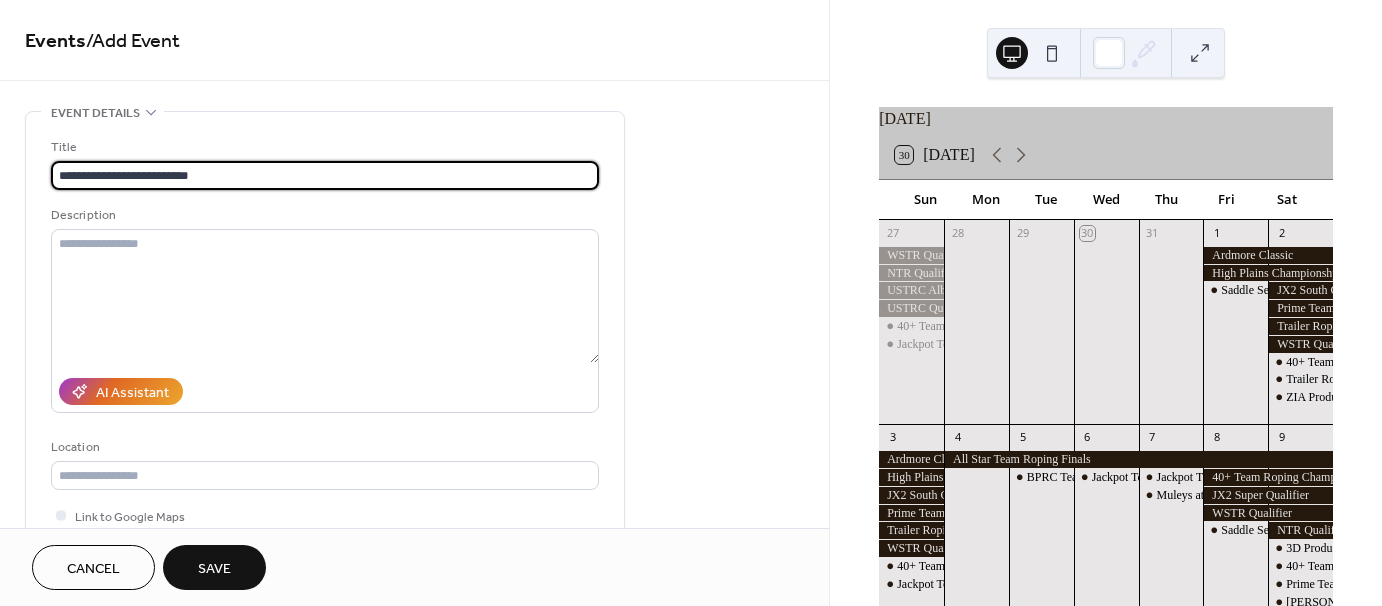 type on "**********" 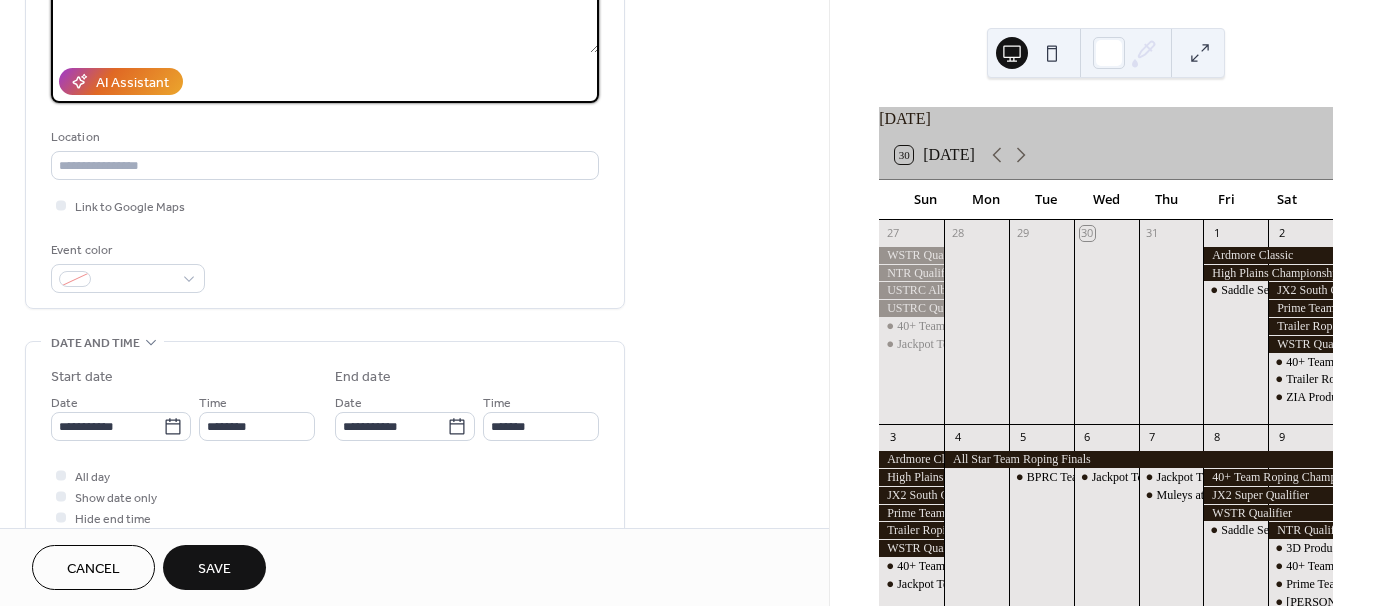 scroll, scrollTop: 400, scrollLeft: 0, axis: vertical 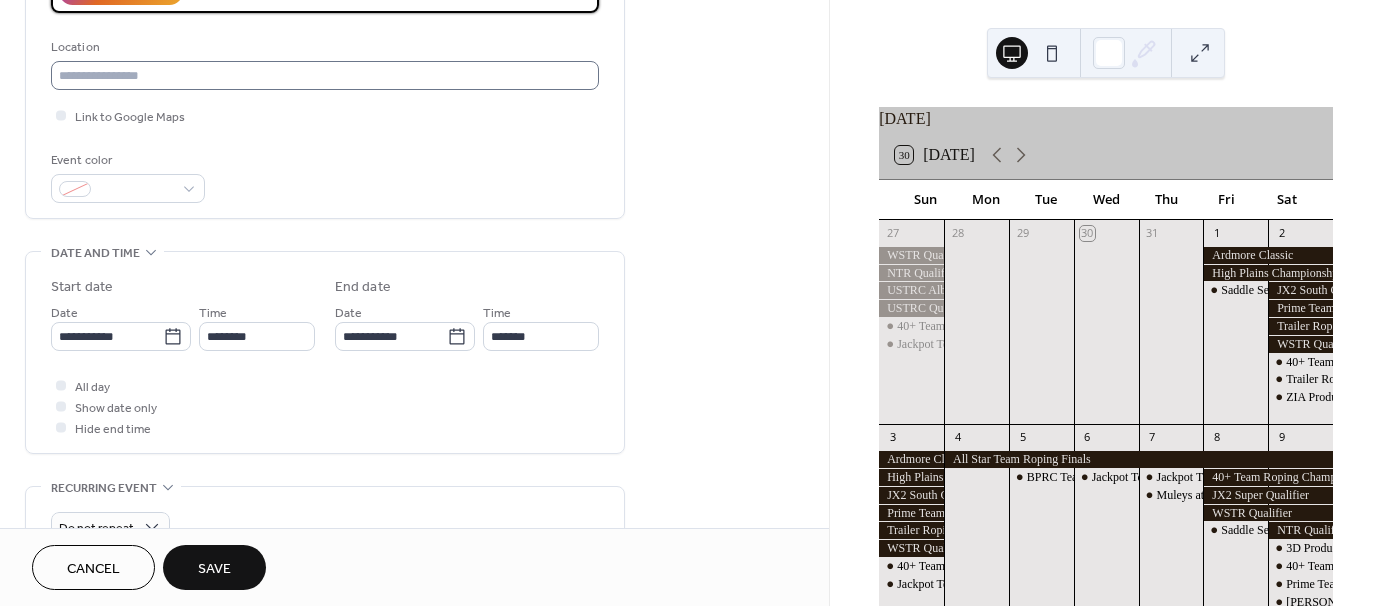 type on "**********" 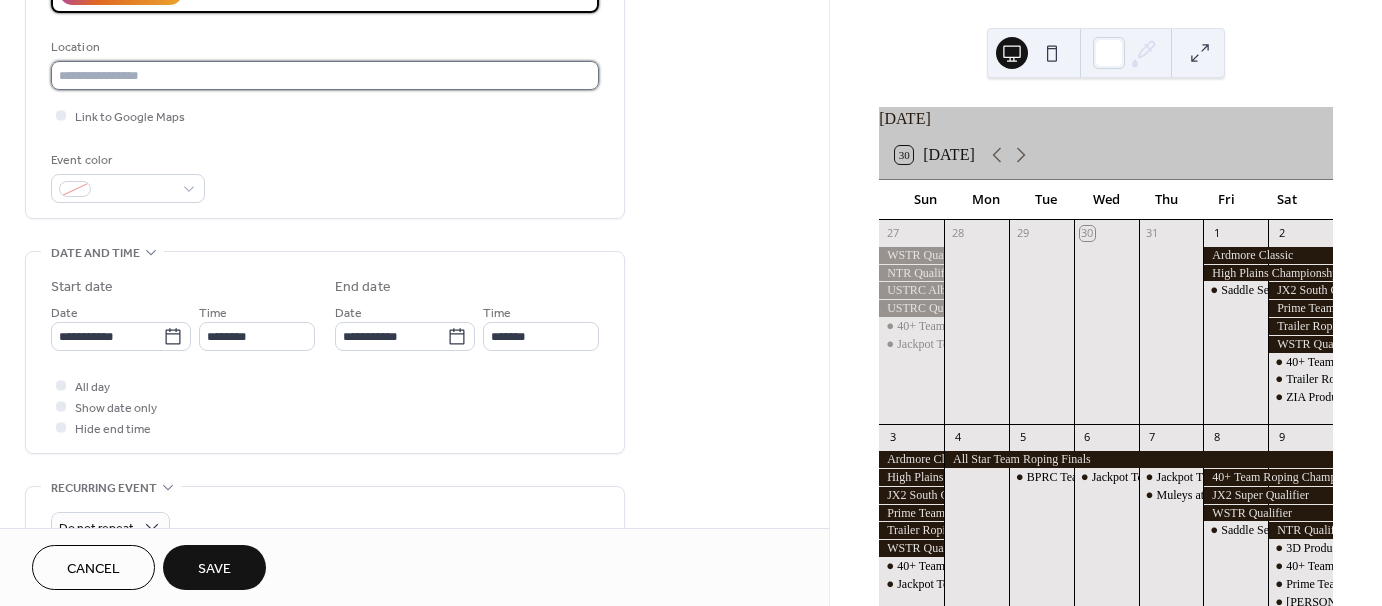 click at bounding box center (325, 75) 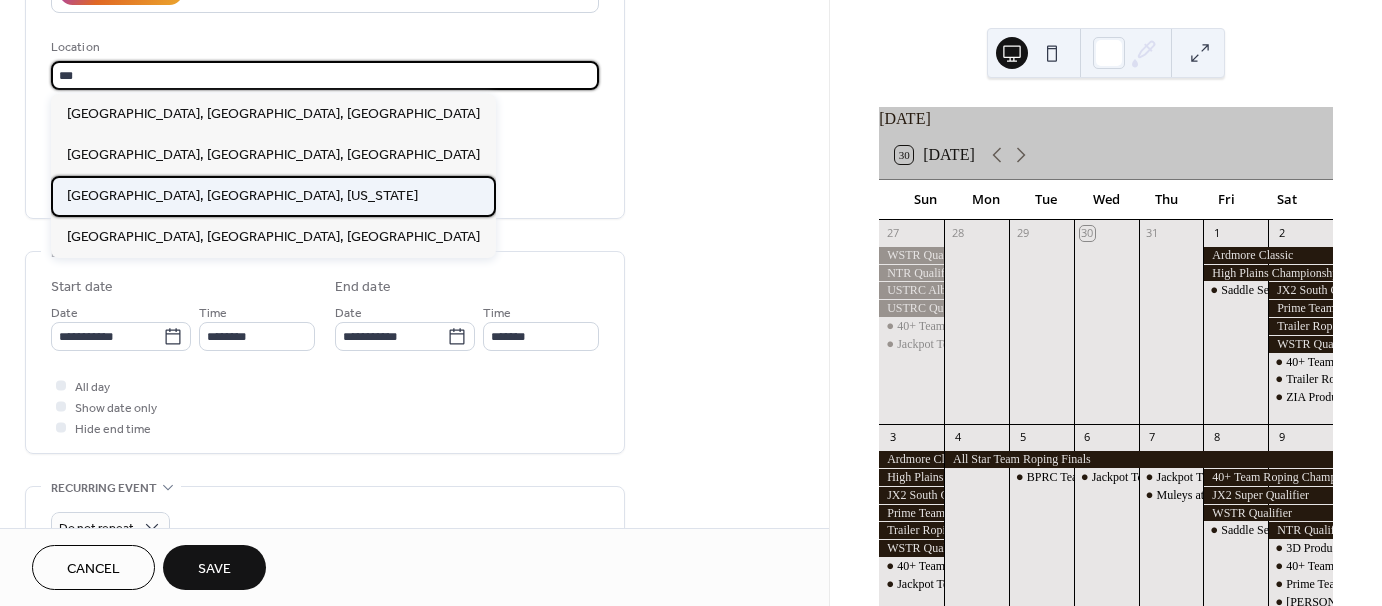 click on "[GEOGRAPHIC_DATA], [GEOGRAPHIC_DATA], [US_STATE]" at bounding box center (242, 195) 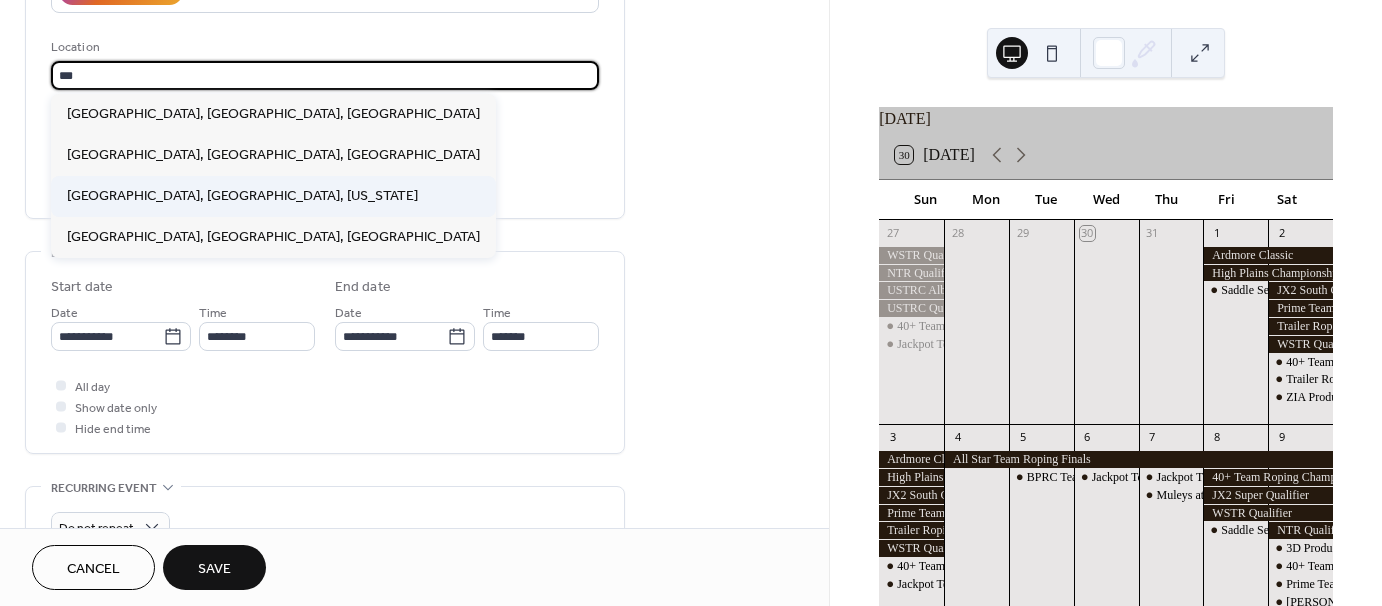 type on "**********" 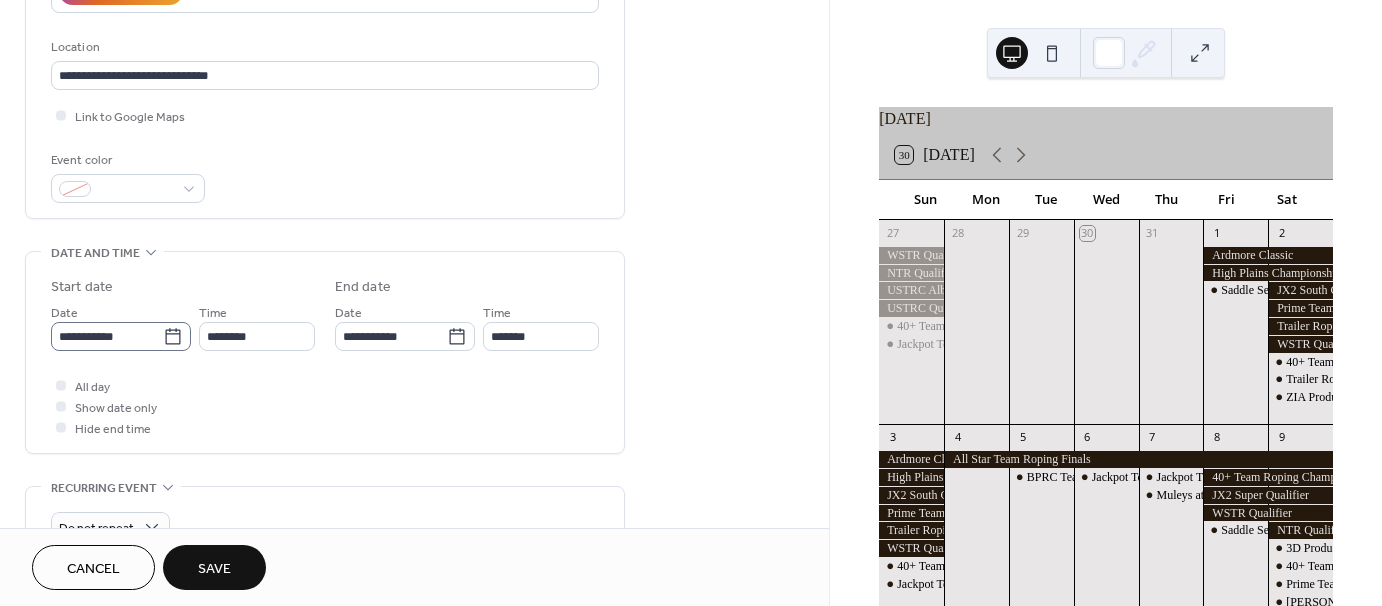 click on "**********" at bounding box center (121, 336) 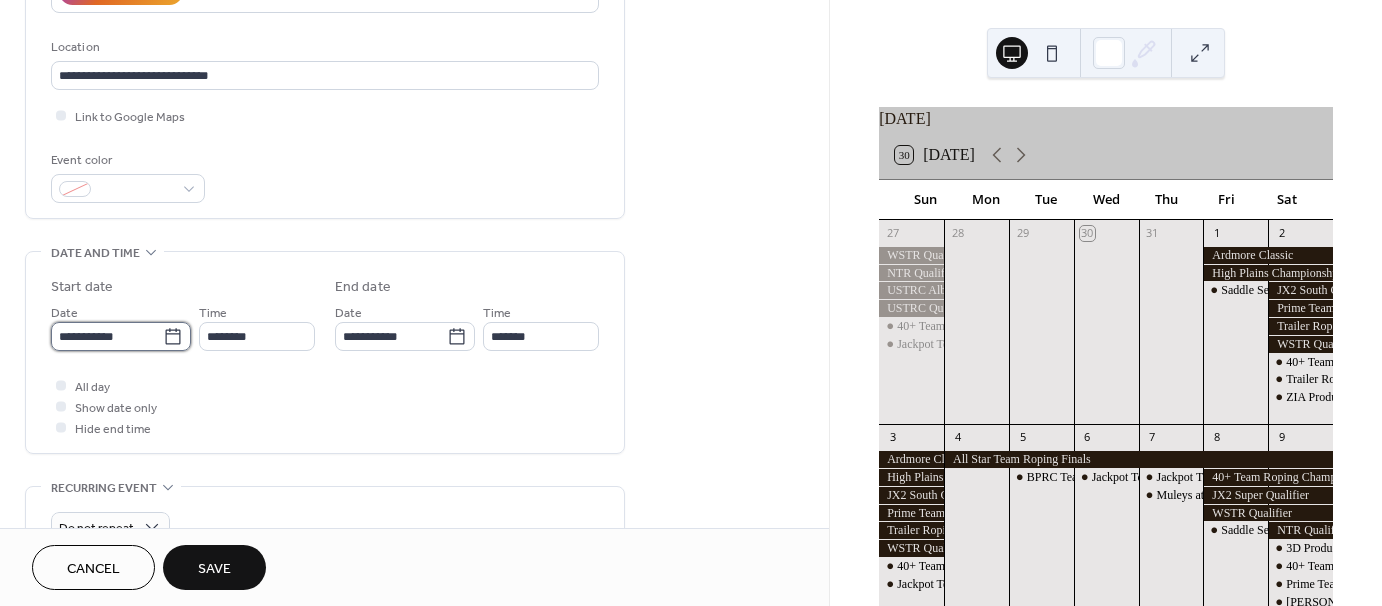 click on "**********" at bounding box center [107, 336] 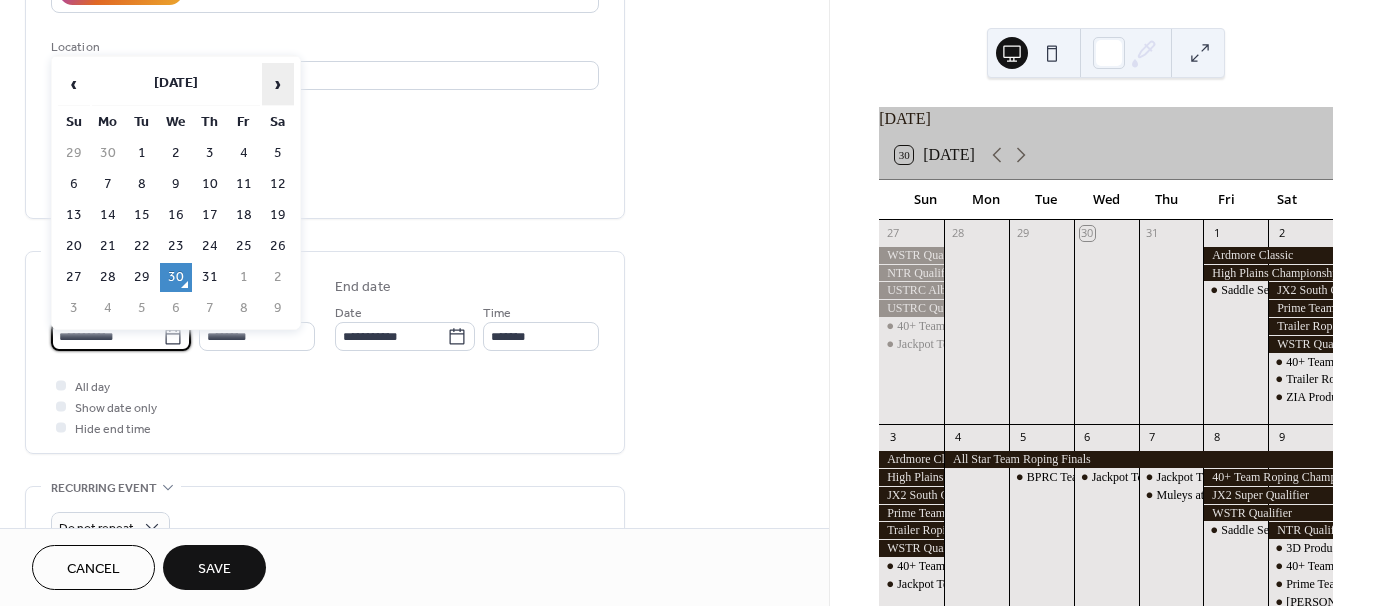 click on "›" at bounding box center (278, 84) 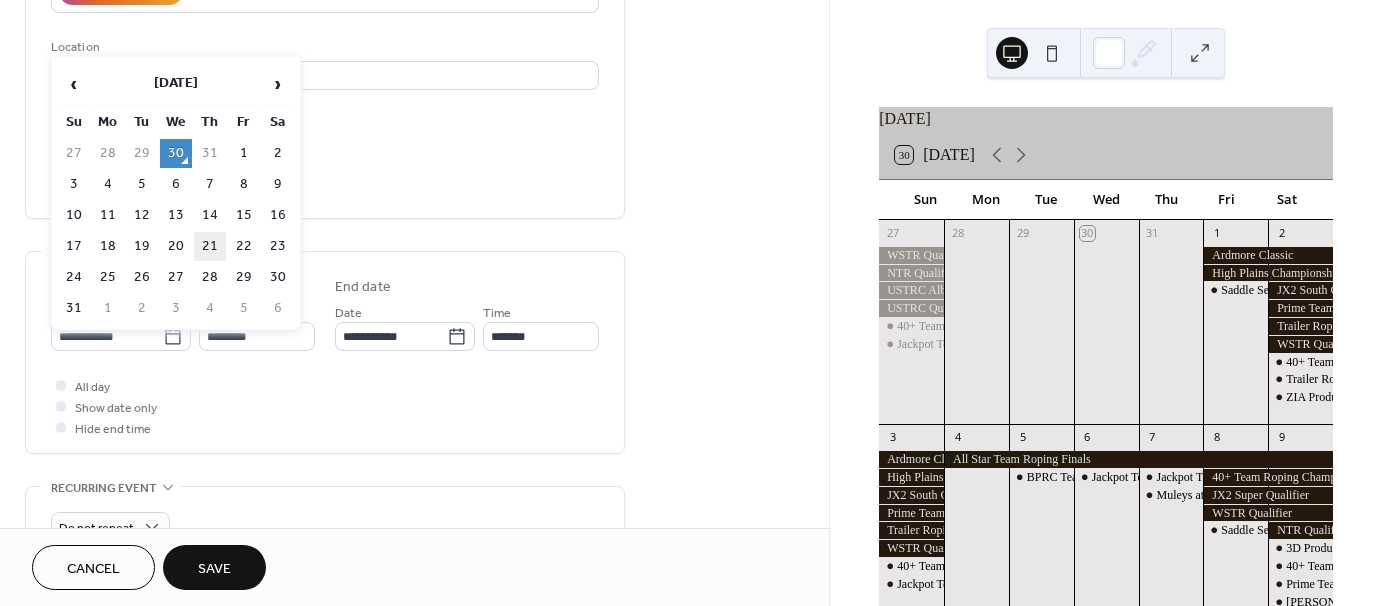 click on "21" at bounding box center (210, 246) 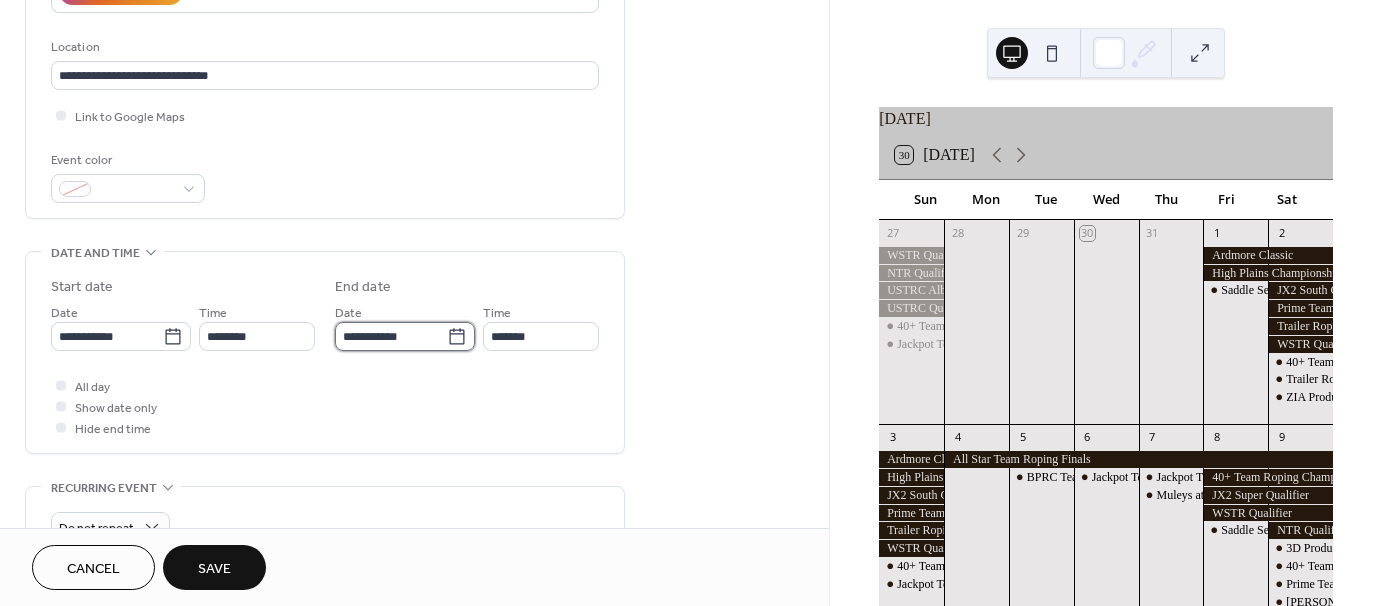 click on "**********" at bounding box center [391, 336] 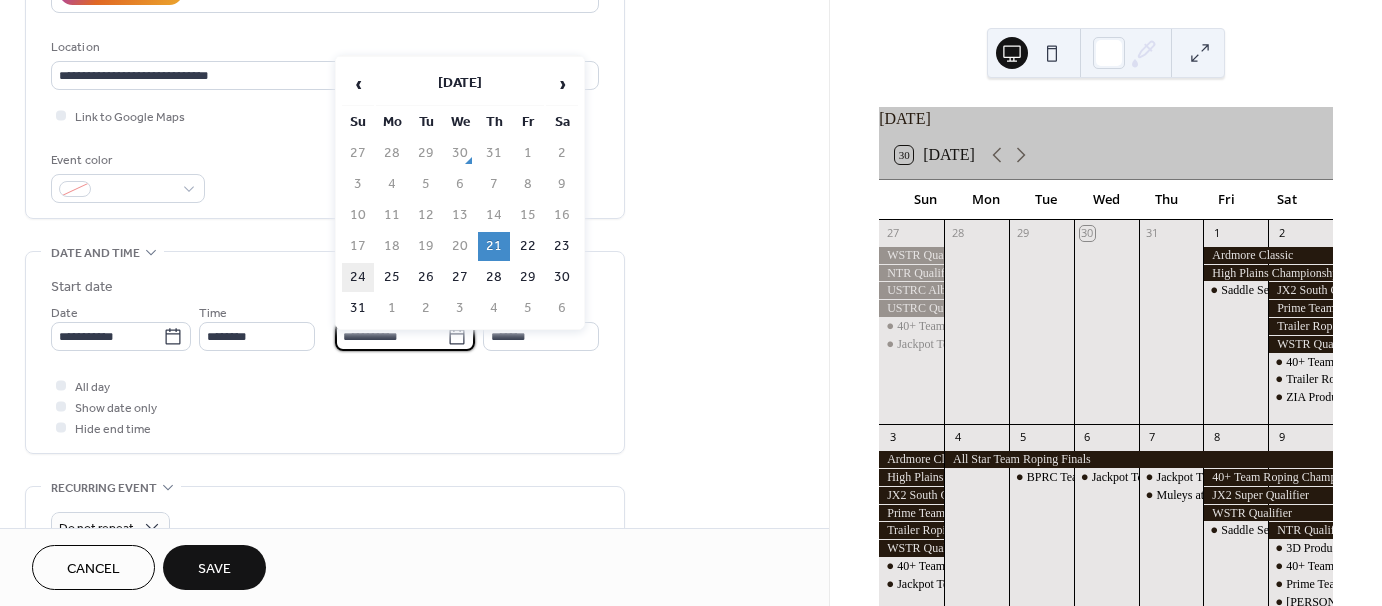 click on "24" at bounding box center (358, 277) 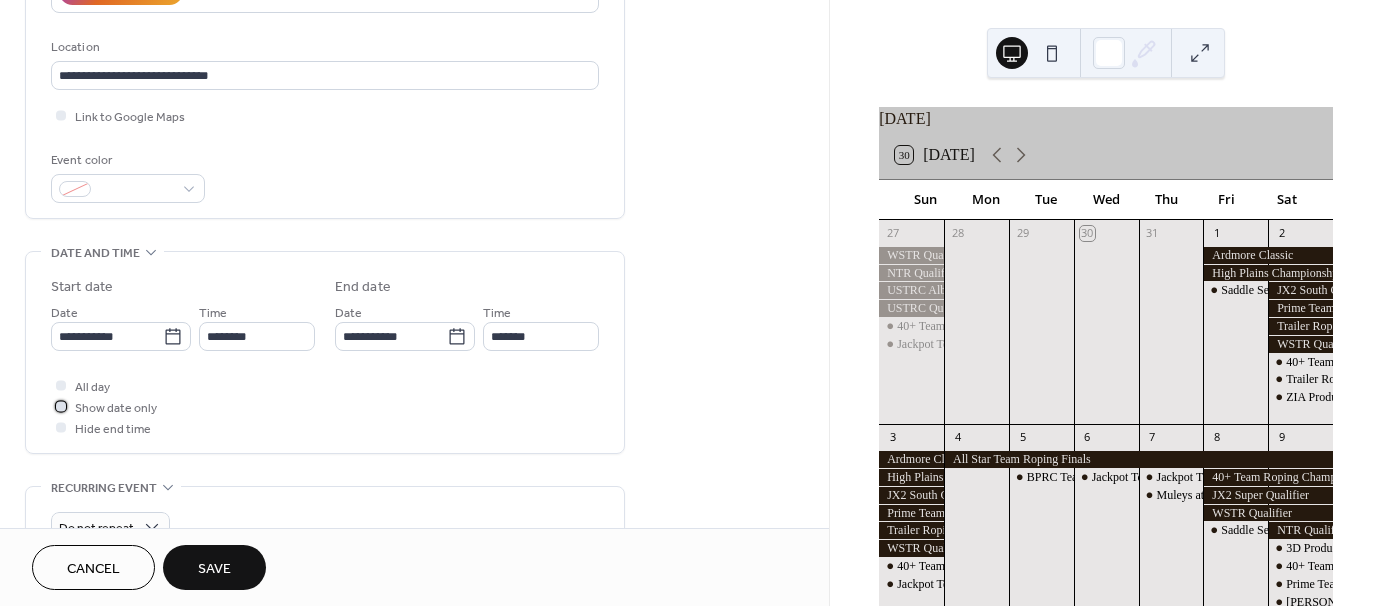 click at bounding box center (61, 406) 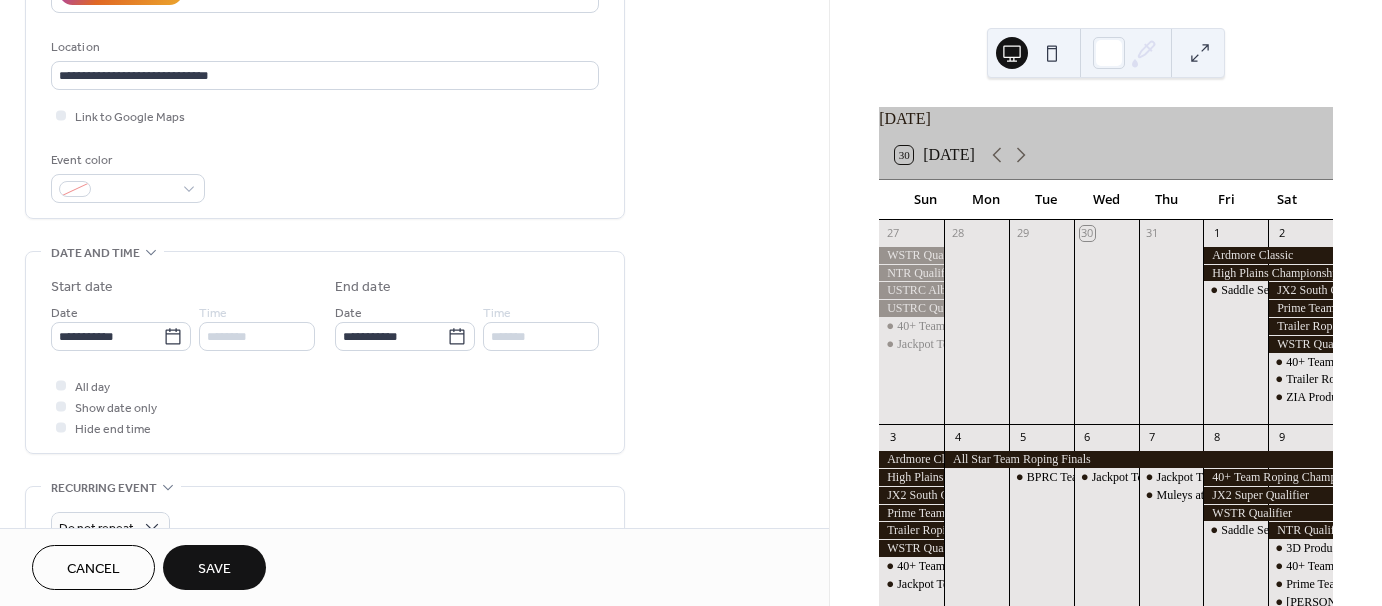 click on "Save" at bounding box center [214, 569] 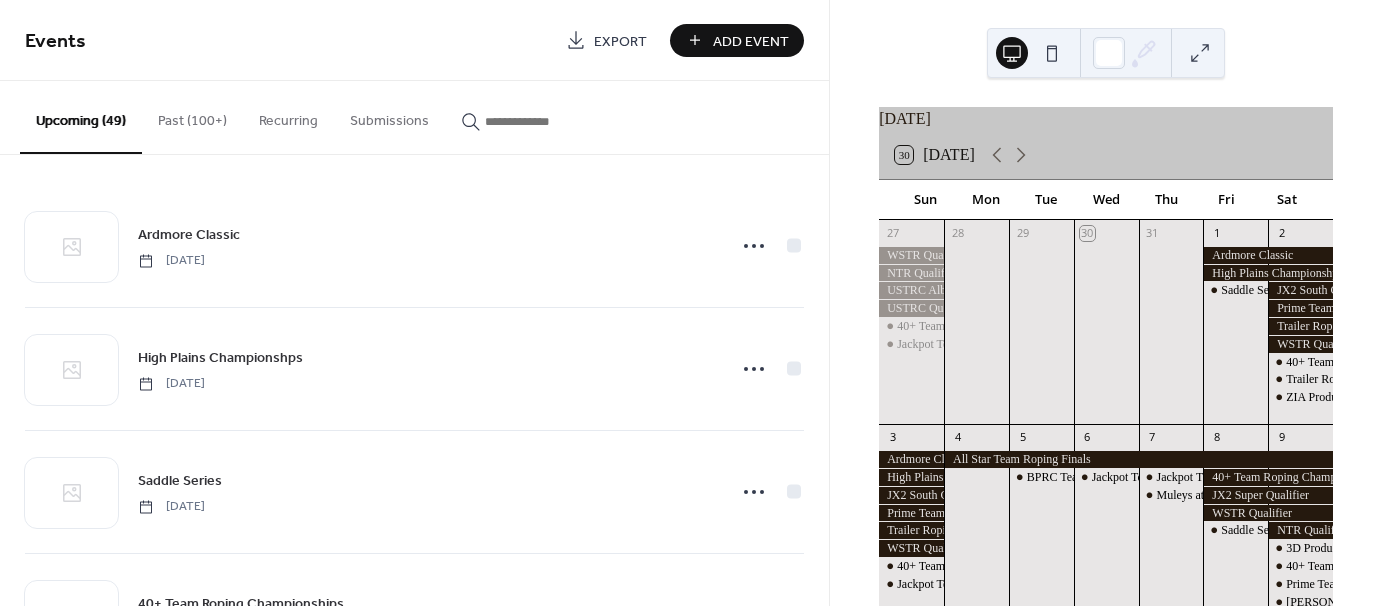click on "Add Event" at bounding box center [751, 41] 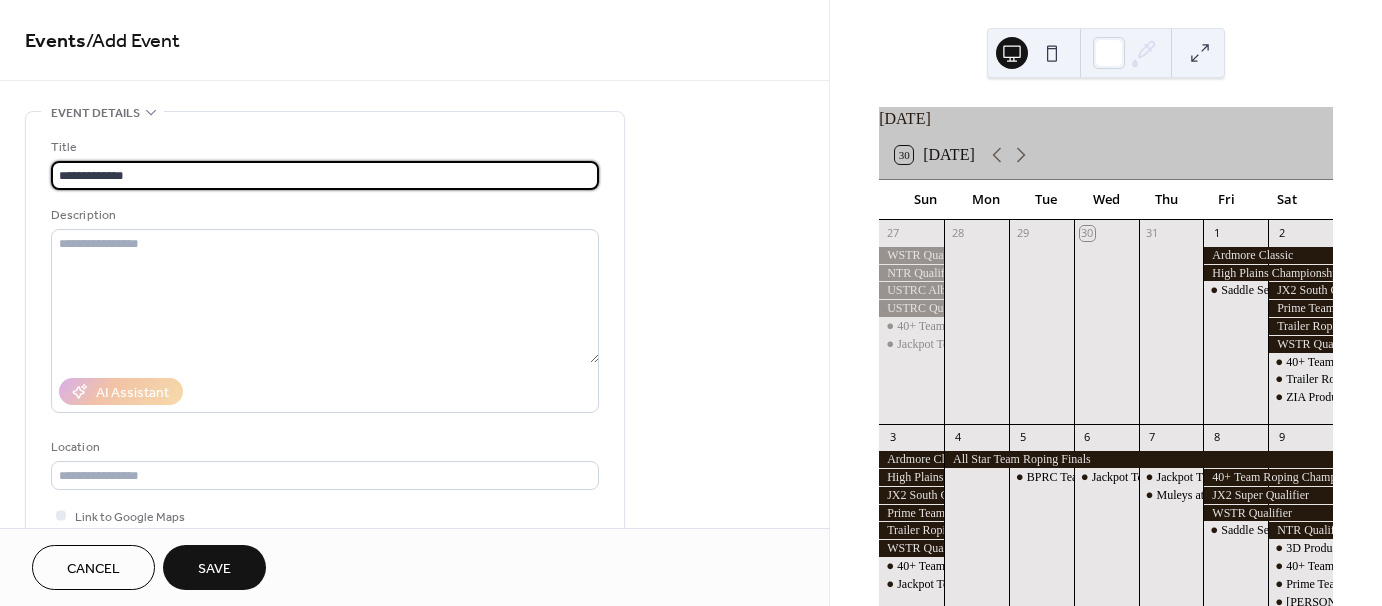 type on "**********" 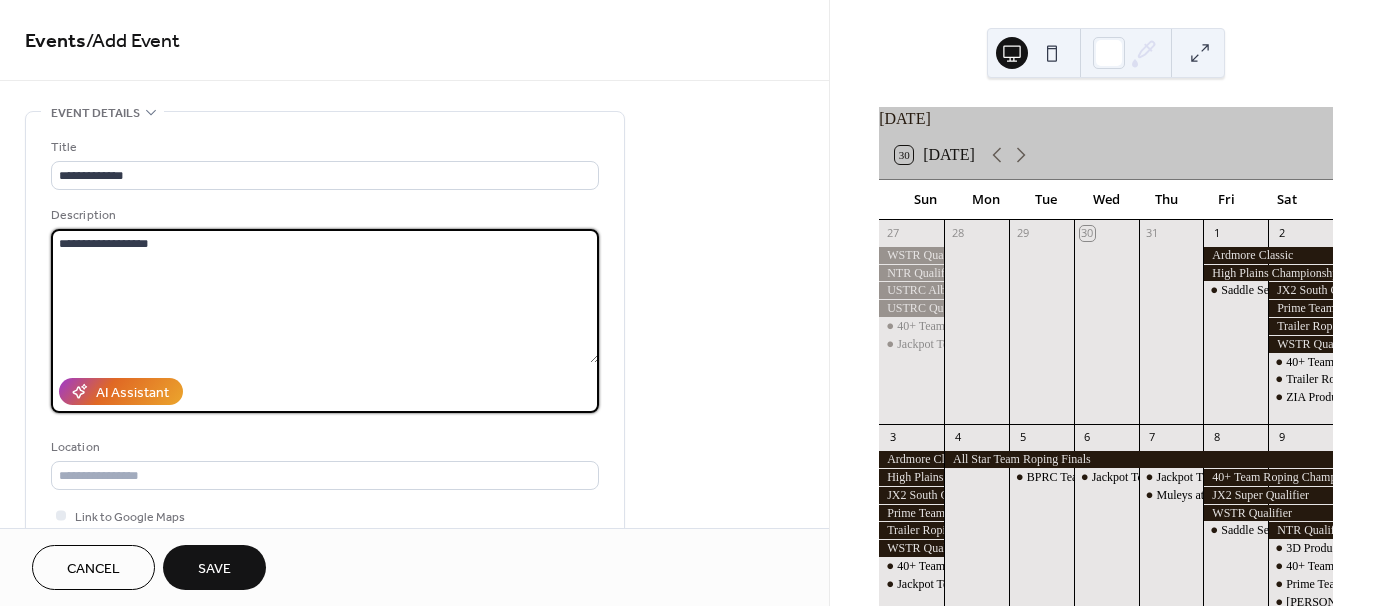 type on "**********" 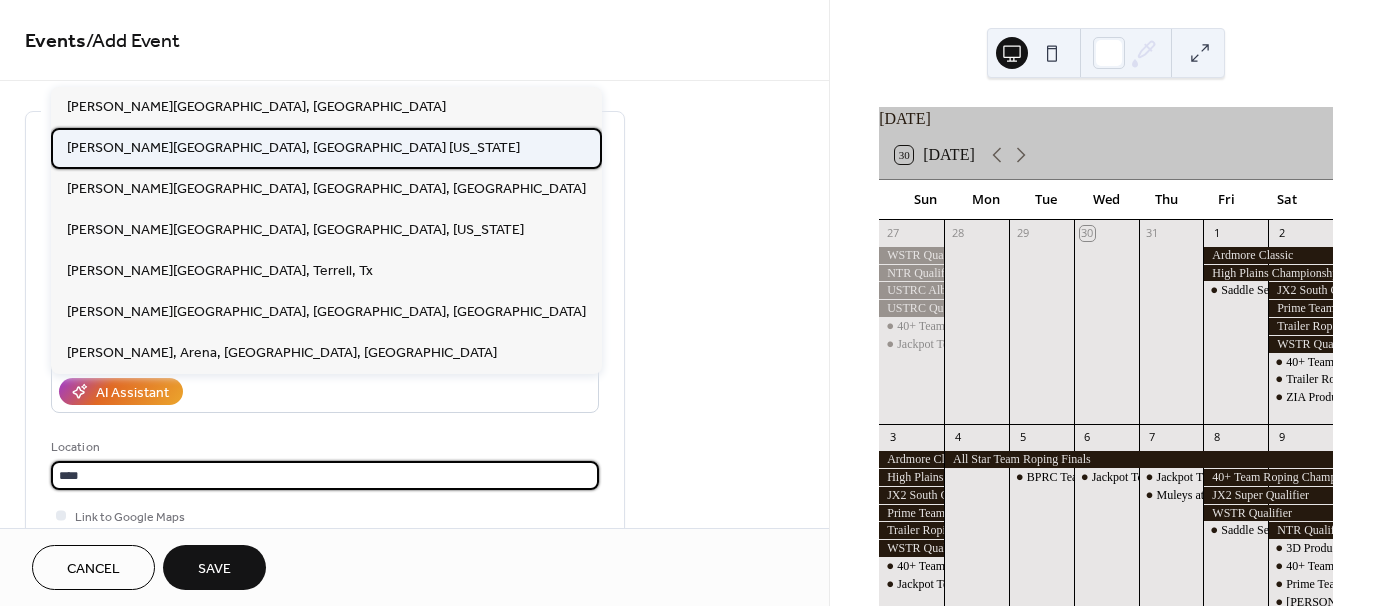 click on "[PERSON_NAME][GEOGRAPHIC_DATA], [GEOGRAPHIC_DATA] [US_STATE]" at bounding box center (293, 147) 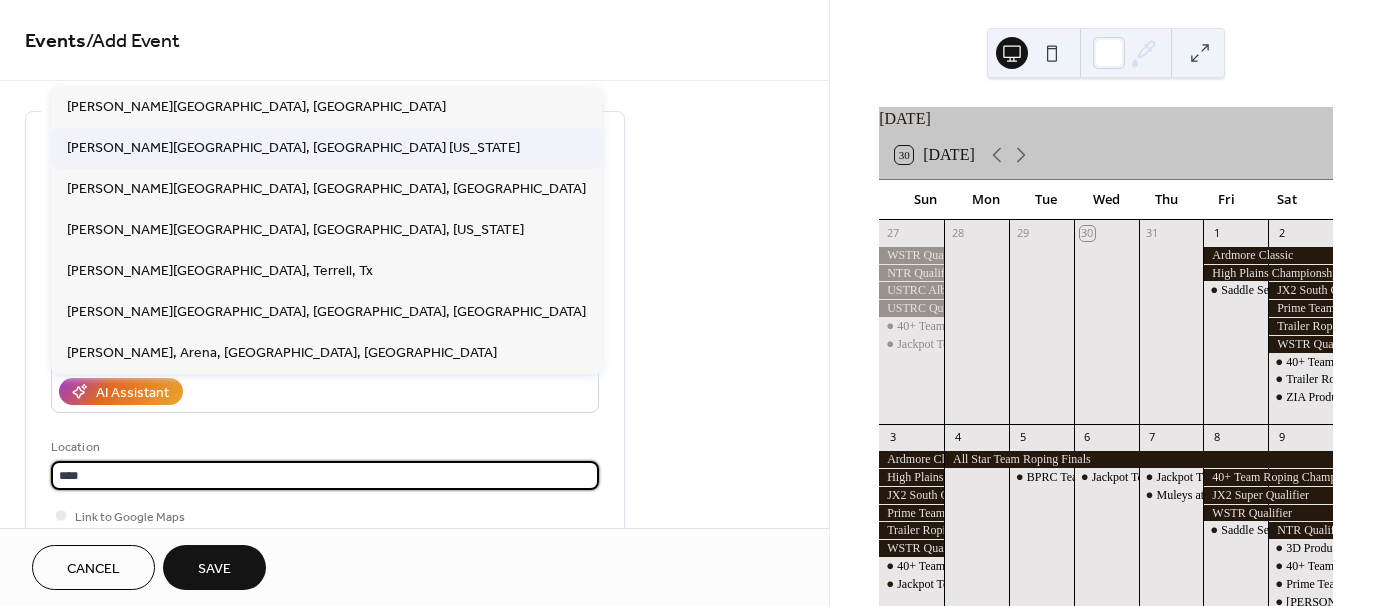 type on "**********" 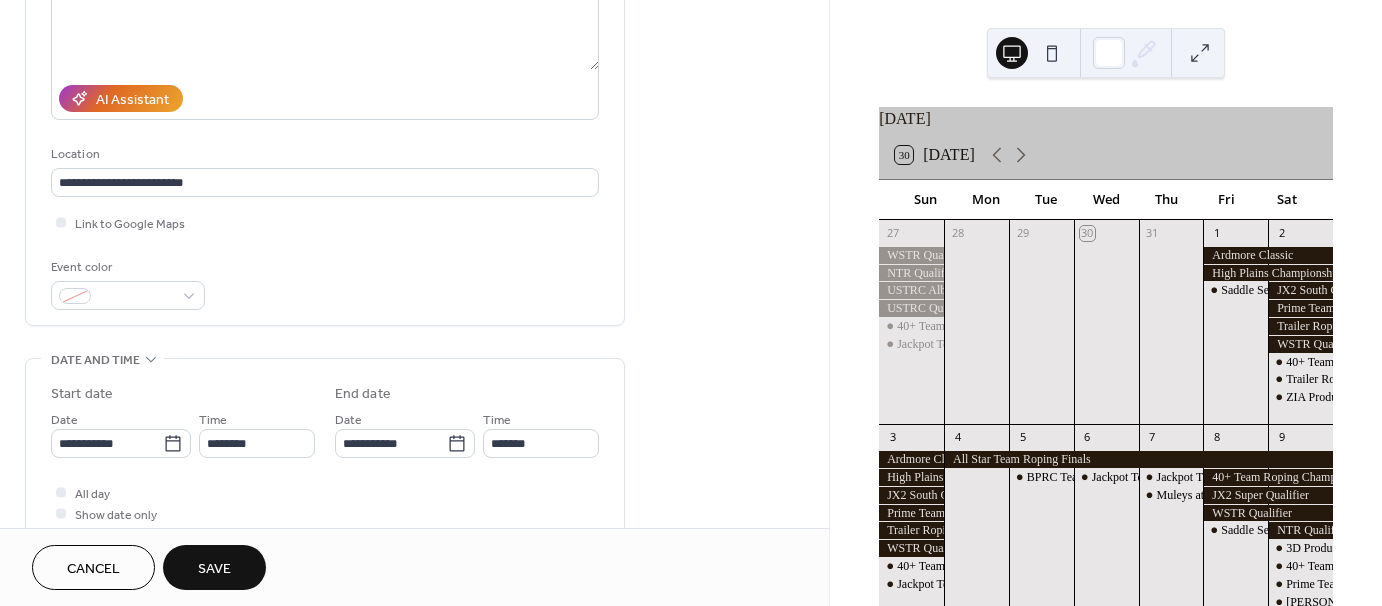 scroll, scrollTop: 300, scrollLeft: 0, axis: vertical 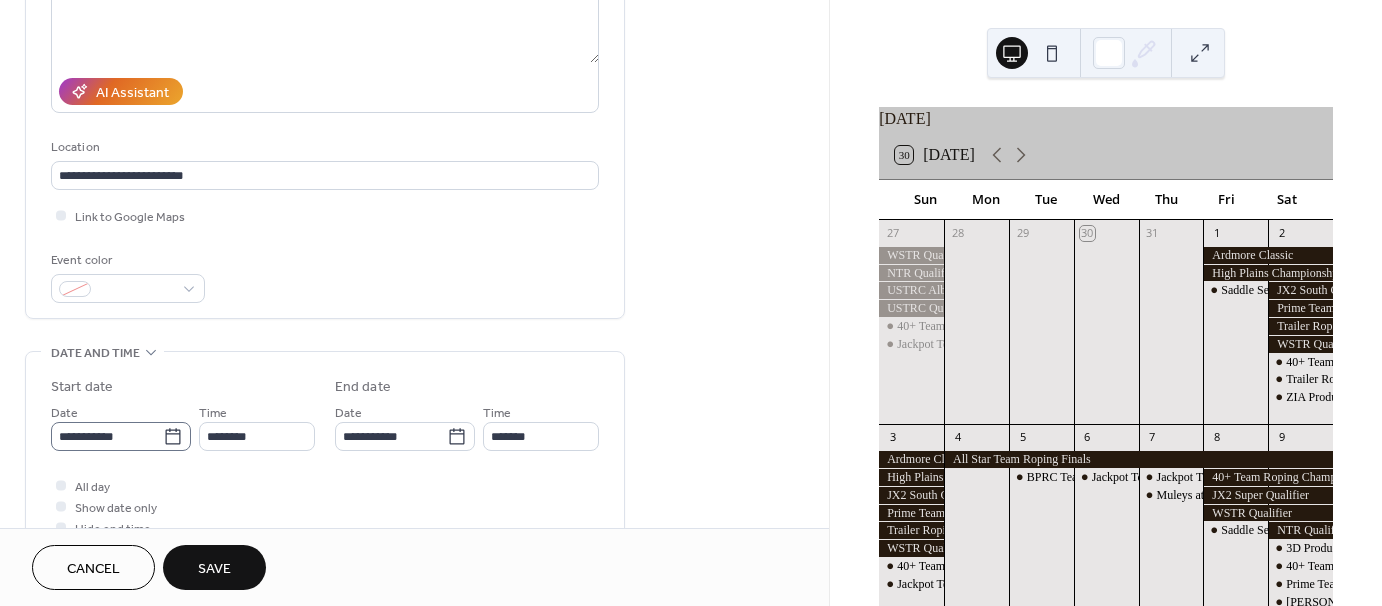 click 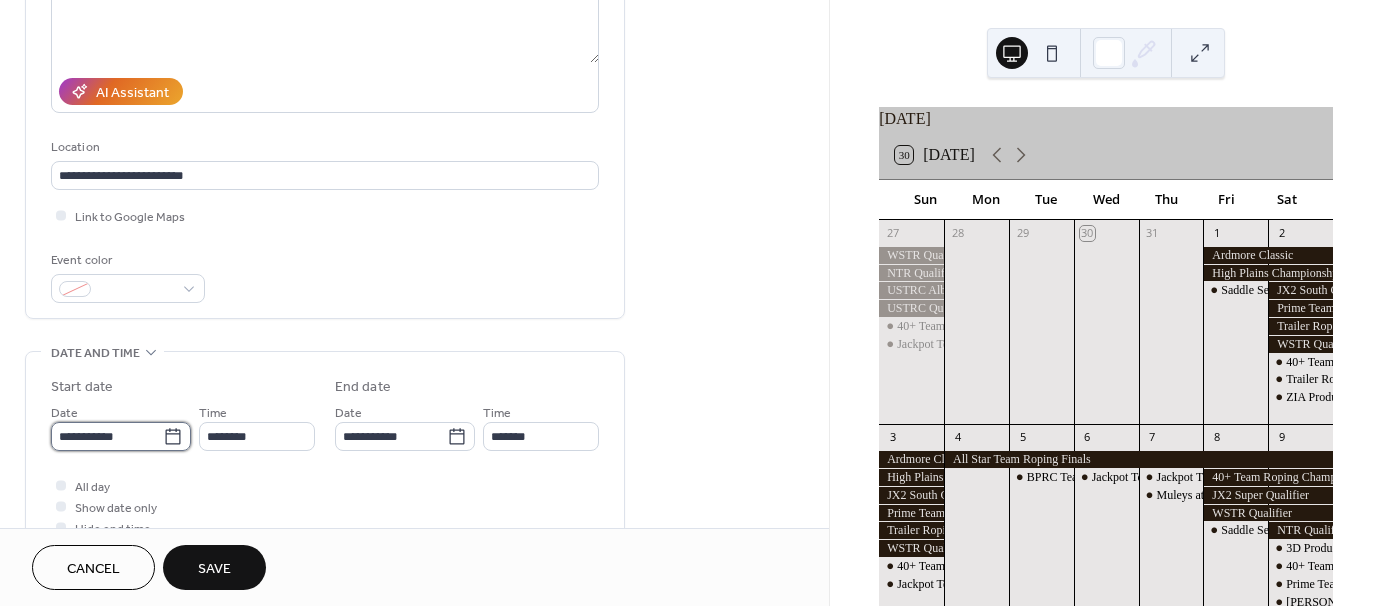 click on "**********" at bounding box center (107, 436) 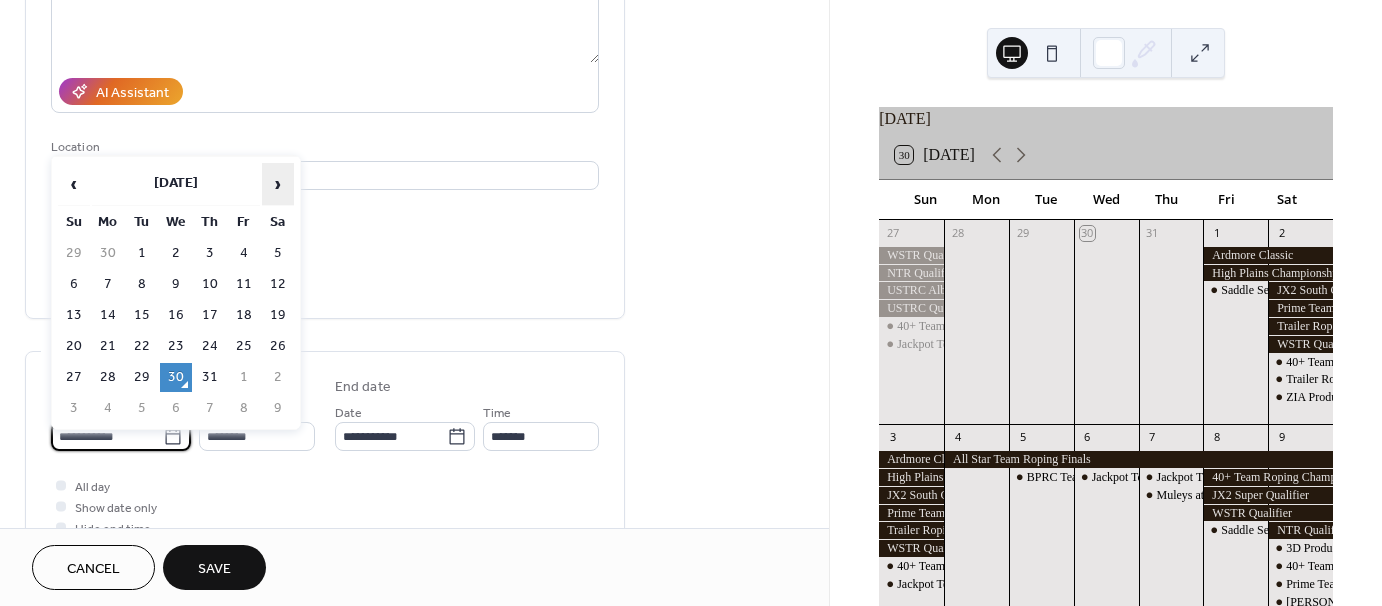 click on "›" at bounding box center [278, 184] 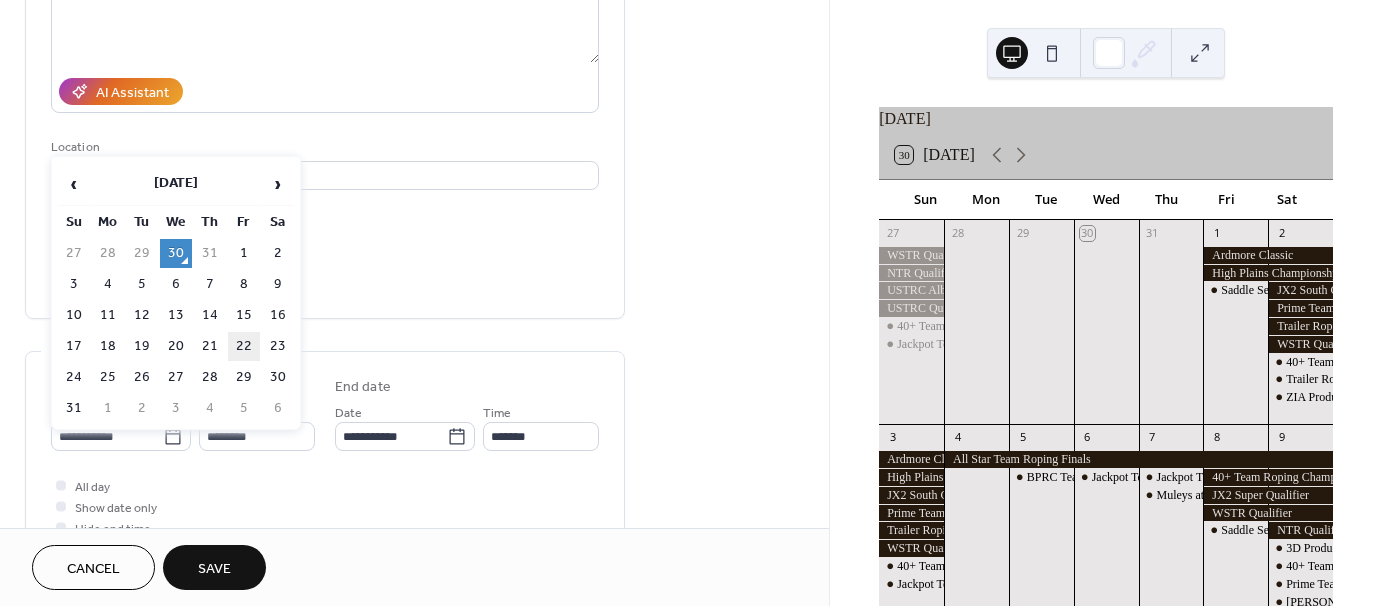 click on "22" at bounding box center [244, 346] 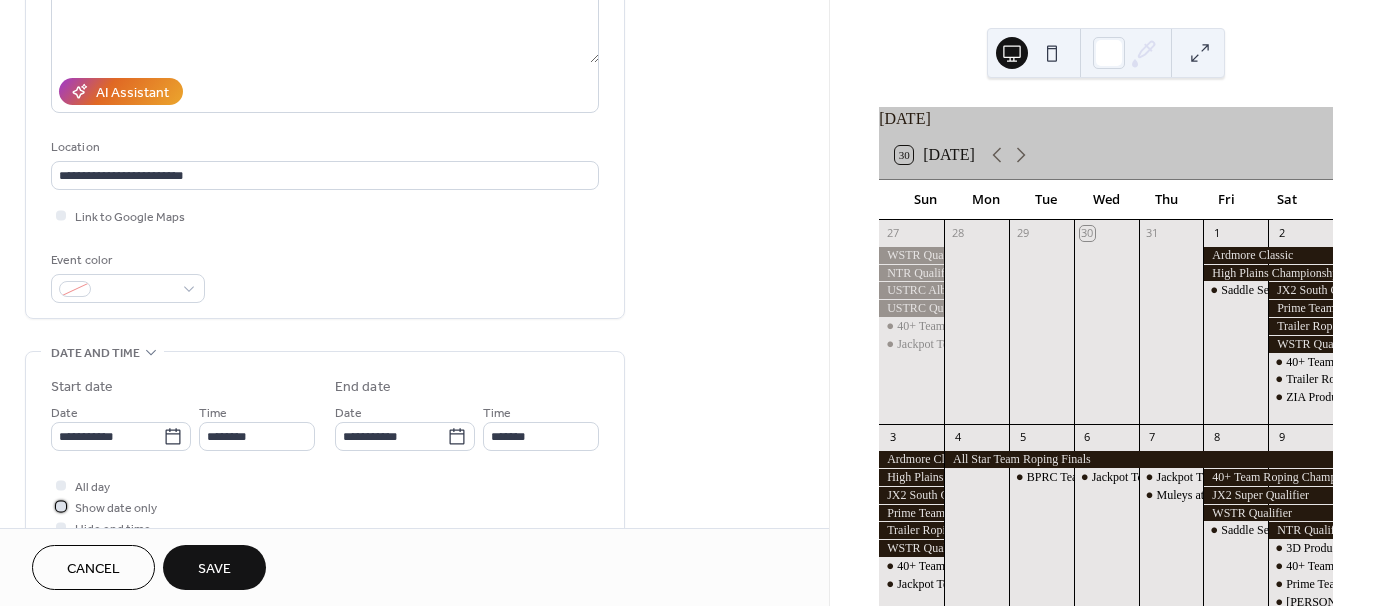 click at bounding box center (61, 506) 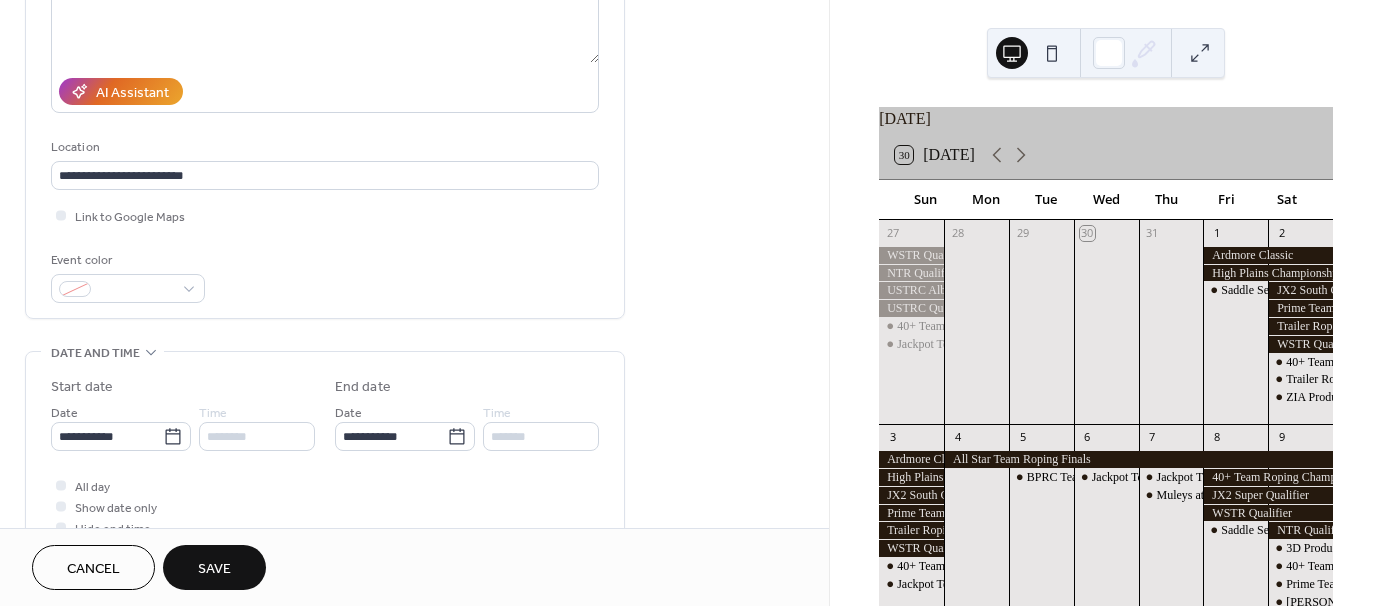 click on "Save" at bounding box center [214, 567] 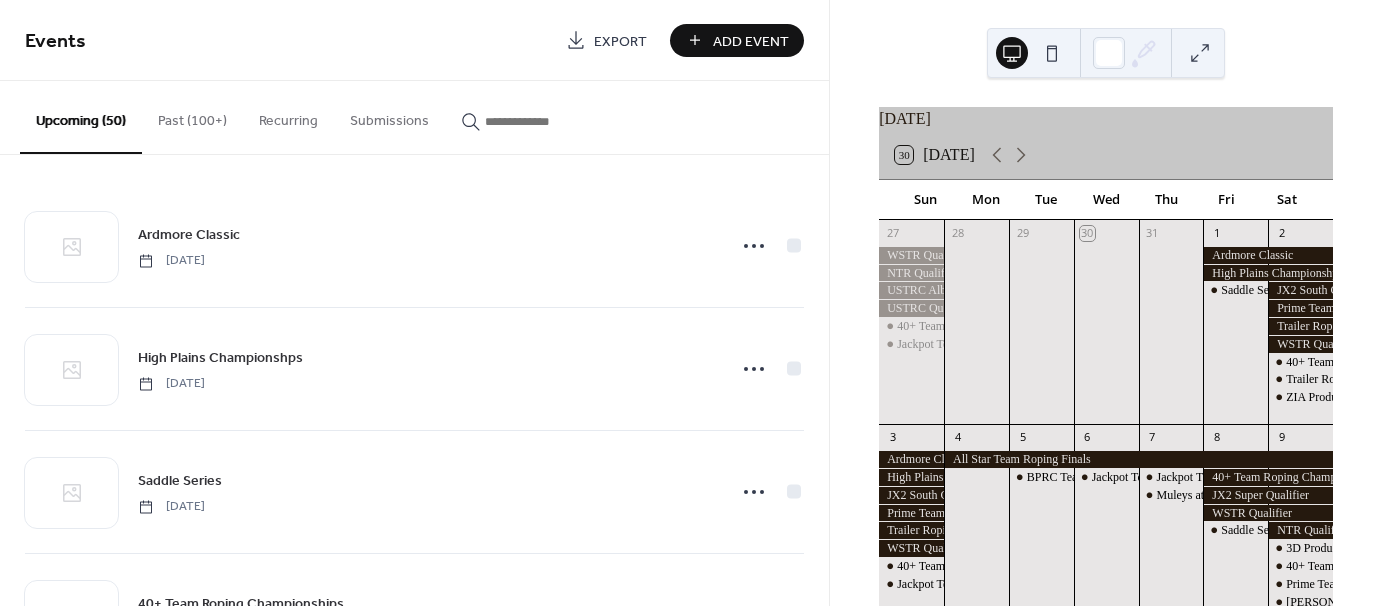 click on "Add Event" at bounding box center (751, 41) 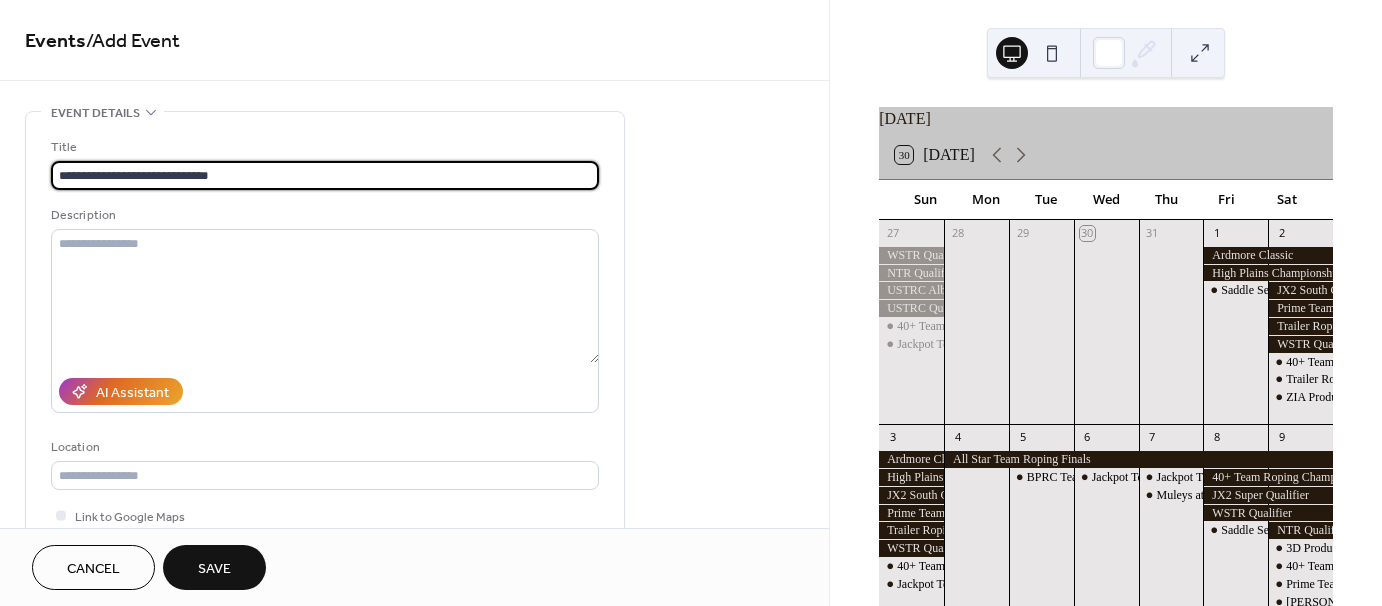 type on "**********" 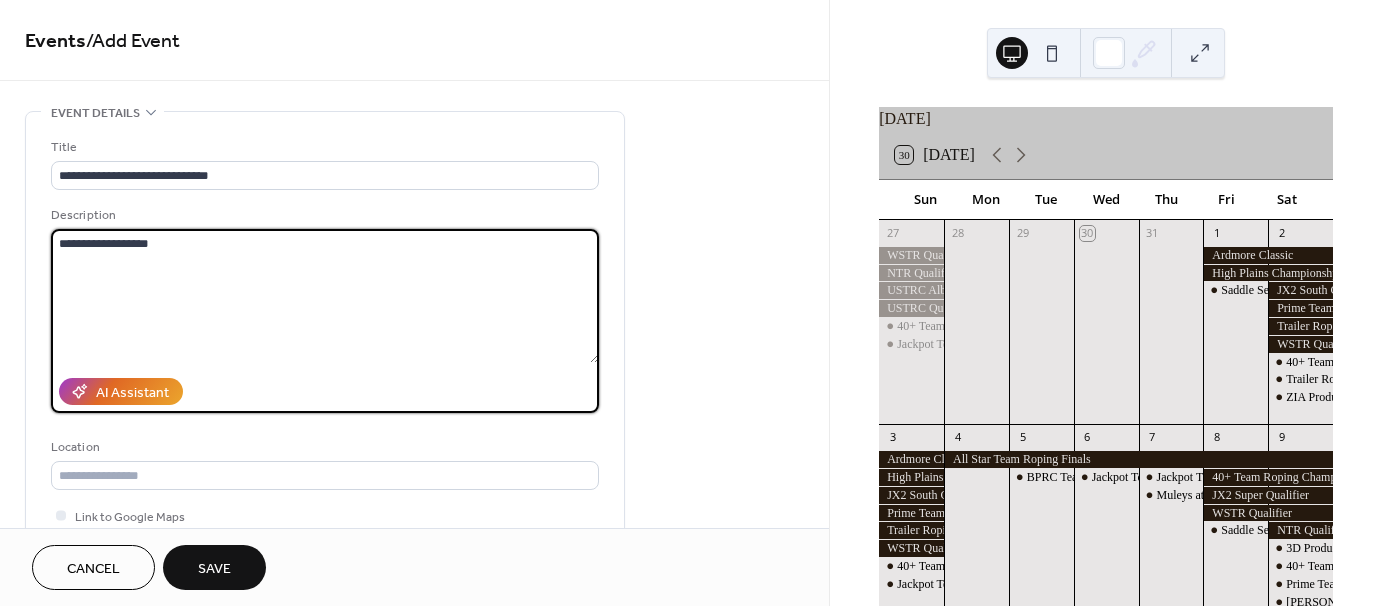type on "**********" 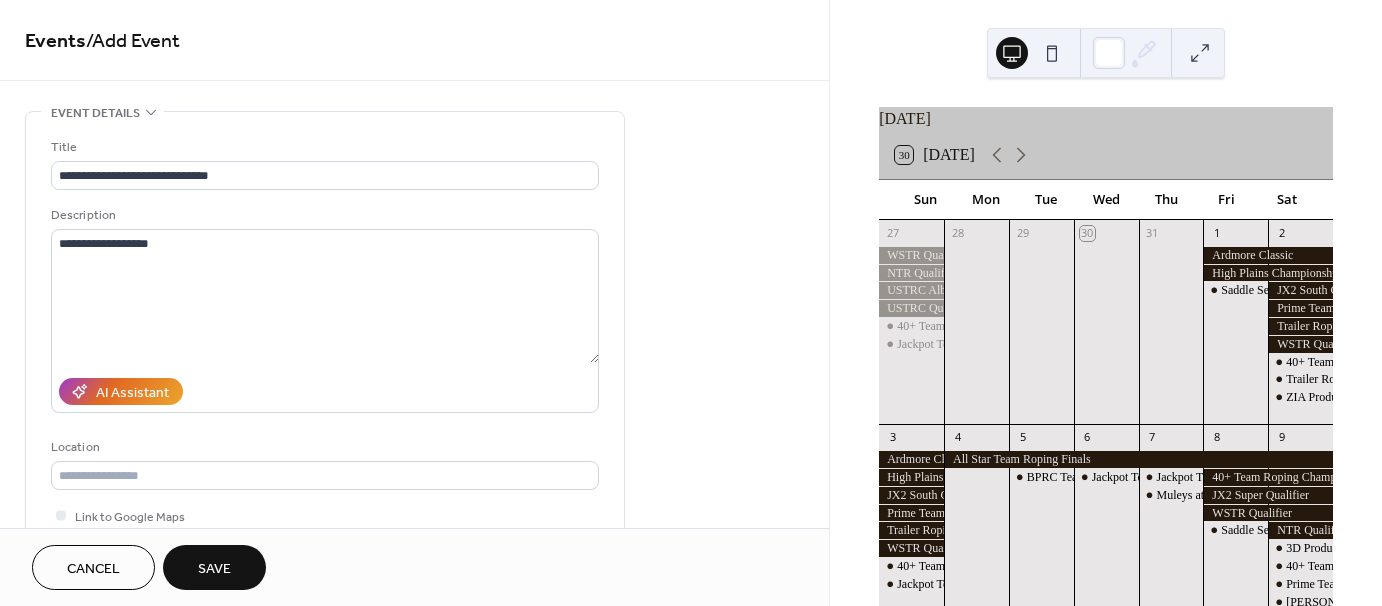 type 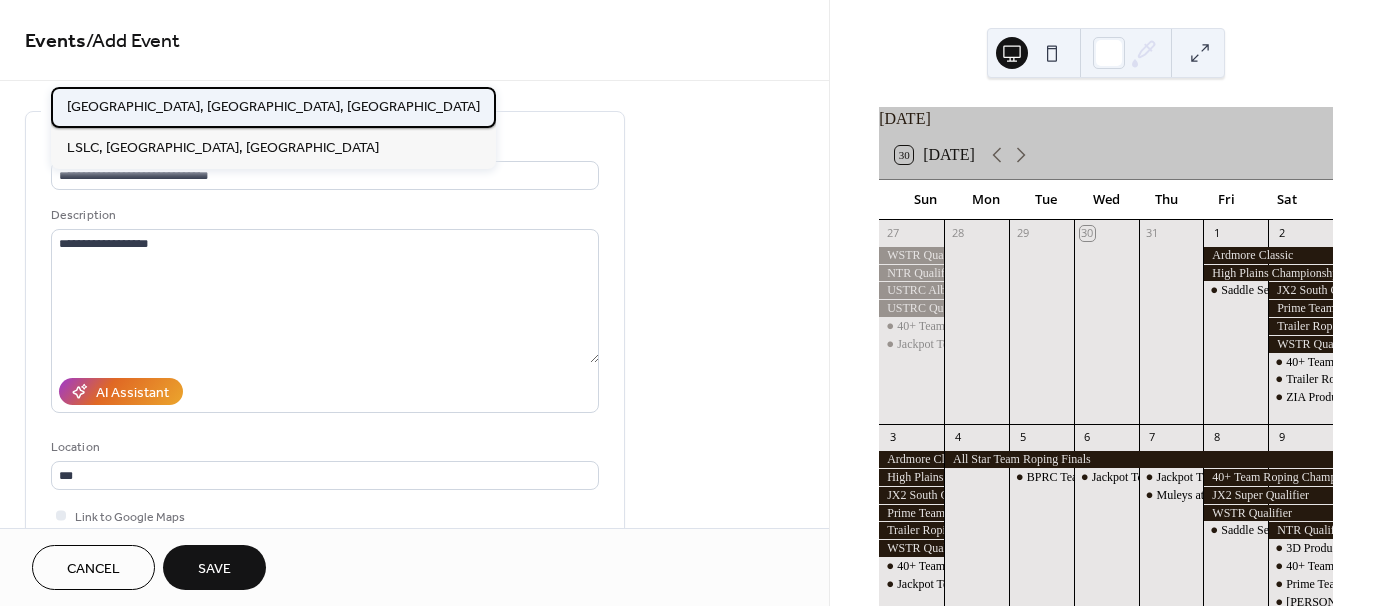 click on "[GEOGRAPHIC_DATA], [GEOGRAPHIC_DATA], [GEOGRAPHIC_DATA]" at bounding box center (273, 106) 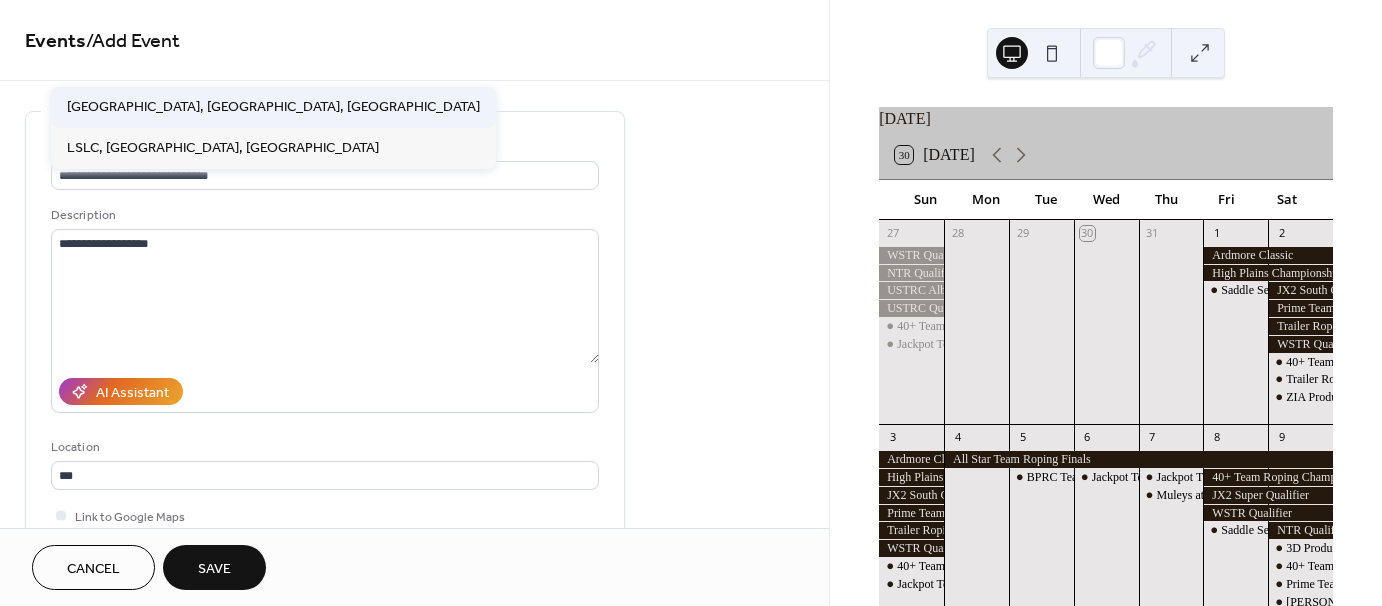 type on "**********" 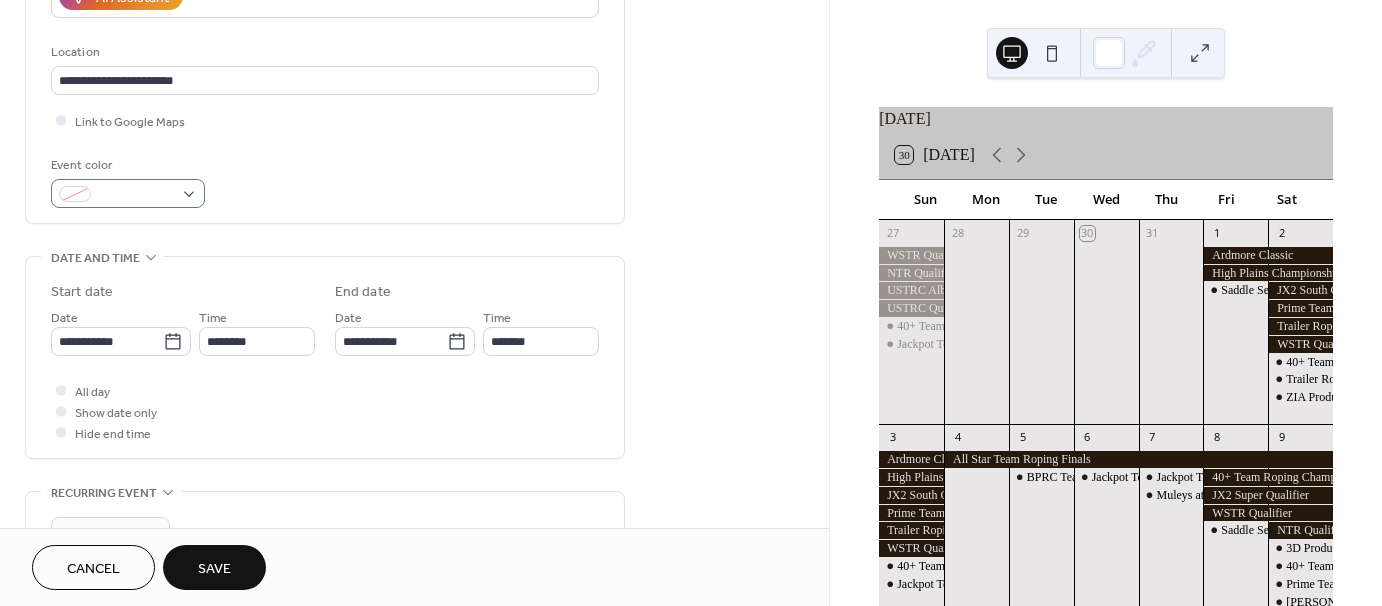 scroll, scrollTop: 400, scrollLeft: 0, axis: vertical 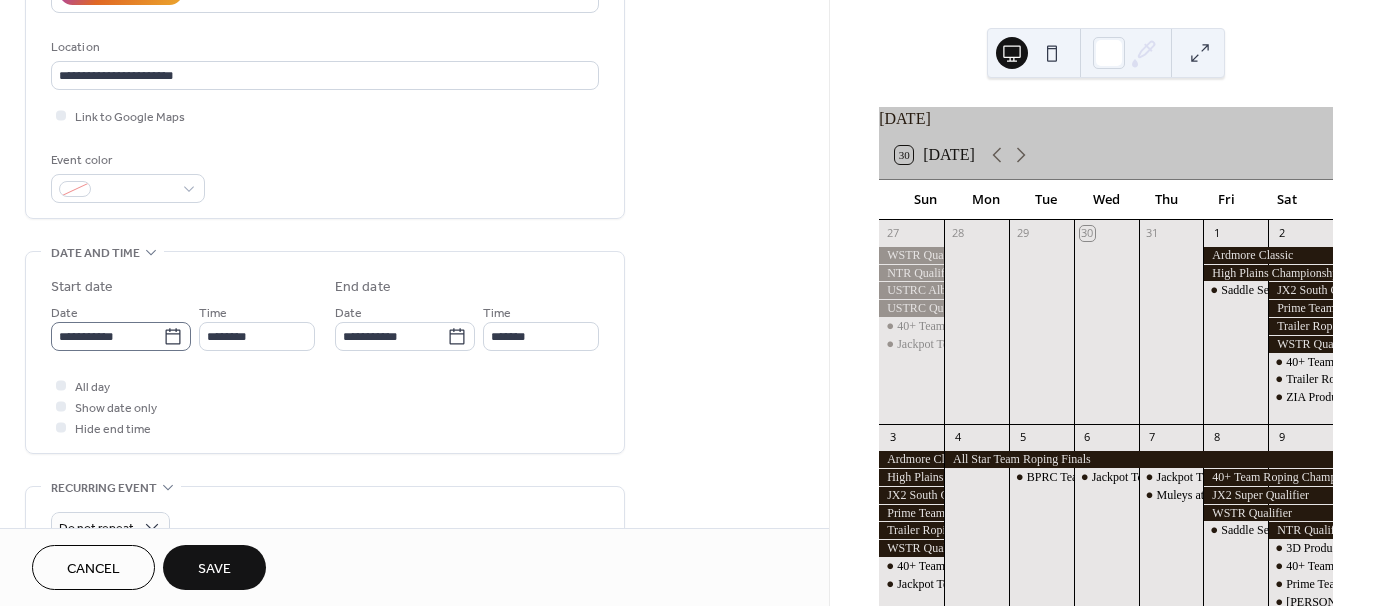 click 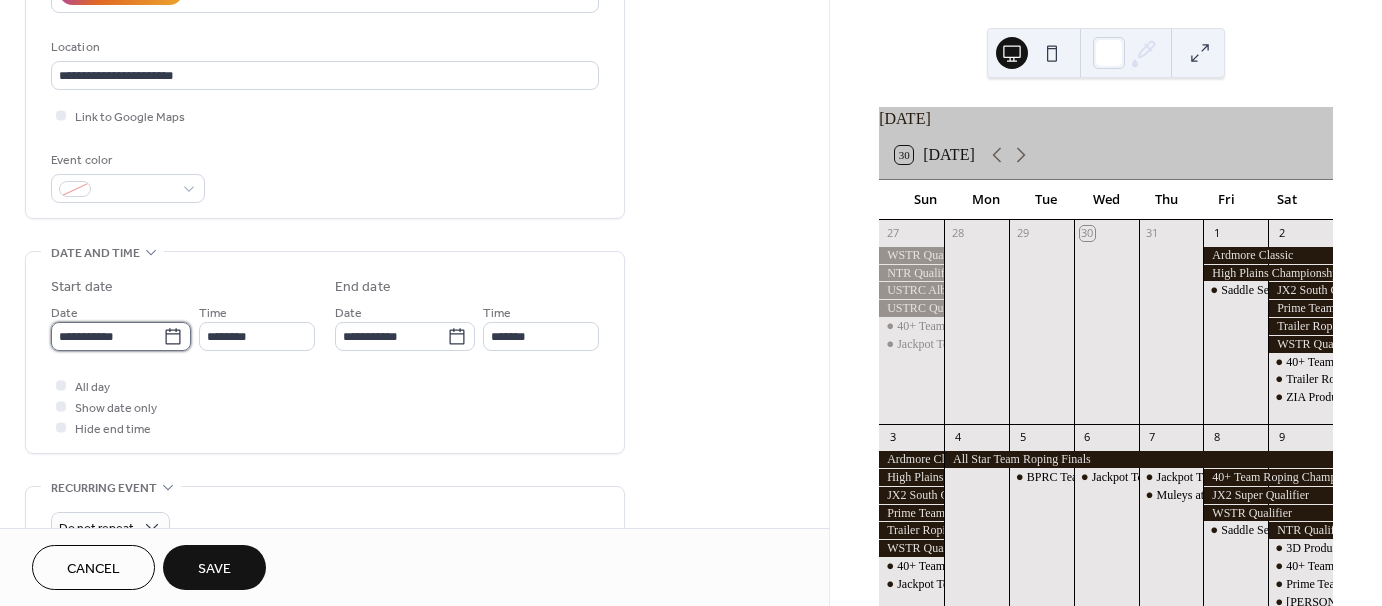 click on "**********" at bounding box center (107, 336) 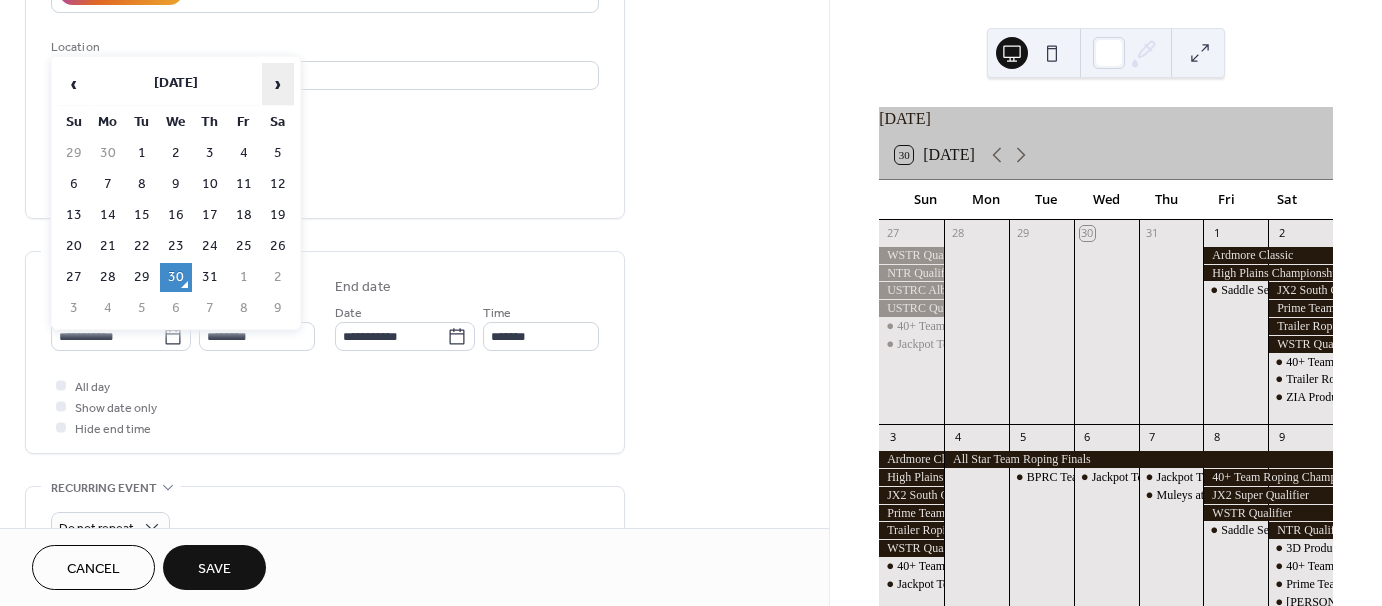 click on "›" at bounding box center (278, 84) 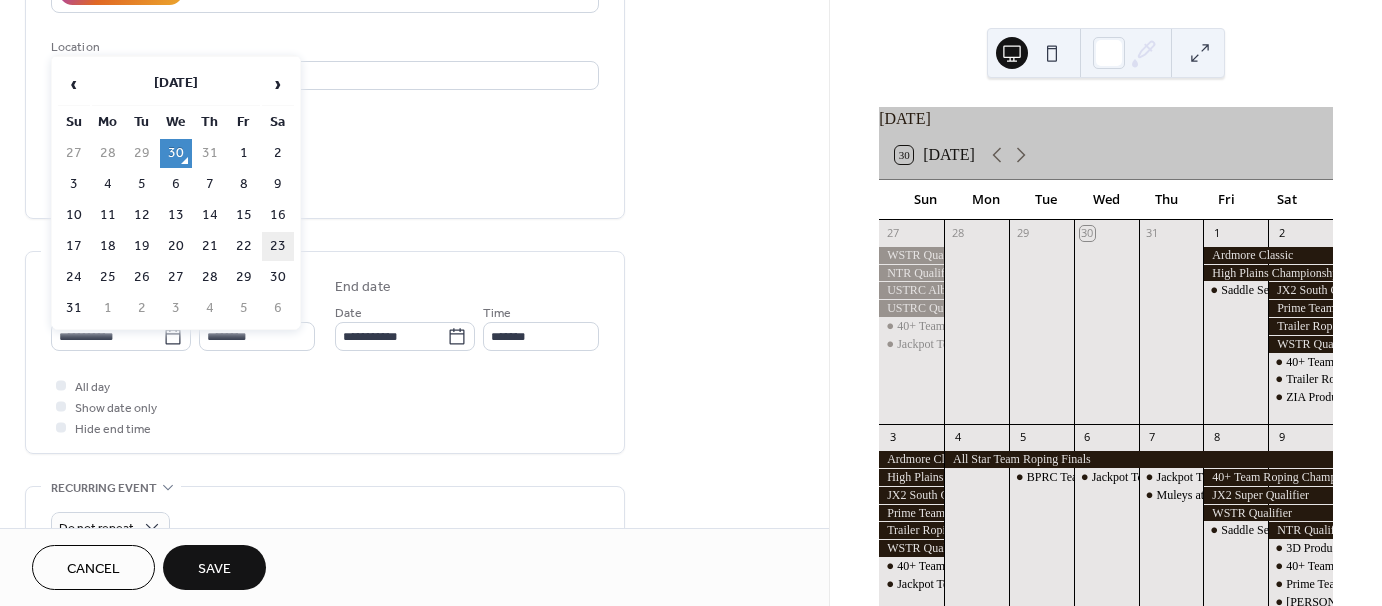 click on "23" at bounding box center [278, 246] 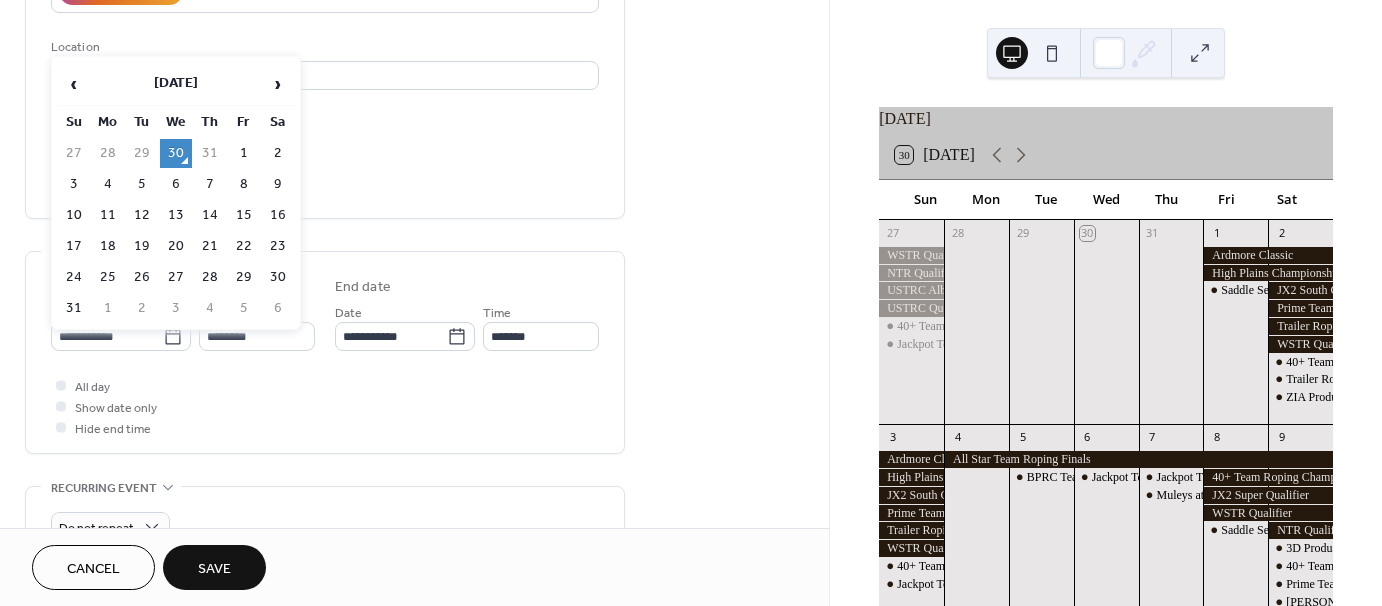 type on "**********" 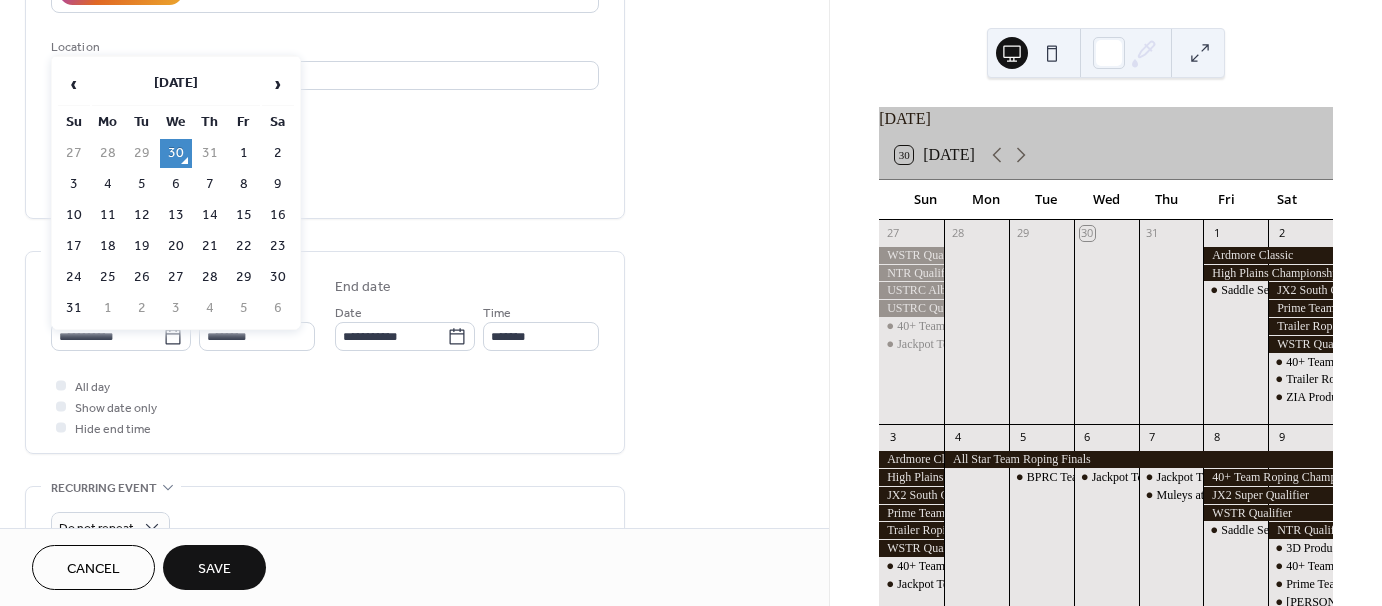 type on "**********" 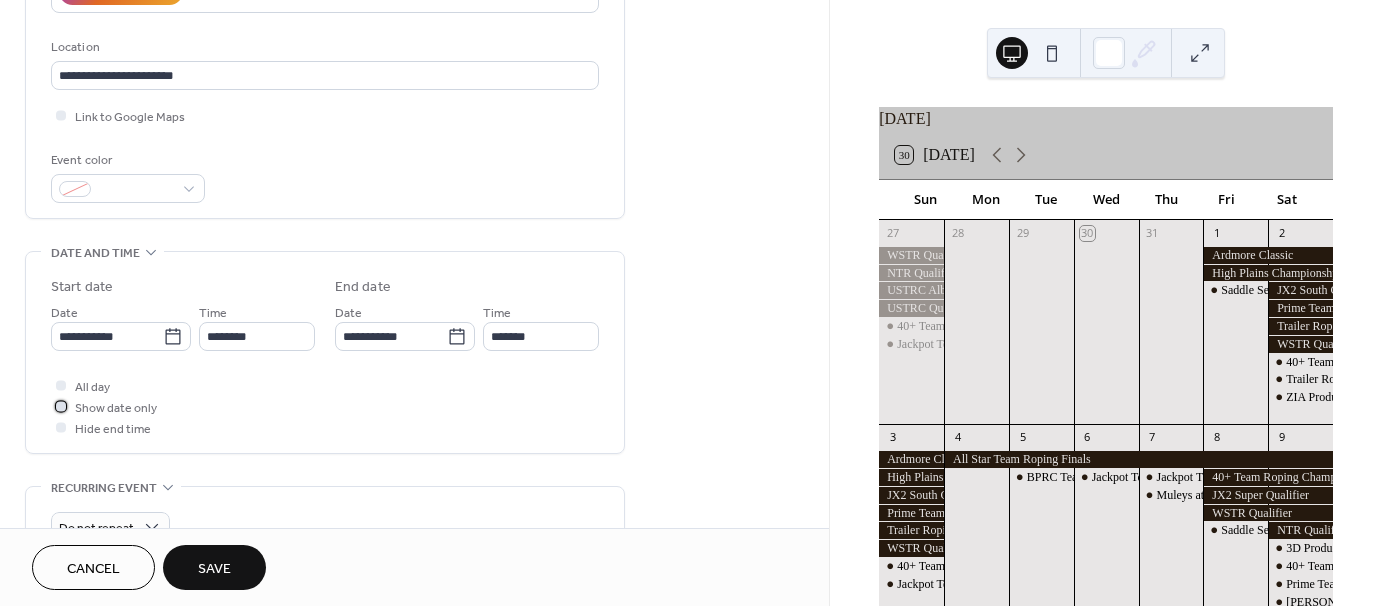 click at bounding box center [61, 406] 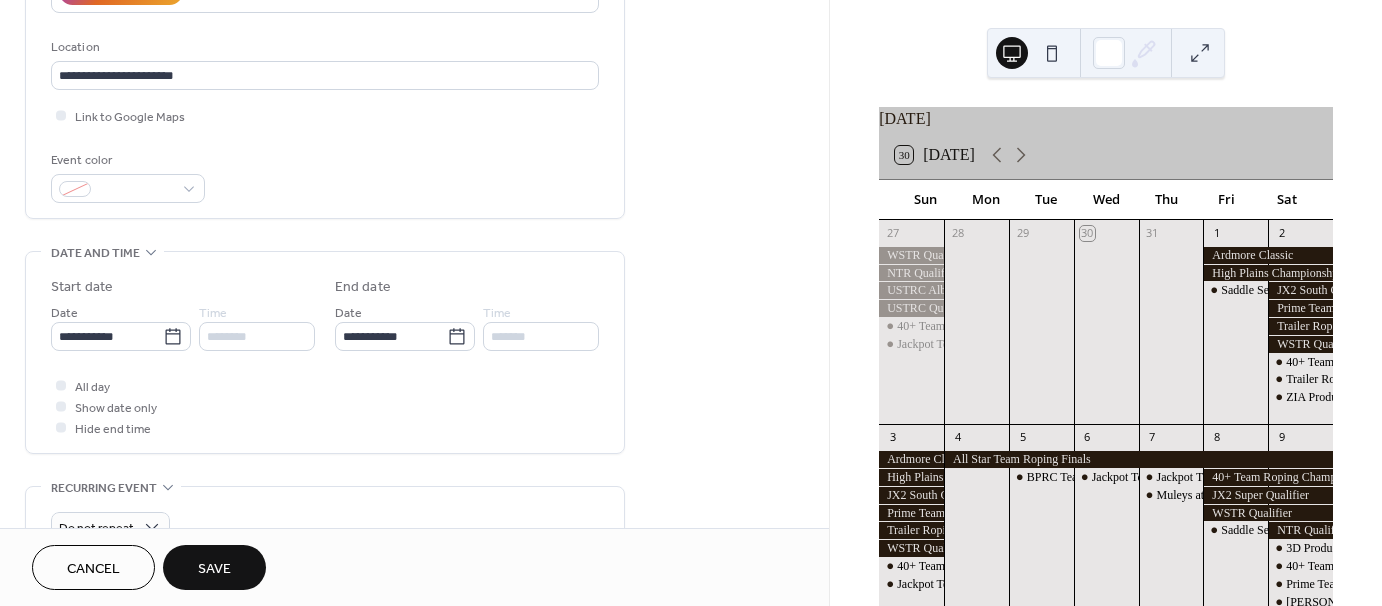 click on "Save" at bounding box center (214, 569) 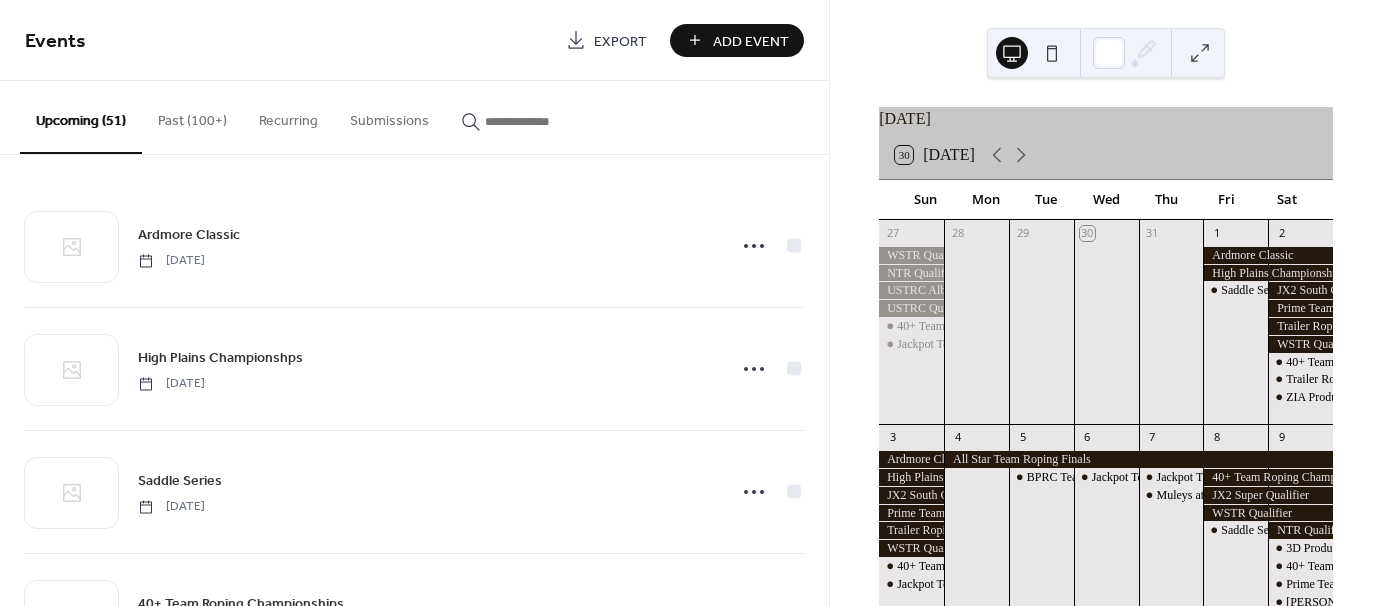 click on "Add Event" at bounding box center [751, 41] 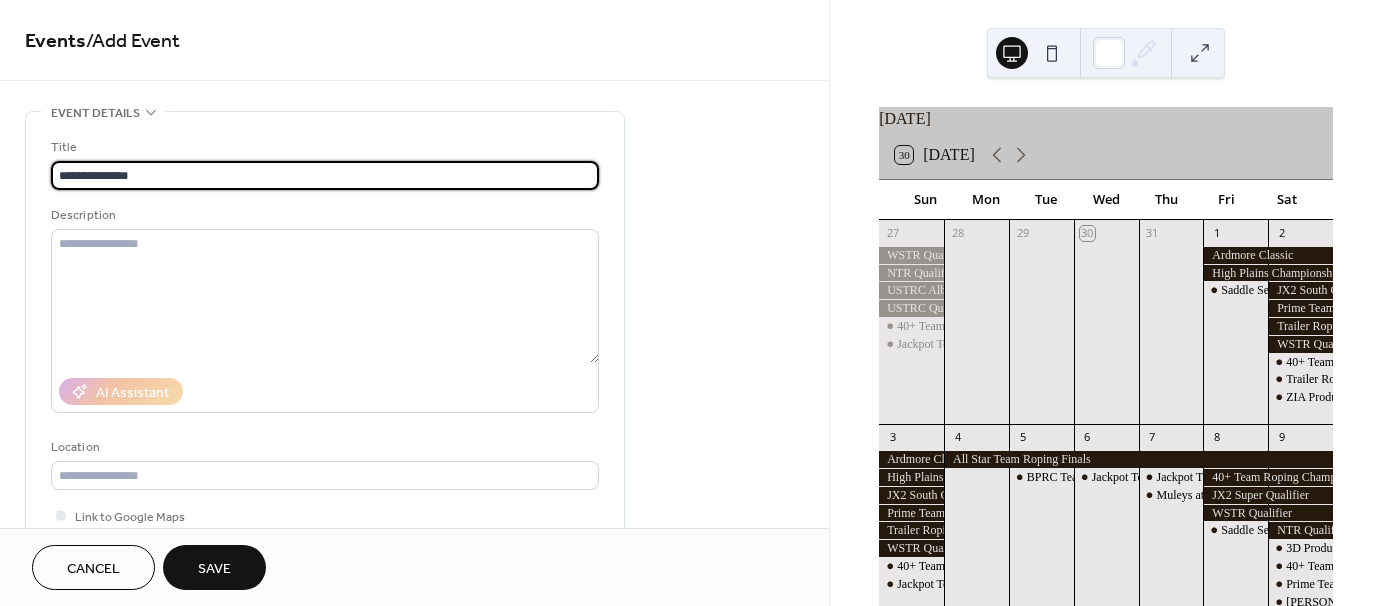 type on "**********" 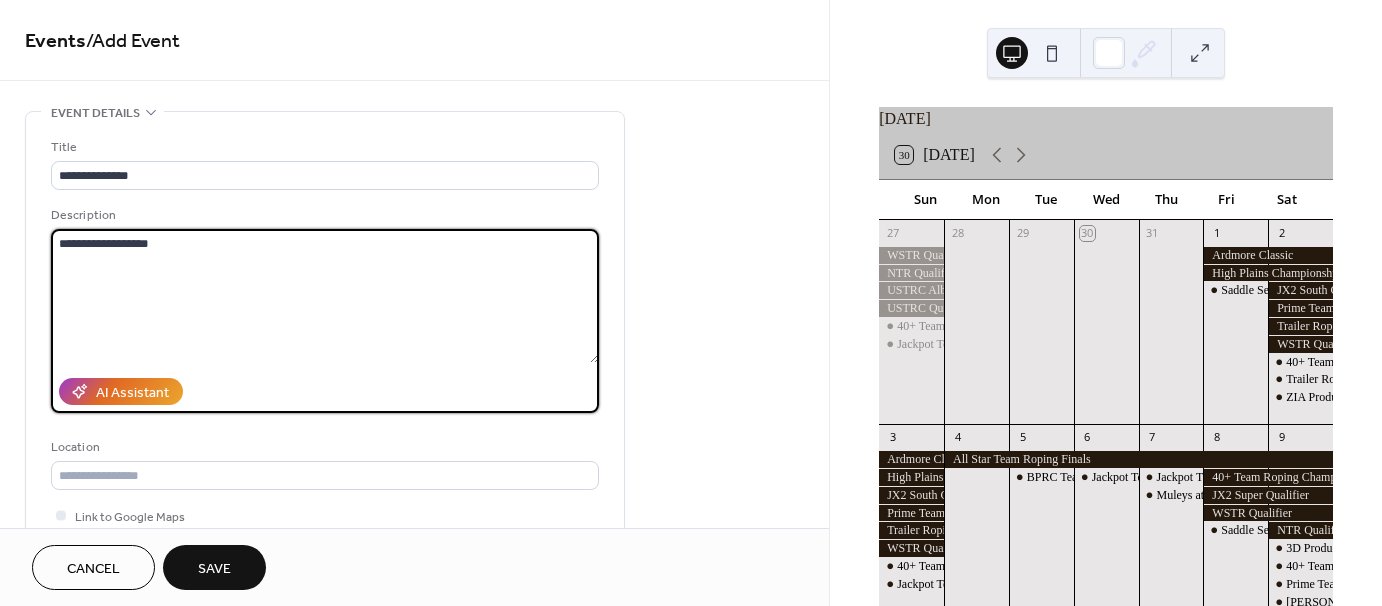 type on "**********" 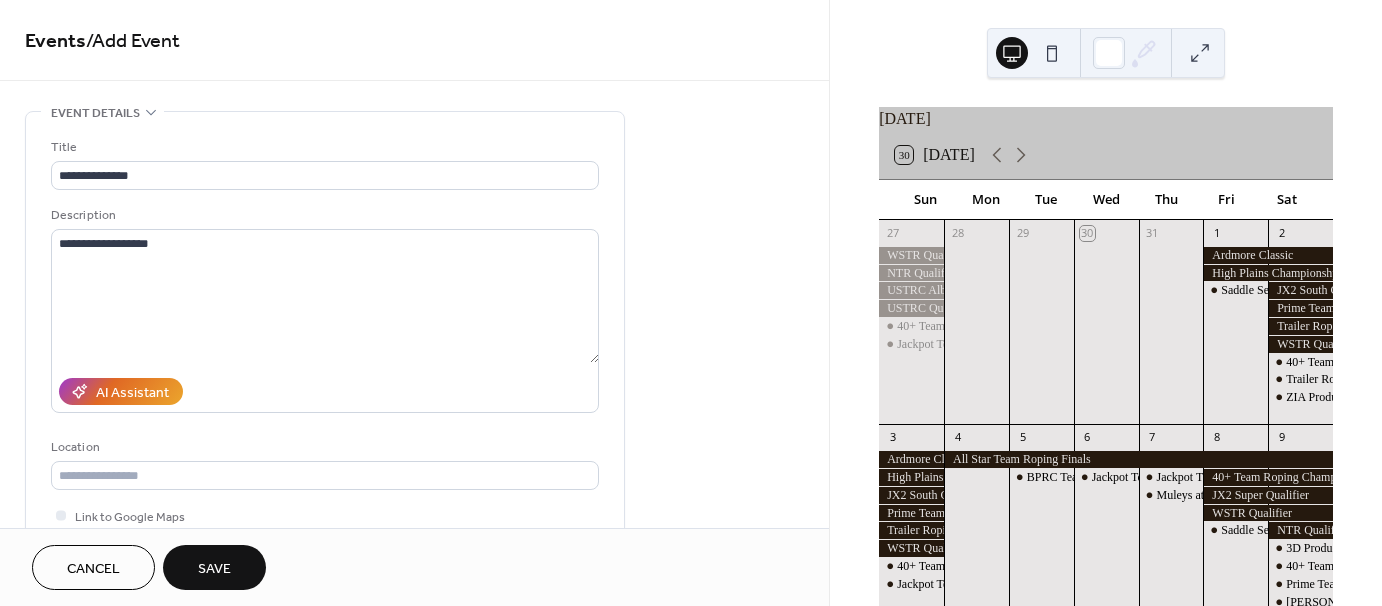 type 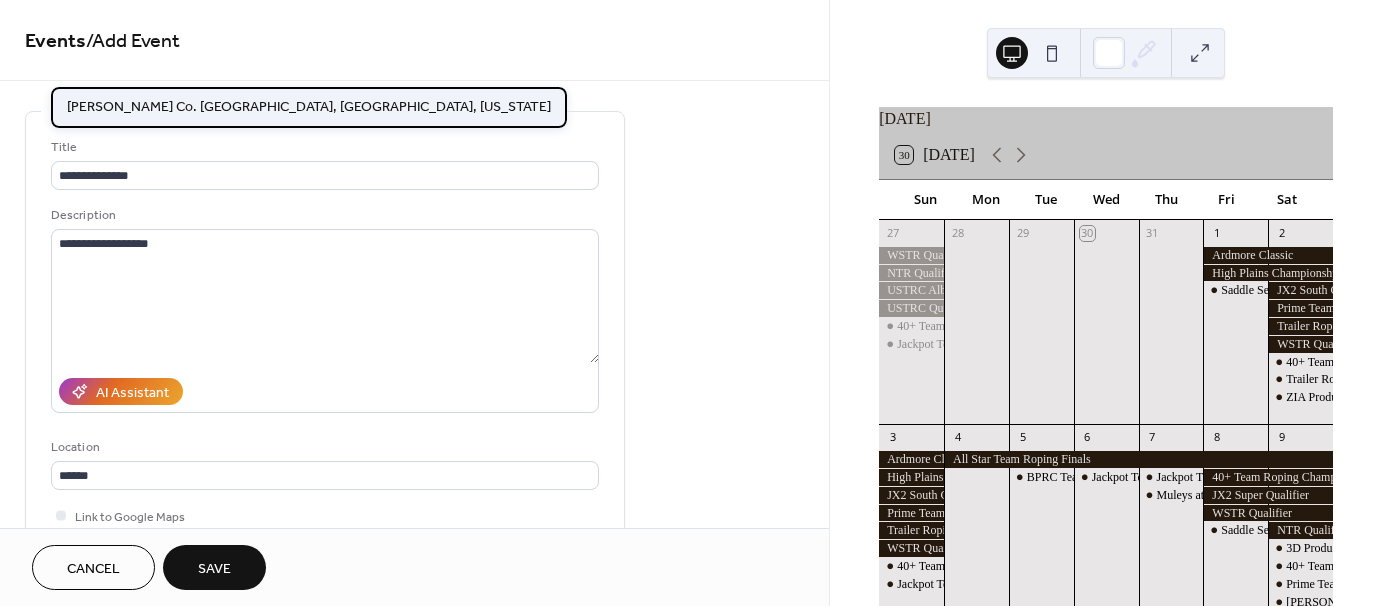 click on "[PERSON_NAME] Co. [GEOGRAPHIC_DATA], [GEOGRAPHIC_DATA], [US_STATE]" at bounding box center (309, 106) 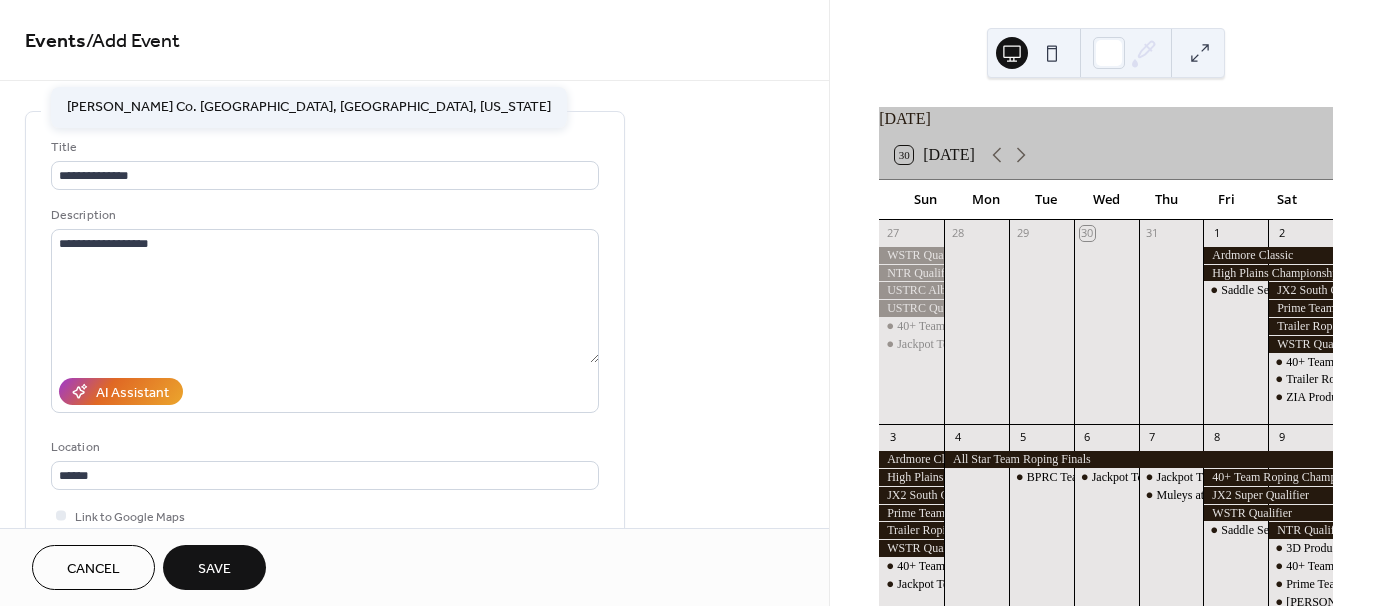 type on "**********" 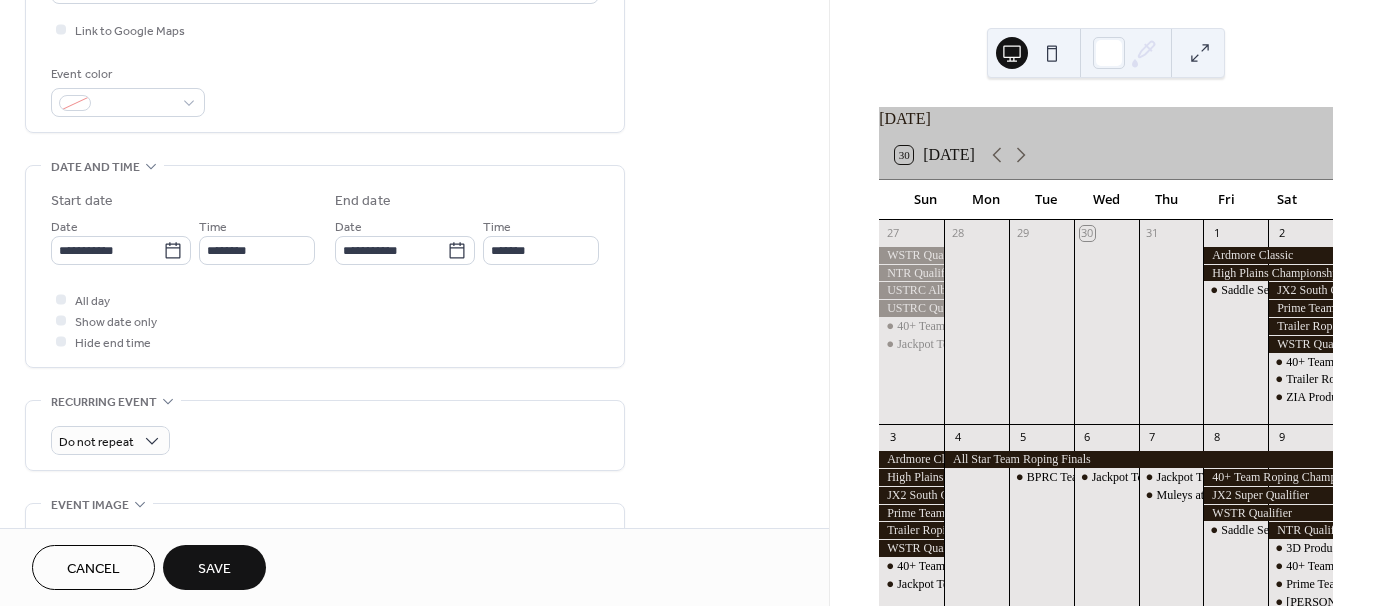 scroll, scrollTop: 500, scrollLeft: 0, axis: vertical 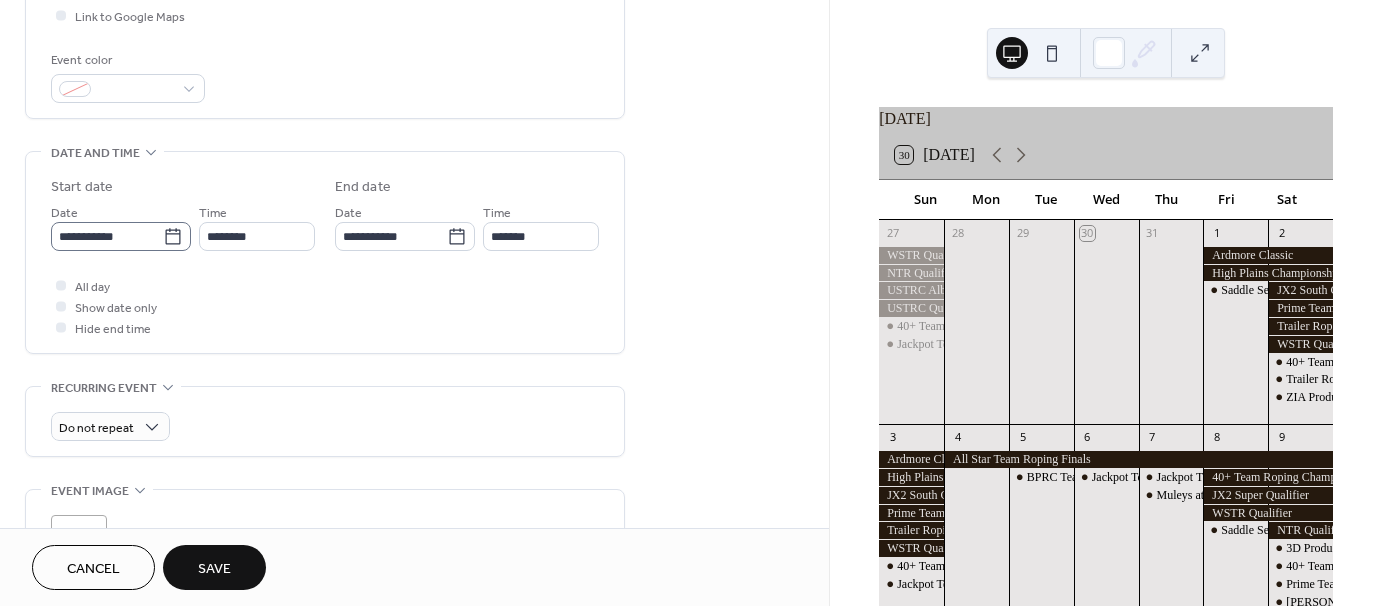 click 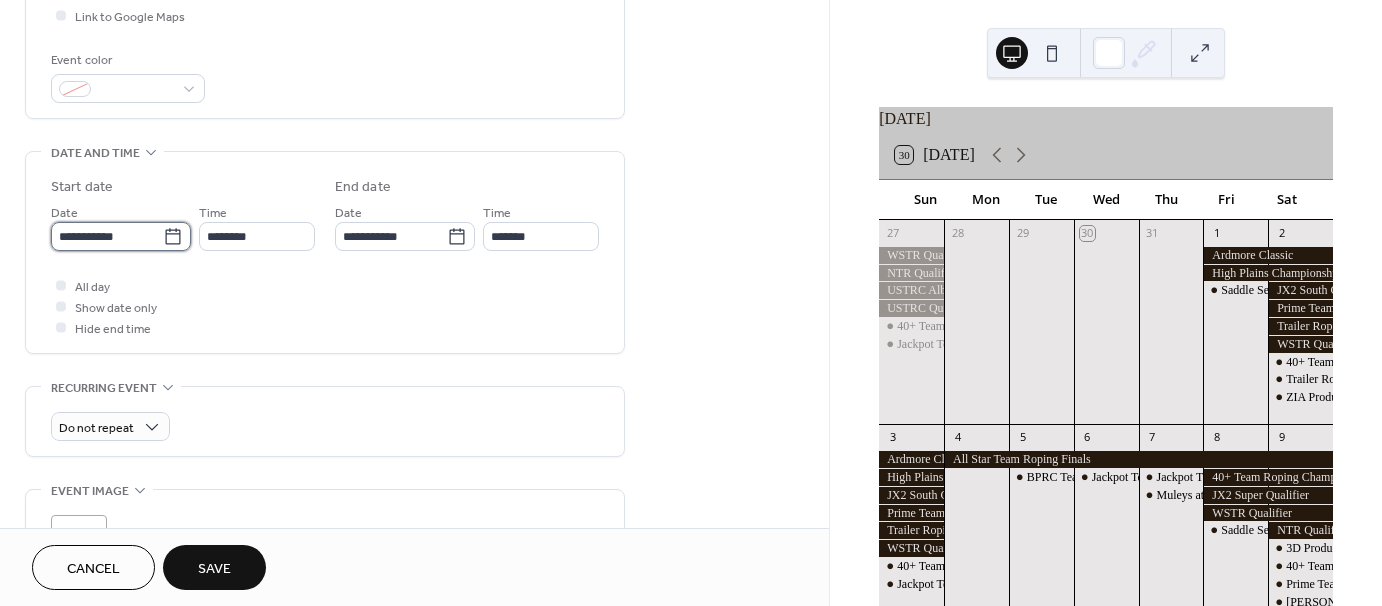 click on "**********" at bounding box center (107, 236) 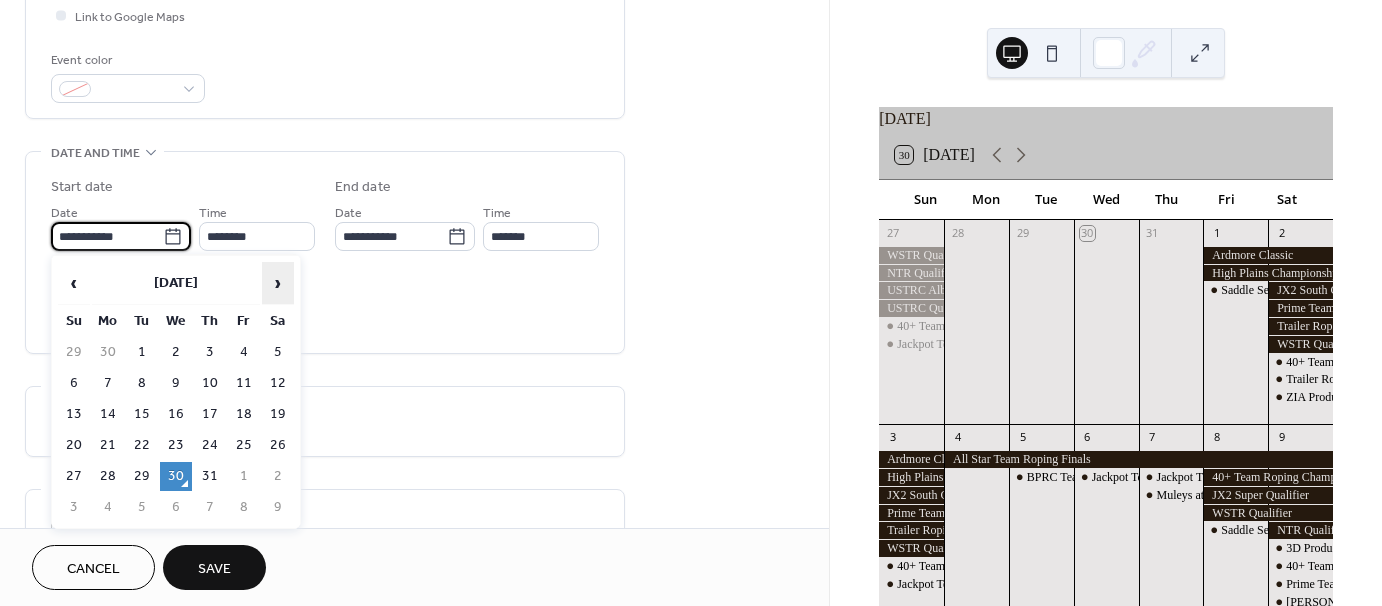 click on "›" at bounding box center [278, 283] 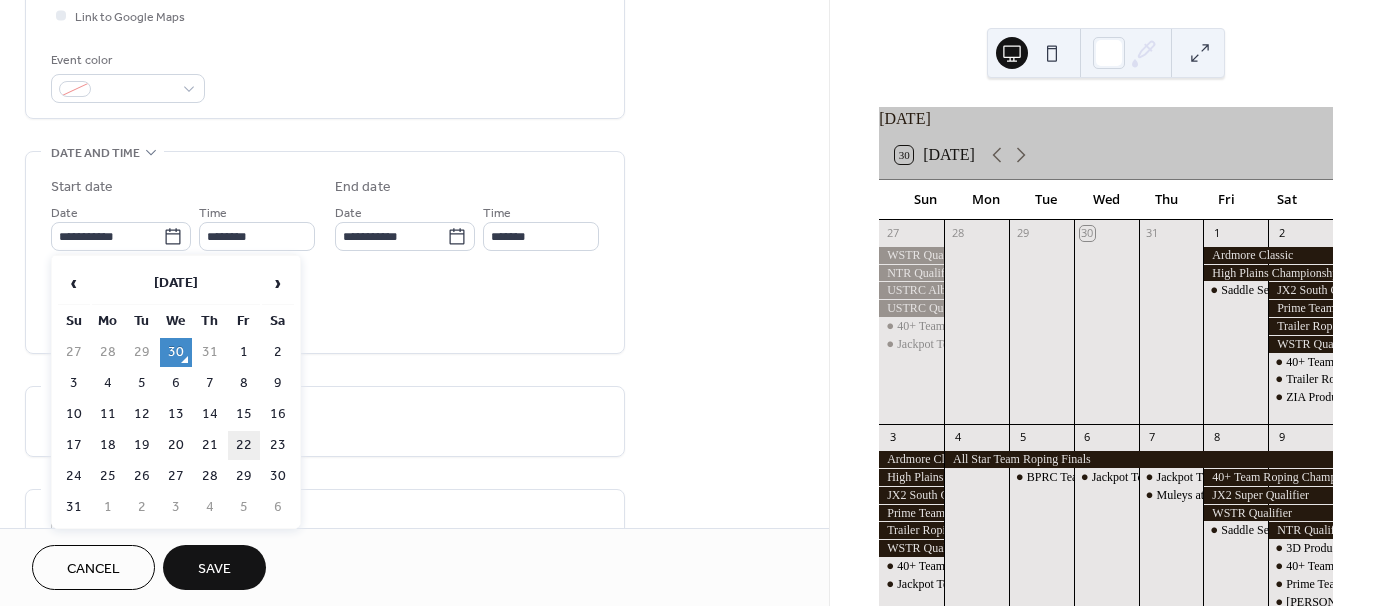 click on "22" at bounding box center (244, 445) 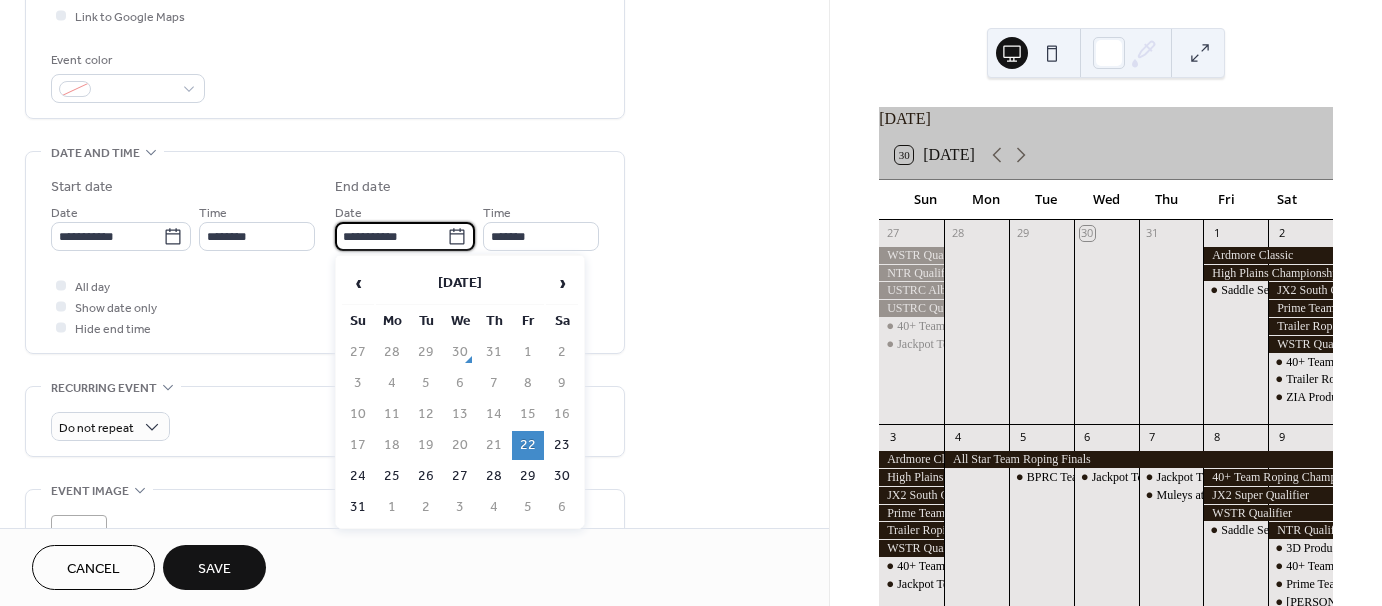 click on "**********" at bounding box center [391, 236] 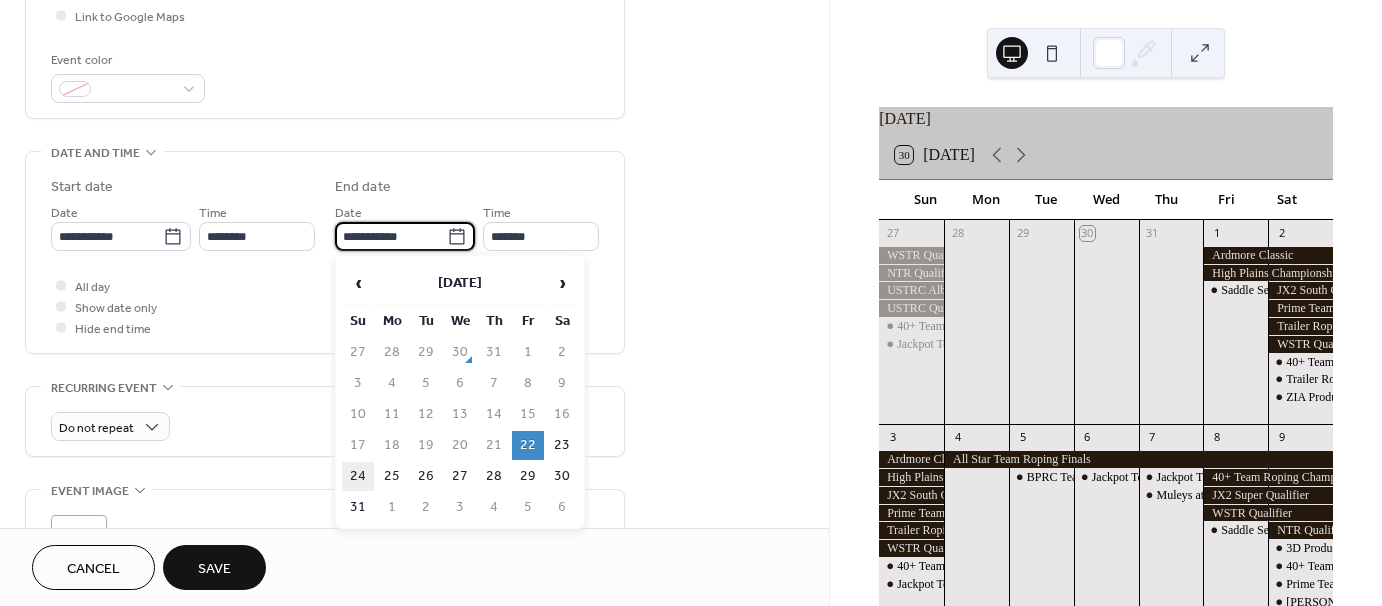 click on "24" at bounding box center [358, 476] 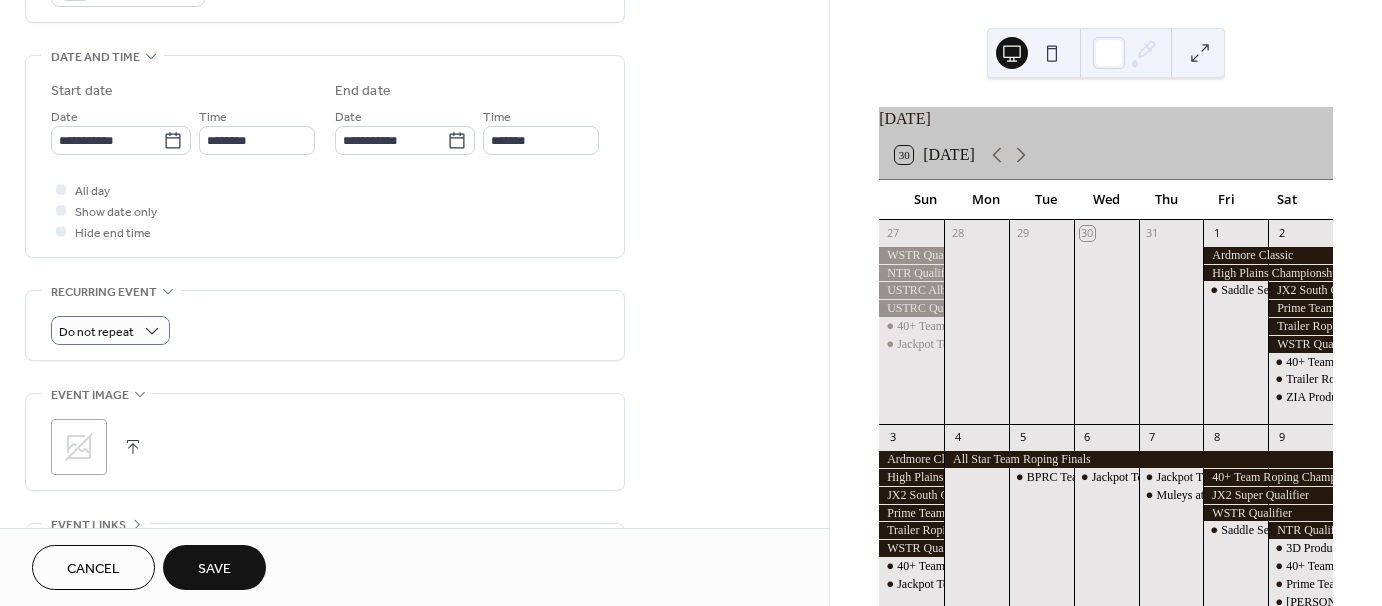 scroll, scrollTop: 600, scrollLeft: 0, axis: vertical 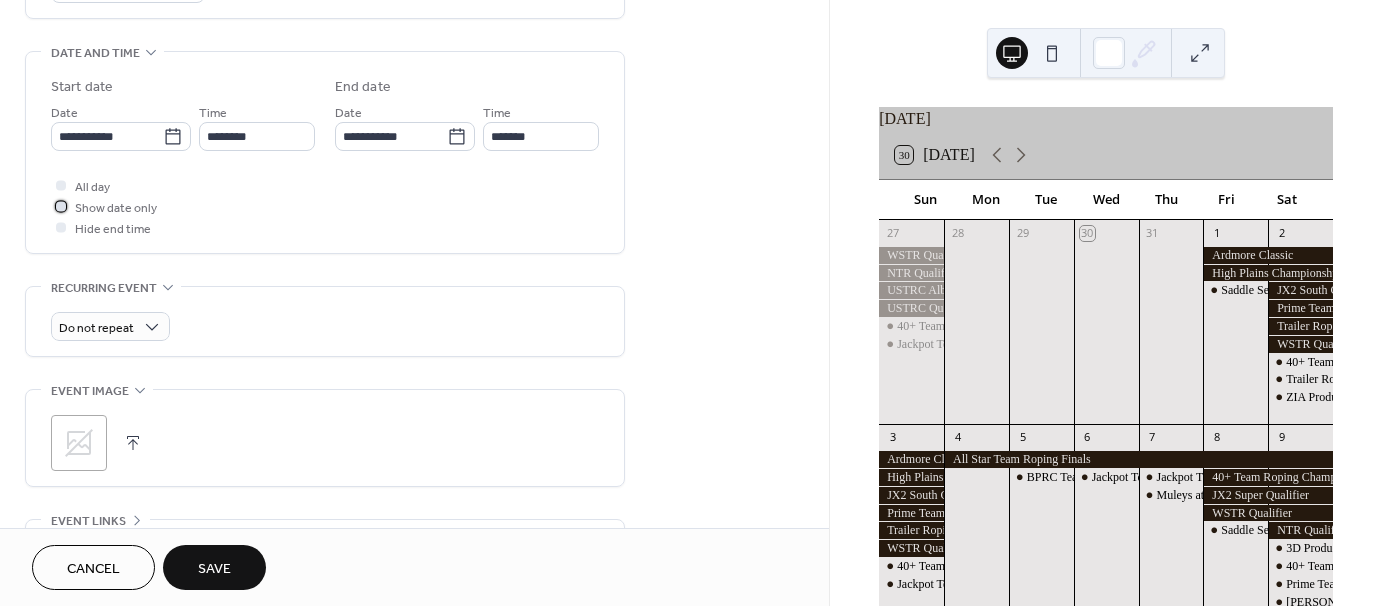 click at bounding box center (61, 206) 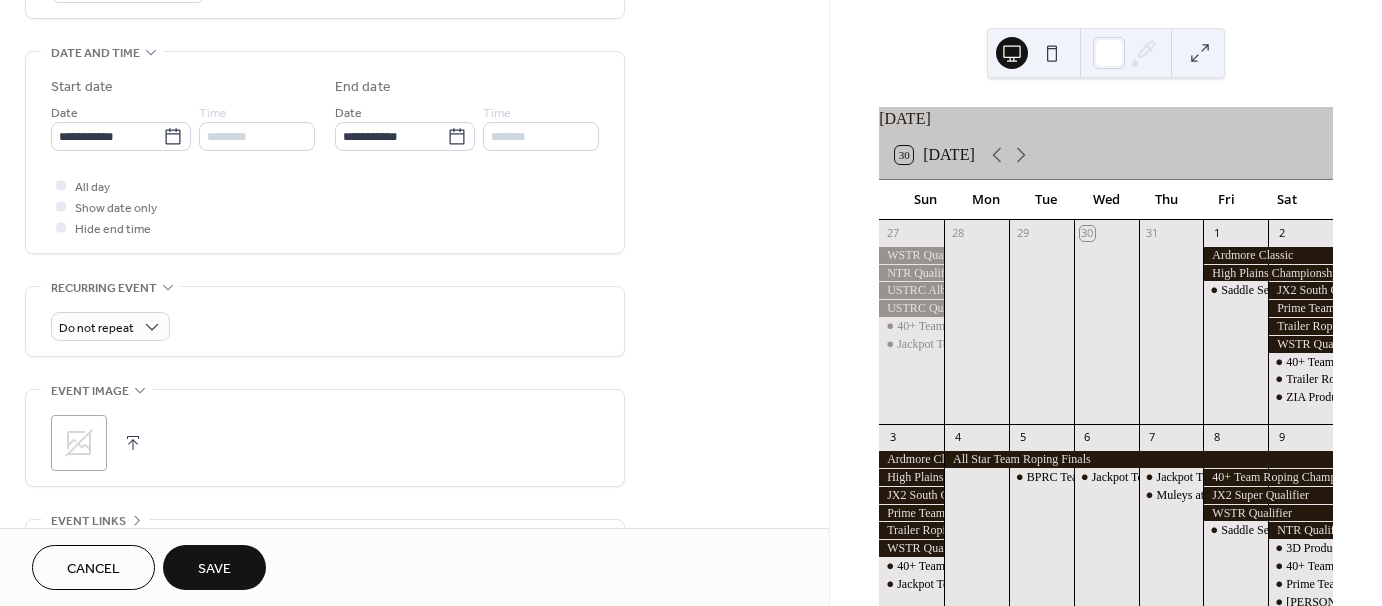 click on "Save" at bounding box center [214, 569] 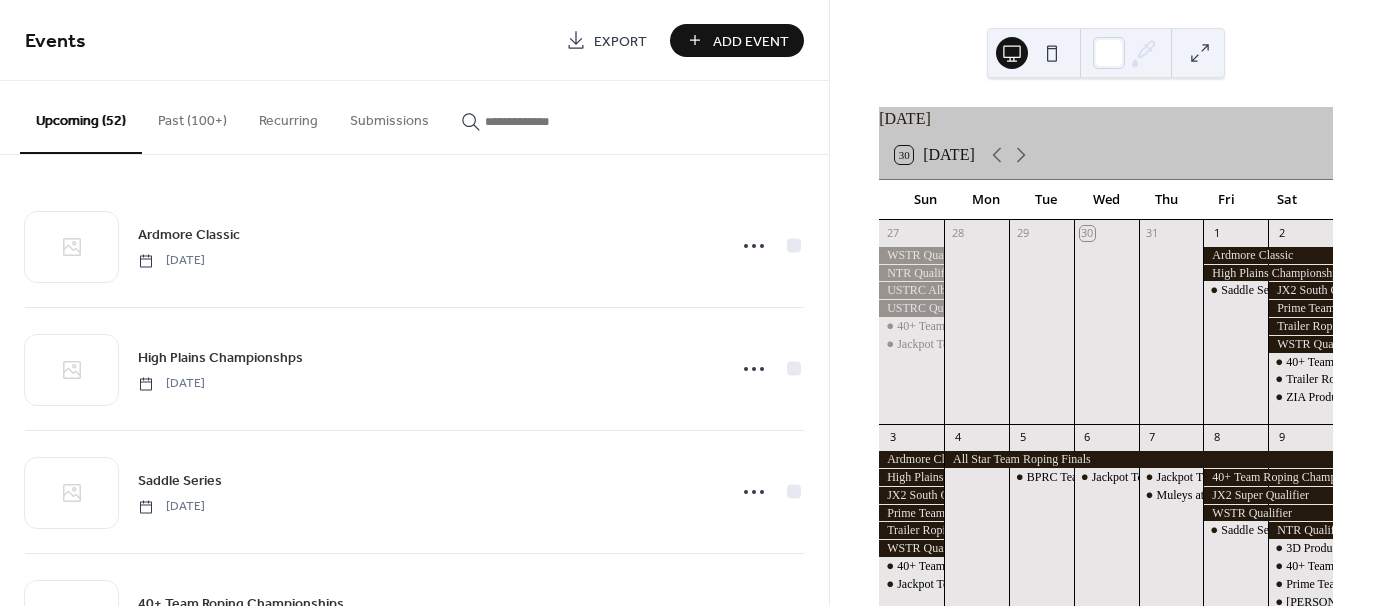 click on "Add Event" at bounding box center [751, 41] 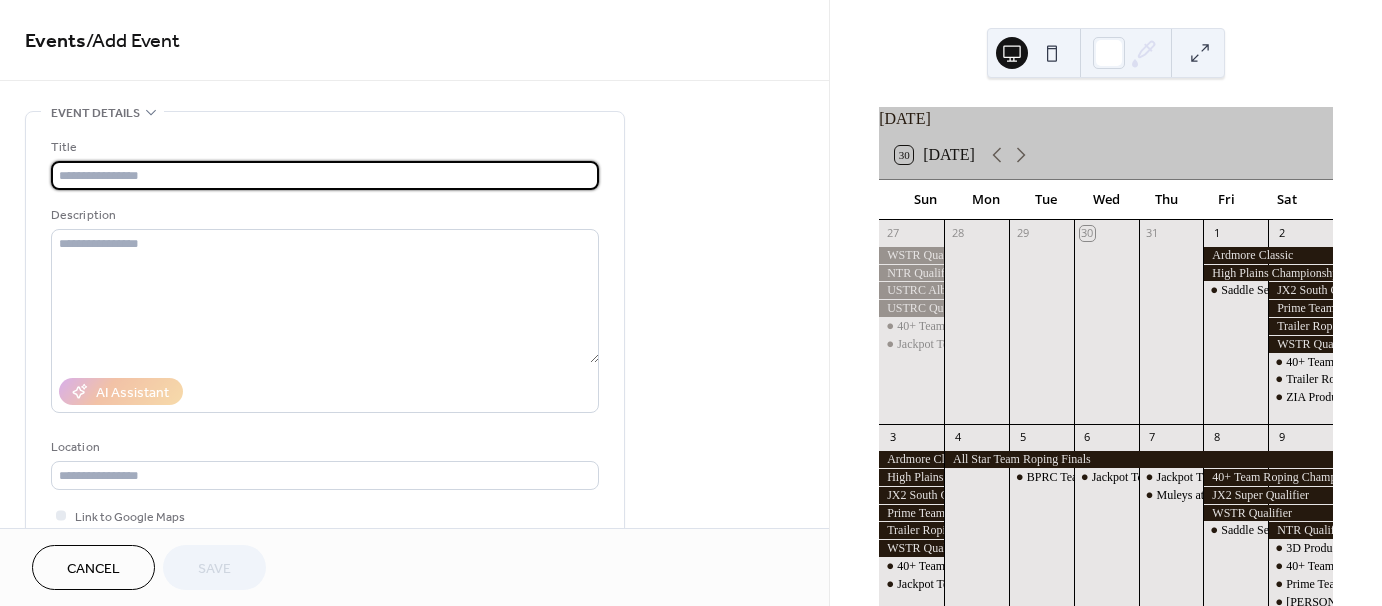click on "Events  /  Add Event" at bounding box center [414, 42] 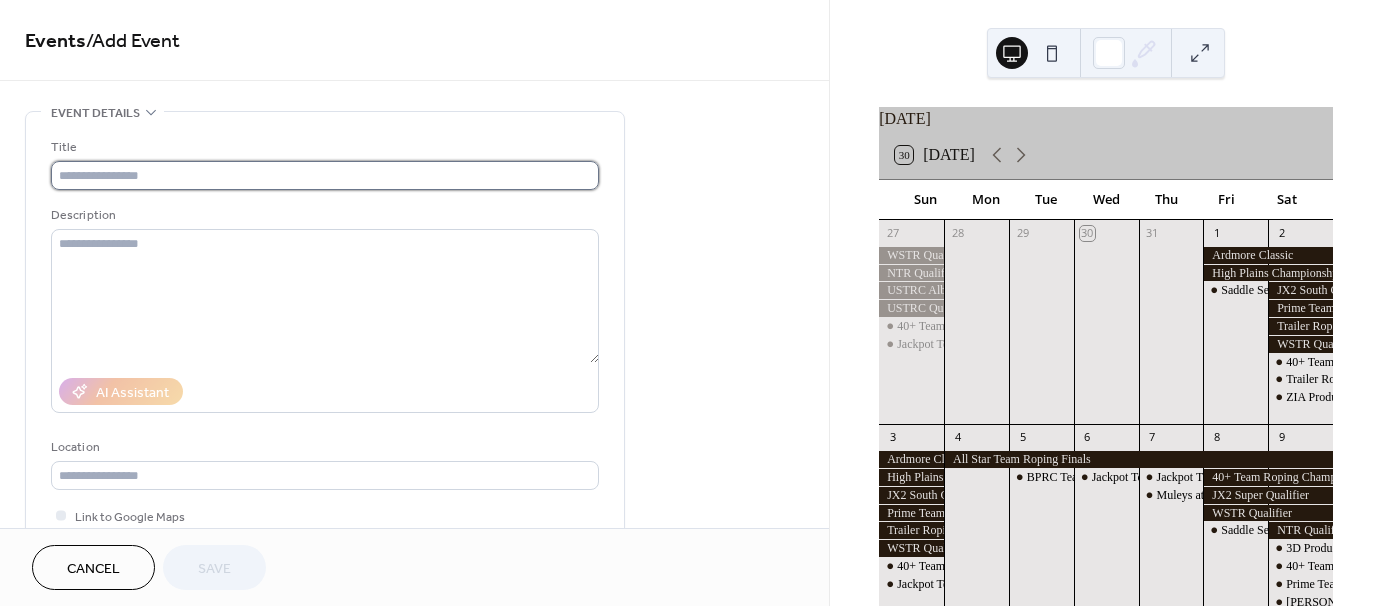 click at bounding box center (325, 175) 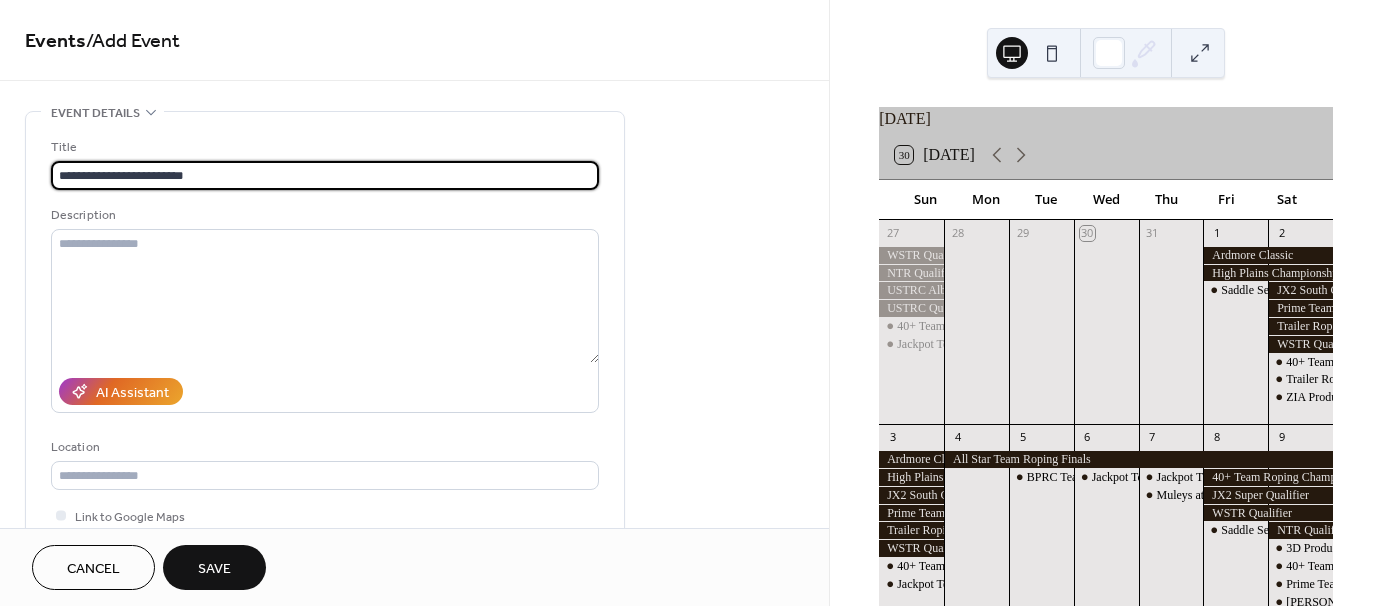 type on "**********" 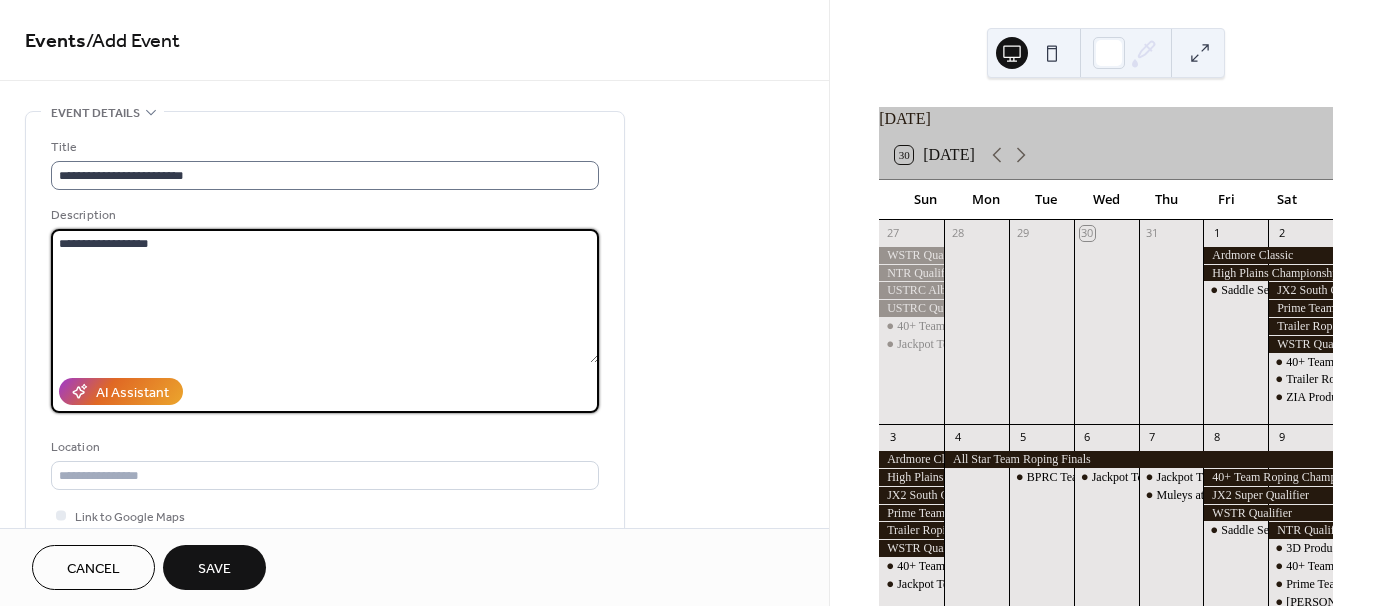 type on "**********" 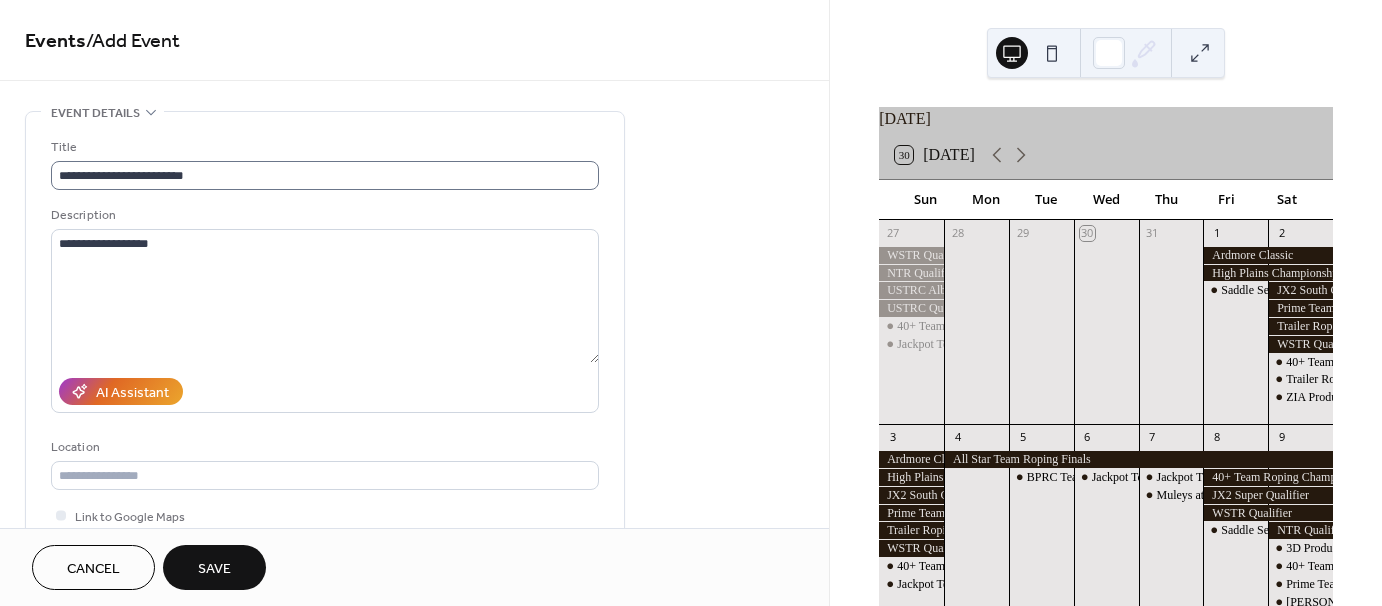 type 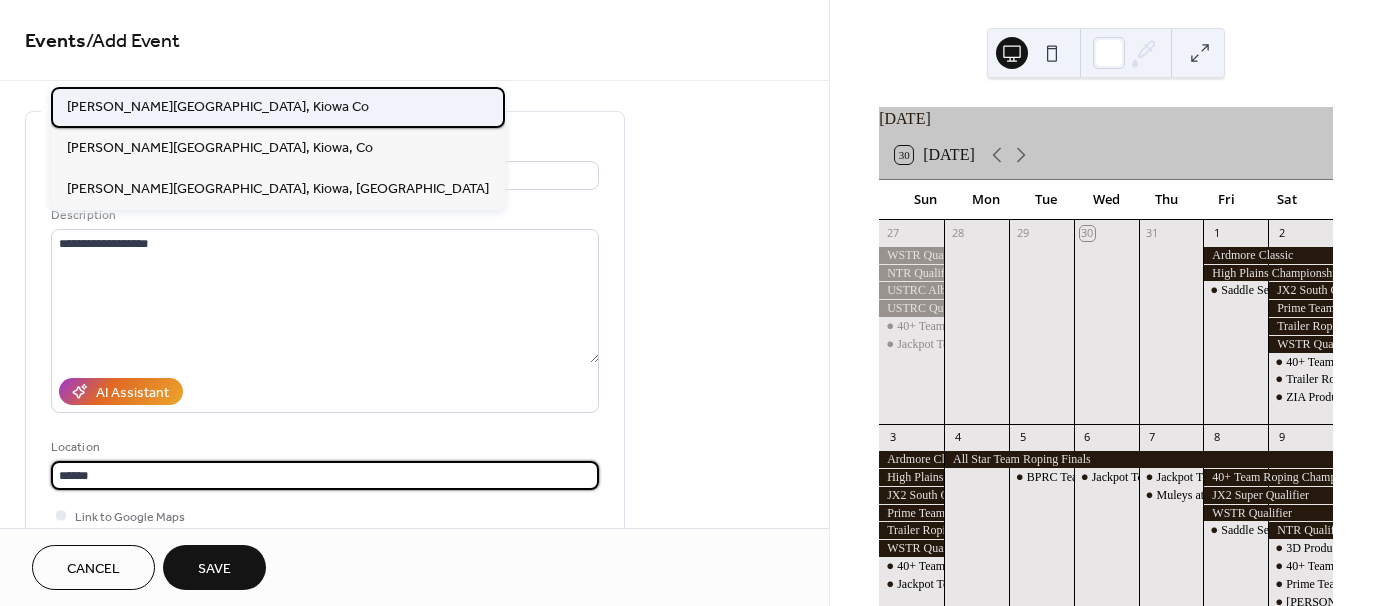 click on "[PERSON_NAME][GEOGRAPHIC_DATA], Kiowa Co" at bounding box center (218, 106) 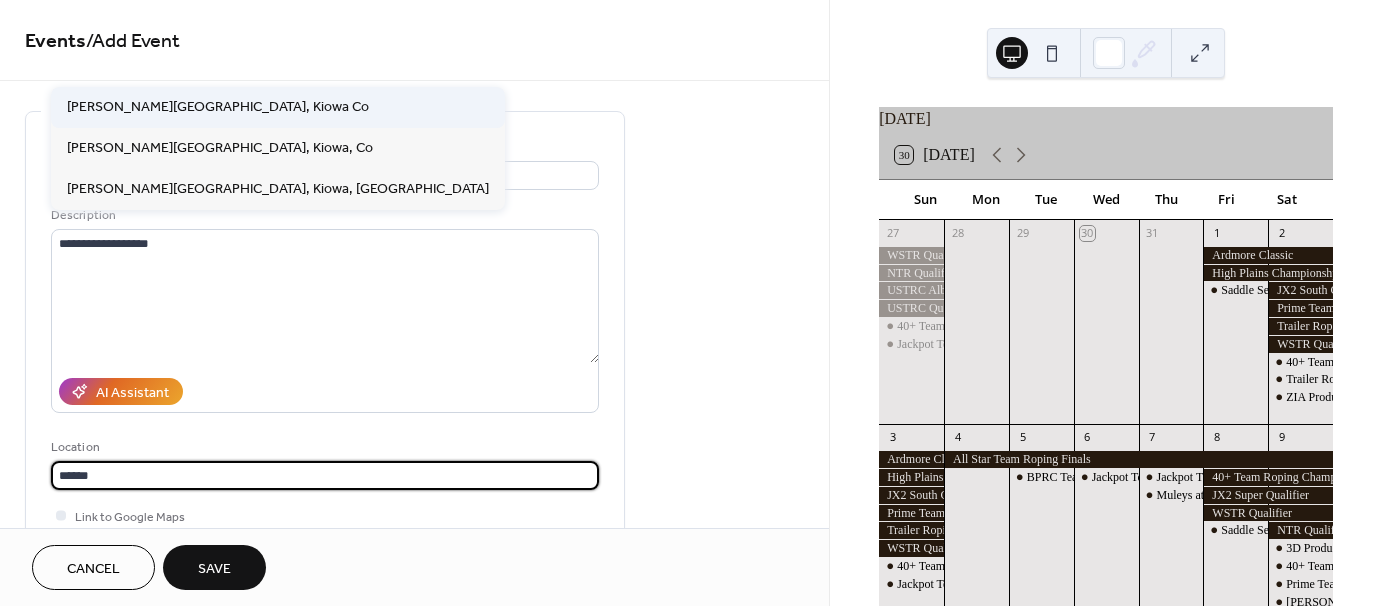 type on "**********" 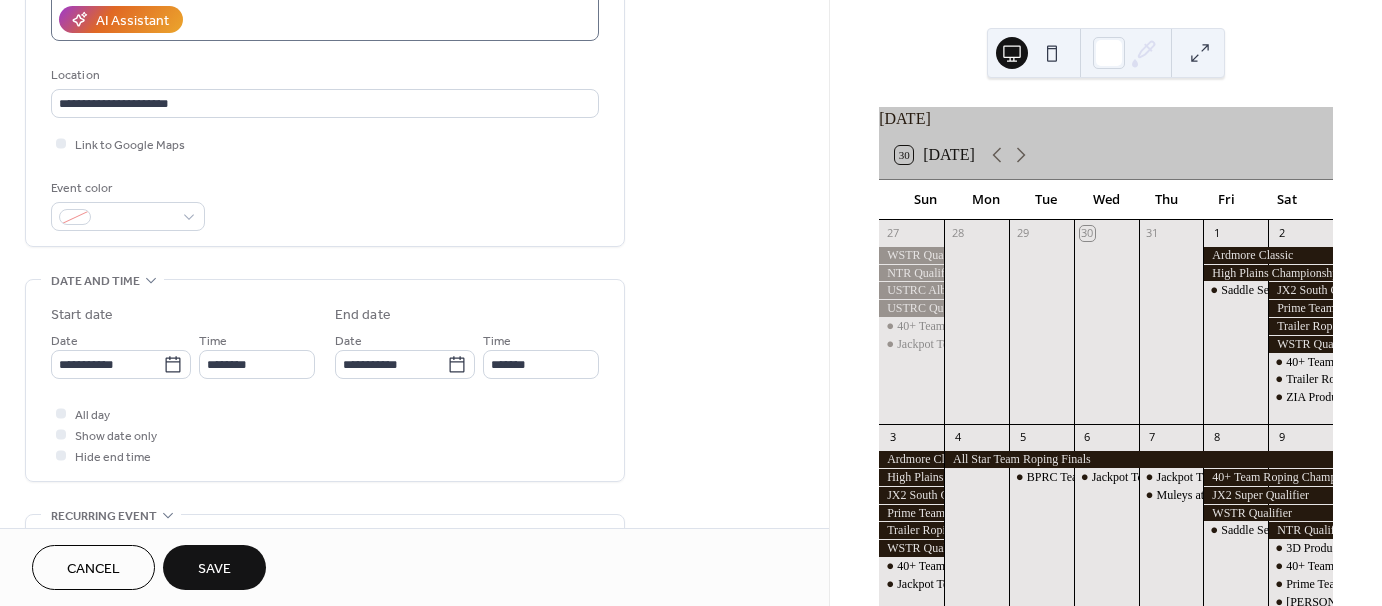 scroll, scrollTop: 400, scrollLeft: 0, axis: vertical 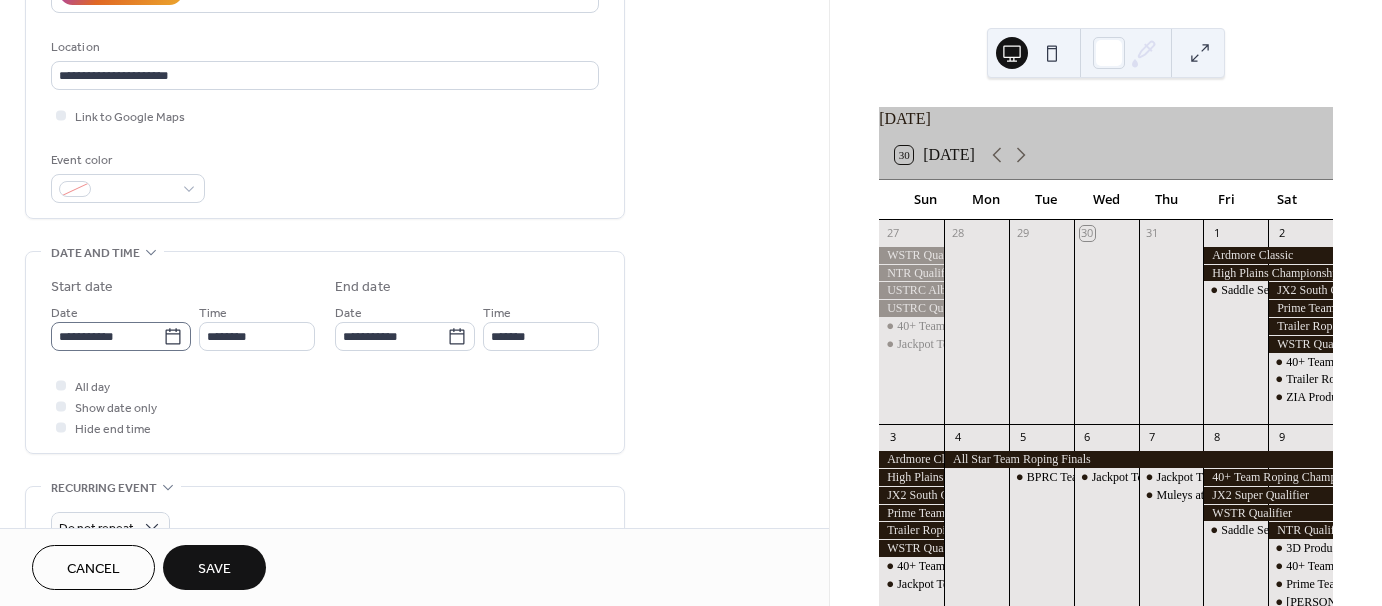 click 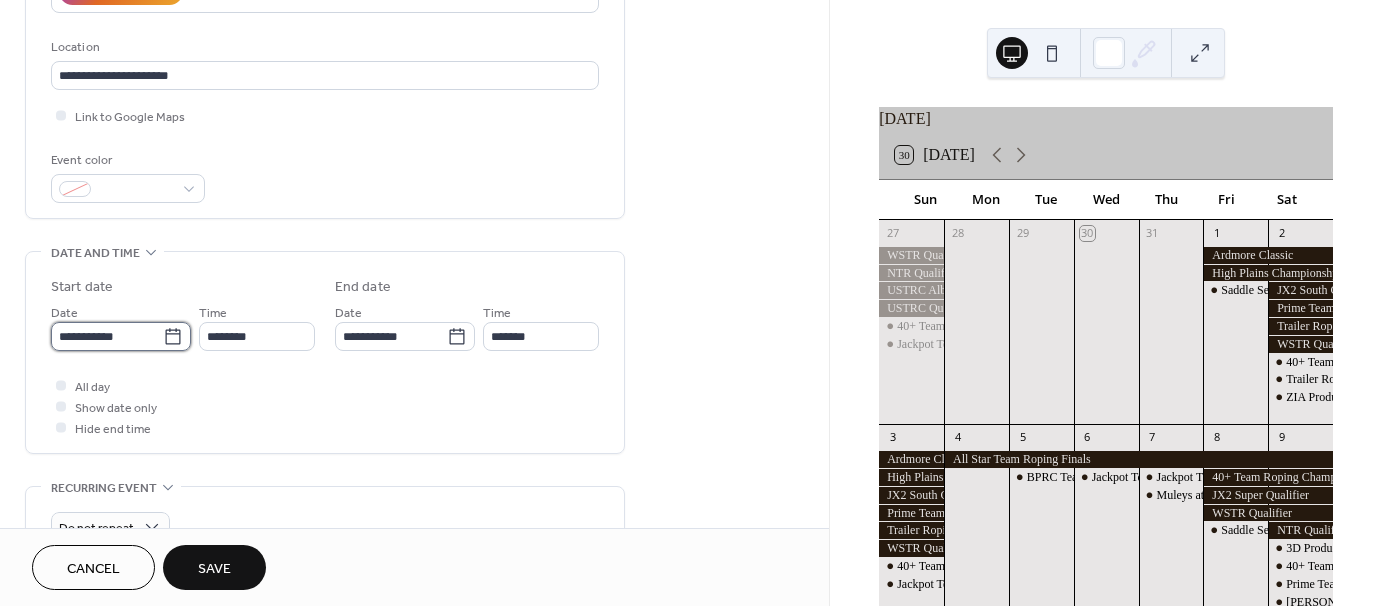 click on "**********" at bounding box center [107, 336] 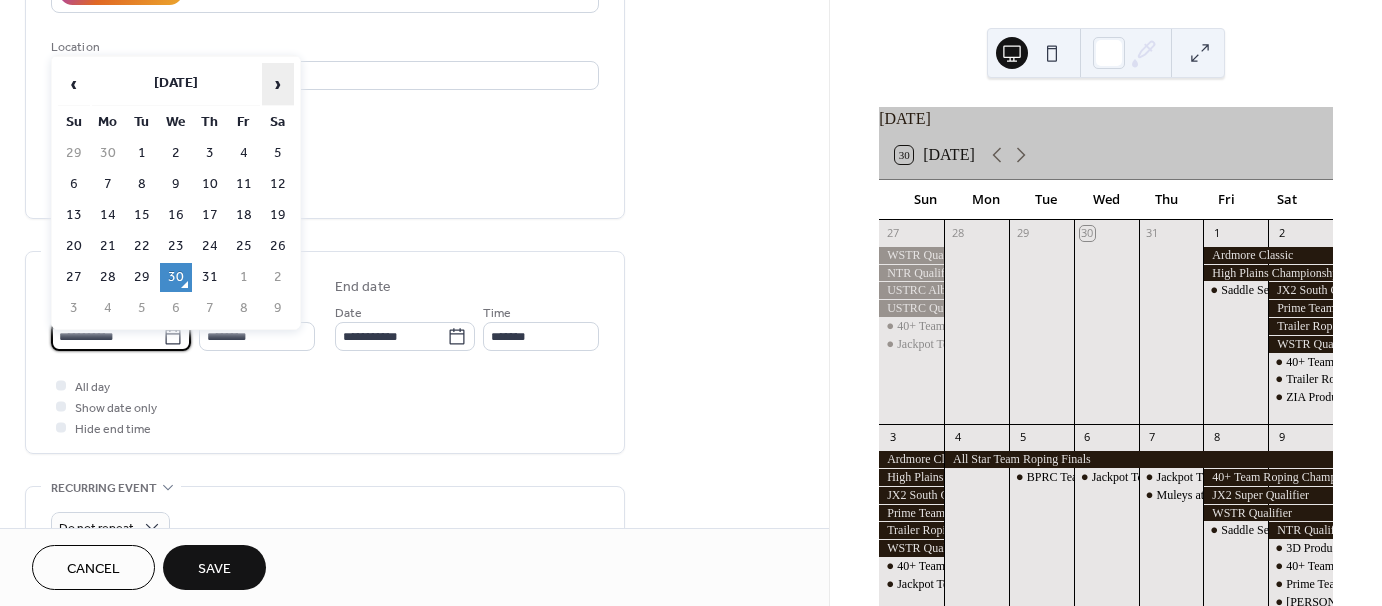 click on "›" at bounding box center (278, 84) 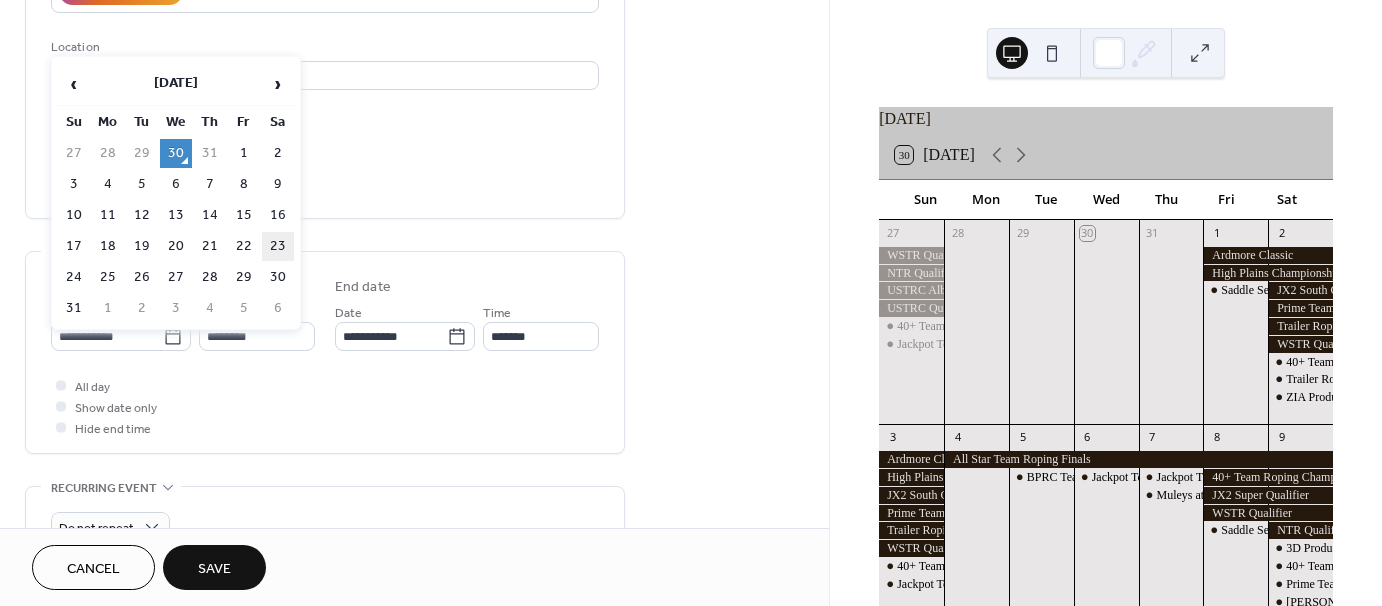 click on "23" at bounding box center (278, 246) 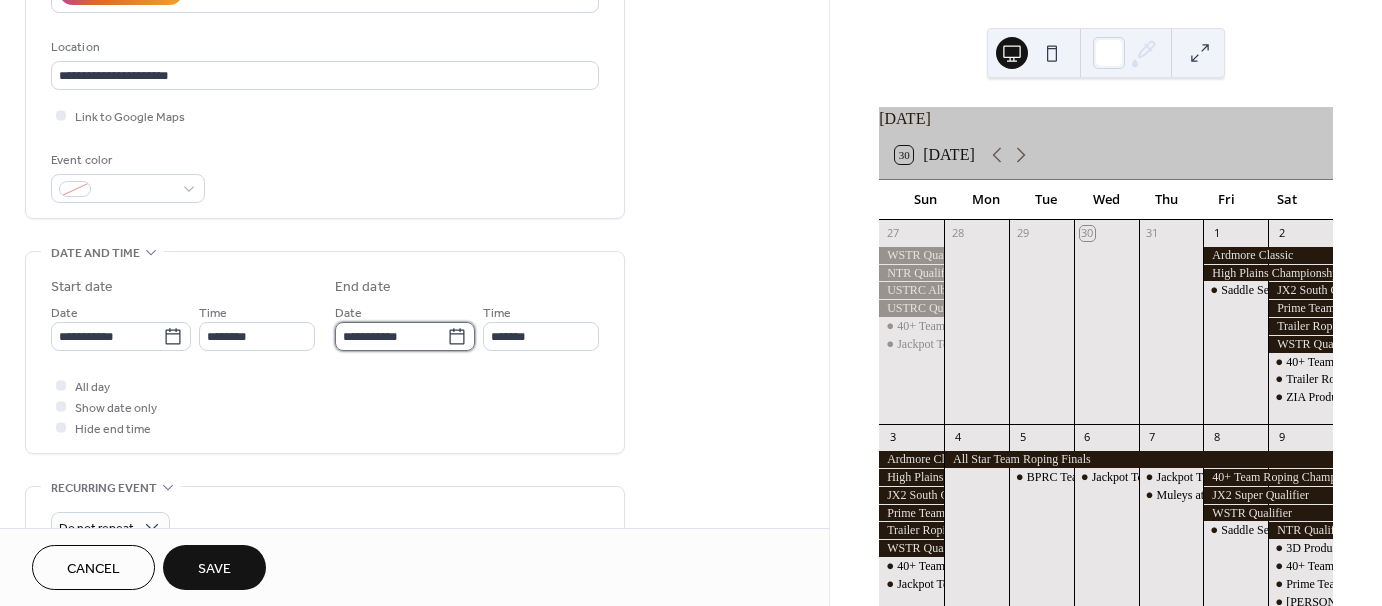 click on "**********" at bounding box center [391, 336] 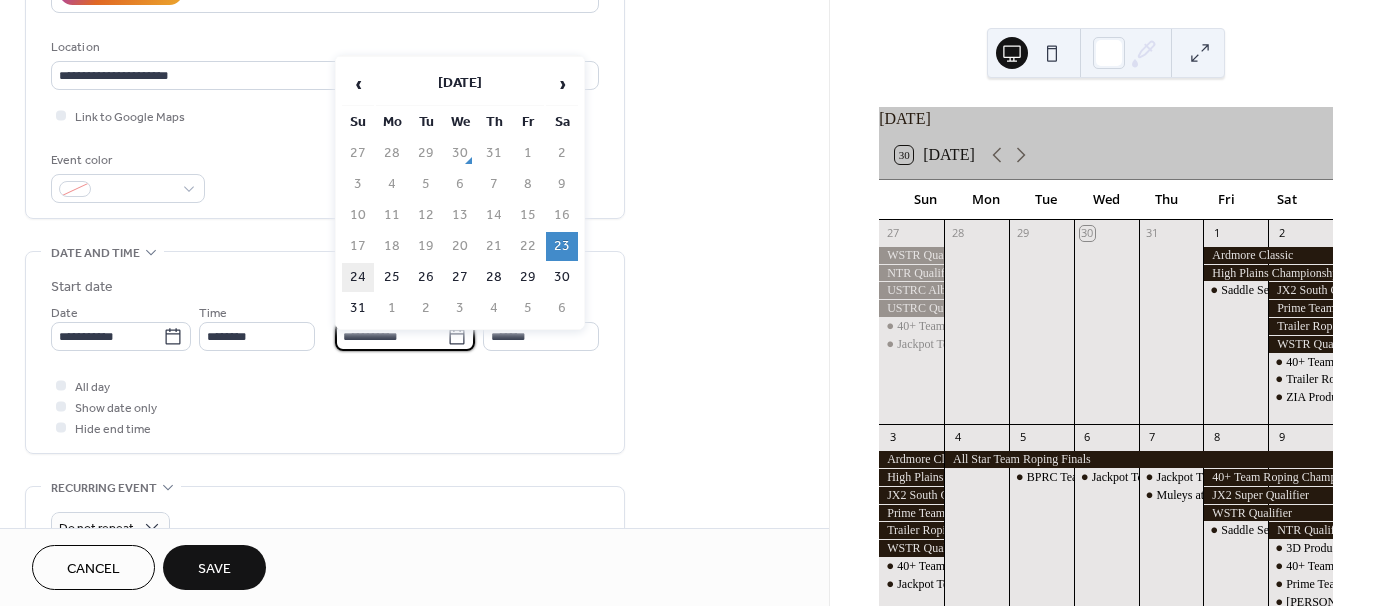 click on "24" at bounding box center (358, 277) 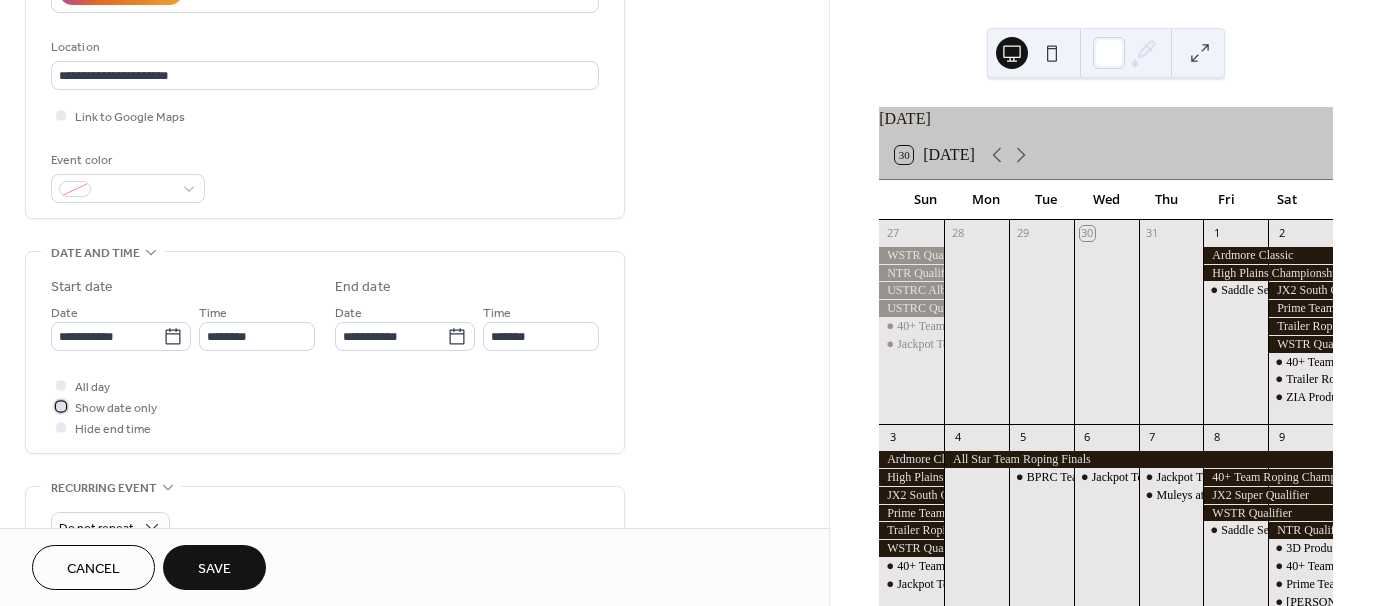 click at bounding box center [61, 406] 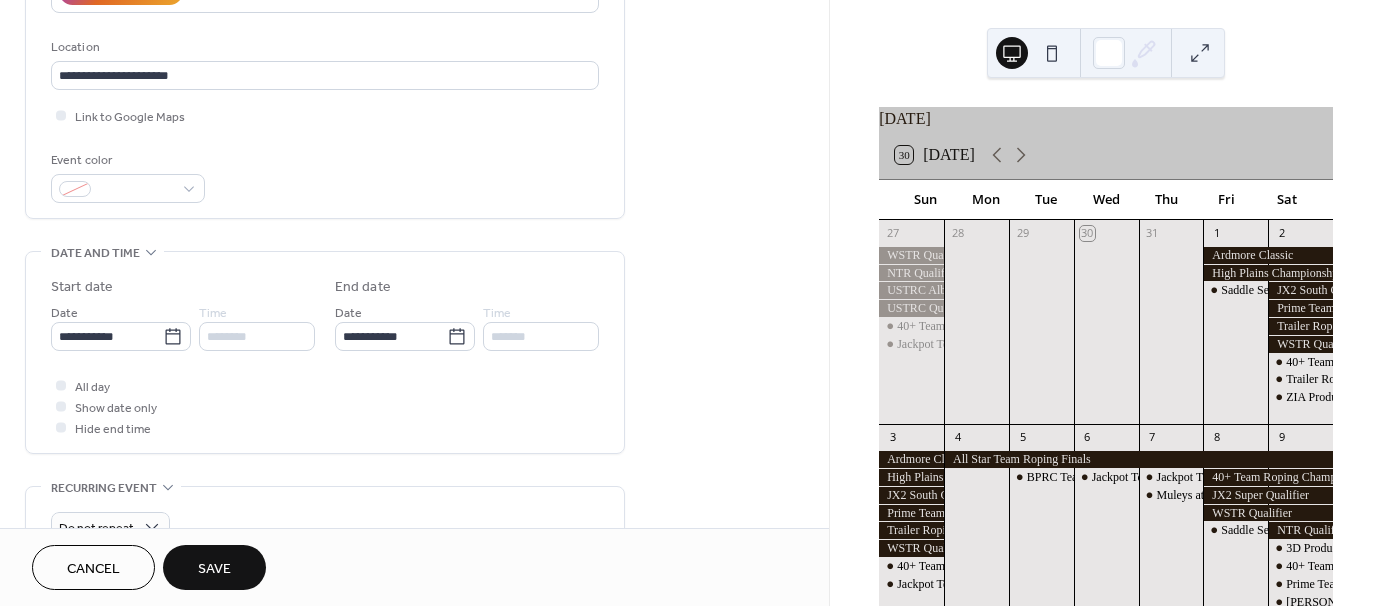 click on "Save" at bounding box center [214, 569] 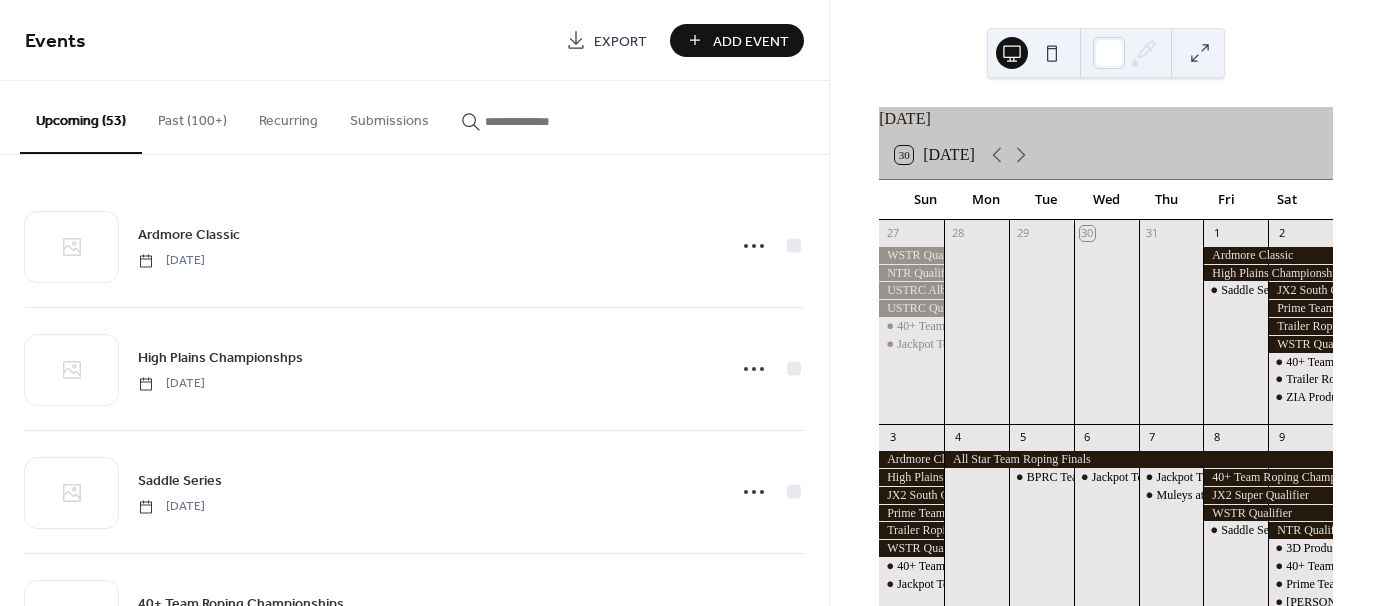 click on "Add Event" at bounding box center [737, 40] 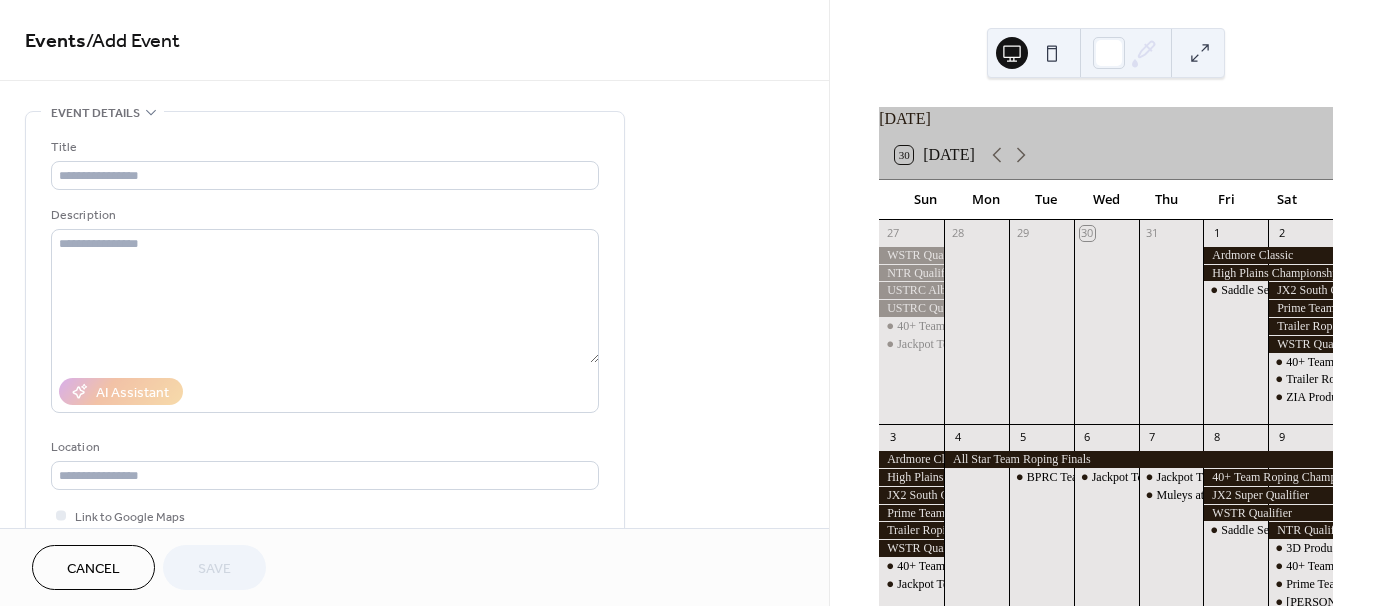 click on "Events  /  Add Event" at bounding box center [414, 42] 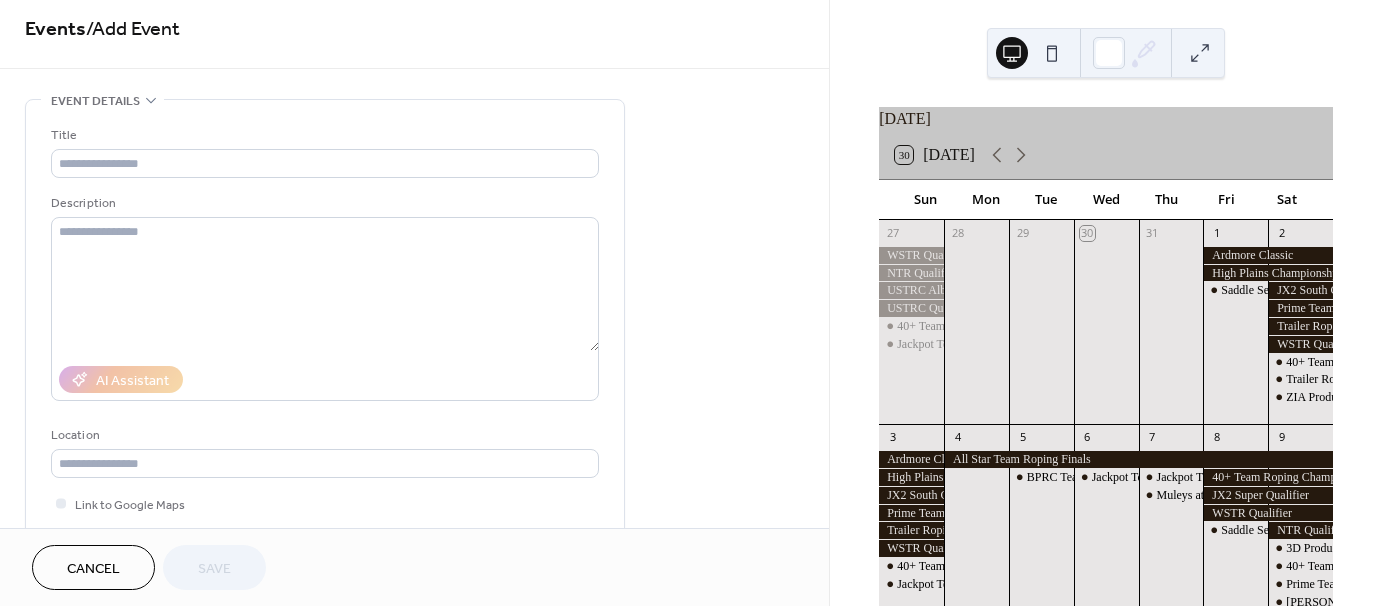scroll, scrollTop: 0, scrollLeft: 0, axis: both 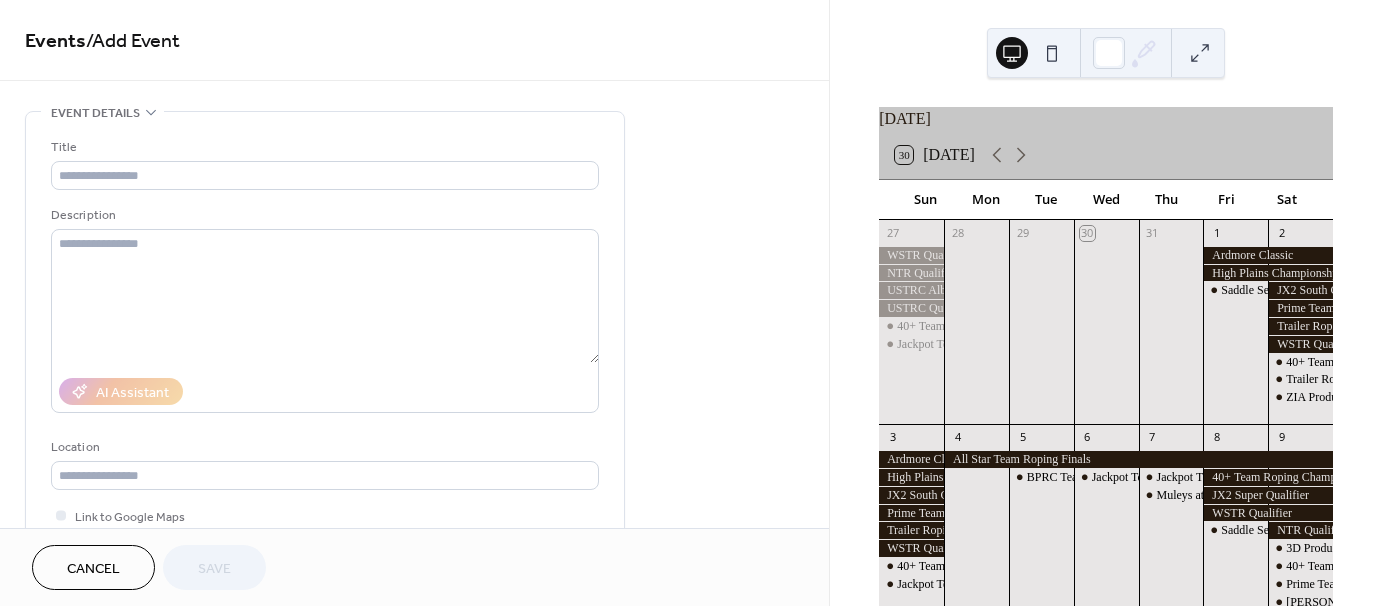 click on "Events  /  Add Event" at bounding box center [414, 42] 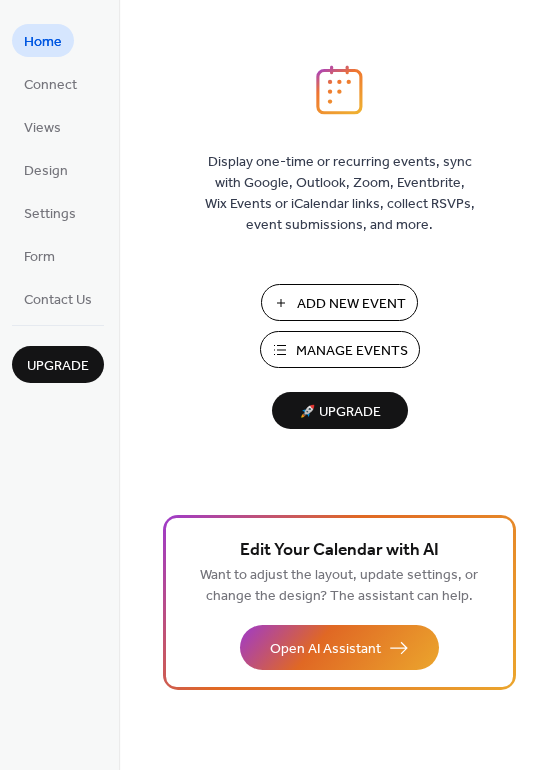 scroll, scrollTop: 0, scrollLeft: 0, axis: both 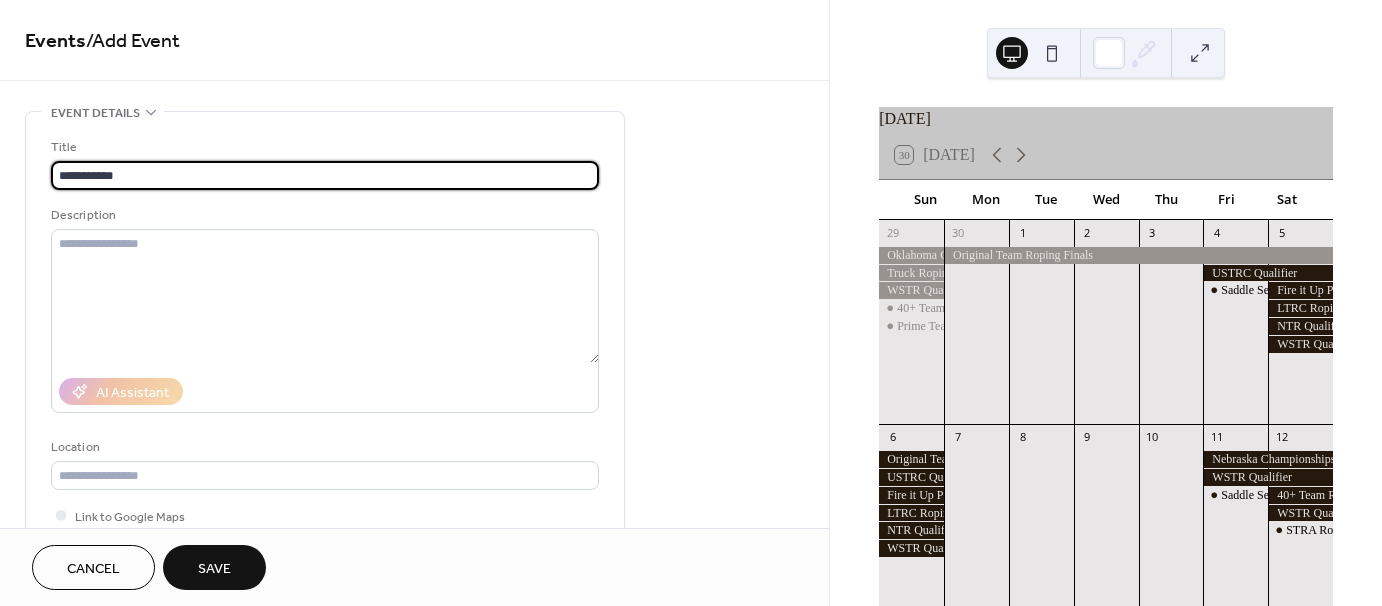 type on "**********" 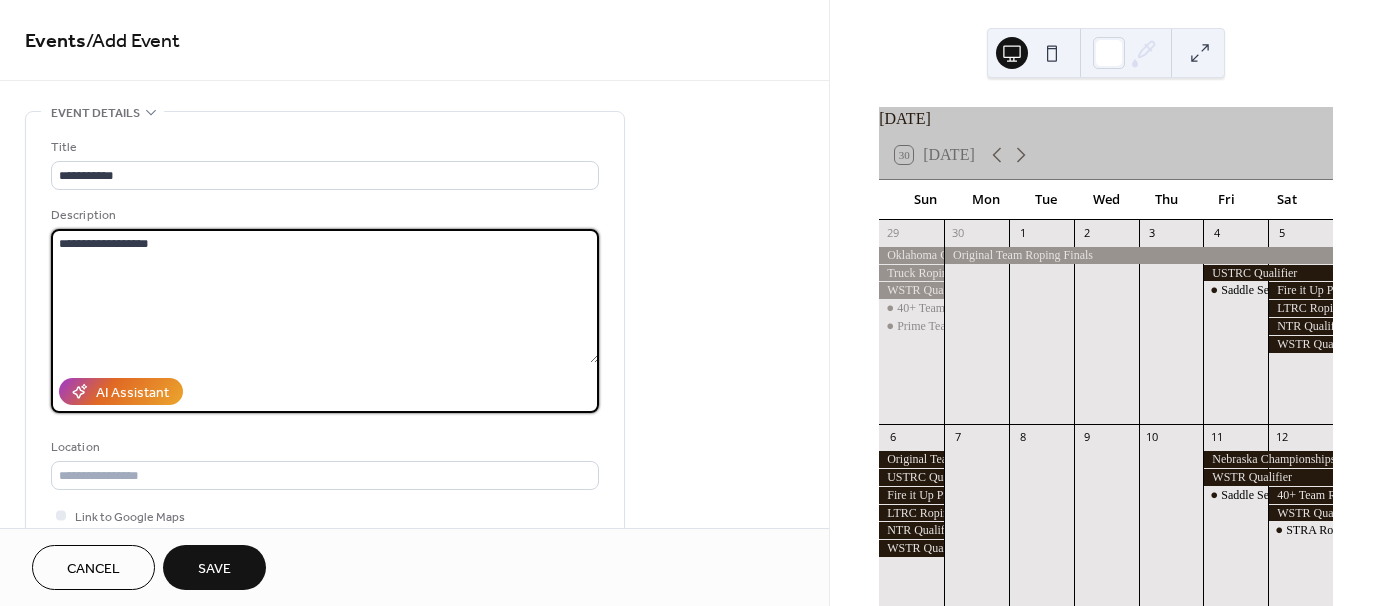 type on "**********" 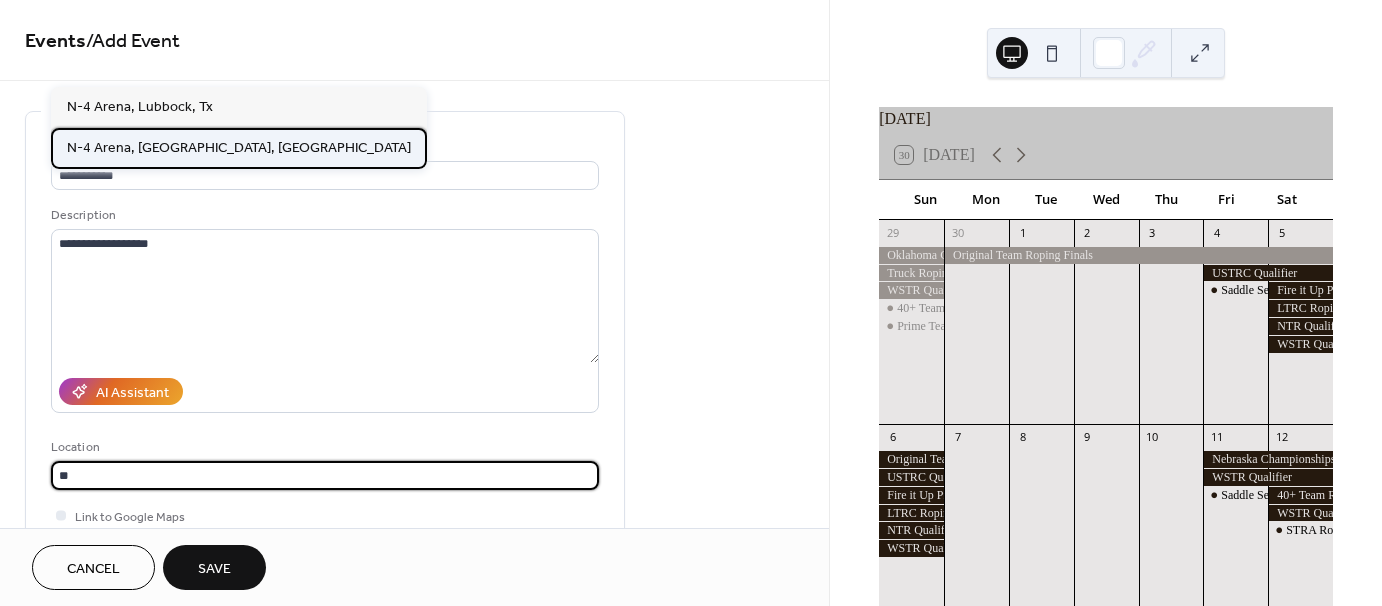 click on "N-4 Arena, [GEOGRAPHIC_DATA], [GEOGRAPHIC_DATA]" at bounding box center (239, 147) 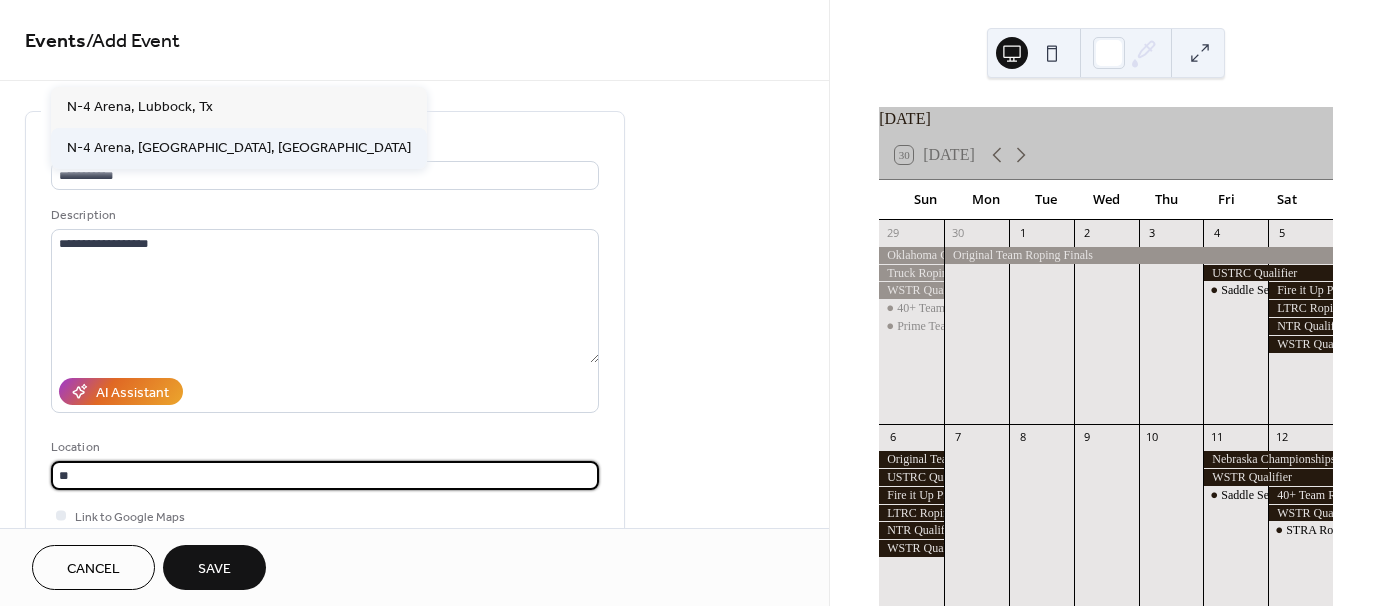 type on "**********" 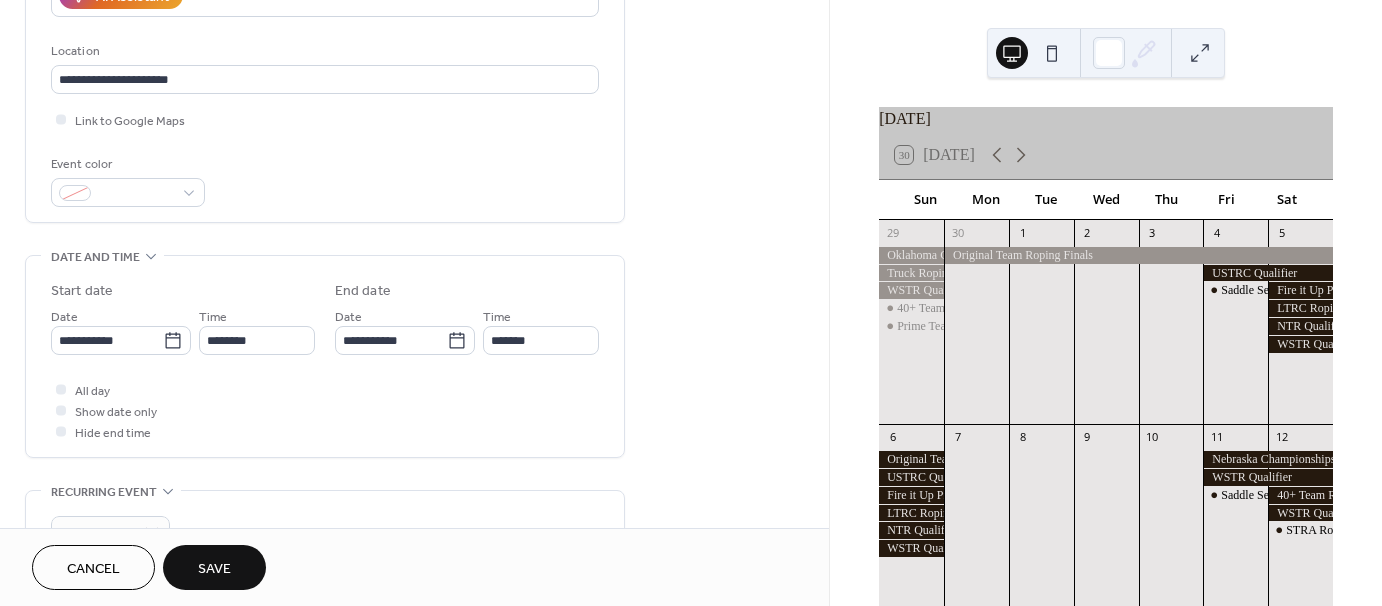 scroll, scrollTop: 400, scrollLeft: 0, axis: vertical 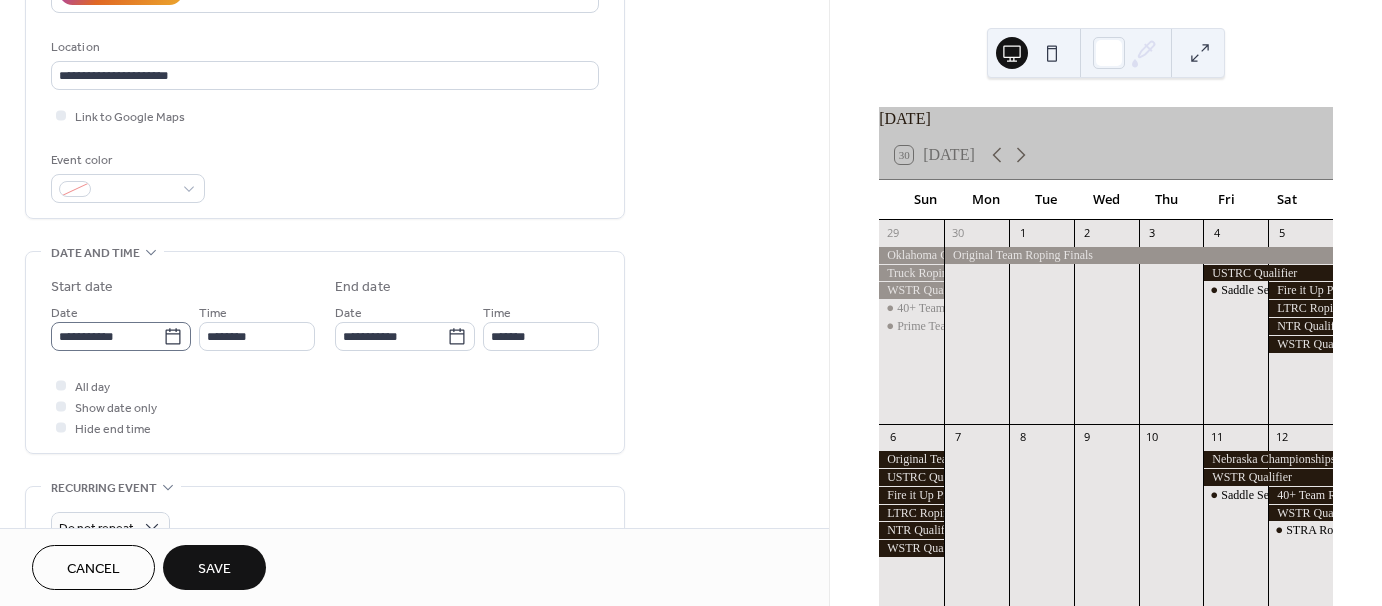 click 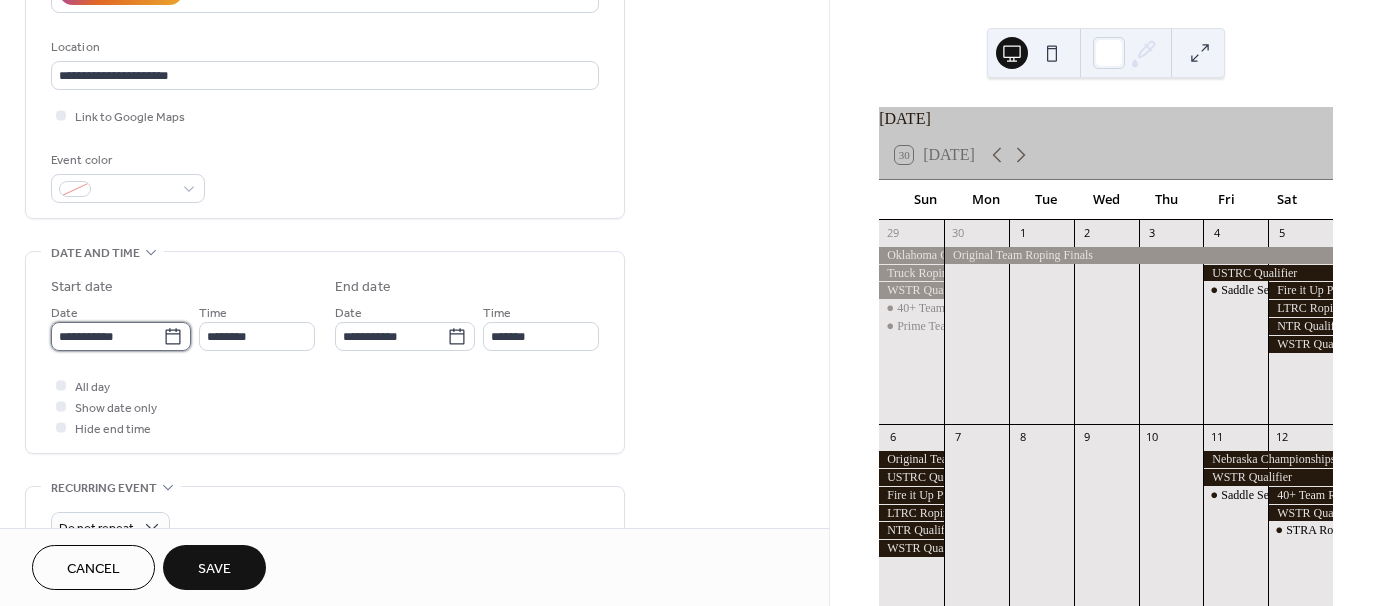 click on "**********" at bounding box center [107, 336] 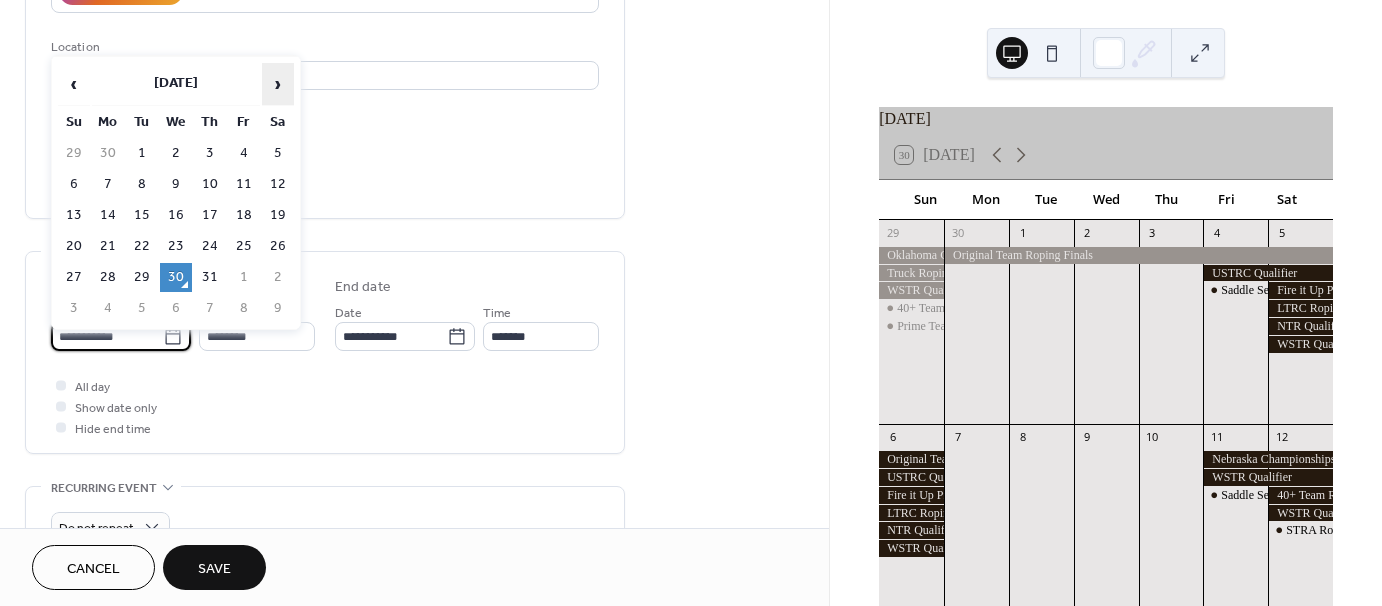 click on "›" at bounding box center [278, 84] 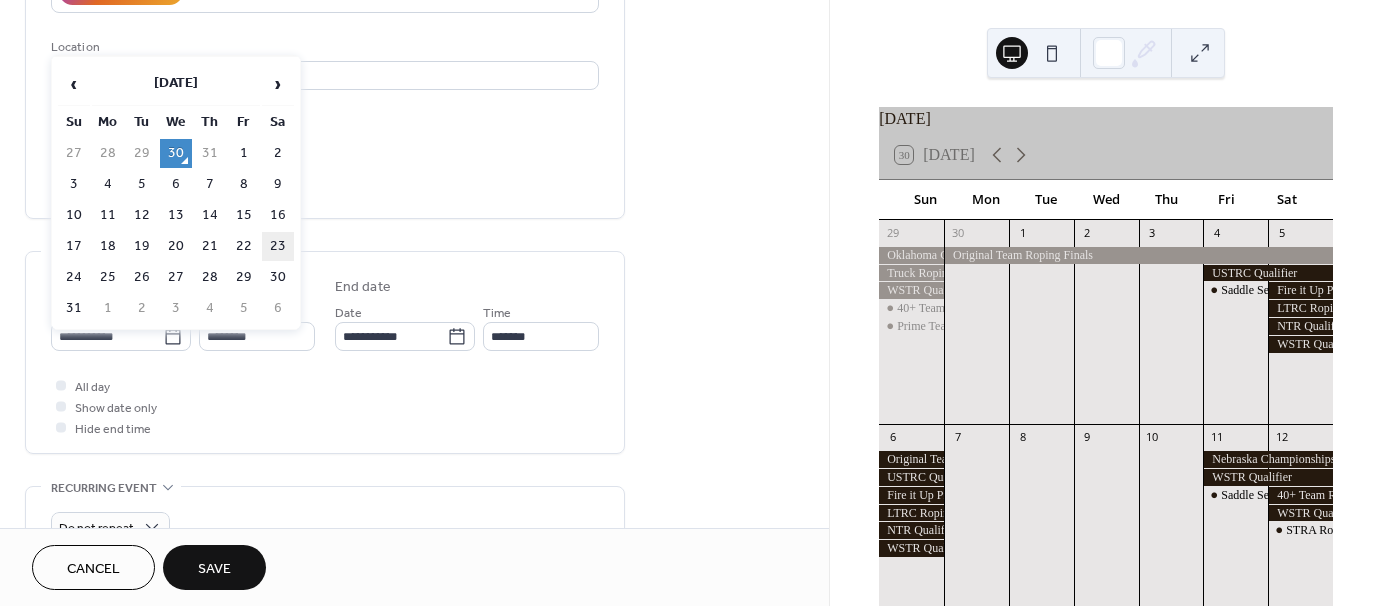 click on "23" at bounding box center (278, 246) 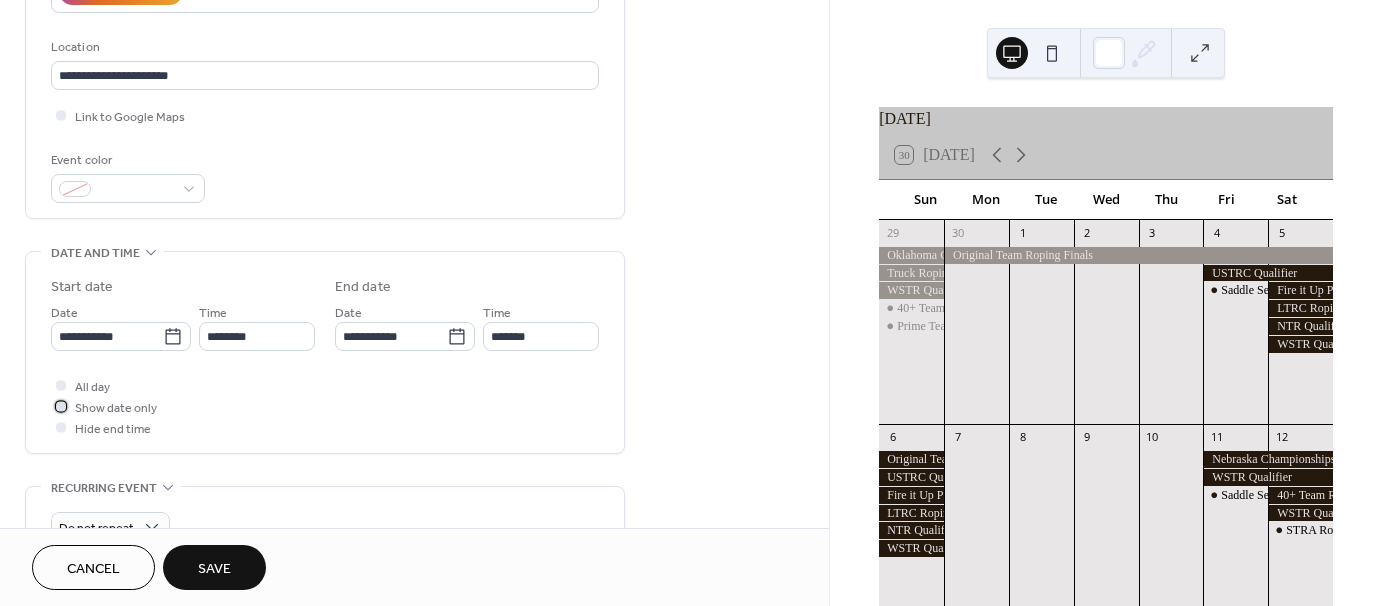 click at bounding box center (61, 406) 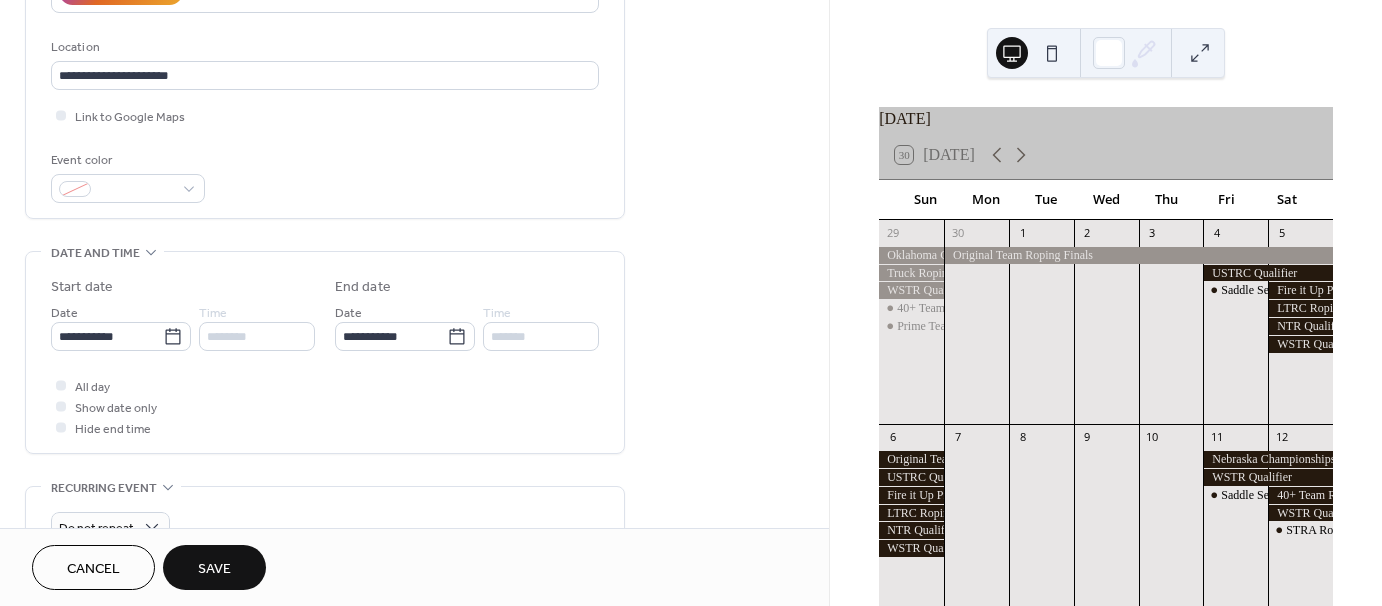 click on "Save" at bounding box center [214, 567] 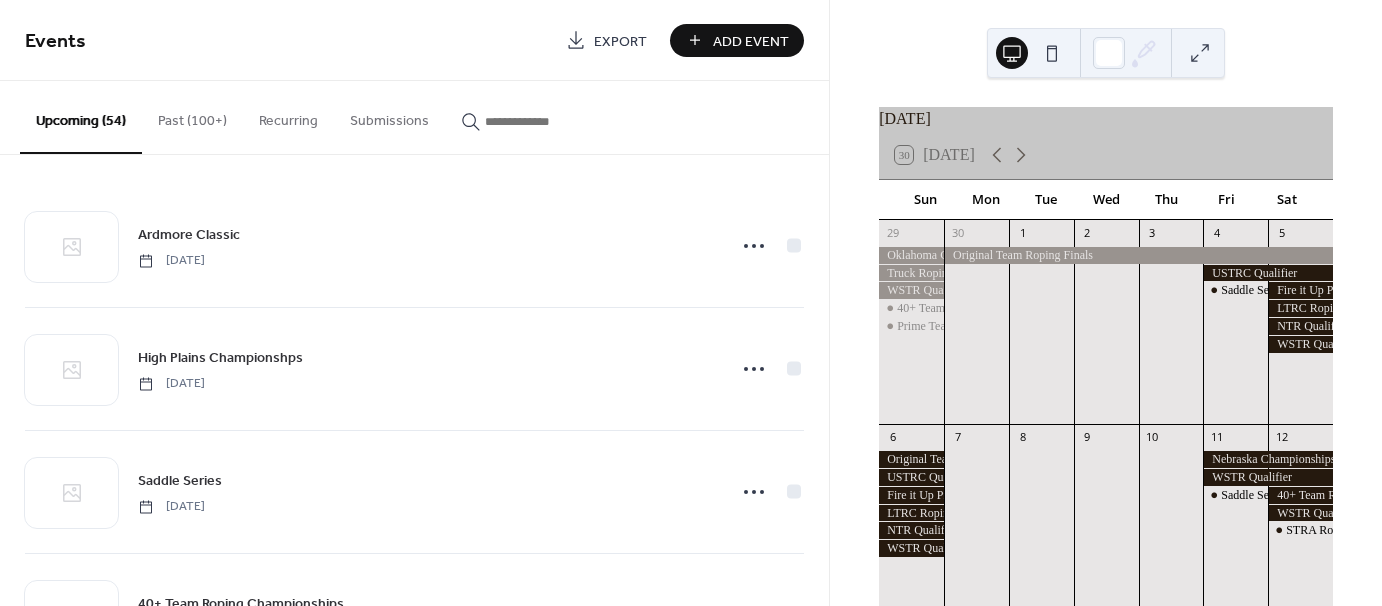 click on "Add Event" at bounding box center (751, 41) 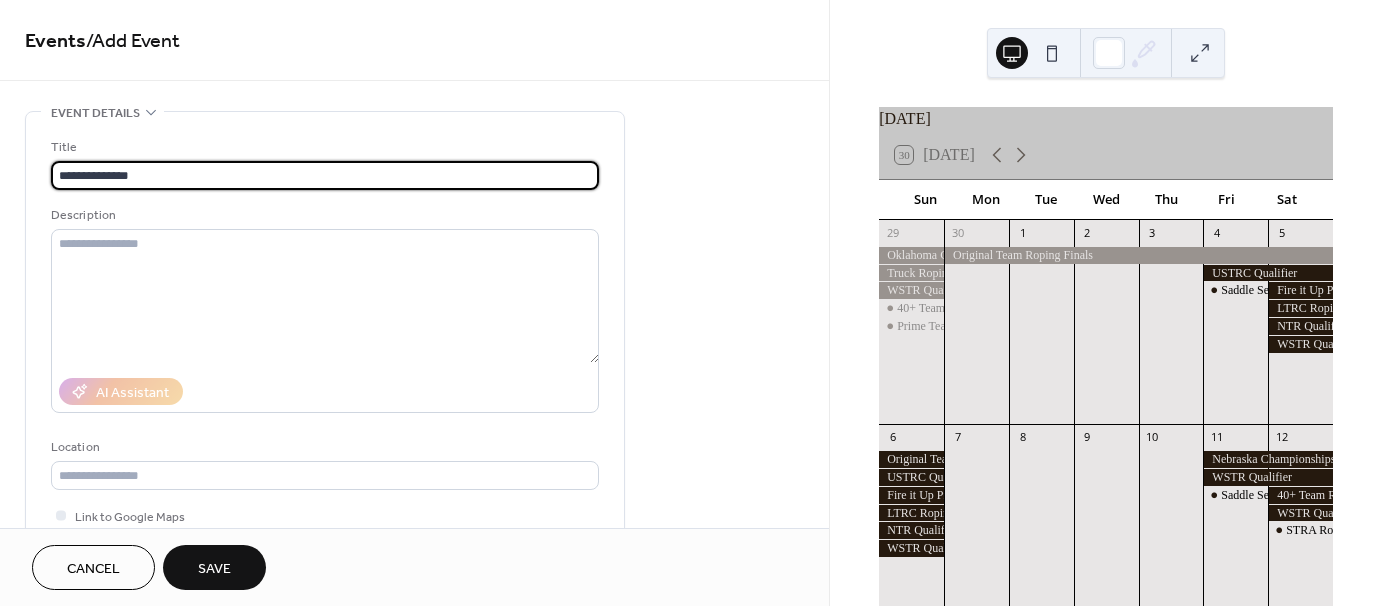 type on "**********" 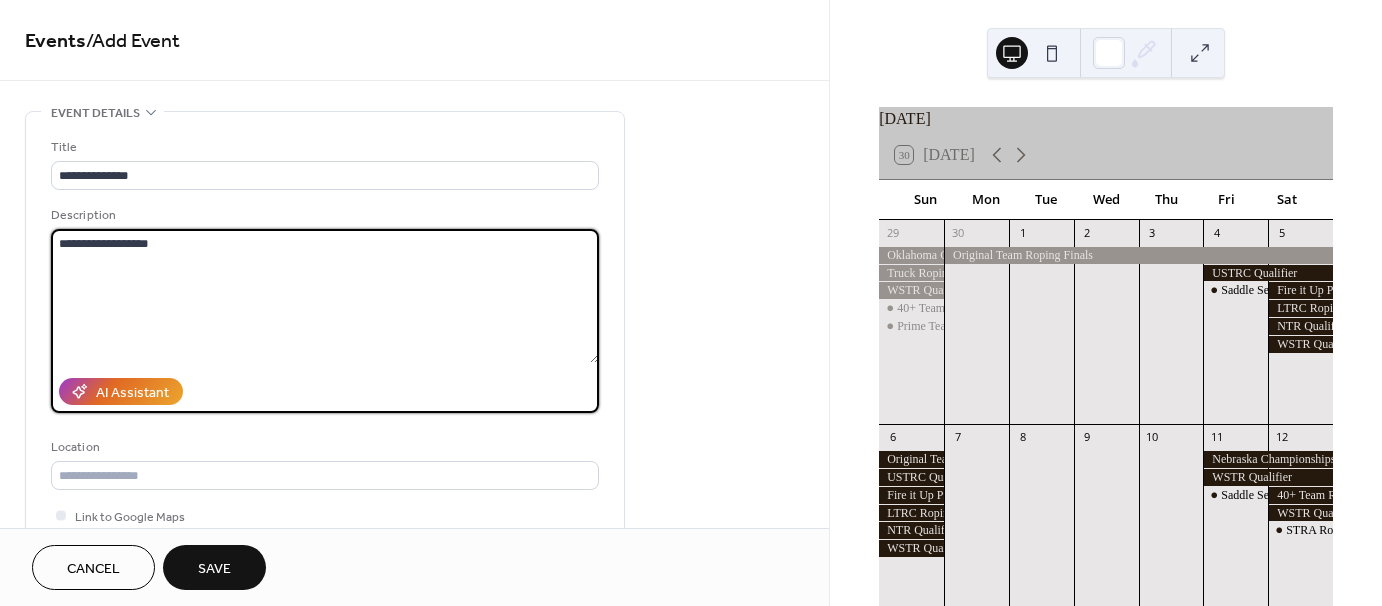 type on "**********" 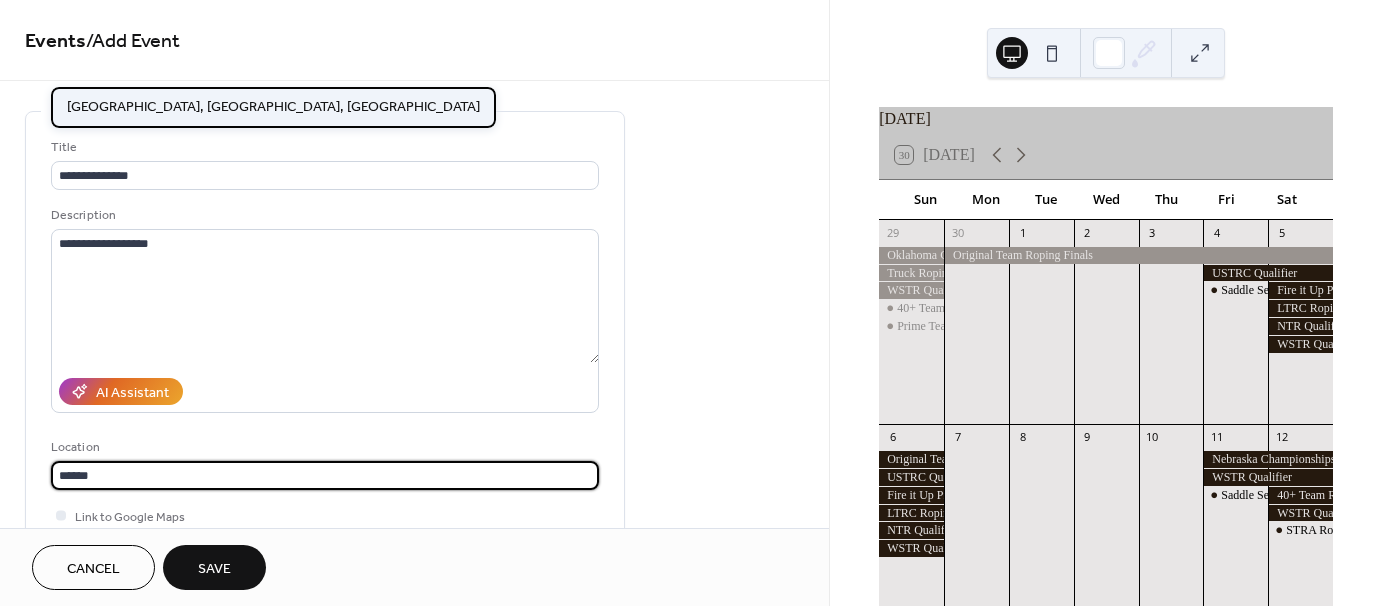 click on "[GEOGRAPHIC_DATA], [GEOGRAPHIC_DATA], [GEOGRAPHIC_DATA]" at bounding box center (273, 106) 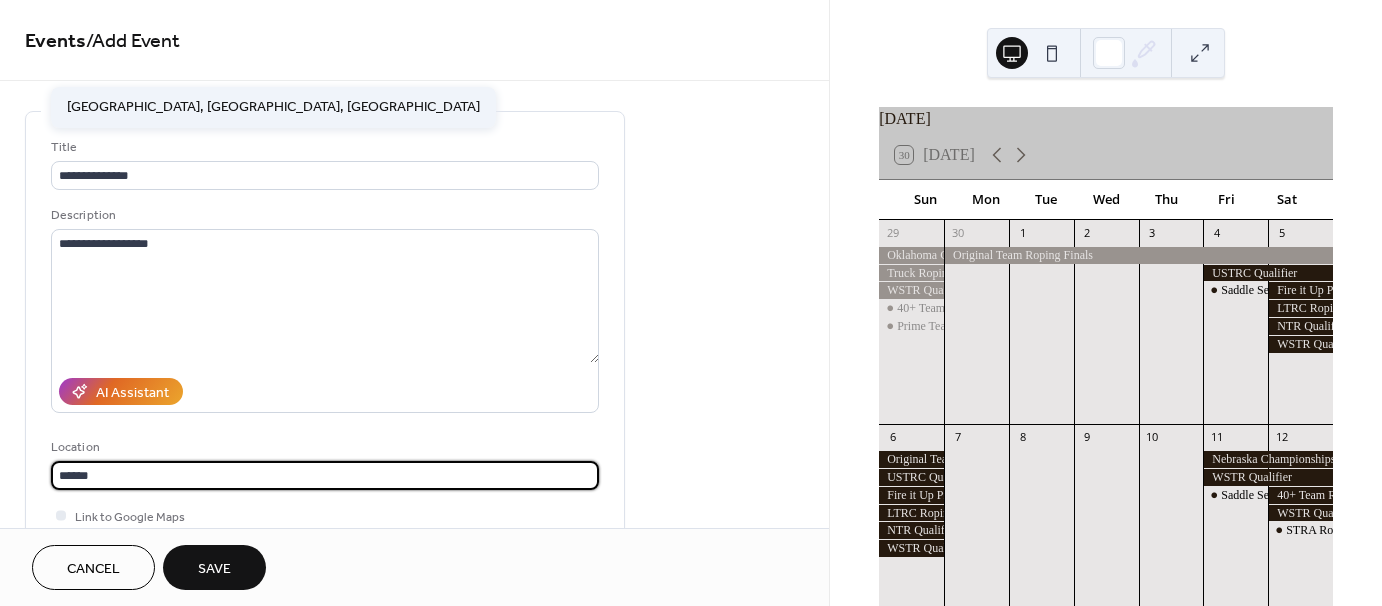 type on "**********" 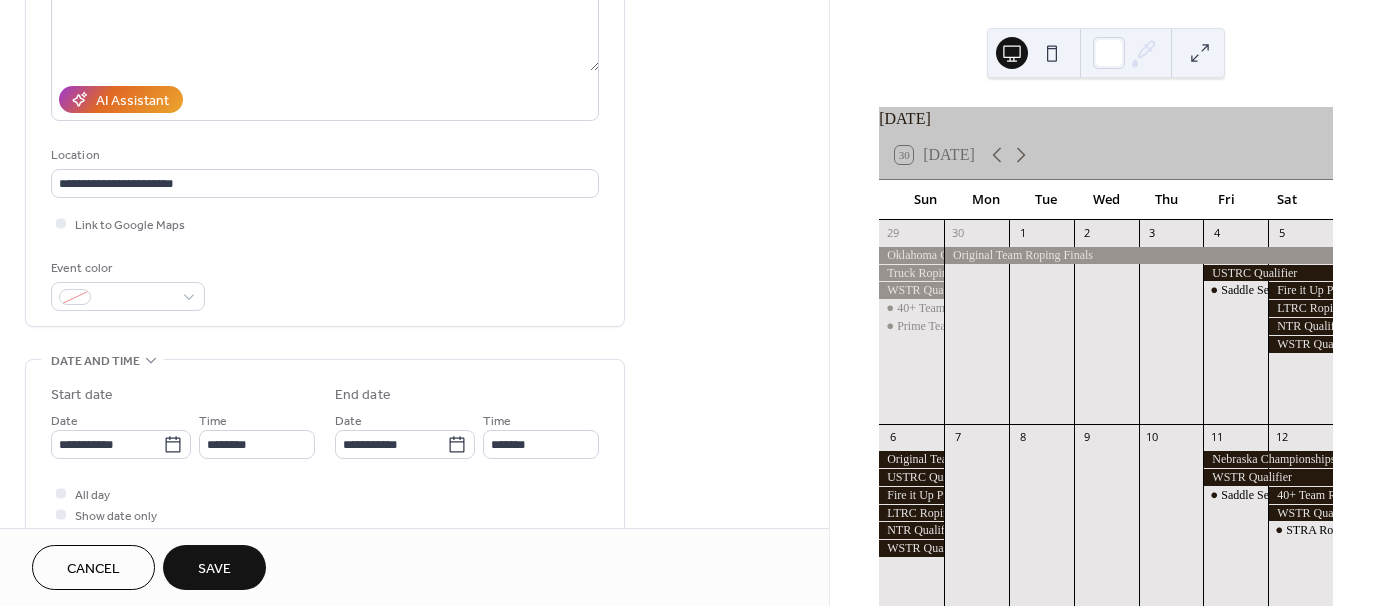 scroll, scrollTop: 300, scrollLeft: 0, axis: vertical 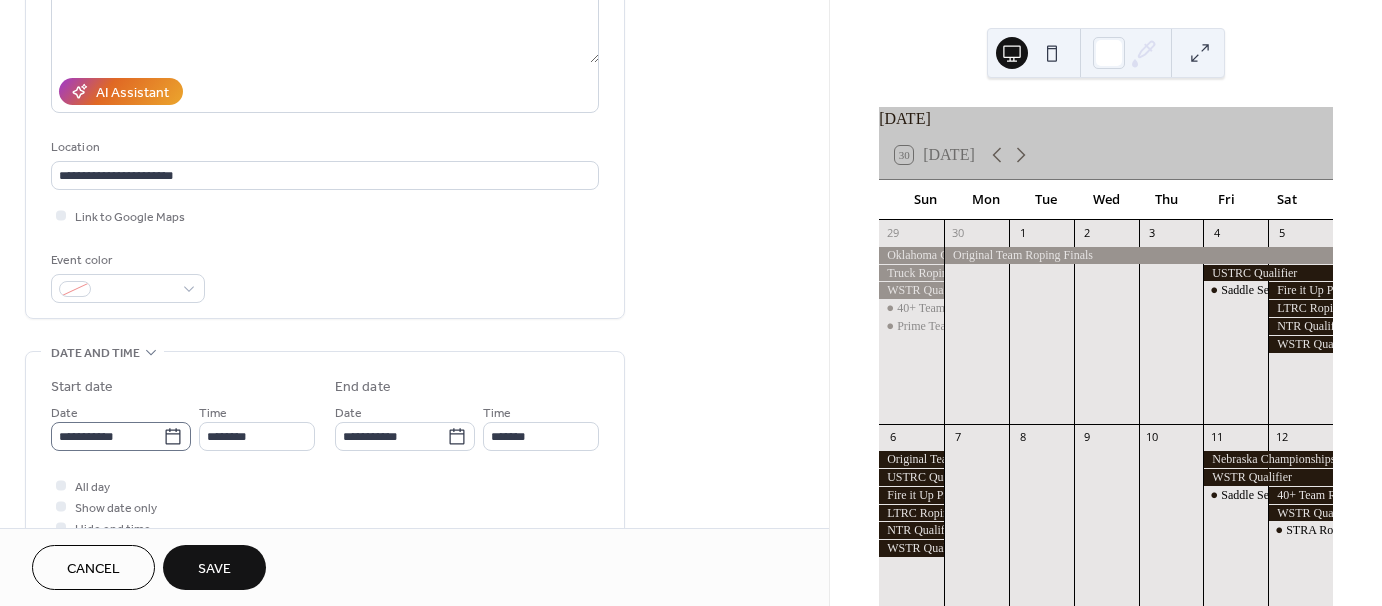 click 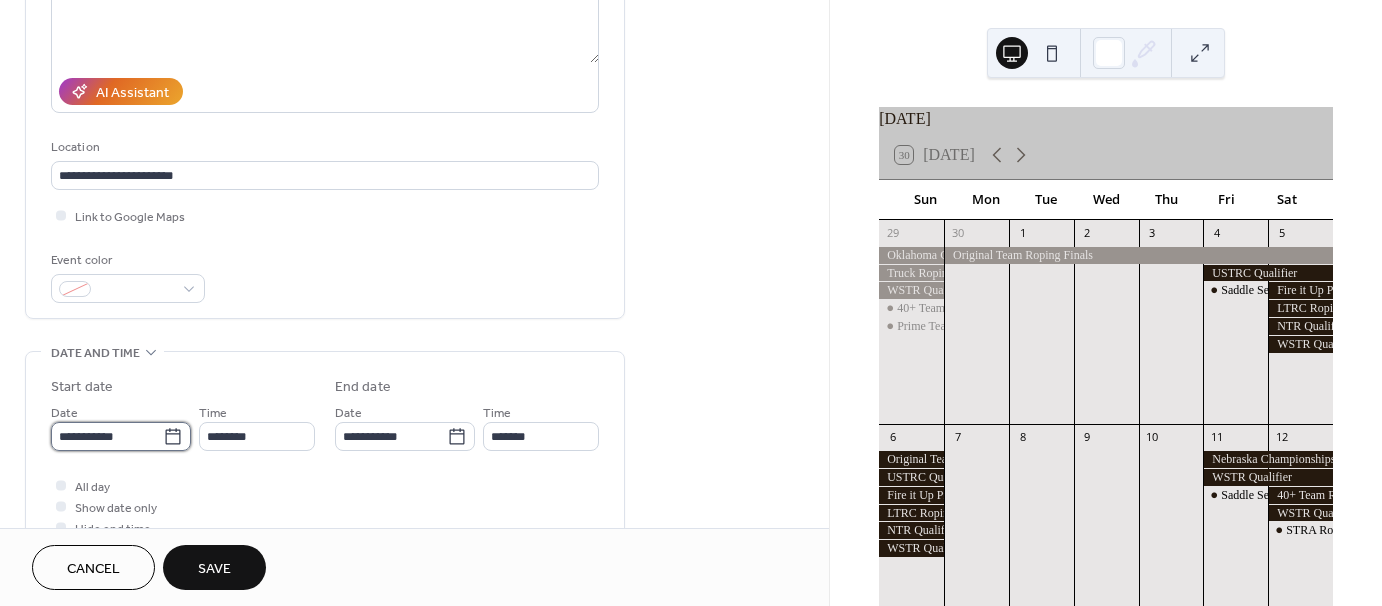click on "**********" at bounding box center [107, 436] 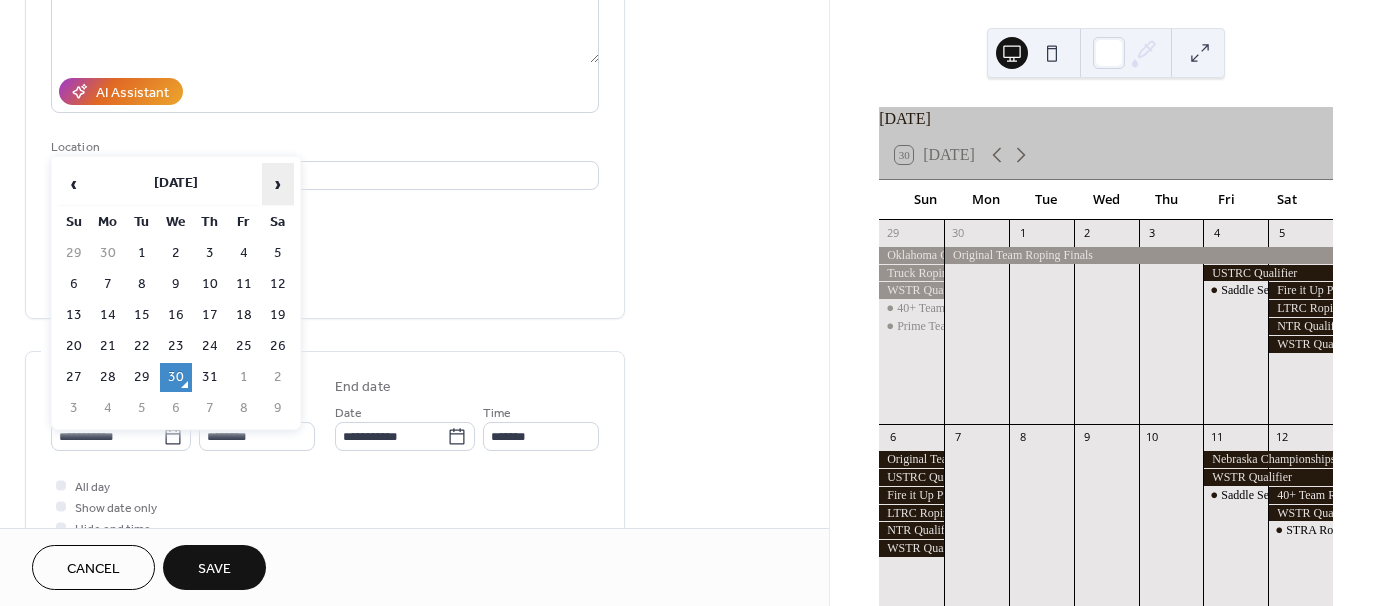 click on "›" at bounding box center [278, 184] 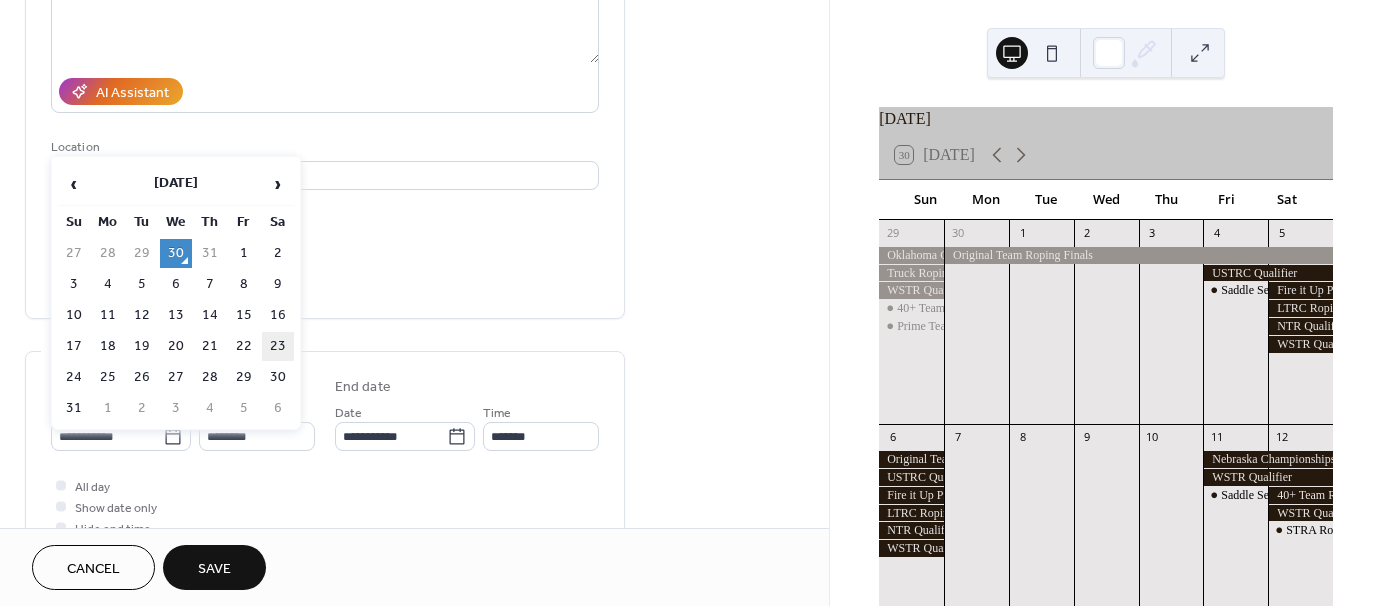 click on "23" at bounding box center (278, 346) 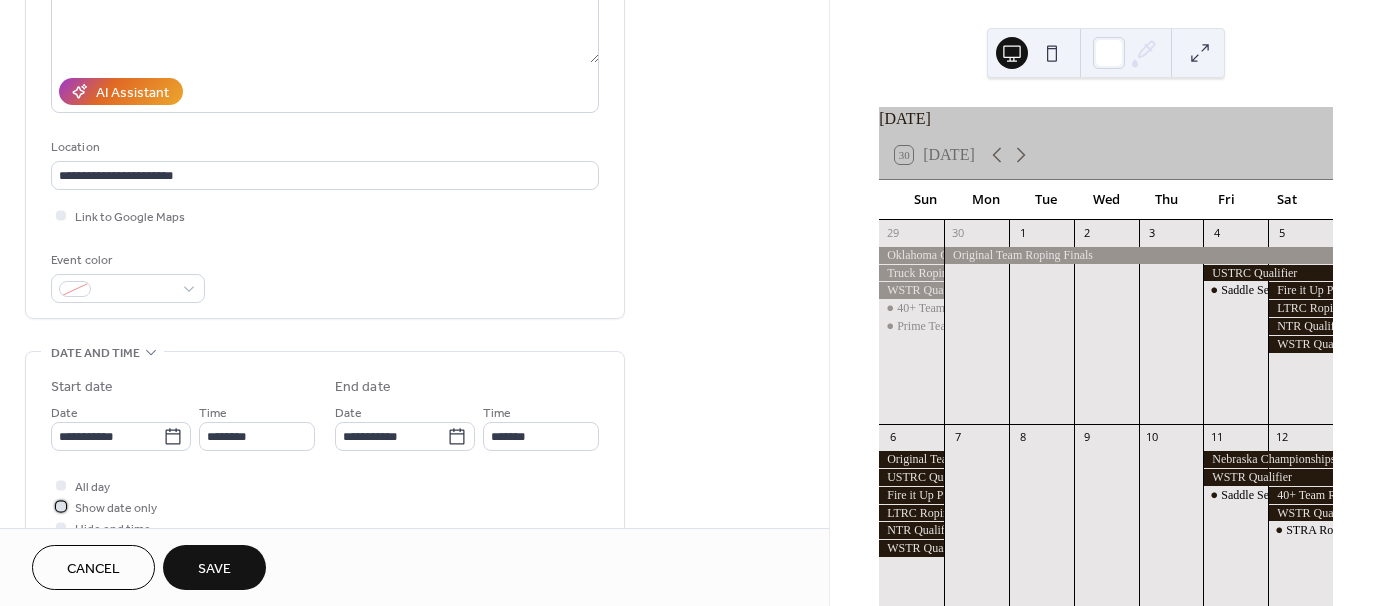 click at bounding box center [61, 506] 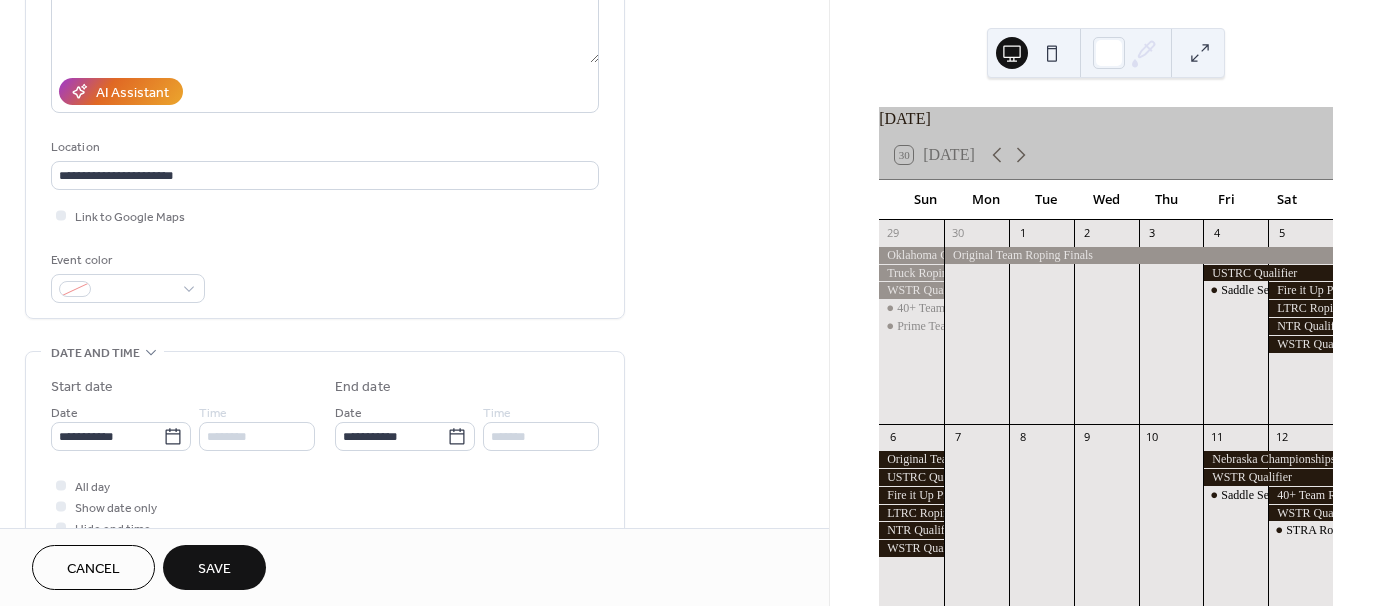 click on "Save" at bounding box center (214, 569) 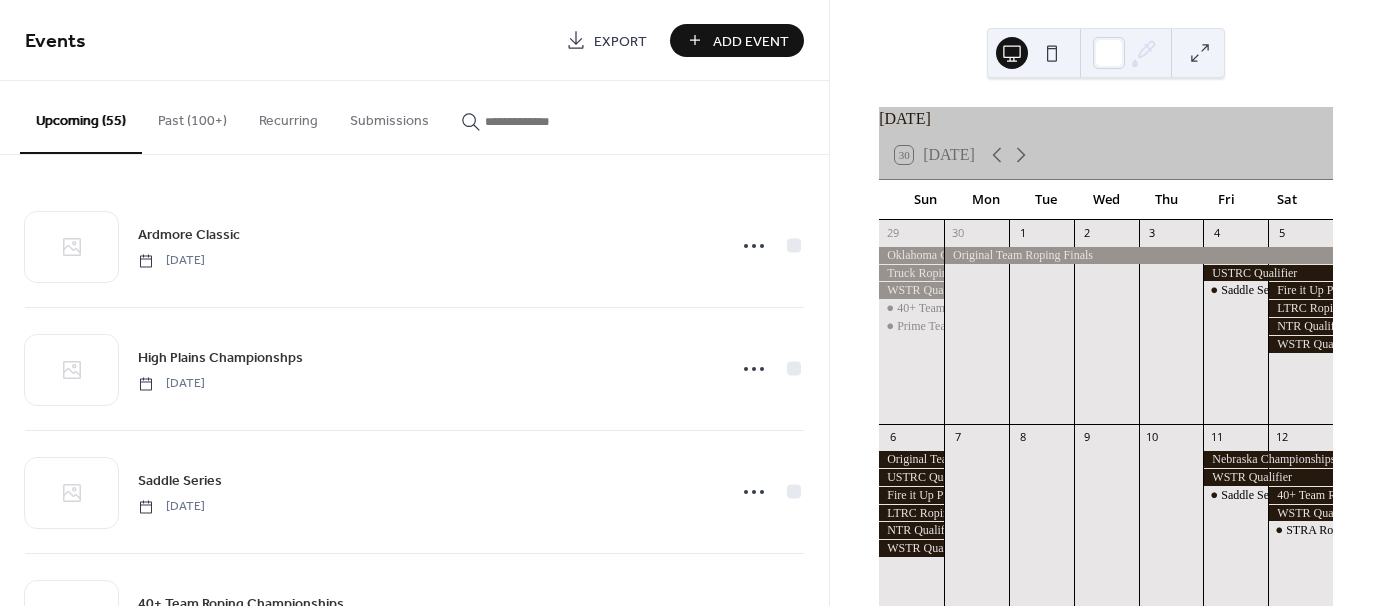 click on "Add Event" at bounding box center (751, 41) 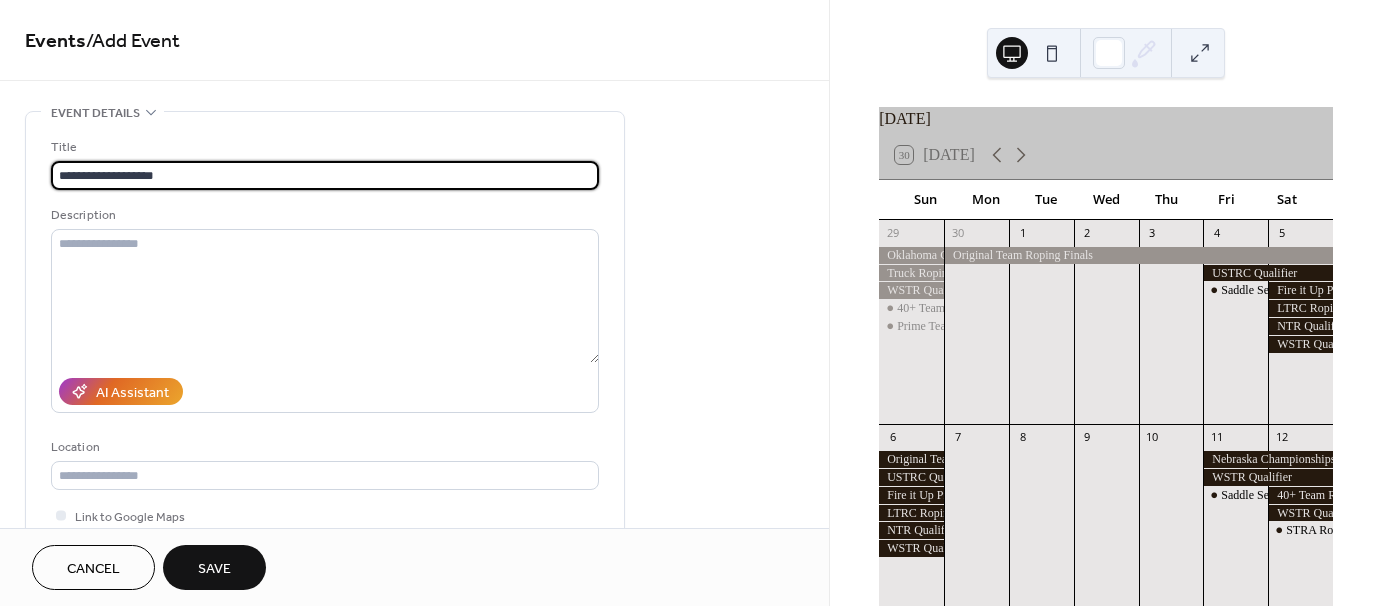 type on "**********" 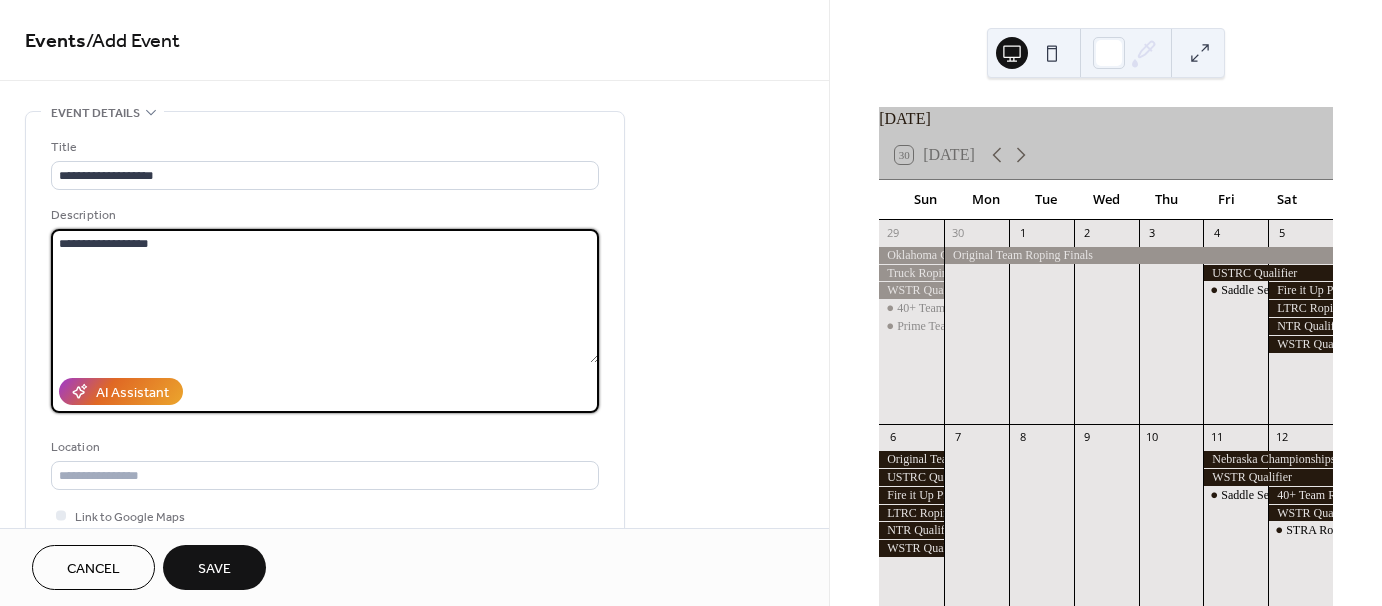 type on "**********" 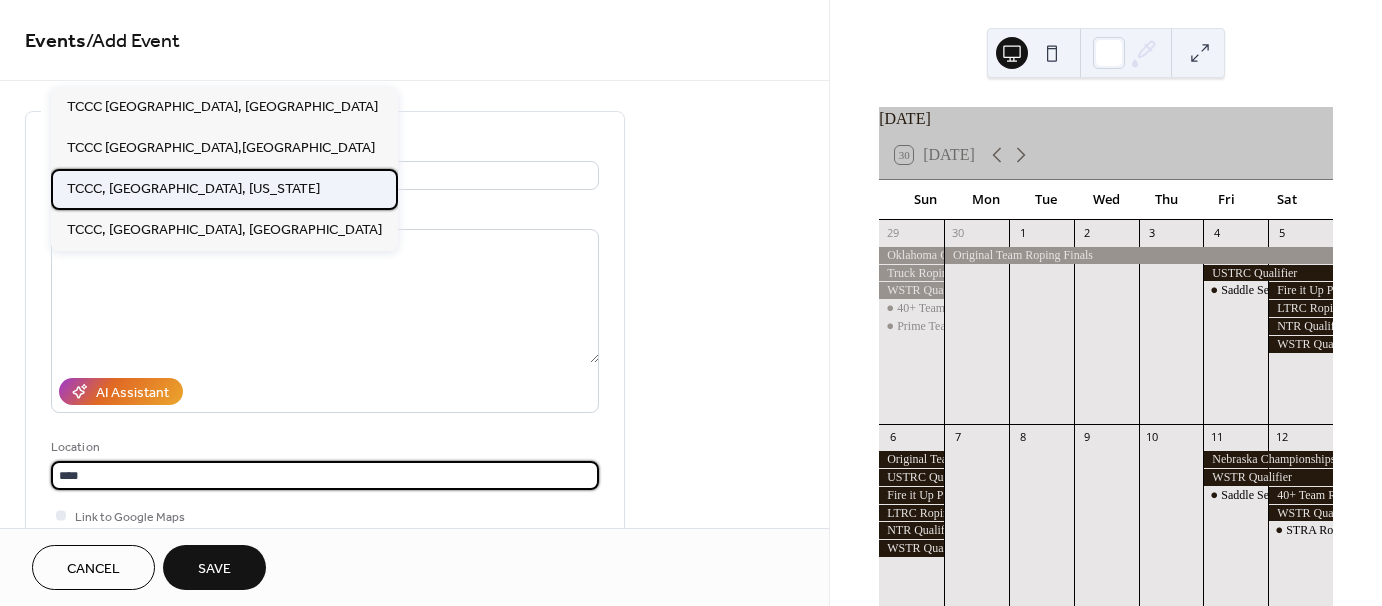 click on "TCCC, [GEOGRAPHIC_DATA], [US_STATE]" at bounding box center (193, 188) 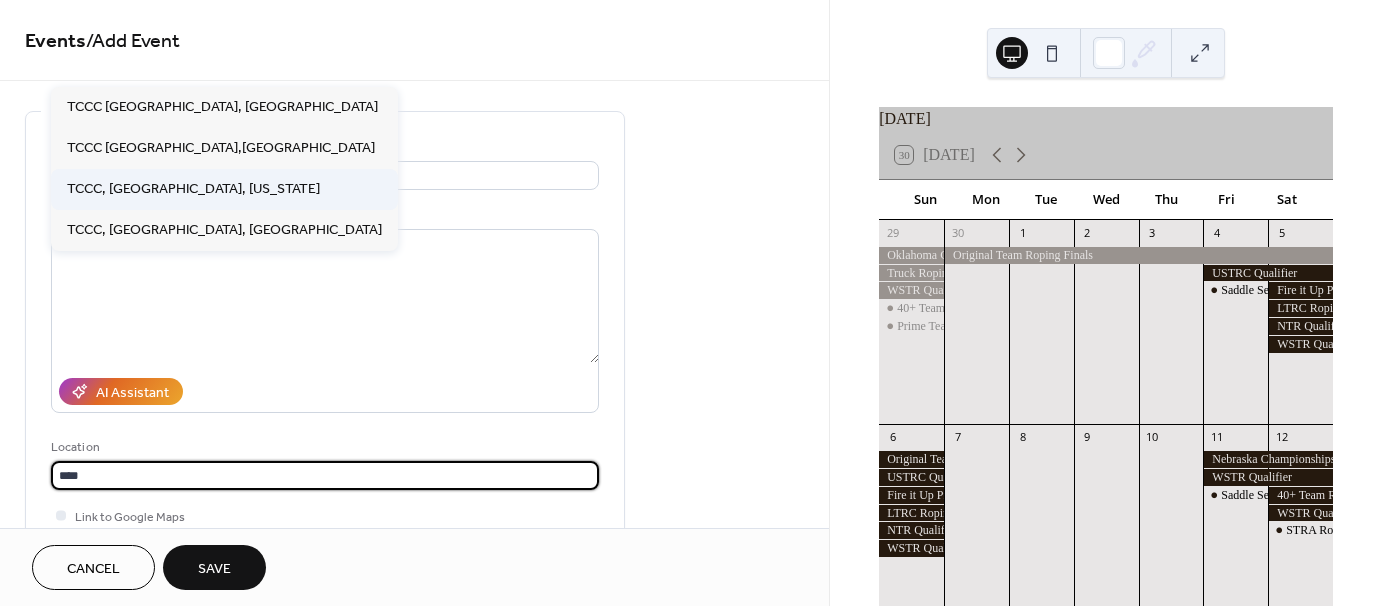 type on "**********" 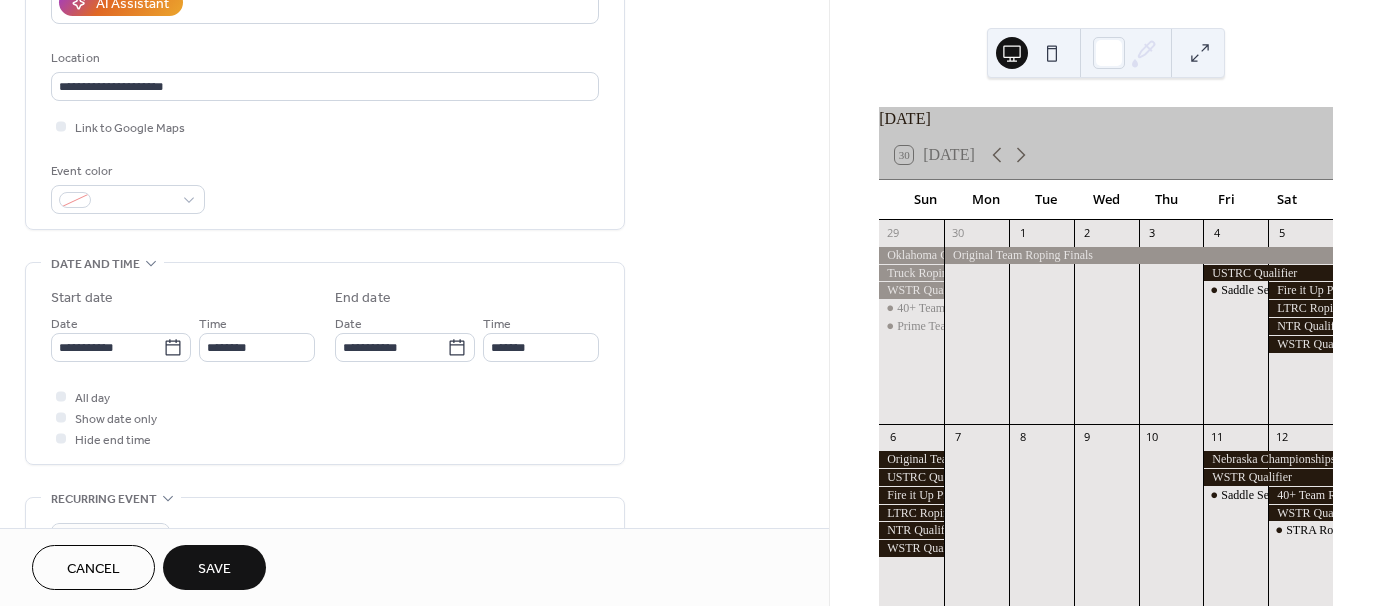 scroll, scrollTop: 400, scrollLeft: 0, axis: vertical 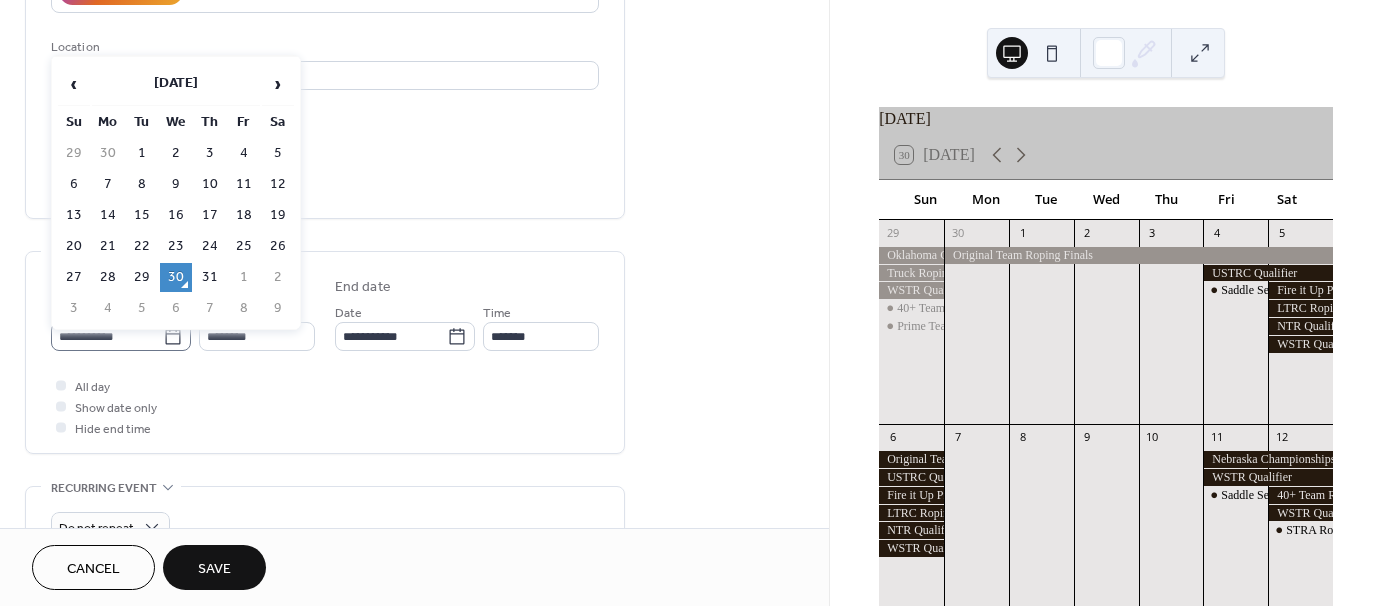 click 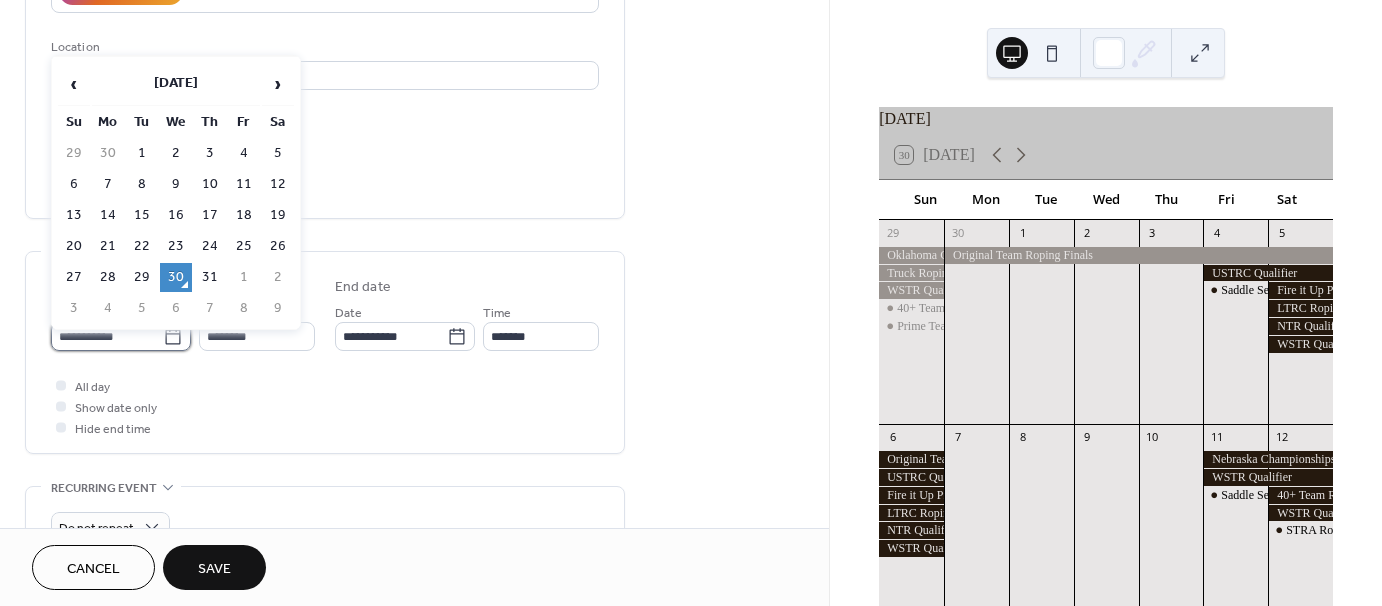 click on "**********" at bounding box center (107, 336) 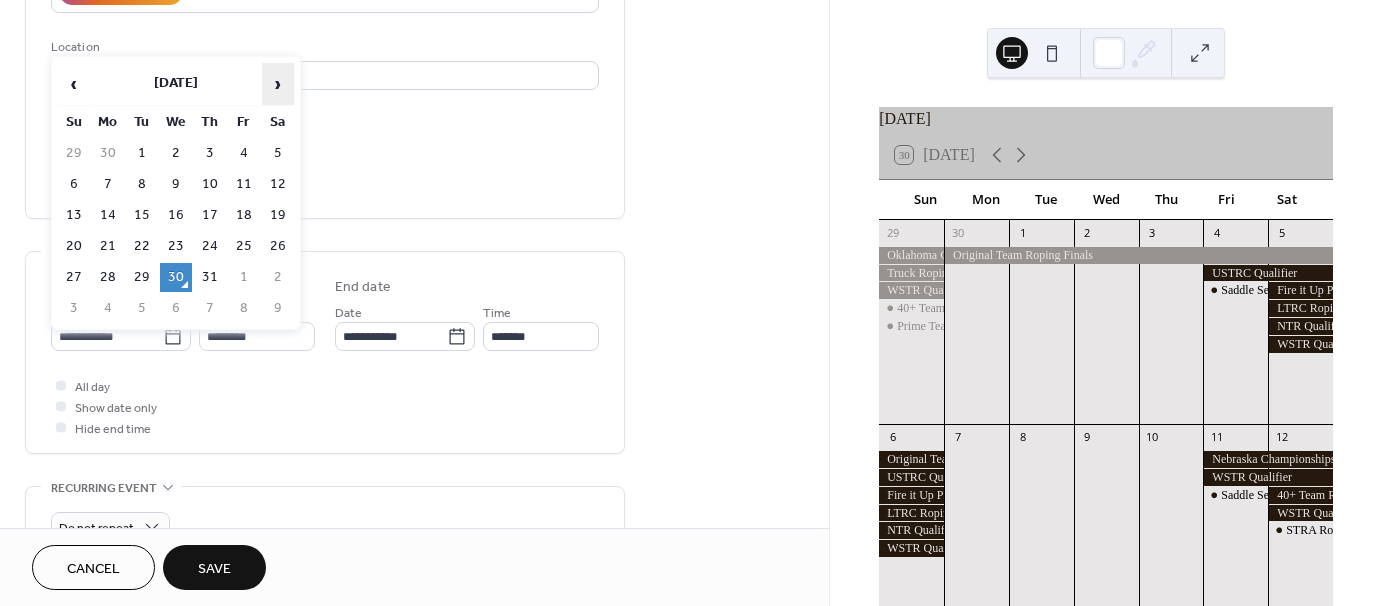click on "›" at bounding box center [278, 84] 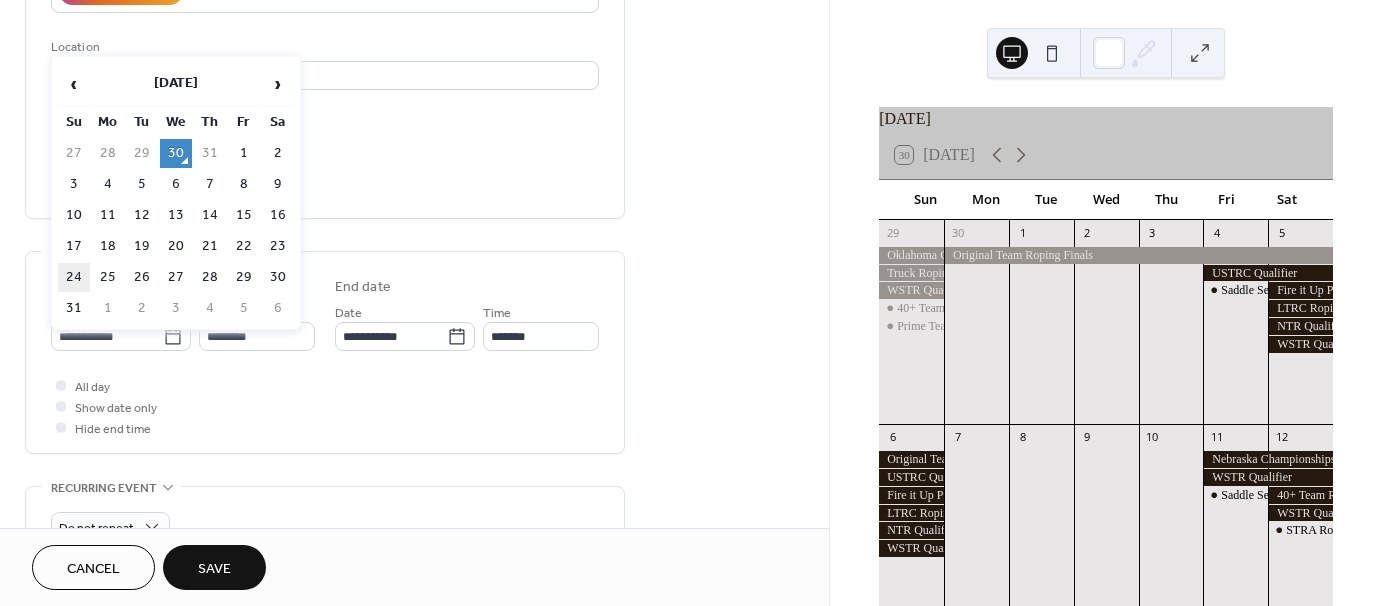 click on "24" at bounding box center [74, 277] 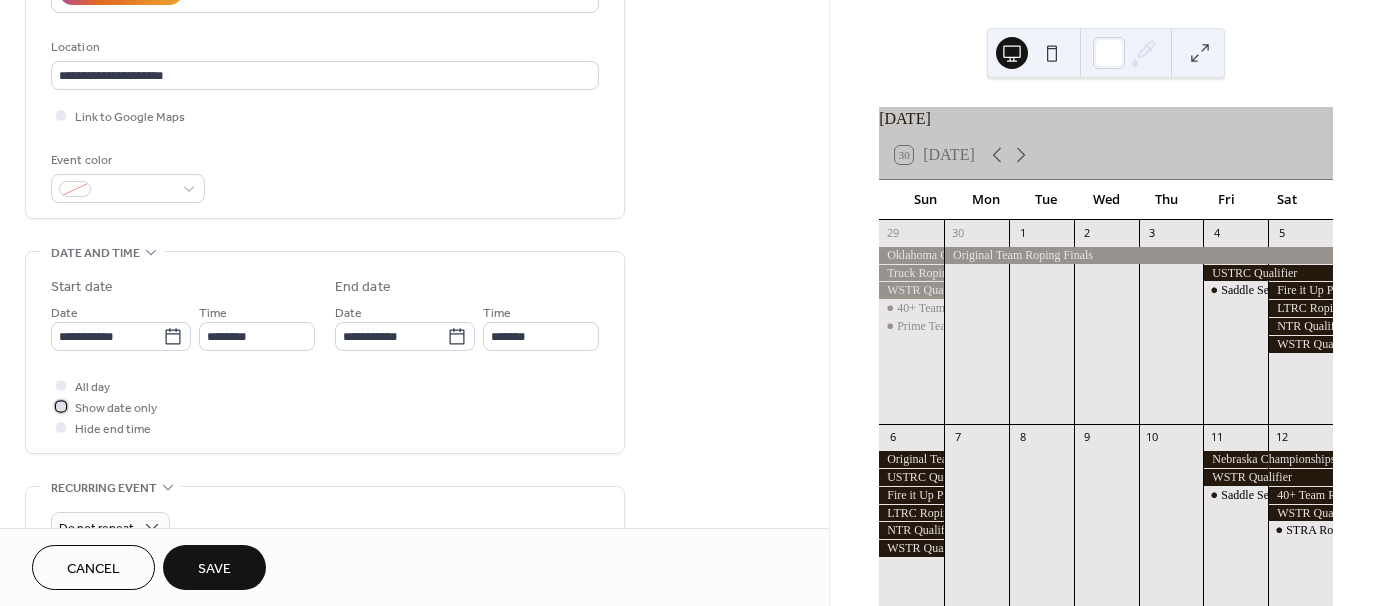 click at bounding box center [61, 406] 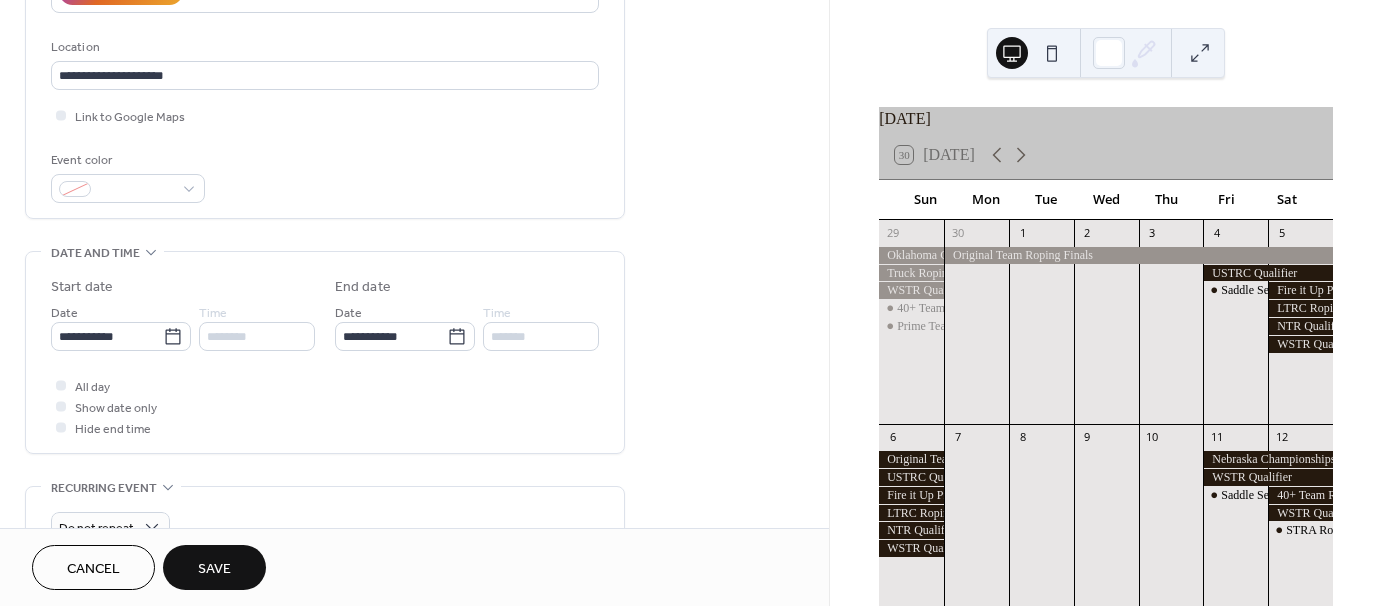 click on "Save" at bounding box center (214, 569) 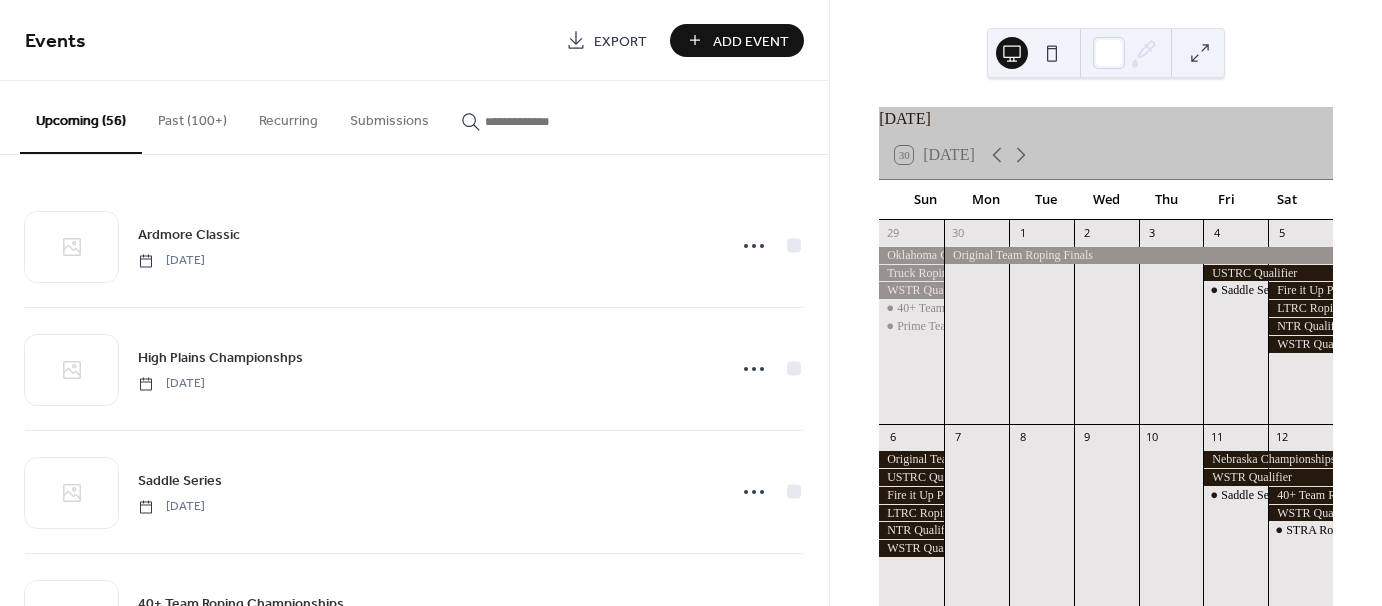 click on "Add Event" at bounding box center (737, 40) 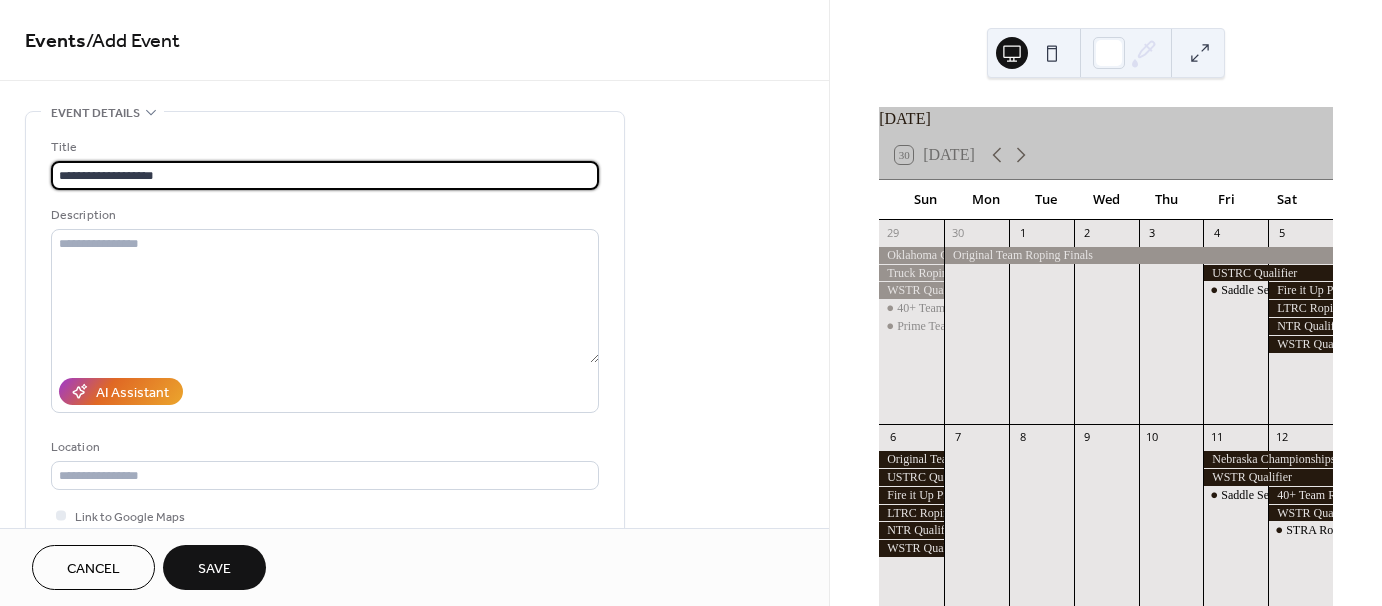 type on "**********" 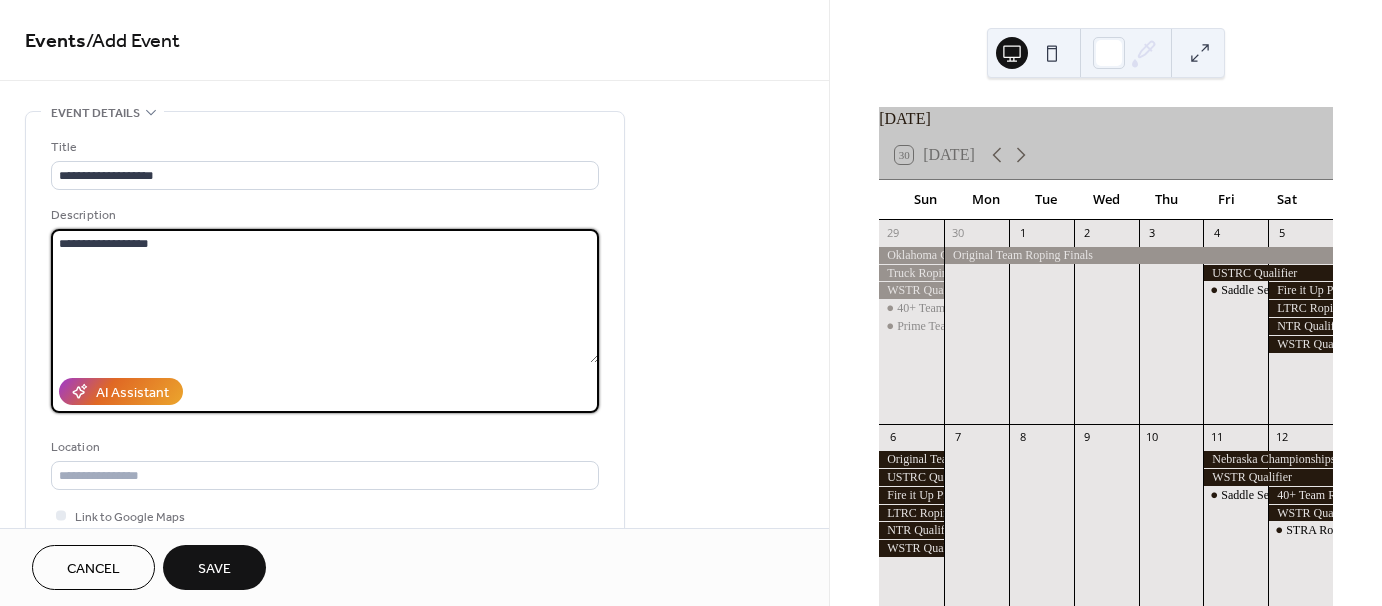 type on "**********" 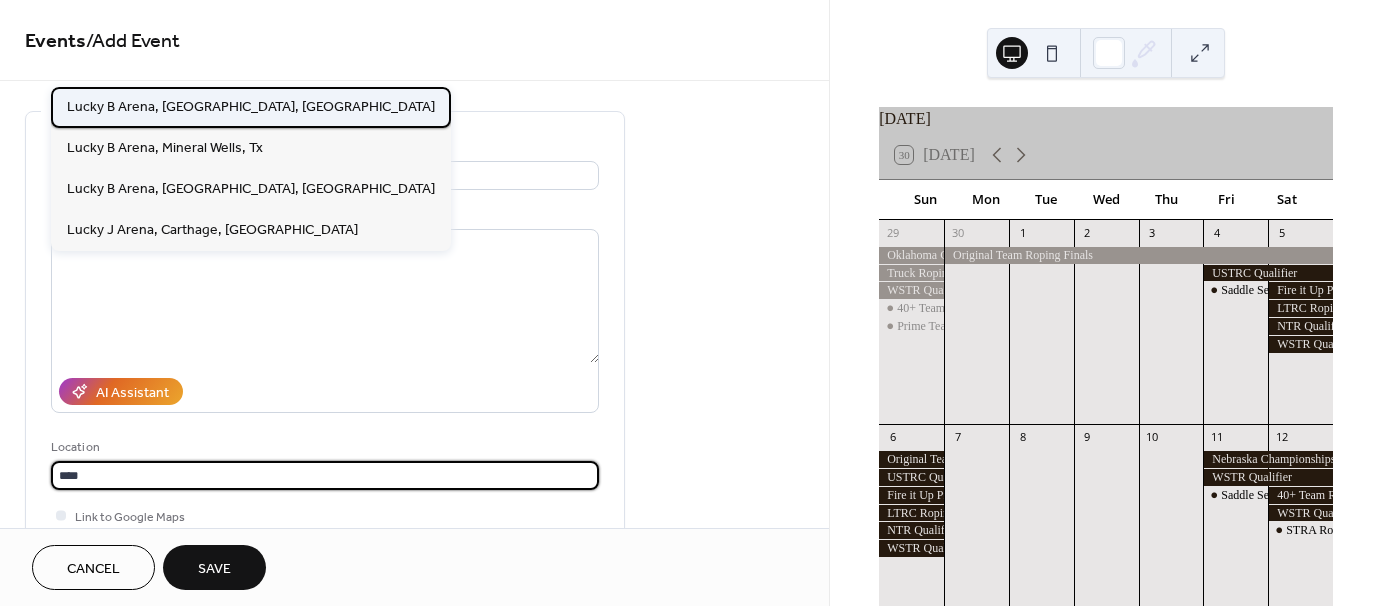 click on "Lucky B  Arena, [GEOGRAPHIC_DATA], [GEOGRAPHIC_DATA]" at bounding box center [251, 106] 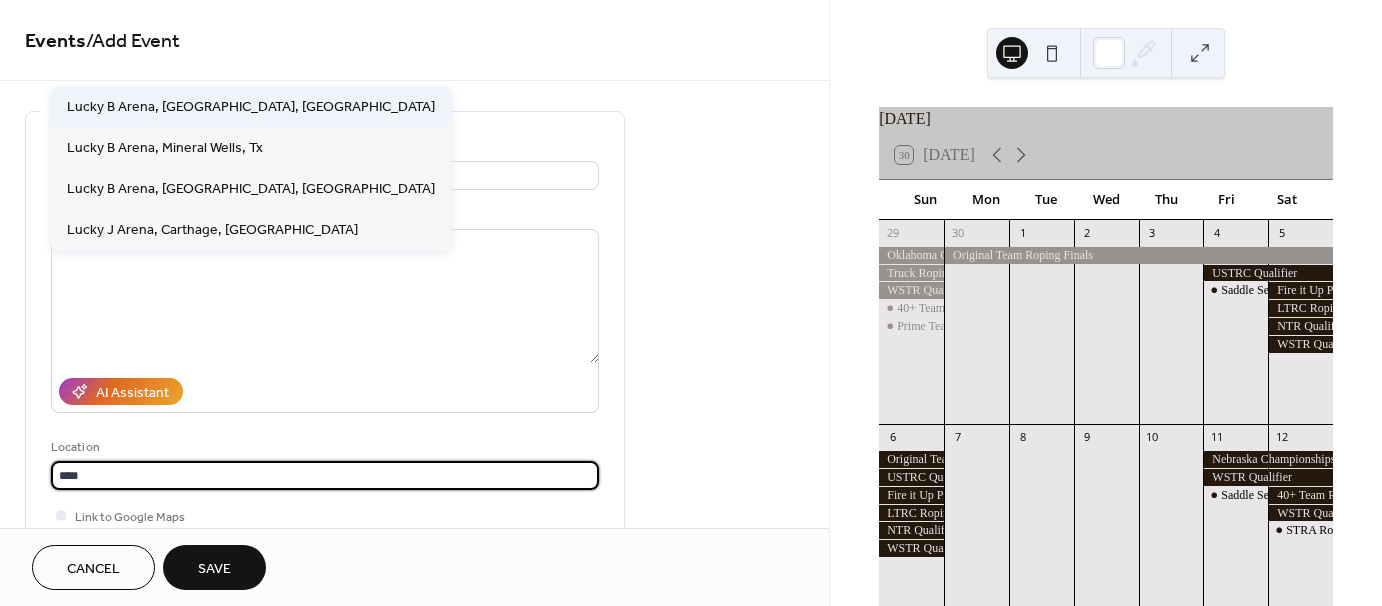 type on "**********" 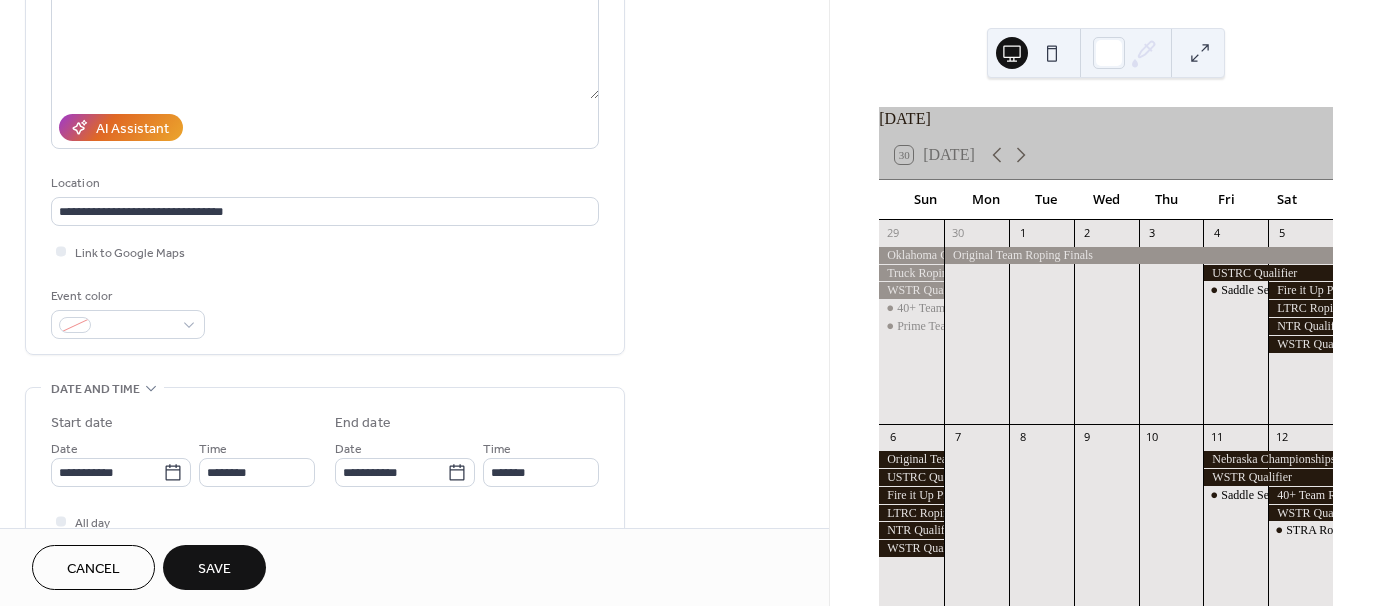 scroll, scrollTop: 300, scrollLeft: 0, axis: vertical 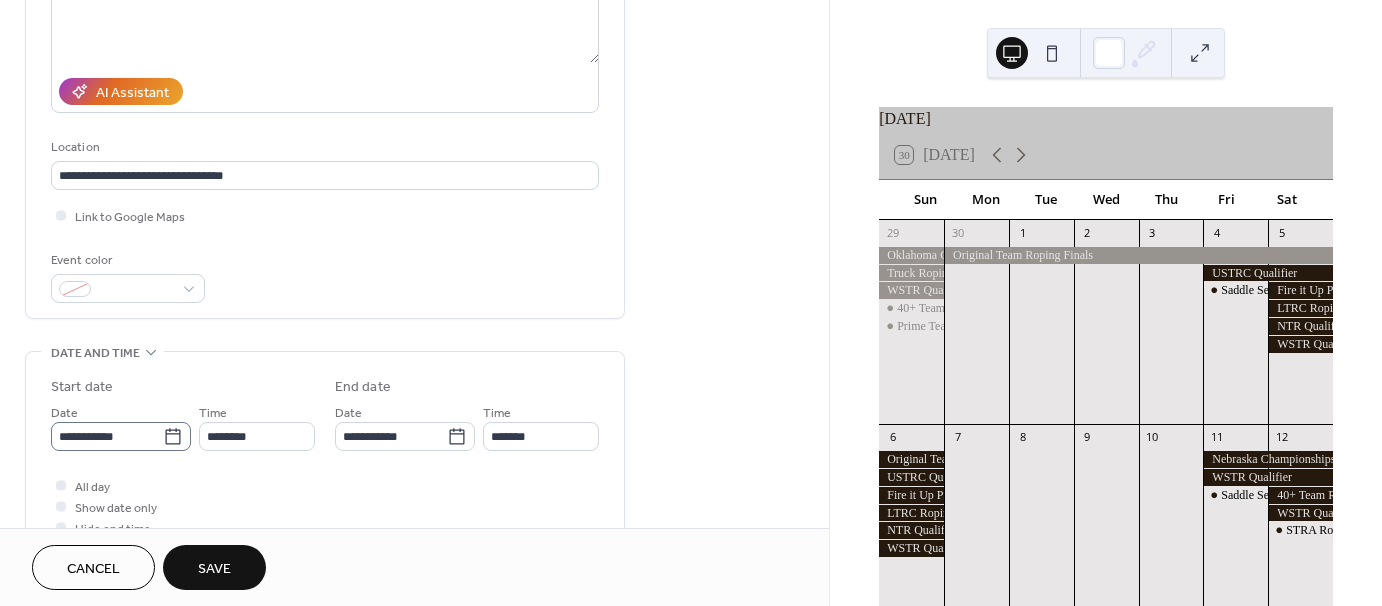 click 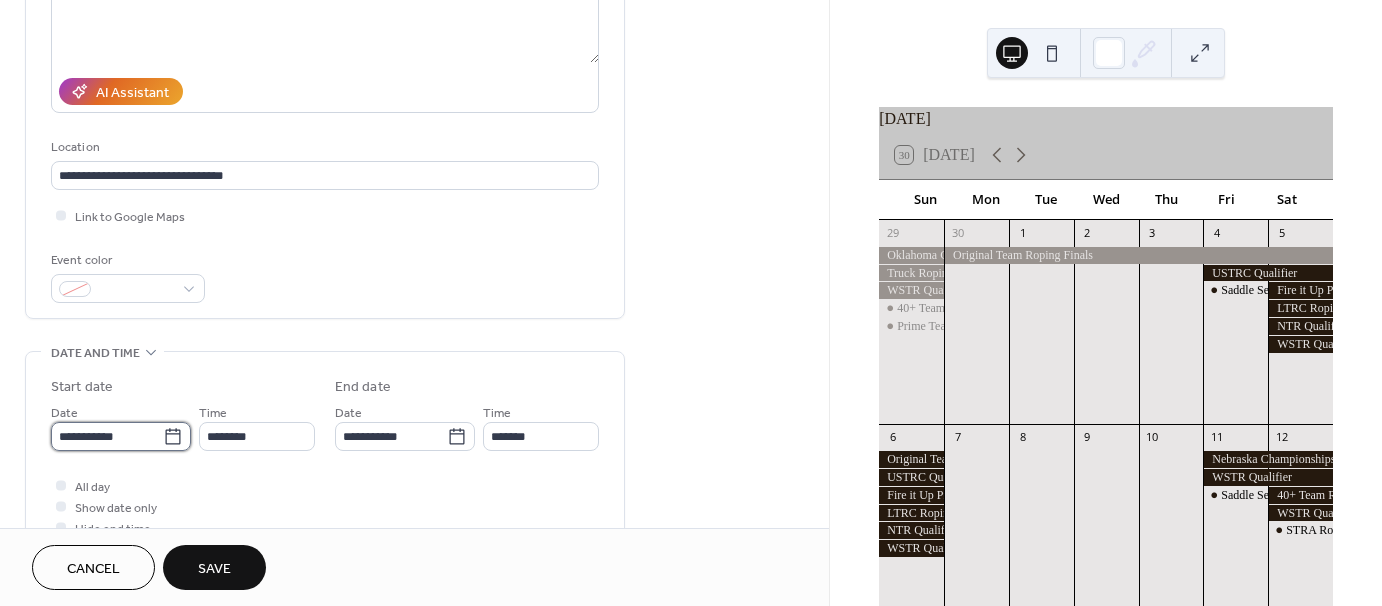 click on "**********" at bounding box center (107, 436) 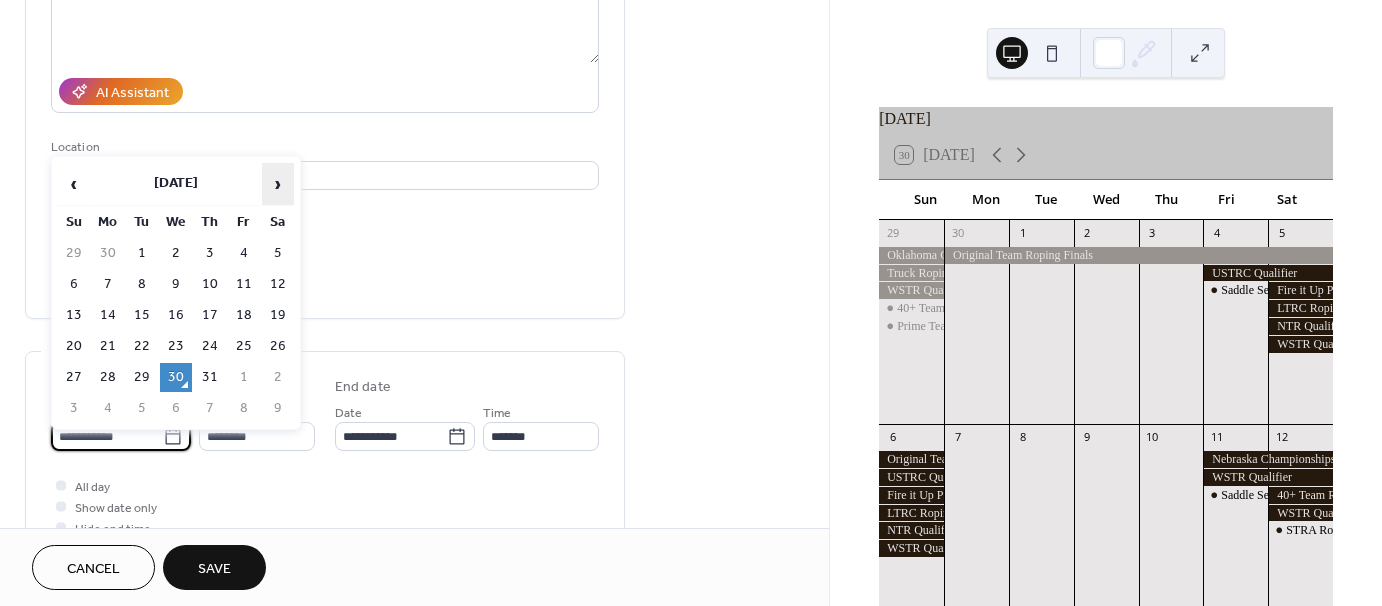 click on "›" at bounding box center [278, 184] 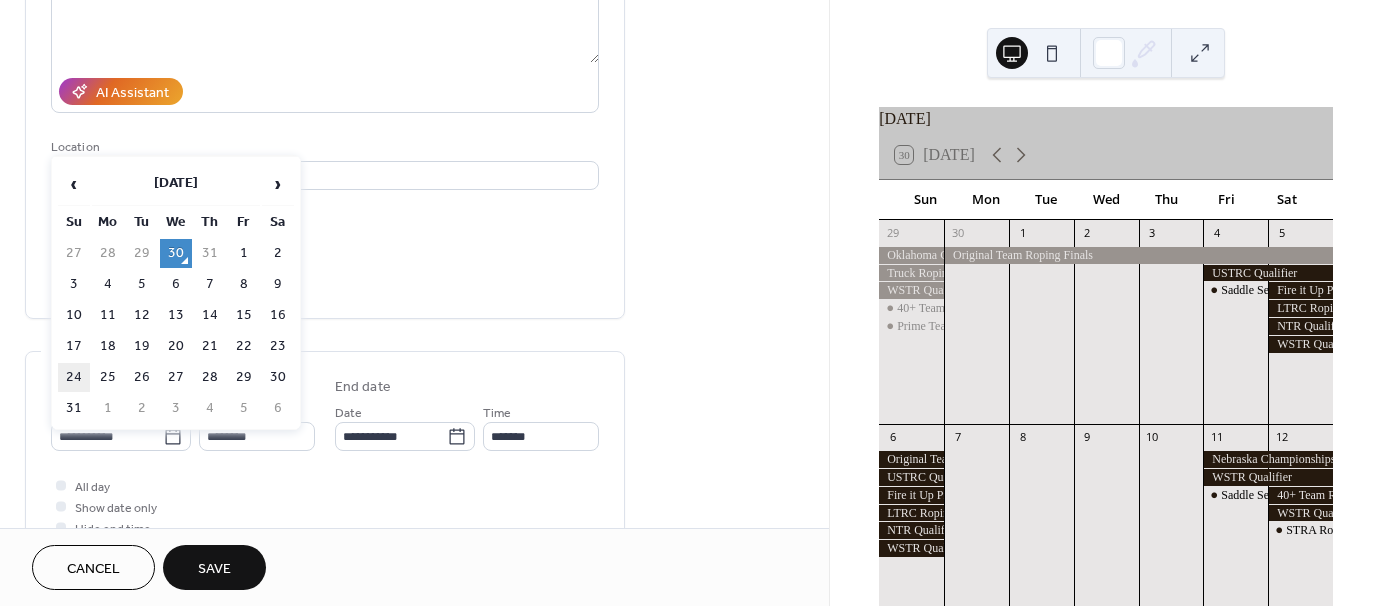 click on "24" at bounding box center [74, 377] 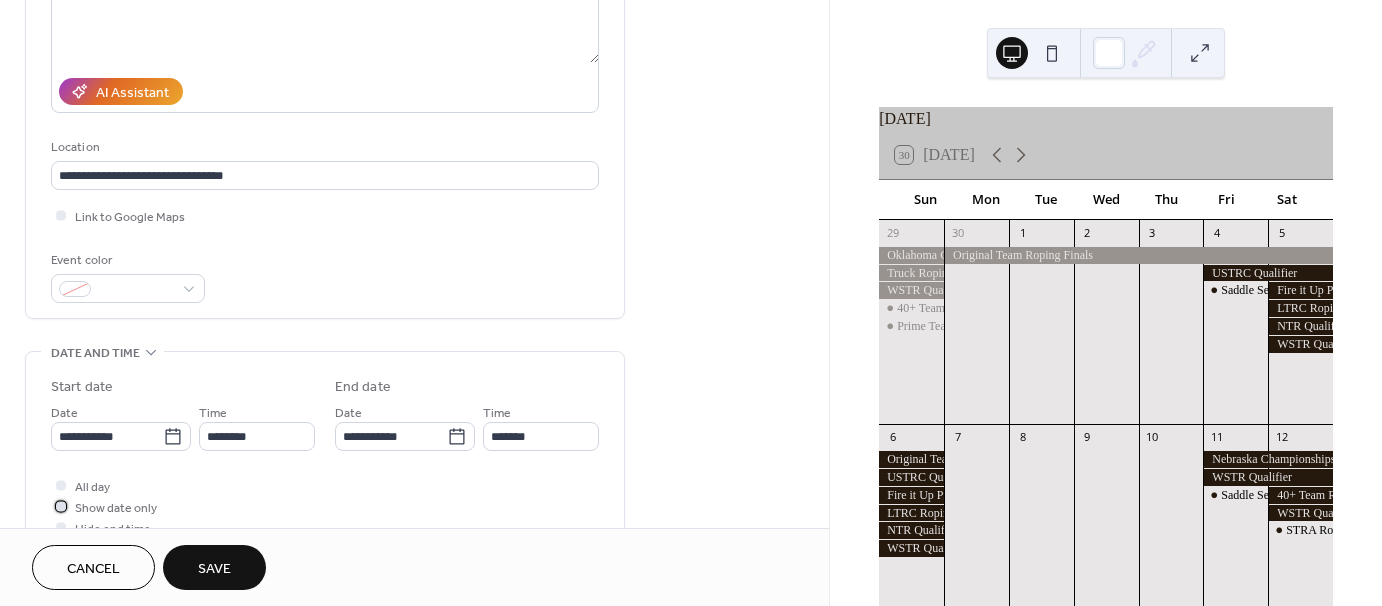 click at bounding box center (61, 506) 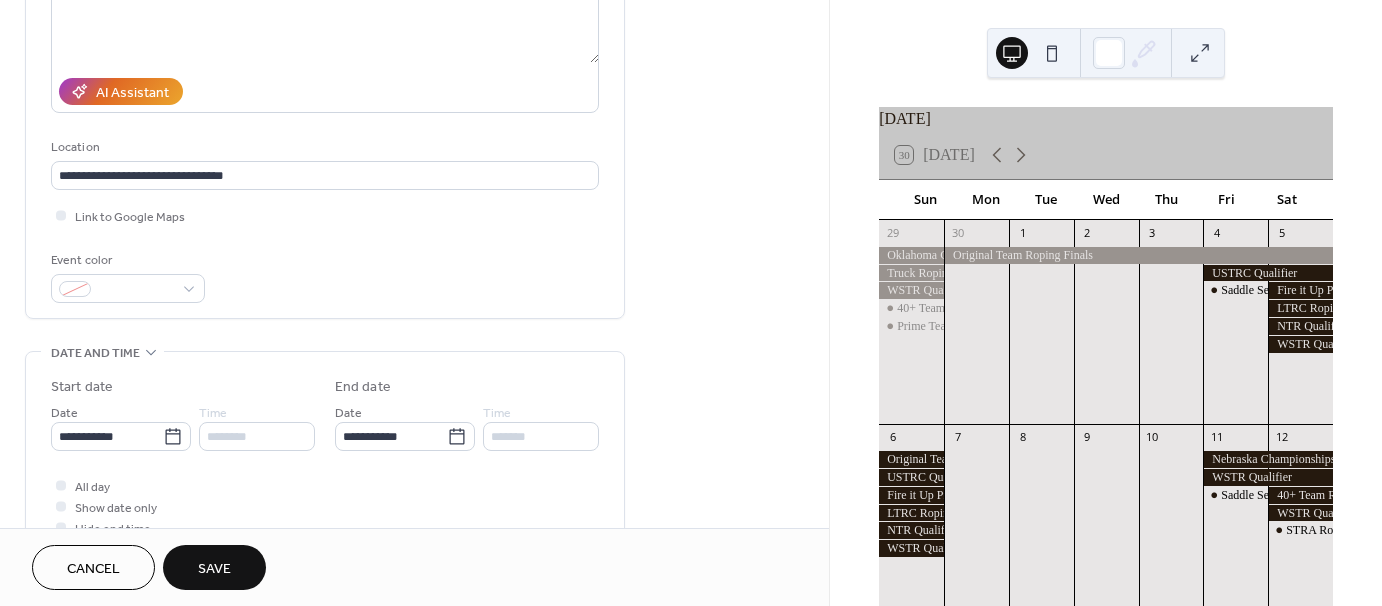 click on "Save" at bounding box center (214, 569) 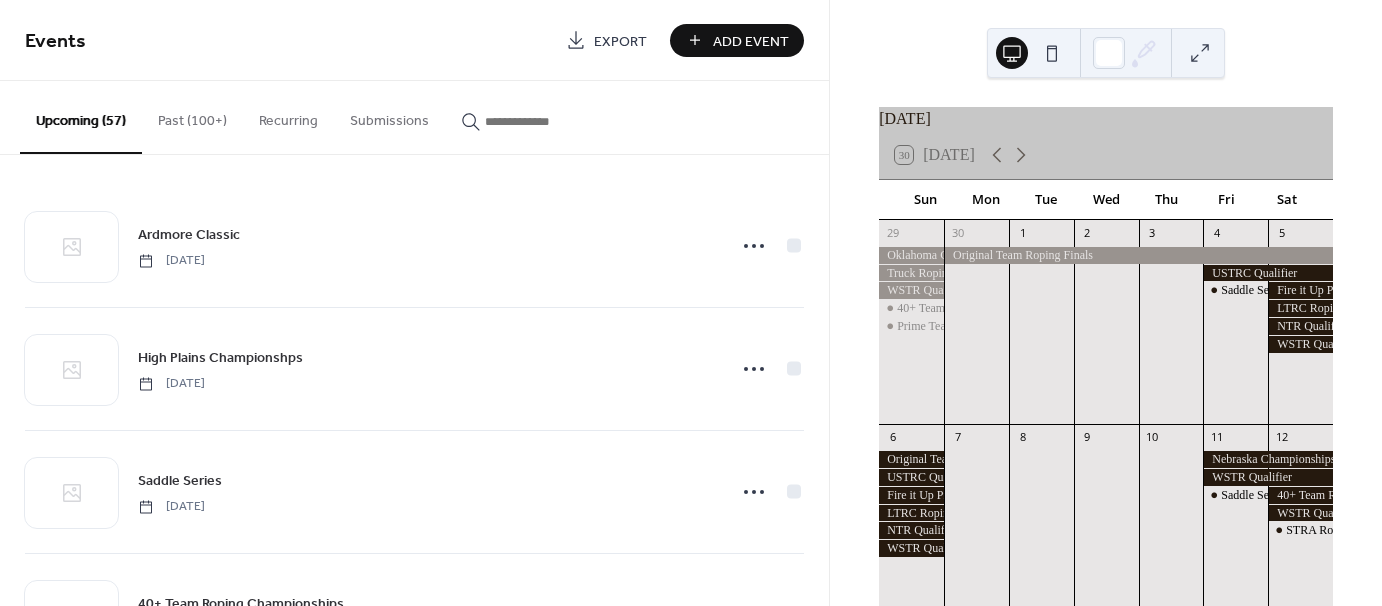 click on "Add Event" at bounding box center [737, 40] 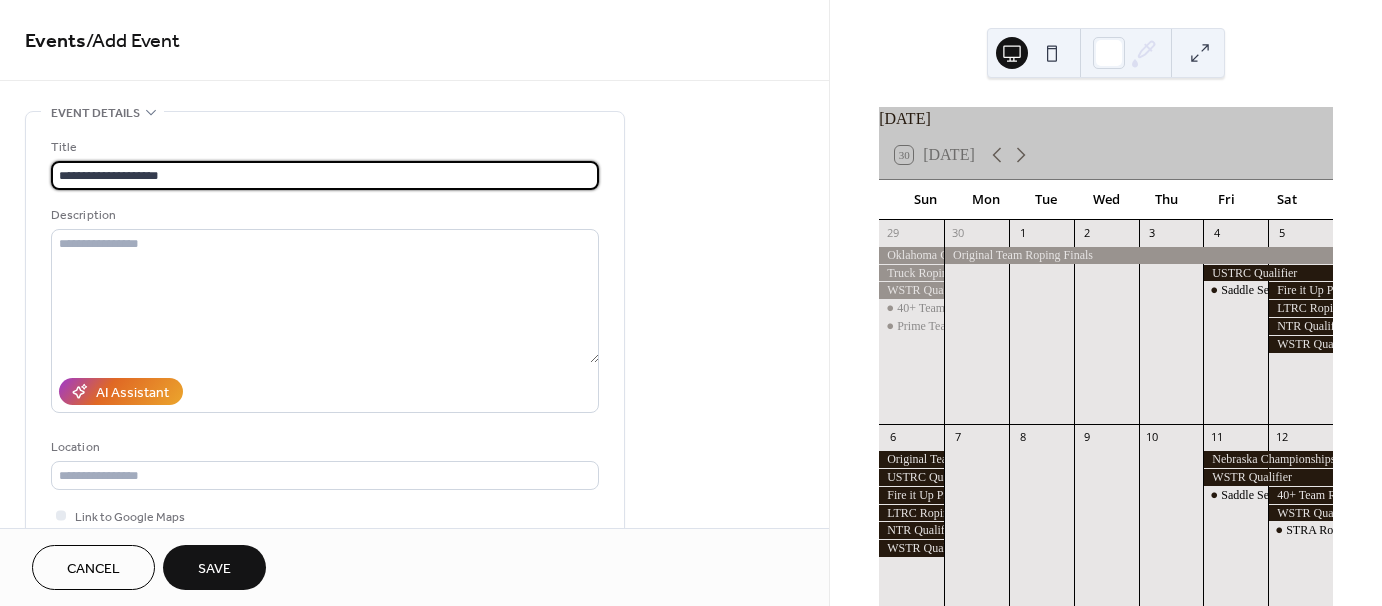 type on "**********" 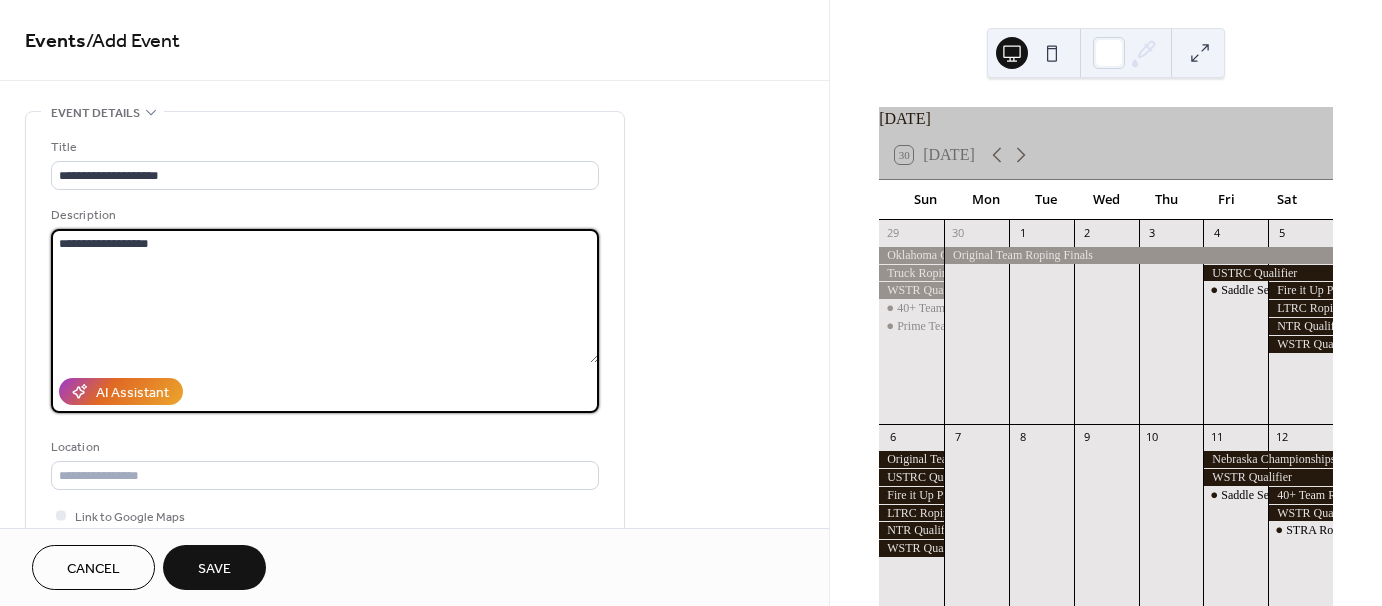 type on "**********" 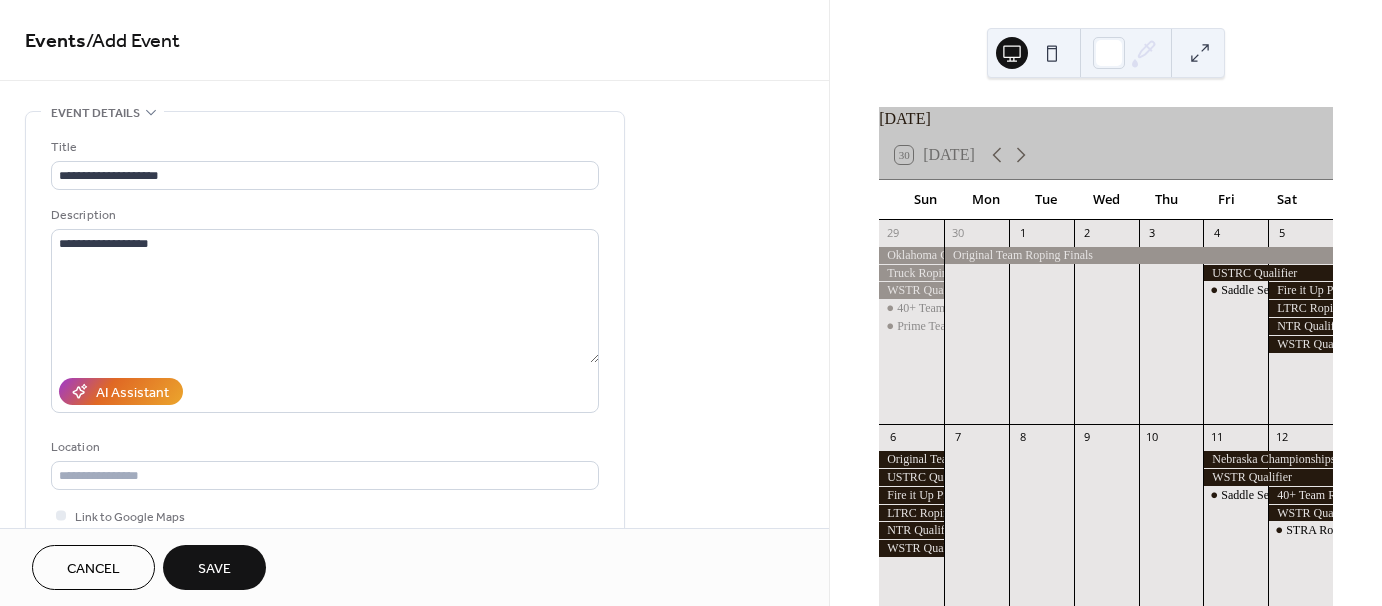 type 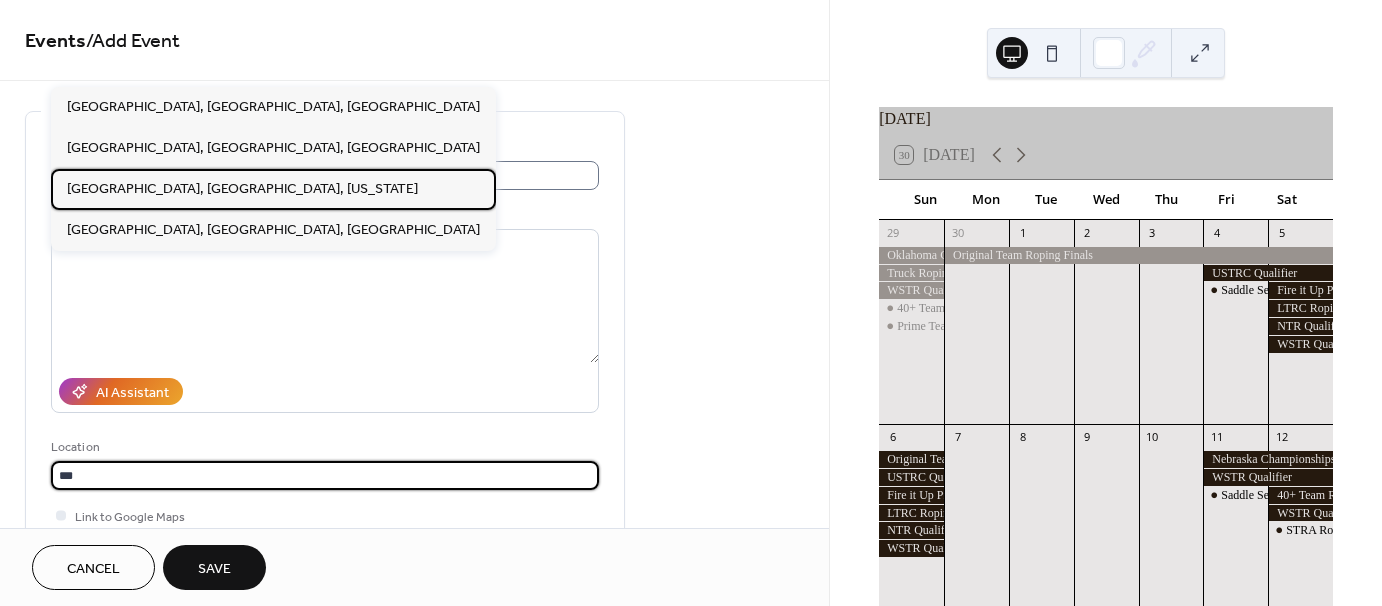 click on "[GEOGRAPHIC_DATA], [GEOGRAPHIC_DATA], [US_STATE]" at bounding box center [242, 188] 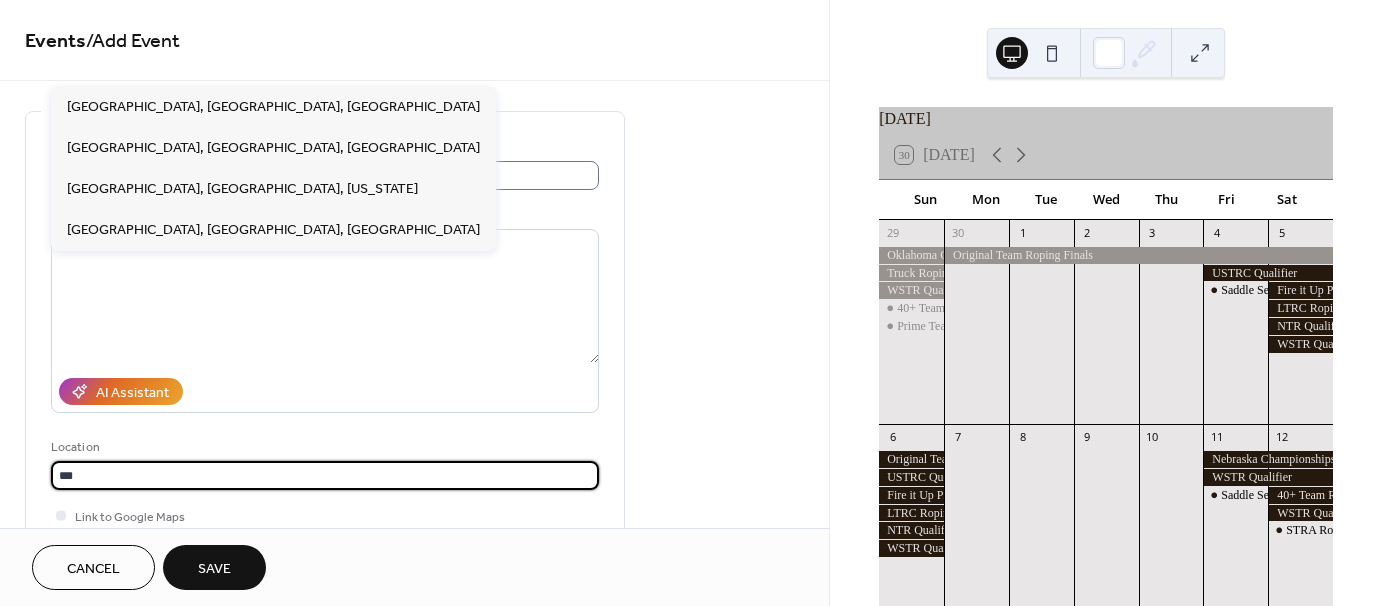 type on "**********" 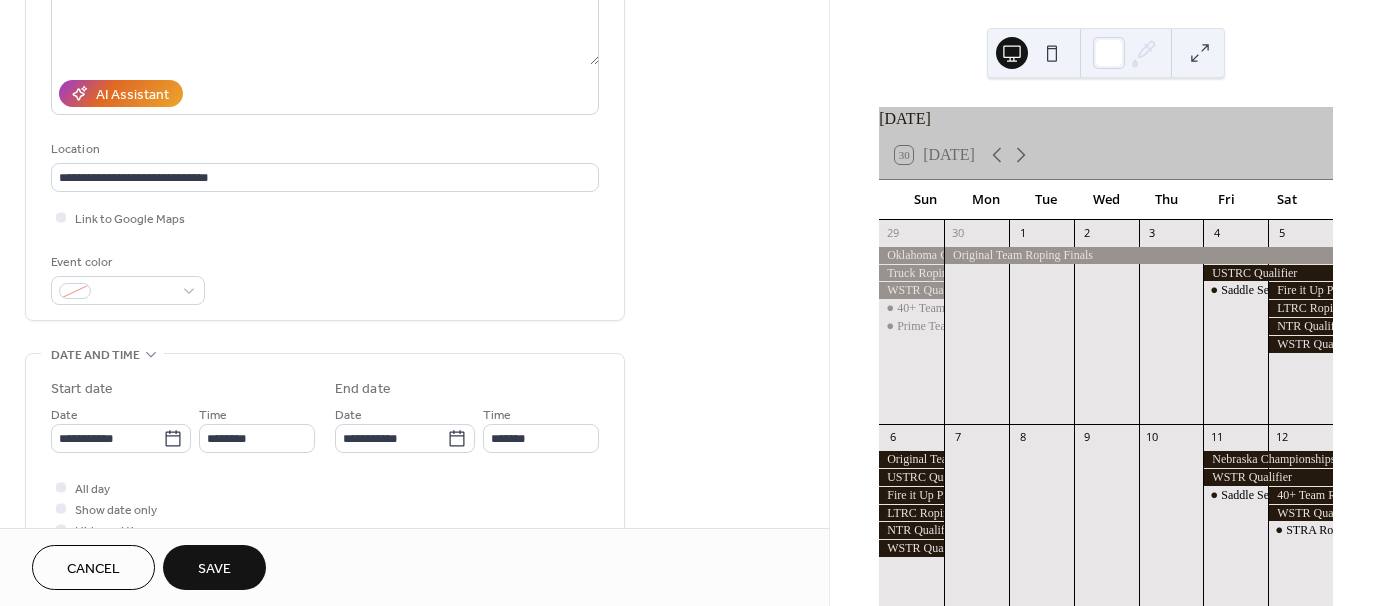 scroll, scrollTop: 300, scrollLeft: 0, axis: vertical 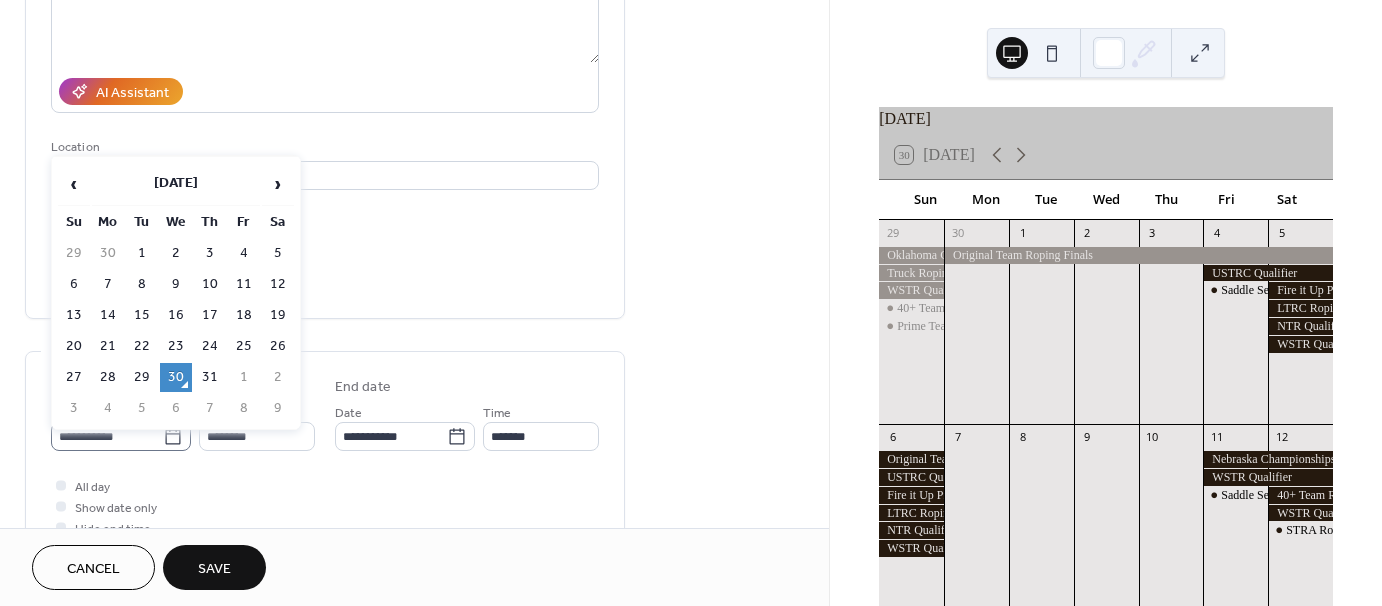 click 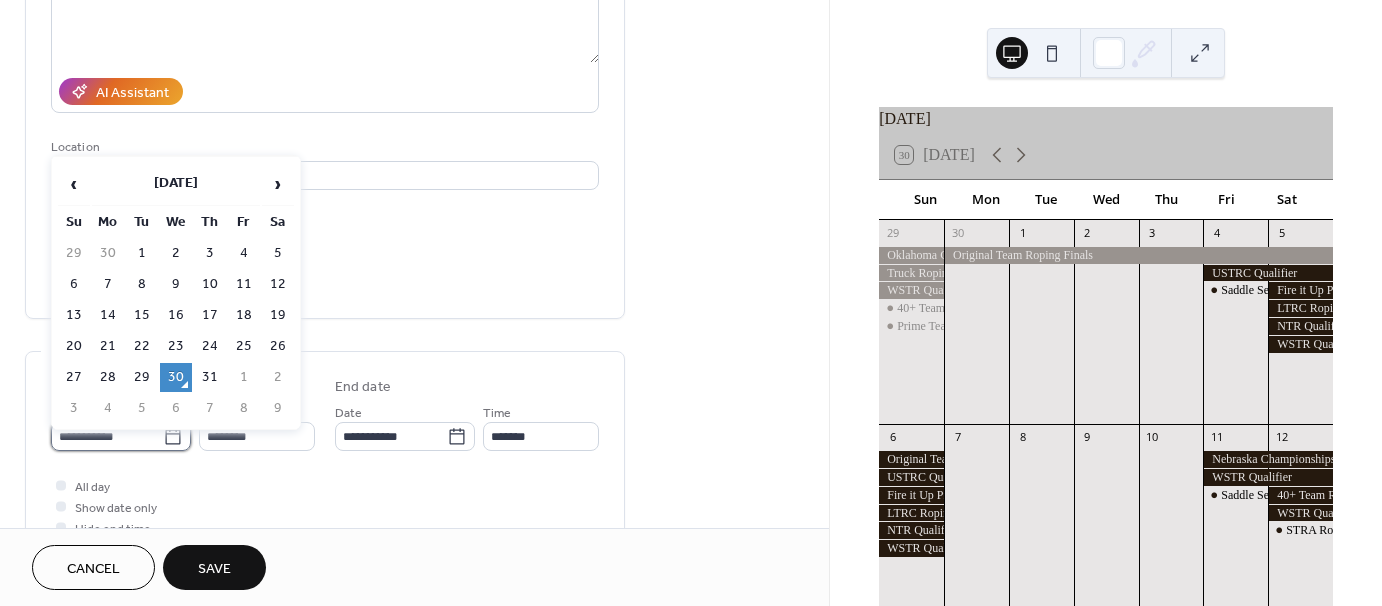 click on "**********" at bounding box center (107, 436) 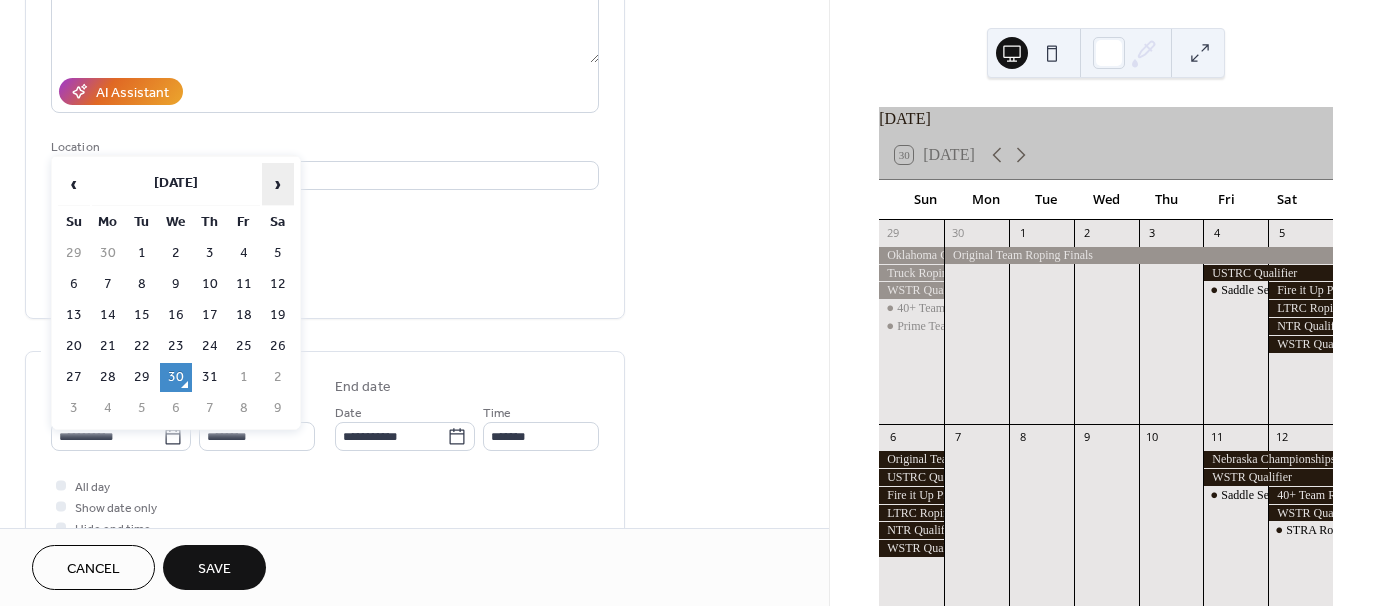 click on "›" at bounding box center [278, 184] 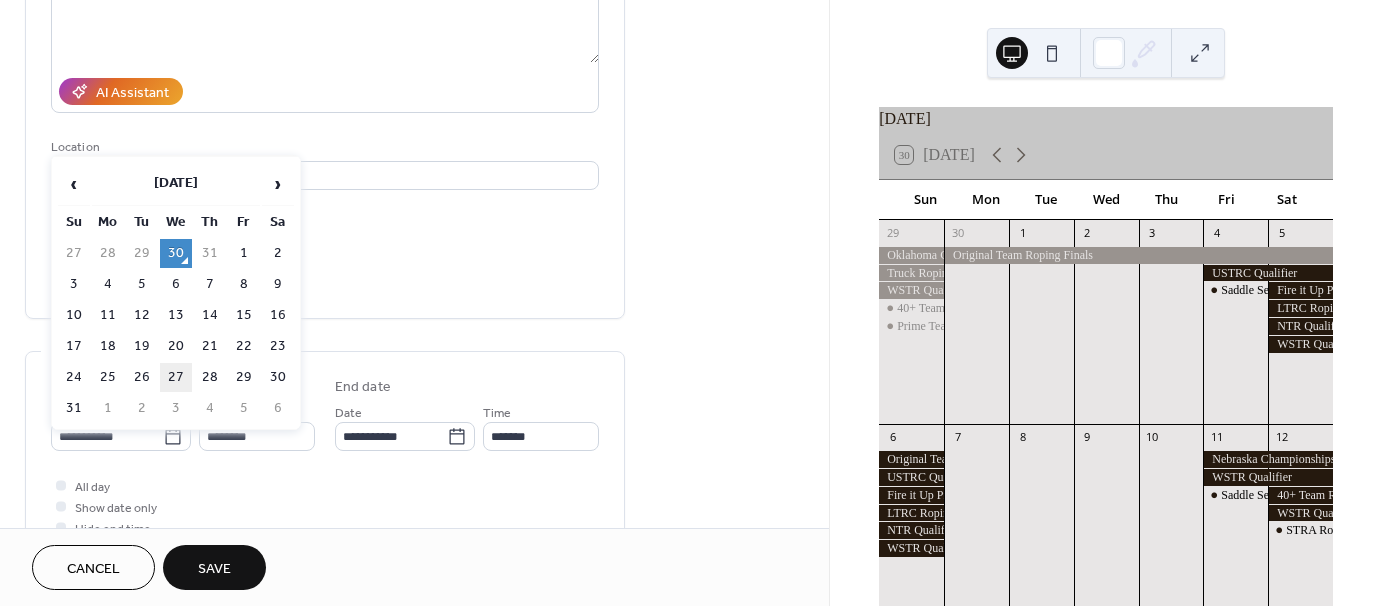 click on "27" at bounding box center (176, 377) 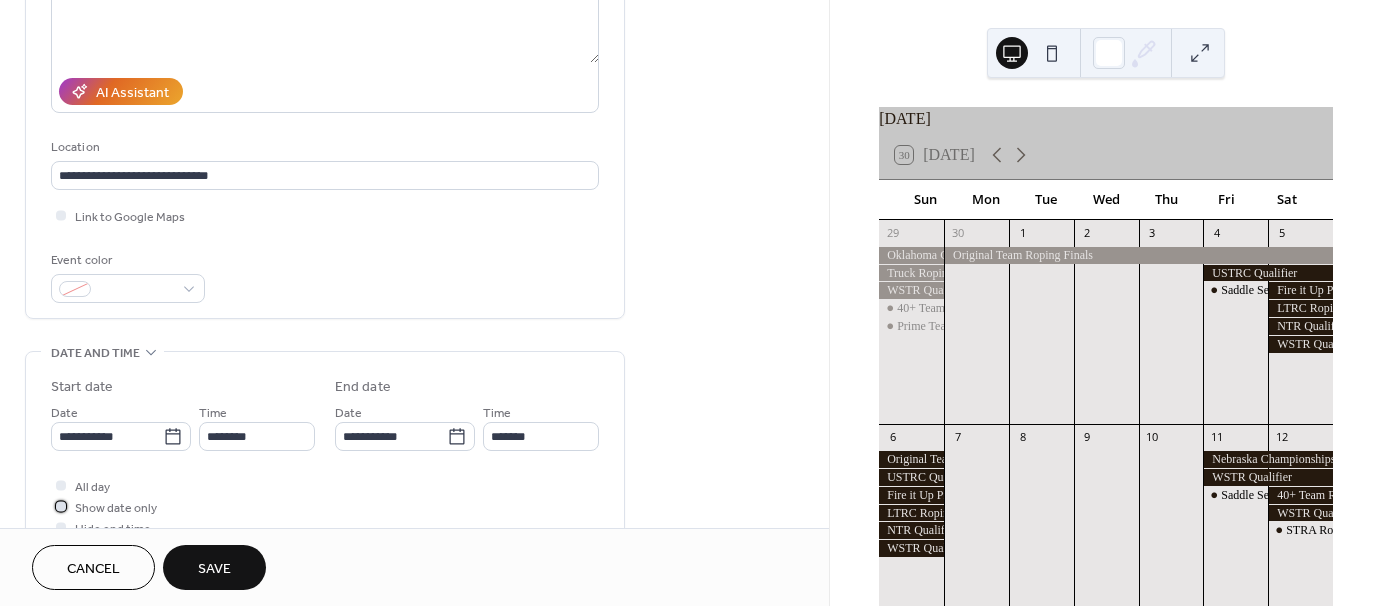 click at bounding box center [61, 506] 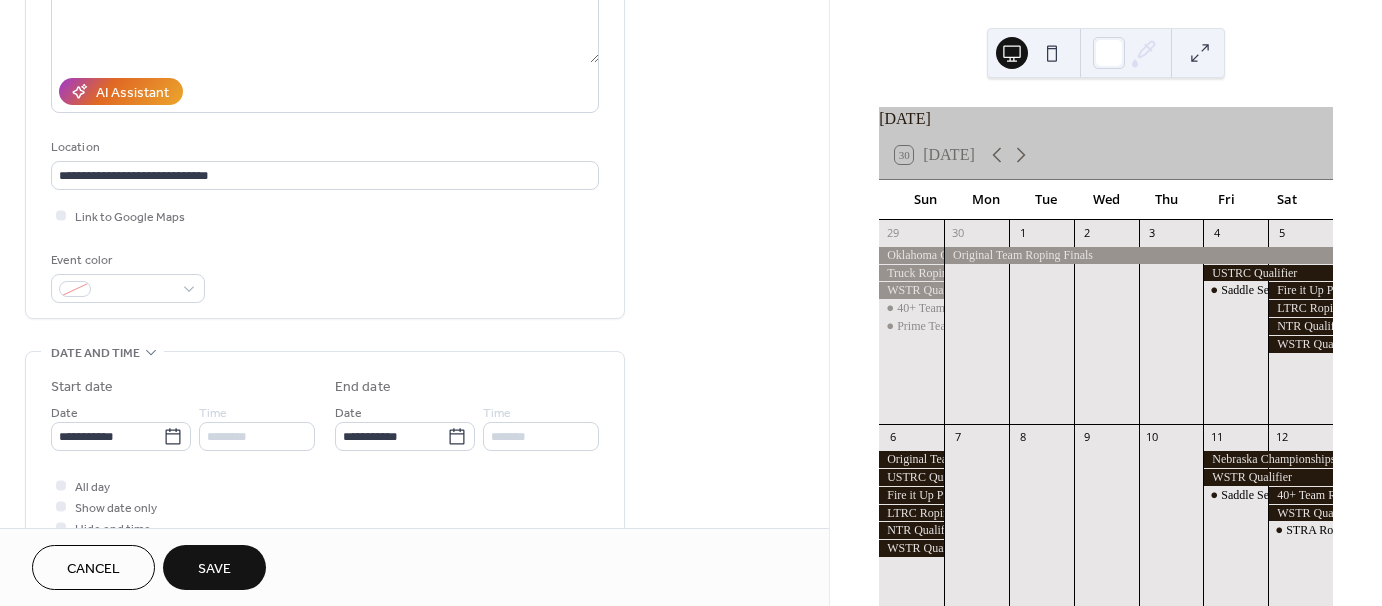 click on "Save" at bounding box center [214, 569] 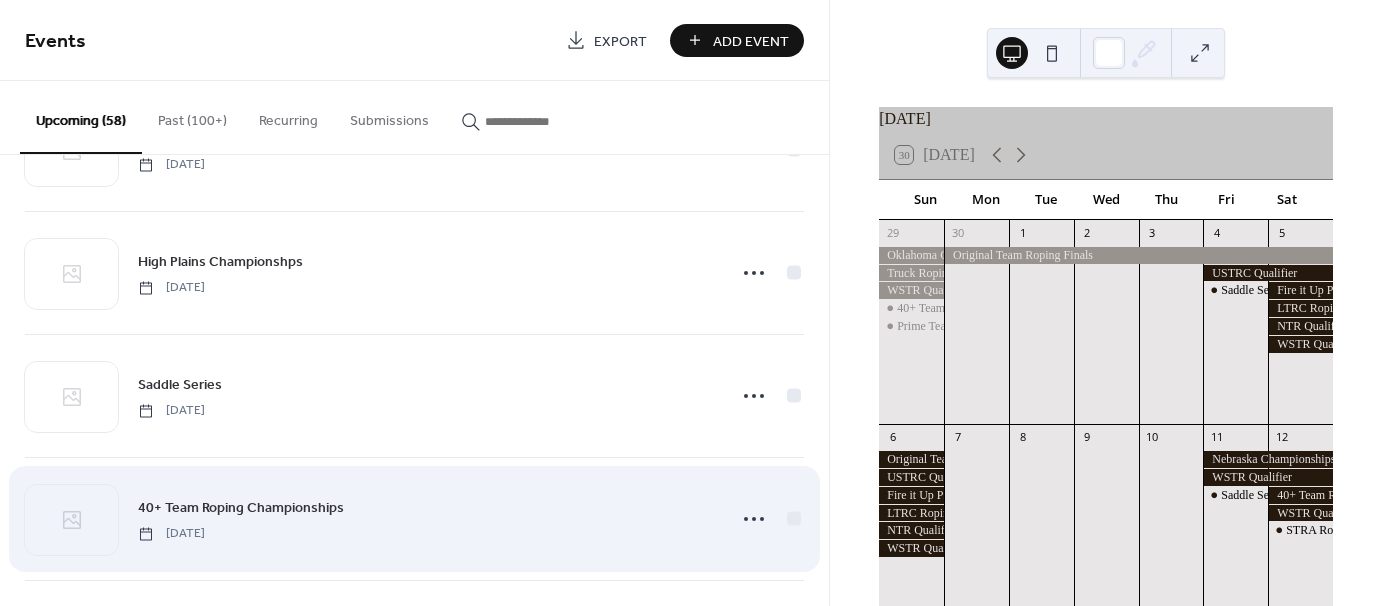 scroll, scrollTop: 100, scrollLeft: 0, axis: vertical 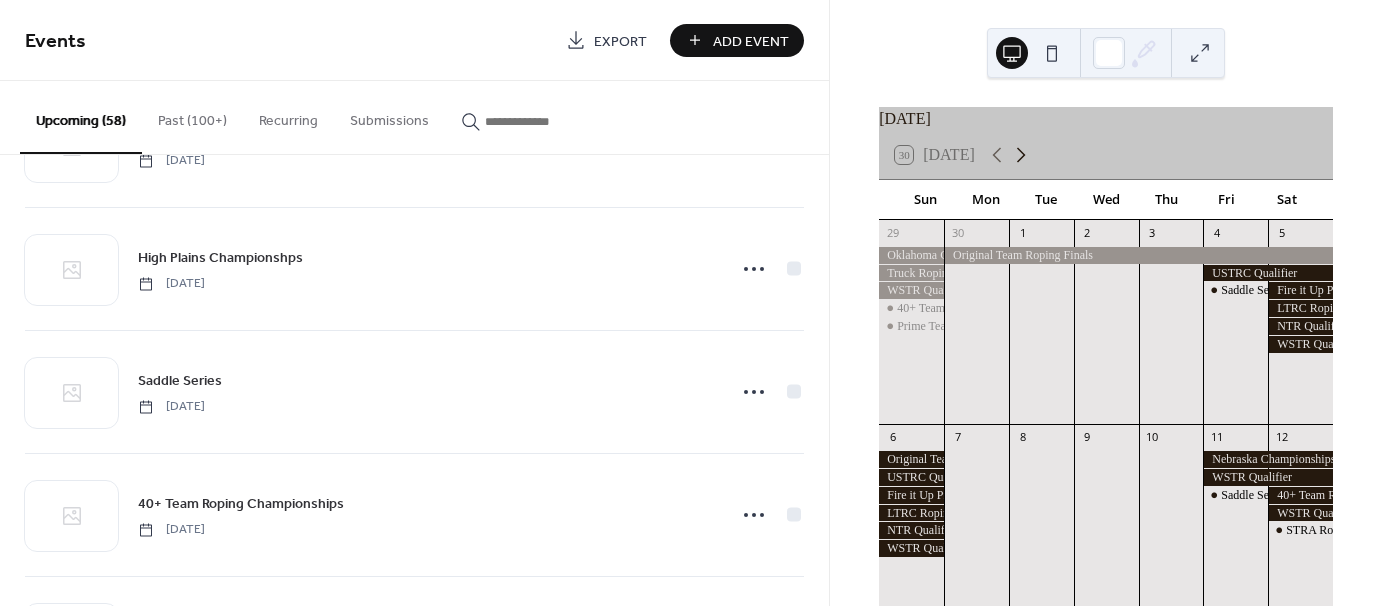 click 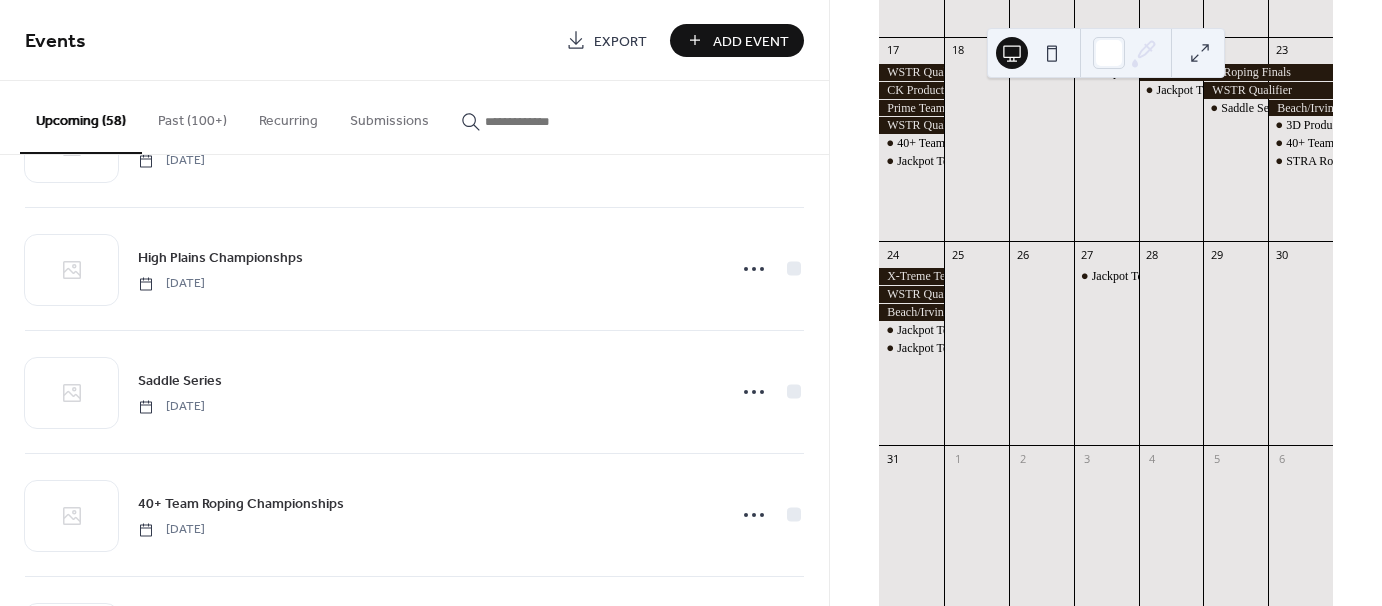 scroll, scrollTop: 800, scrollLeft: 0, axis: vertical 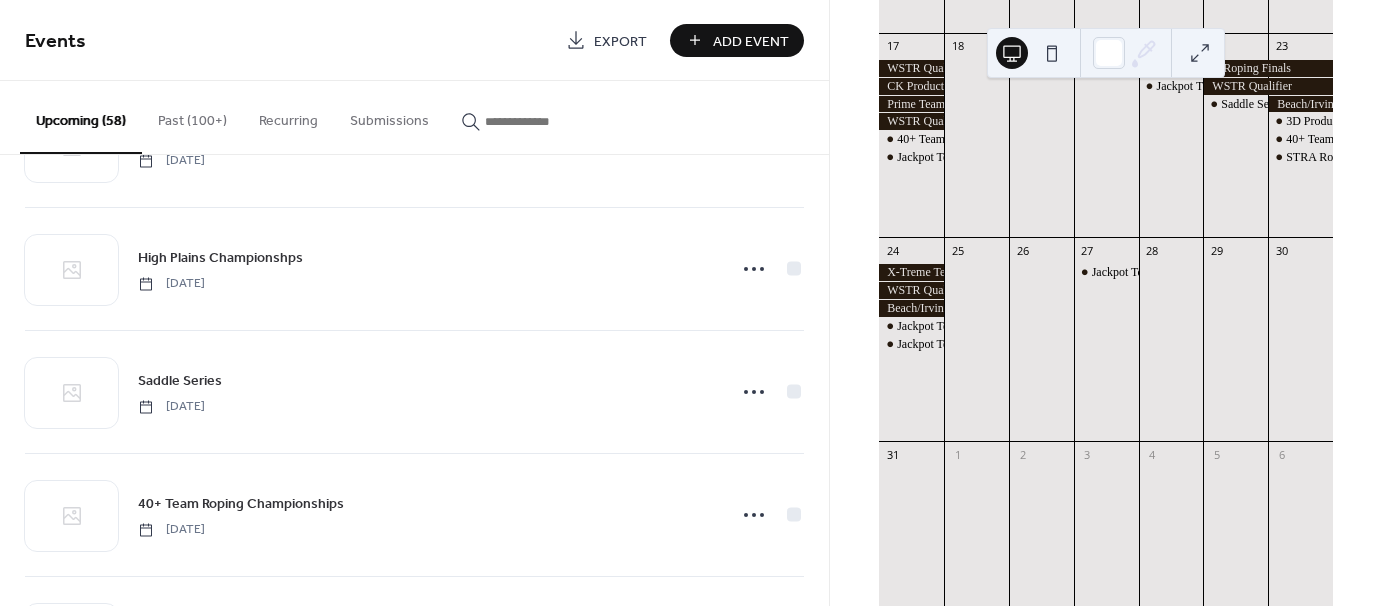 click on "Add Event" at bounding box center [751, 41] 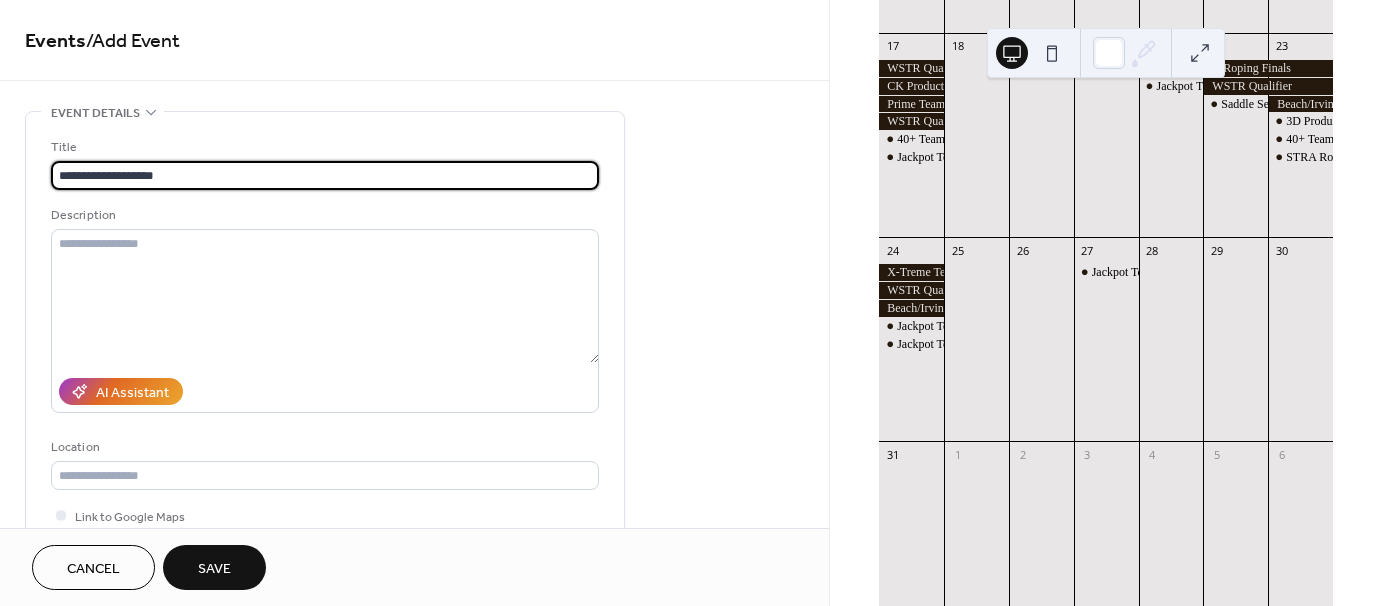 type on "**********" 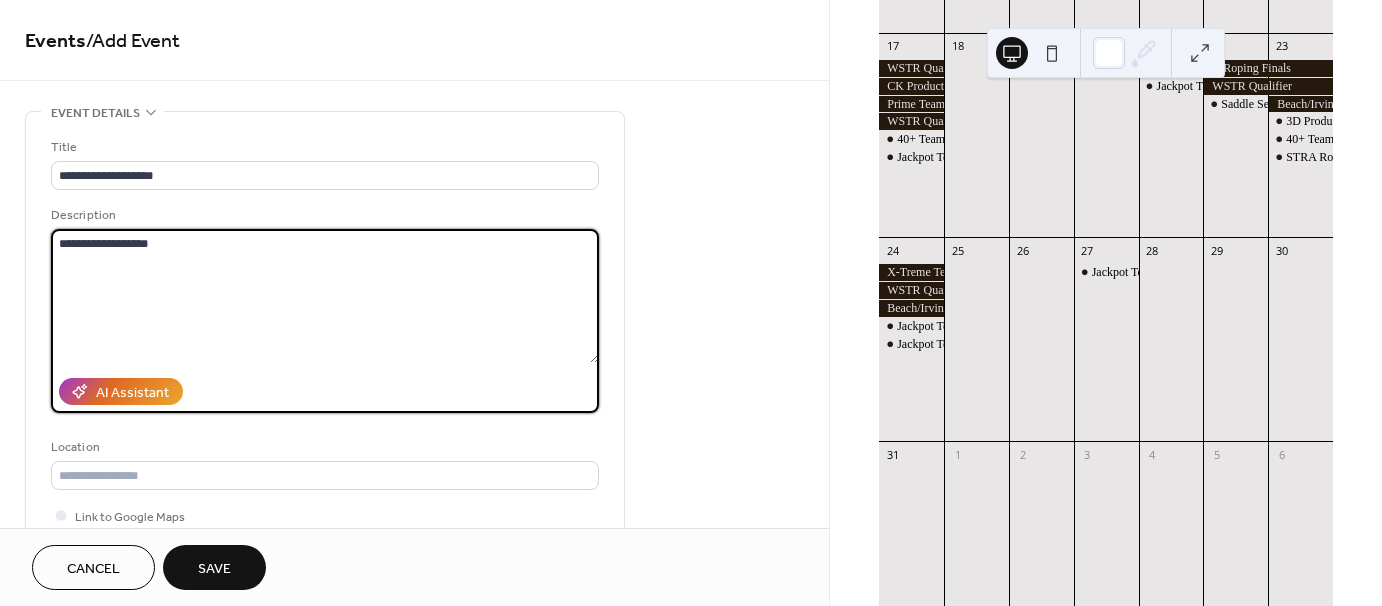 type on "**********" 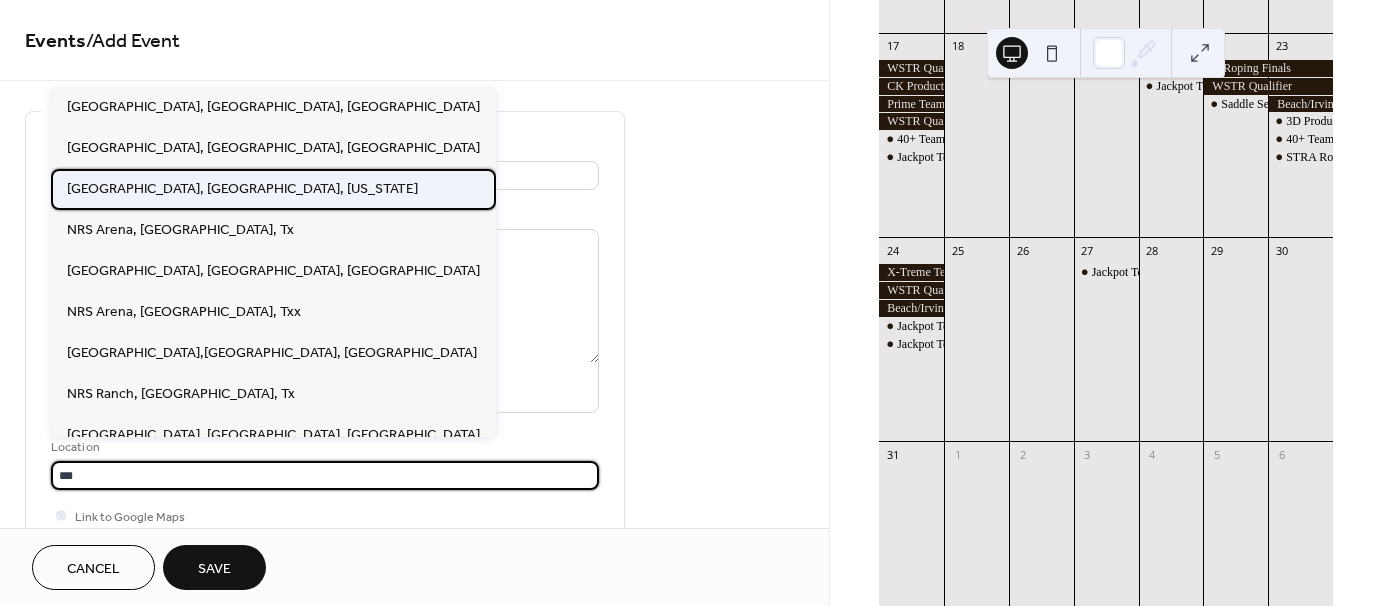 click on "[GEOGRAPHIC_DATA], [GEOGRAPHIC_DATA], [US_STATE]" at bounding box center (242, 188) 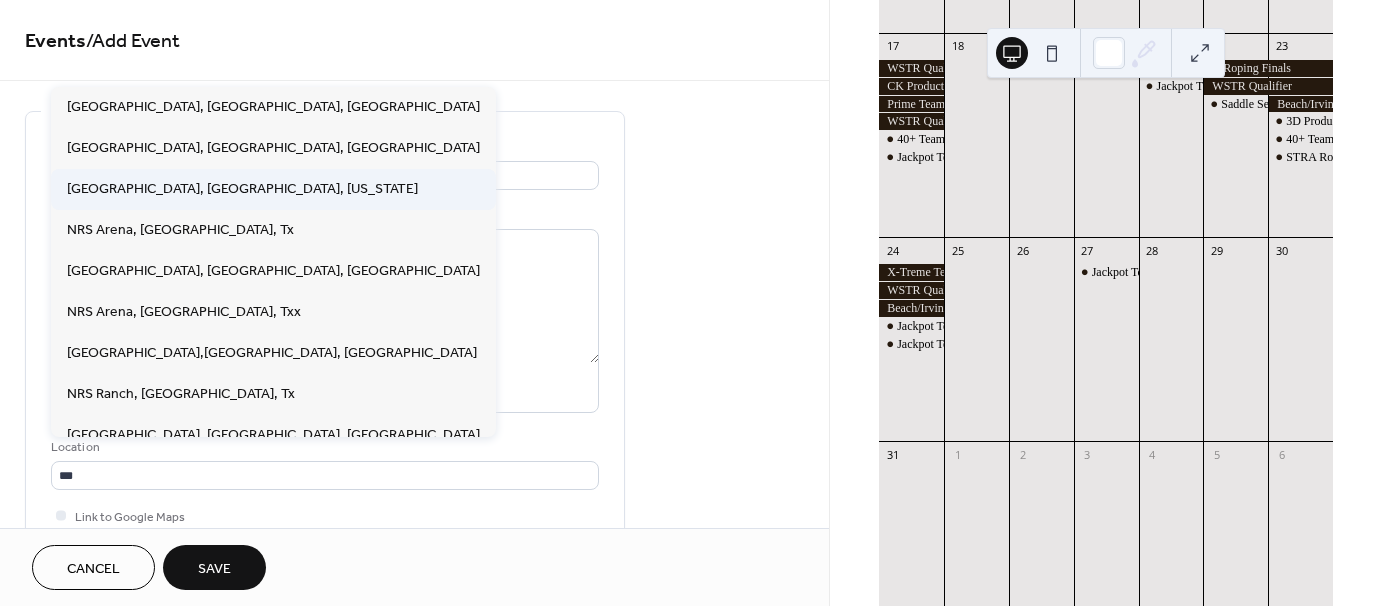 type on "**********" 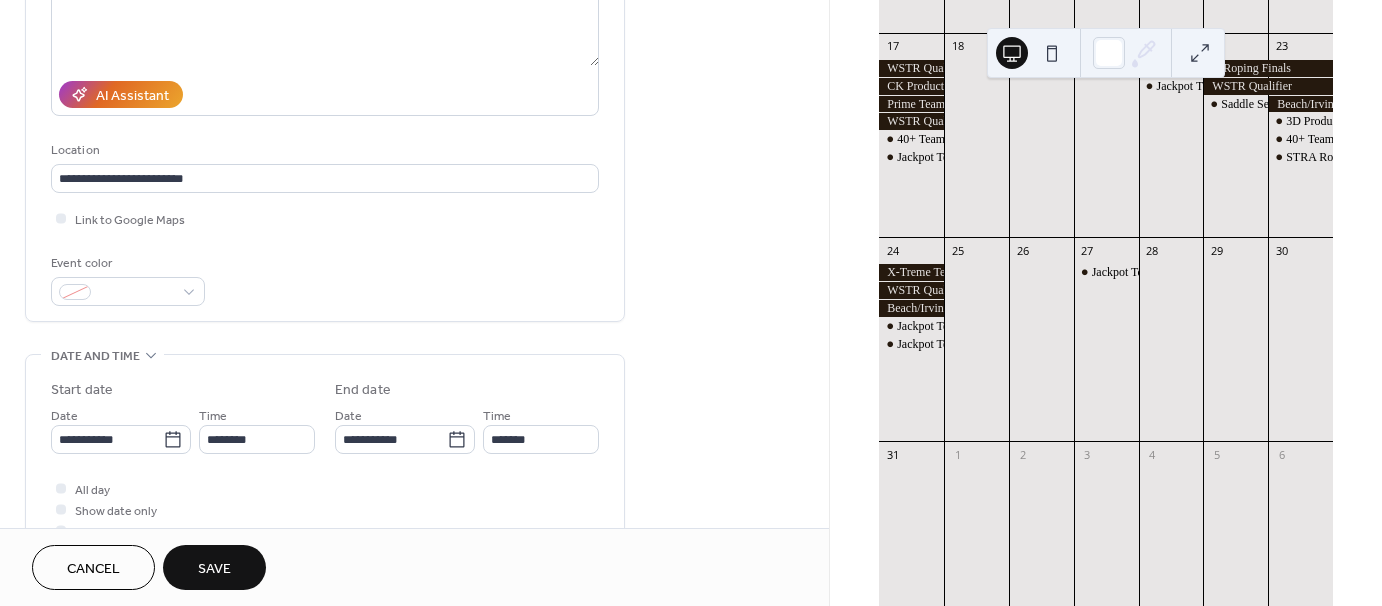 scroll, scrollTop: 300, scrollLeft: 0, axis: vertical 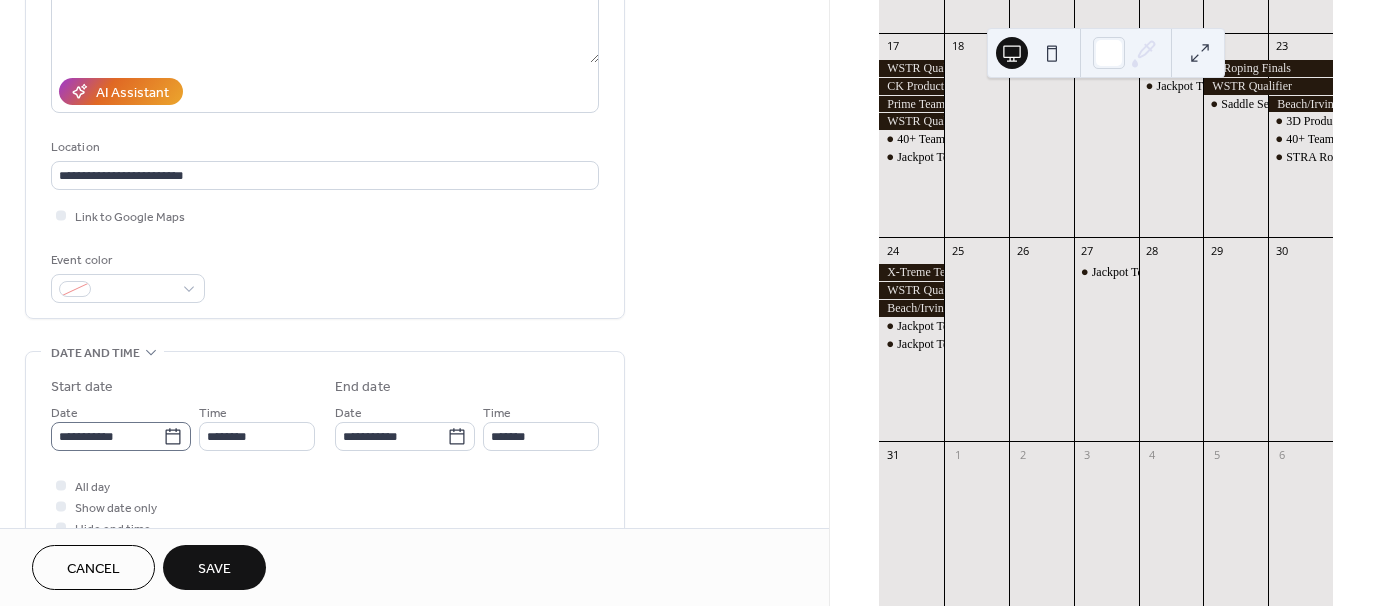 click 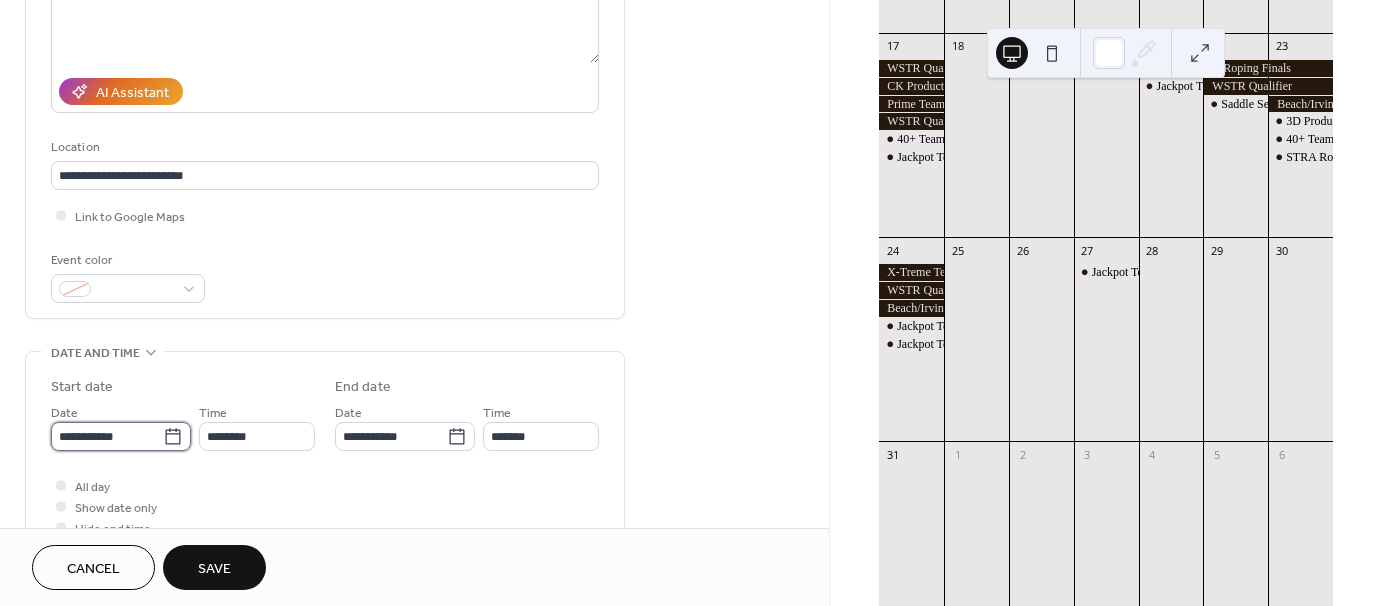 click on "**********" at bounding box center (107, 436) 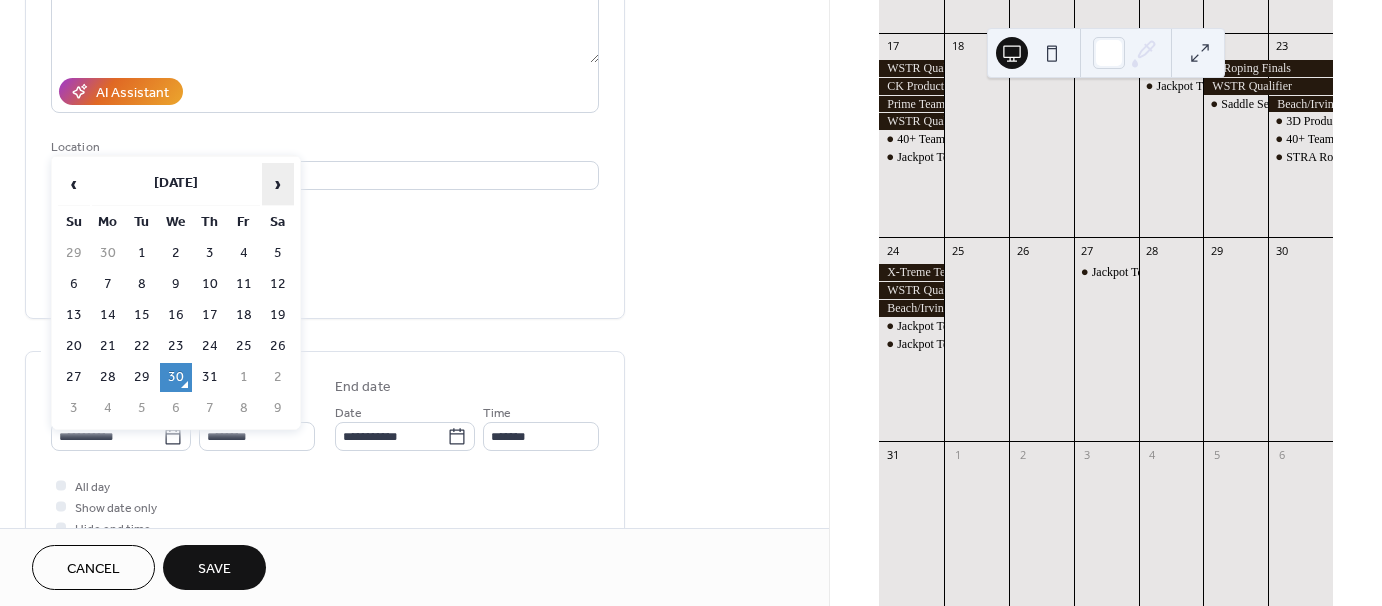 click on "›" at bounding box center [278, 184] 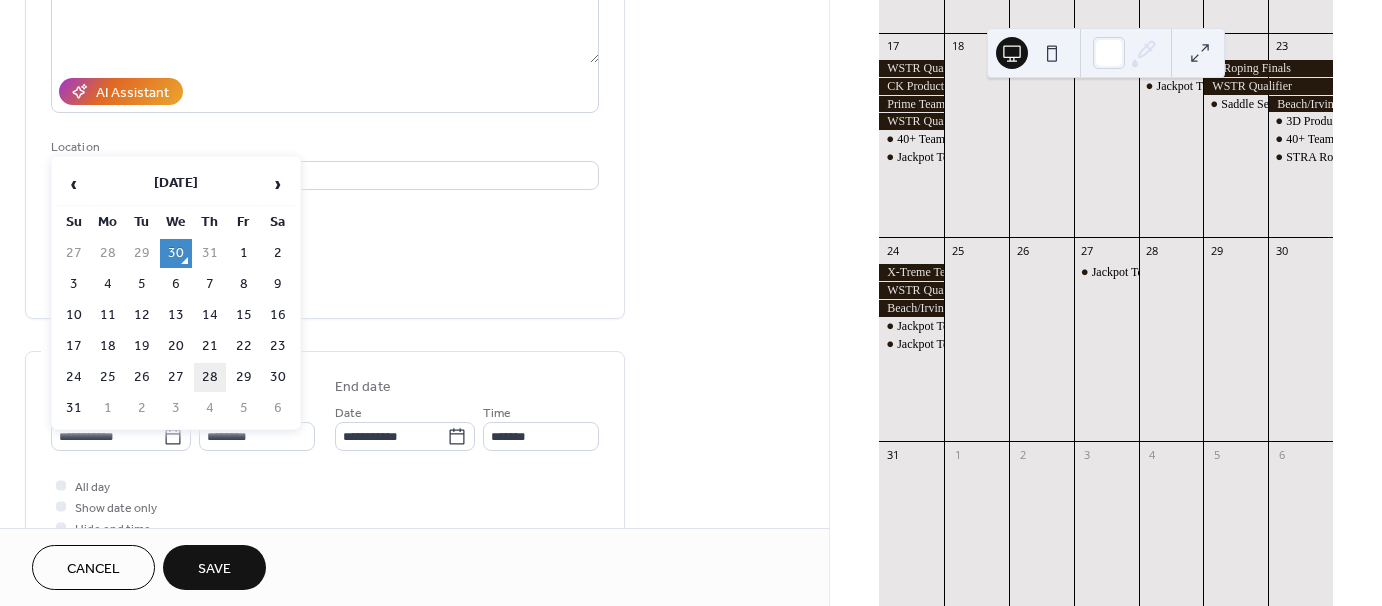 click on "28" at bounding box center [210, 377] 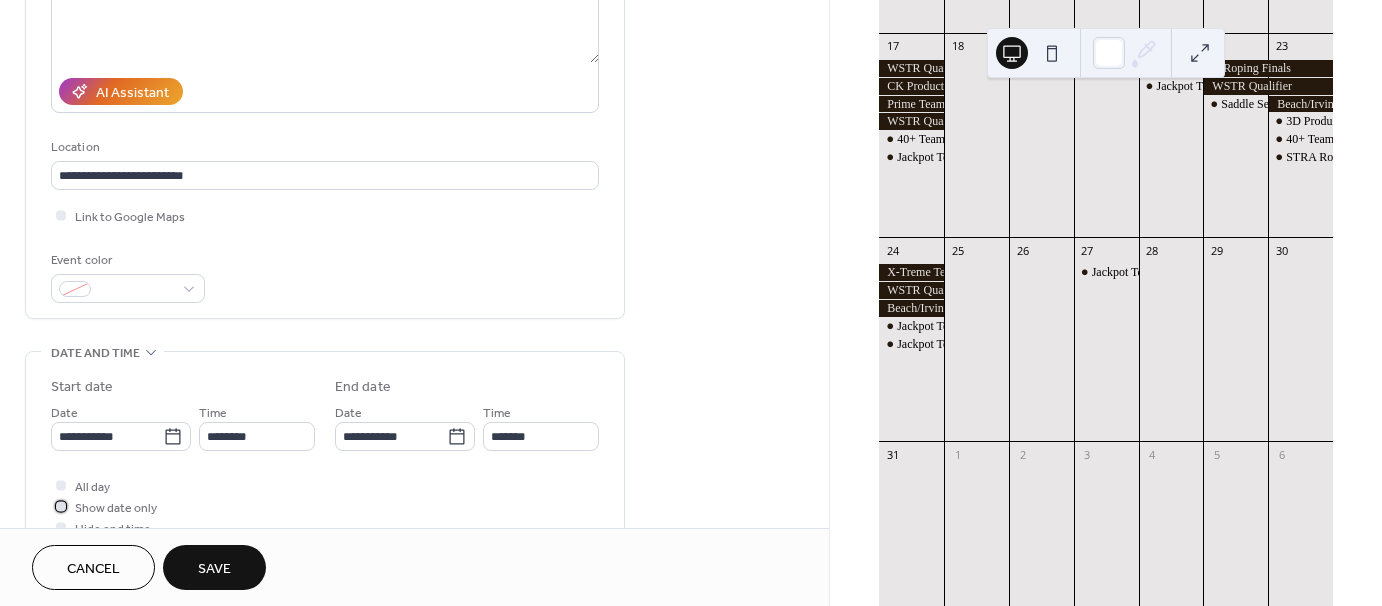 click at bounding box center (61, 506) 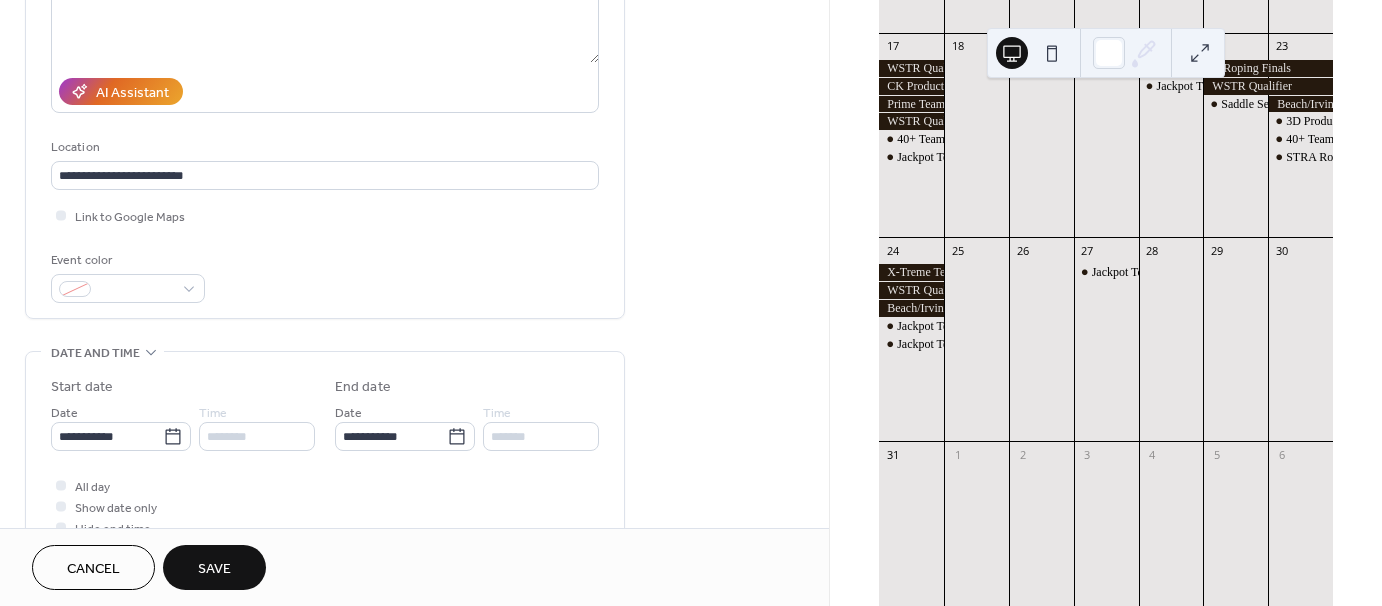 click on "Save" at bounding box center [214, 569] 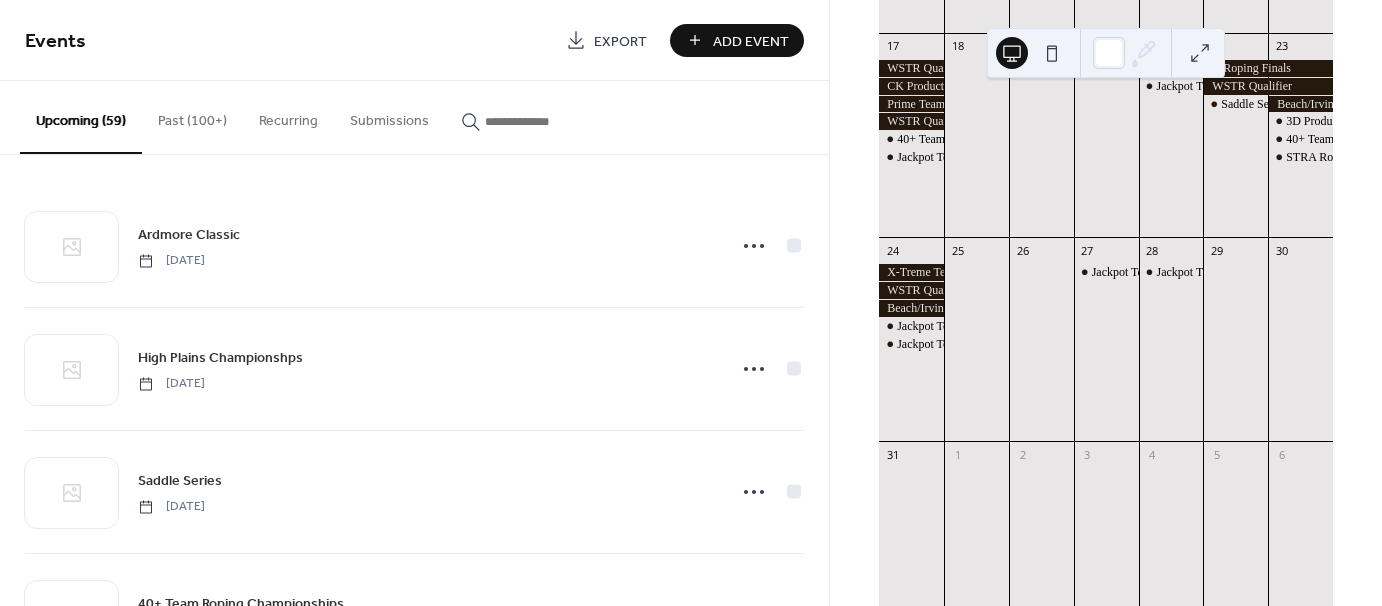 click on "Add Event" at bounding box center (751, 41) 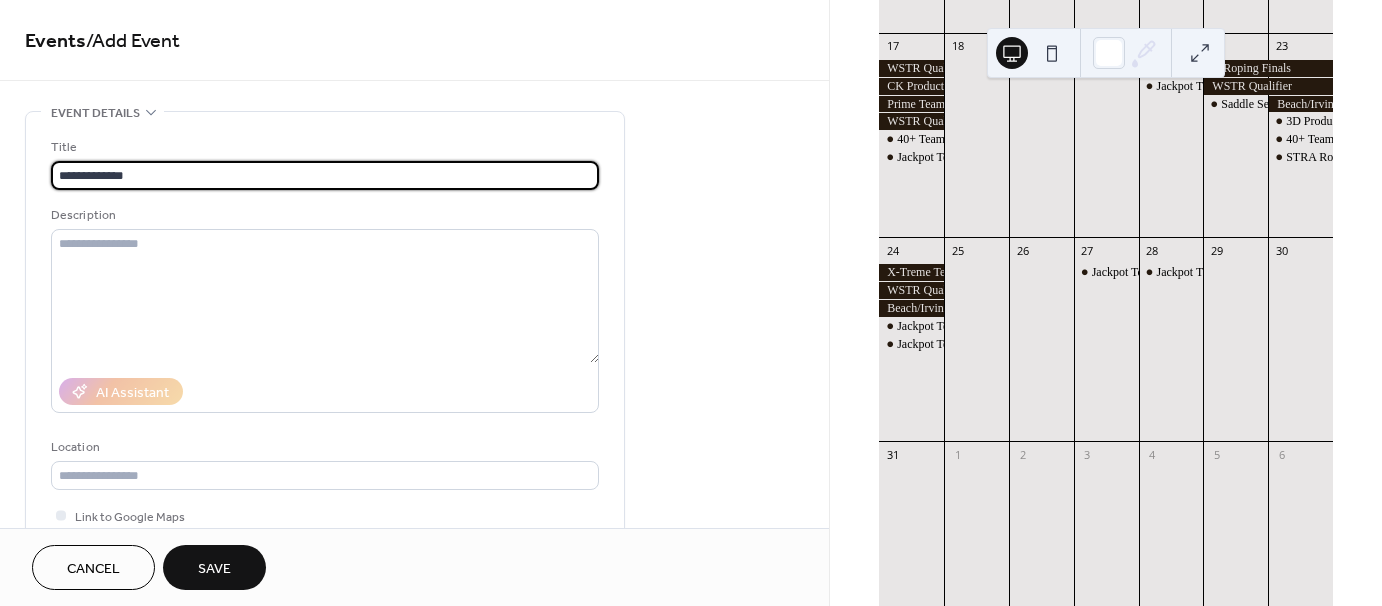 type on "**********" 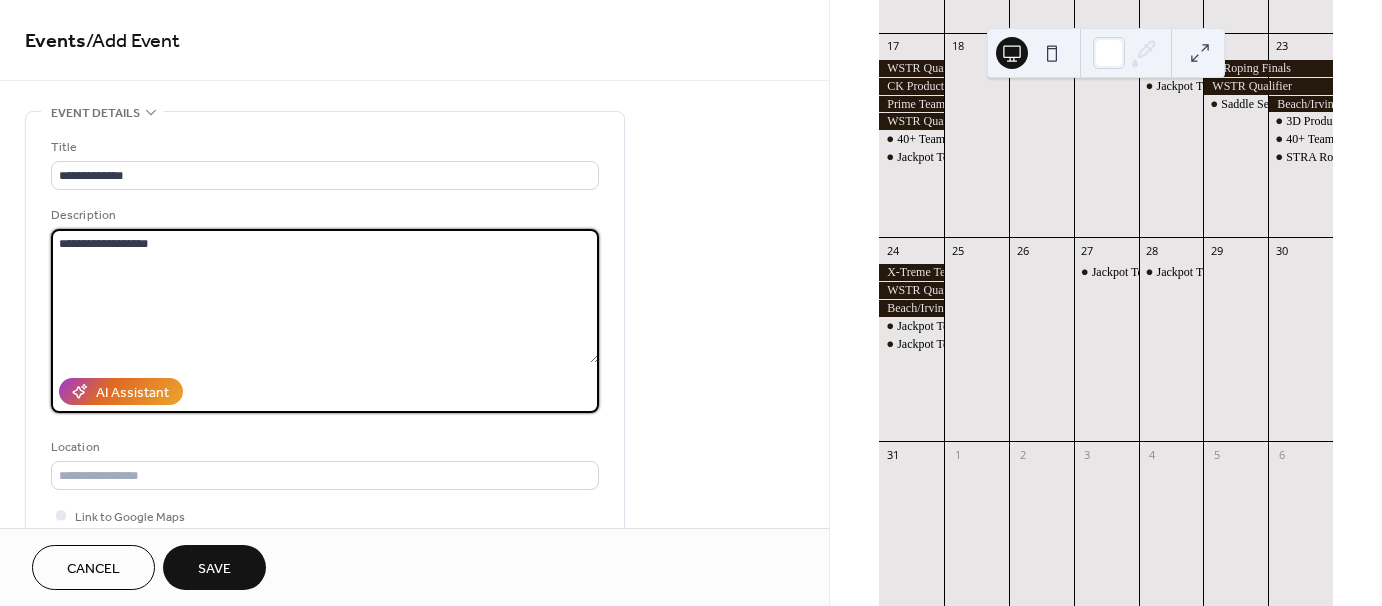 type on "**********" 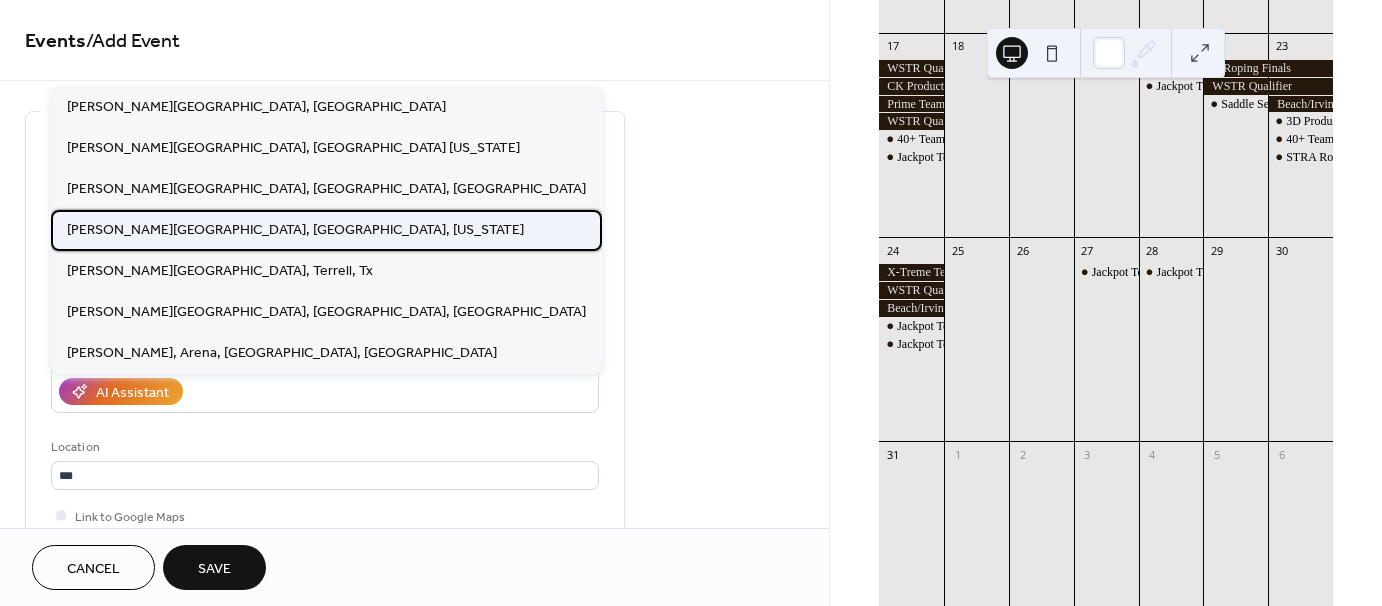click on "[PERSON_NAME][GEOGRAPHIC_DATA], [GEOGRAPHIC_DATA], [US_STATE]" at bounding box center (295, 229) 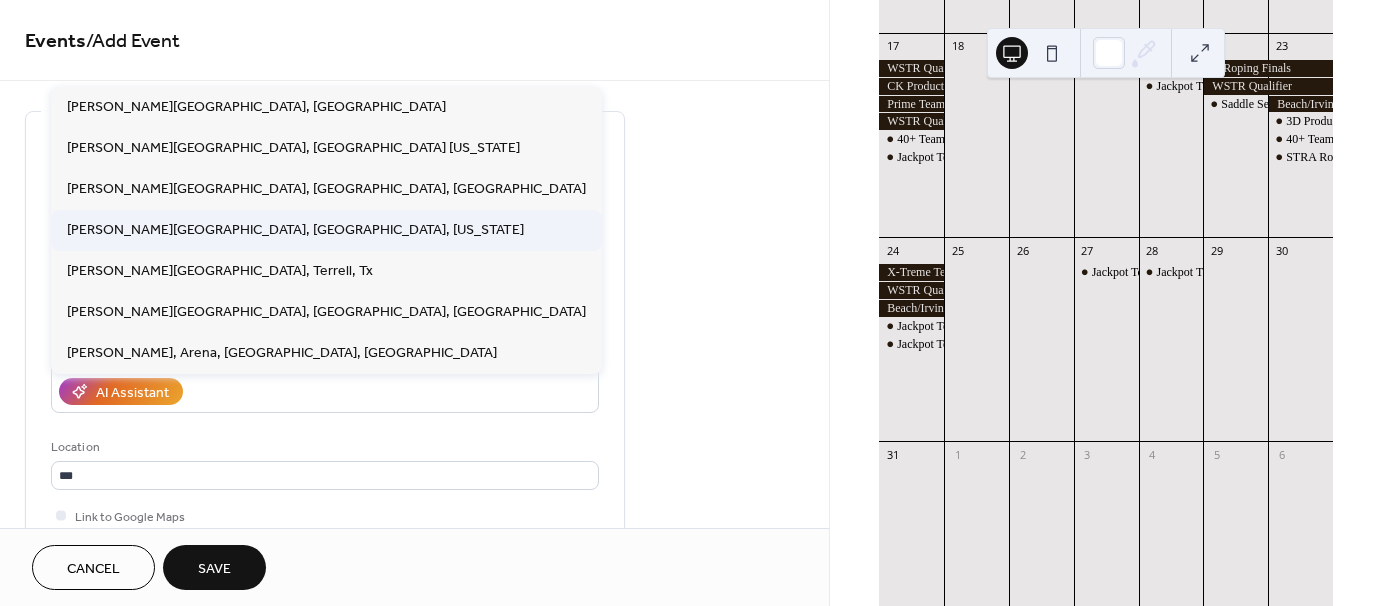 type on "**********" 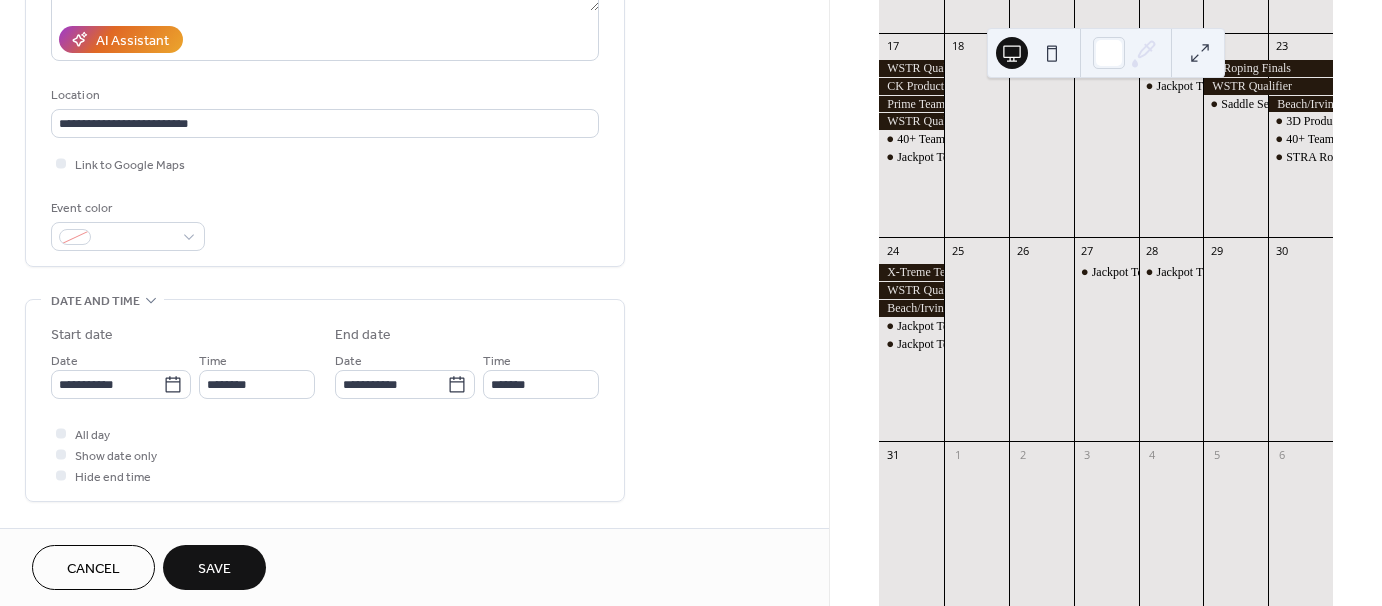 scroll, scrollTop: 400, scrollLeft: 0, axis: vertical 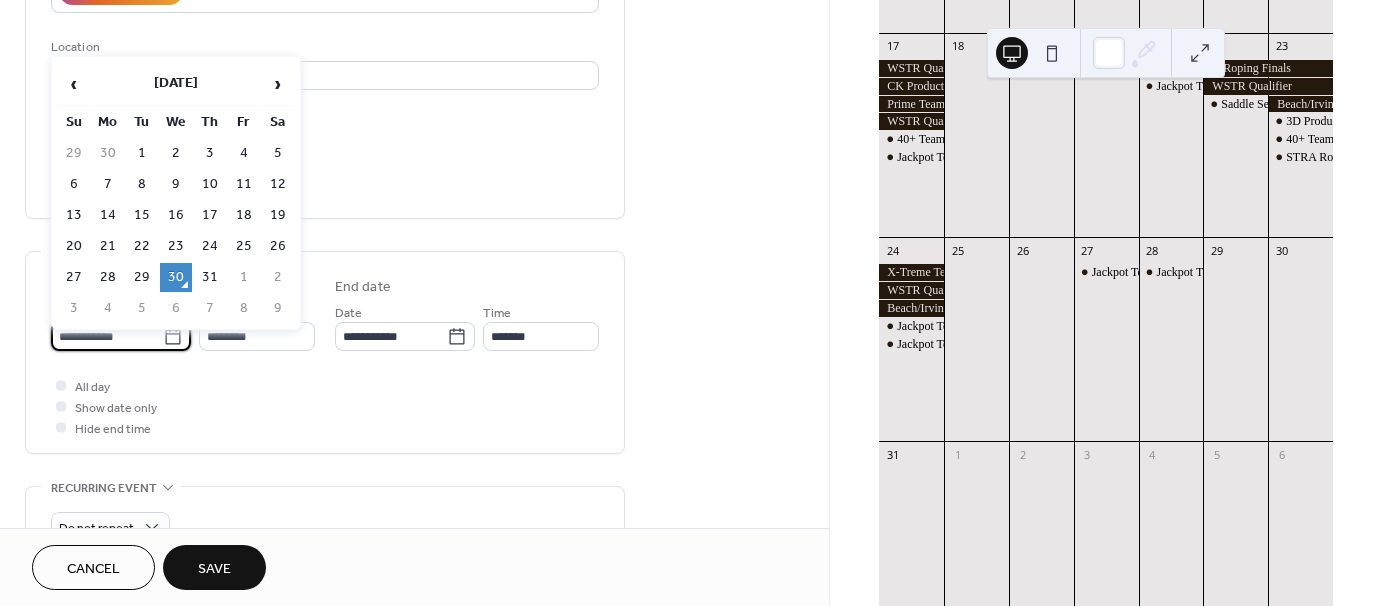 click on "**********" at bounding box center (107, 336) 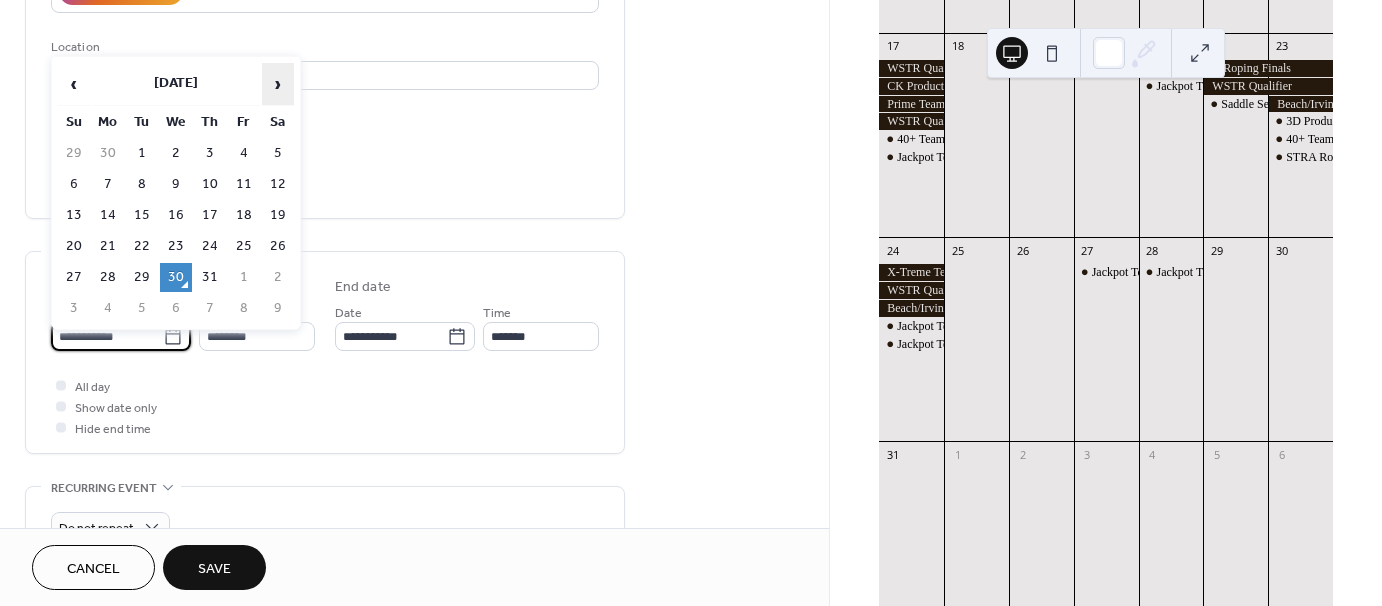 click on "›" at bounding box center (278, 84) 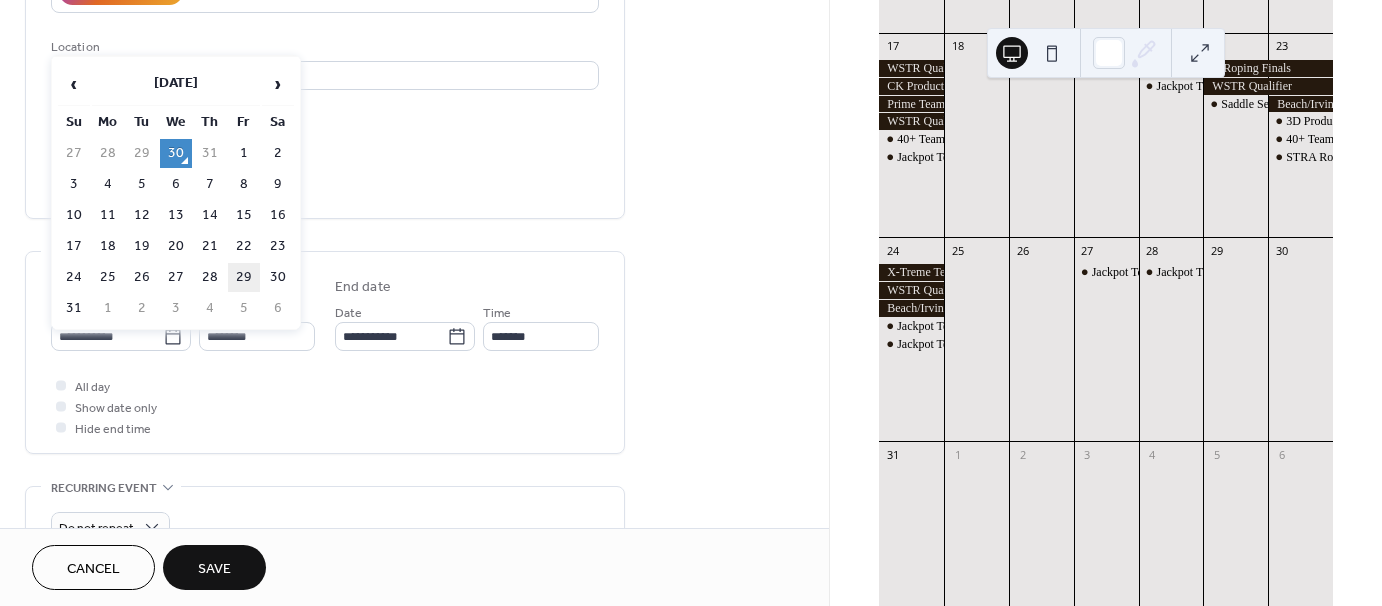 click on "29" at bounding box center (244, 277) 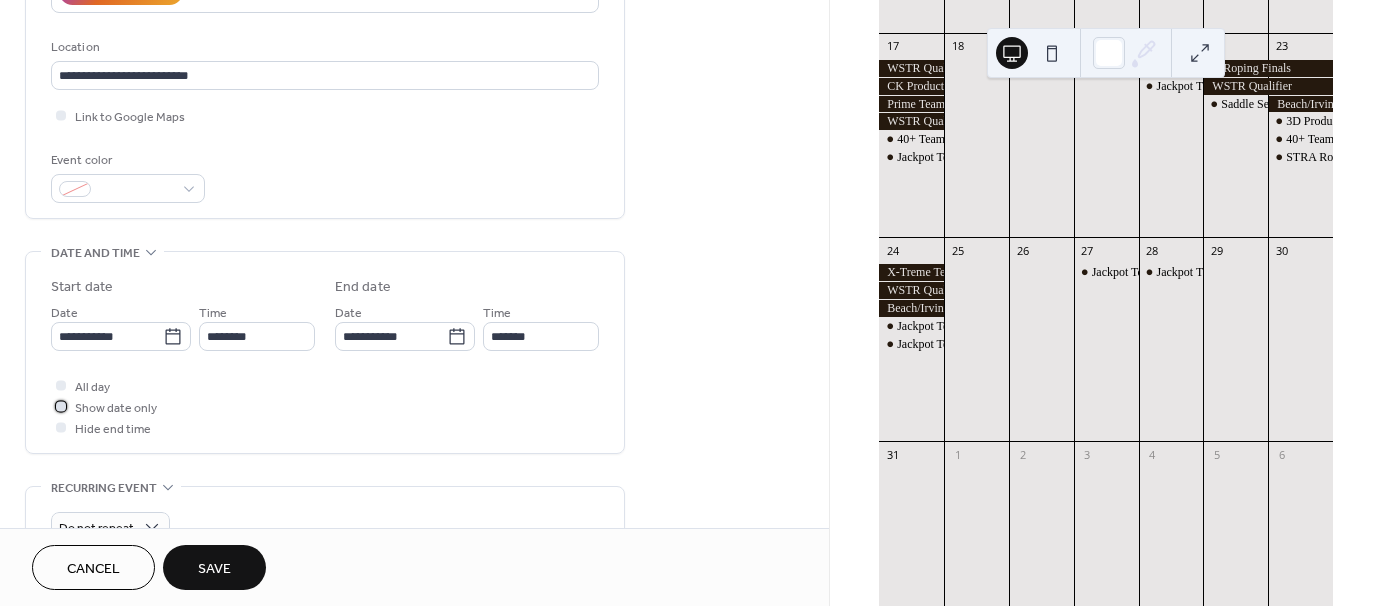 click at bounding box center [61, 406] 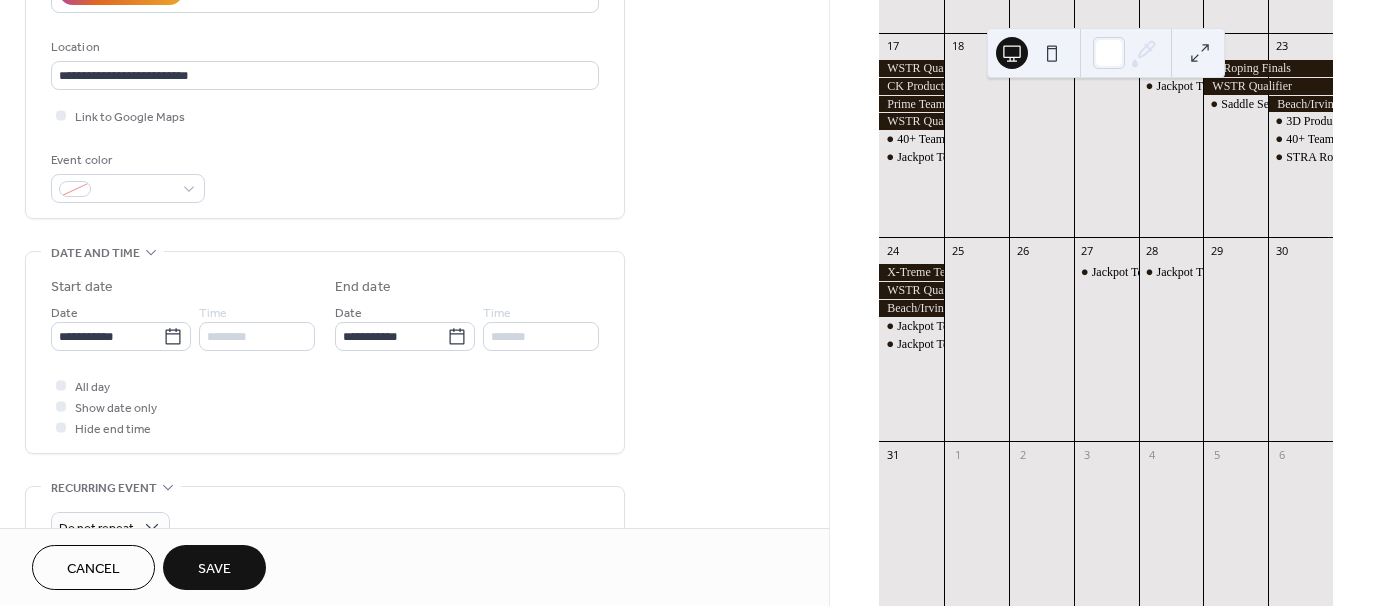 click on "Save" at bounding box center [214, 569] 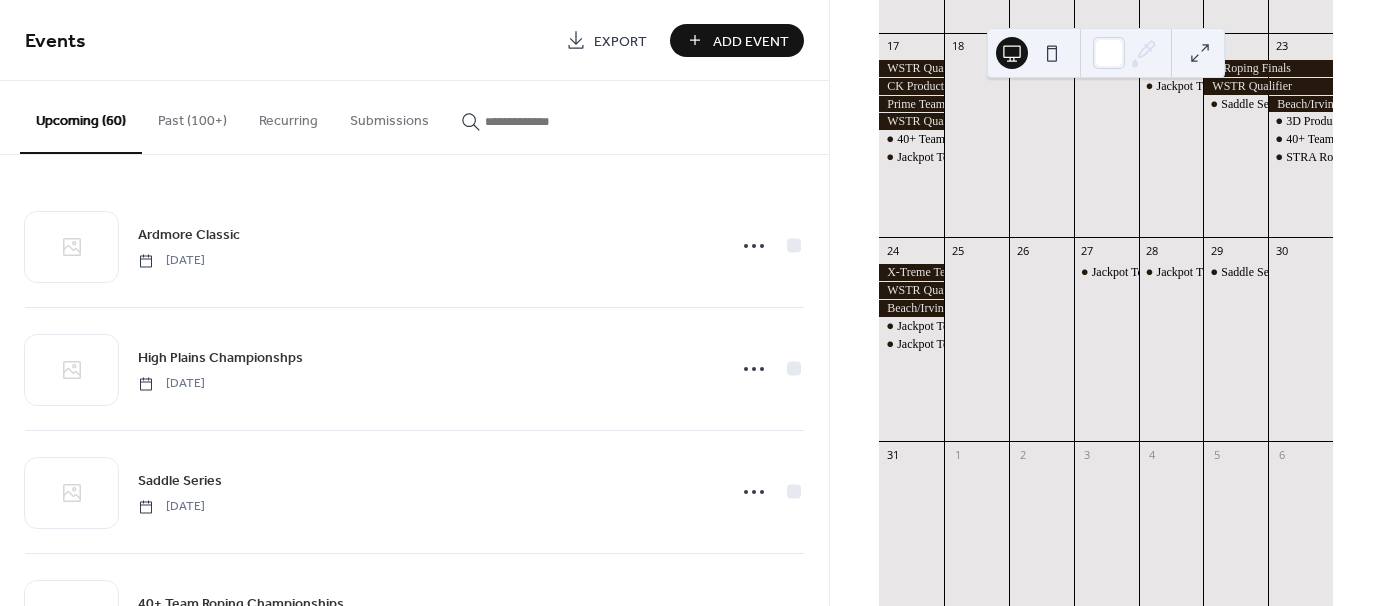 click on "Add Event" at bounding box center (751, 41) 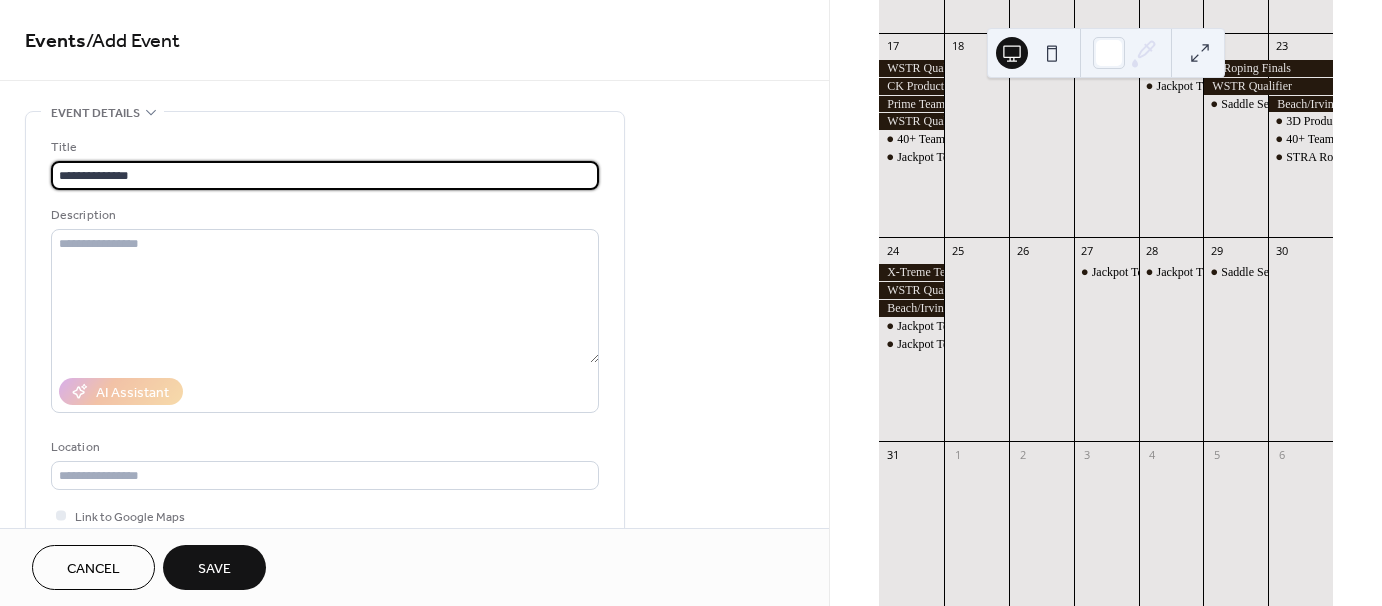 type on "**********" 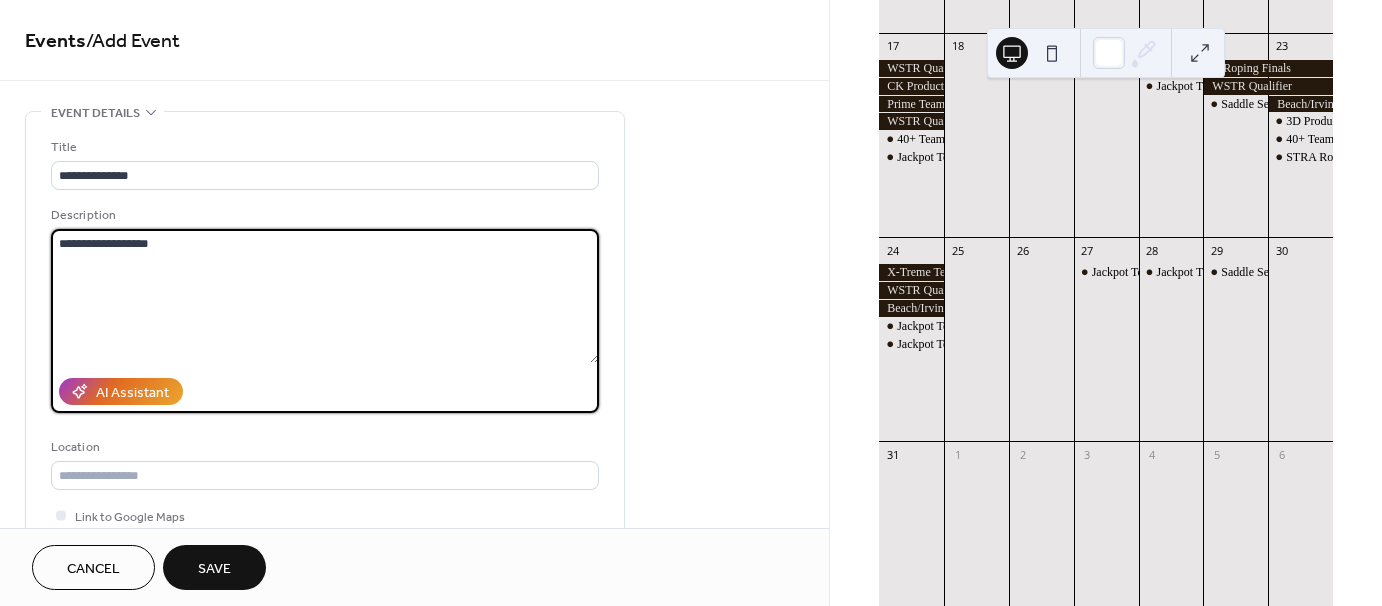 type on "**********" 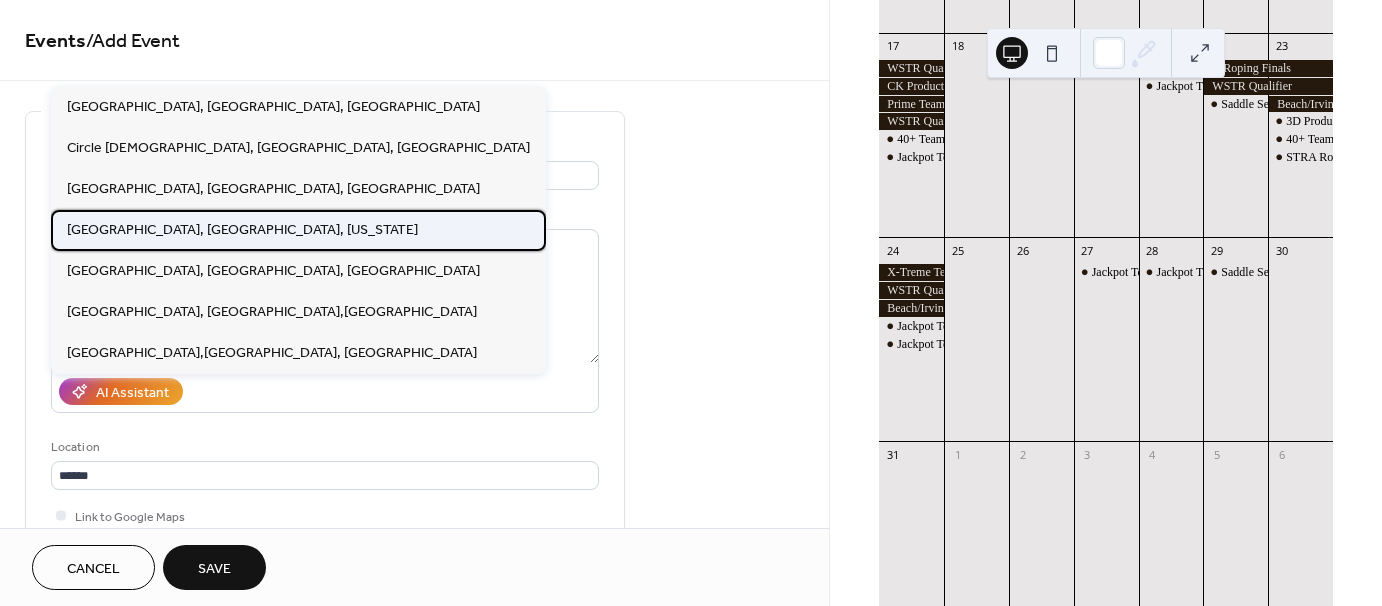 click on "[GEOGRAPHIC_DATA], [GEOGRAPHIC_DATA], [US_STATE]" at bounding box center [242, 229] 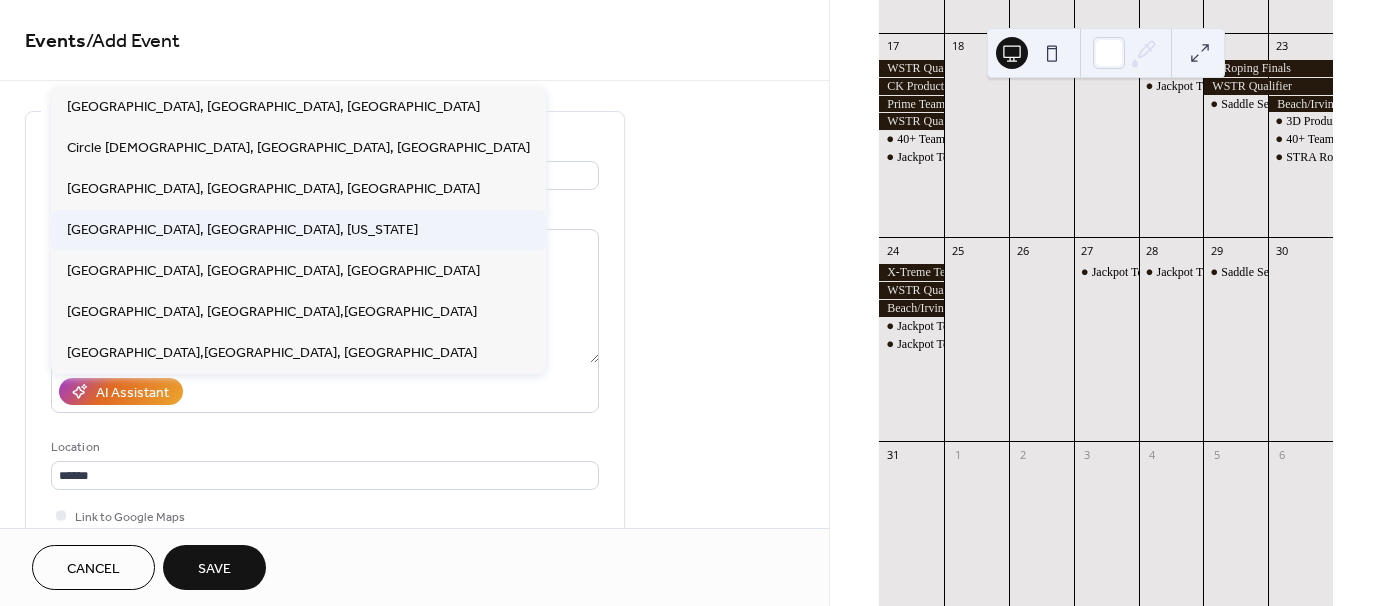 type on "**********" 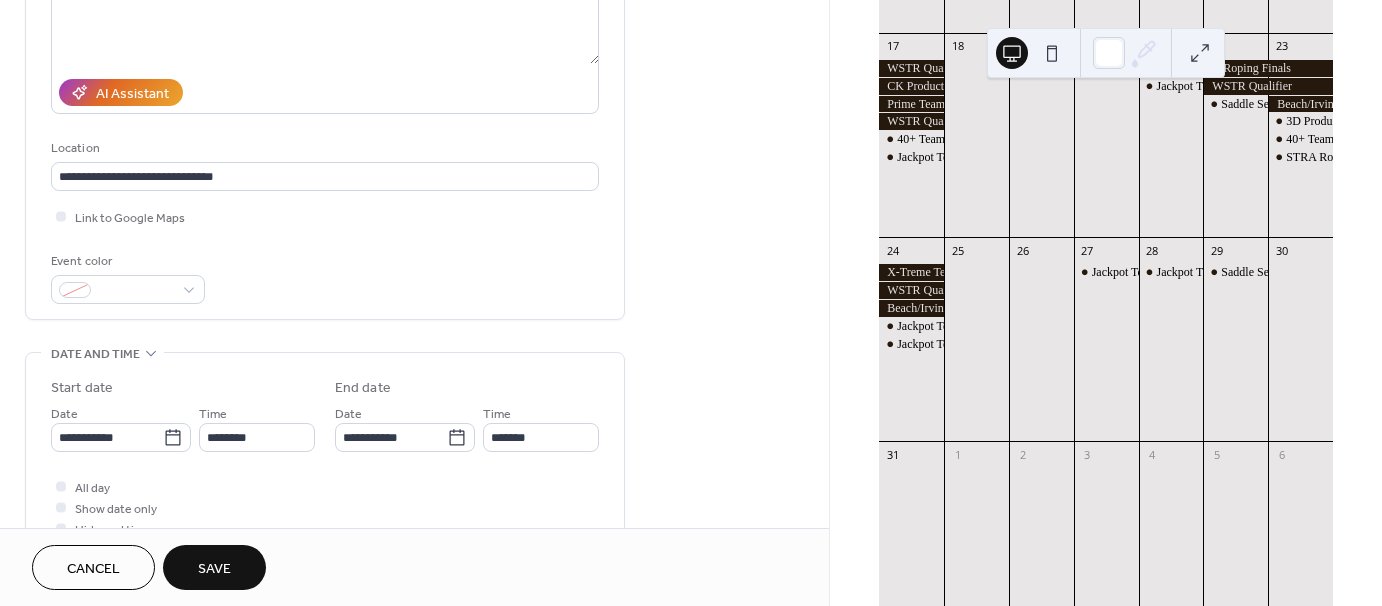scroll, scrollTop: 300, scrollLeft: 0, axis: vertical 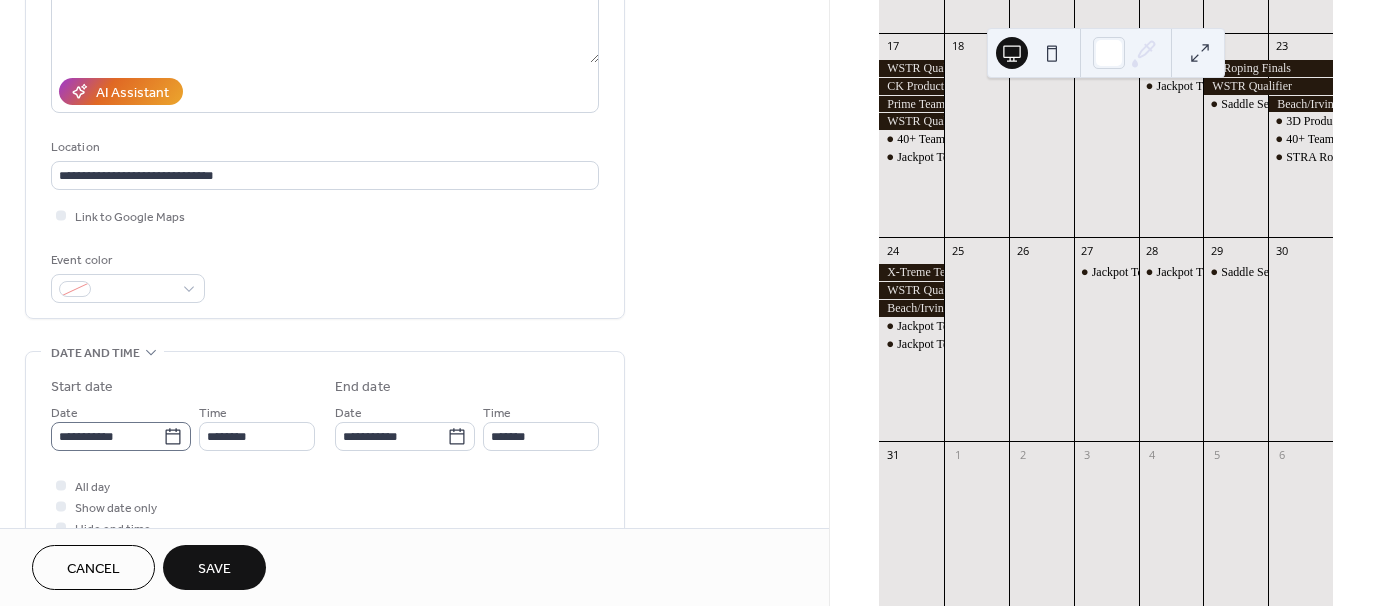 click 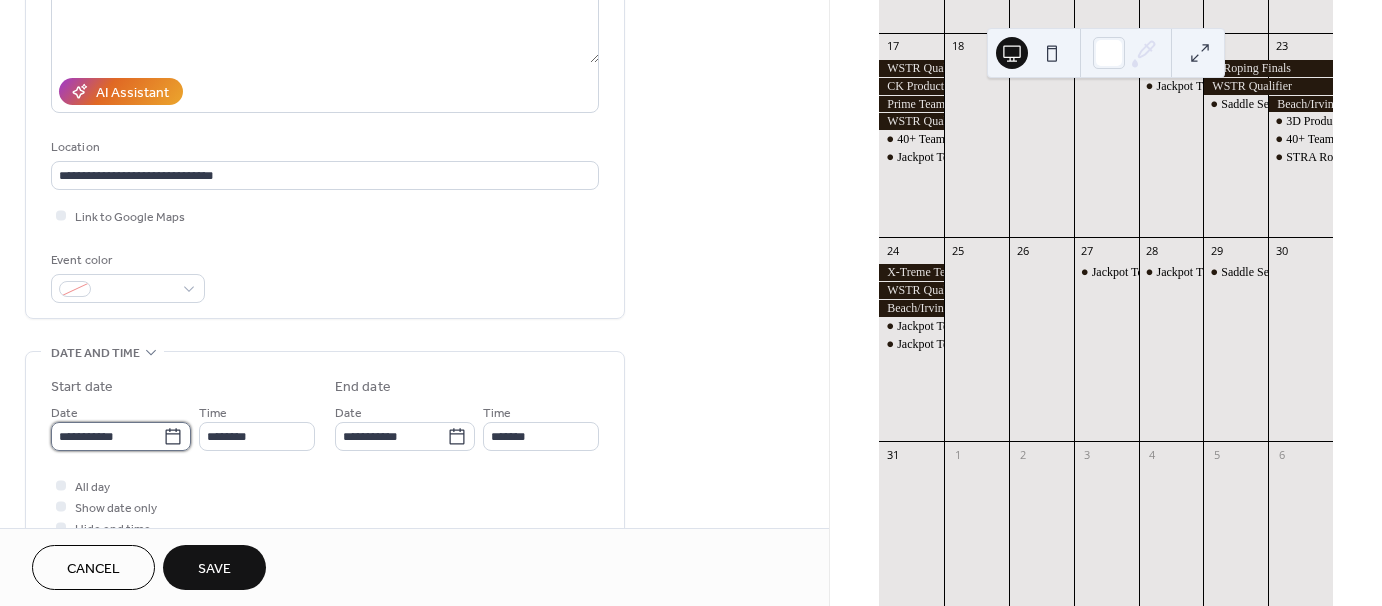 click on "**********" at bounding box center (107, 436) 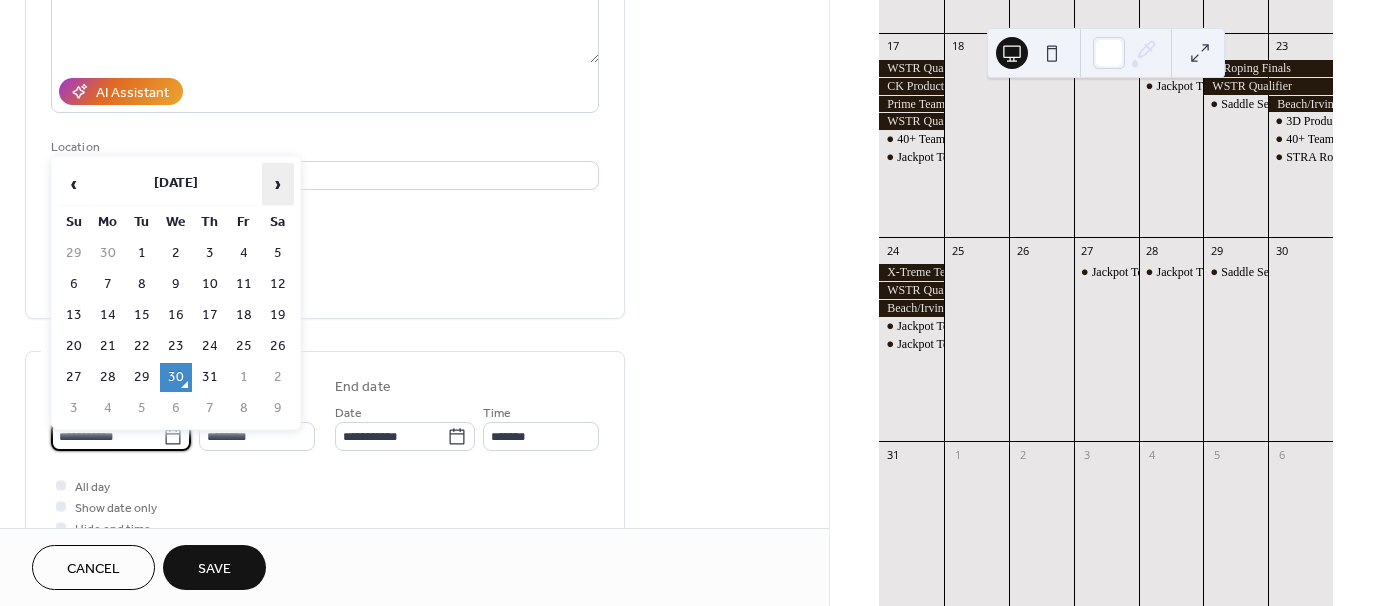 click on "›" at bounding box center (278, 184) 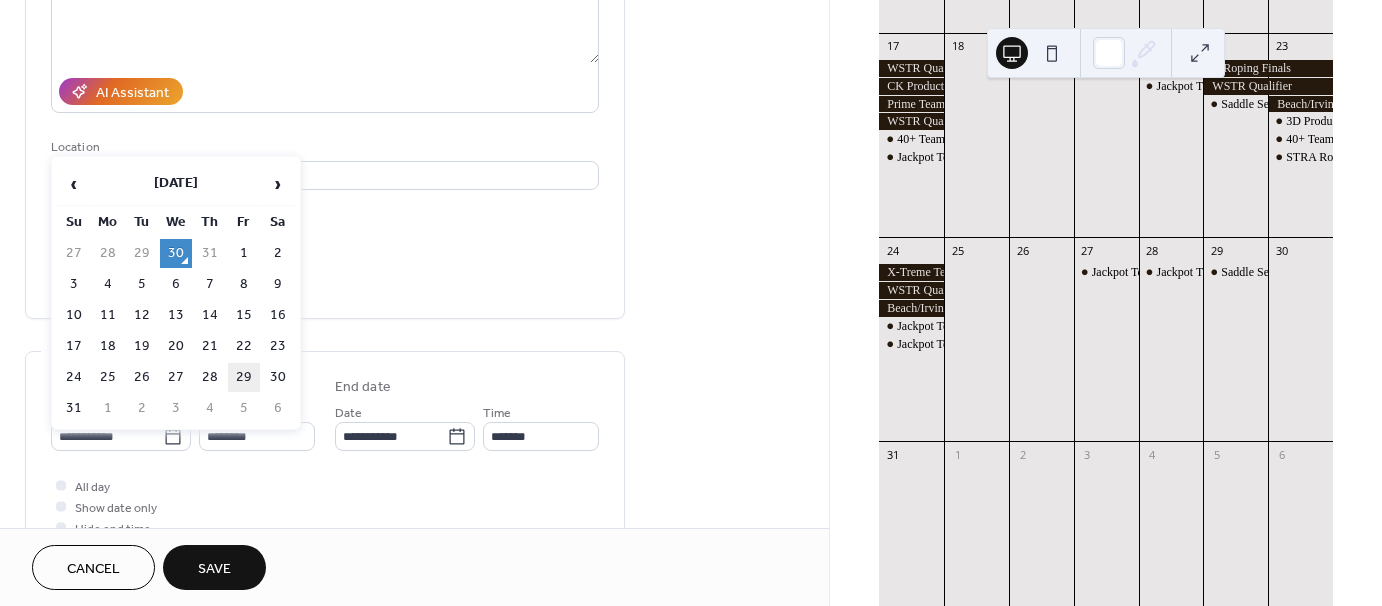 click on "29" at bounding box center [244, 377] 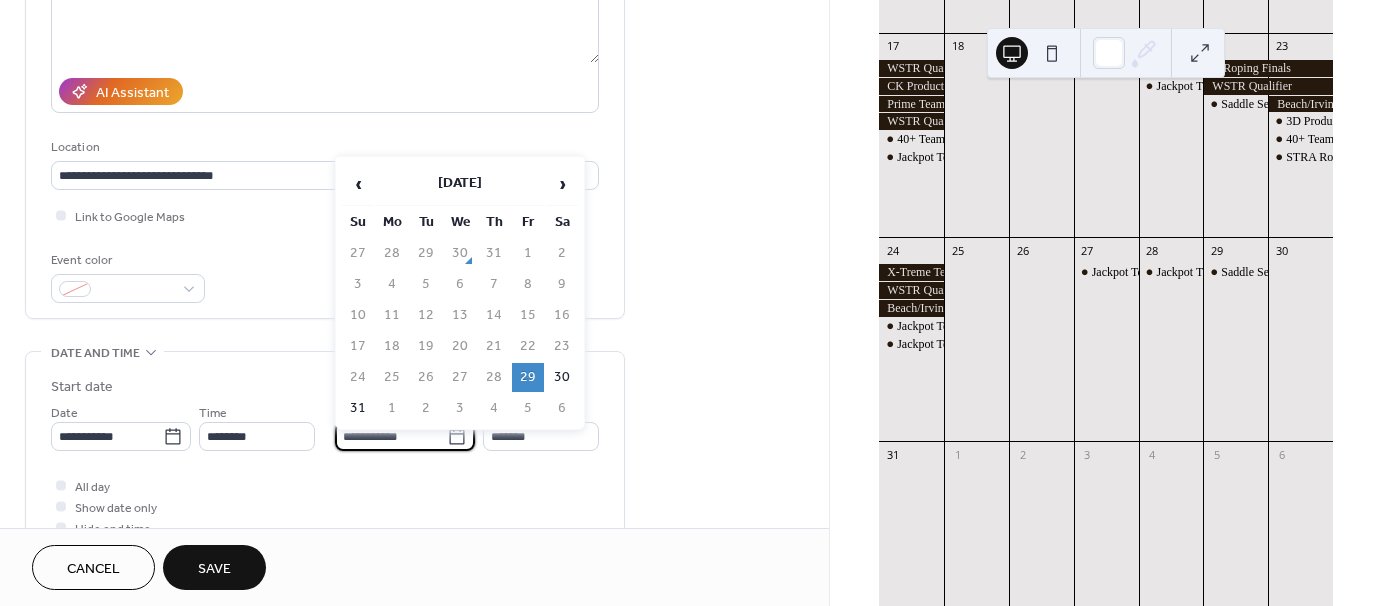 click on "**********" at bounding box center (391, 436) 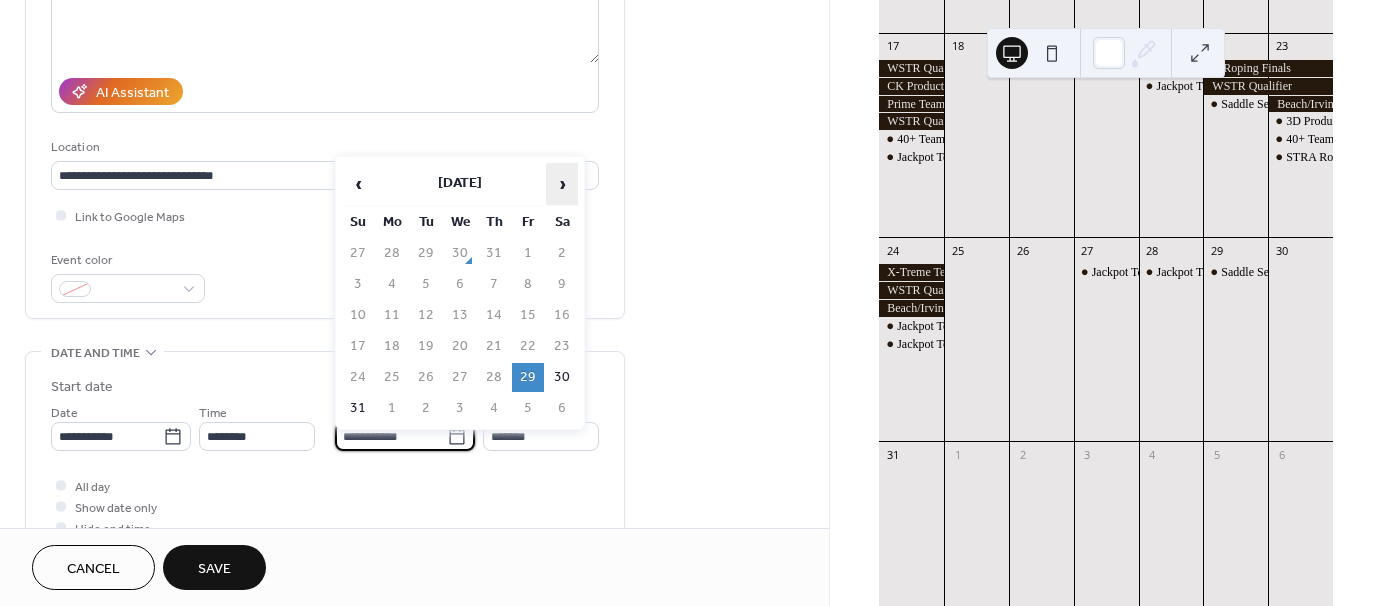 click on "›" at bounding box center (562, 184) 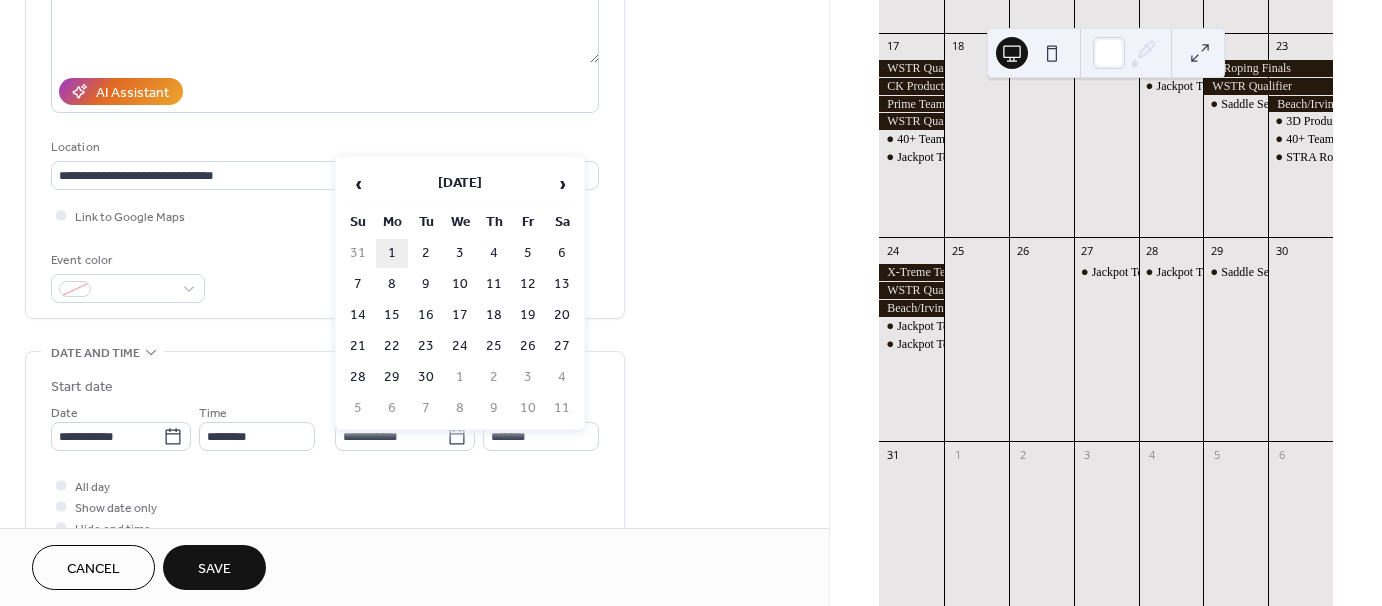 click on "1" at bounding box center [392, 253] 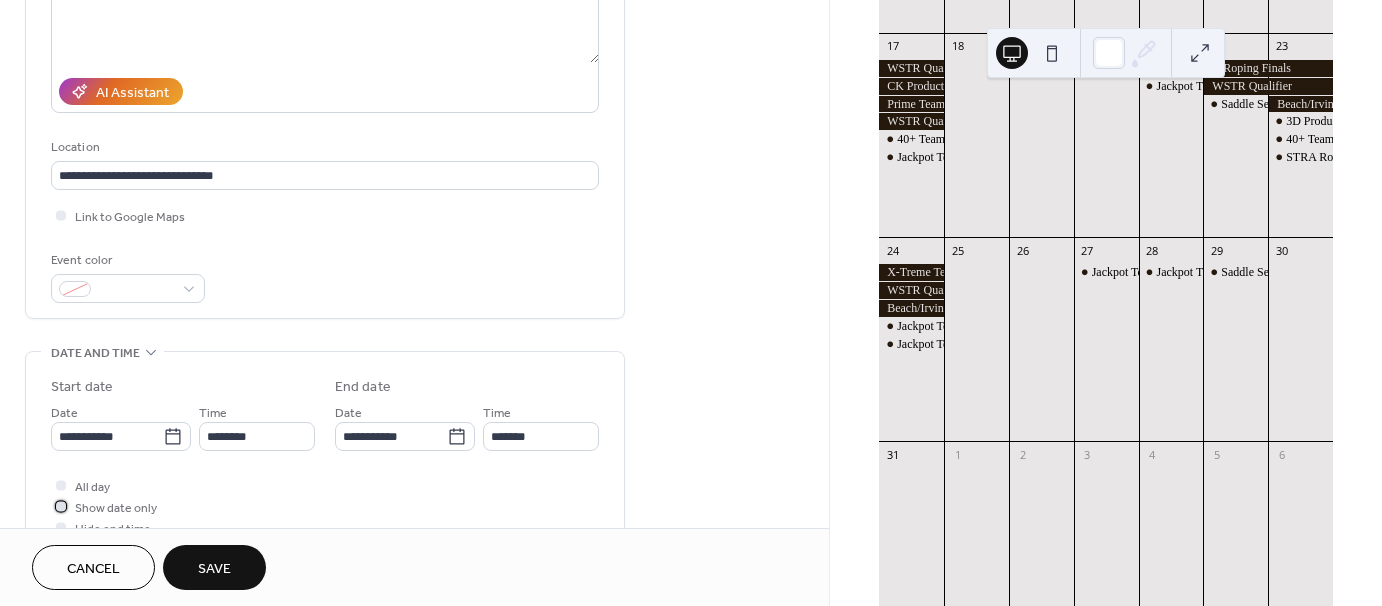 click at bounding box center [61, 506] 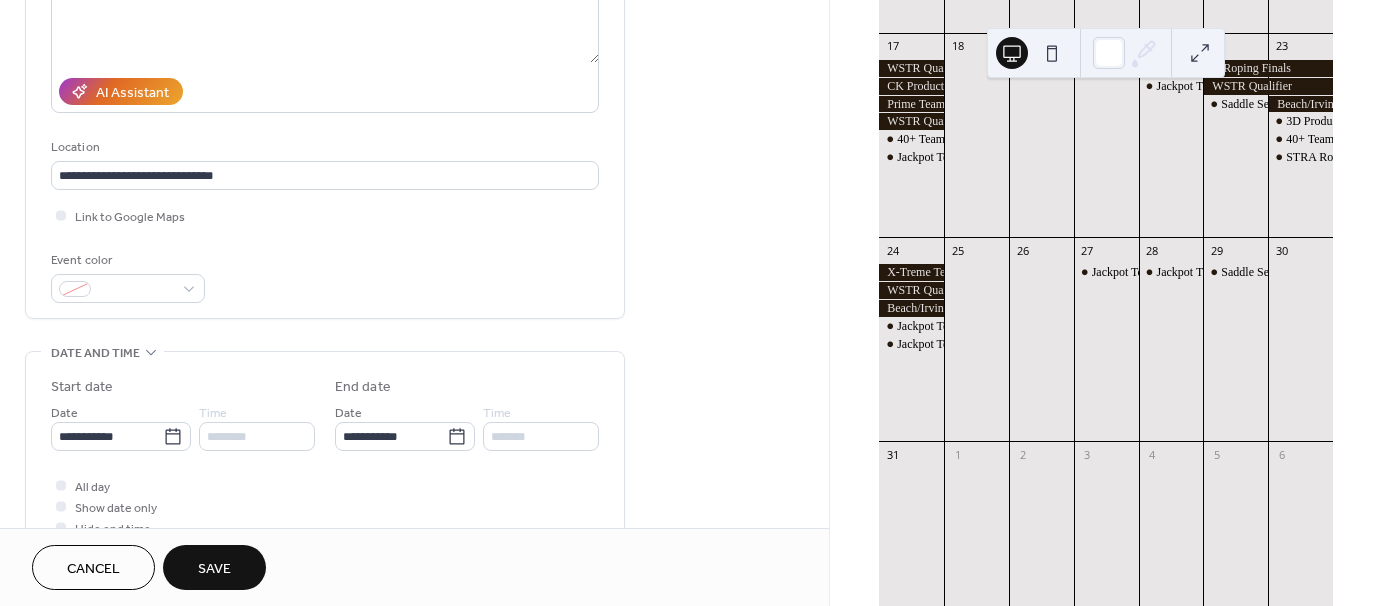 click on "Save" at bounding box center (214, 569) 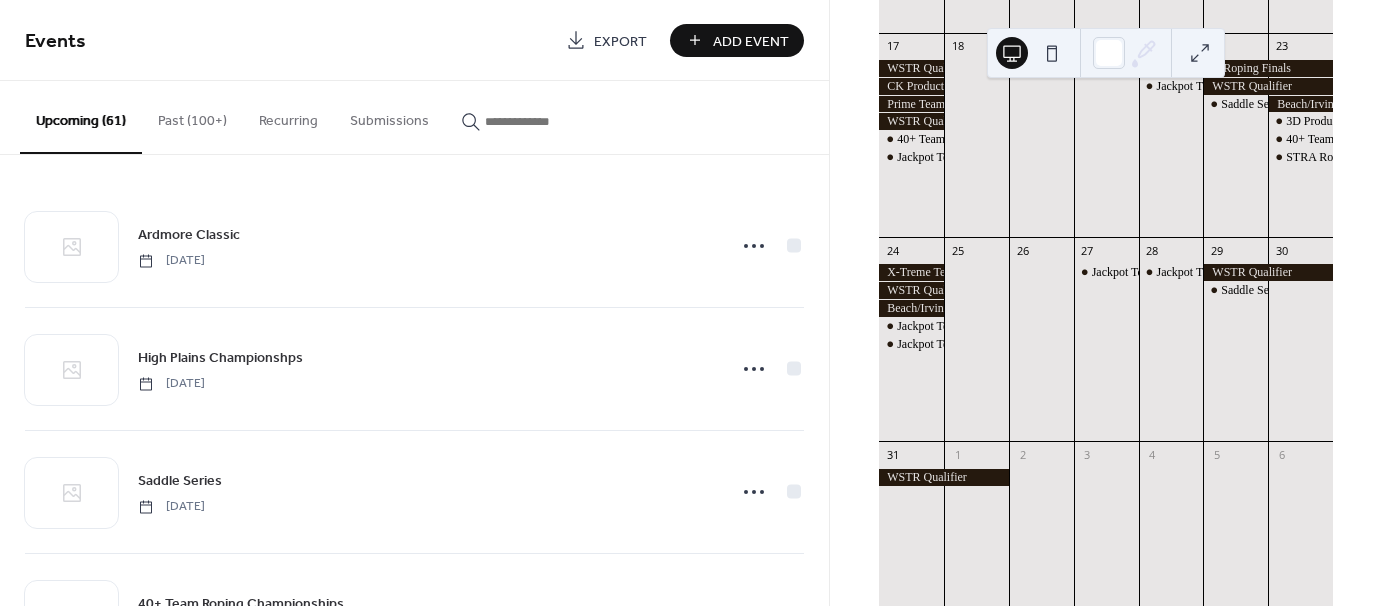 click on "Add Event" at bounding box center (751, 41) 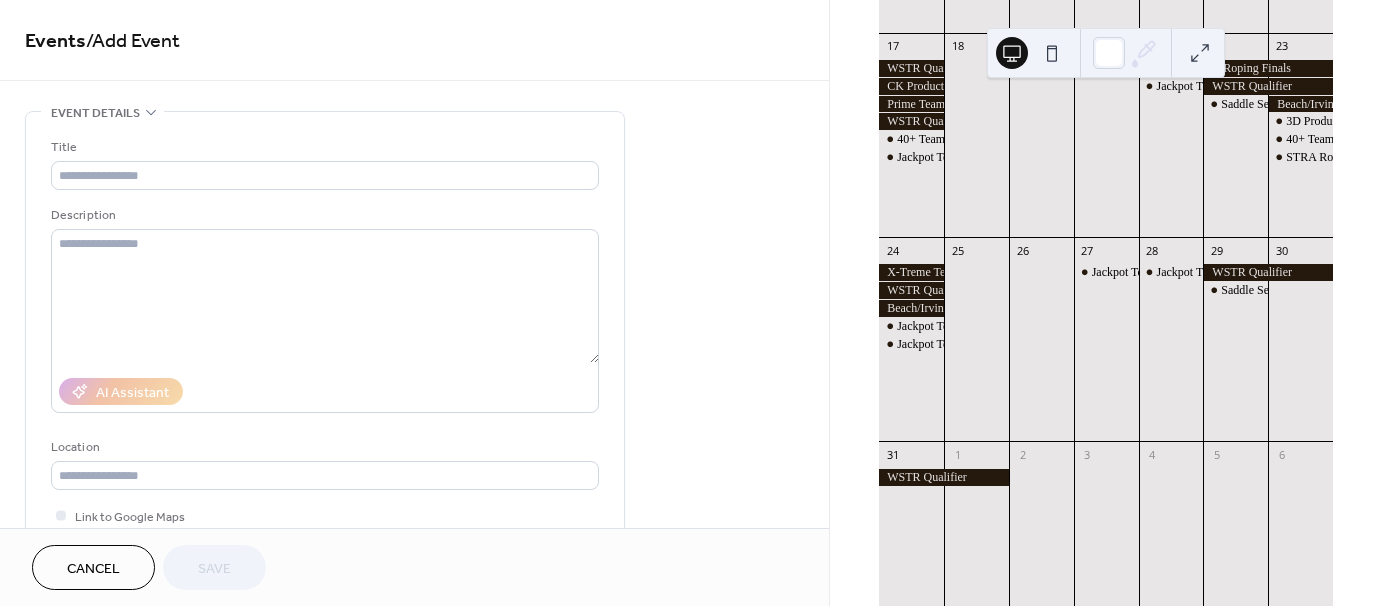 click on "Events  /  Add Event" at bounding box center (414, 42) 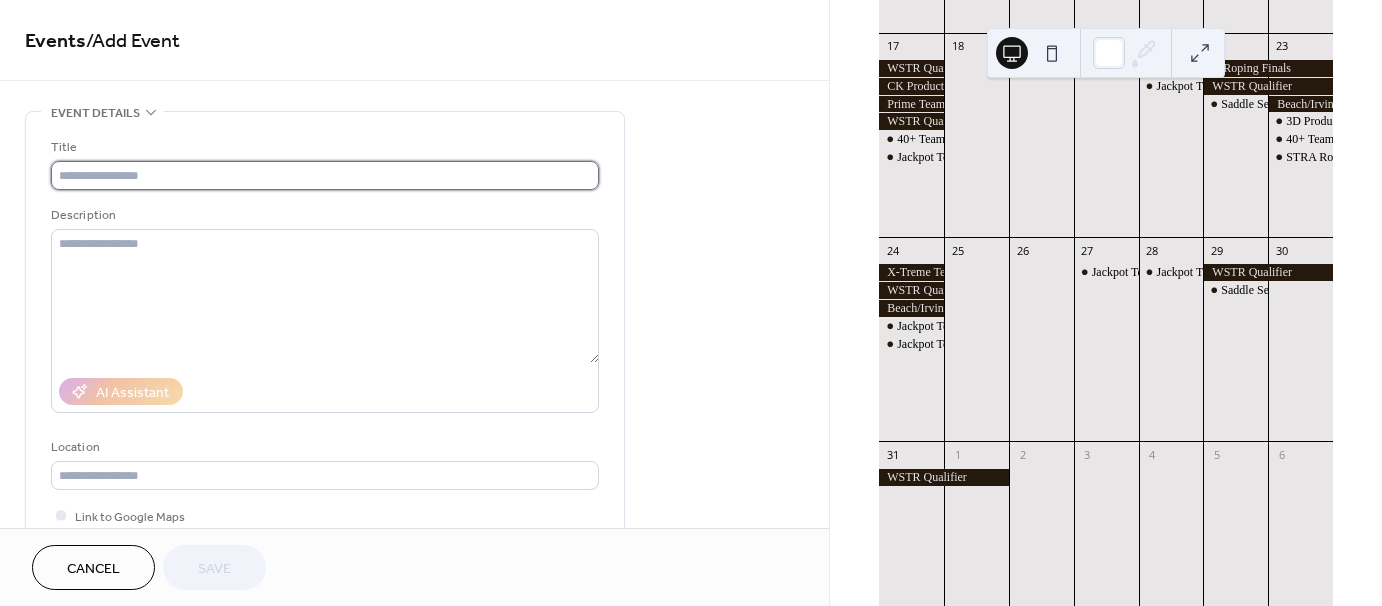 click at bounding box center (325, 175) 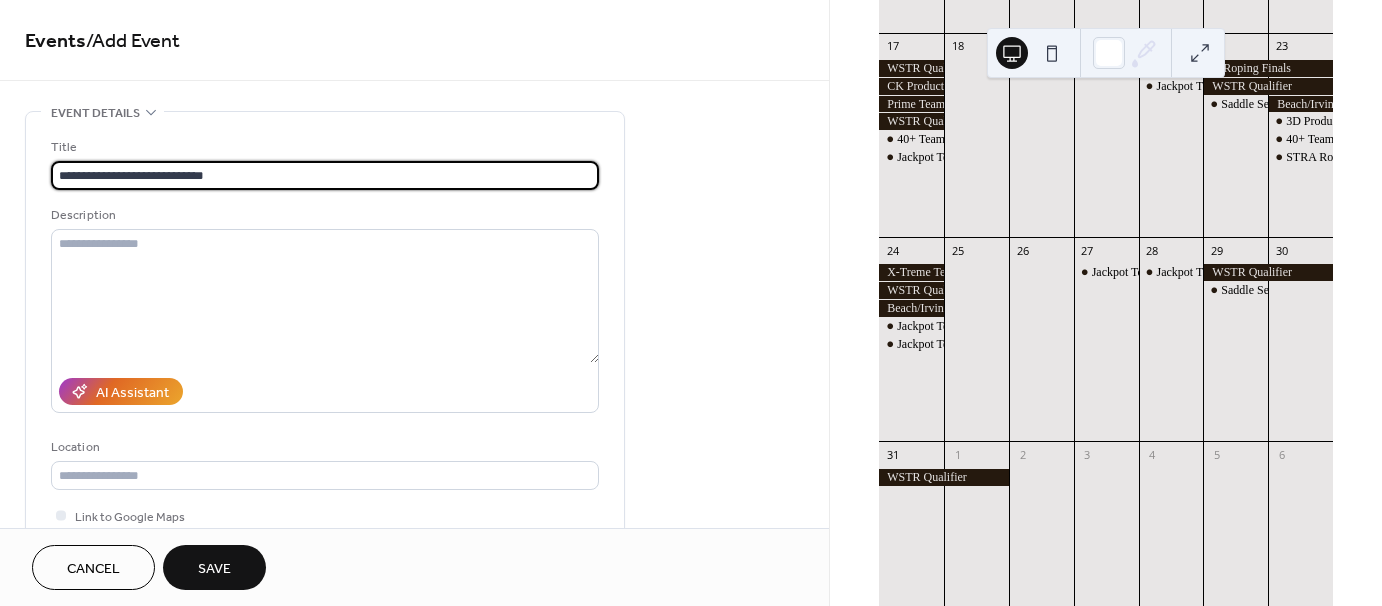 type on "**********" 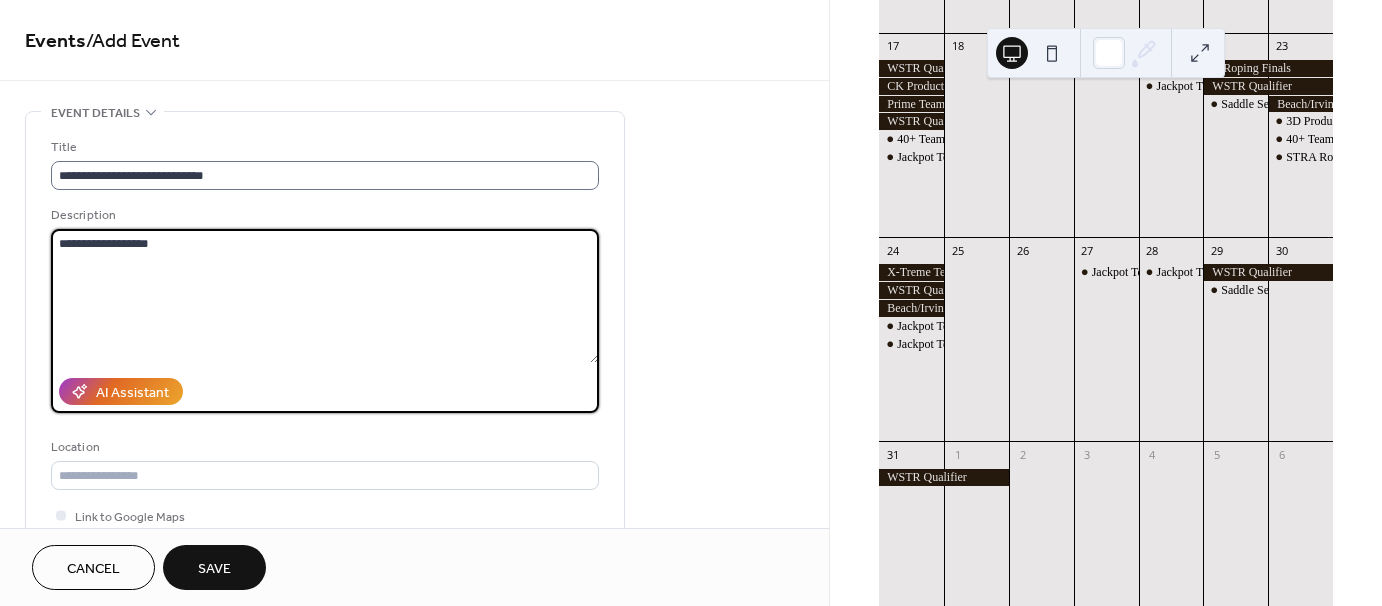 type on "**********" 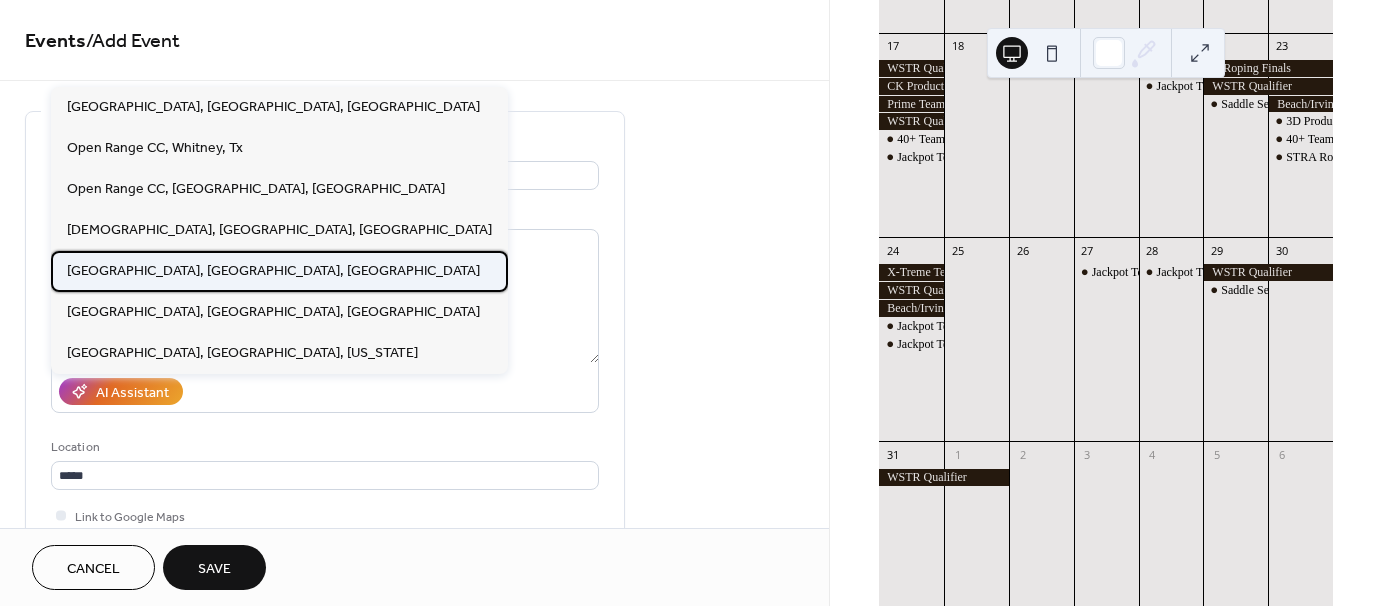 click on "[GEOGRAPHIC_DATA], [GEOGRAPHIC_DATA], [GEOGRAPHIC_DATA]" at bounding box center (273, 270) 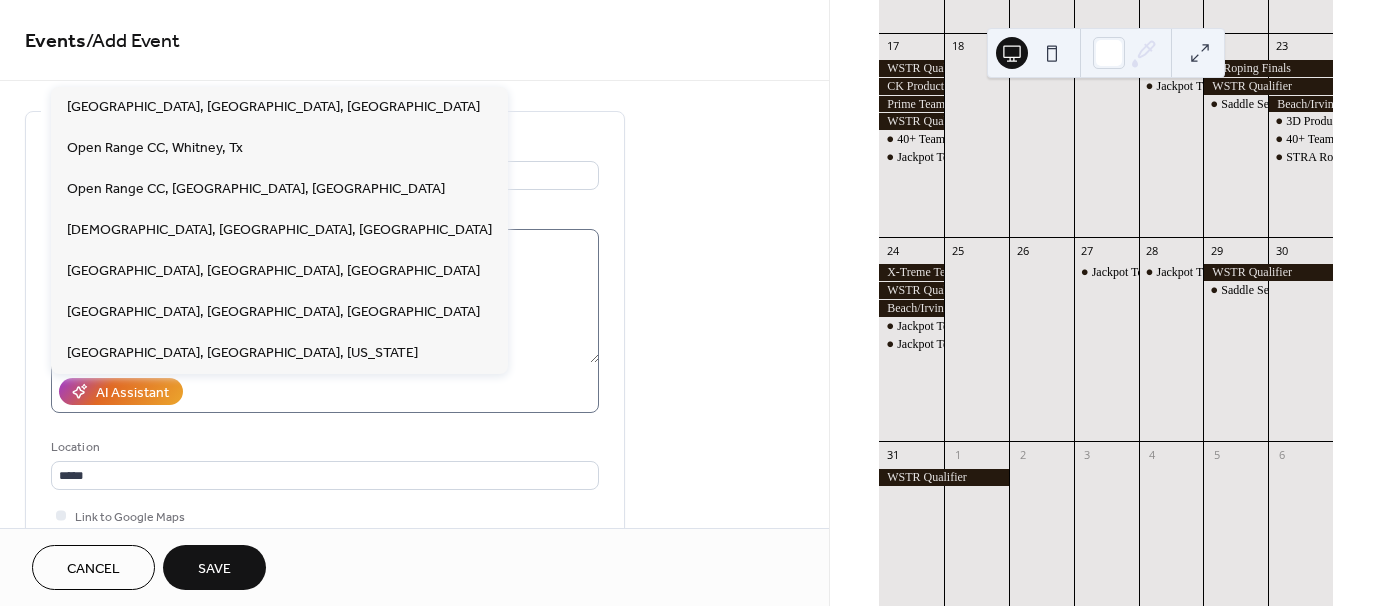 type on "**********" 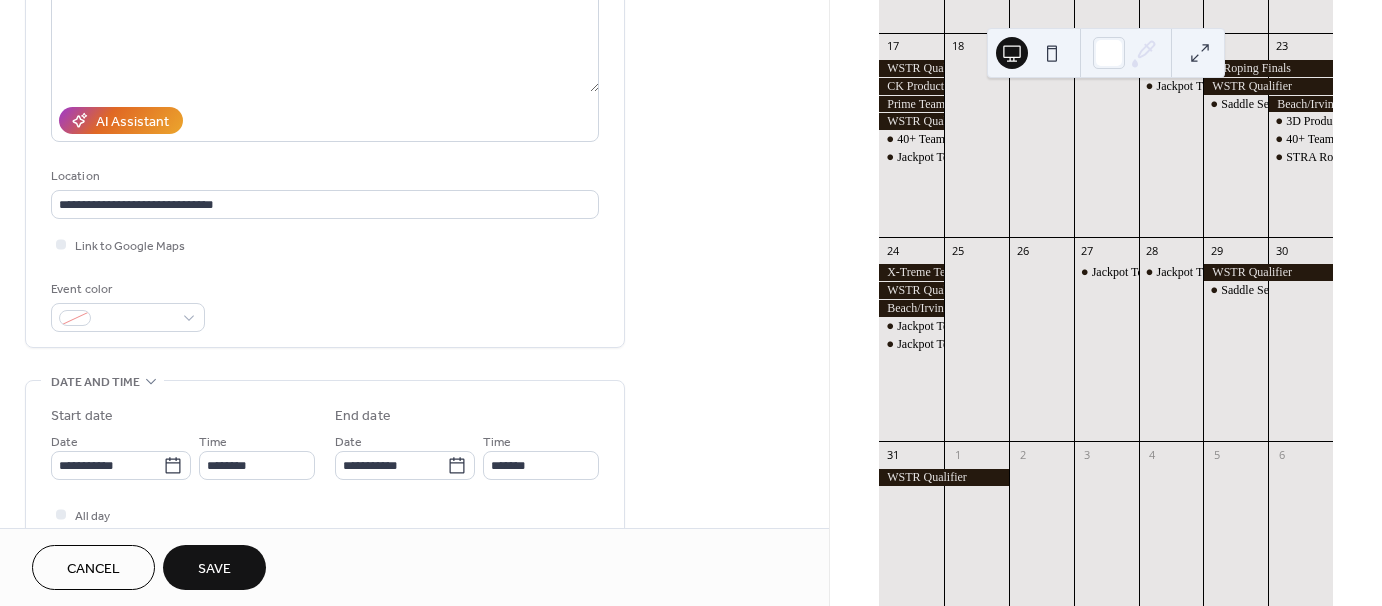 scroll, scrollTop: 300, scrollLeft: 0, axis: vertical 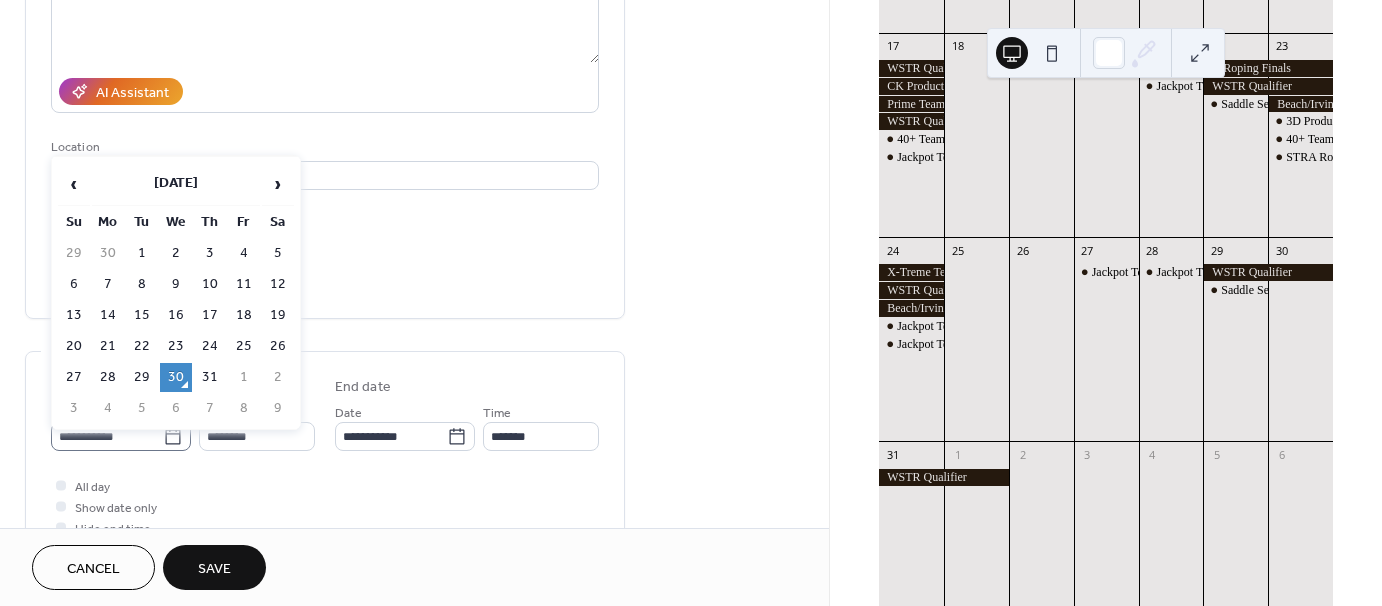 click 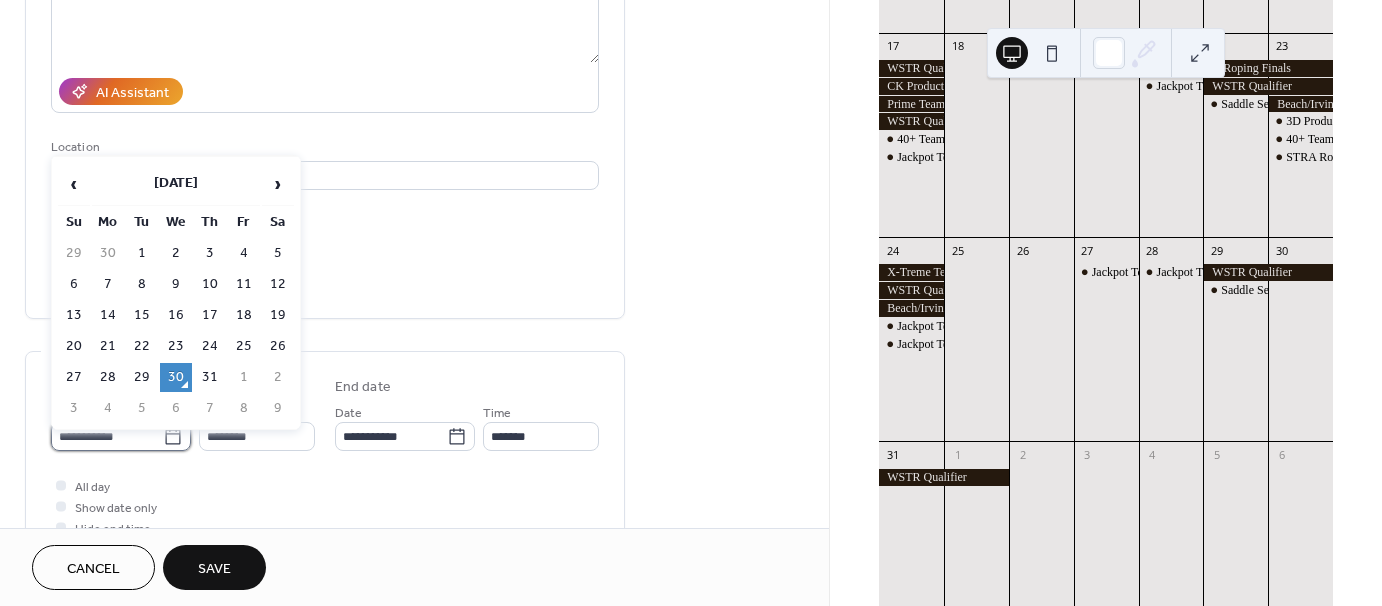 click on "**********" at bounding box center [107, 436] 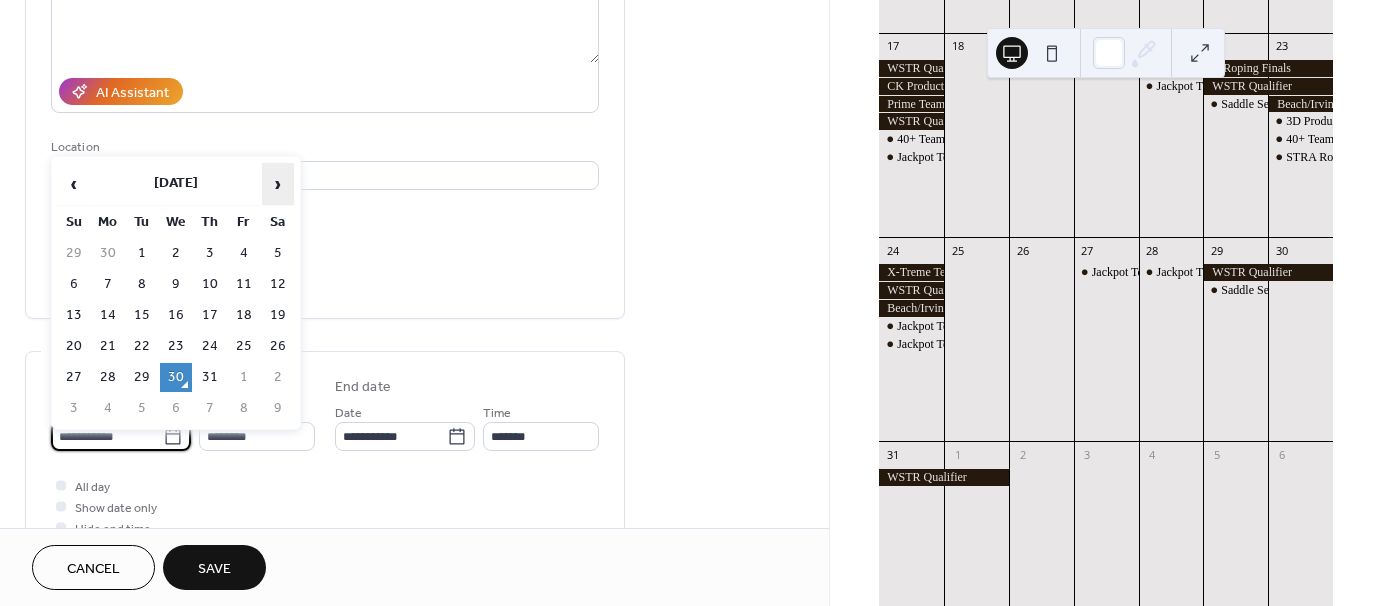click on "›" at bounding box center [278, 184] 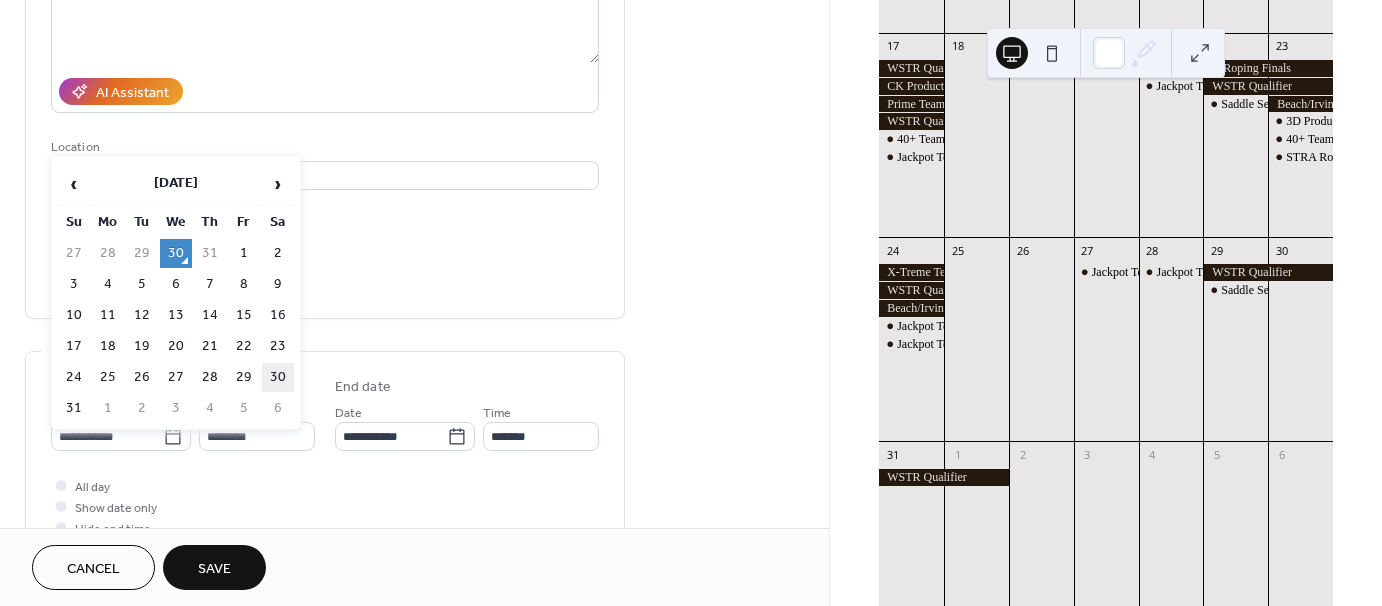 click on "30" at bounding box center [278, 377] 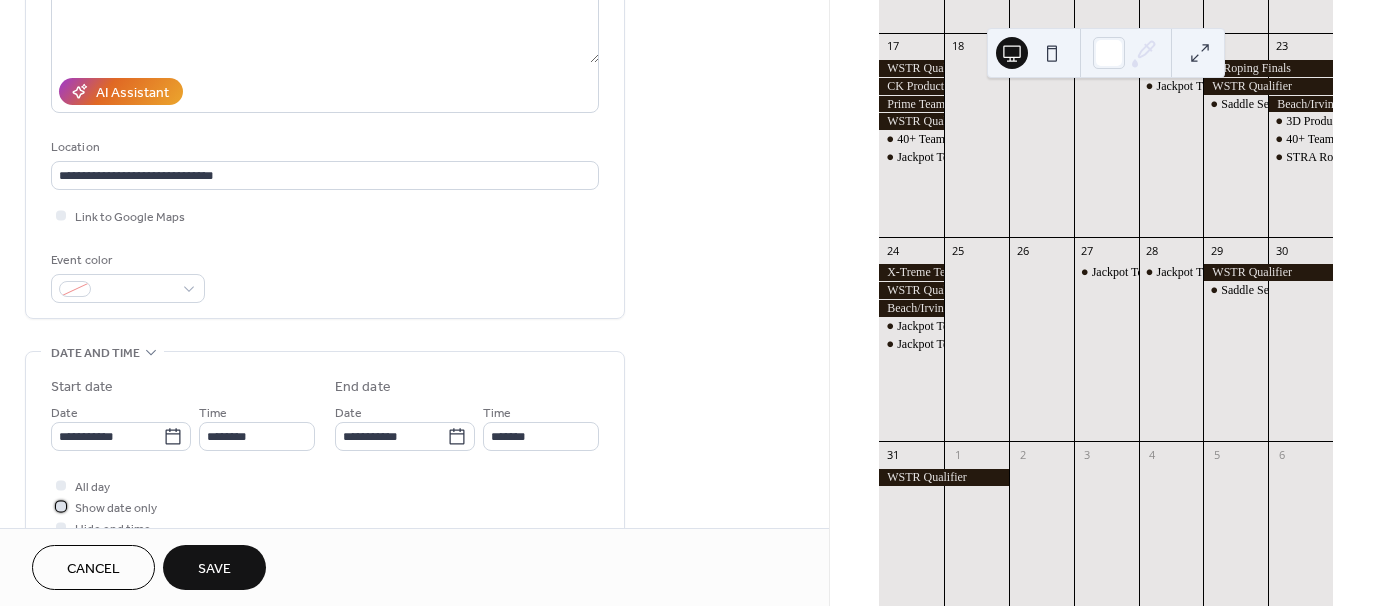 click at bounding box center [61, 506] 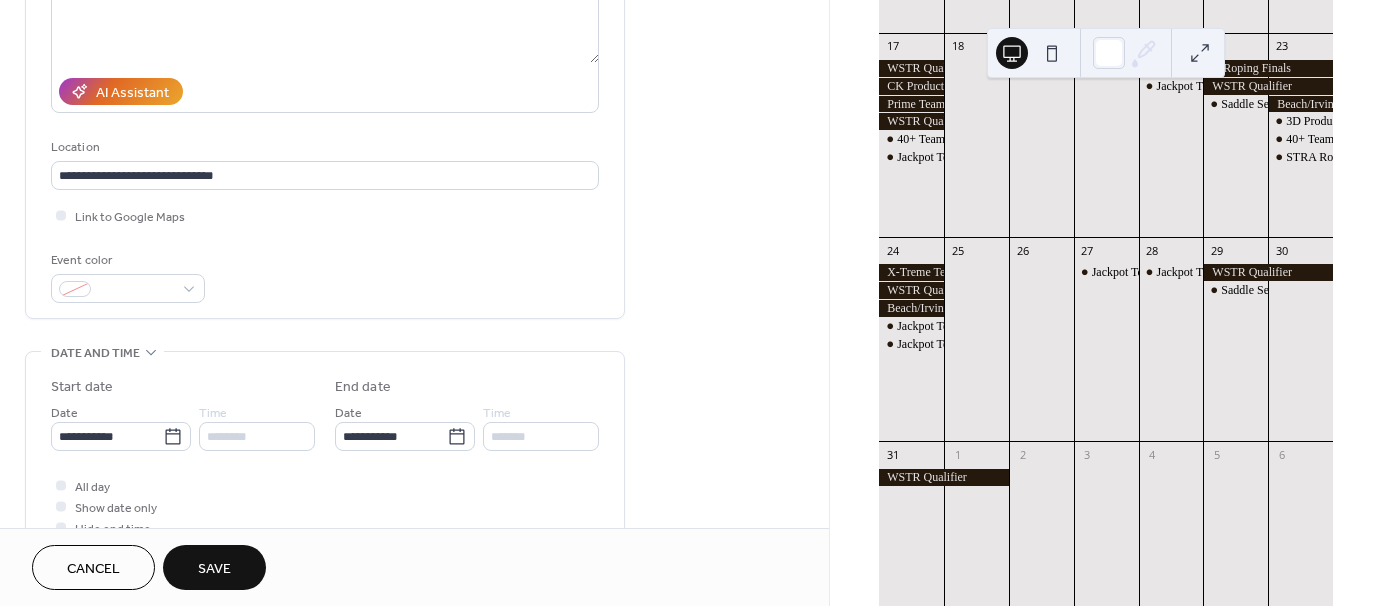 click on "Save" at bounding box center [214, 569] 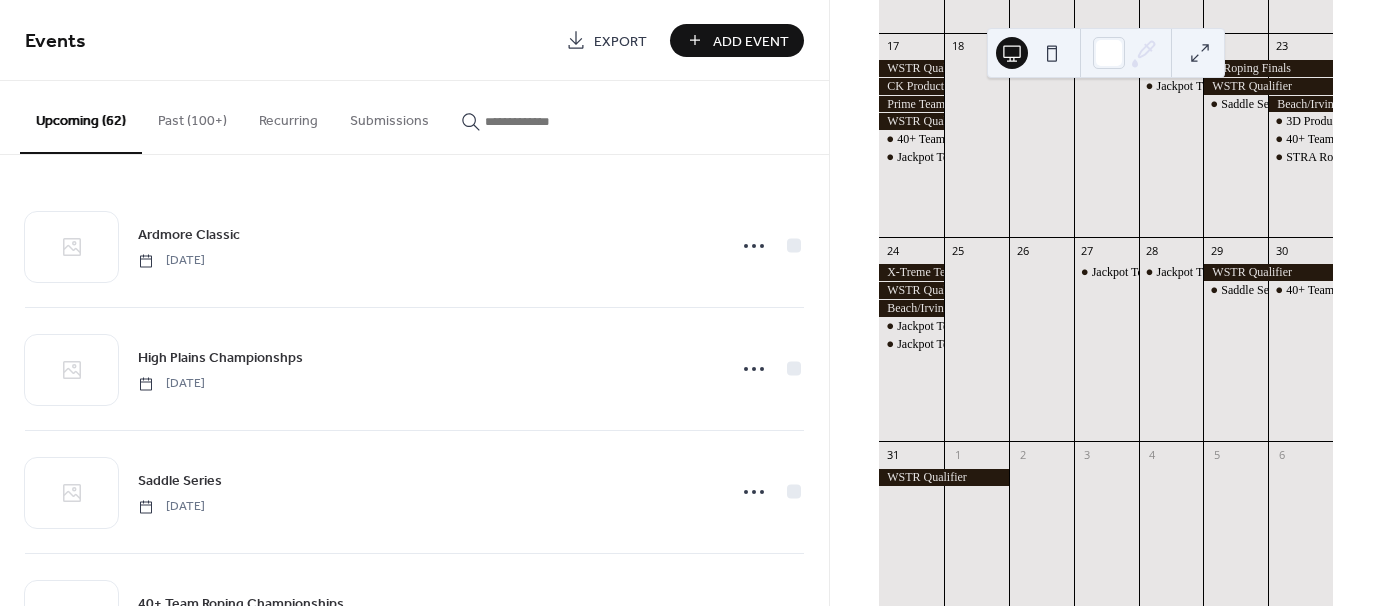 click on "Add Event" at bounding box center (751, 41) 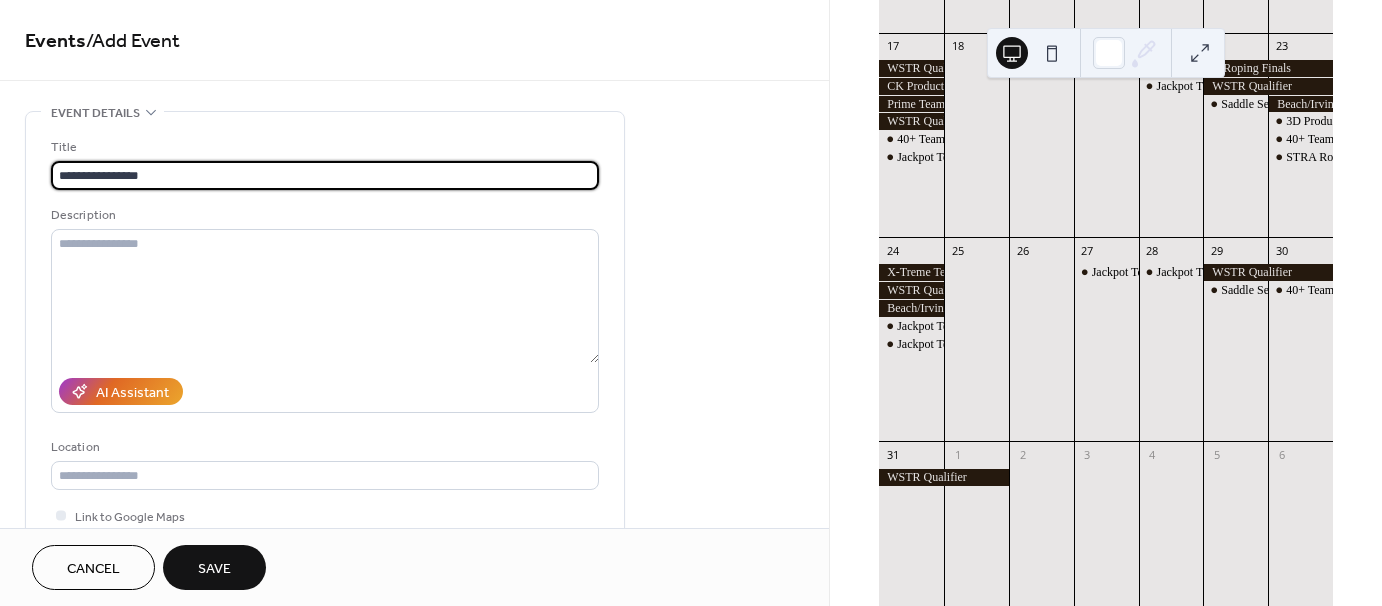 type on "**********" 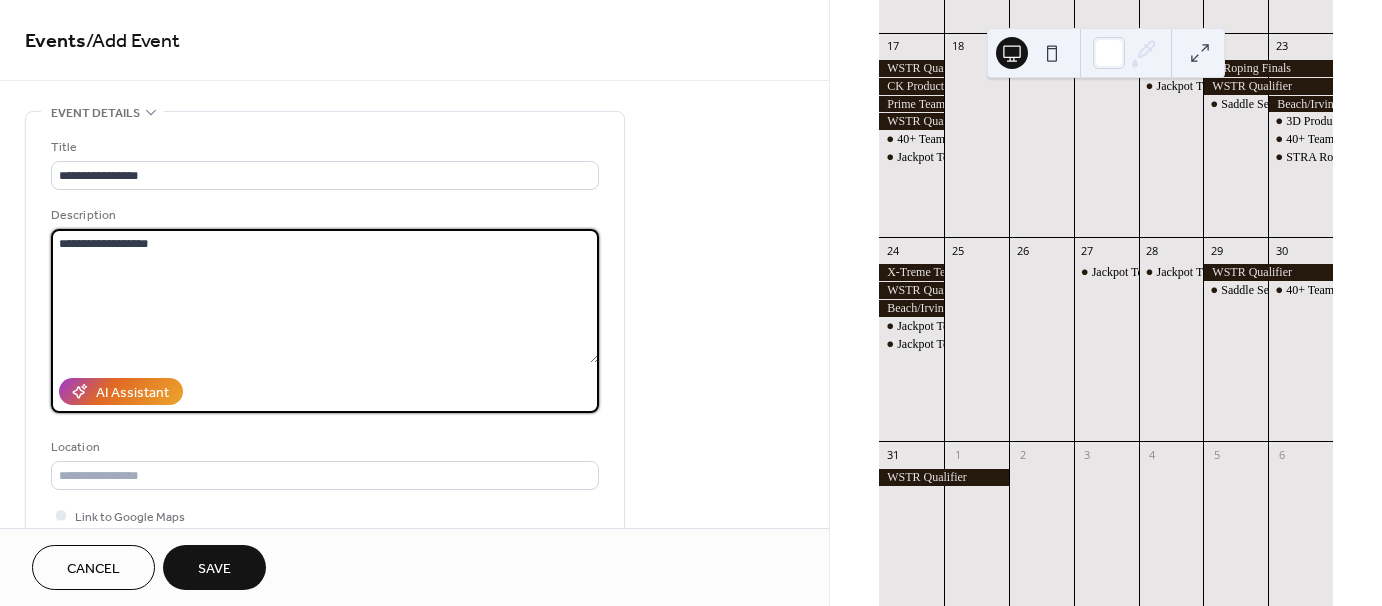 type on "**********" 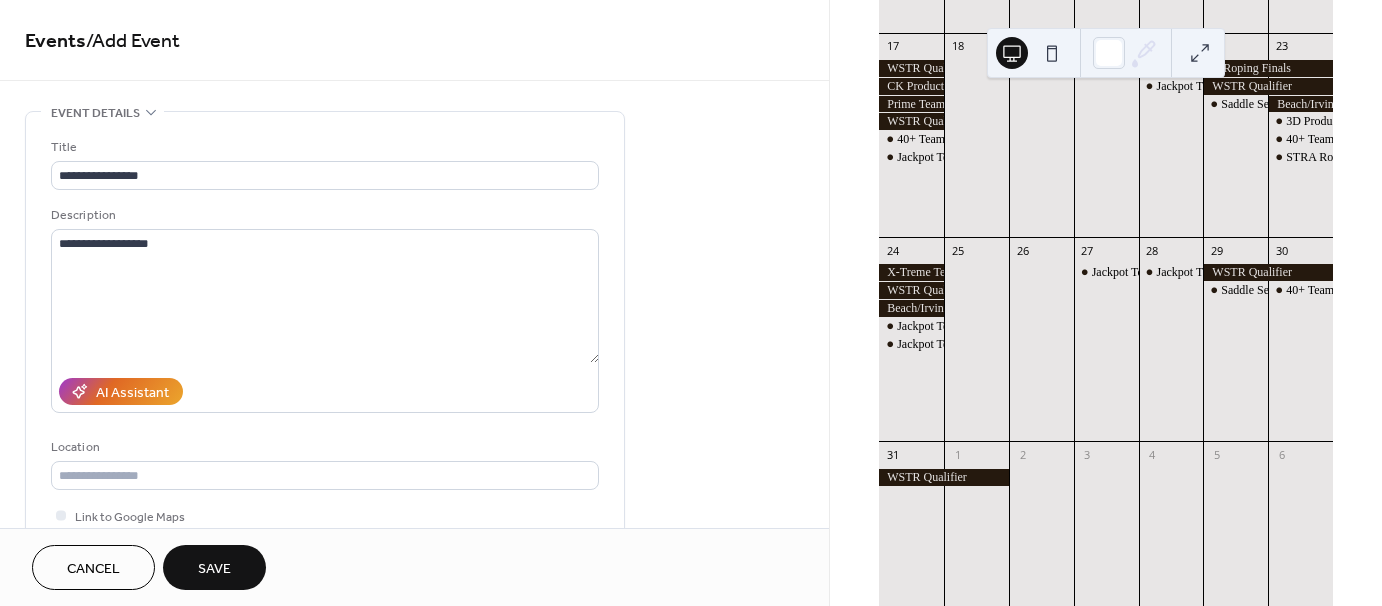 type 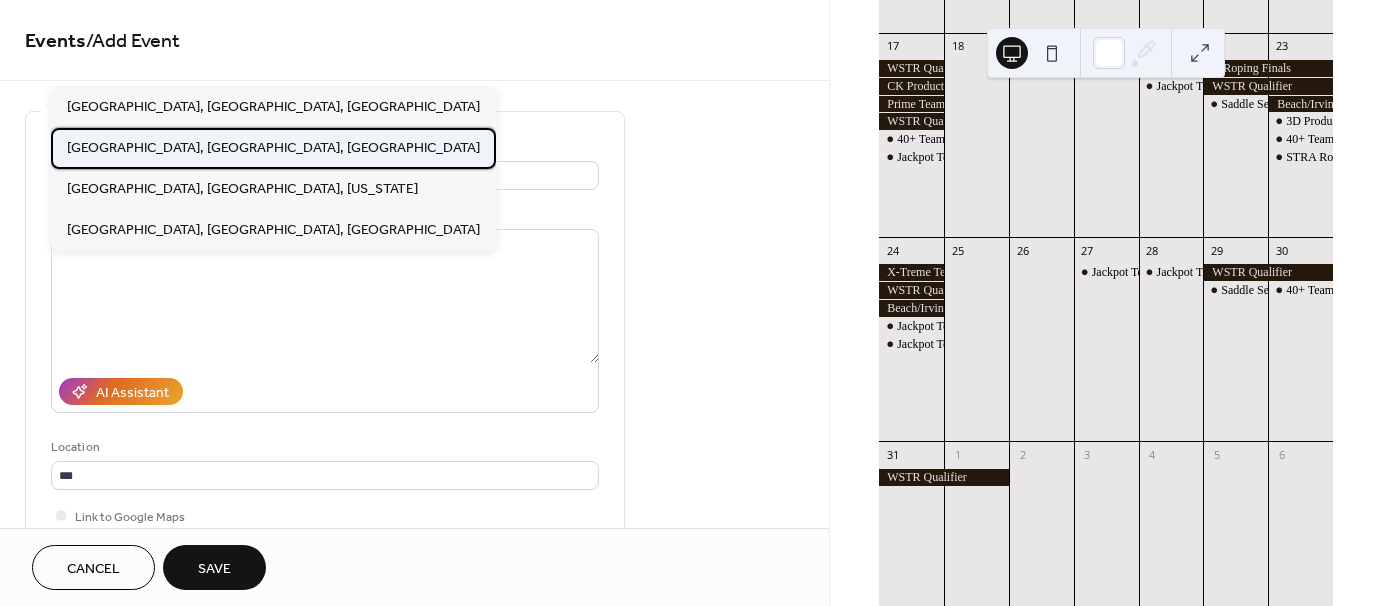 click on "[GEOGRAPHIC_DATA], [GEOGRAPHIC_DATA],  [GEOGRAPHIC_DATA]" at bounding box center (273, 147) 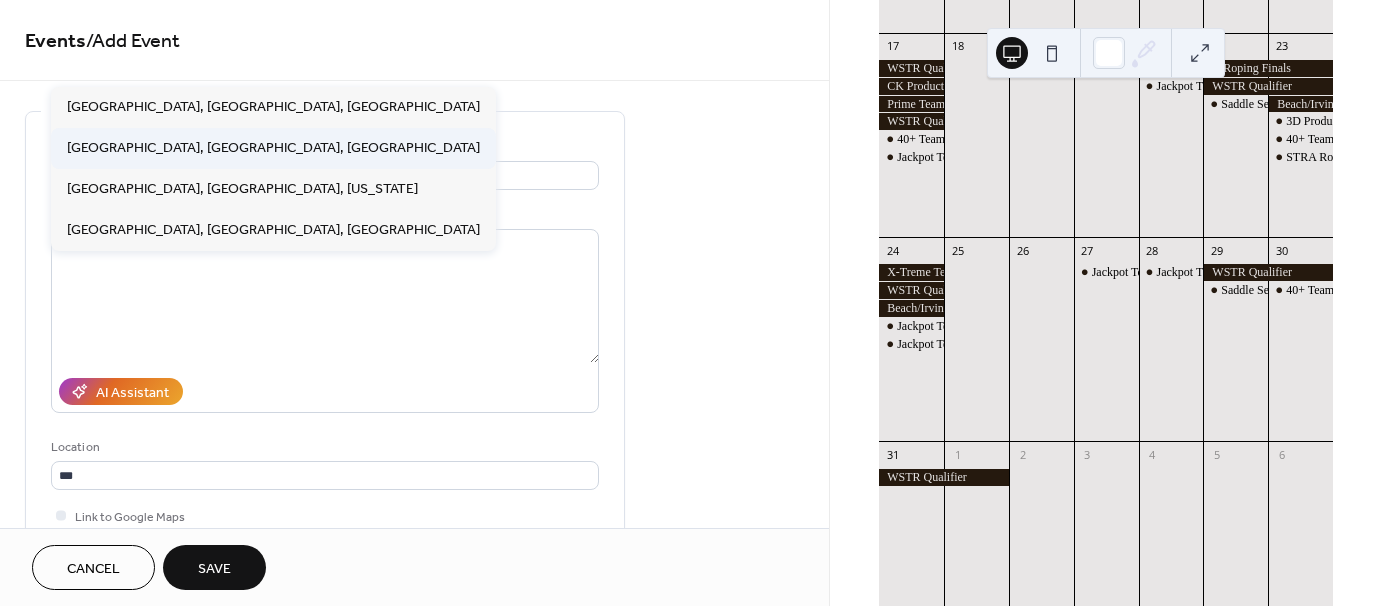 type on "**********" 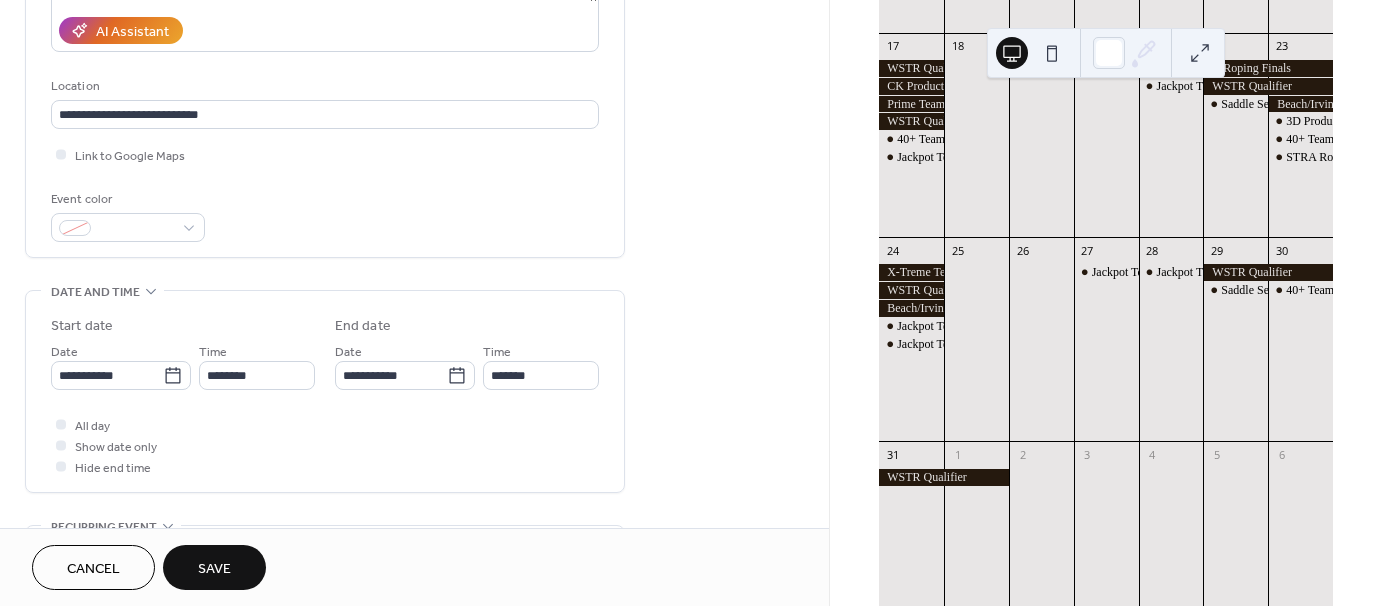 scroll, scrollTop: 400, scrollLeft: 0, axis: vertical 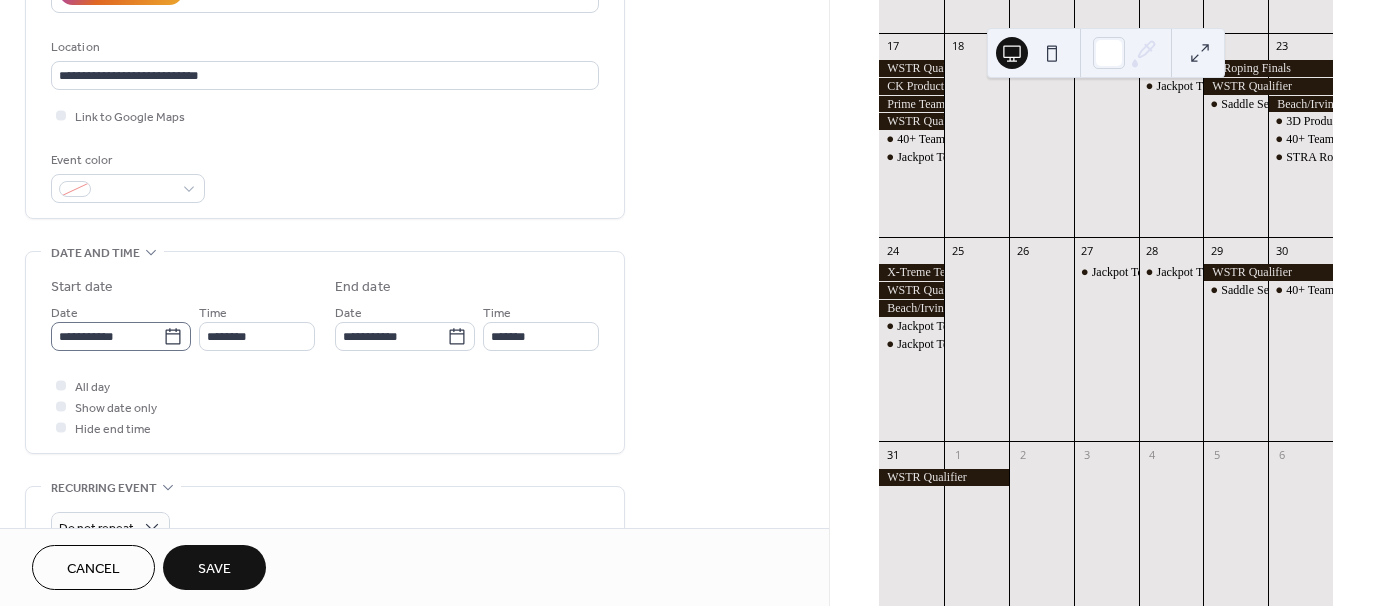 click 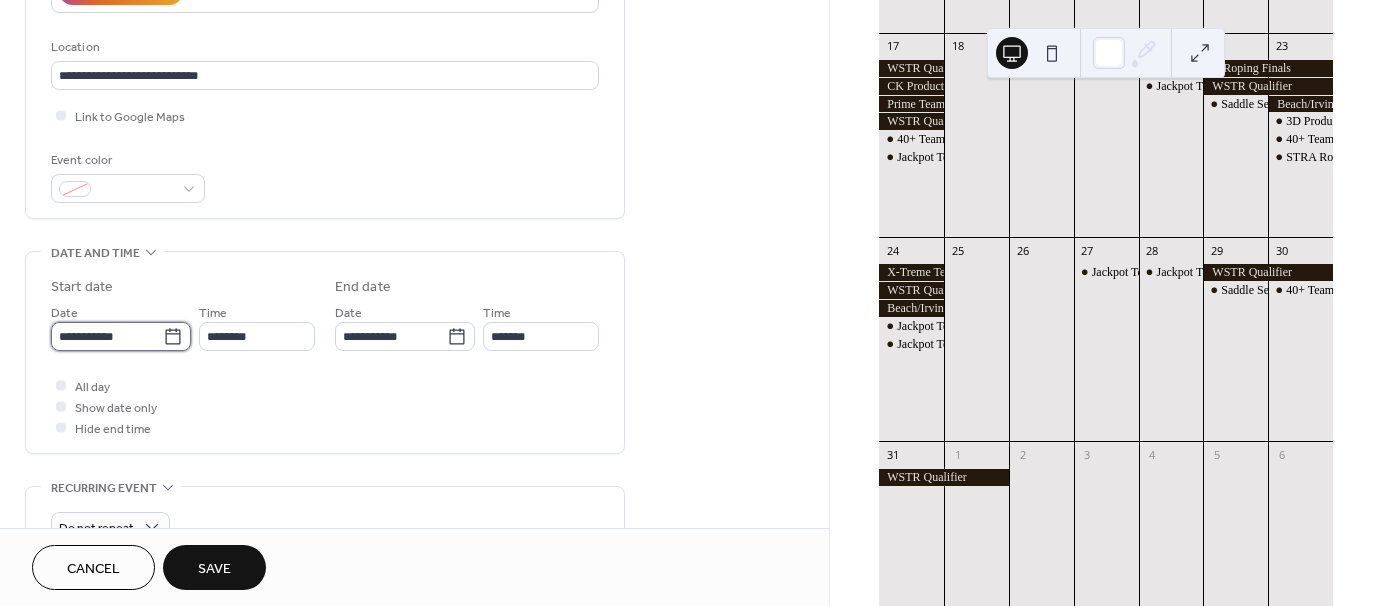 click on "**********" at bounding box center (107, 336) 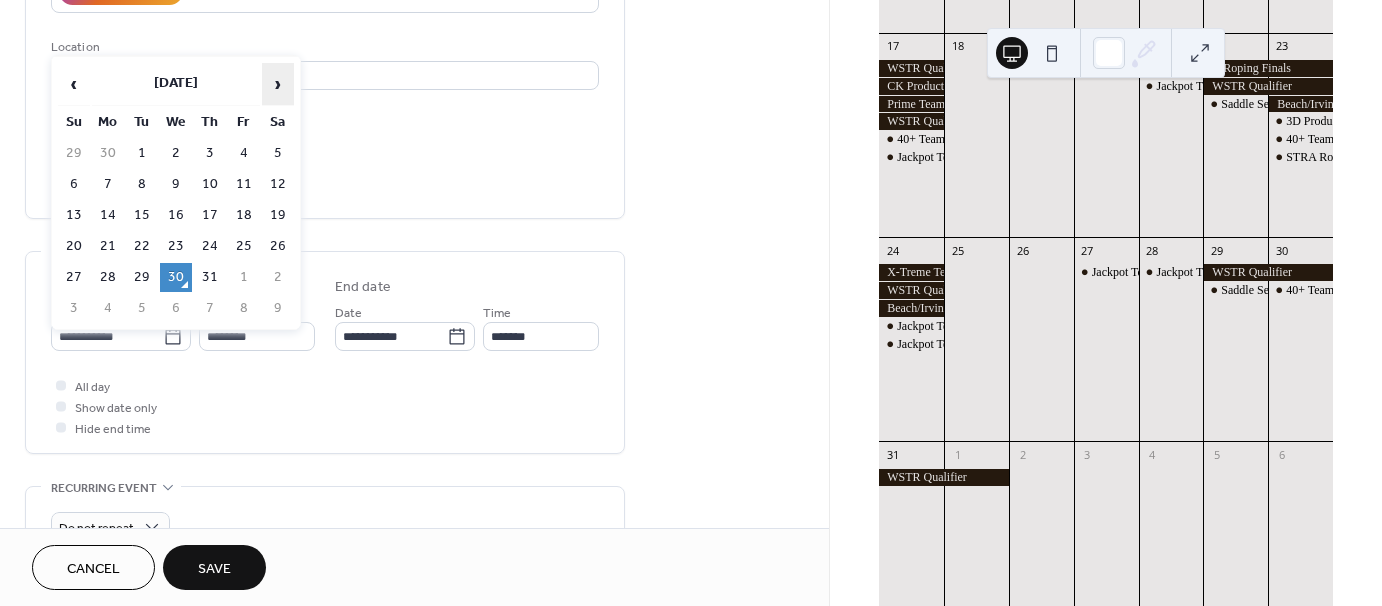 click on "›" at bounding box center [278, 84] 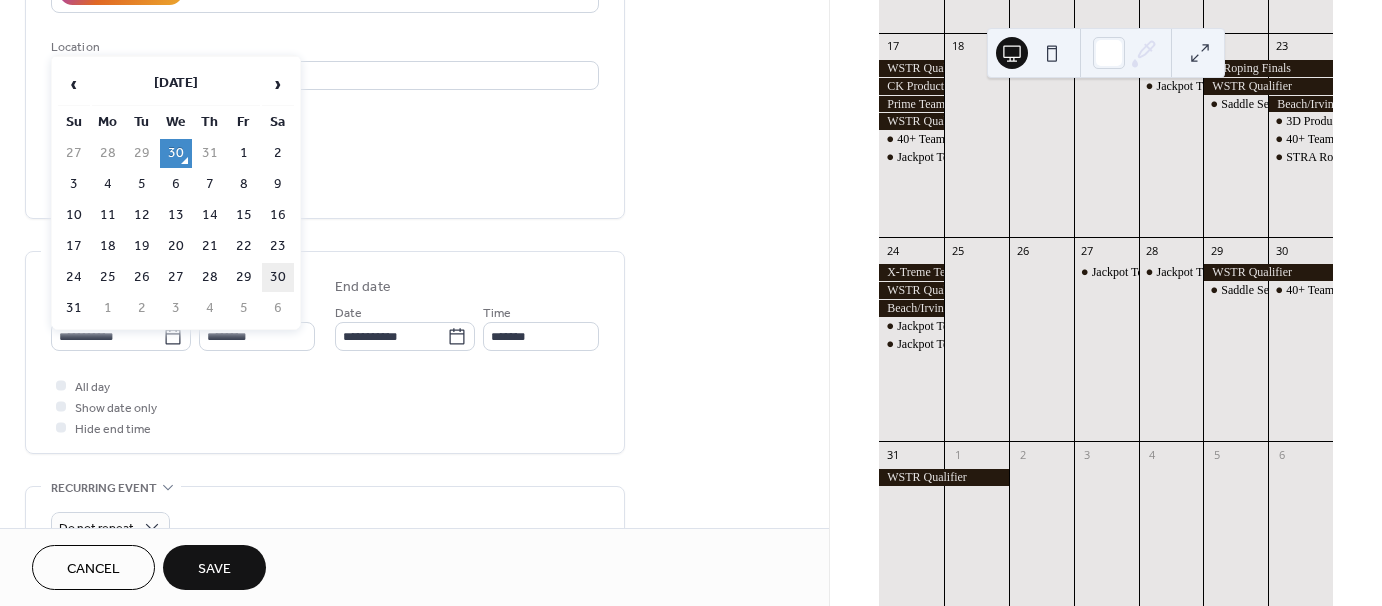 click on "30" at bounding box center [278, 277] 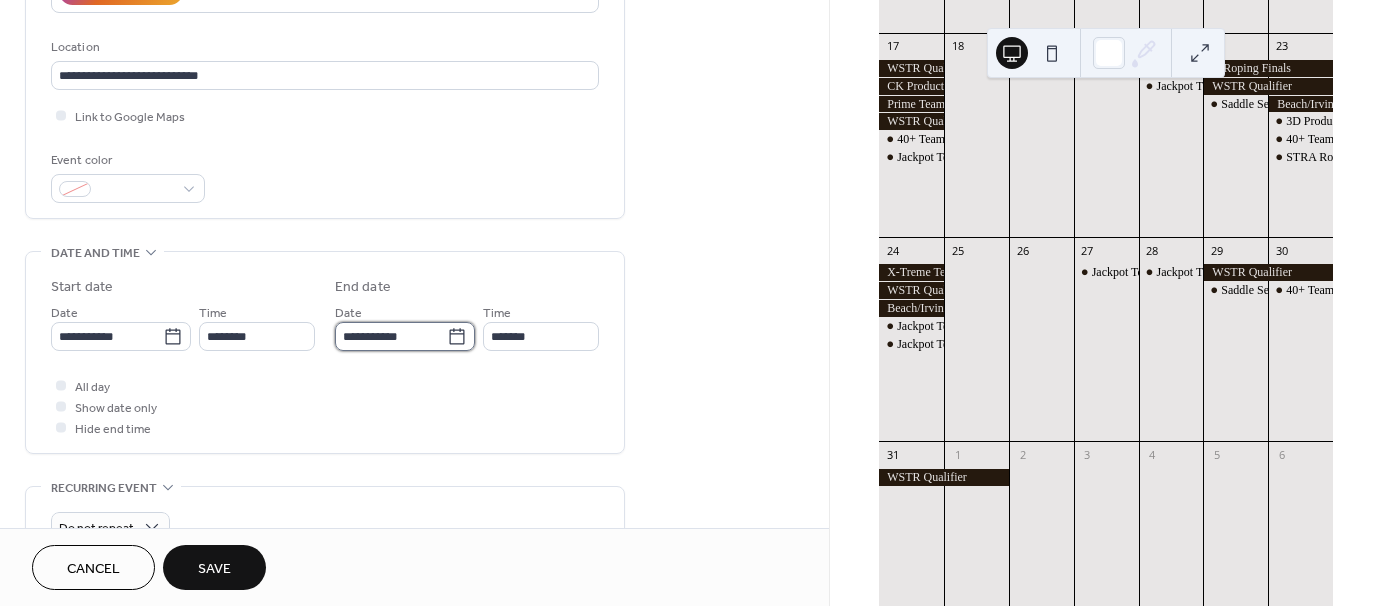 click on "**********" at bounding box center (391, 336) 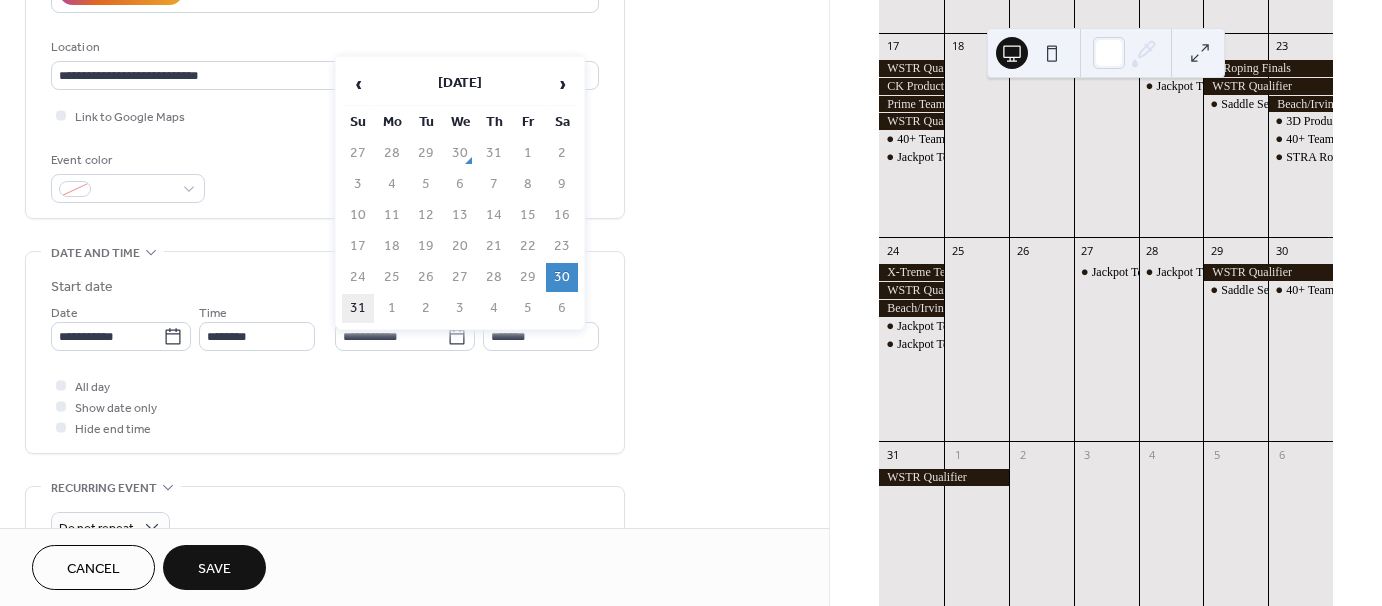 click on "31" at bounding box center (358, 308) 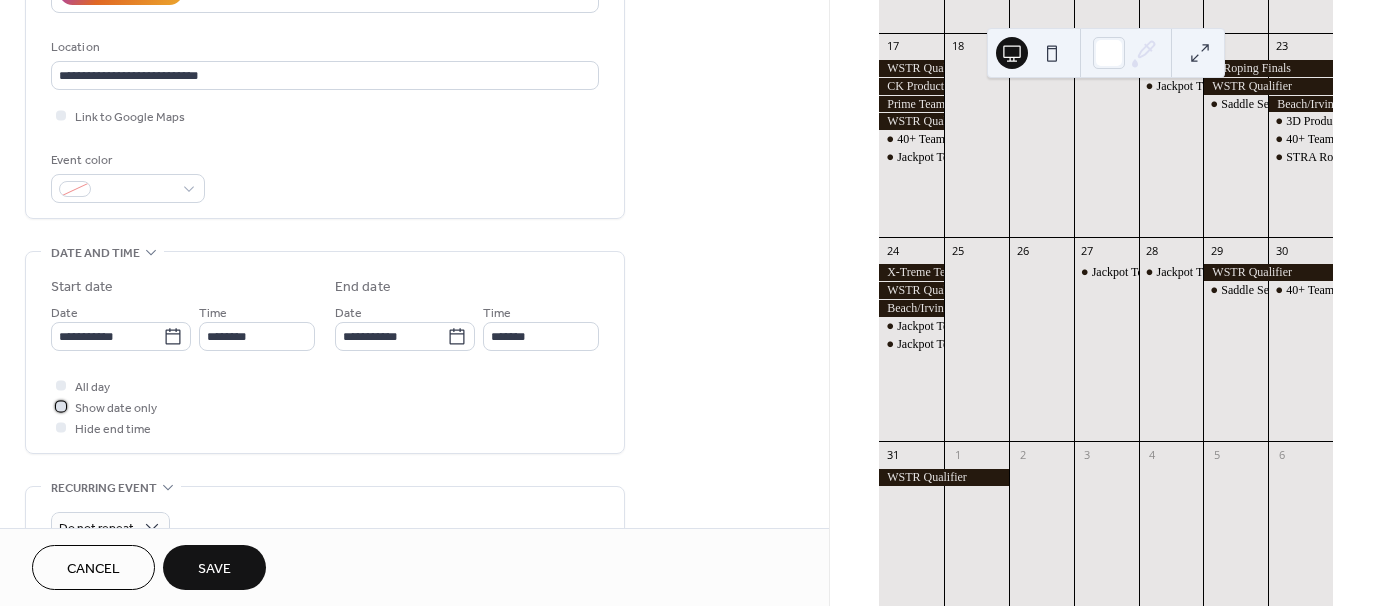 click at bounding box center [61, 406] 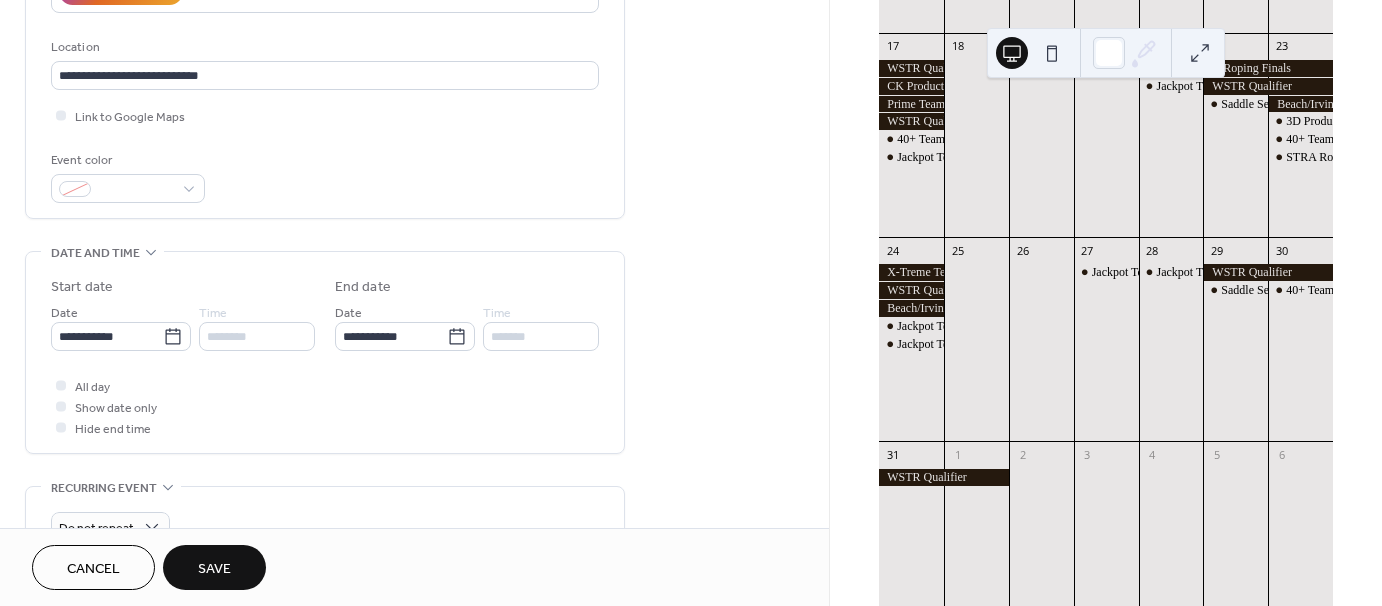 click on "Save" at bounding box center [214, 569] 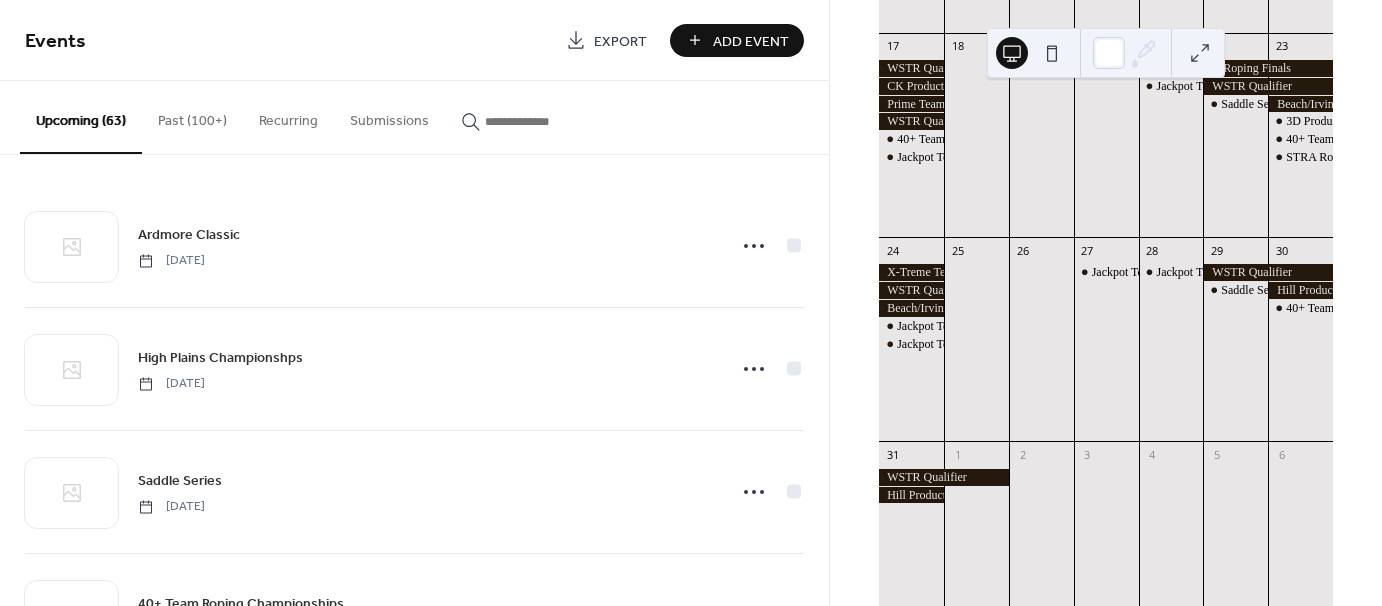 click on "Add Event" at bounding box center [751, 41] 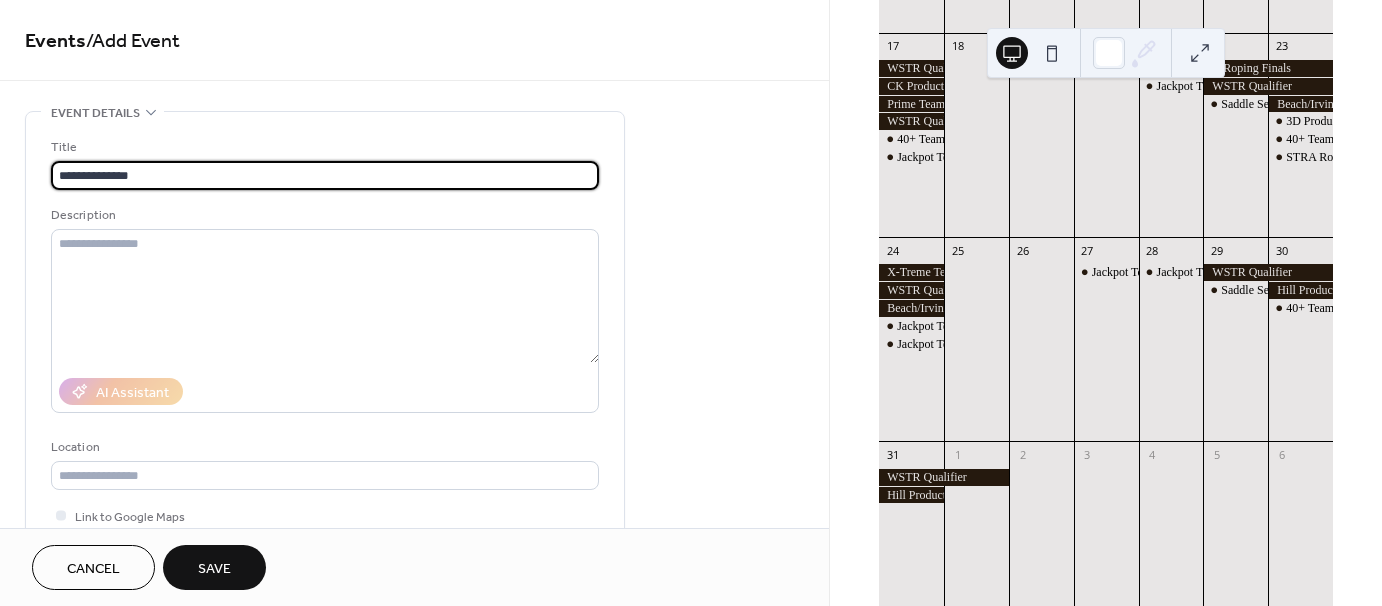 type on "**********" 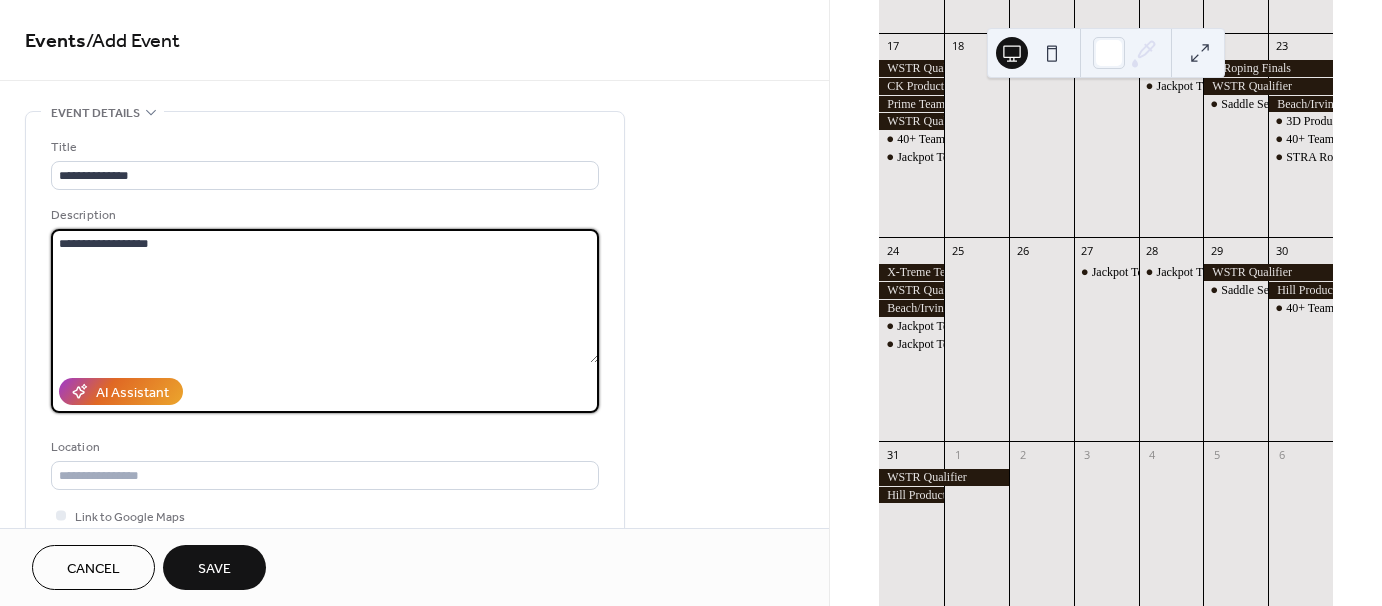 type on "**********" 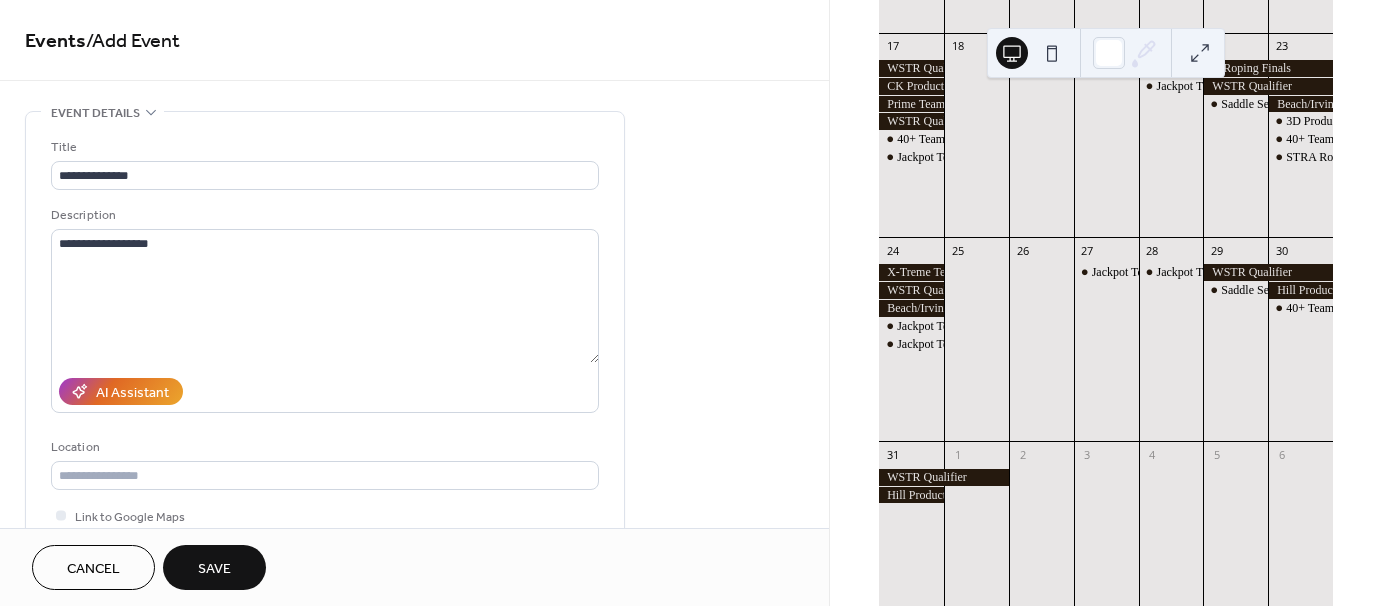 type 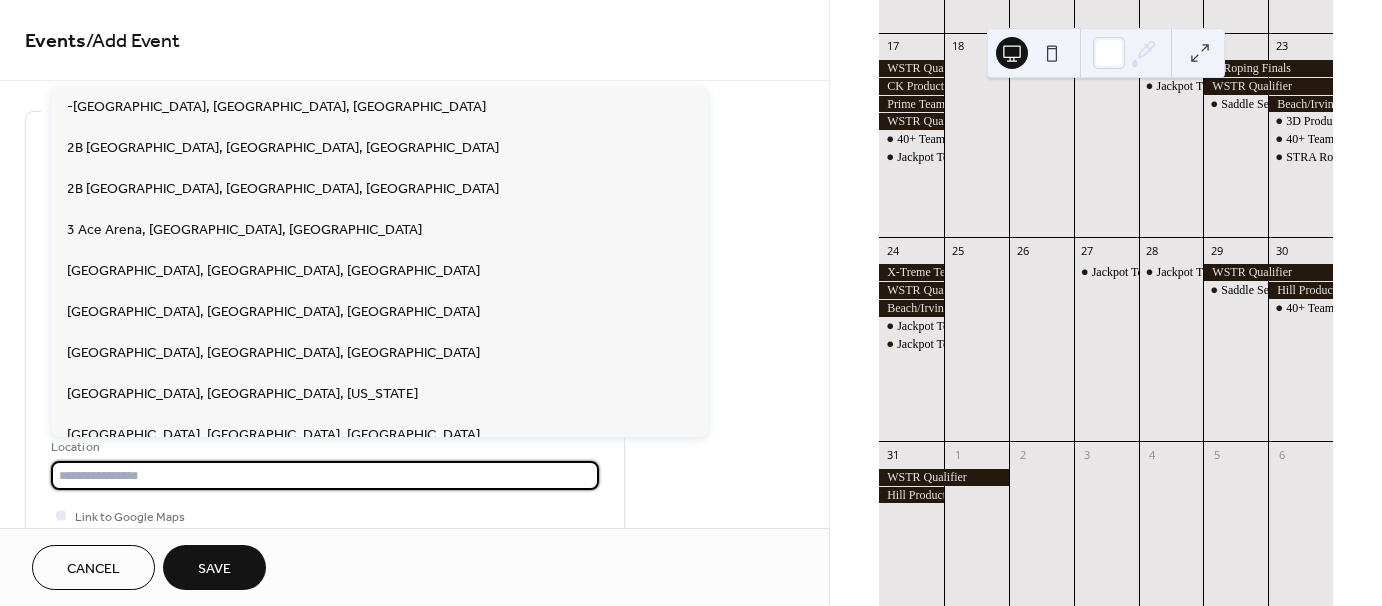 click at bounding box center [325, 475] 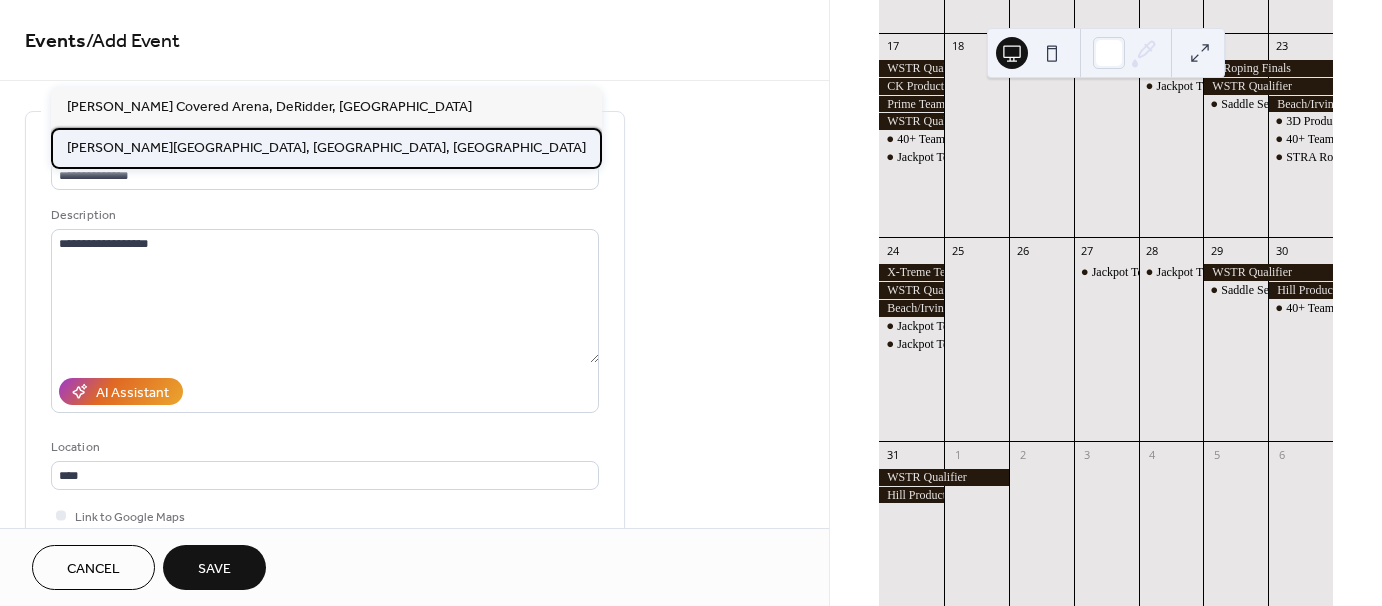 click on "[PERSON_NAME][GEOGRAPHIC_DATA], [GEOGRAPHIC_DATA], [GEOGRAPHIC_DATA]" at bounding box center (326, 147) 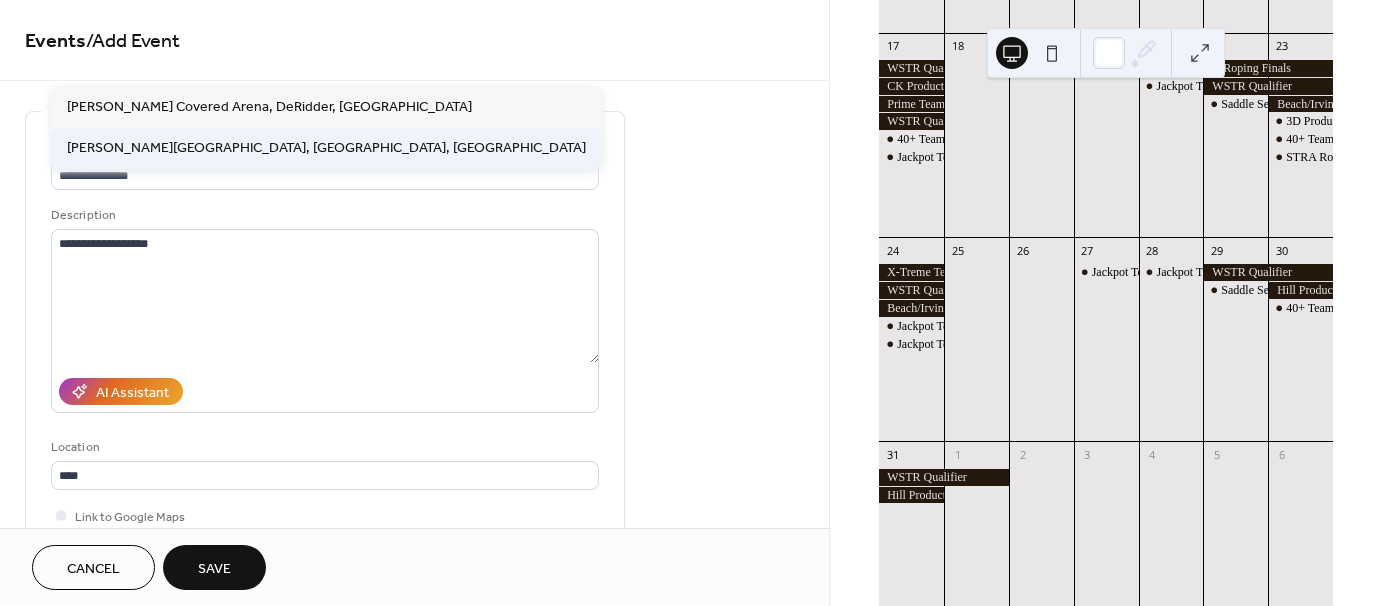 type on "**********" 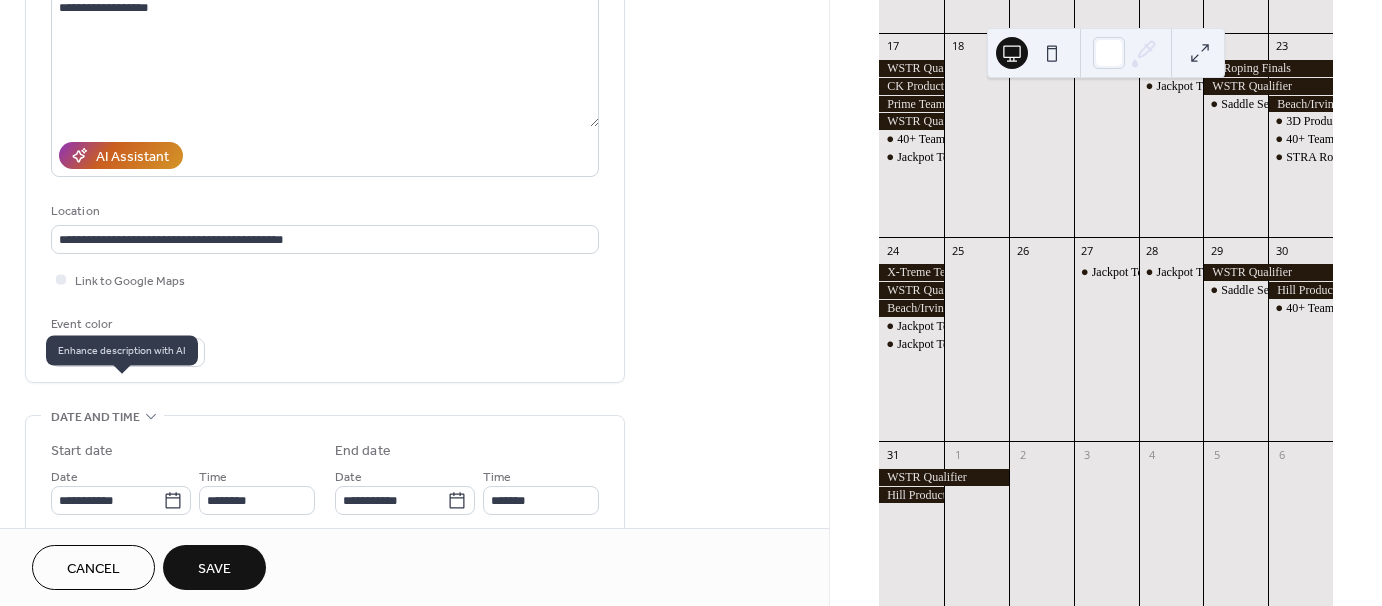 scroll, scrollTop: 300, scrollLeft: 0, axis: vertical 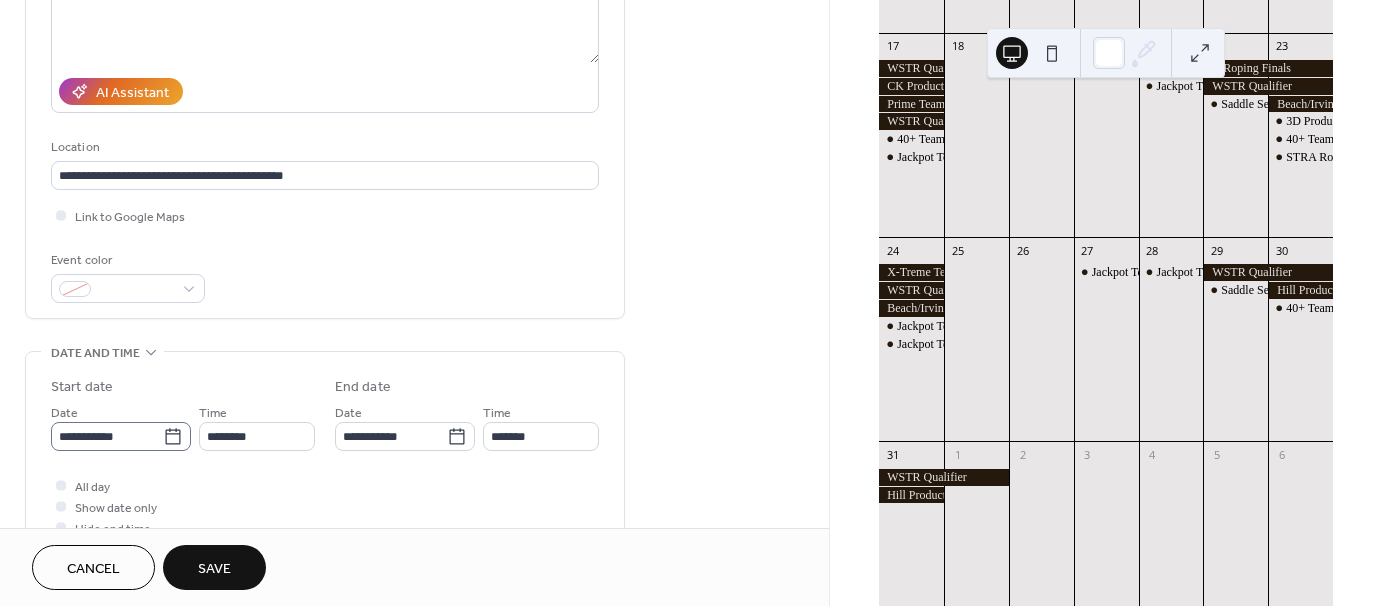 click 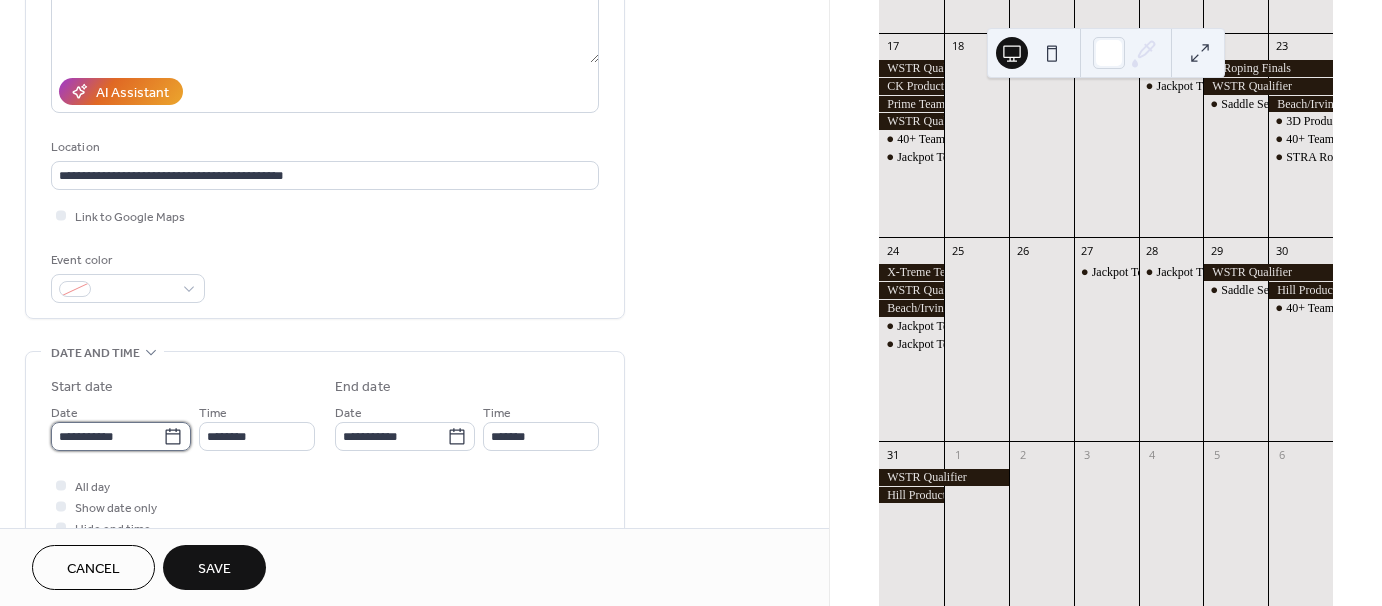 click on "**********" at bounding box center [107, 436] 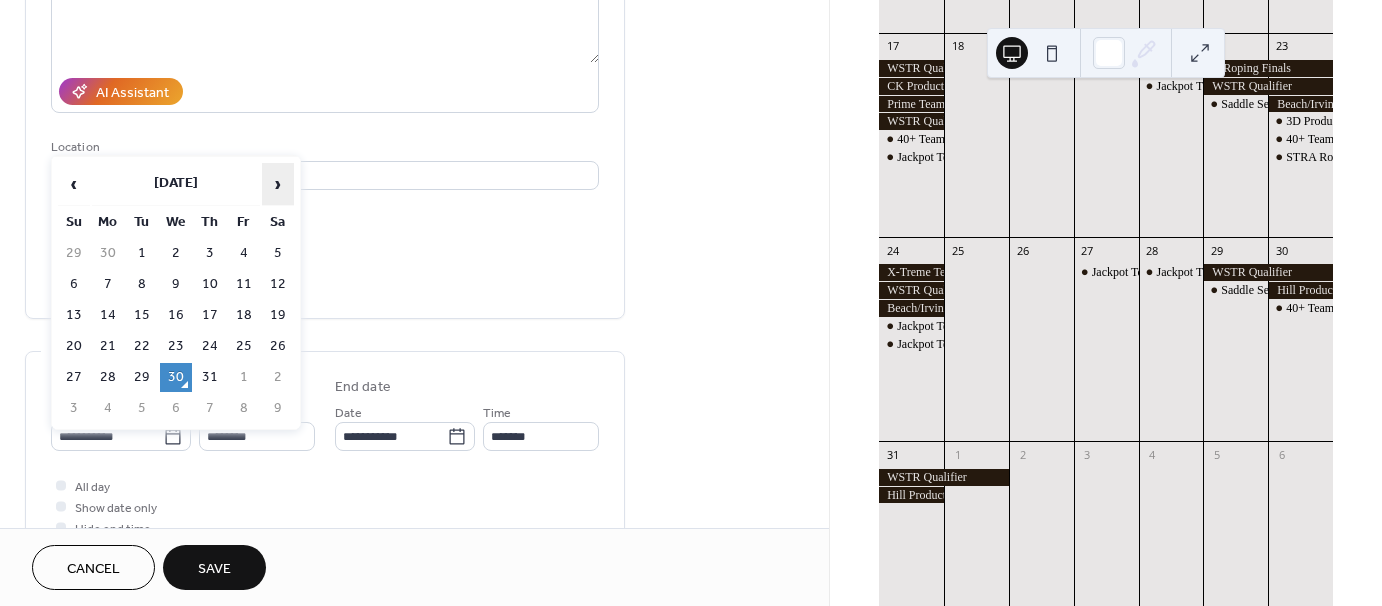 click on "›" at bounding box center [278, 184] 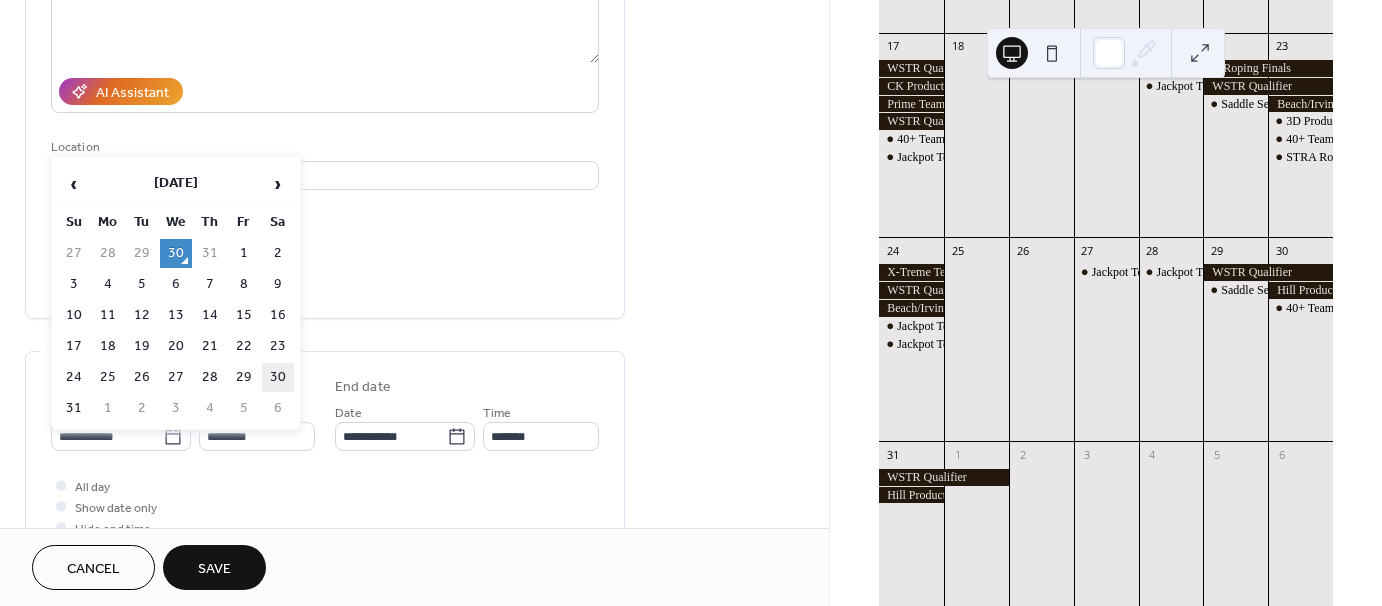 click on "30" at bounding box center (278, 377) 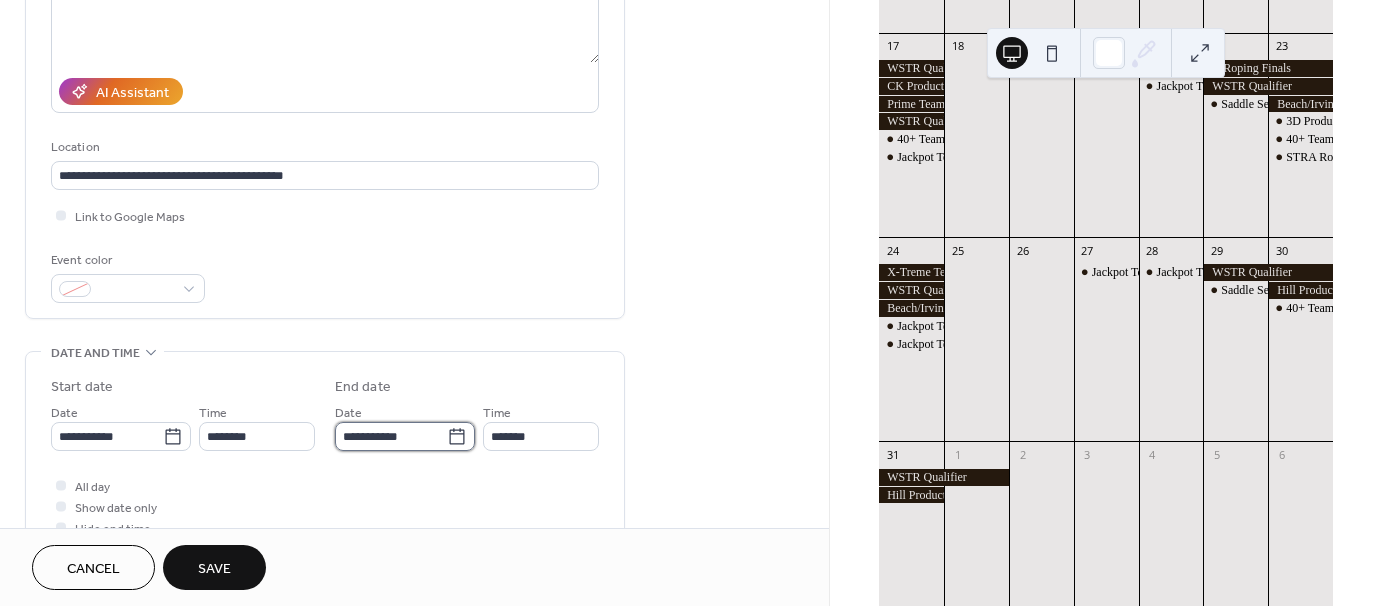 click on "**********" at bounding box center [391, 436] 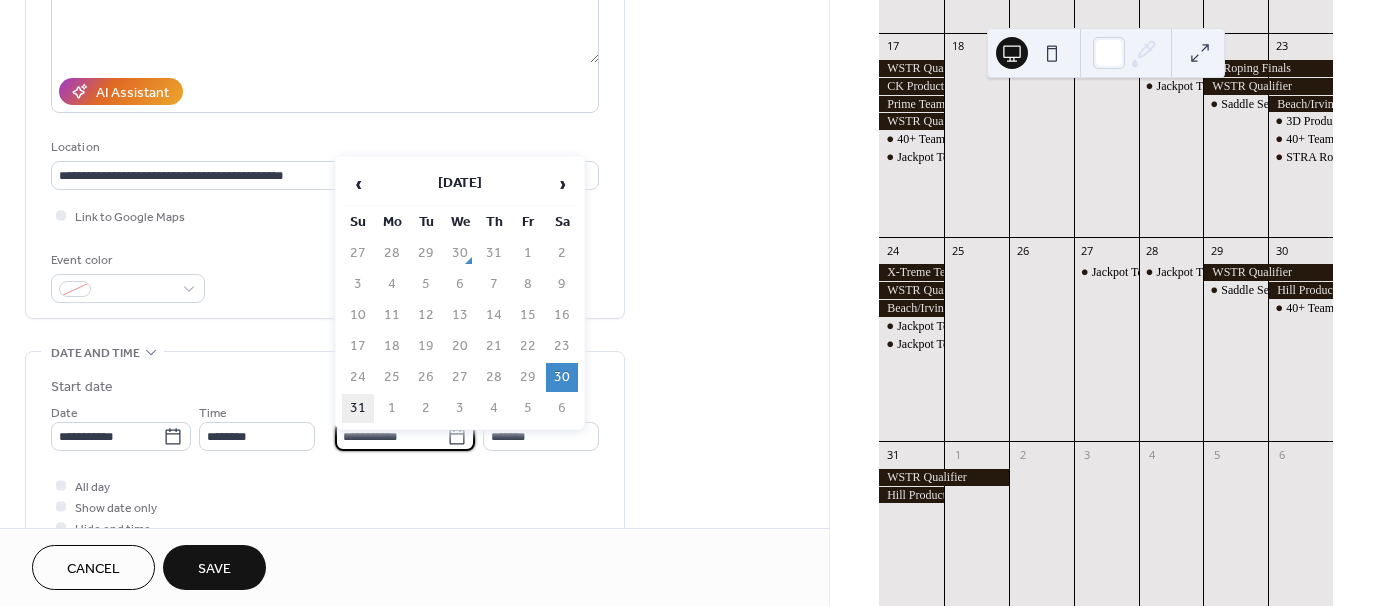 click on "31" at bounding box center [358, 408] 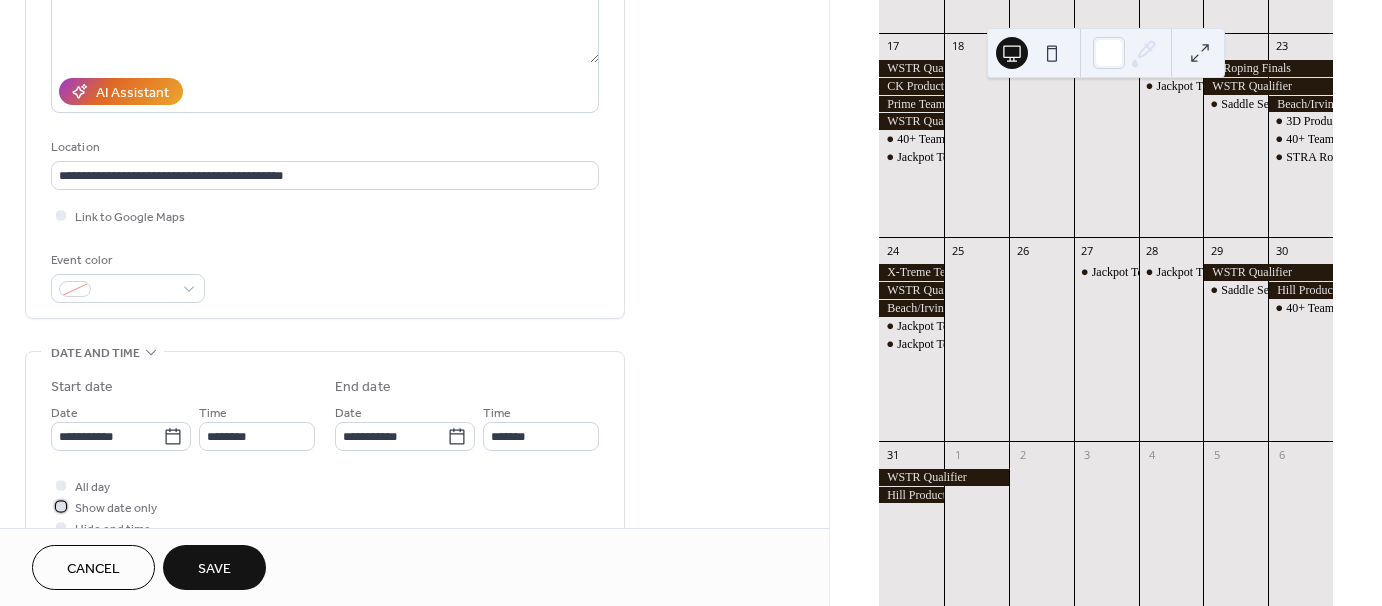 click at bounding box center (61, 506) 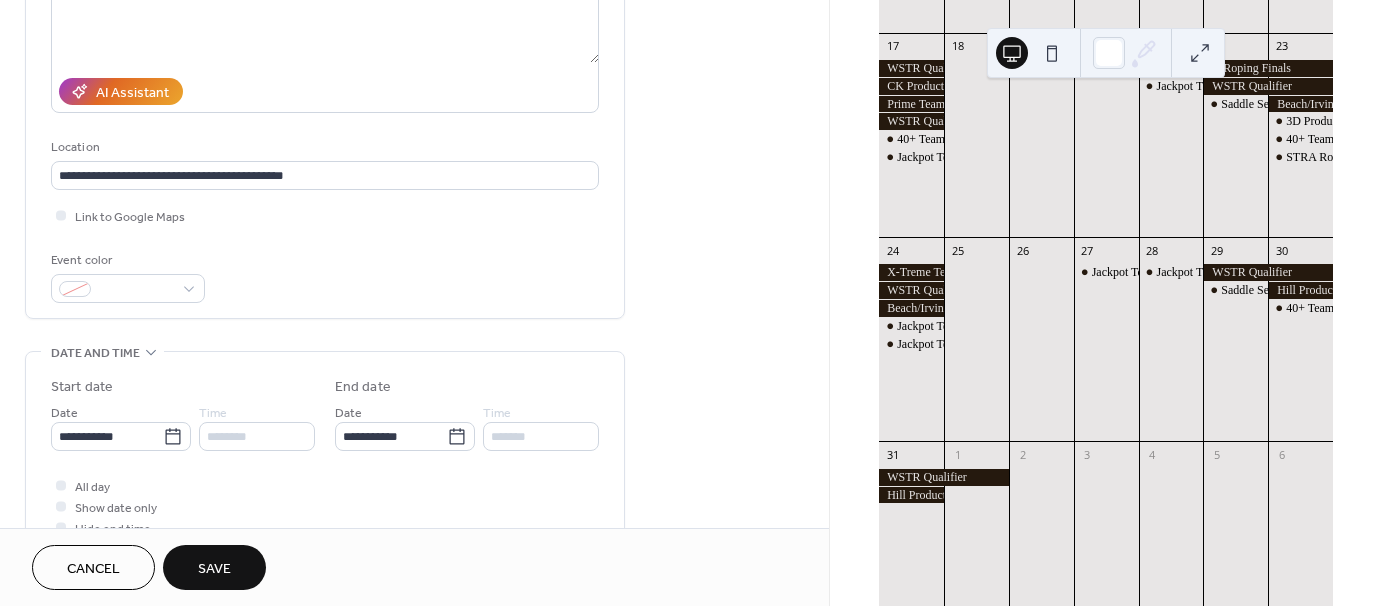 click on "Save" at bounding box center (214, 569) 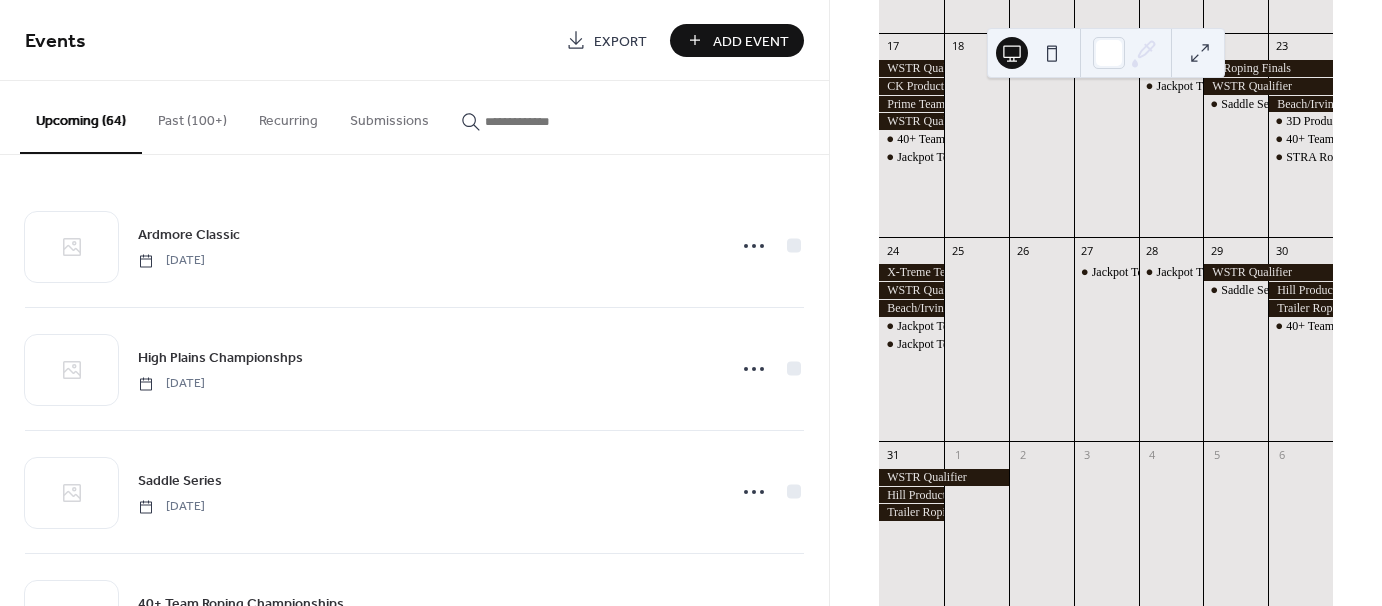 click on "Add Event" at bounding box center (751, 41) 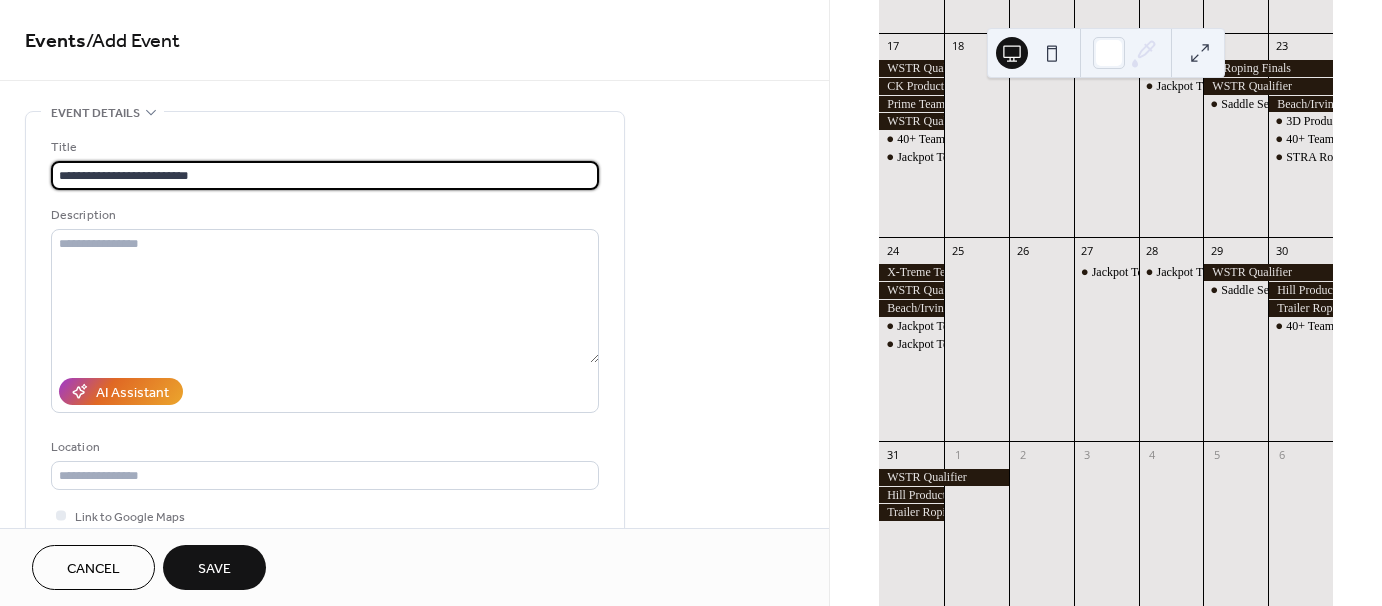 type on "**********" 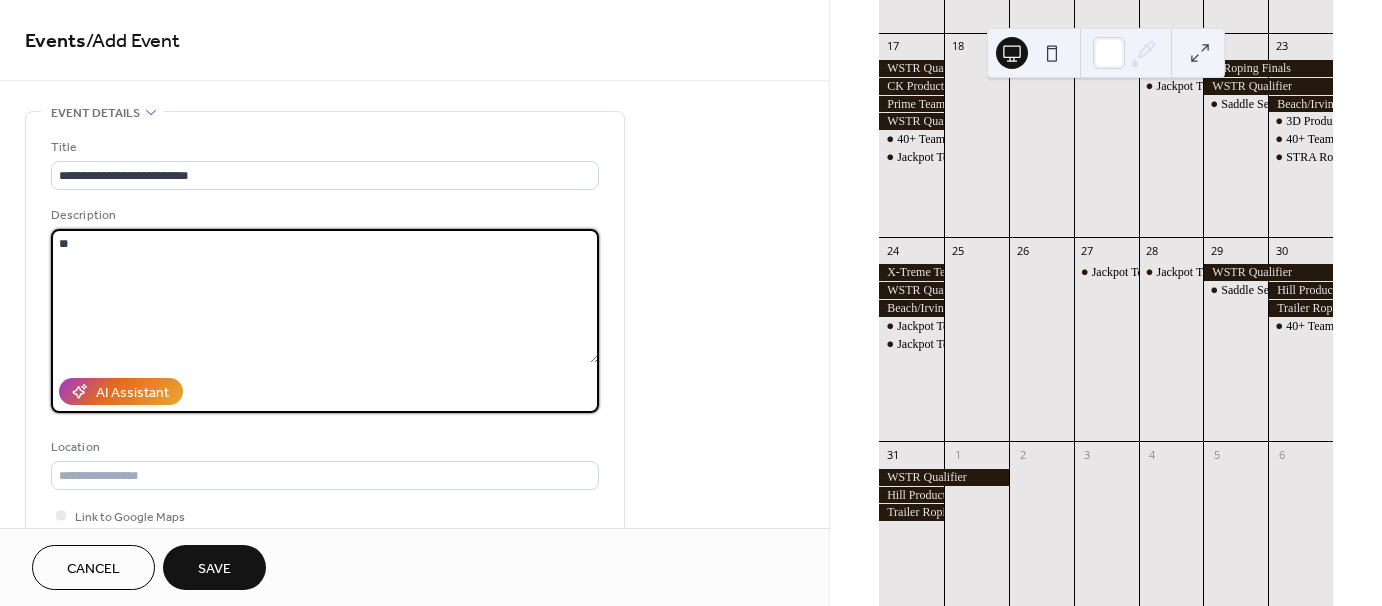 type on "*" 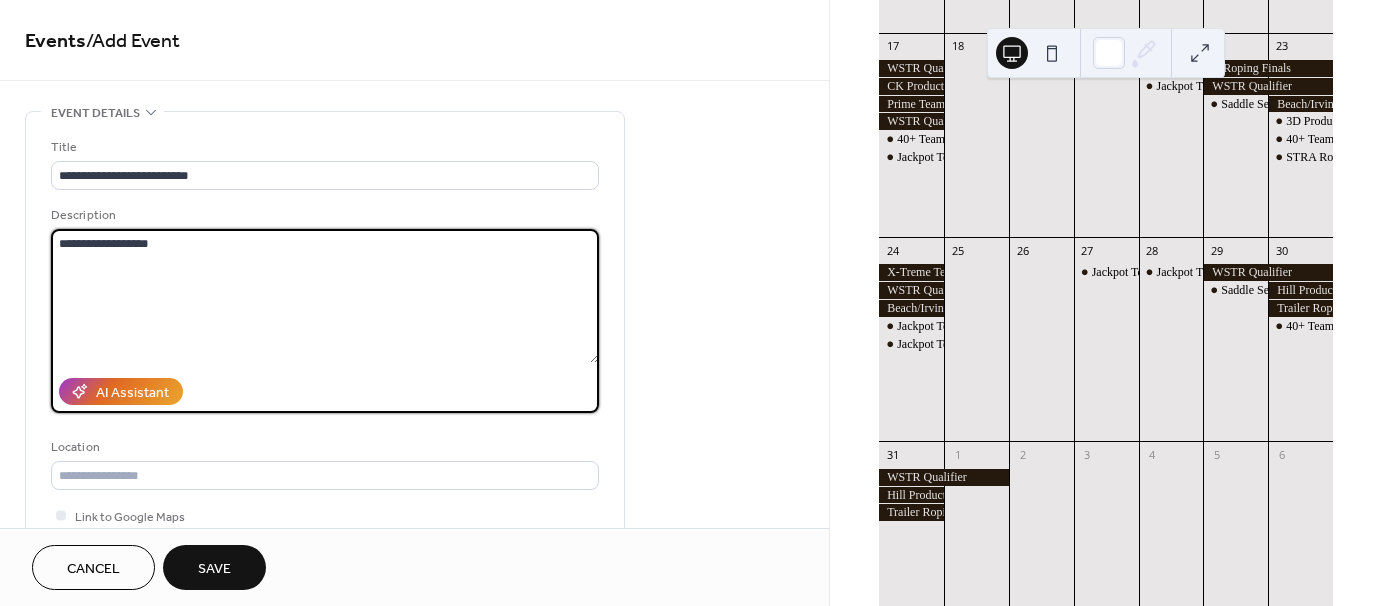 type on "**********" 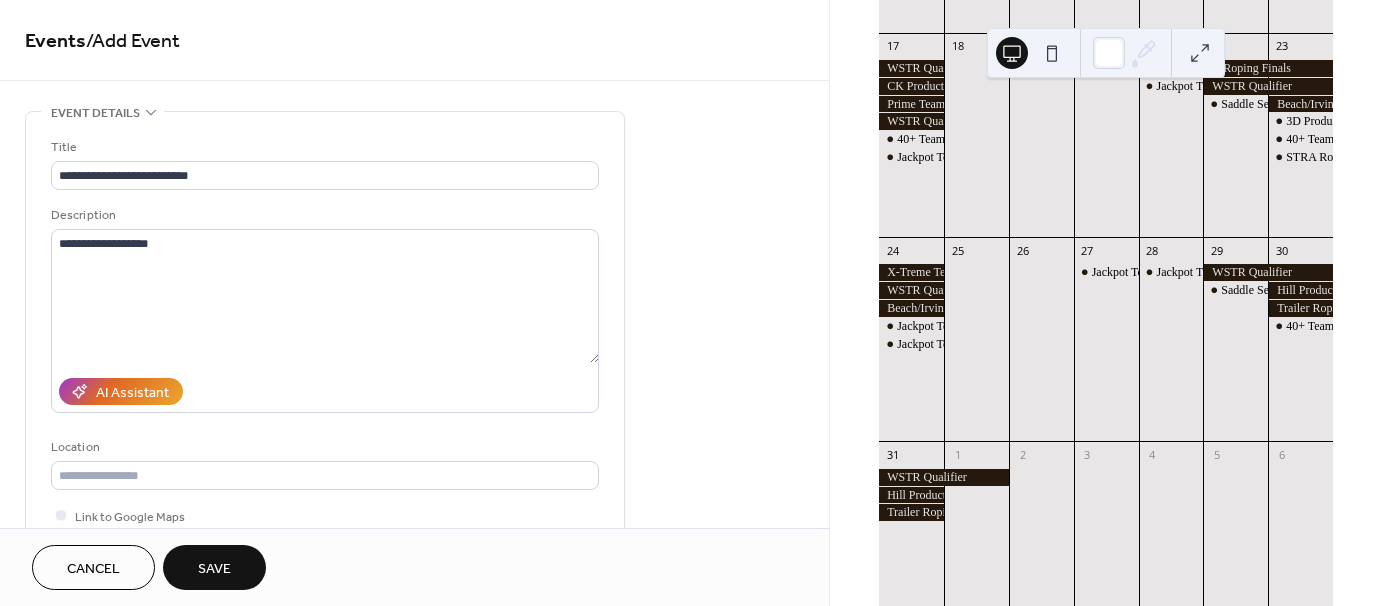 type 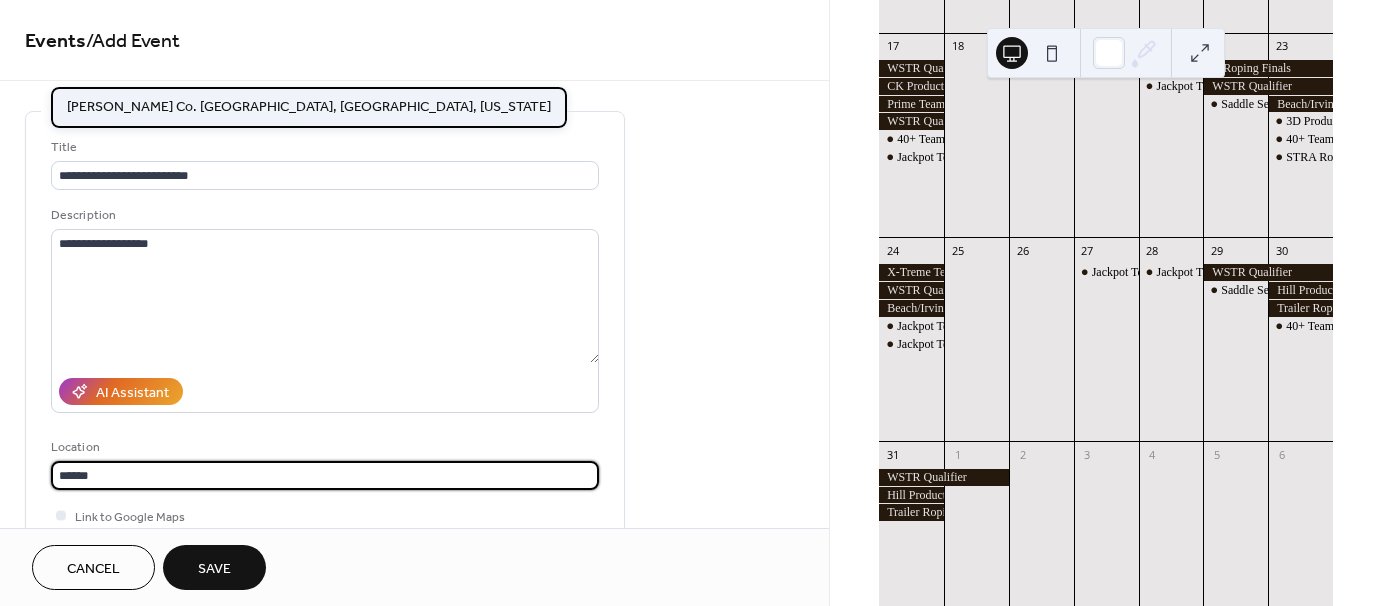 click on "[PERSON_NAME] Co. [GEOGRAPHIC_DATA], [GEOGRAPHIC_DATA], [US_STATE]" at bounding box center (309, 106) 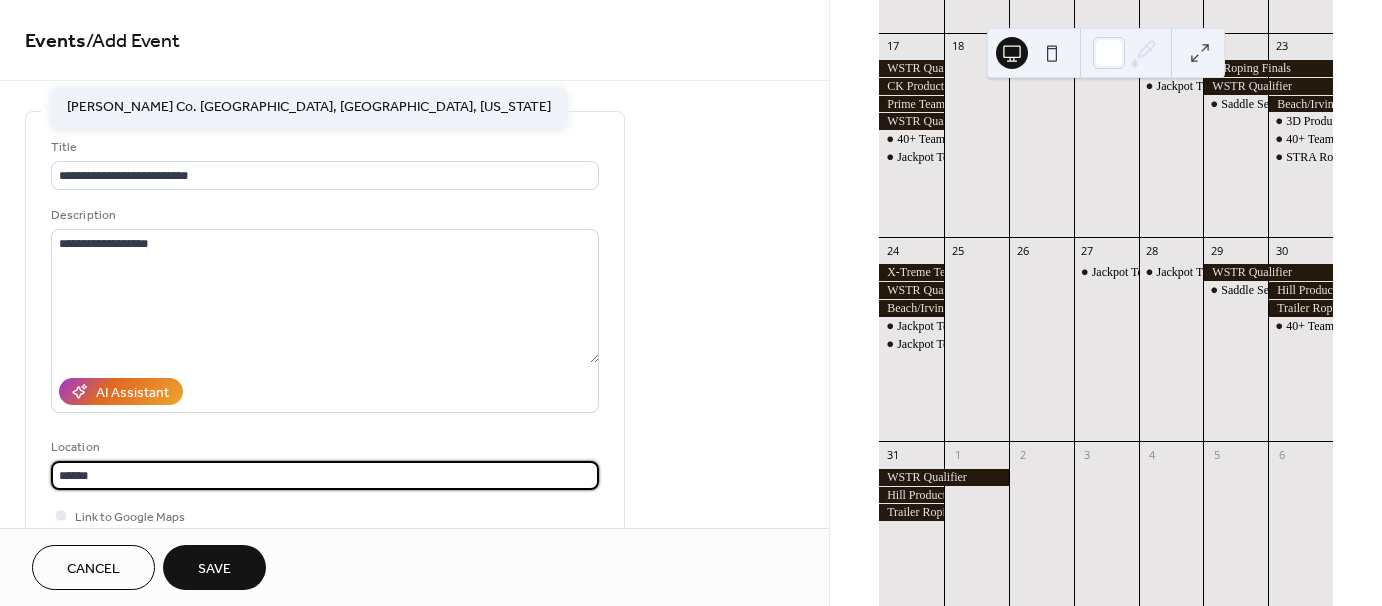 type on "**********" 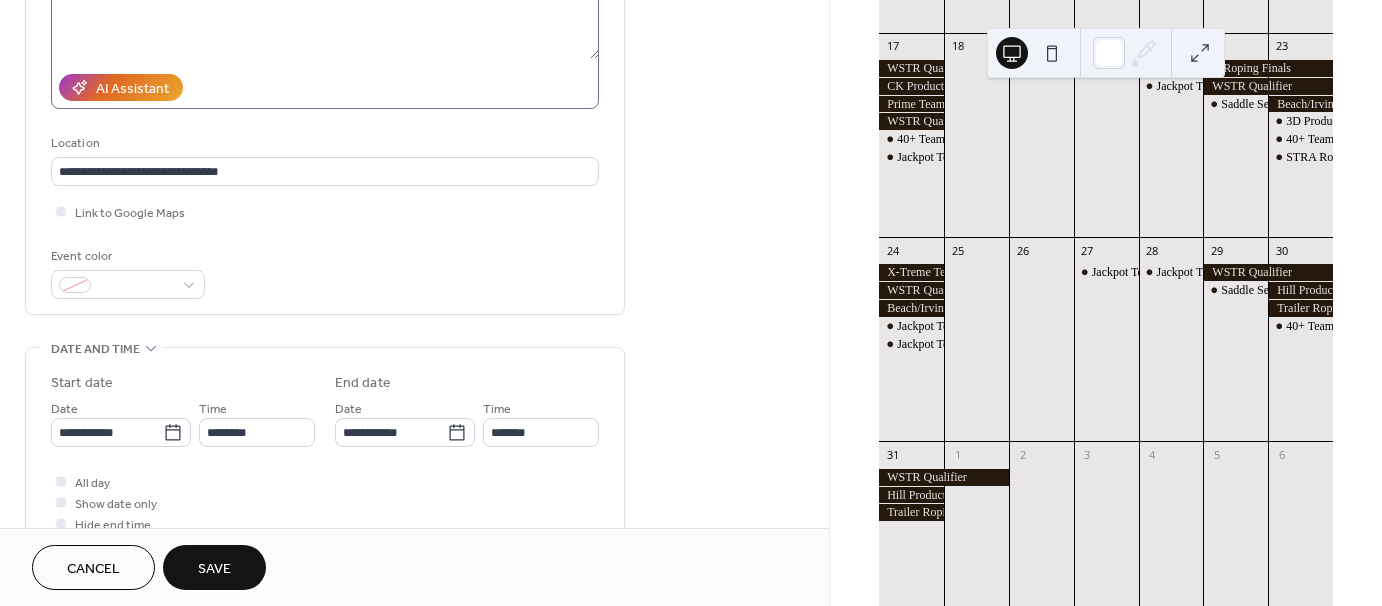scroll, scrollTop: 400, scrollLeft: 0, axis: vertical 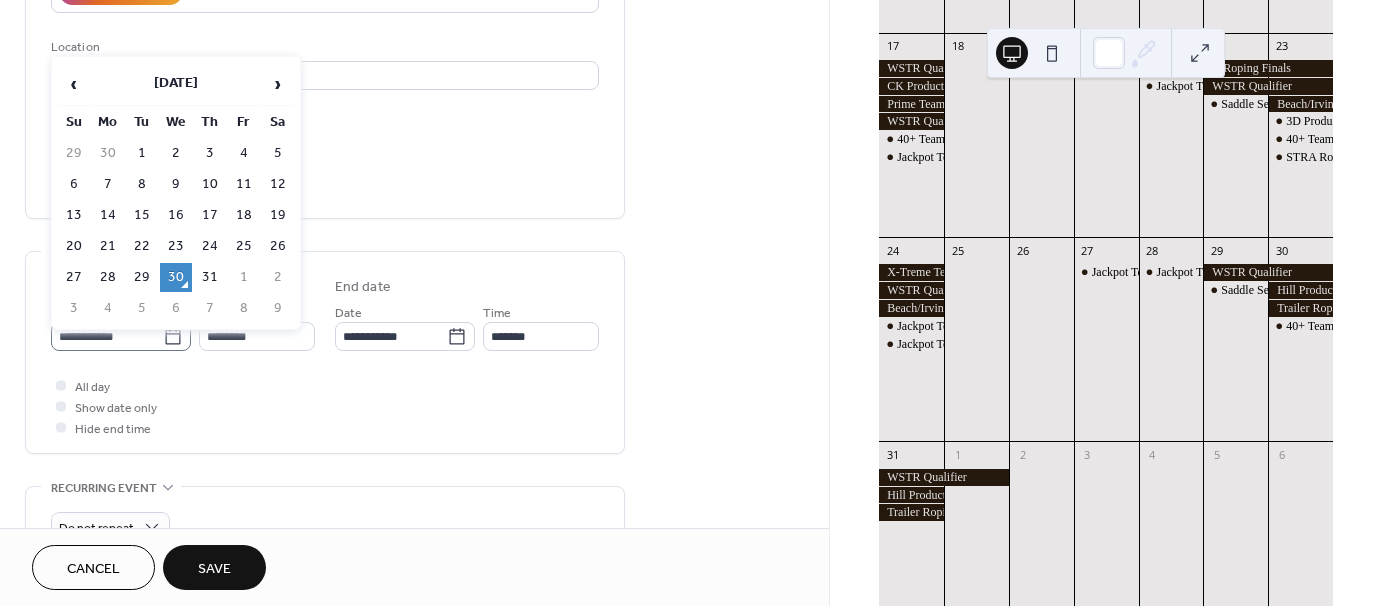 click 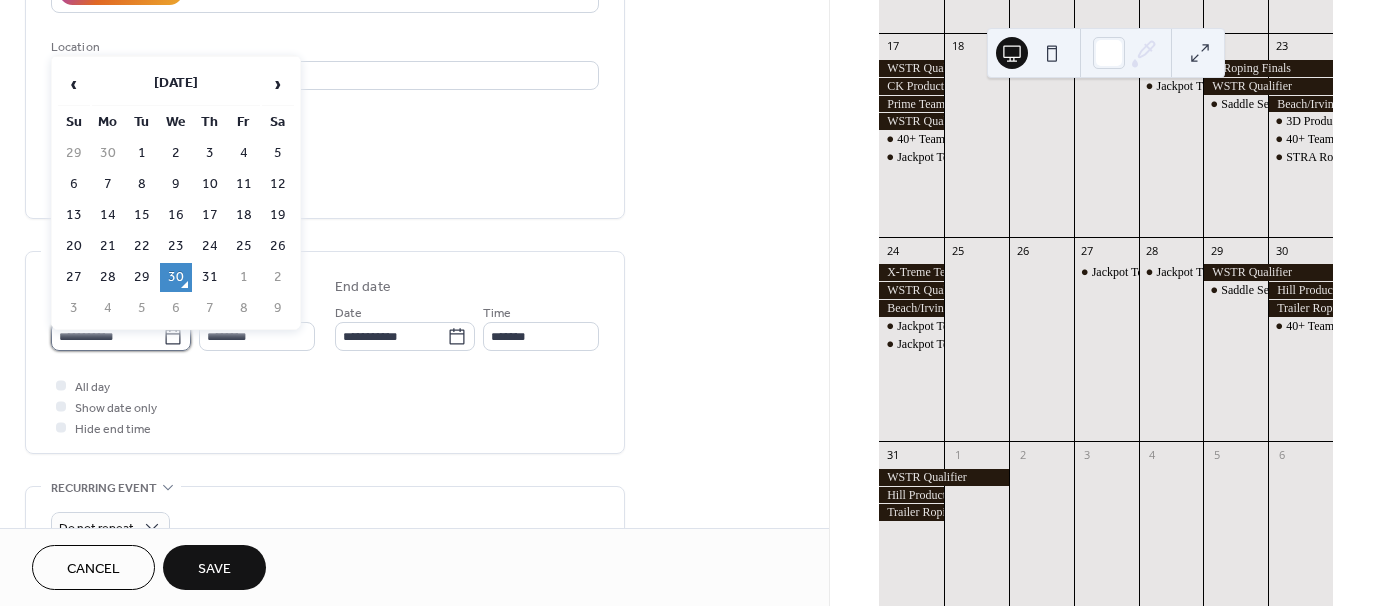click on "**********" at bounding box center [107, 336] 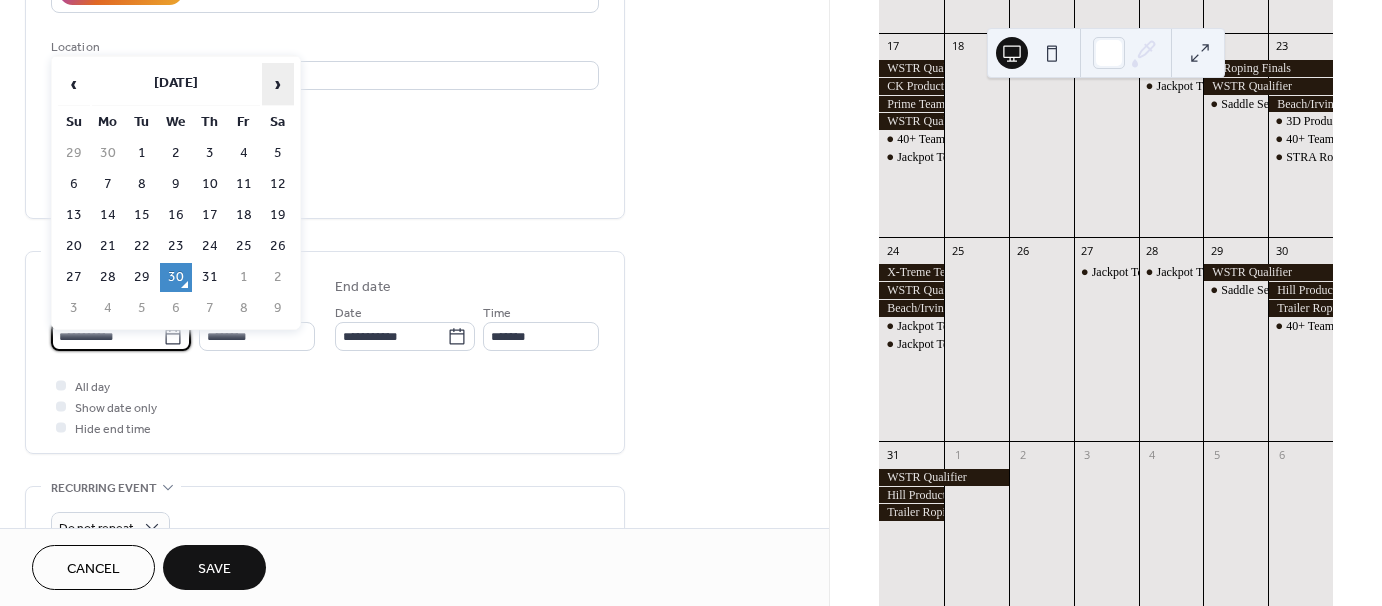 click on "›" at bounding box center [278, 84] 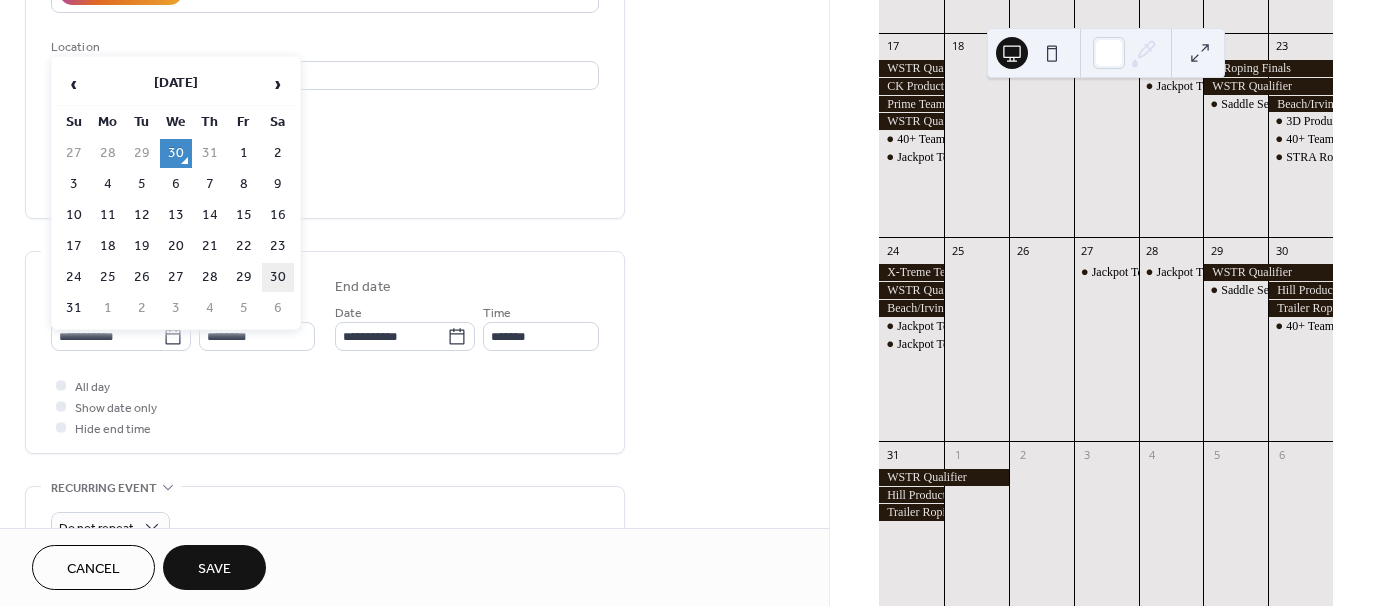 click on "30" at bounding box center (278, 277) 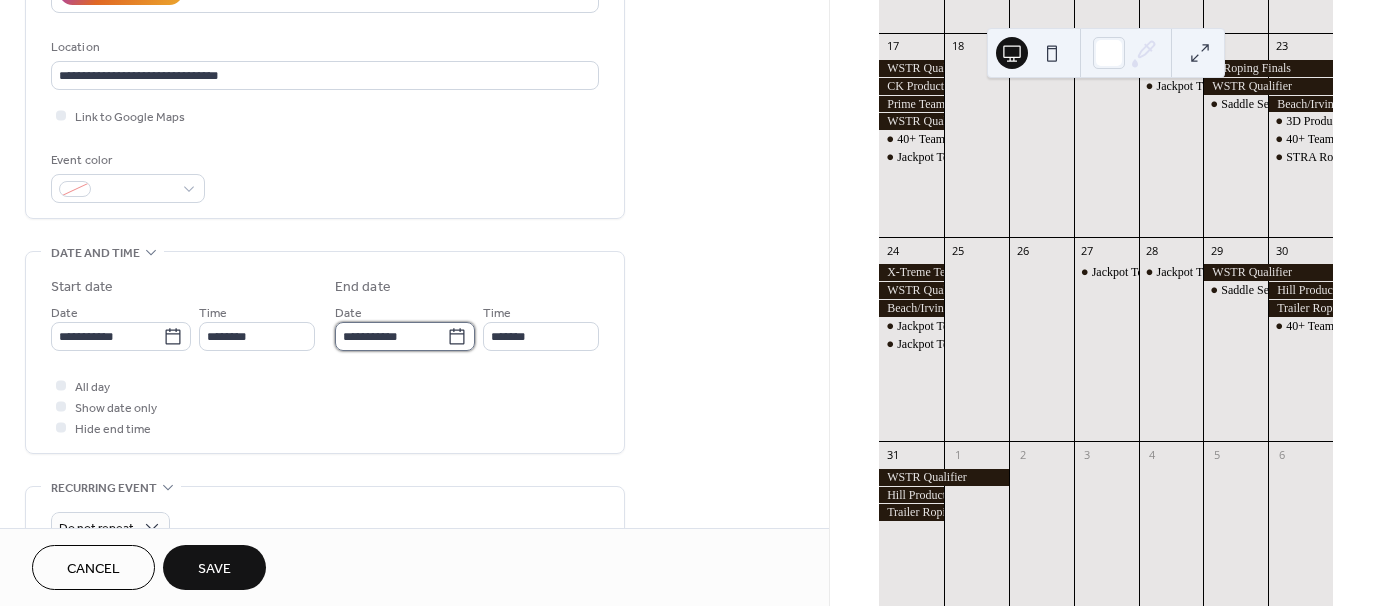 click on "**********" at bounding box center (391, 336) 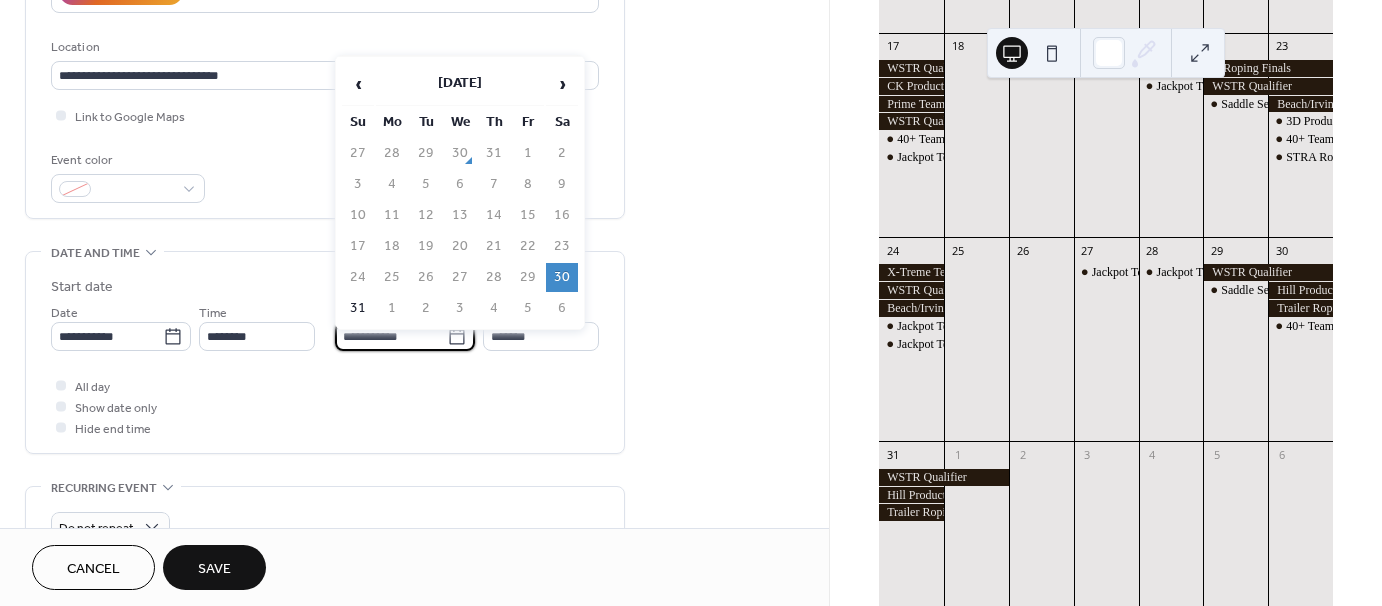 click on "31" at bounding box center [358, 308] 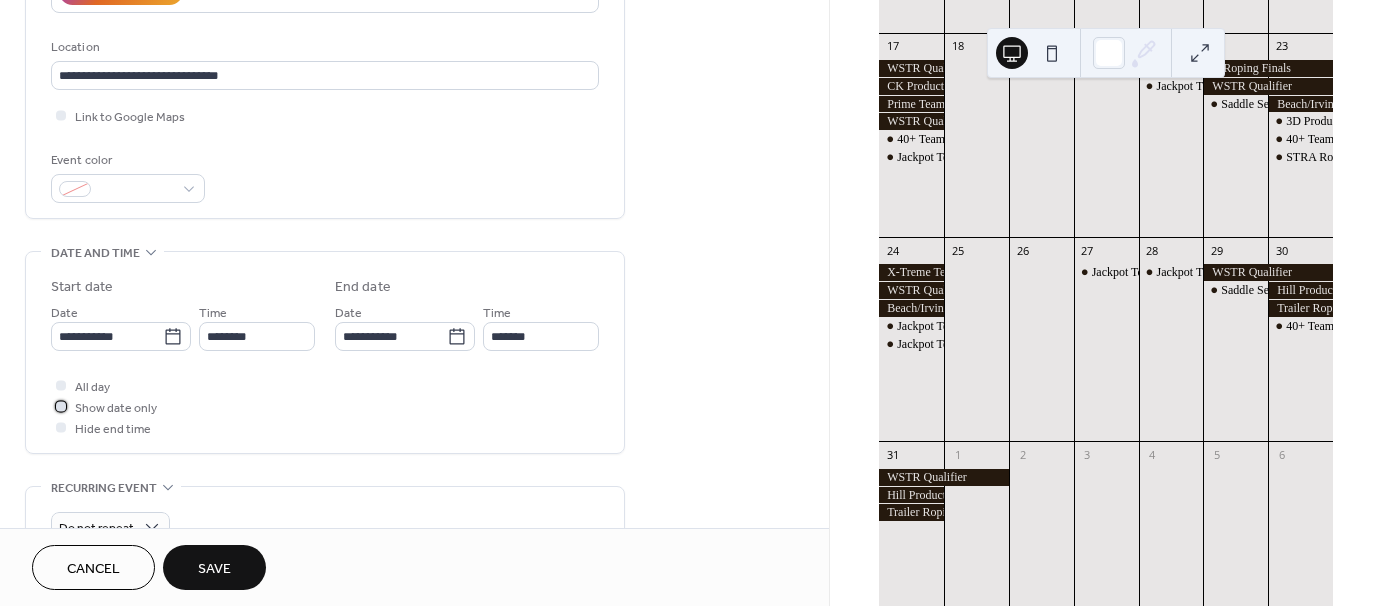 click at bounding box center [61, 406] 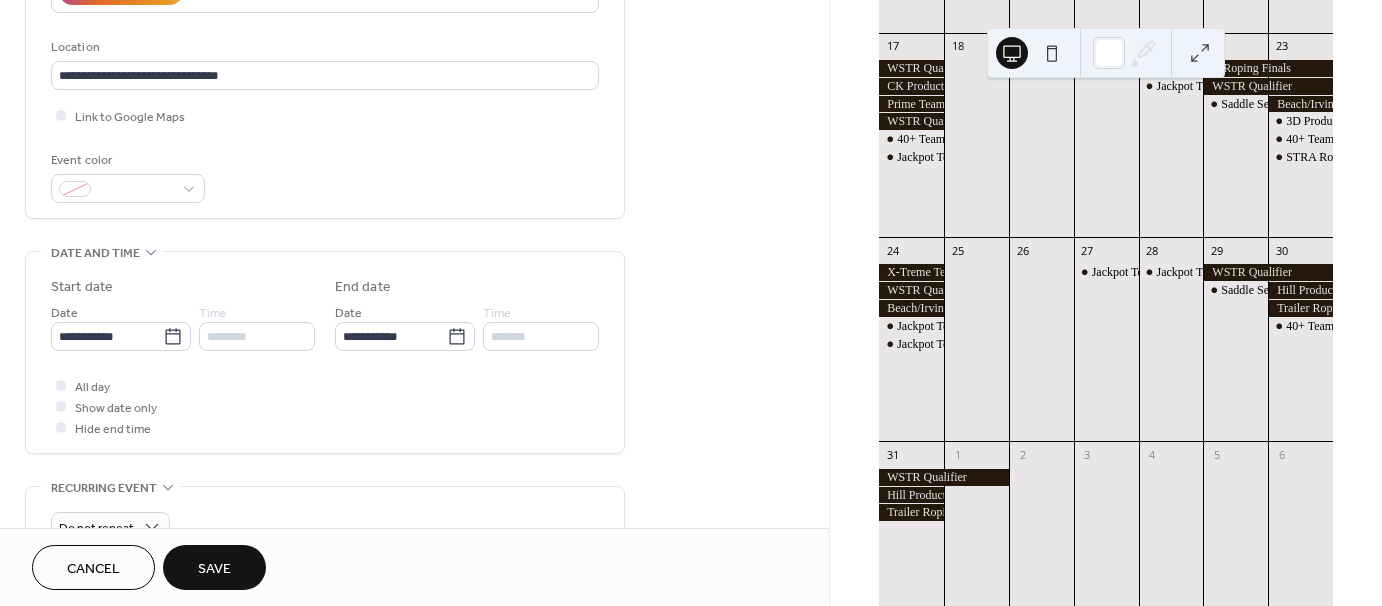 click on "Save" at bounding box center (214, 569) 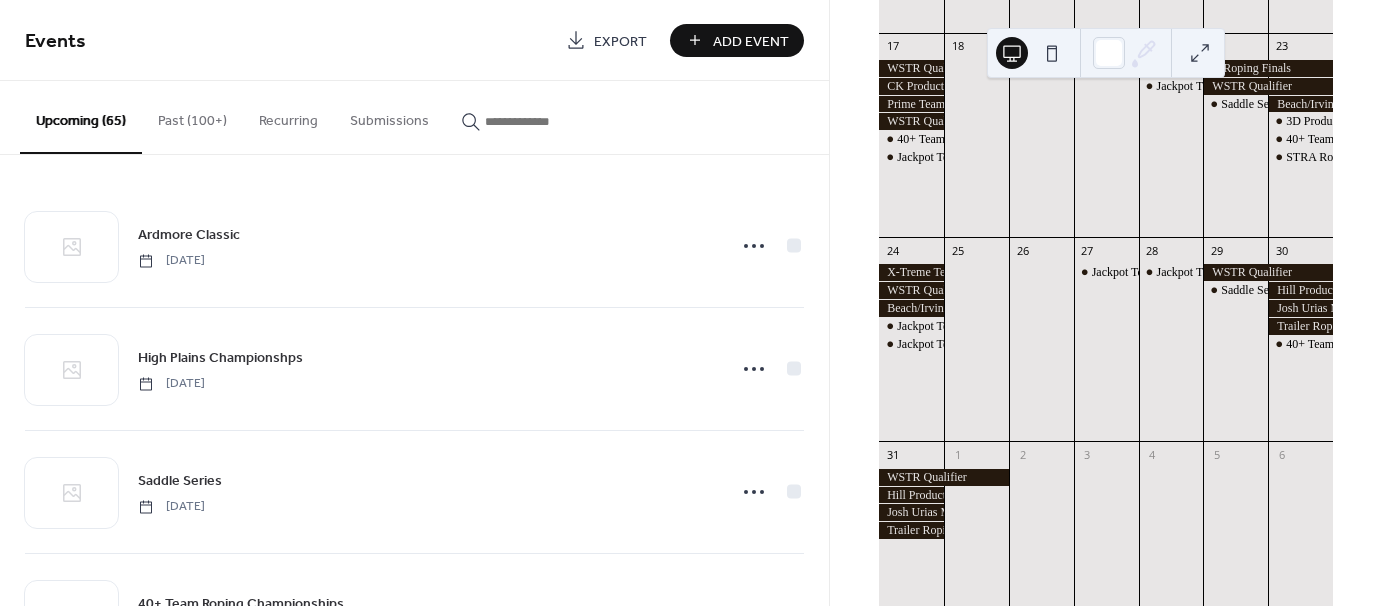 click on "Add Event" at bounding box center [751, 41] 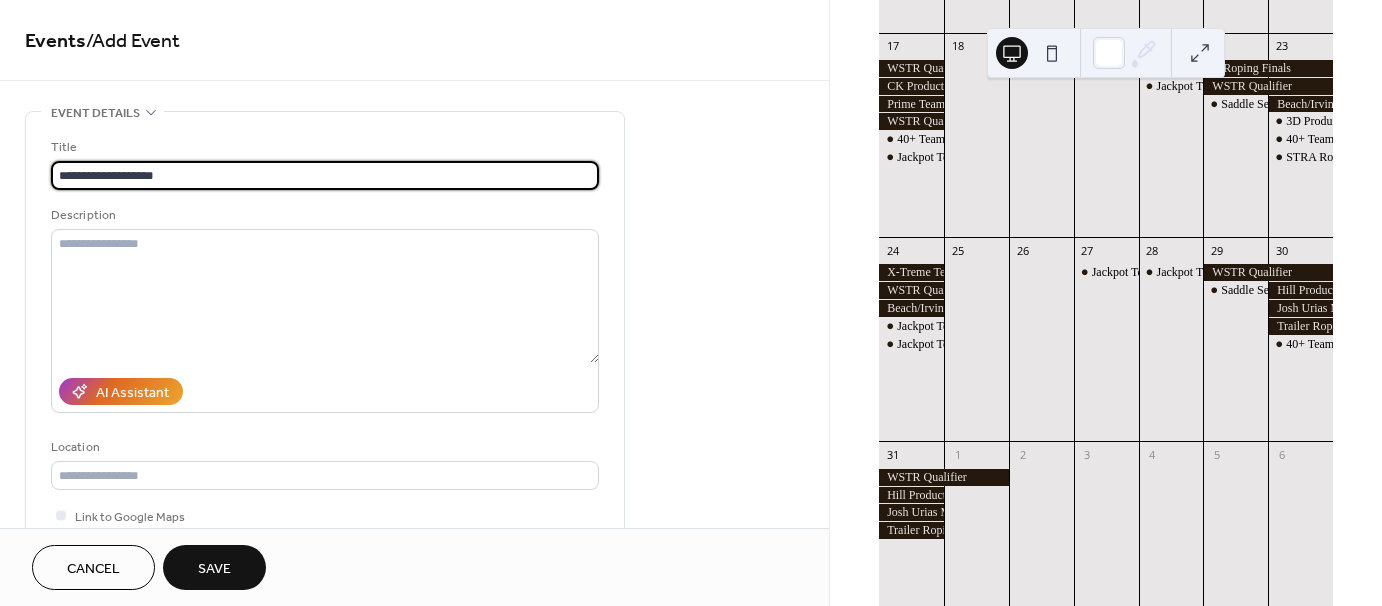 type on "**********" 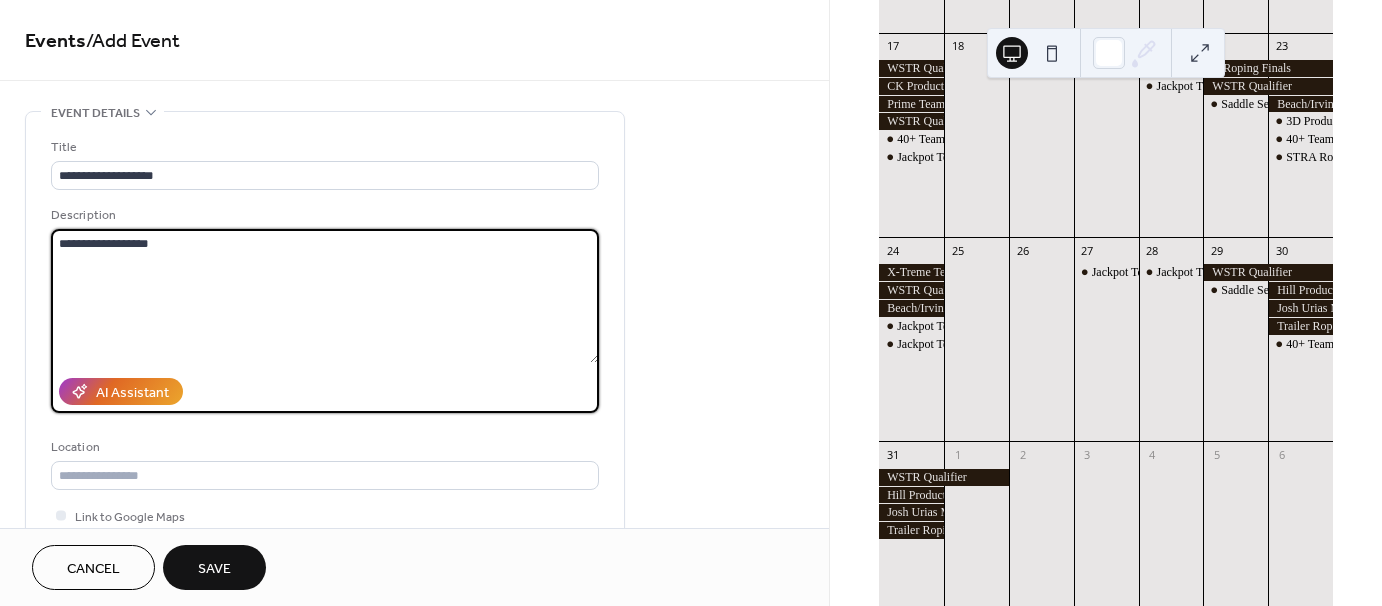 type on "**********" 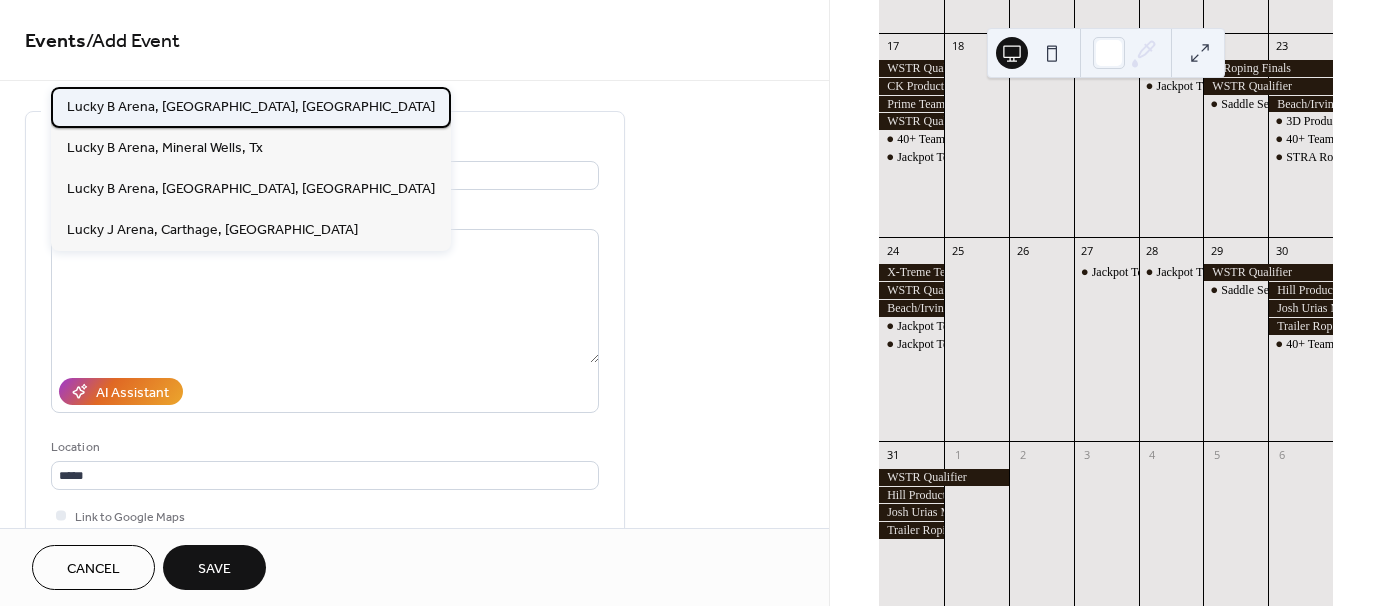 click on "Lucky B  Arena, [GEOGRAPHIC_DATA], [GEOGRAPHIC_DATA]" at bounding box center (251, 106) 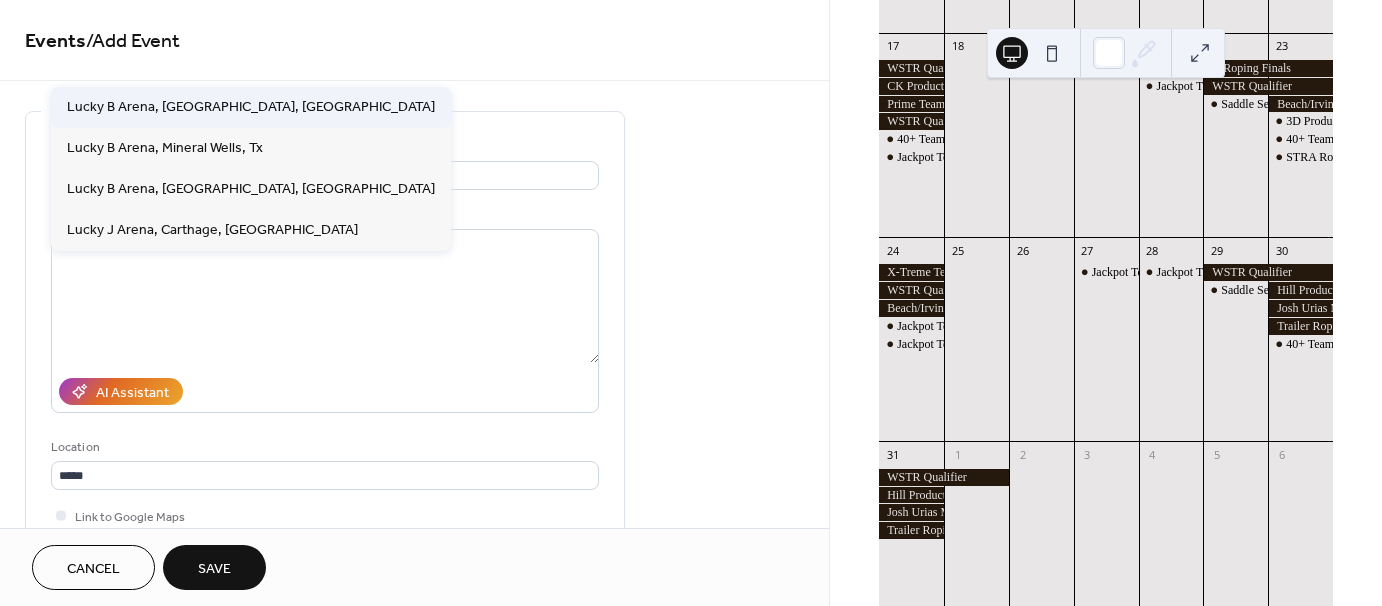 type on "**********" 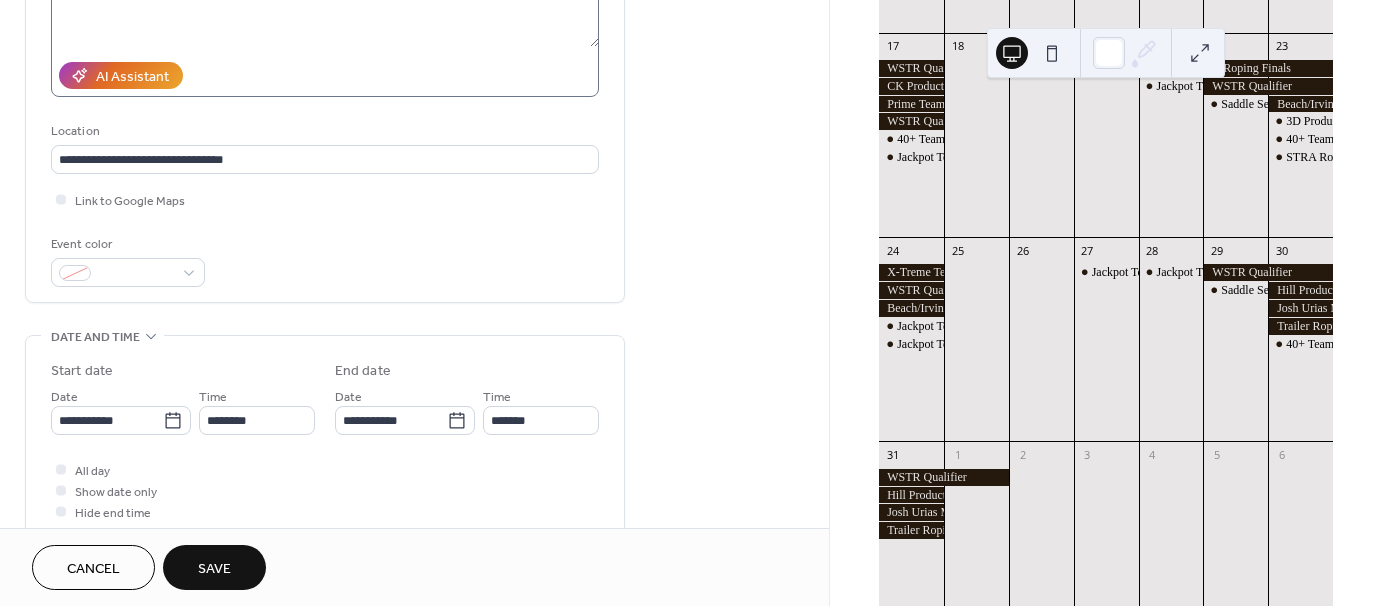 scroll, scrollTop: 400, scrollLeft: 0, axis: vertical 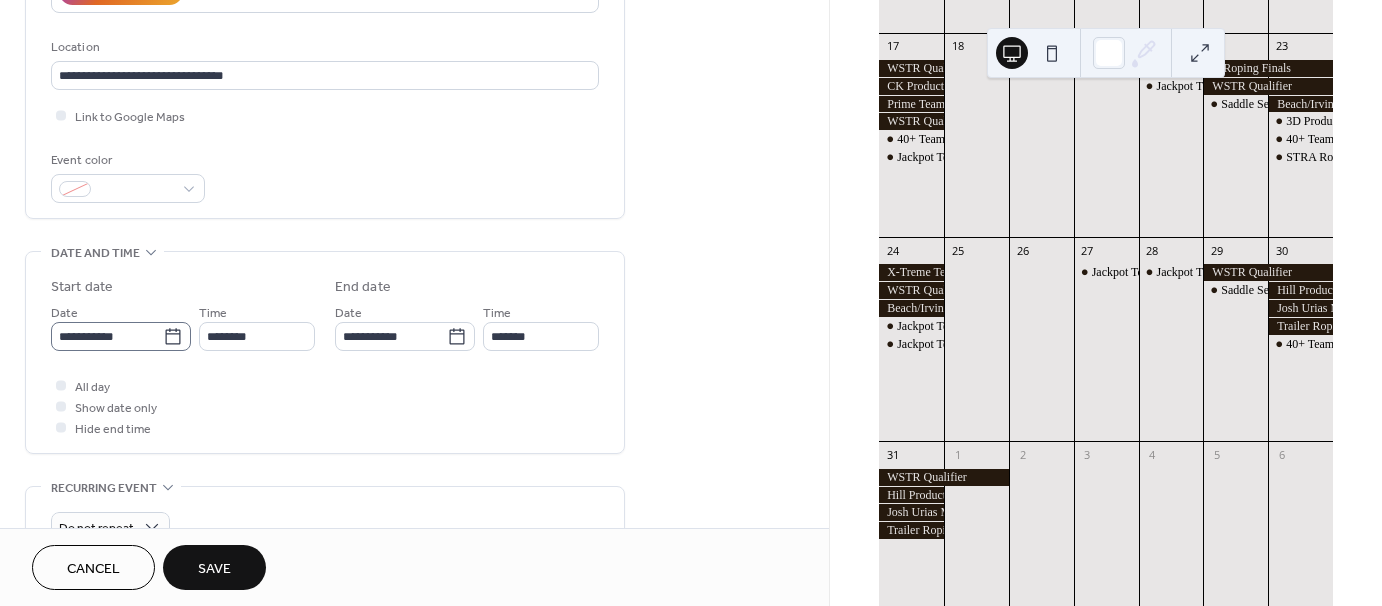 click 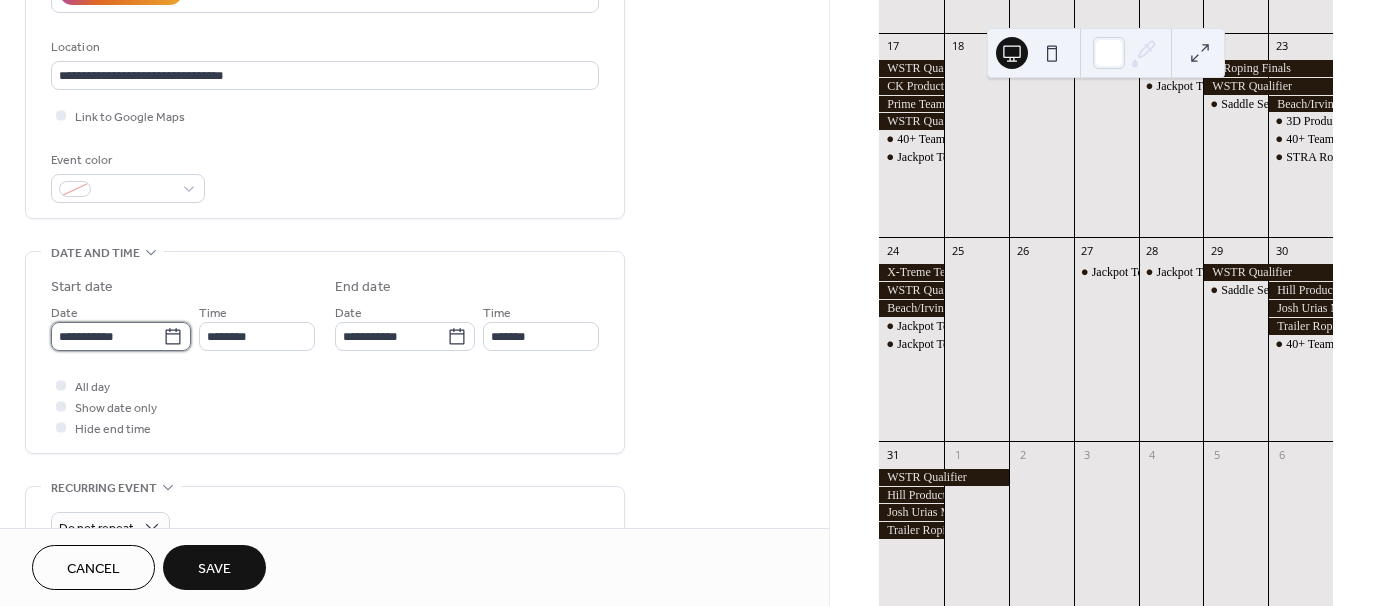 click on "**********" at bounding box center (107, 336) 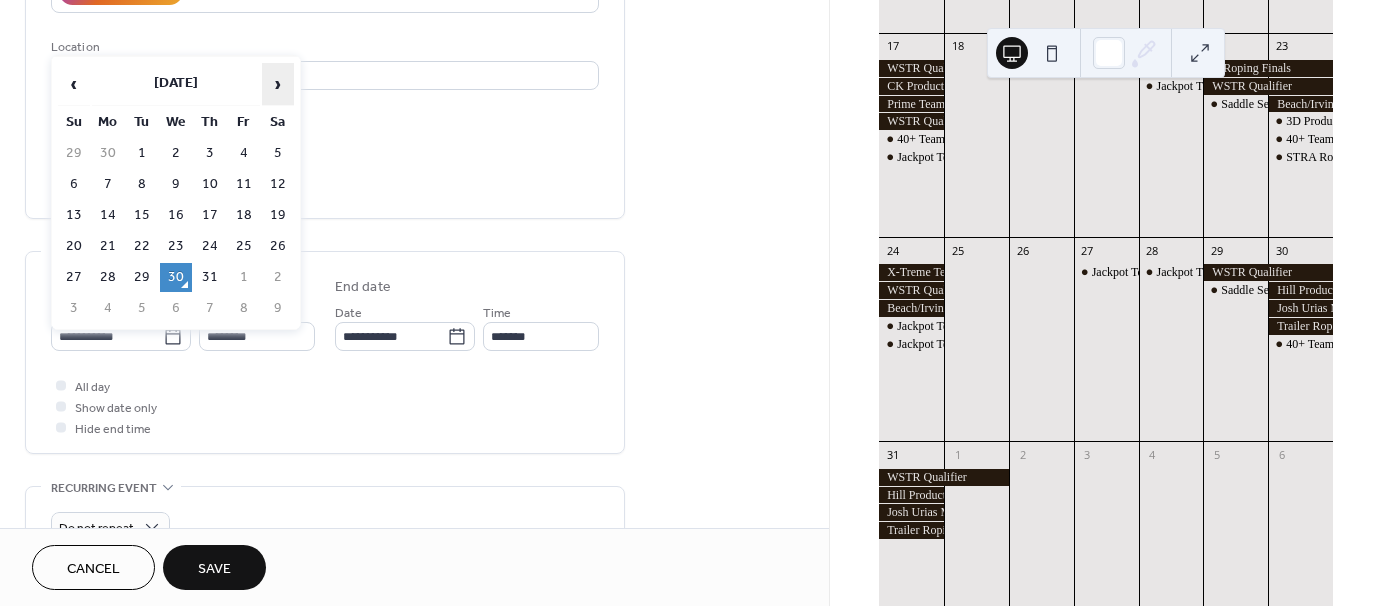 click on "›" at bounding box center (278, 84) 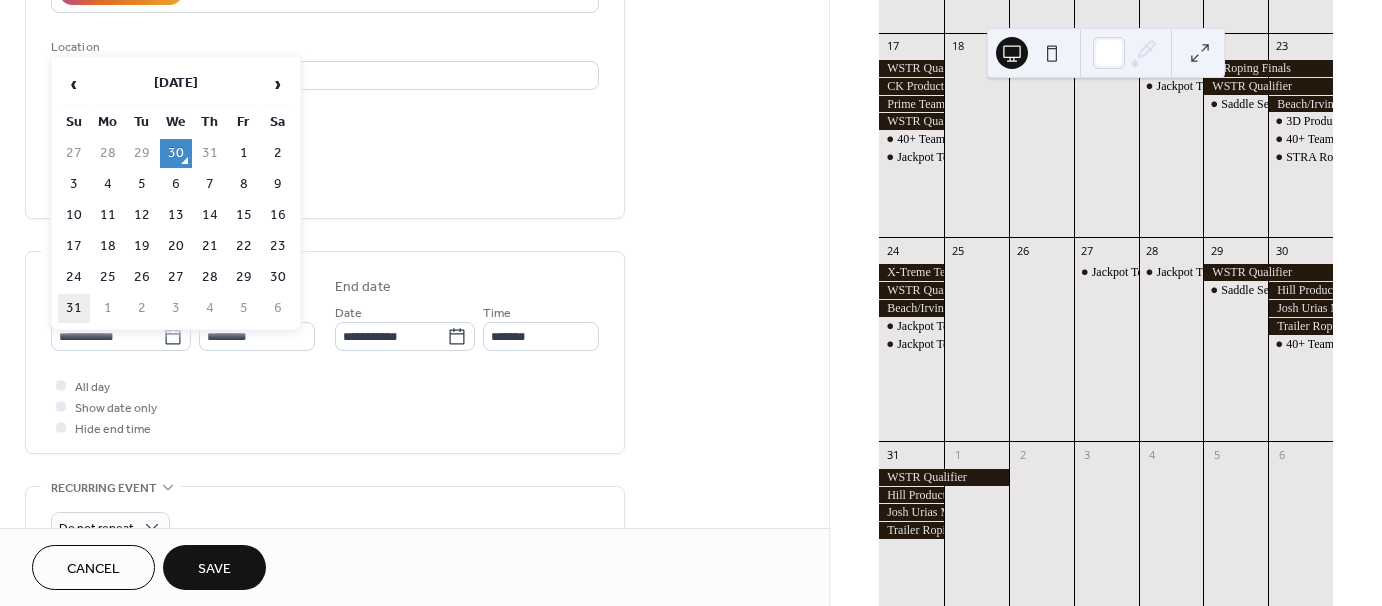 click on "31" at bounding box center [74, 308] 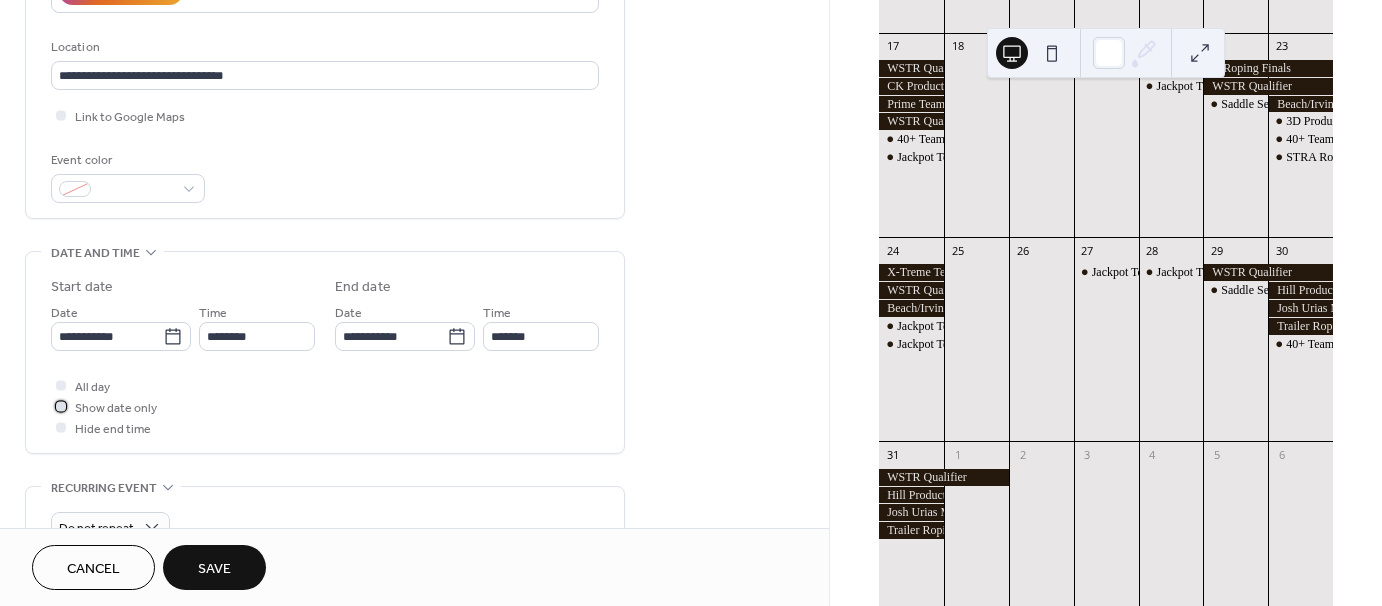 click at bounding box center [61, 406] 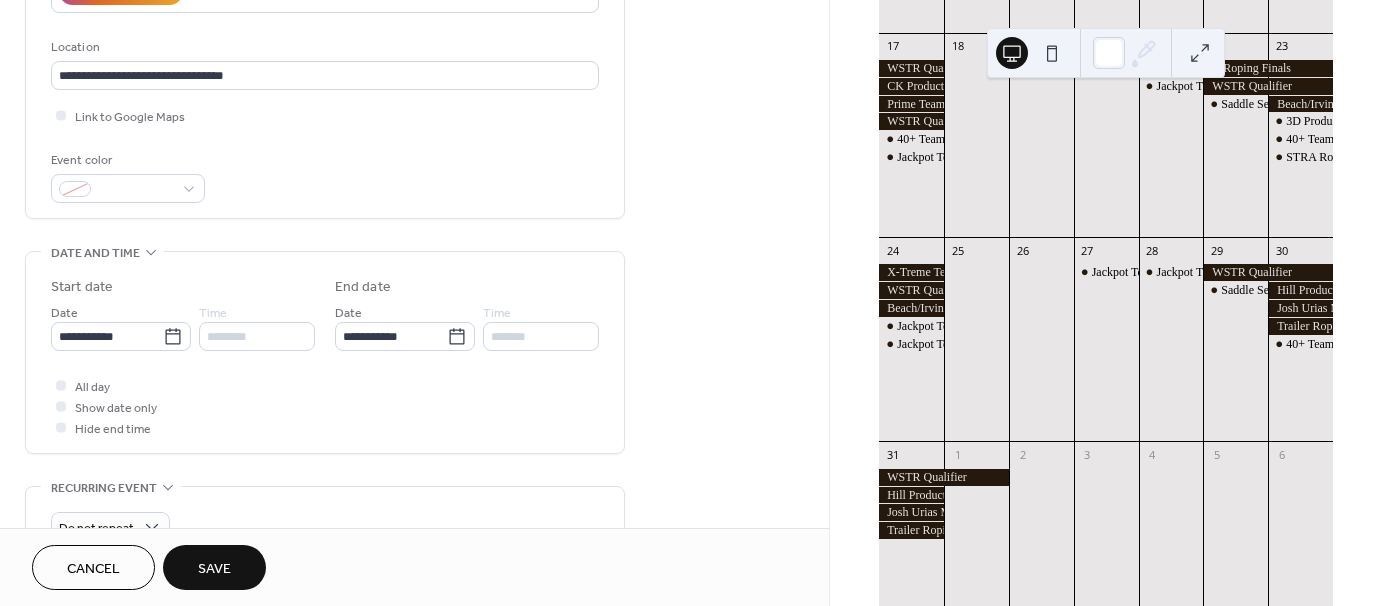 click on "Save" at bounding box center (214, 569) 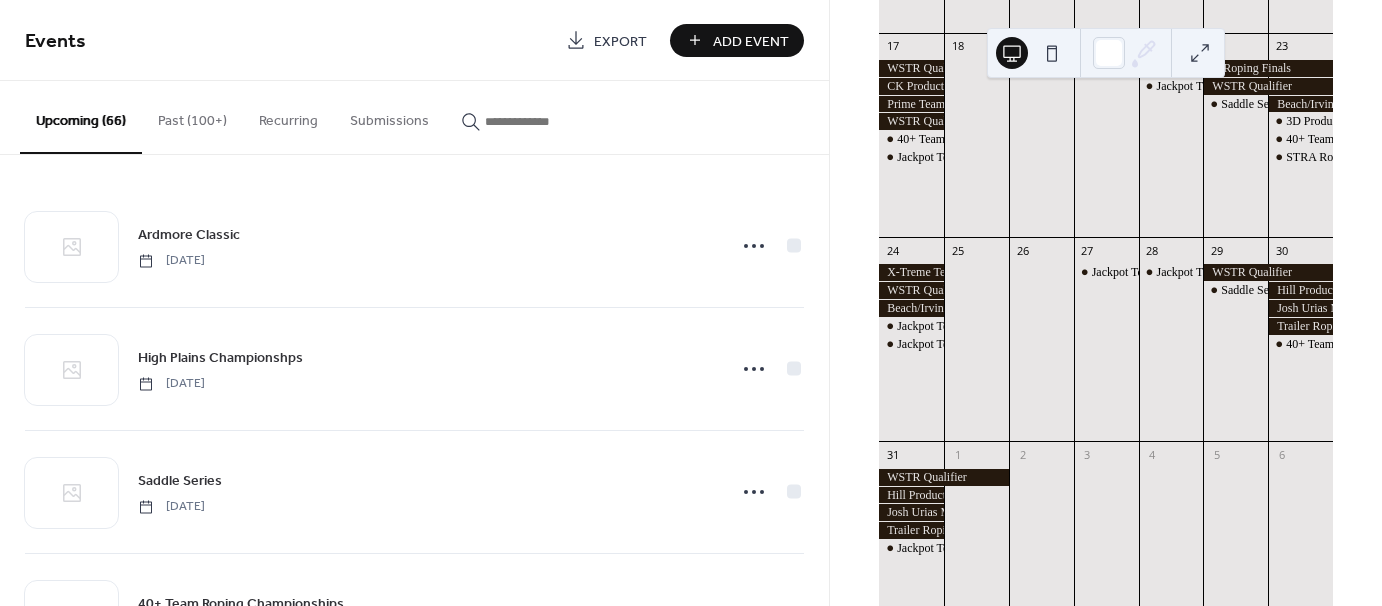 click on "Add Event" at bounding box center (751, 41) 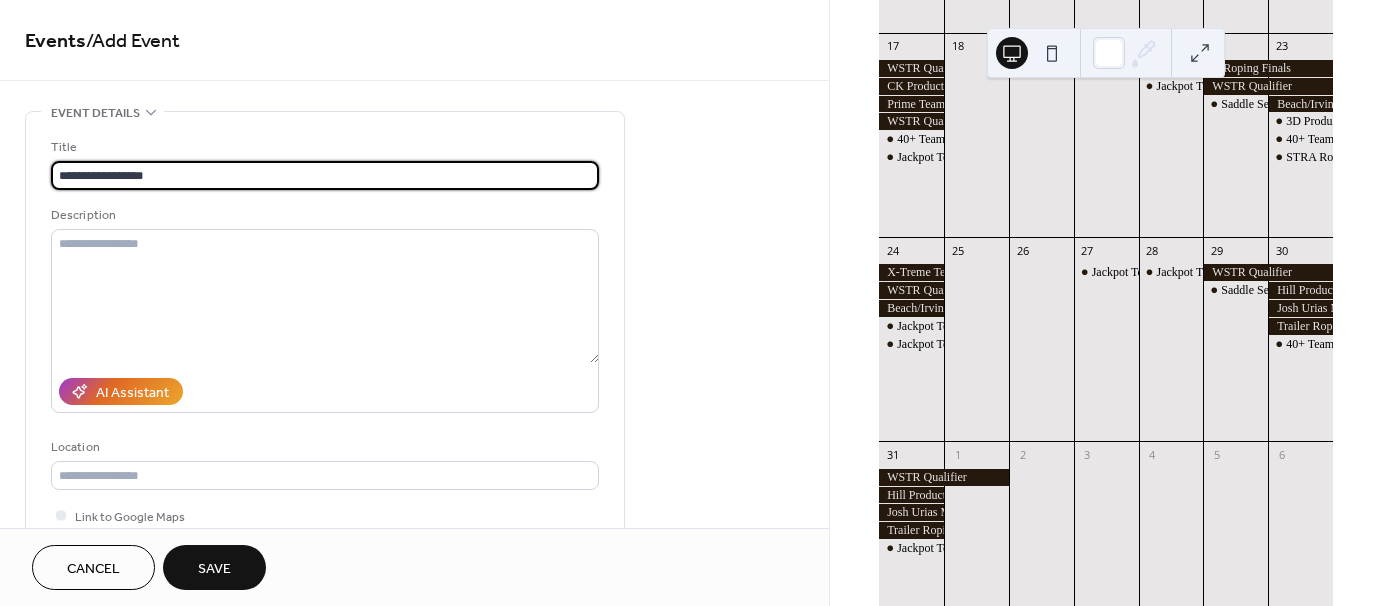 type on "**********" 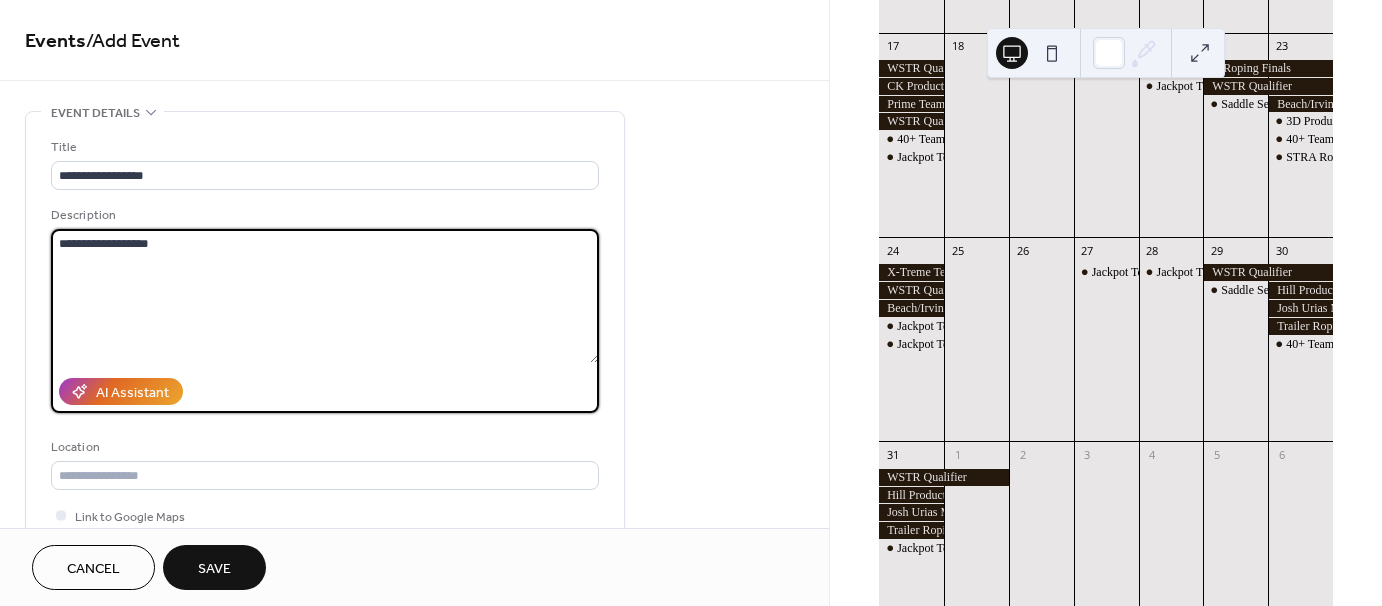 type on "**********" 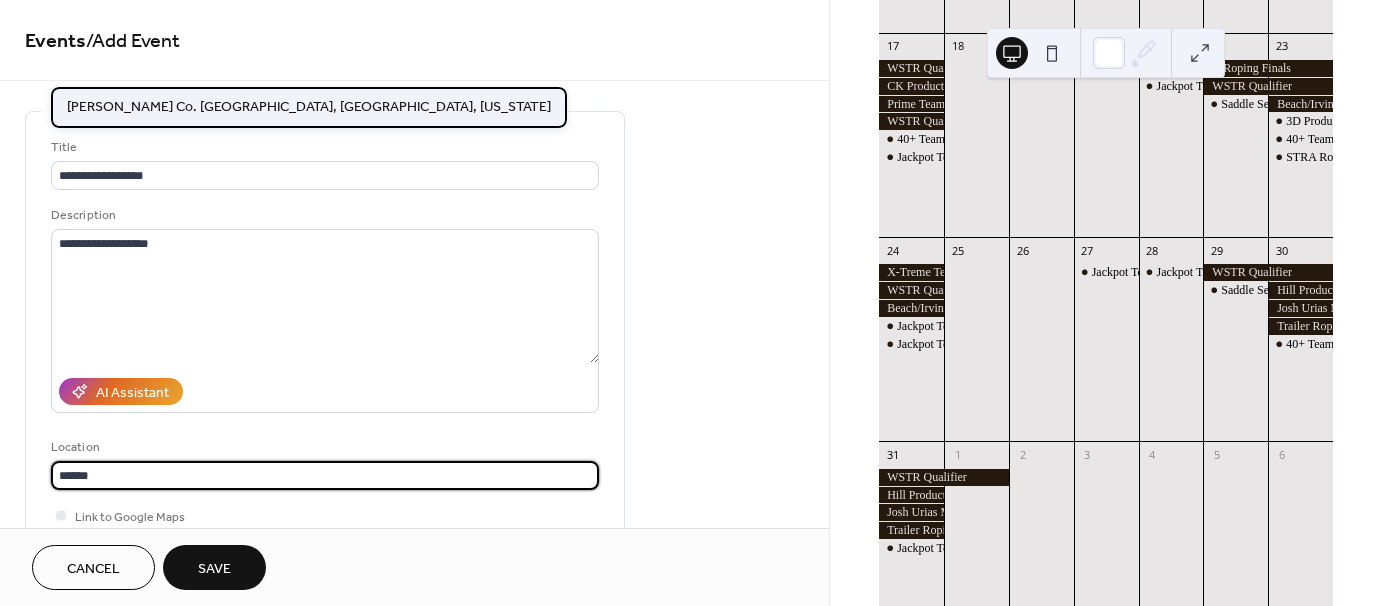 click on "[PERSON_NAME] Co. [GEOGRAPHIC_DATA], [GEOGRAPHIC_DATA], [US_STATE]" at bounding box center [309, 106] 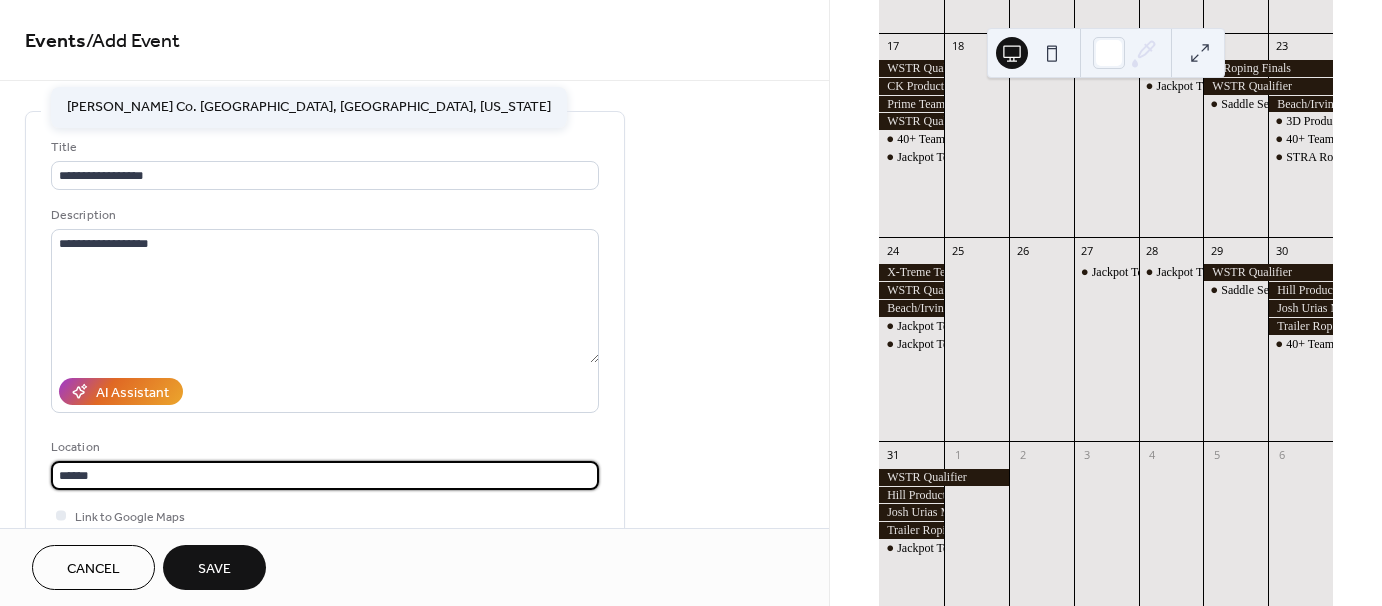 type on "**********" 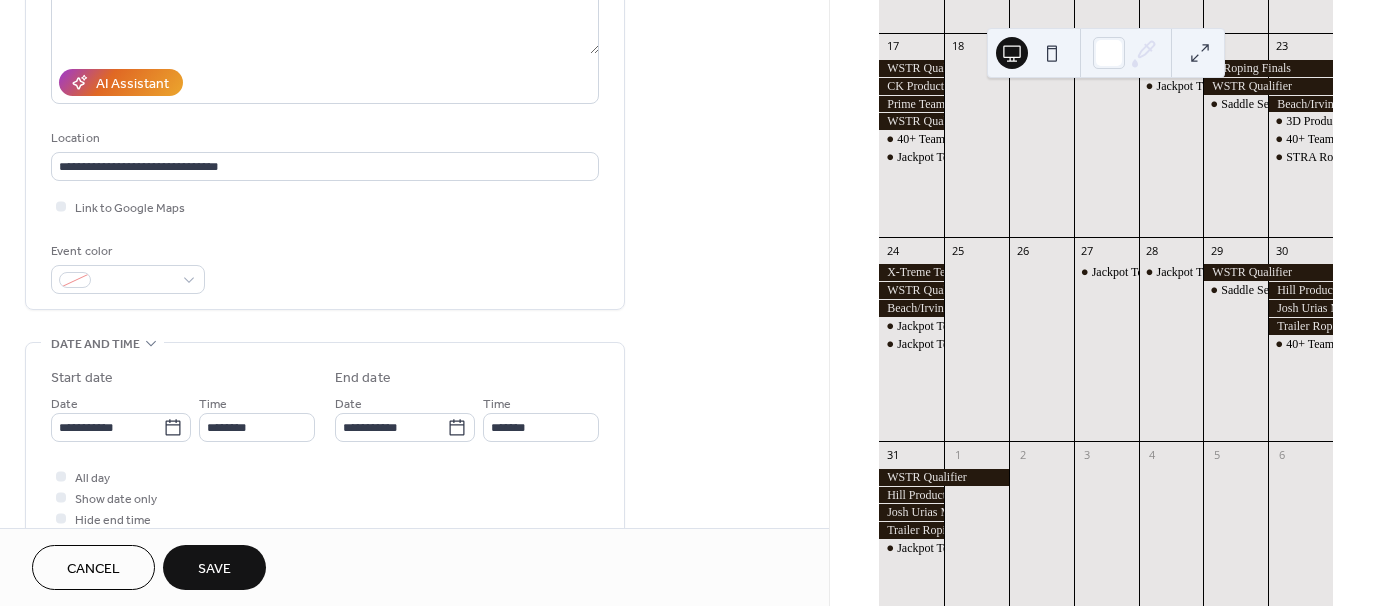 scroll, scrollTop: 400, scrollLeft: 0, axis: vertical 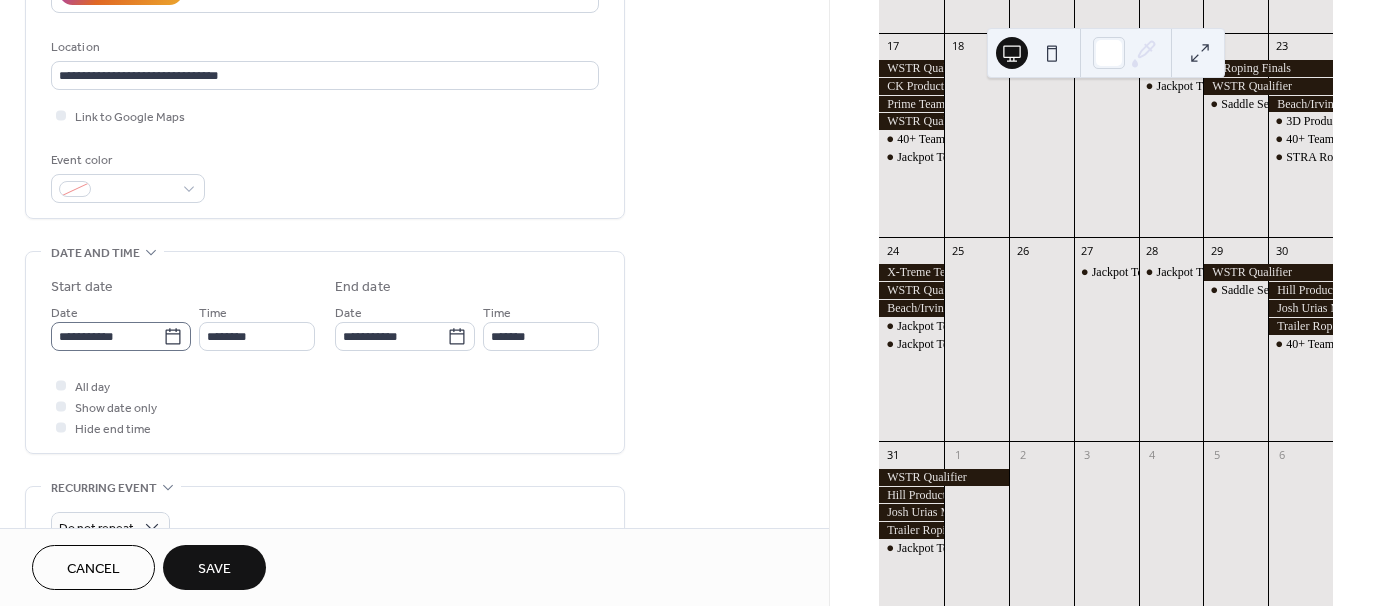 click 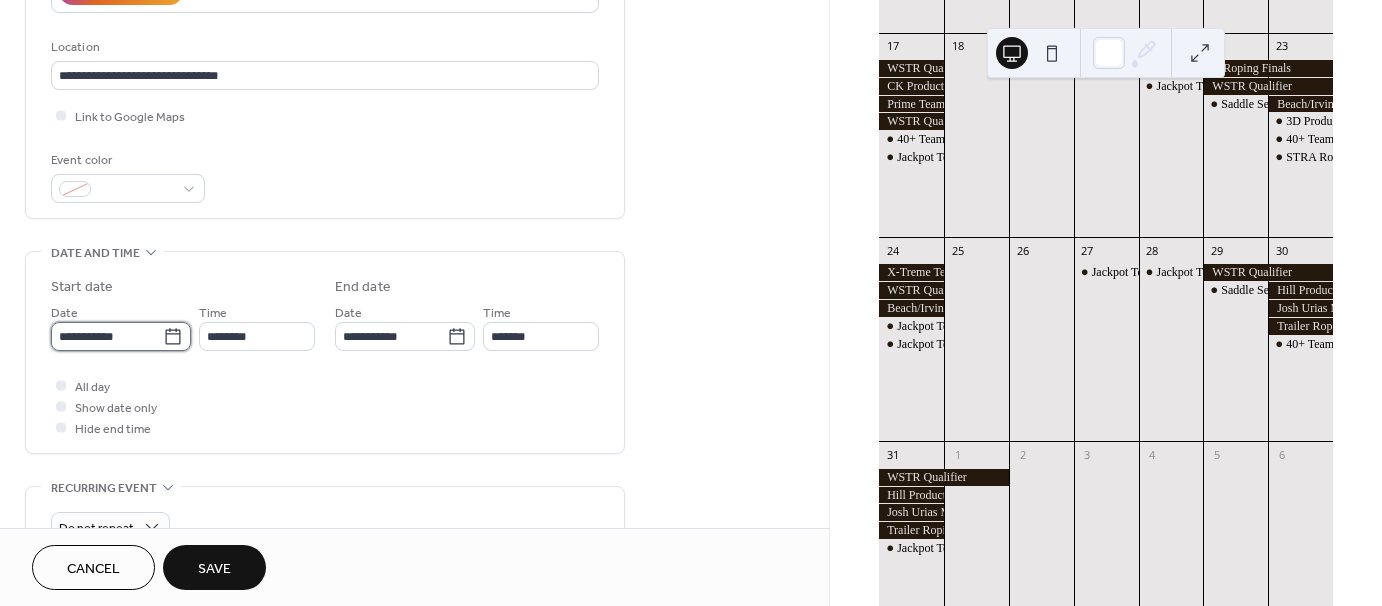 click on "**********" at bounding box center [107, 336] 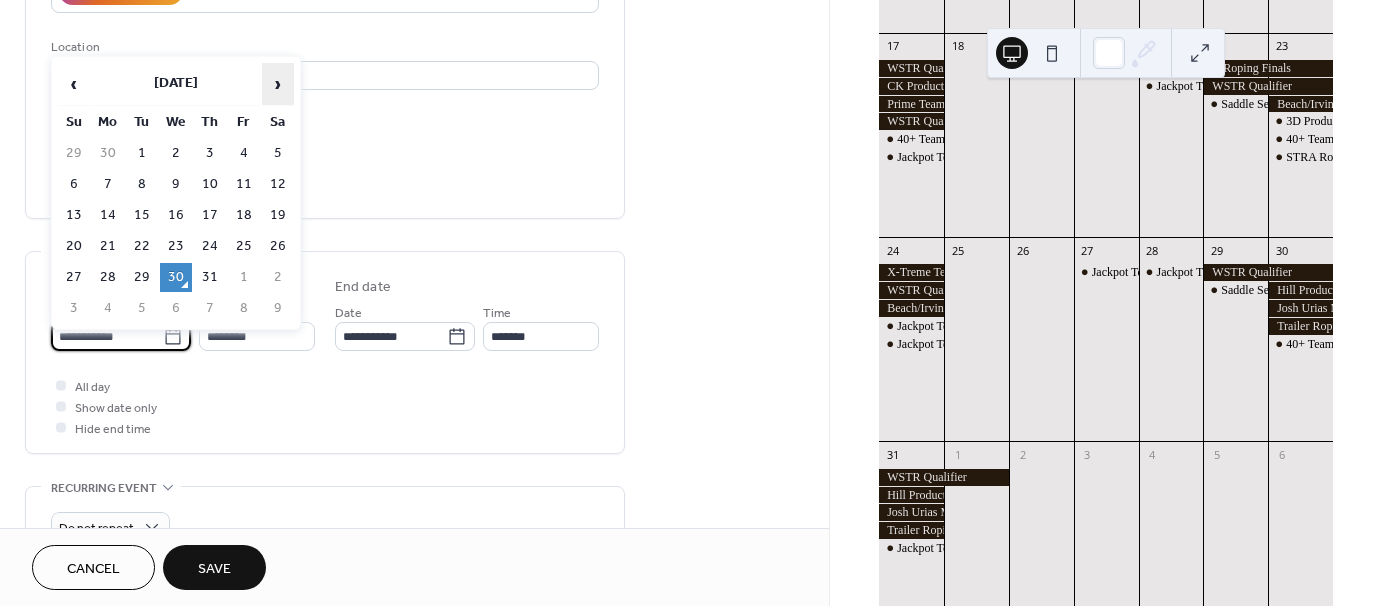 click on "›" at bounding box center (278, 84) 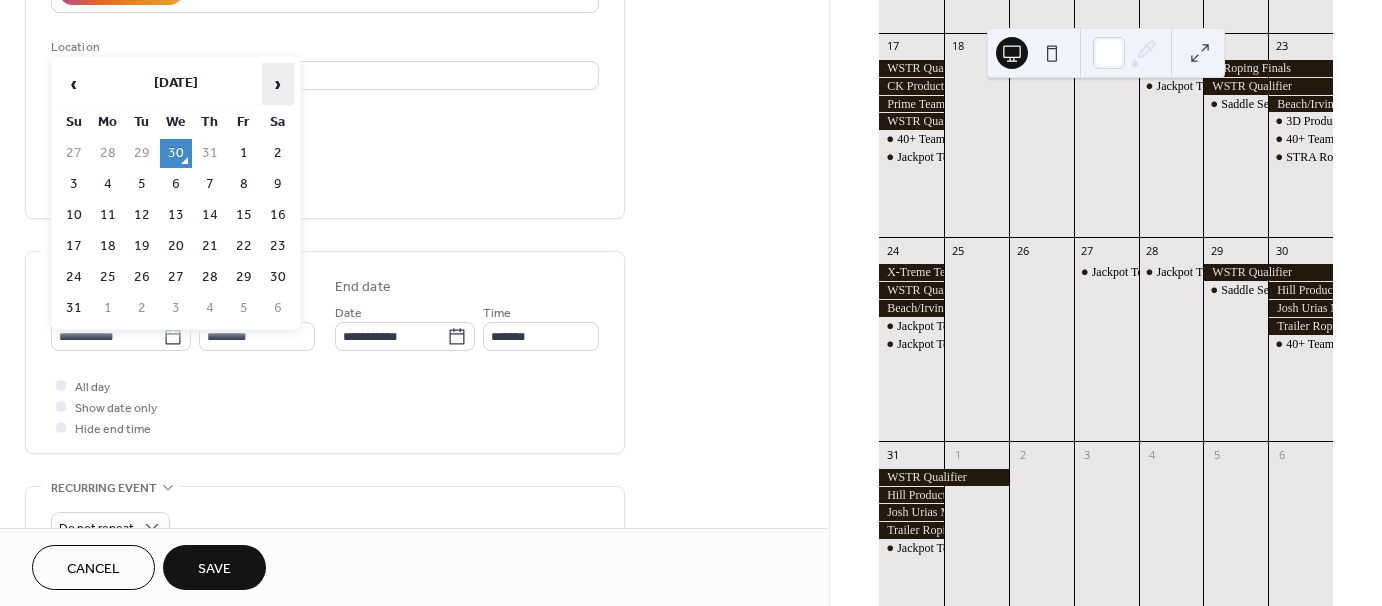 click on "›" at bounding box center [278, 84] 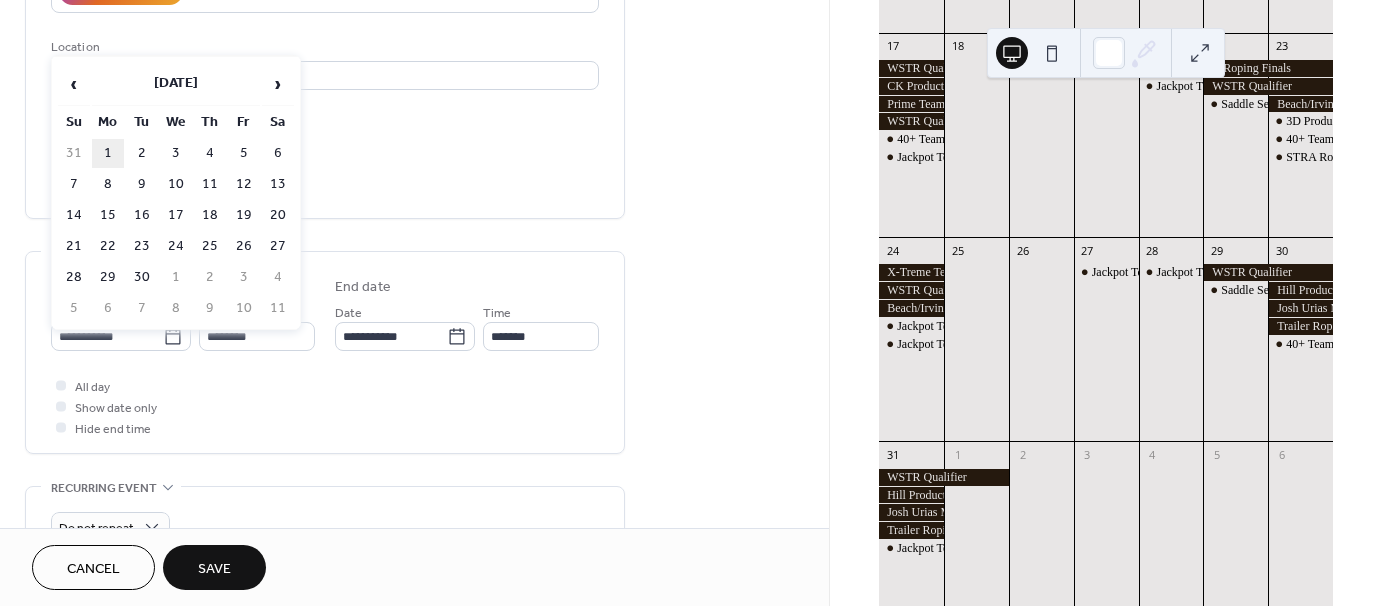 click on "1" at bounding box center [108, 153] 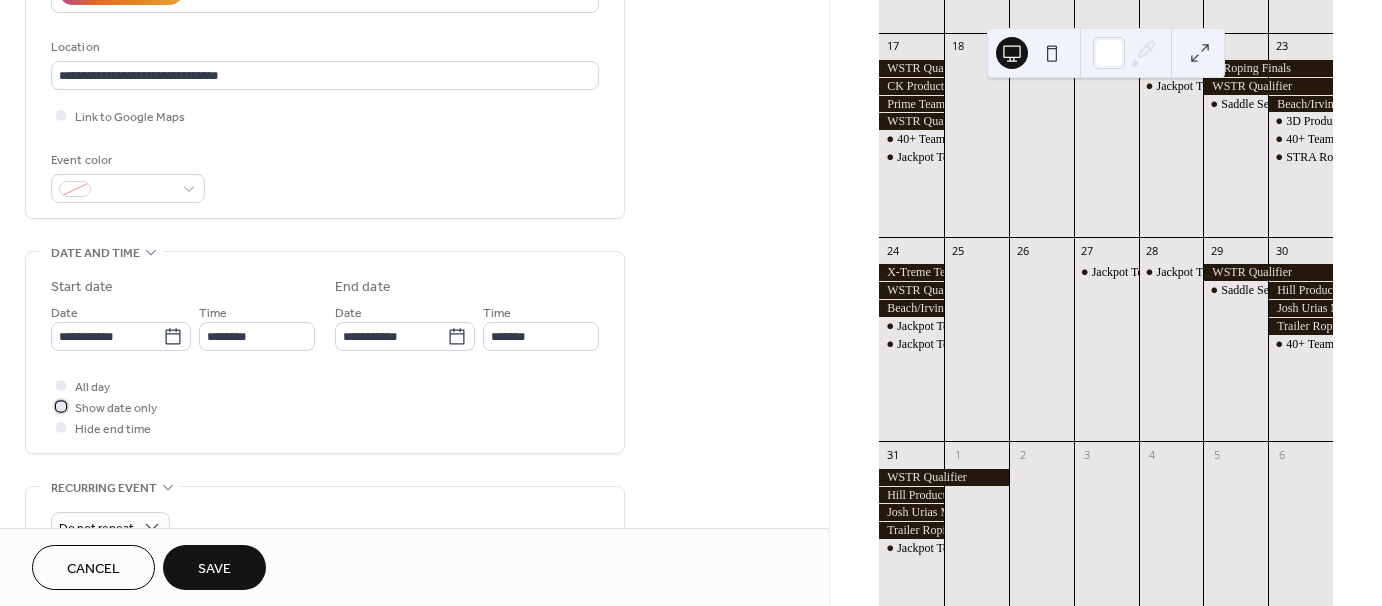 drag, startPoint x: 64, startPoint y: 402, endPoint x: 124, endPoint y: 470, distance: 90.68627 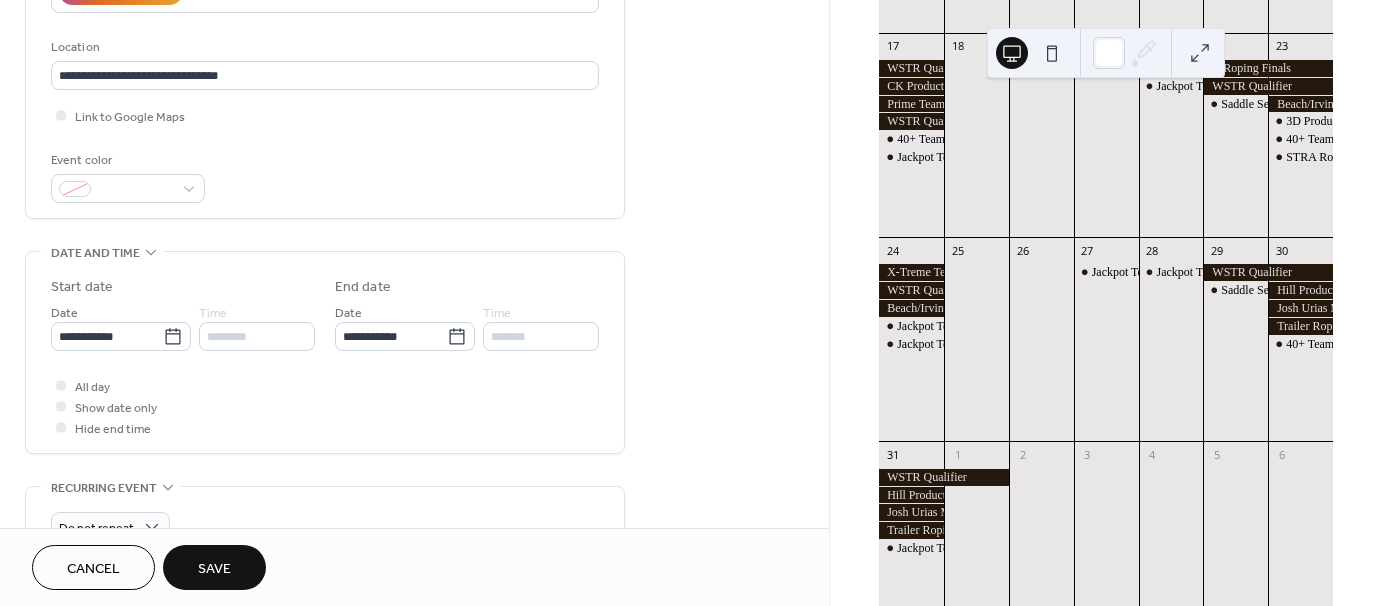 click on "Save" at bounding box center (214, 569) 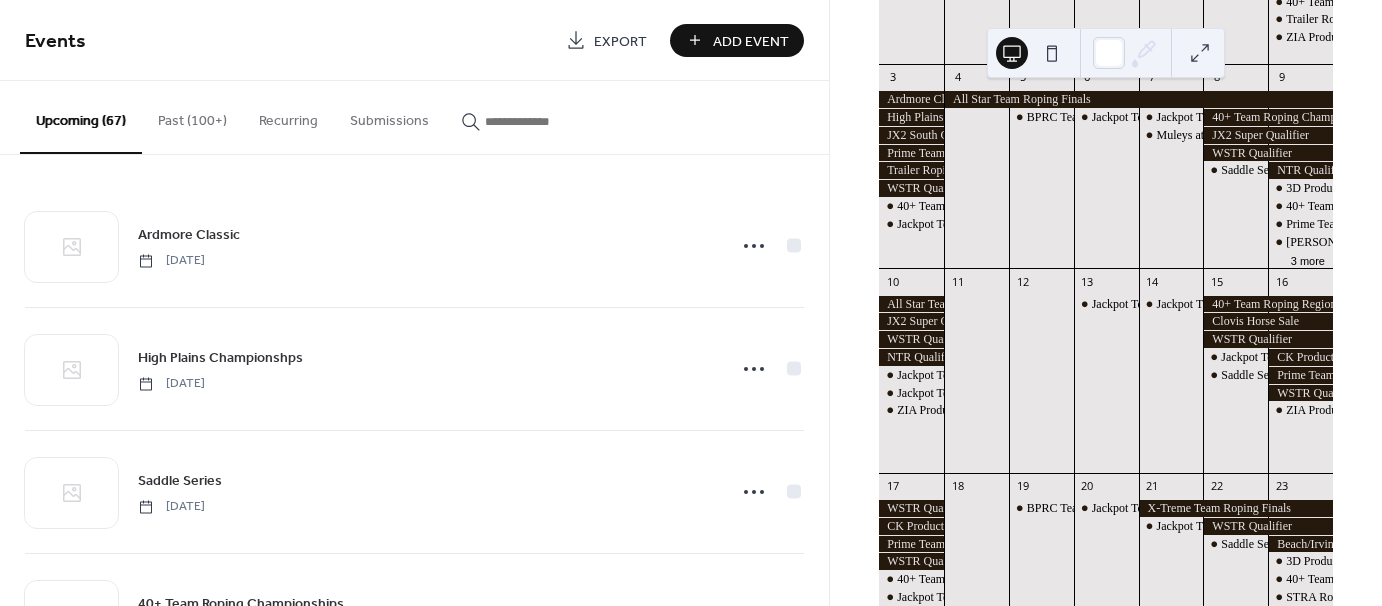 scroll, scrollTop: 299, scrollLeft: 0, axis: vertical 